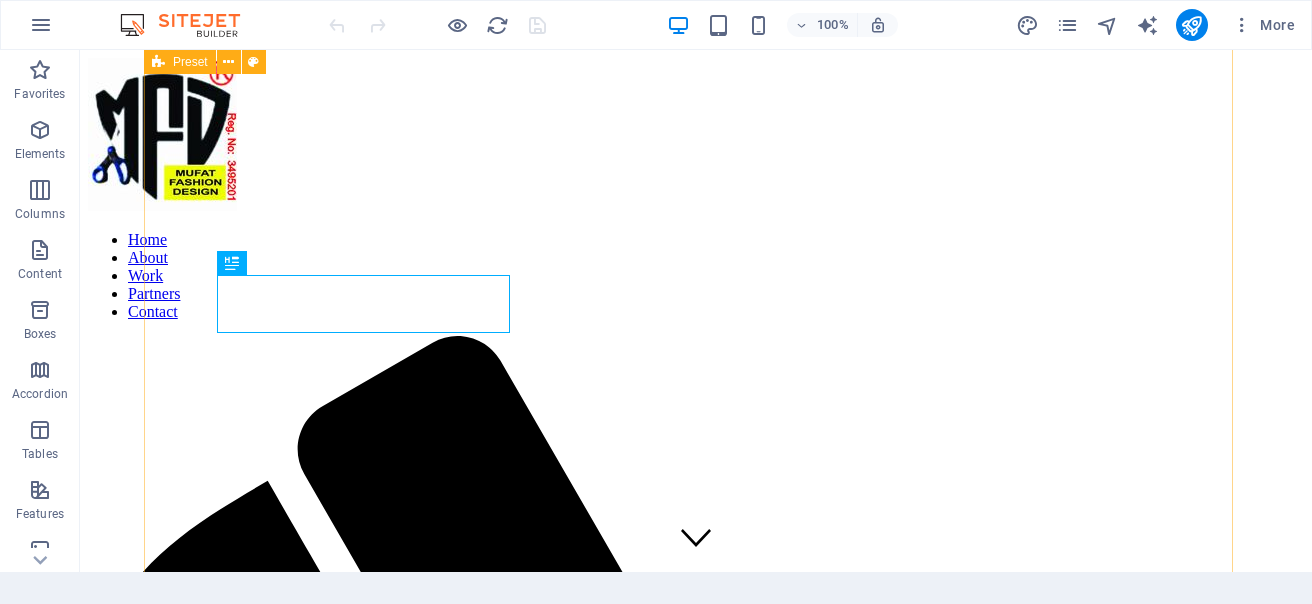 scroll, scrollTop: 666, scrollLeft: 0, axis: vertical 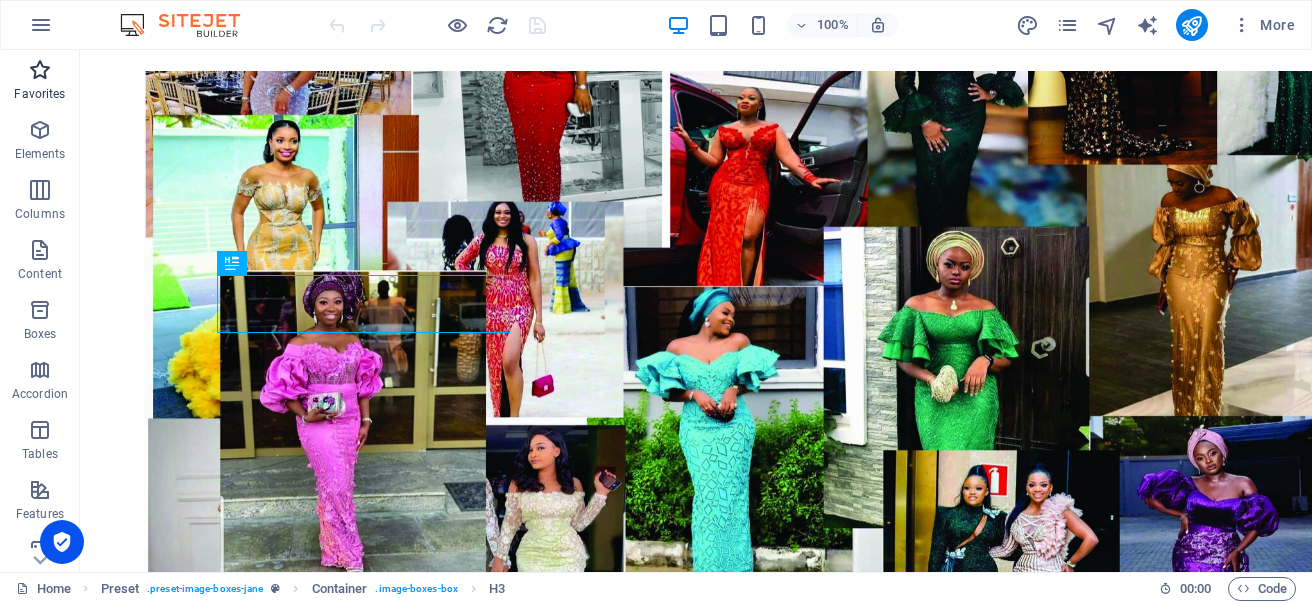 click at bounding box center (40, 70) 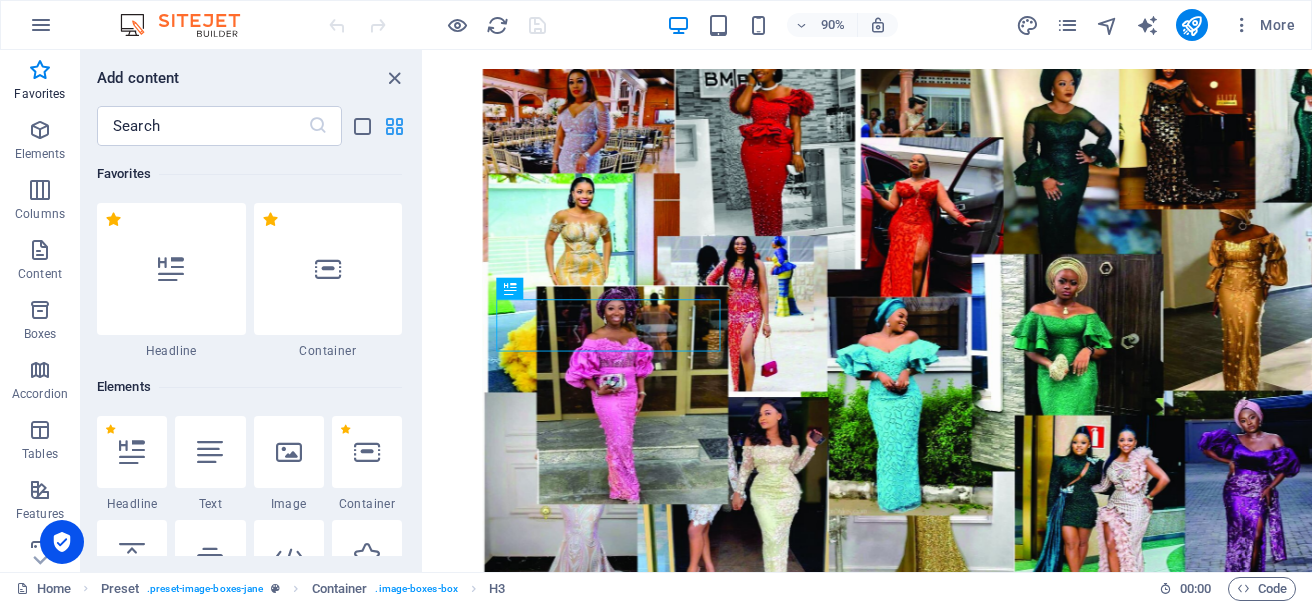 click at bounding box center [394, 126] 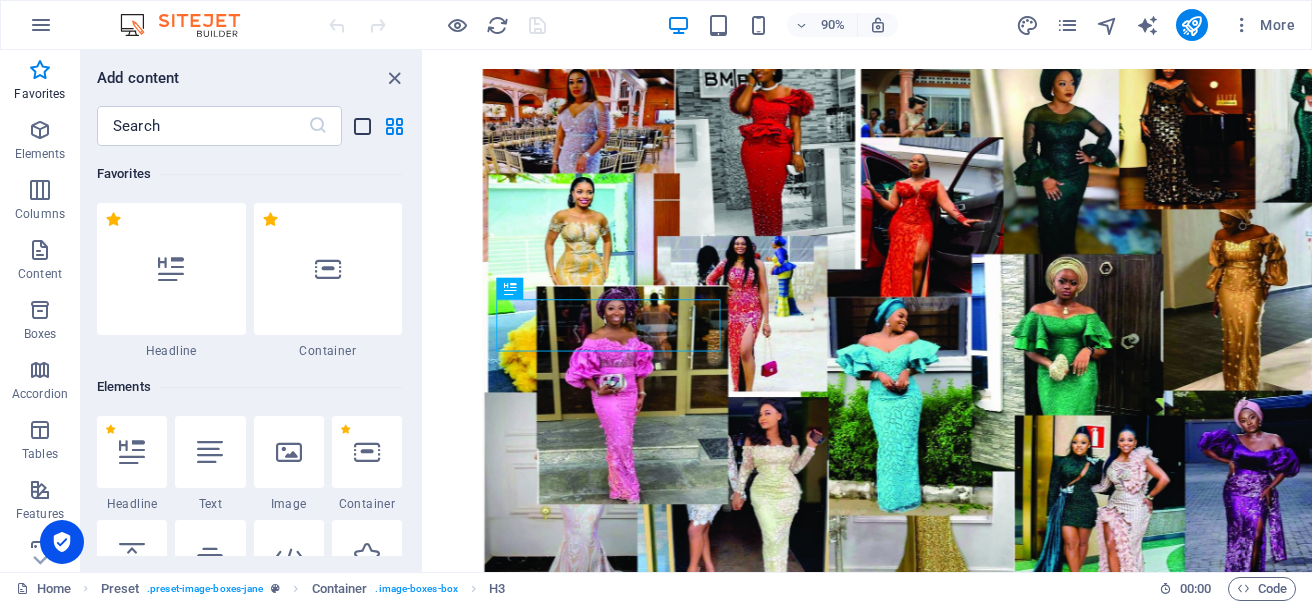 click at bounding box center [362, 126] 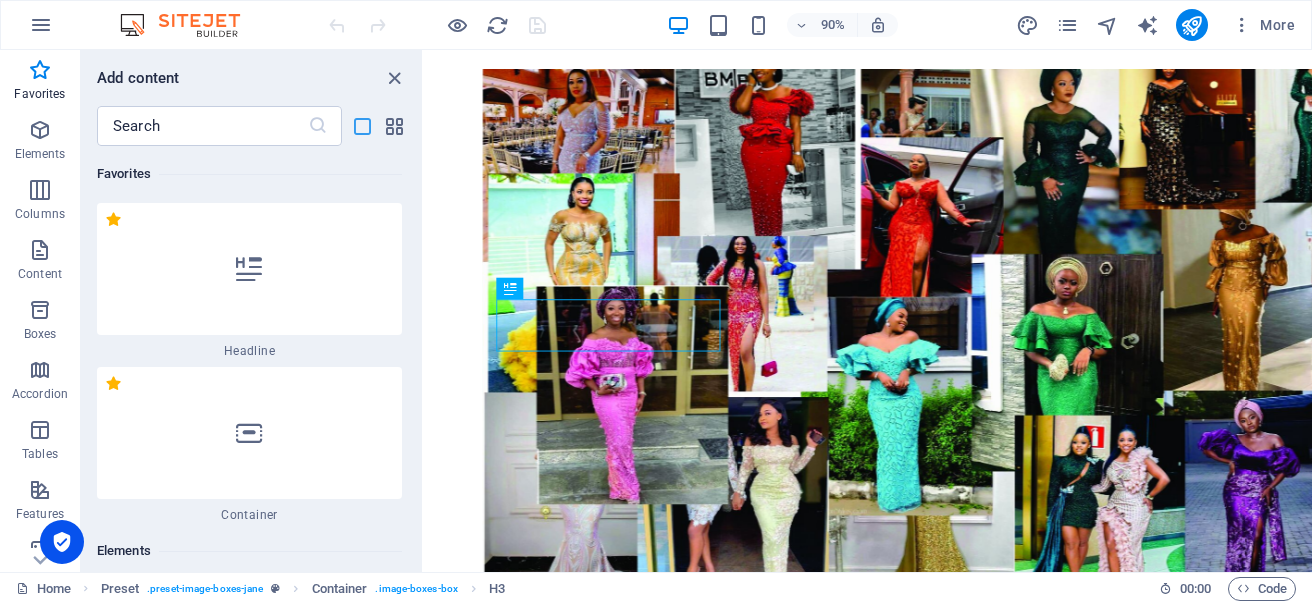click at bounding box center (362, 126) 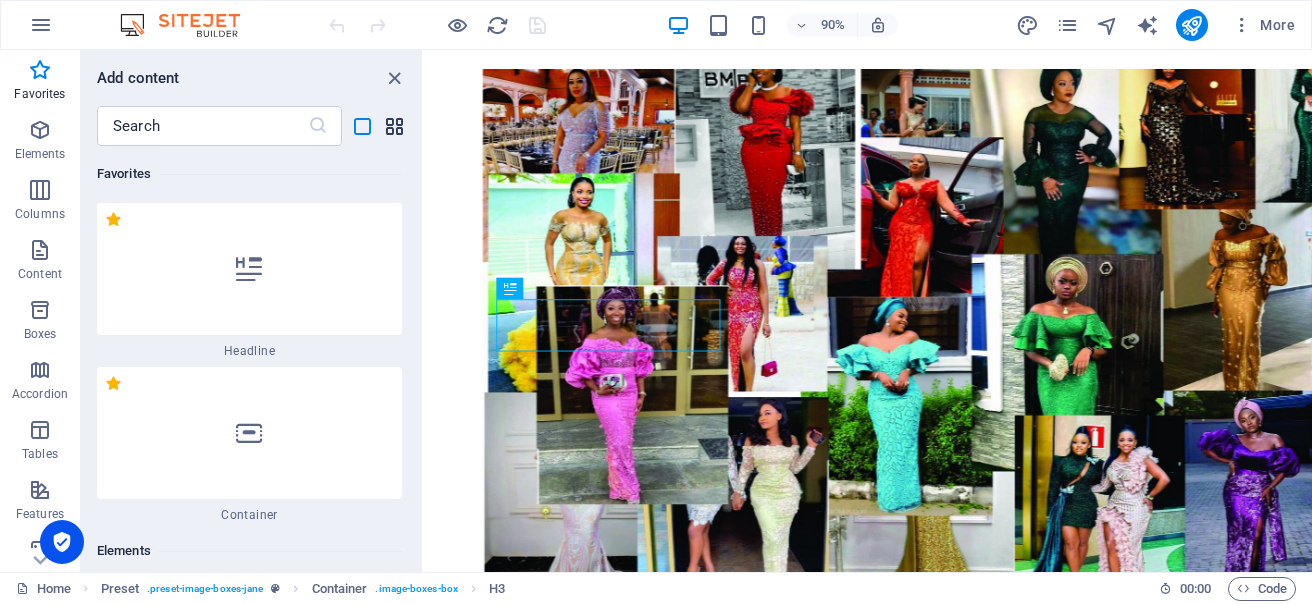 click at bounding box center [394, 126] 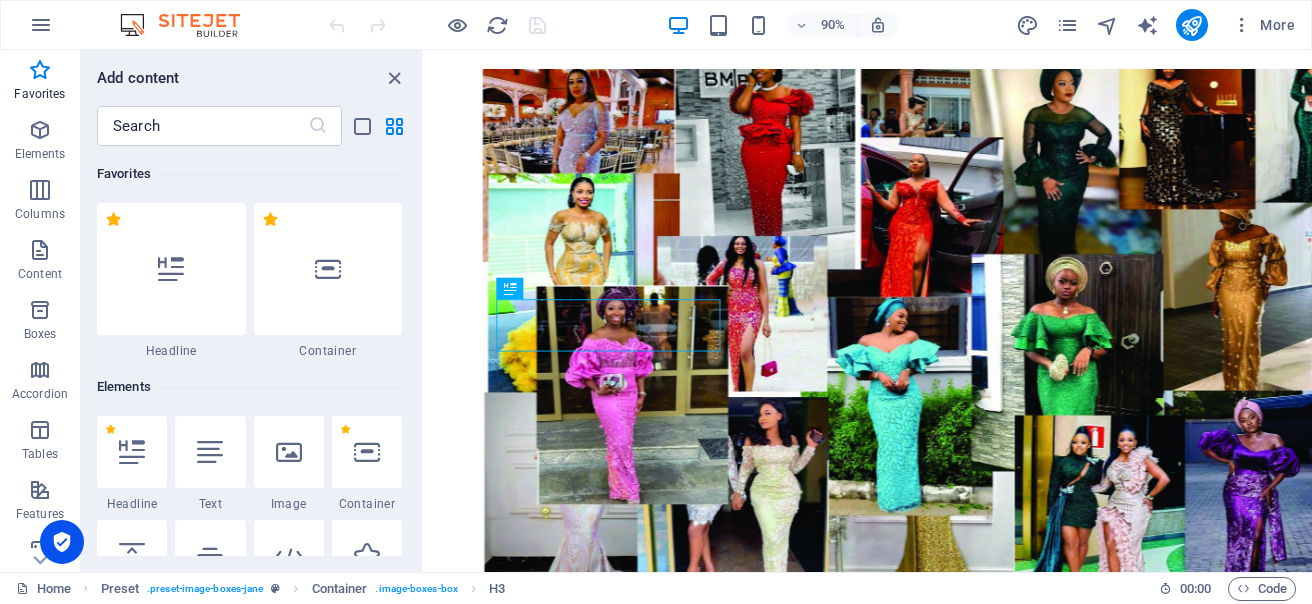 drag, startPoint x: 422, startPoint y: 152, endPoint x: 424, endPoint y: 225, distance: 73.02739 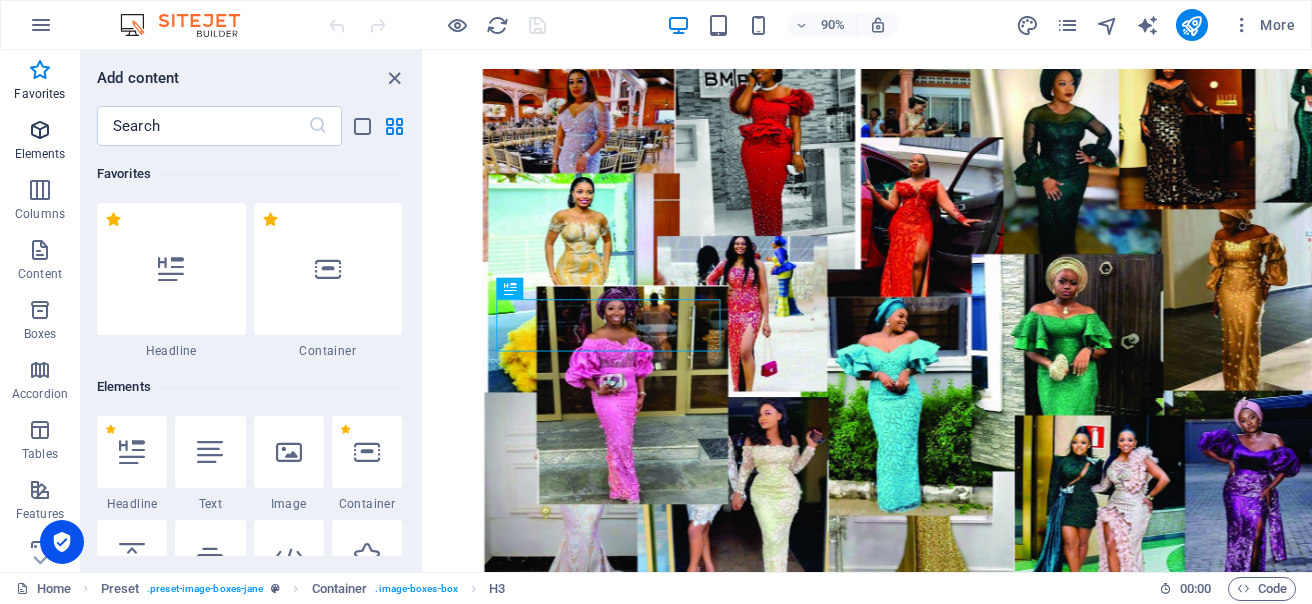 click at bounding box center (40, 130) 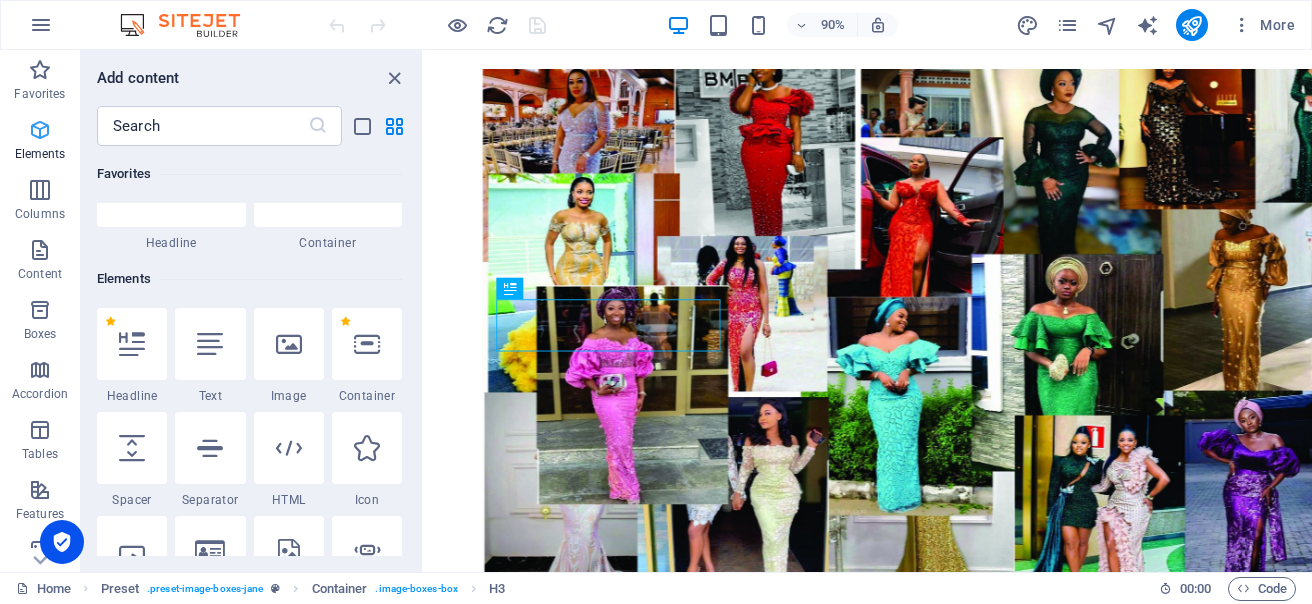 scroll, scrollTop: 213, scrollLeft: 0, axis: vertical 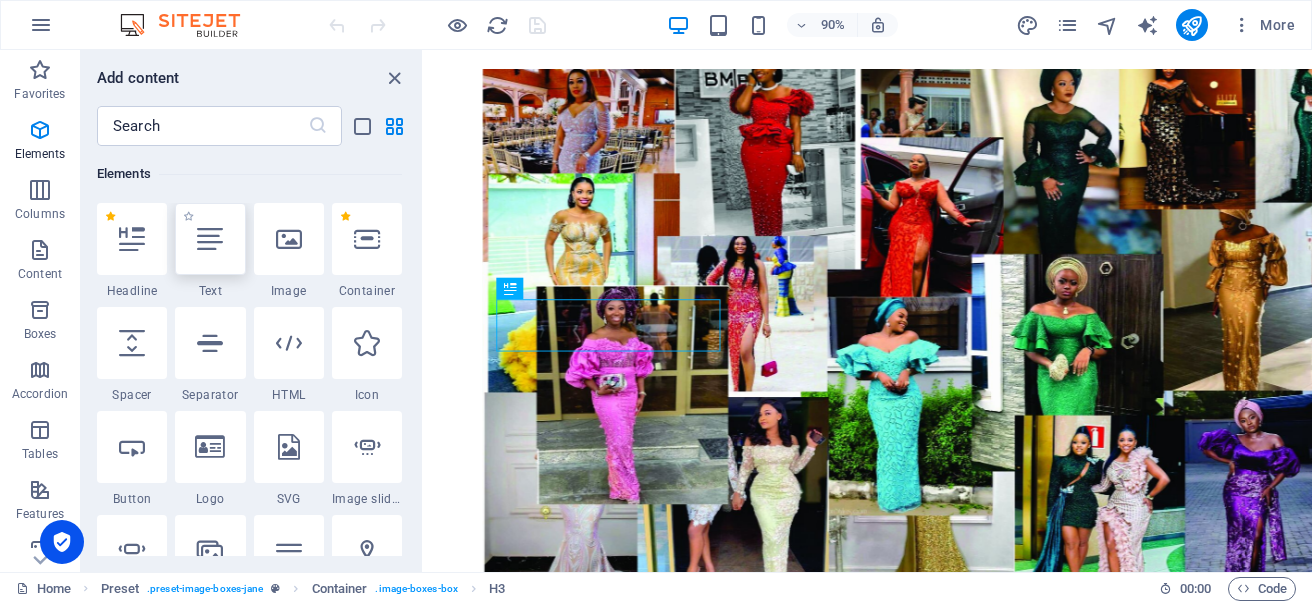 click at bounding box center [210, 239] 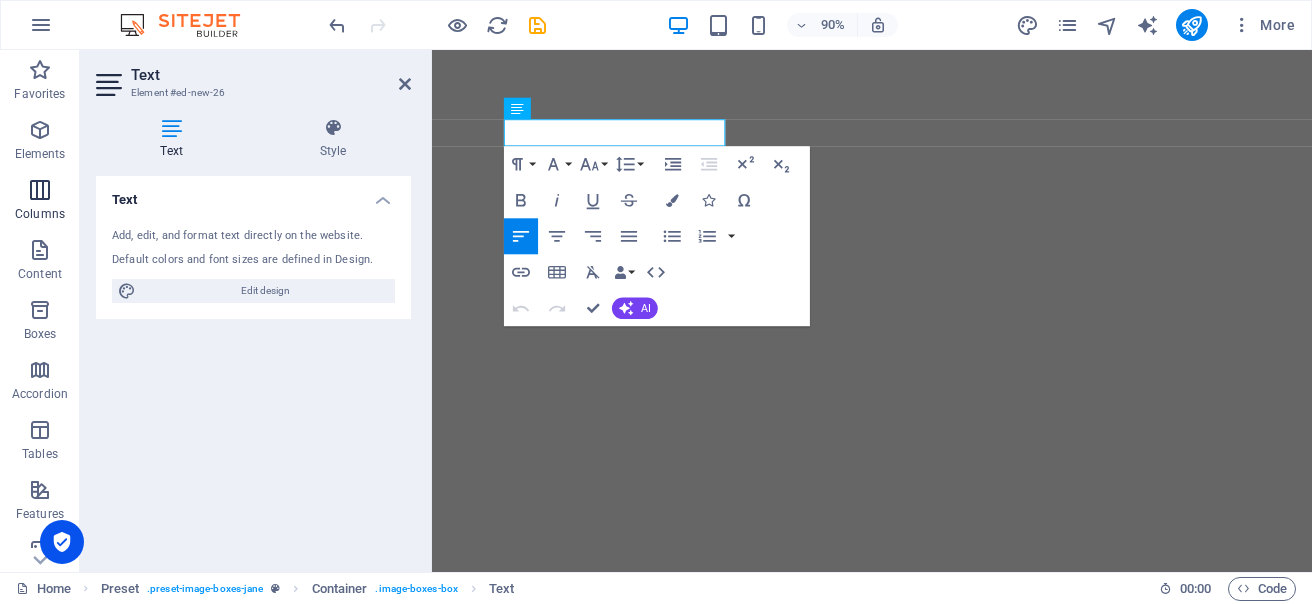 click at bounding box center (40, 190) 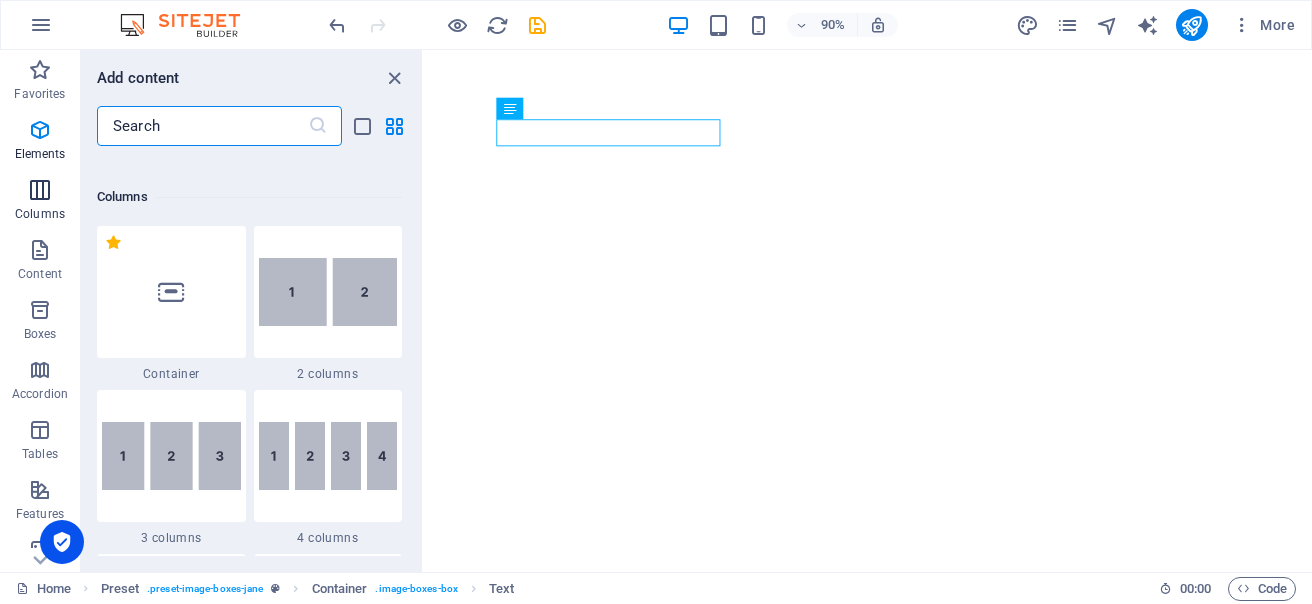 scroll, scrollTop: 990, scrollLeft: 0, axis: vertical 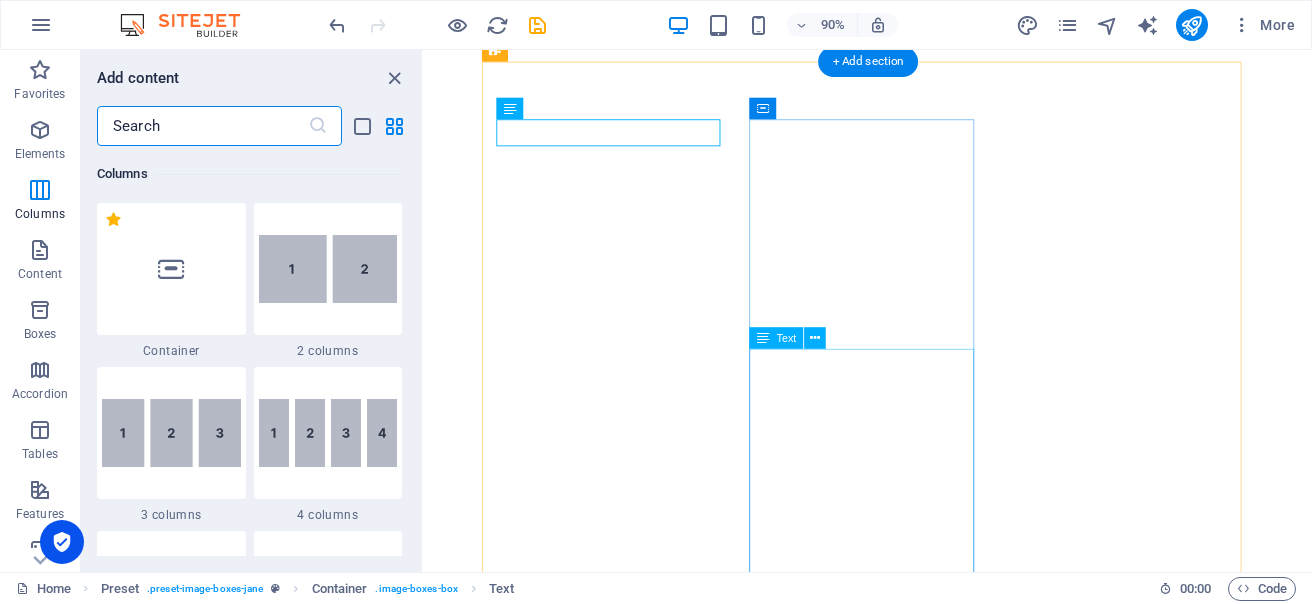 click on "Mufat Fashion Design specializes in creating stunning, versatile outfits for women that blend contemporary trends with timeless elegance. Each piece is carefully crafted to highlight femininity, offering a perfect balance of style, comfort, and sophistication. Whether it's chic everyday wear or an elegant statement piece, Mufat’s designs empower women to feel confident and beautiful in every moment. Online Booking at Mufat Fashion Design .  Click here Thank you for your continuous patronages" at bounding box center (917, 3386) 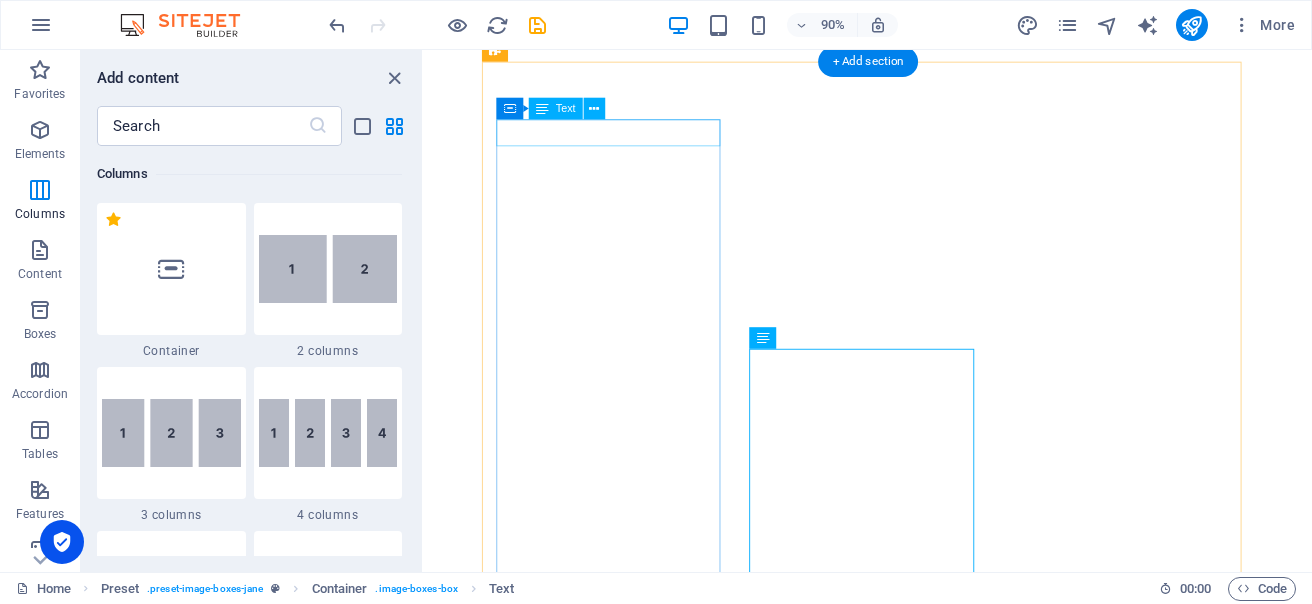click on "New text element" at bounding box center (917, 2402) 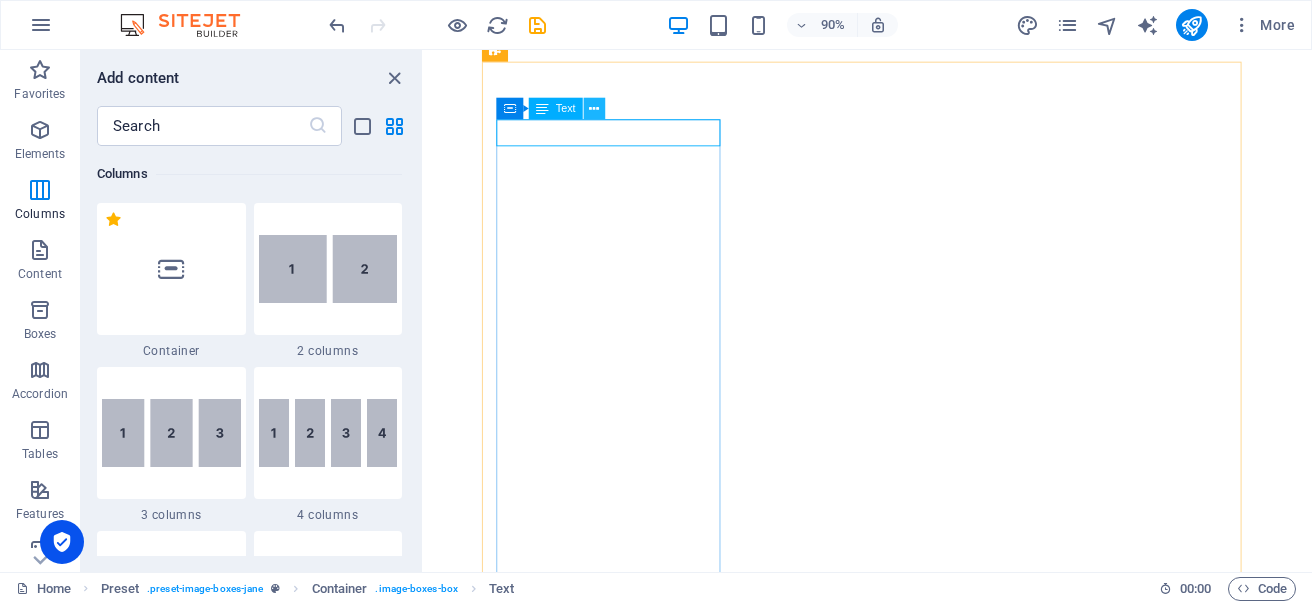 click at bounding box center [594, 108] 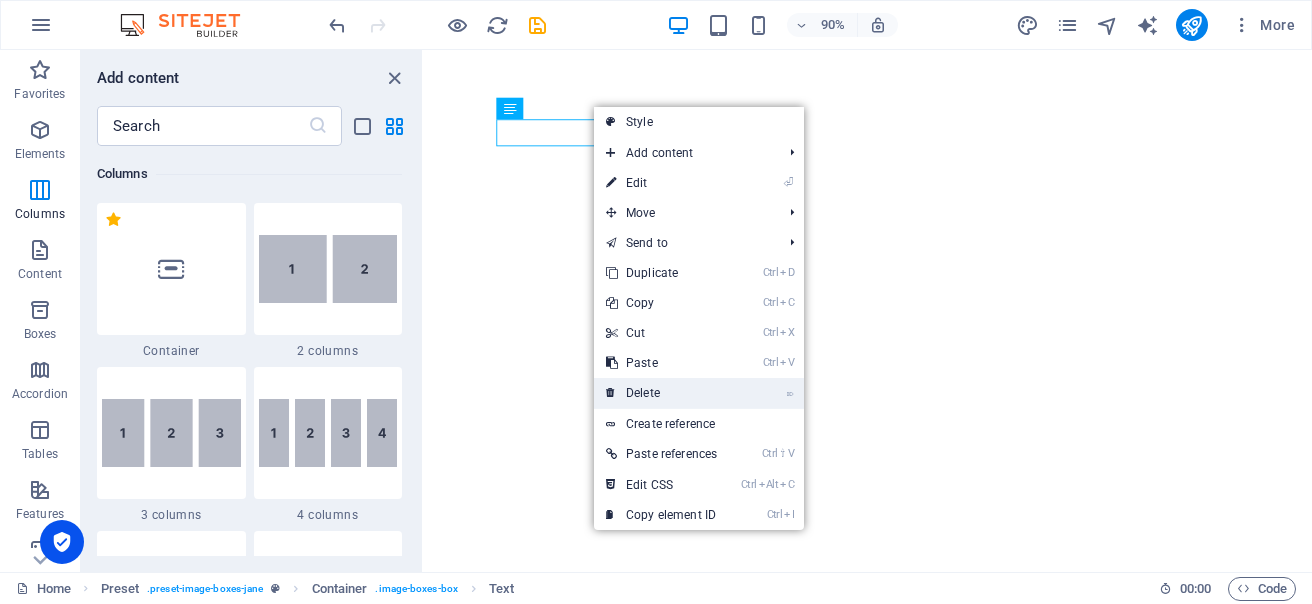 click on "⌦  Delete" at bounding box center (661, 393) 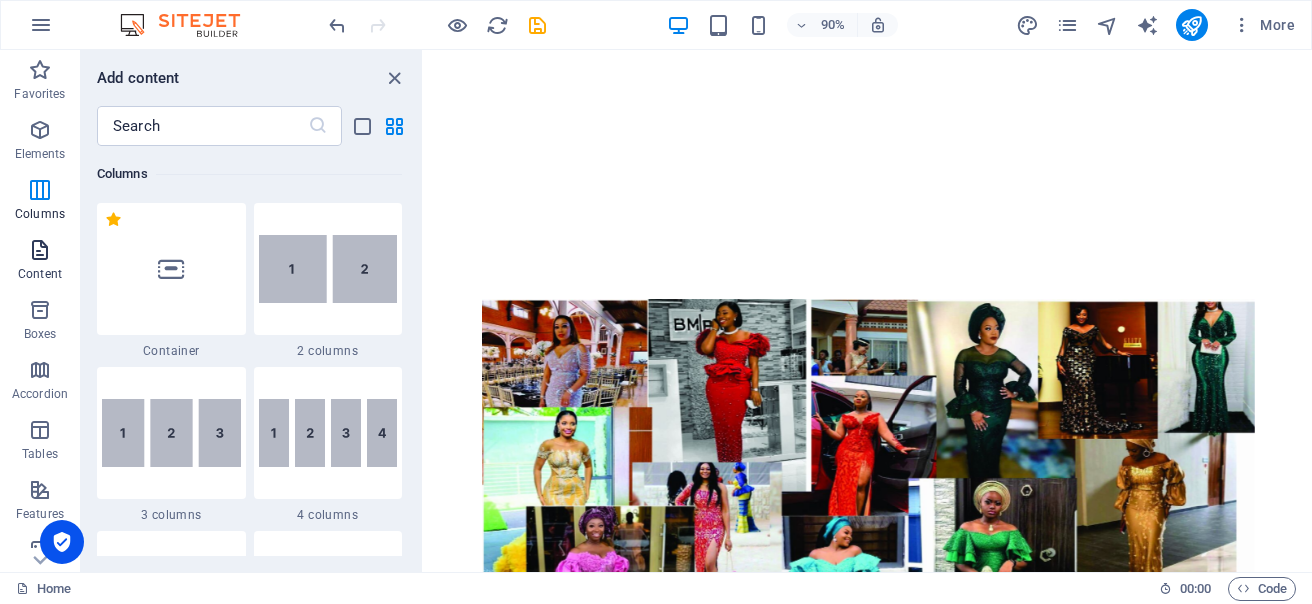 click at bounding box center (40, 250) 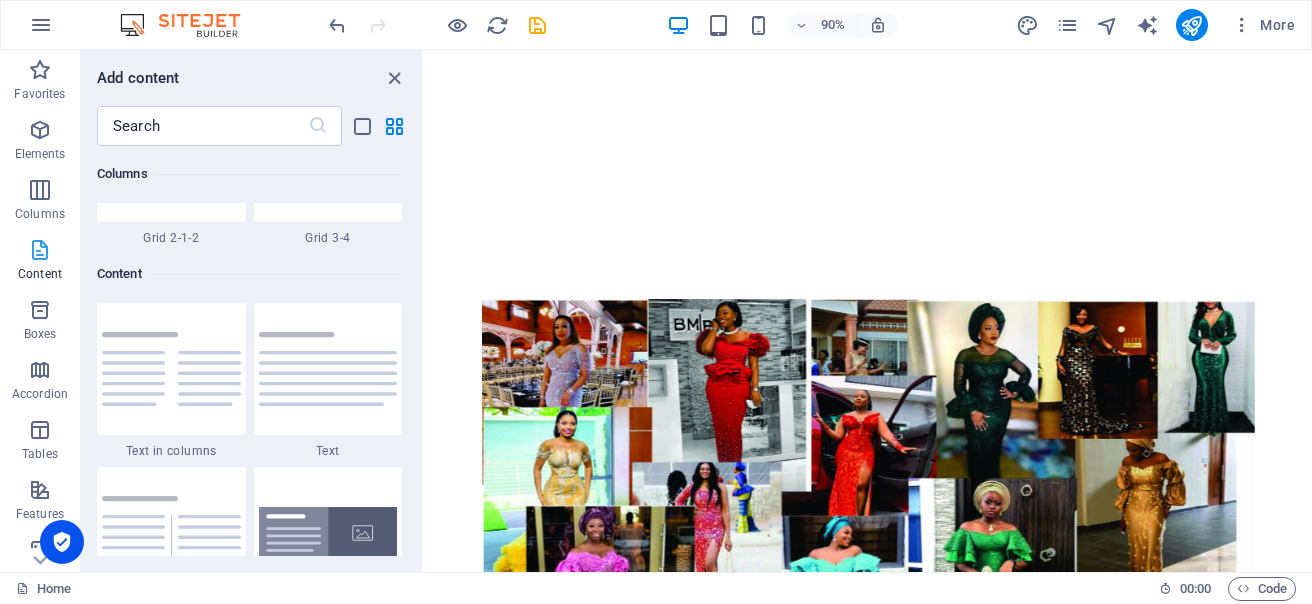 scroll, scrollTop: 3499, scrollLeft: 0, axis: vertical 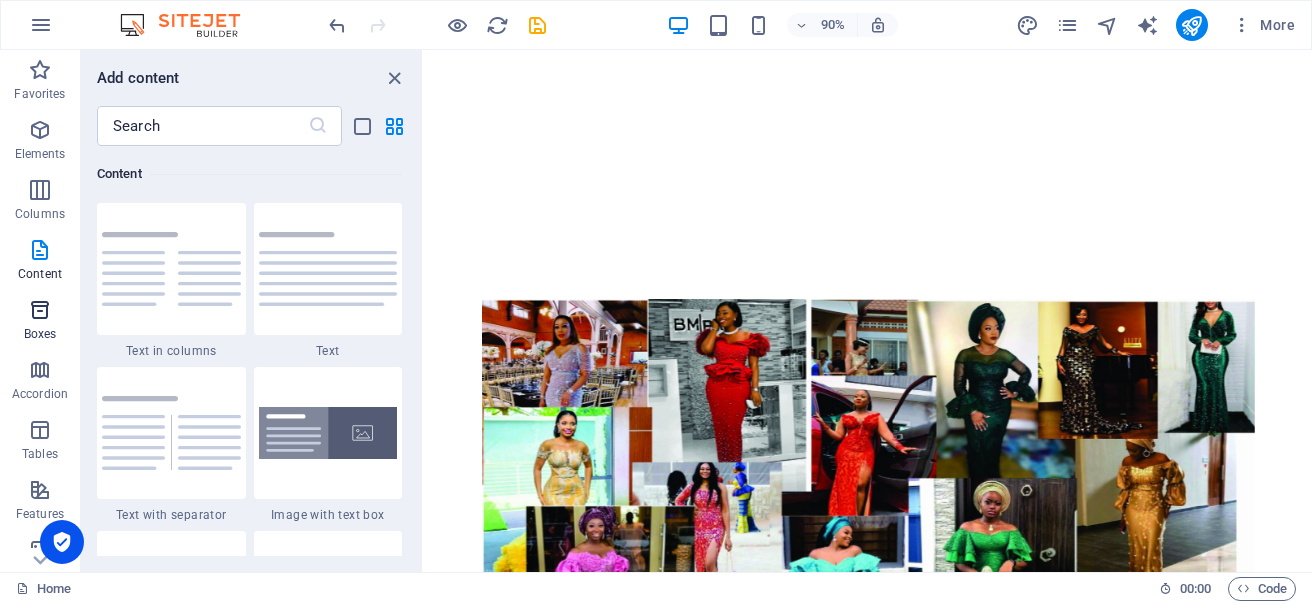 click at bounding box center (40, 310) 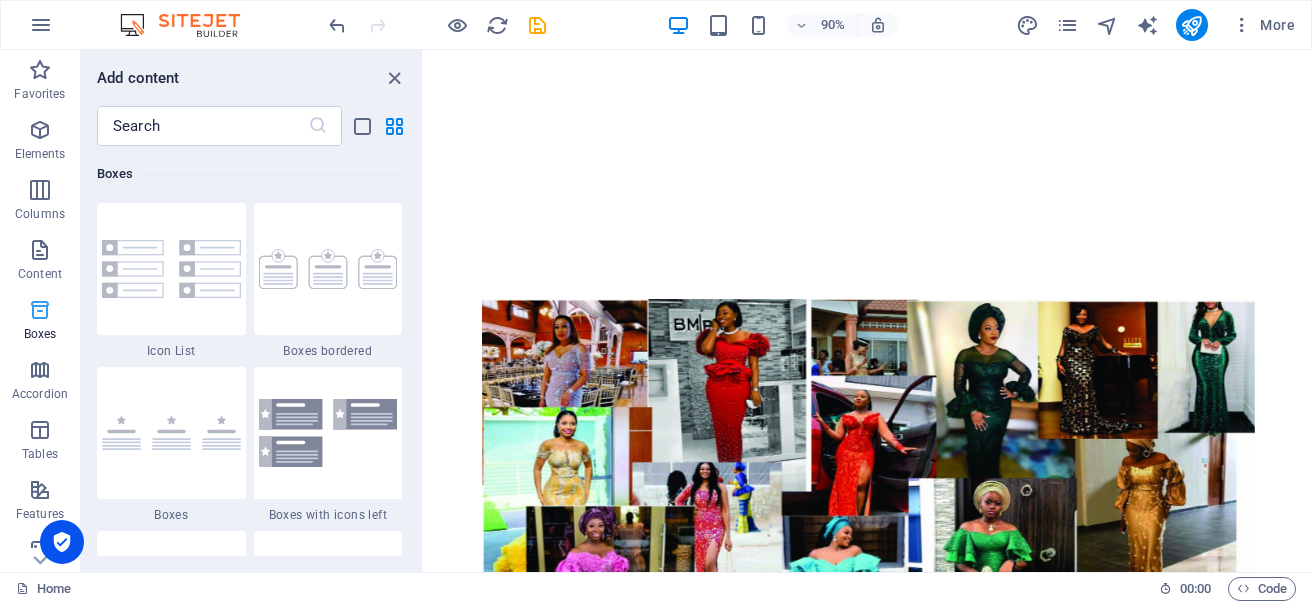 scroll, scrollTop: 5352, scrollLeft: 0, axis: vertical 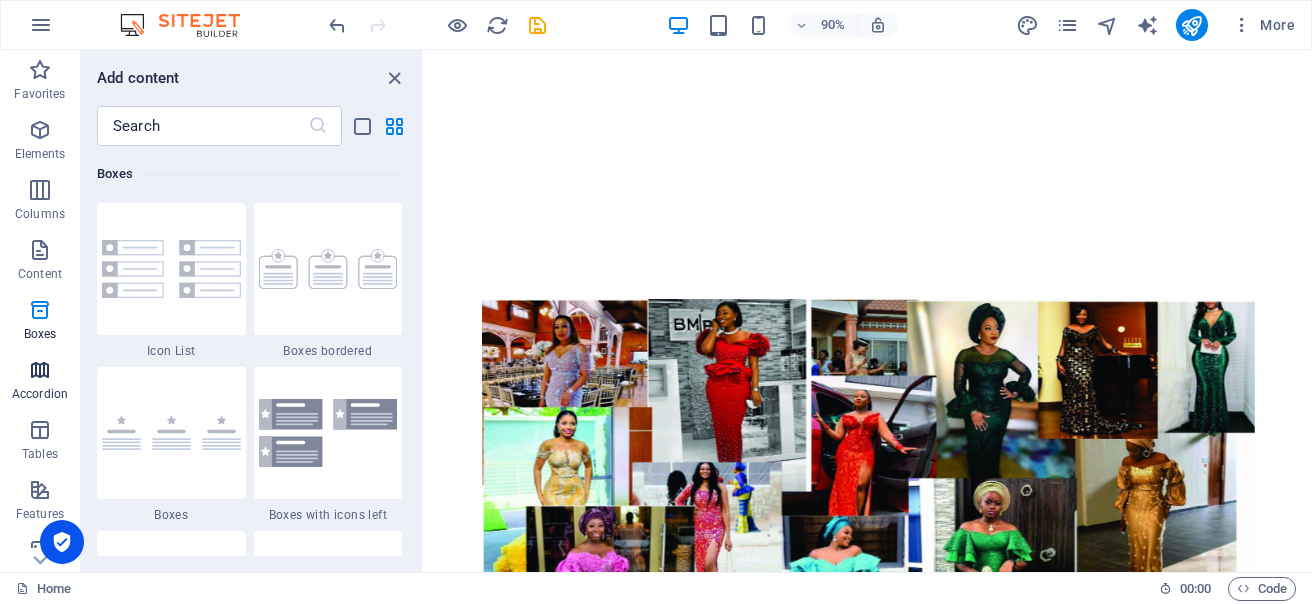 click at bounding box center [40, 370] 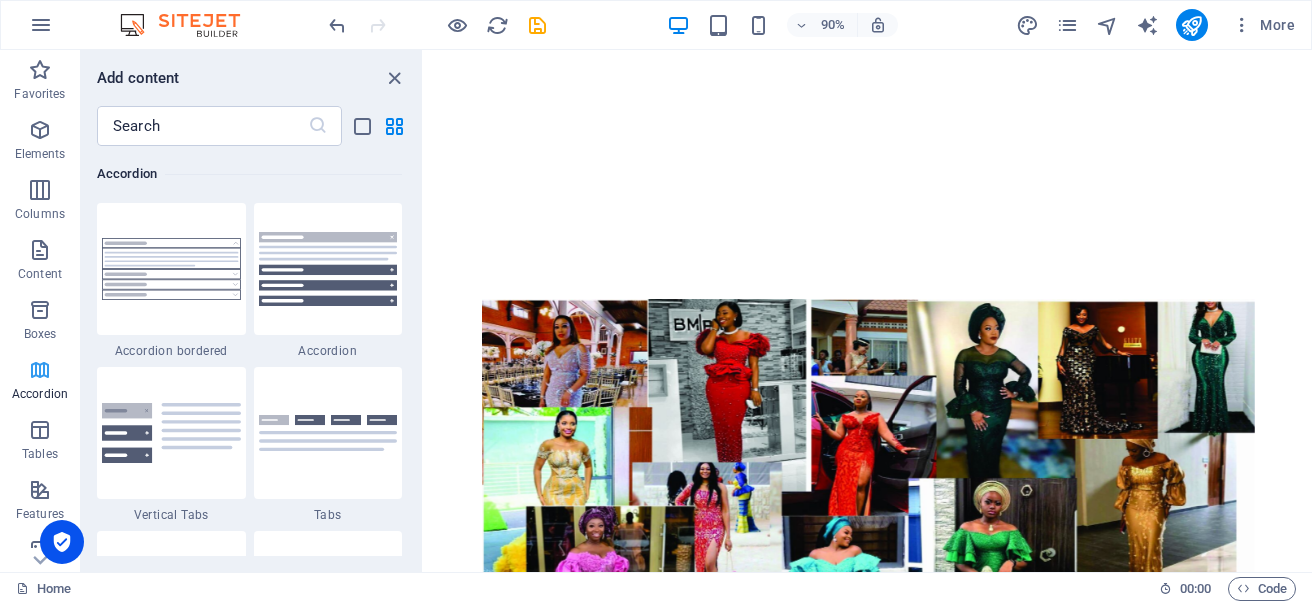 scroll, scrollTop: 6221, scrollLeft: 0, axis: vertical 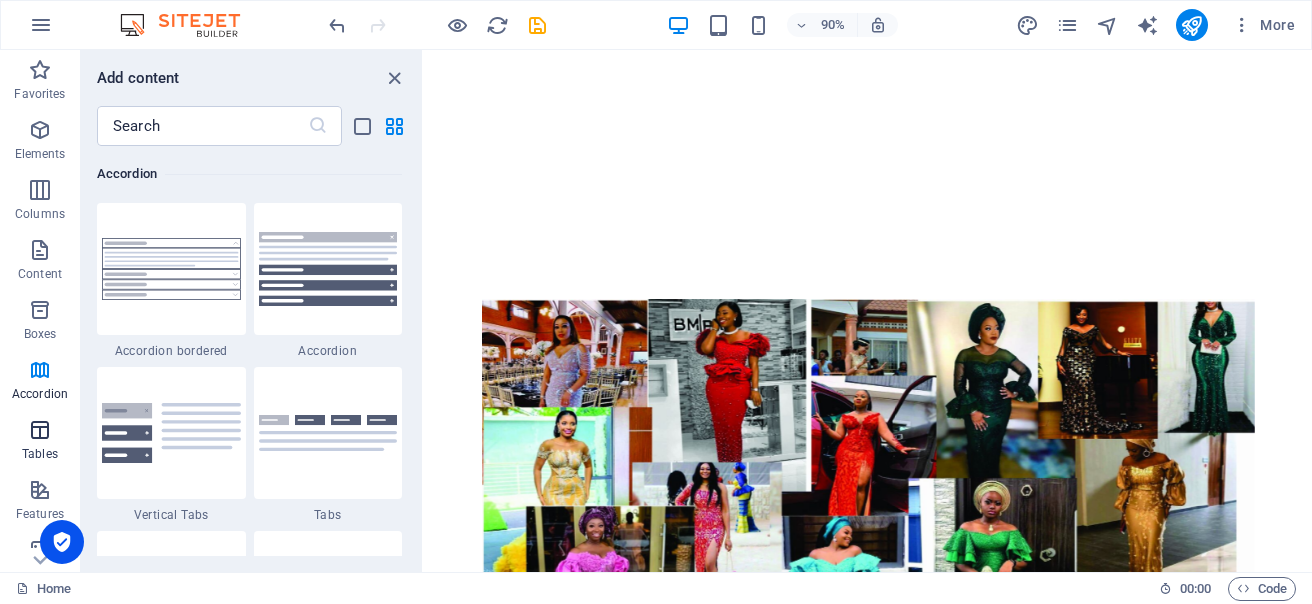 click at bounding box center [40, 430] 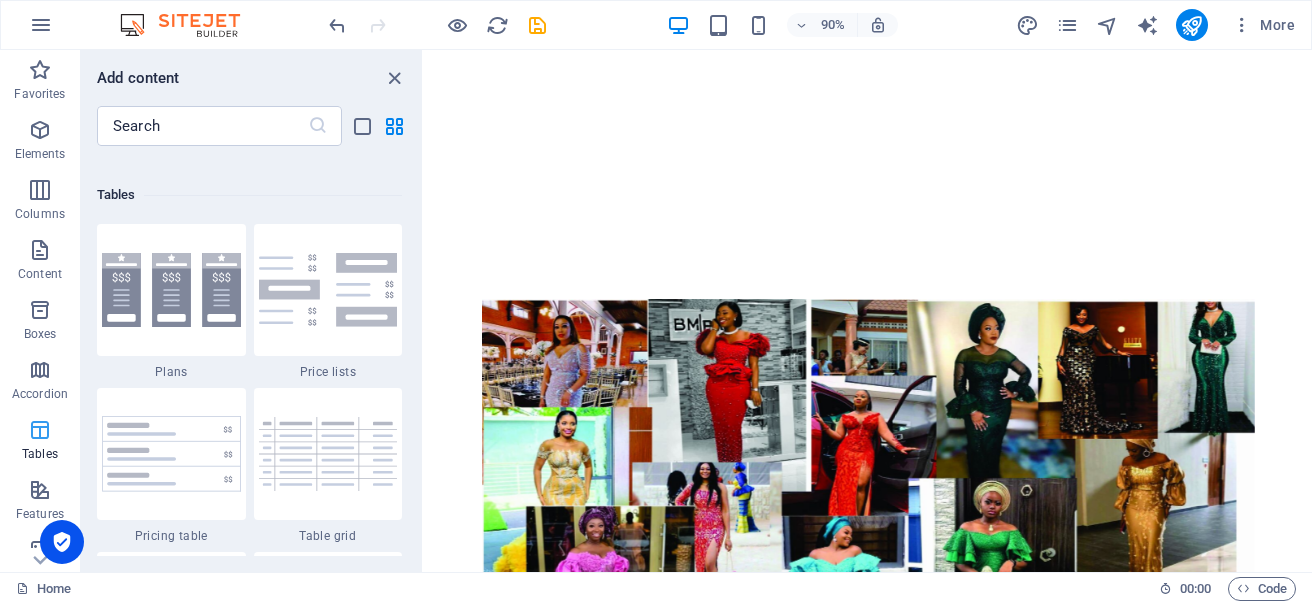 scroll, scrollTop: 6762, scrollLeft: 0, axis: vertical 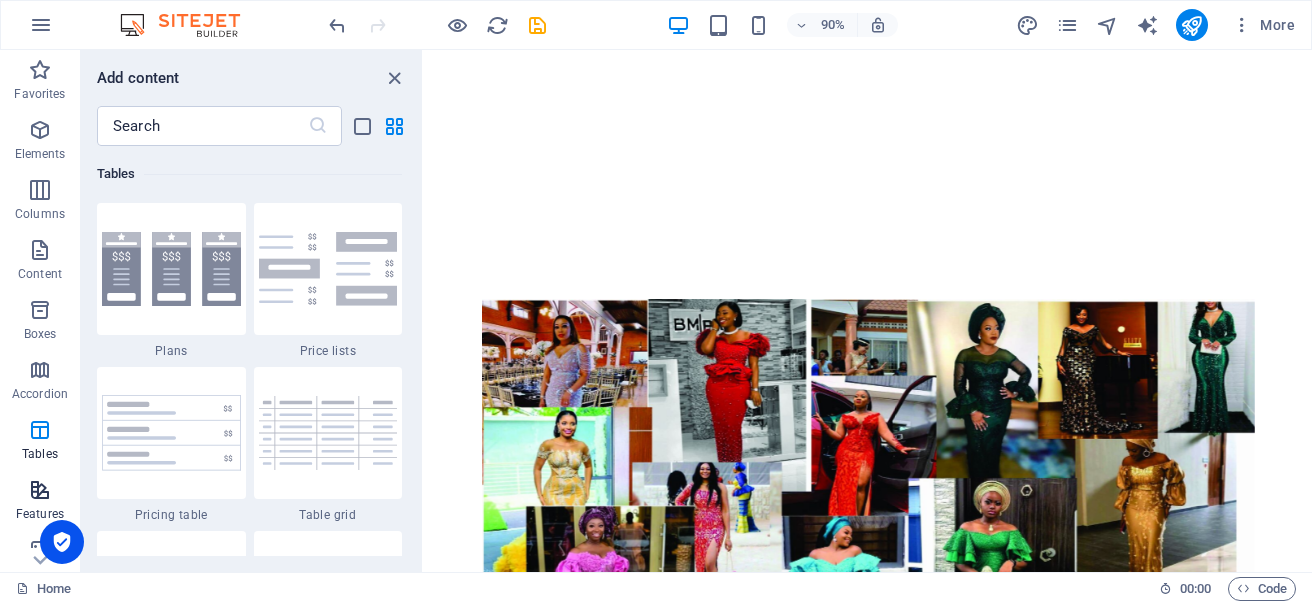 click at bounding box center (40, 490) 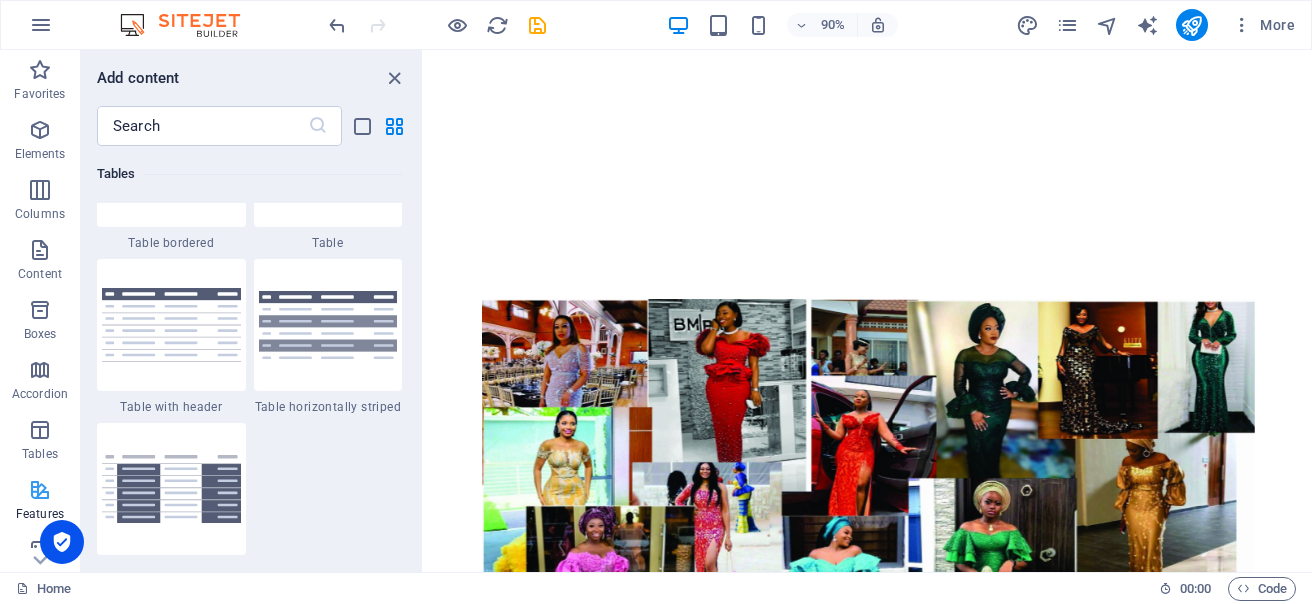 scroll, scrollTop: 7631, scrollLeft: 0, axis: vertical 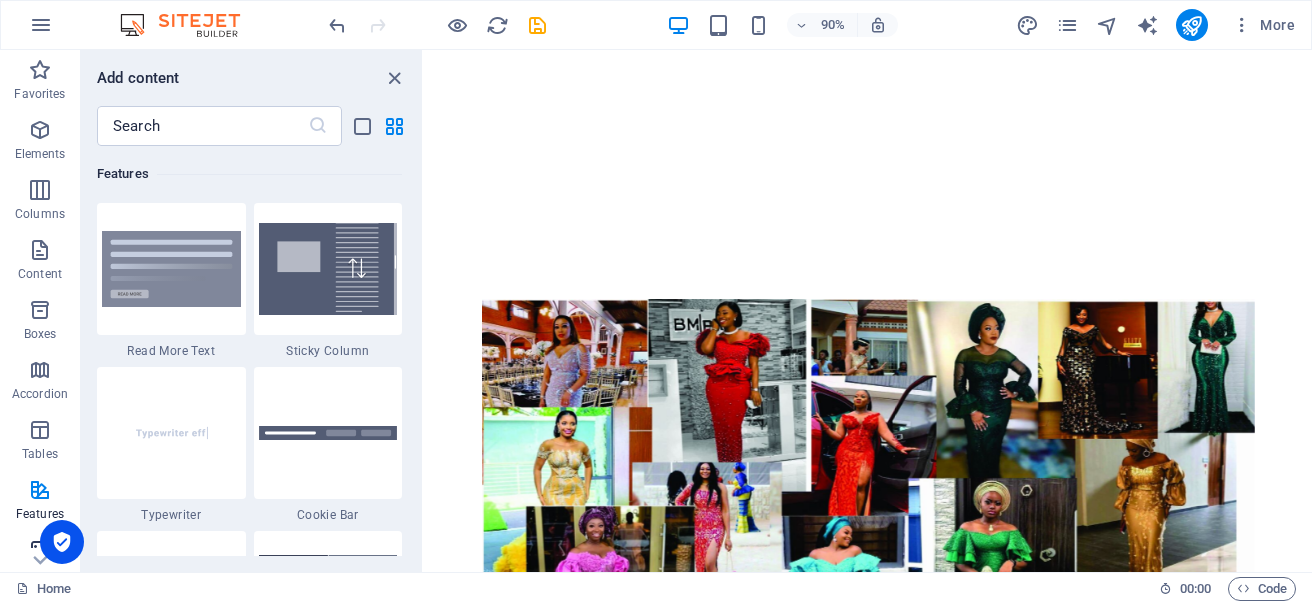 click at bounding box center [40, 550] 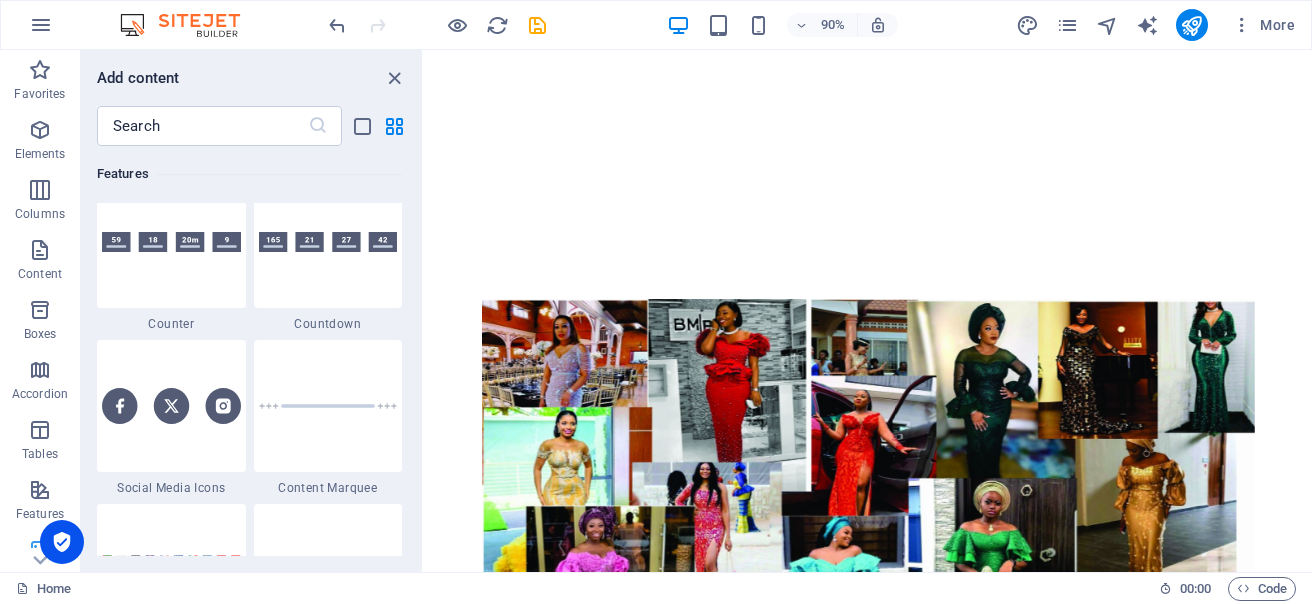 scroll, scrollTop: 9976, scrollLeft: 0, axis: vertical 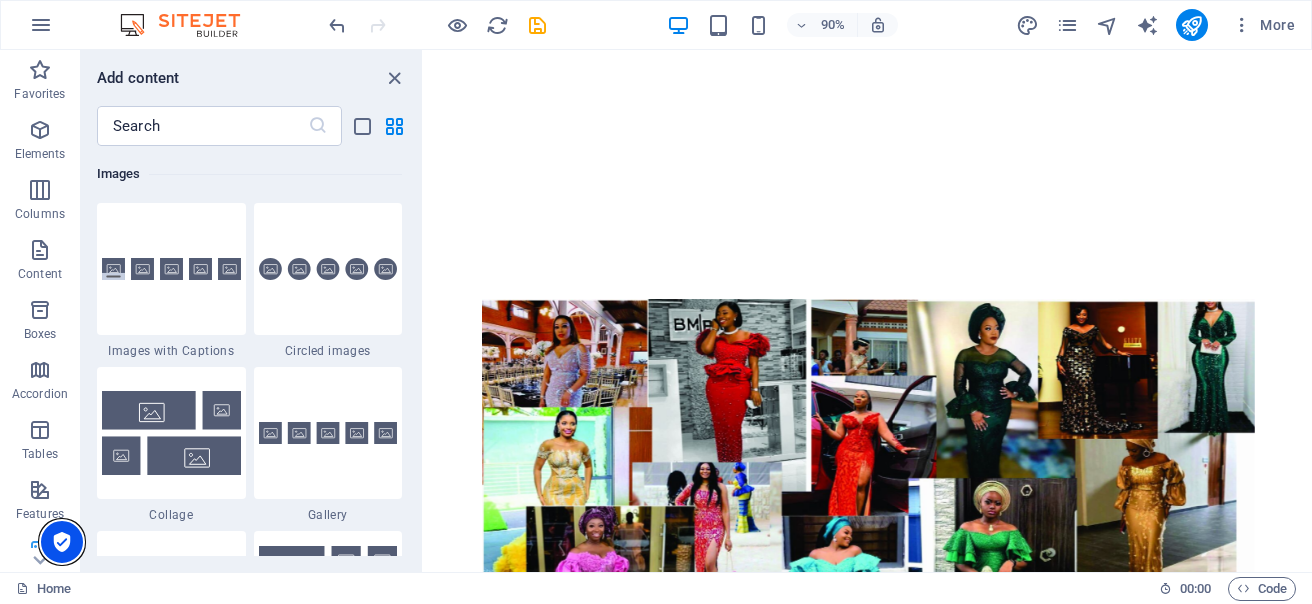 click at bounding box center (62, 542) 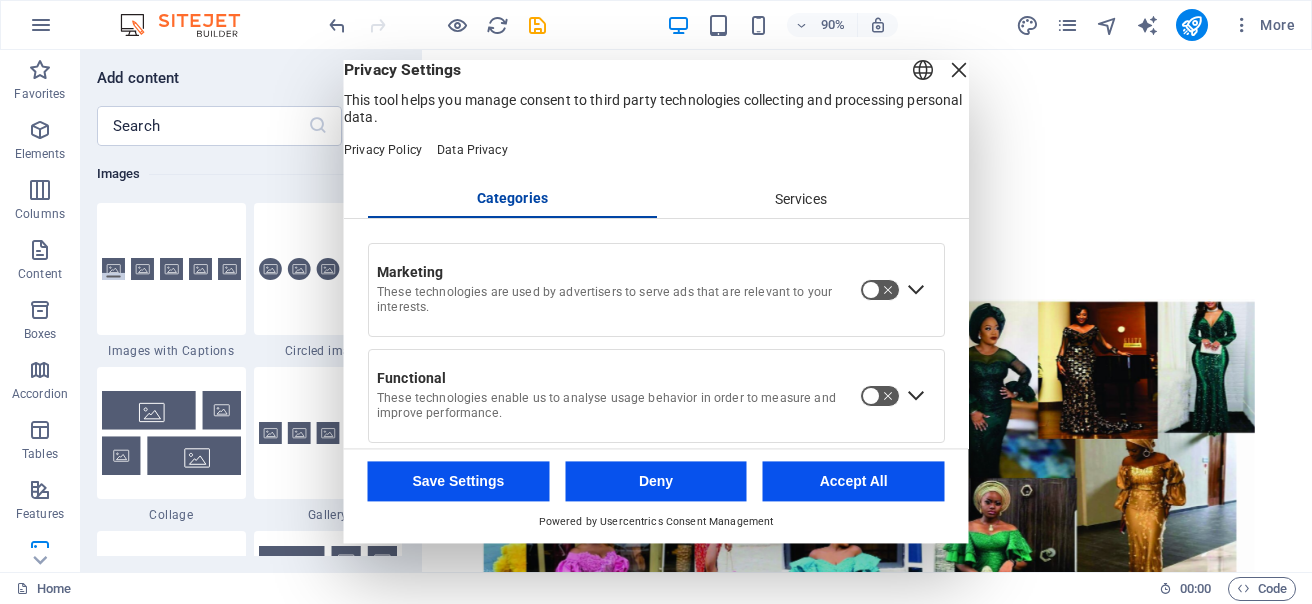 click at bounding box center (880, 290) 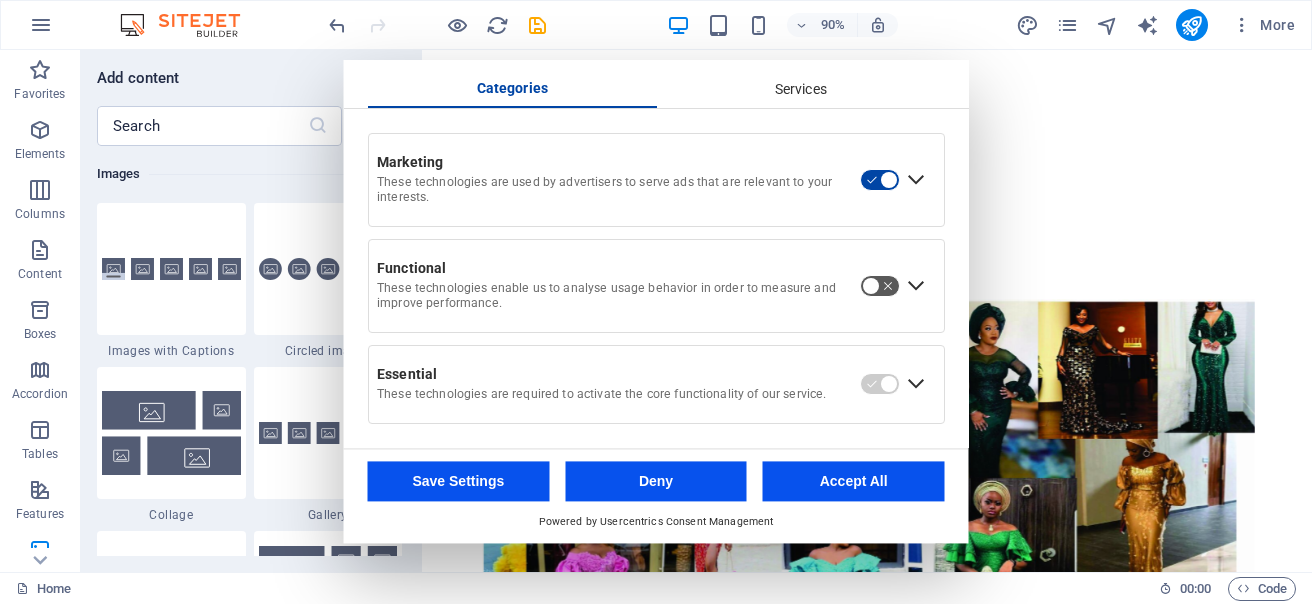 scroll, scrollTop: 134, scrollLeft: 0, axis: vertical 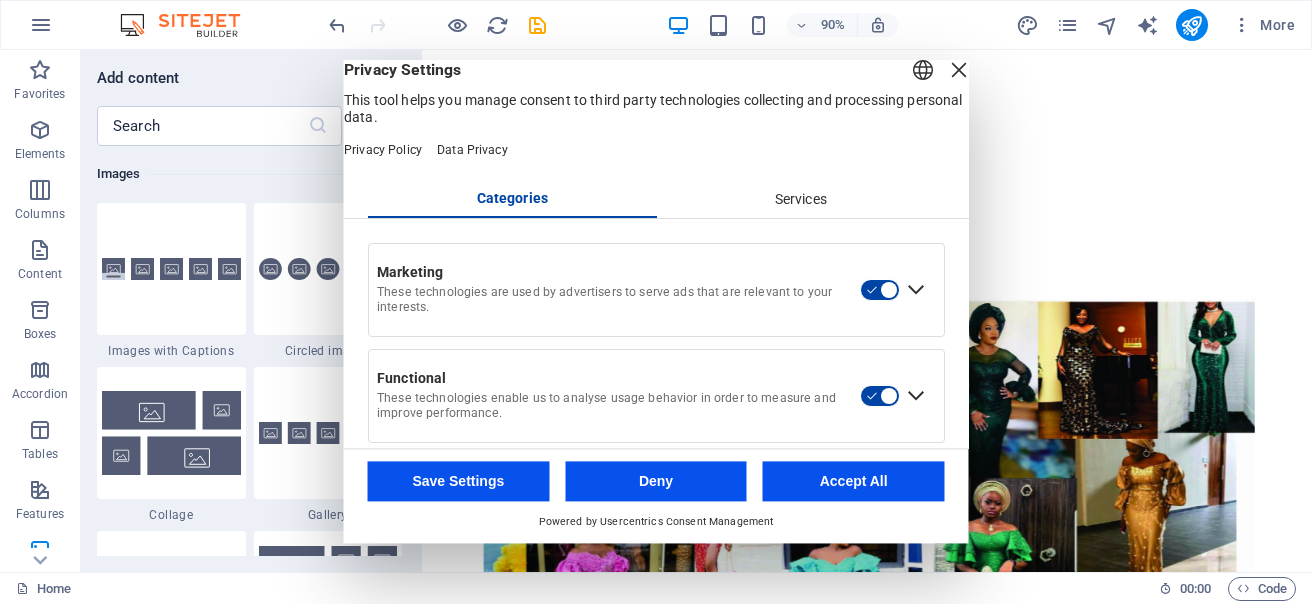 click on "Services" at bounding box center (800, 200) 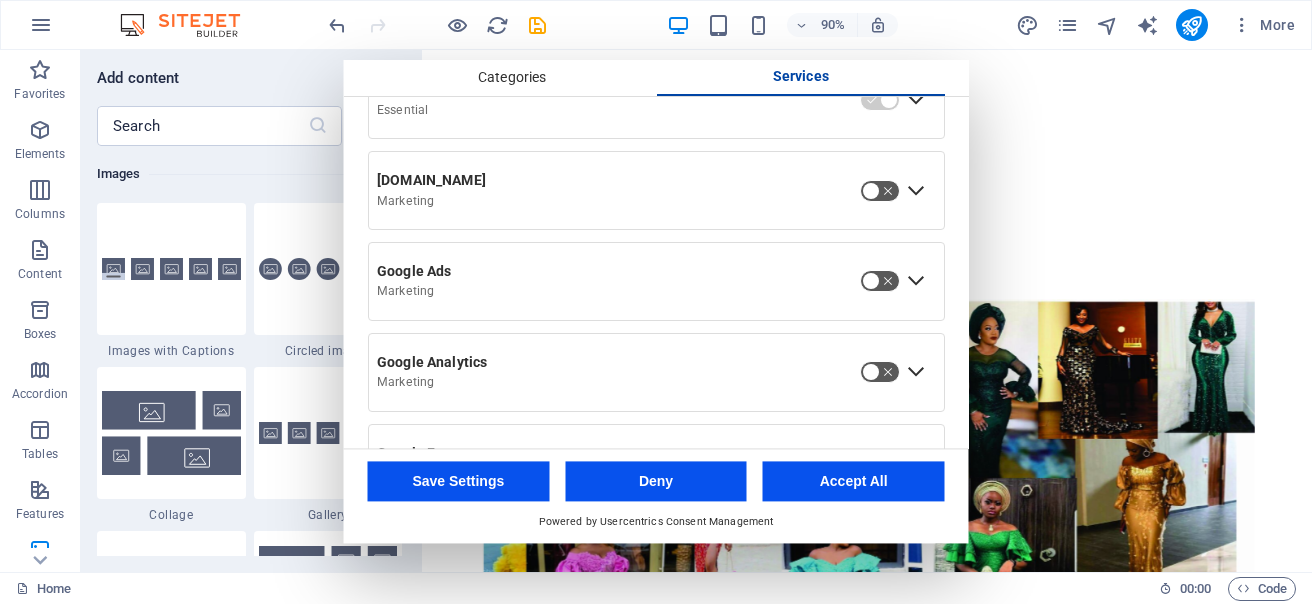 scroll, scrollTop: 284, scrollLeft: 0, axis: vertical 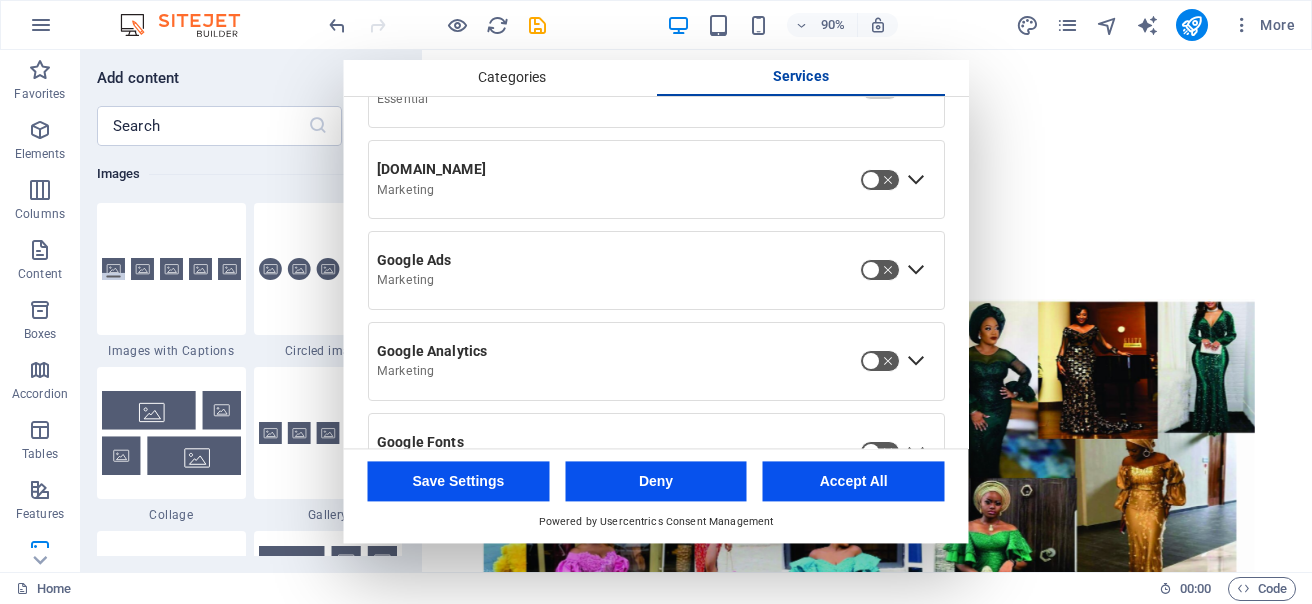 click at bounding box center [880, 271] 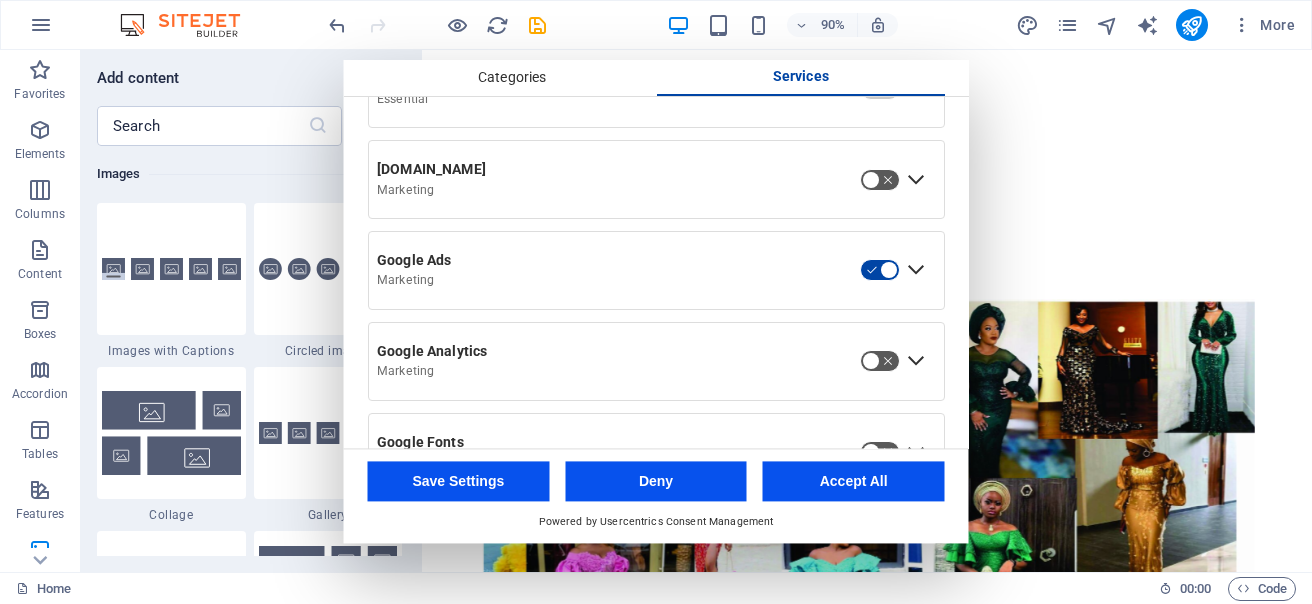 click at bounding box center [880, 362] 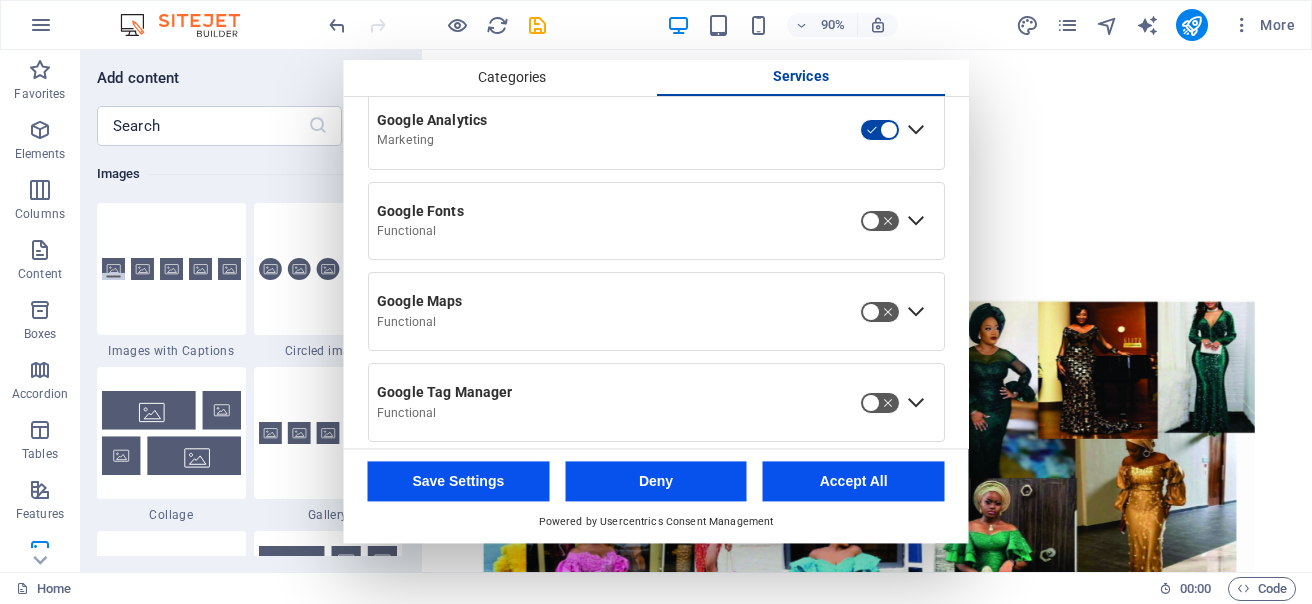 scroll, scrollTop: 519, scrollLeft: 0, axis: vertical 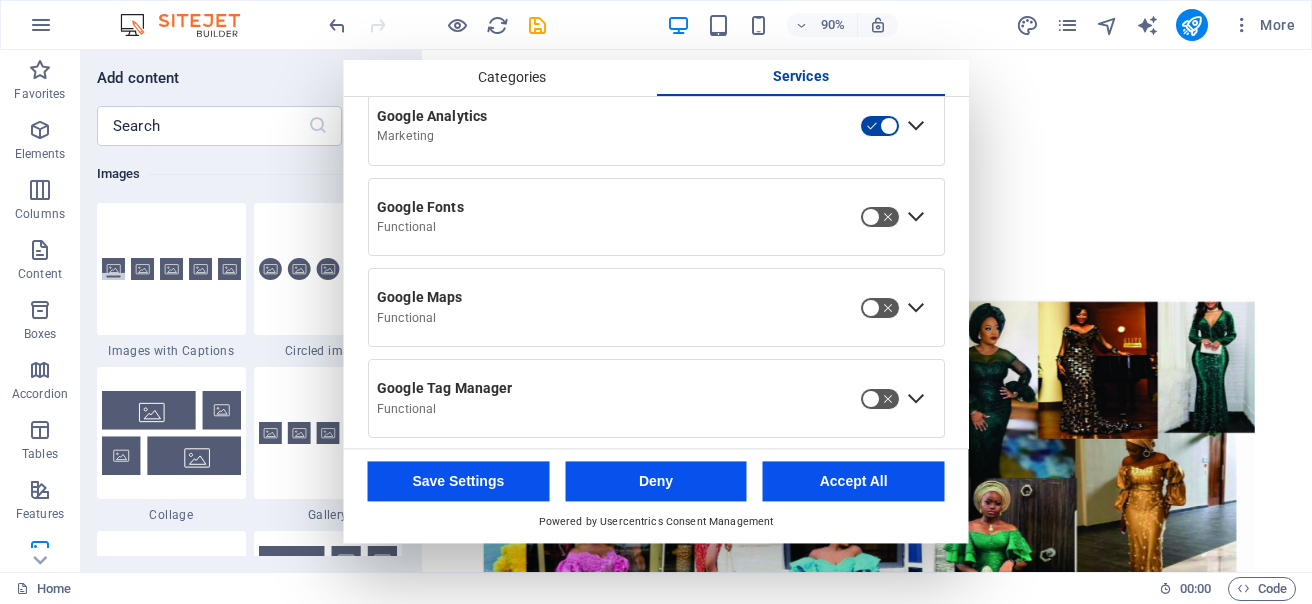 drag, startPoint x: 962, startPoint y: 206, endPoint x: 607, endPoint y: 243, distance: 356.92297 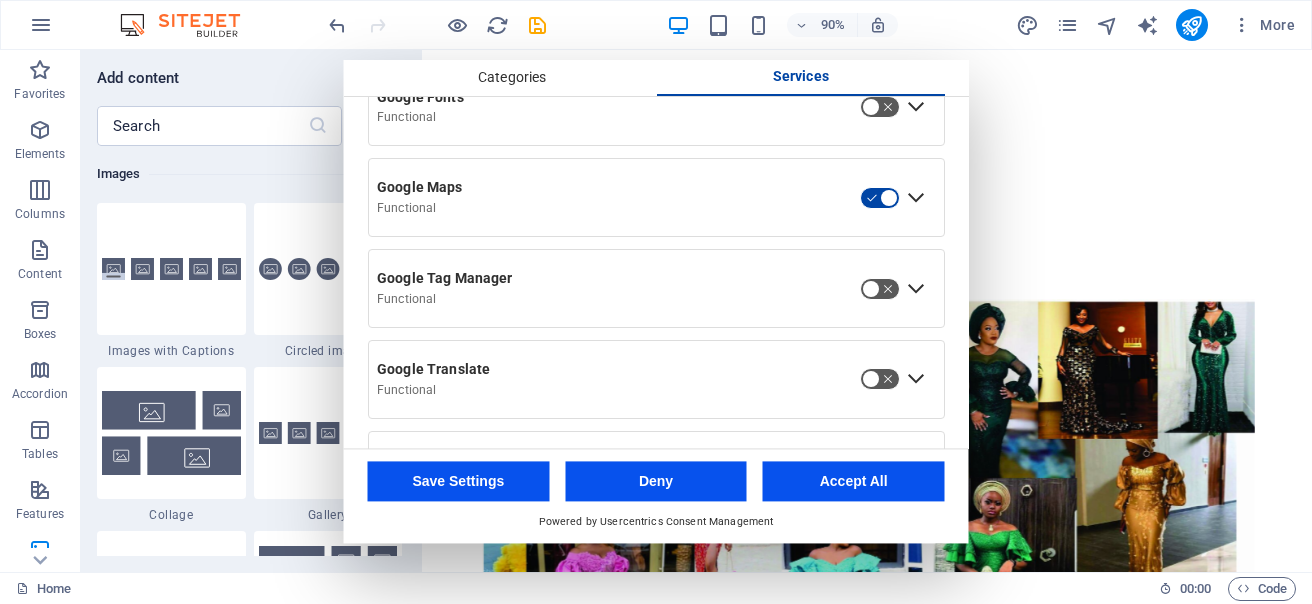 scroll, scrollTop: 652, scrollLeft: 0, axis: vertical 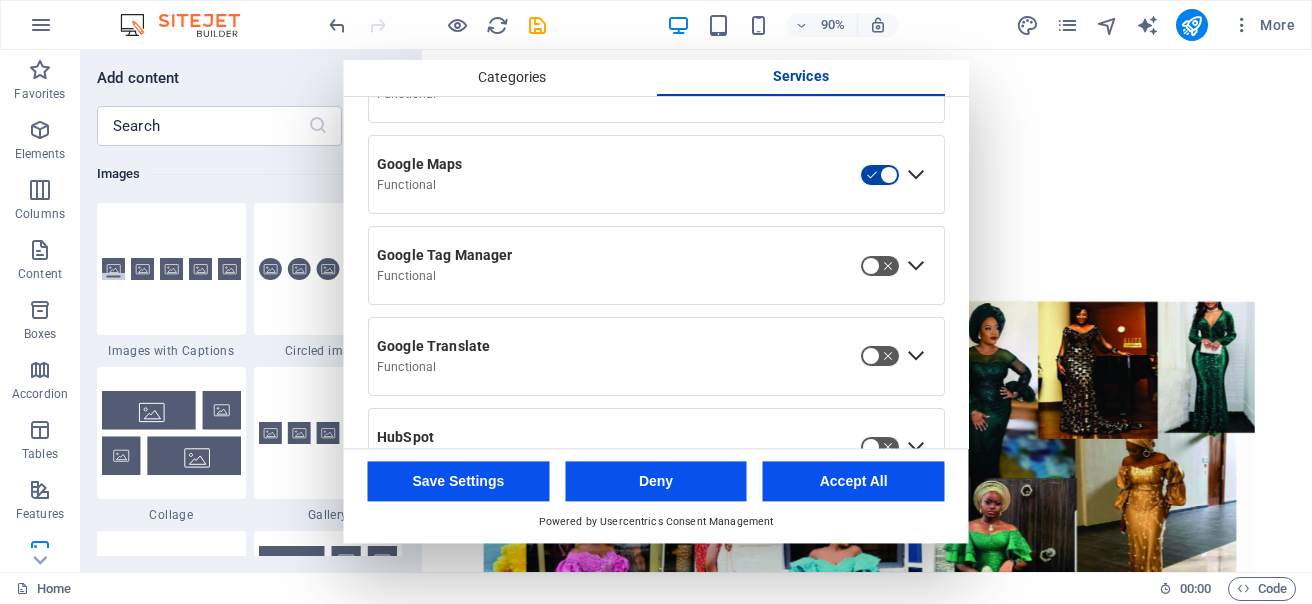 click at bounding box center (880, 266) 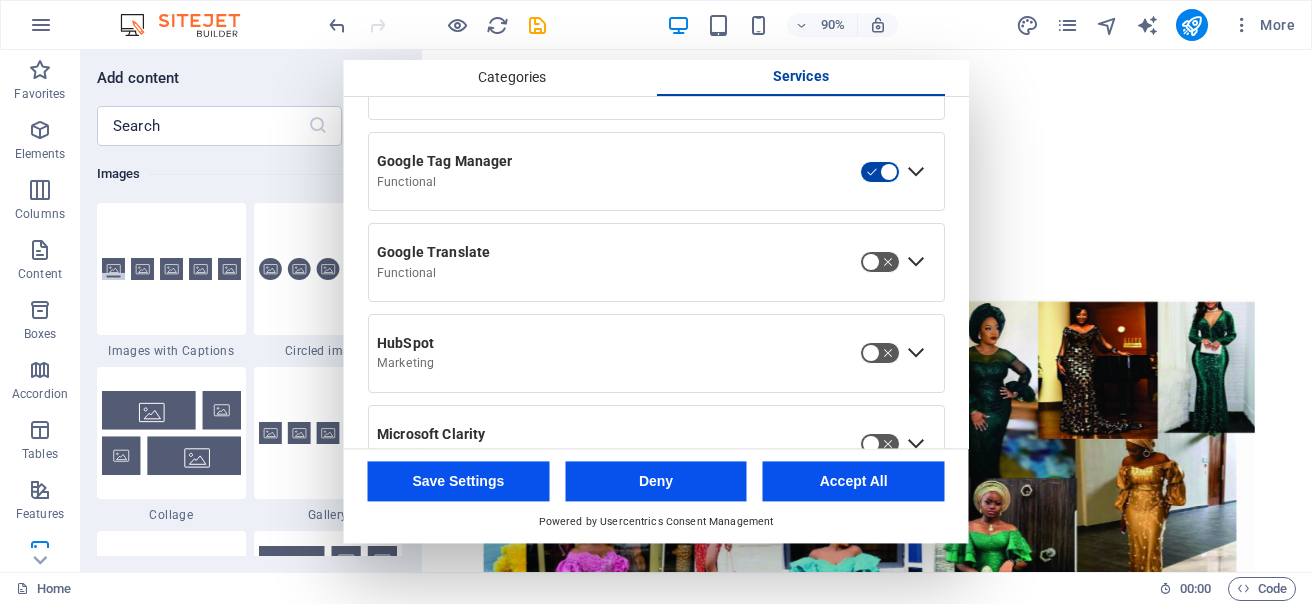 scroll, scrollTop: 750, scrollLeft: 0, axis: vertical 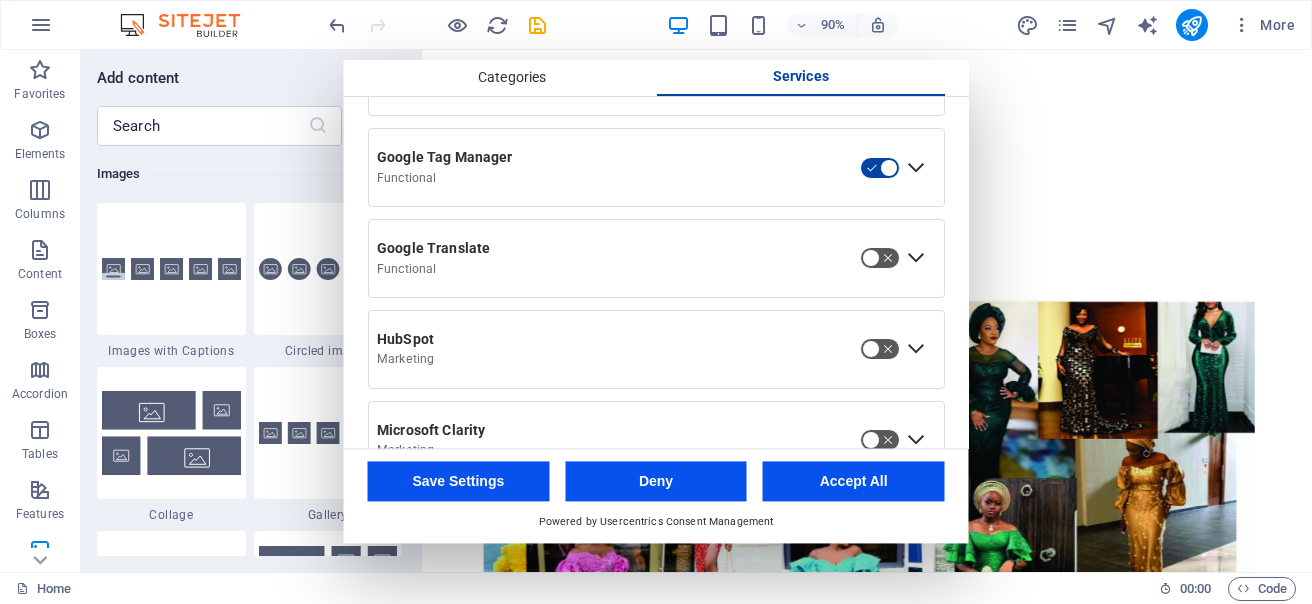 click at bounding box center (880, 259) 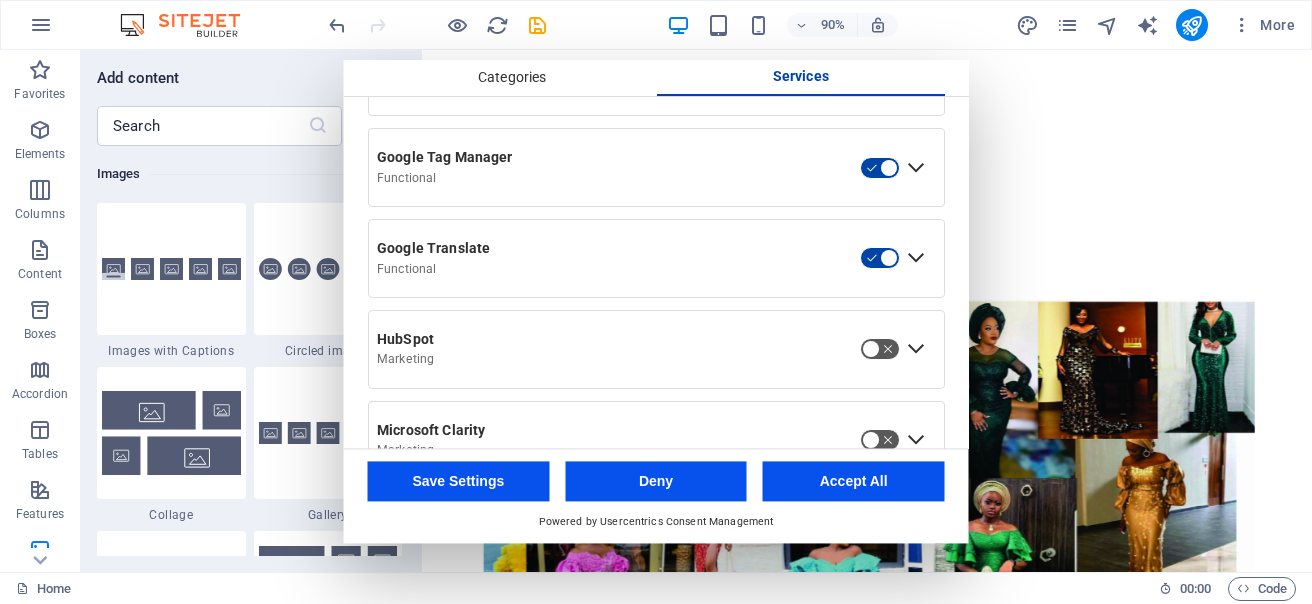 click at bounding box center (880, 350) 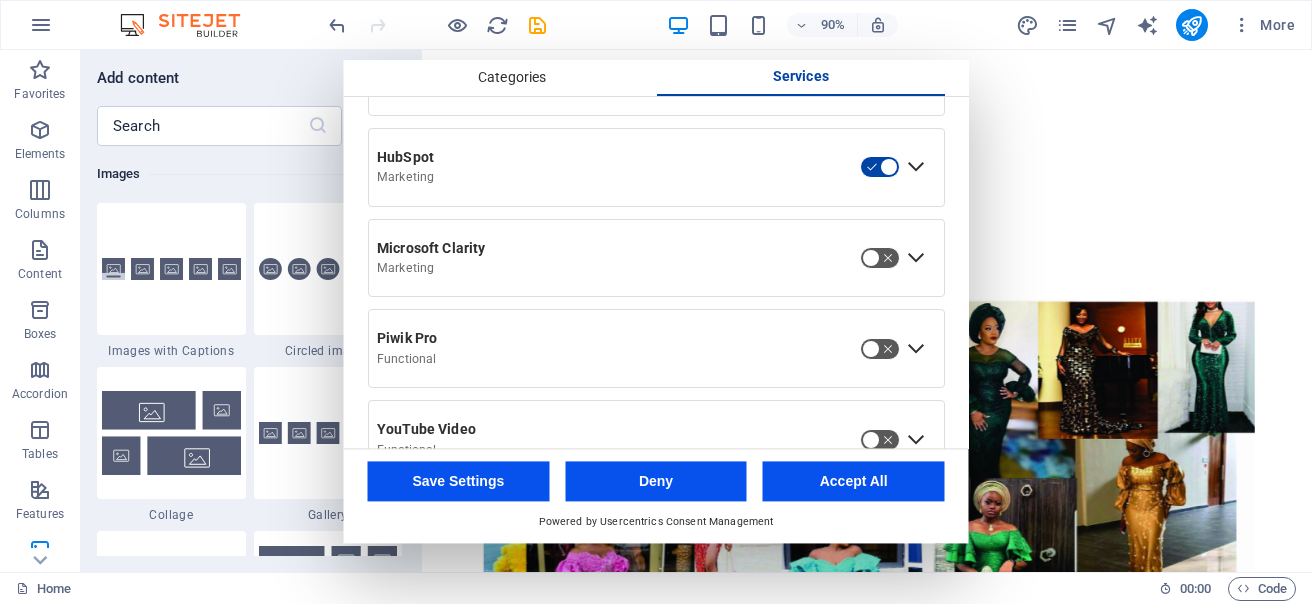 scroll, scrollTop: 950, scrollLeft: 0, axis: vertical 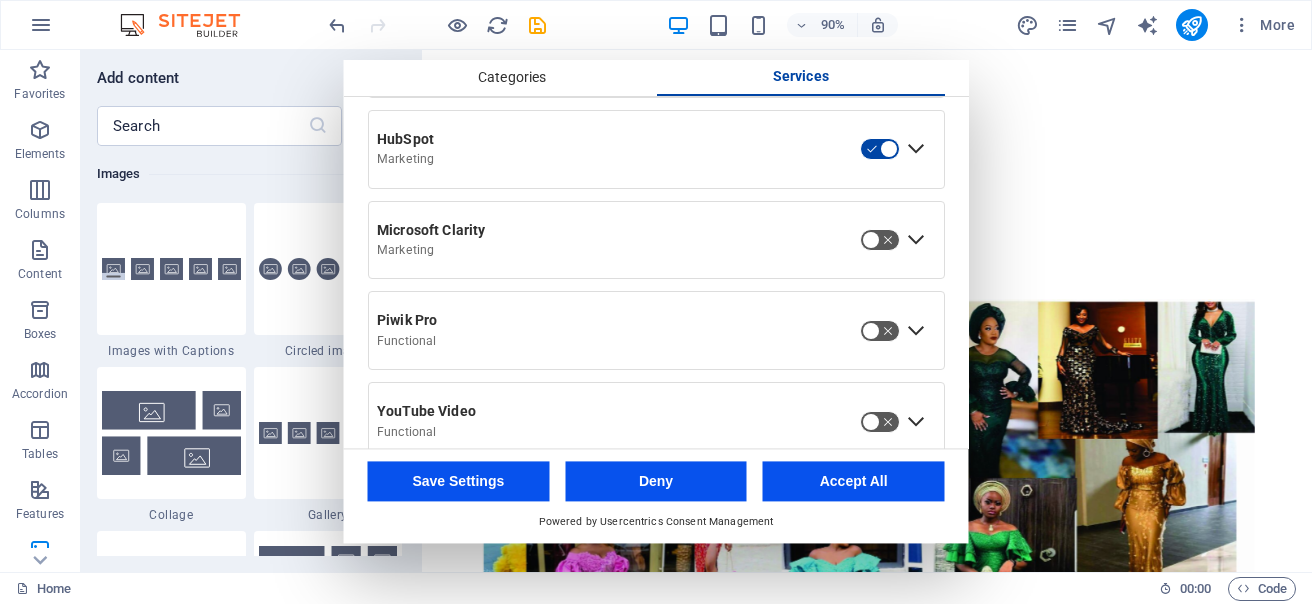 click at bounding box center (880, 240) 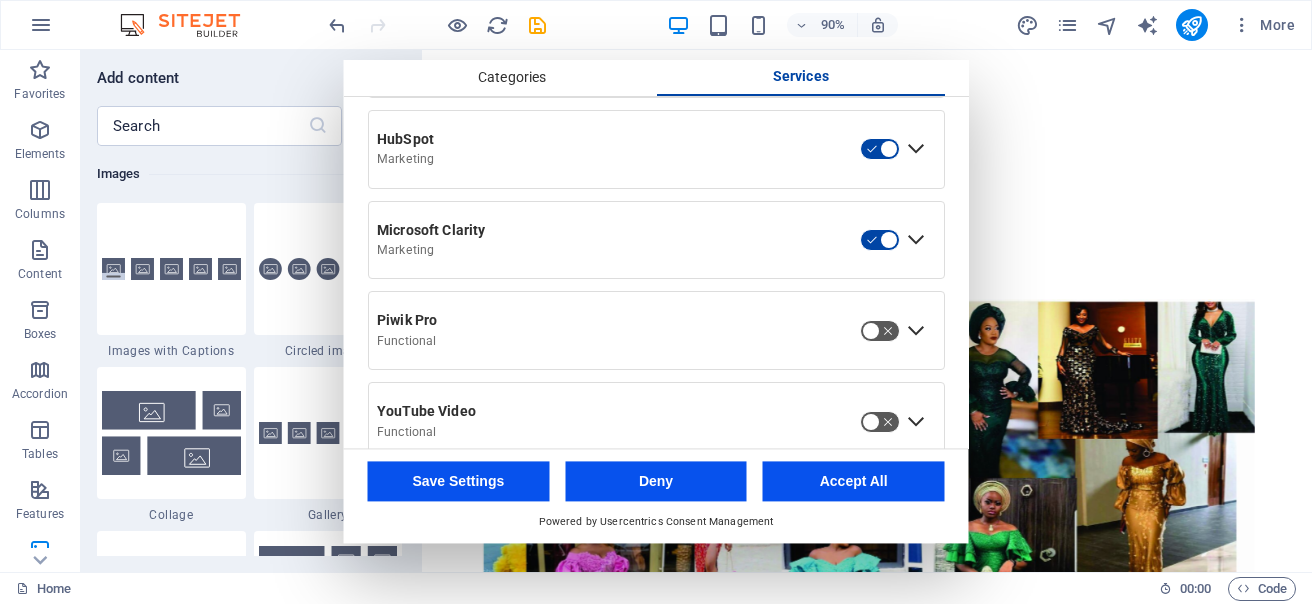 click at bounding box center [880, 331] 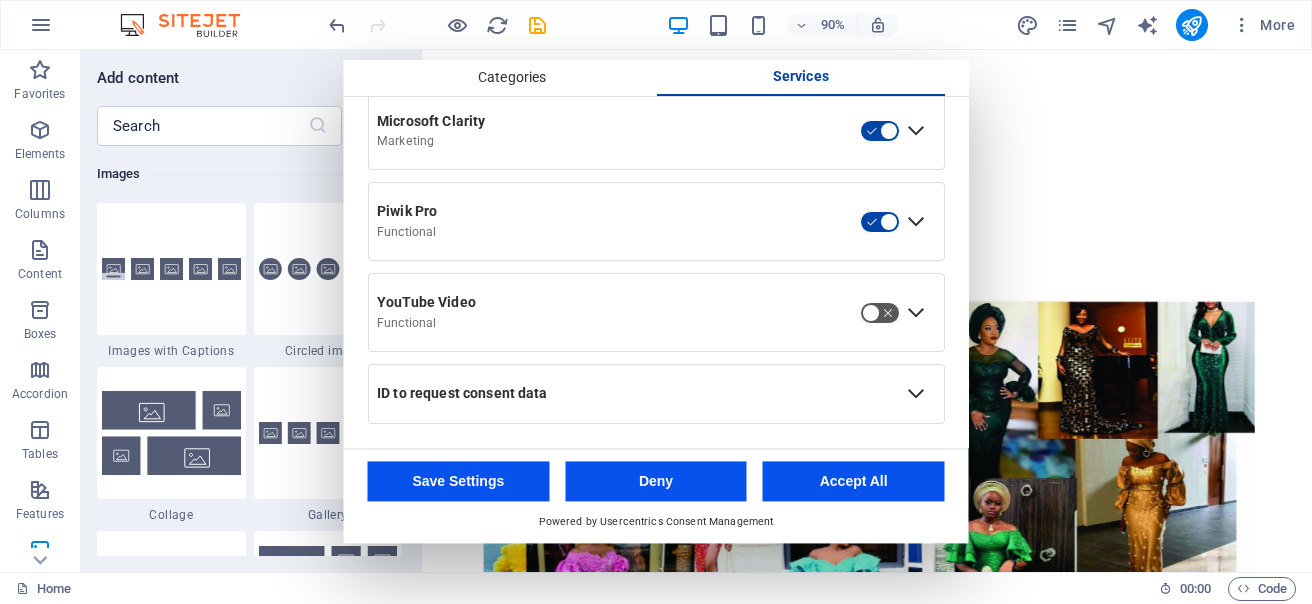 scroll, scrollTop: 1083, scrollLeft: 0, axis: vertical 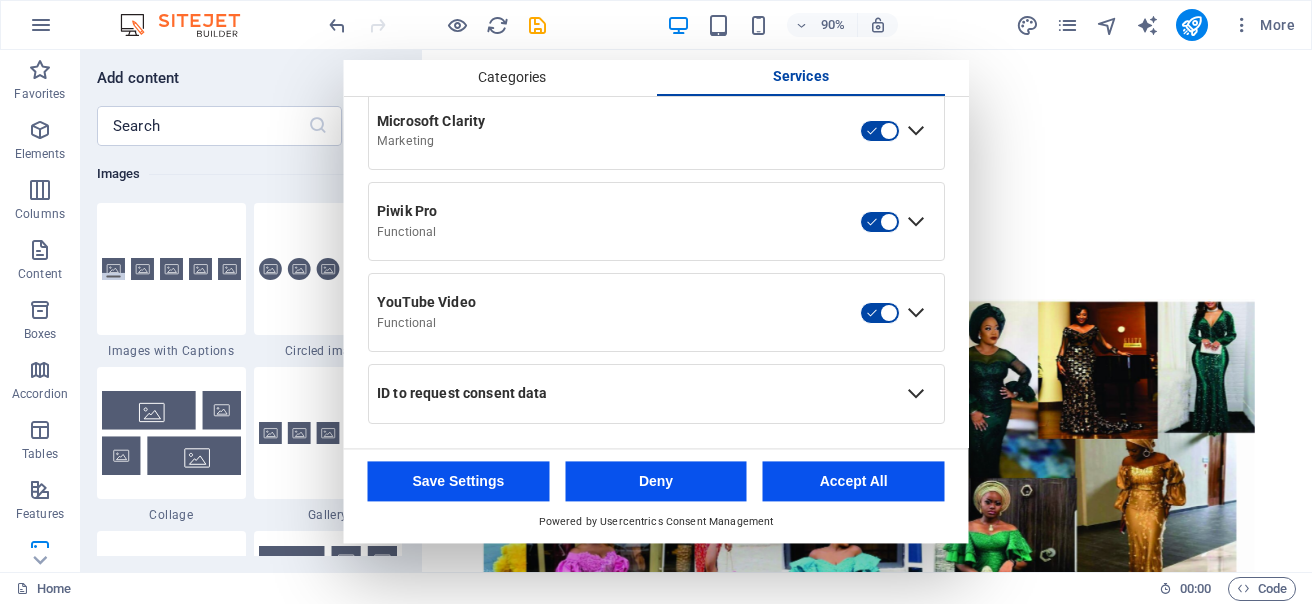 click at bounding box center [916, 394] 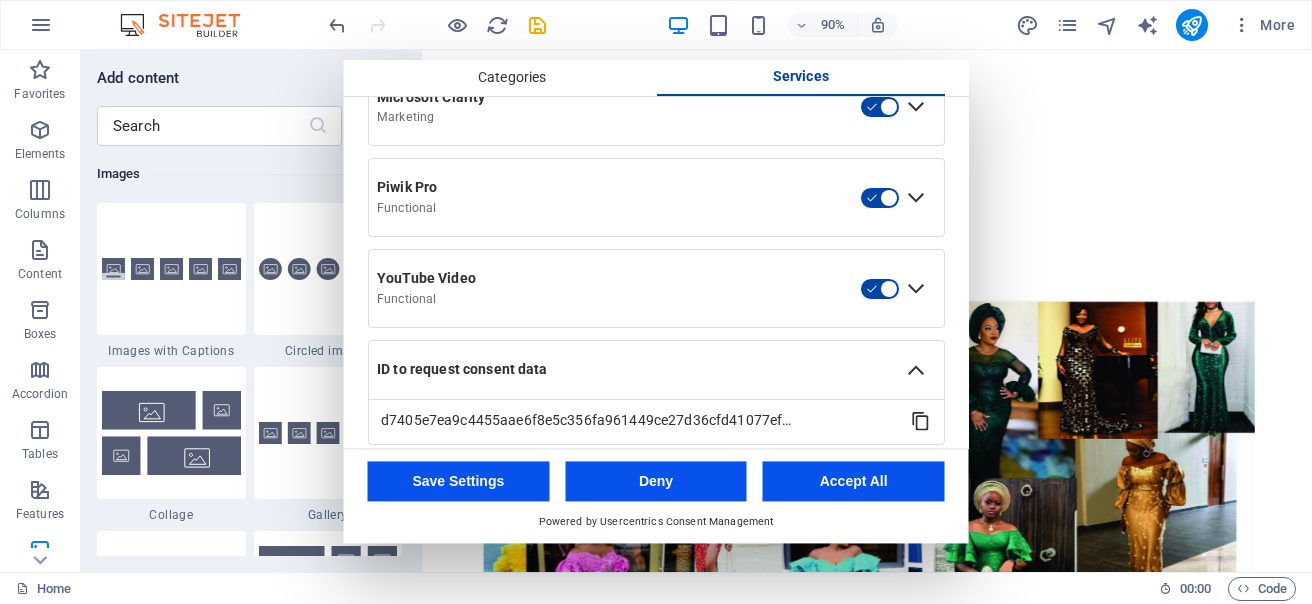 scroll, scrollTop: 1128, scrollLeft: 0, axis: vertical 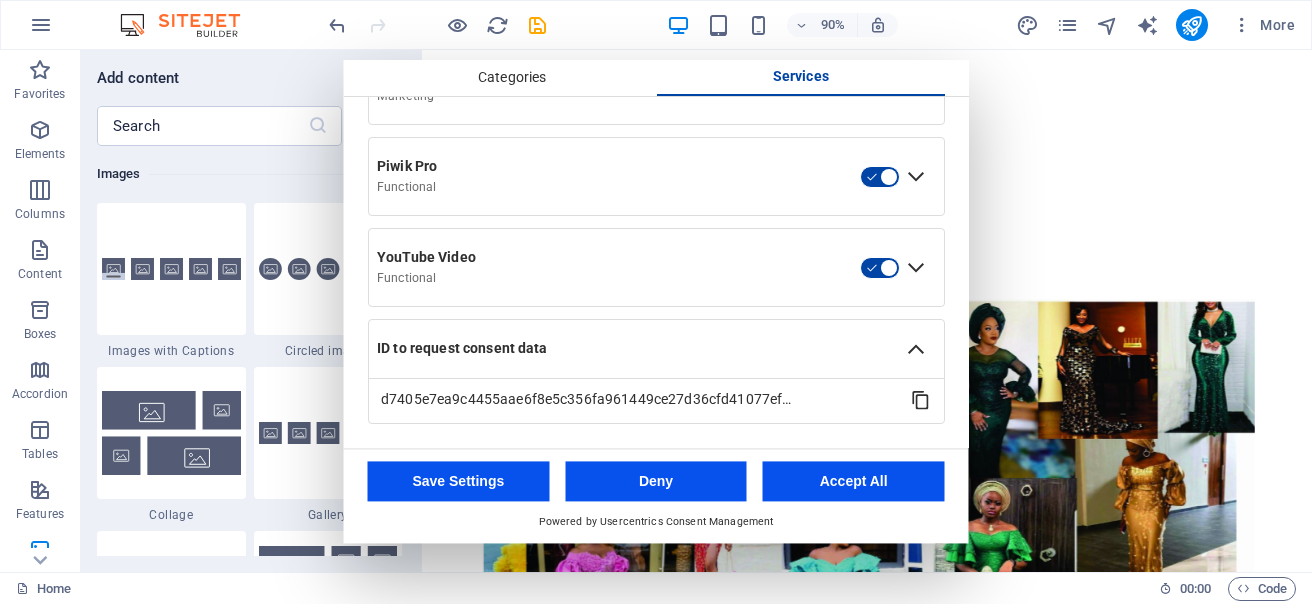 click on "d7405e7ea9c4455aae6f8e5c356fa961449ce27d36cfd41077ef69942d7575e5" at bounding box center [587, 401] 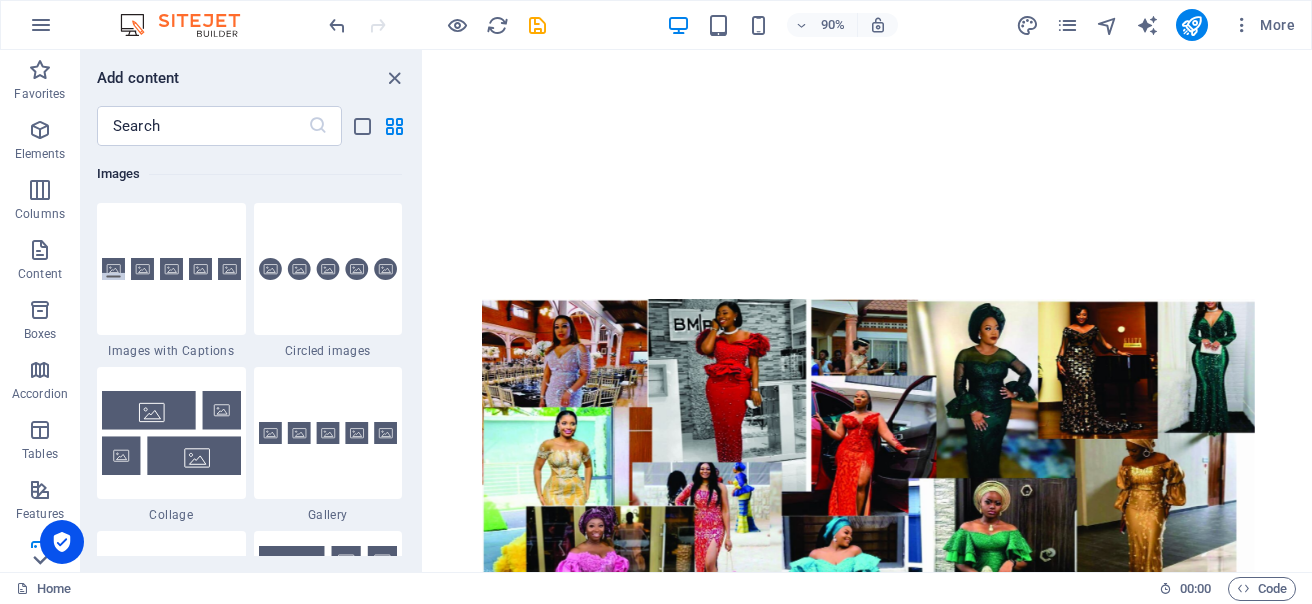 click 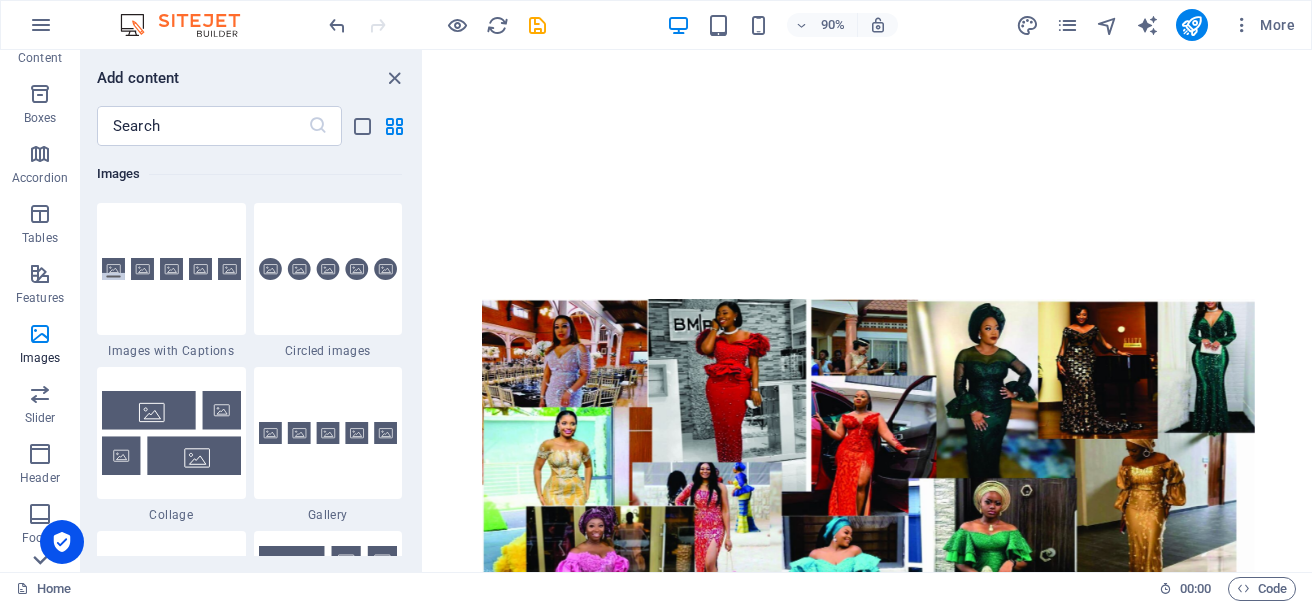scroll, scrollTop: 378, scrollLeft: 0, axis: vertical 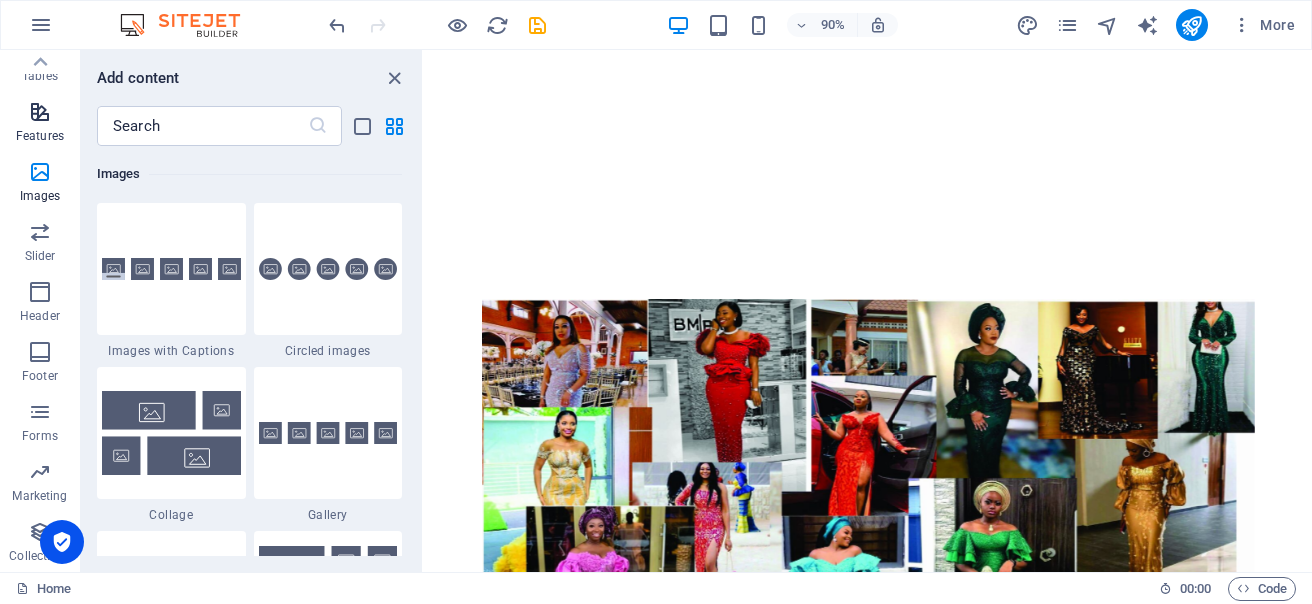 click at bounding box center [40, 112] 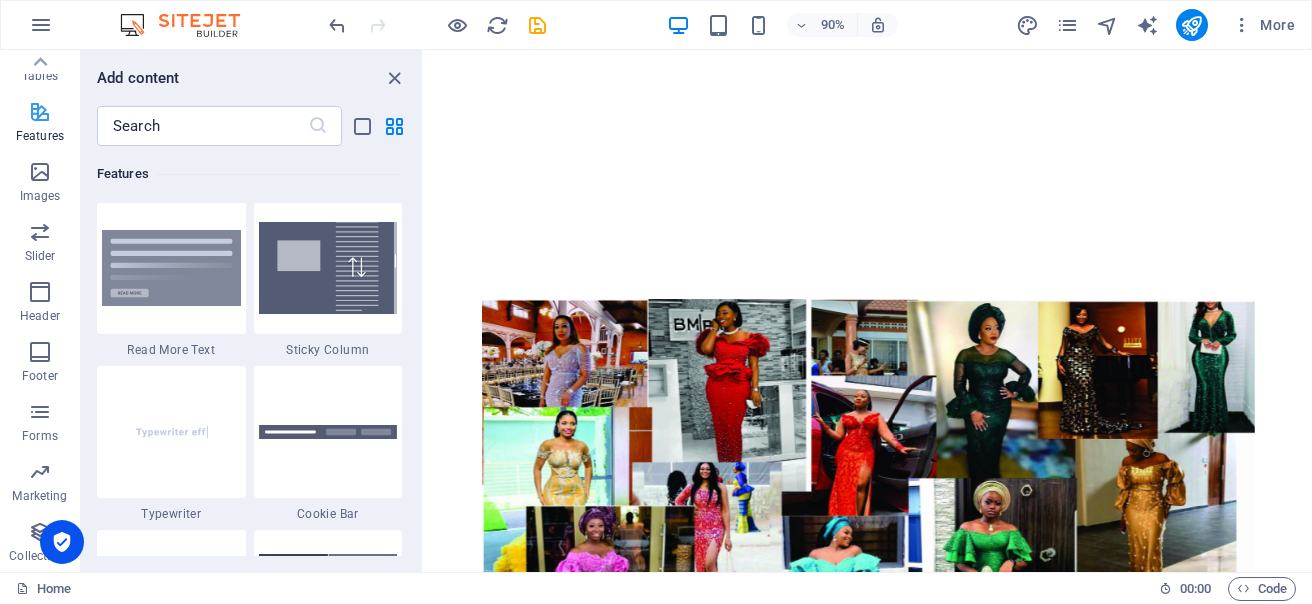 scroll, scrollTop: 7631, scrollLeft: 0, axis: vertical 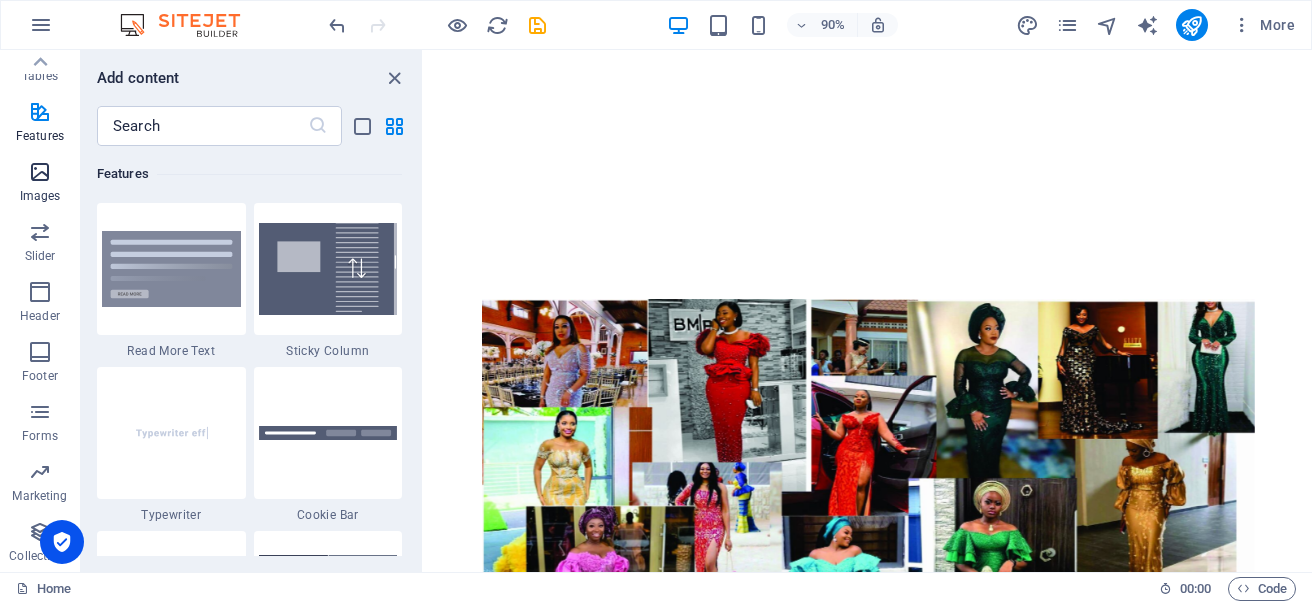 click at bounding box center [40, 172] 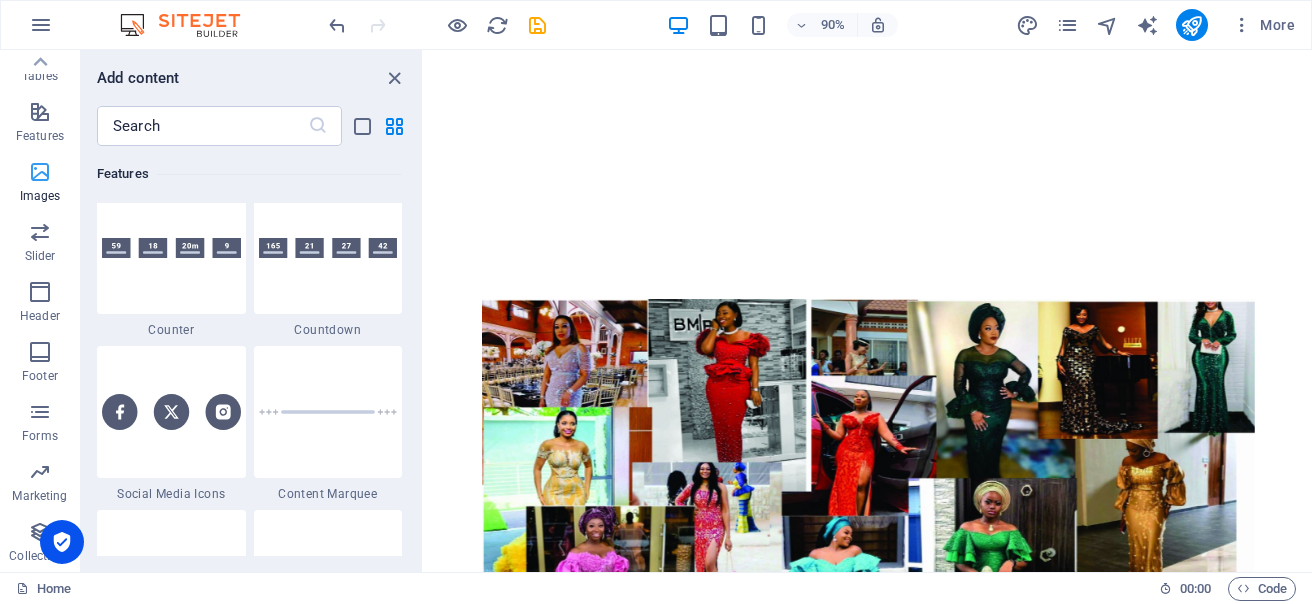 scroll, scrollTop: 9976, scrollLeft: 0, axis: vertical 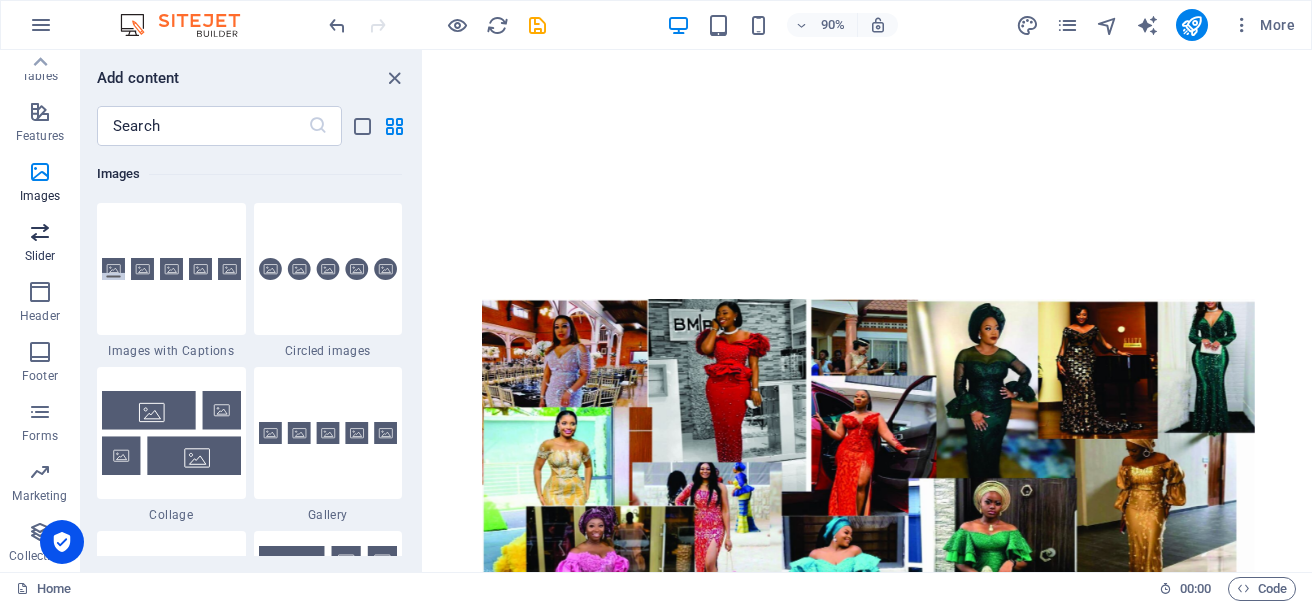 click at bounding box center [40, 232] 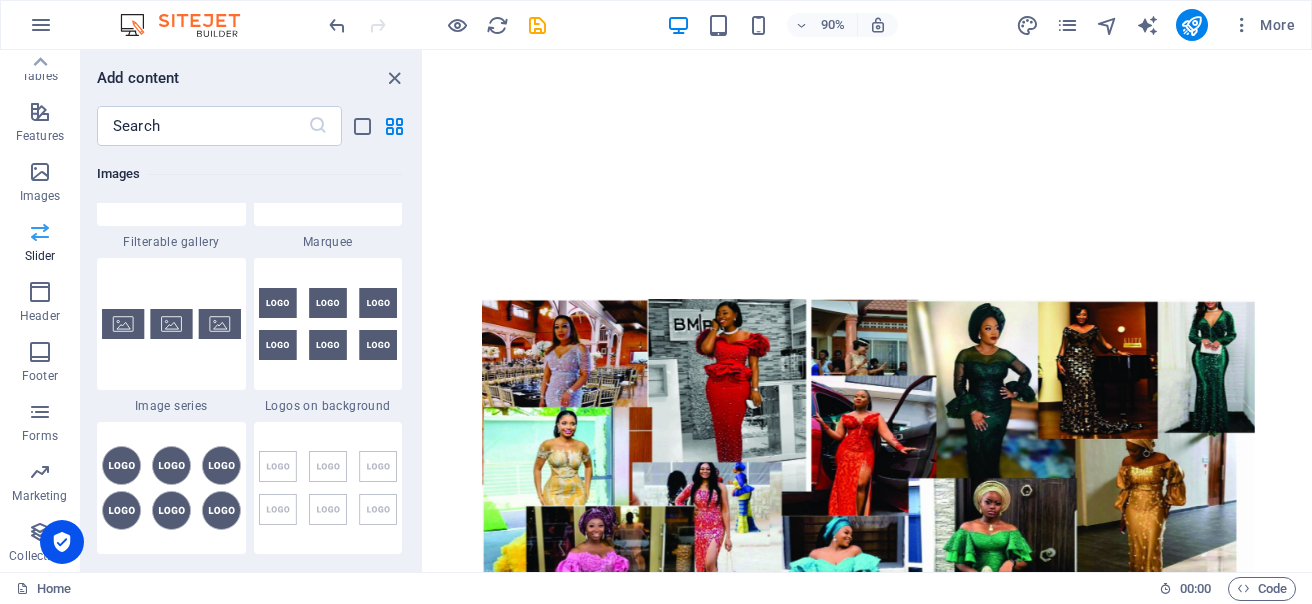 scroll, scrollTop: 11173, scrollLeft: 0, axis: vertical 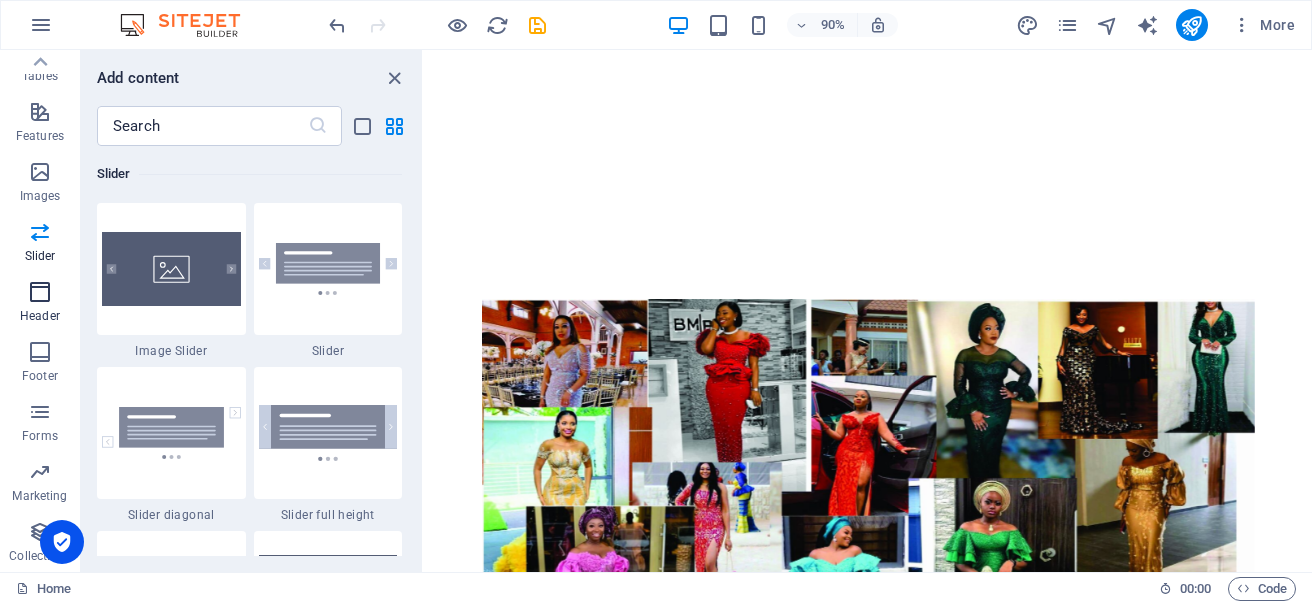 click at bounding box center [40, 292] 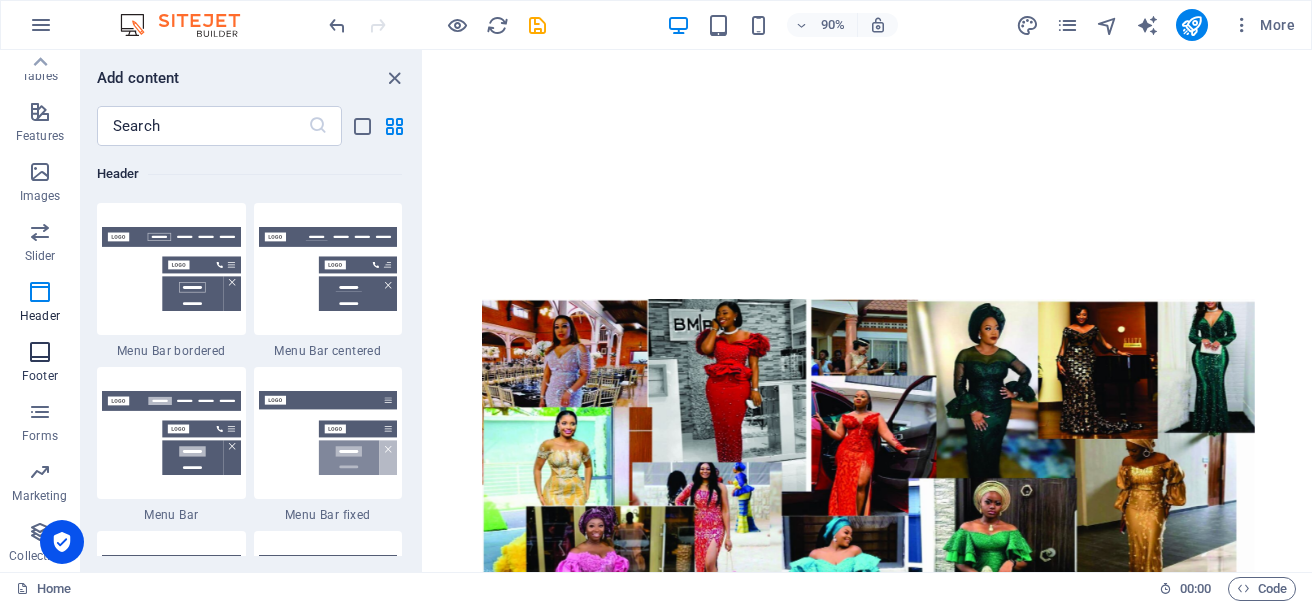 click at bounding box center (40, 352) 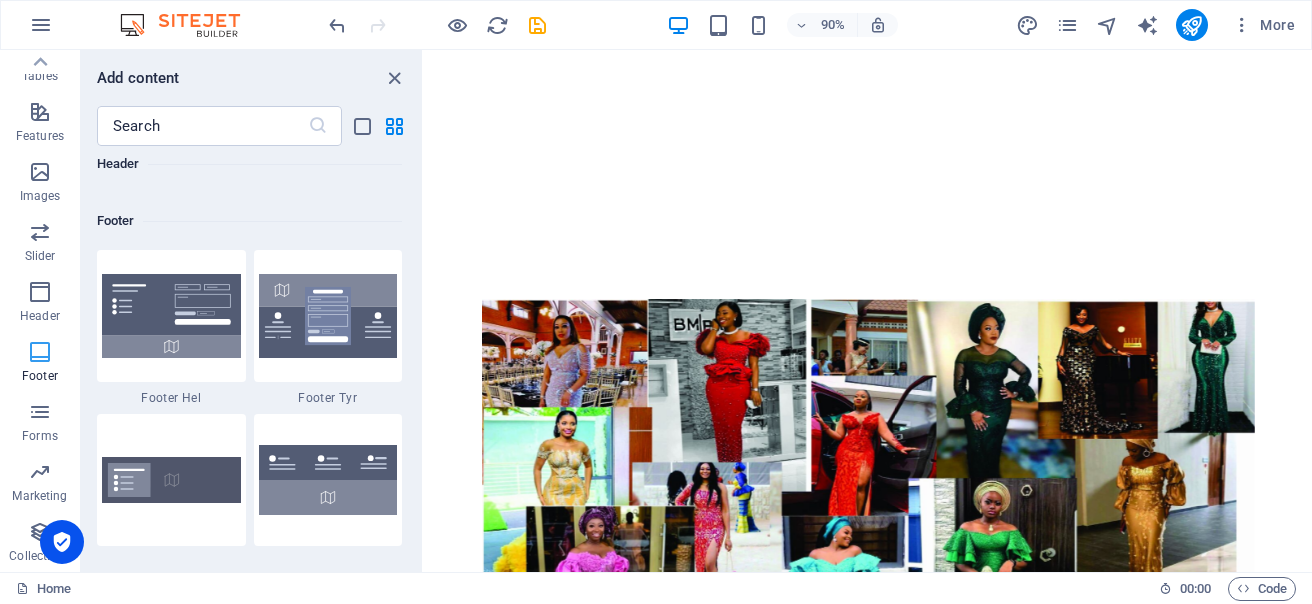 scroll, scrollTop: 13075, scrollLeft: 0, axis: vertical 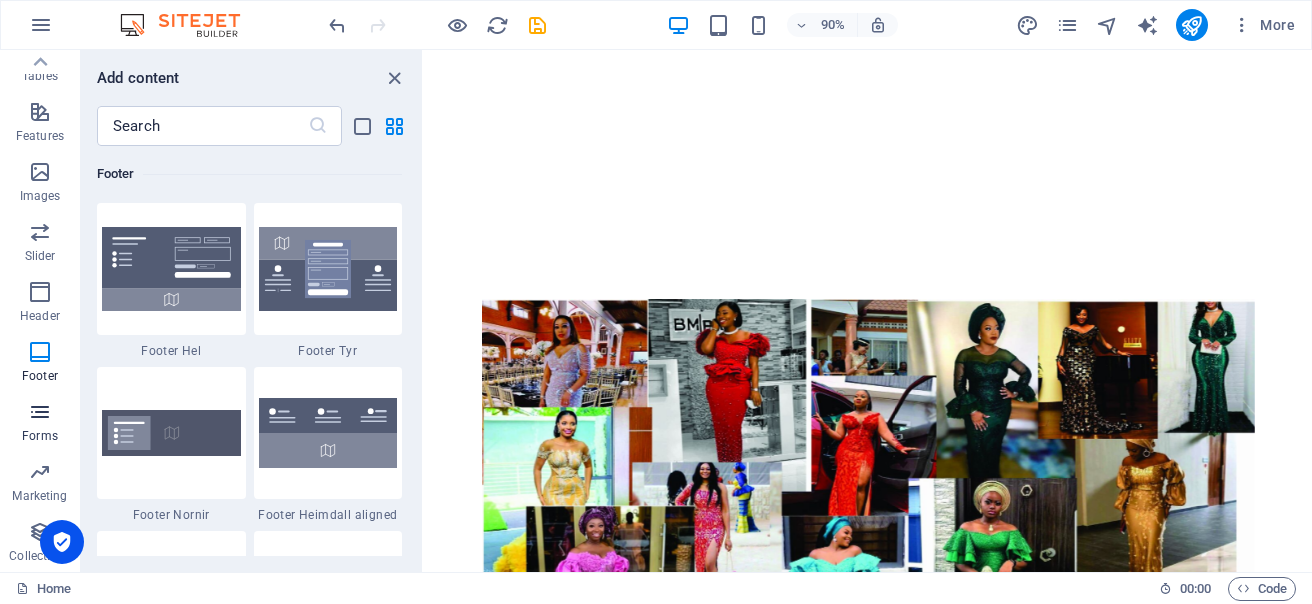 click at bounding box center (40, 412) 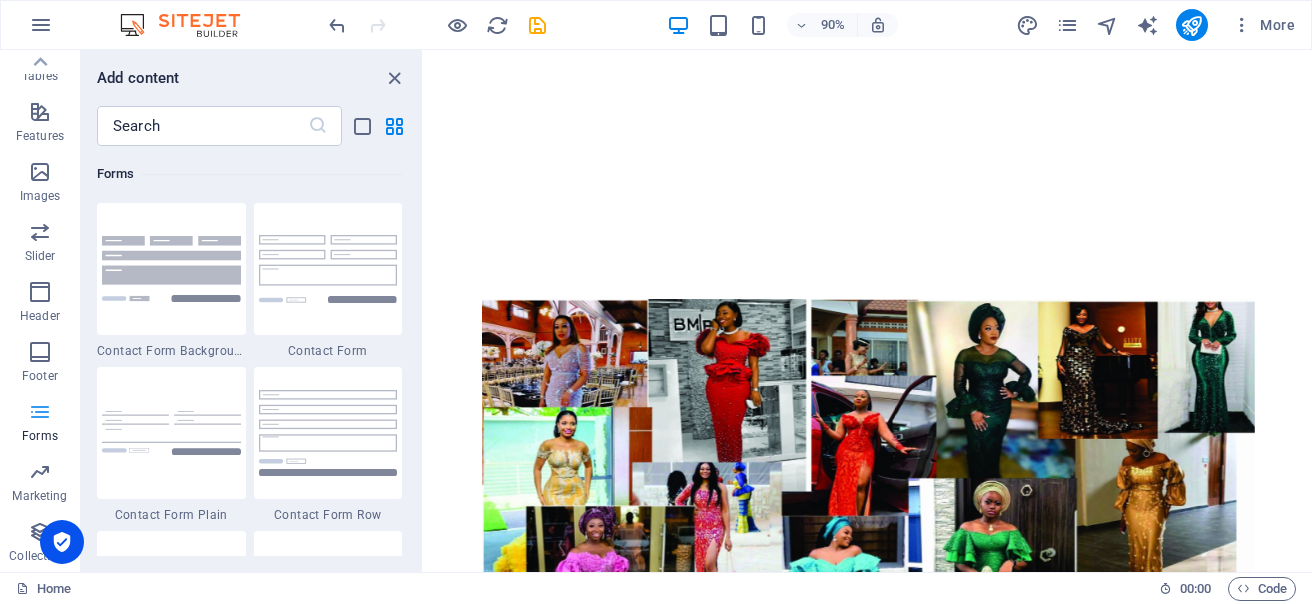 scroll, scrollTop: 14436, scrollLeft: 0, axis: vertical 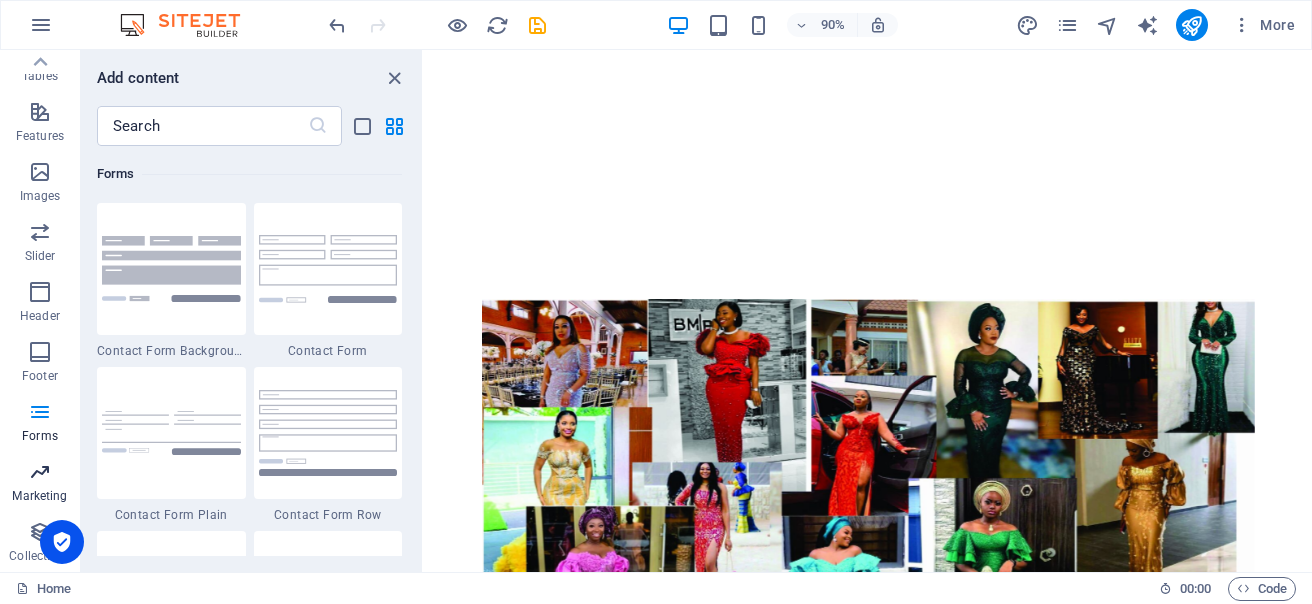 click at bounding box center (40, 472) 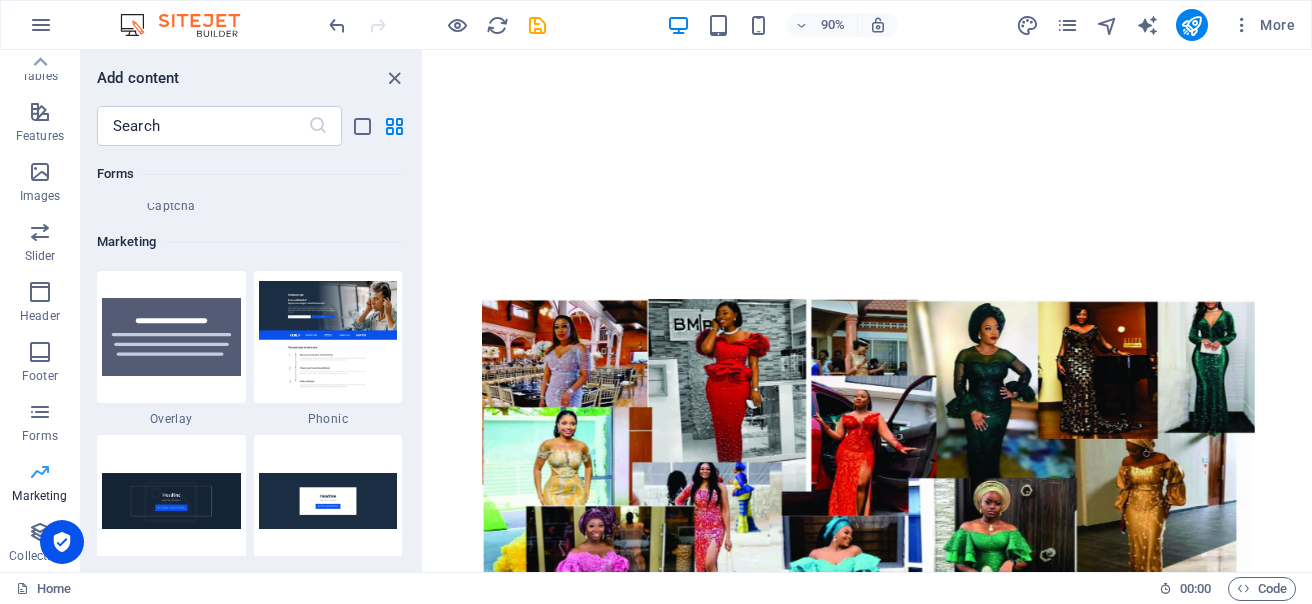 scroll, scrollTop: 16125, scrollLeft: 0, axis: vertical 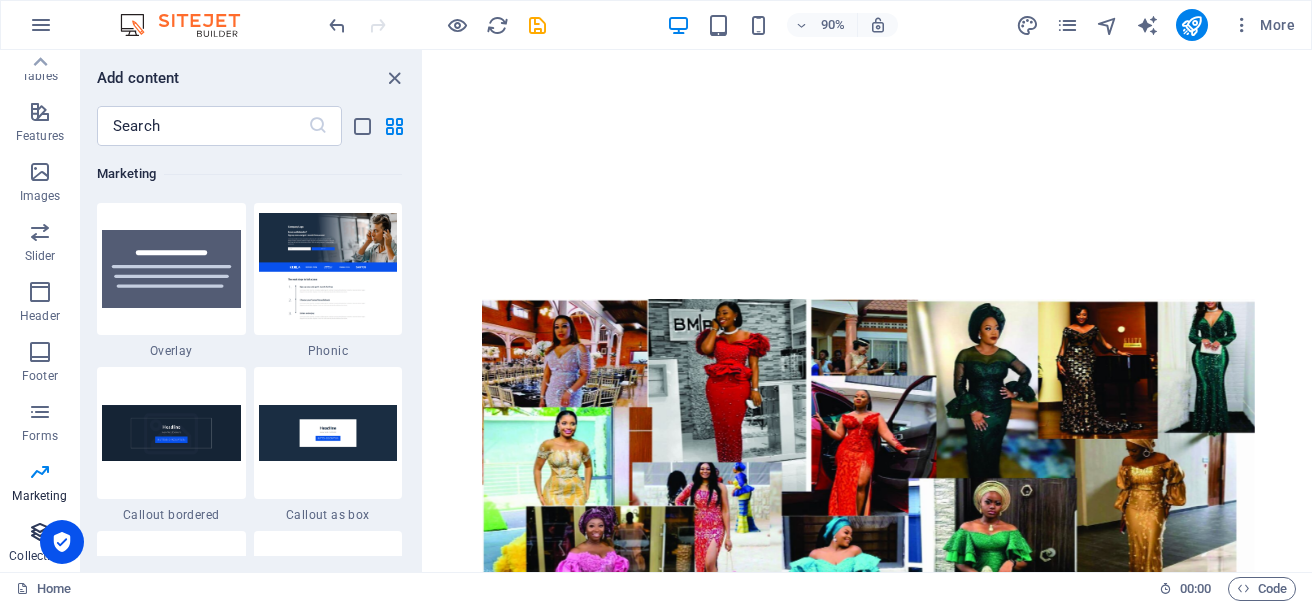 click on "Collections" at bounding box center (40, 544) 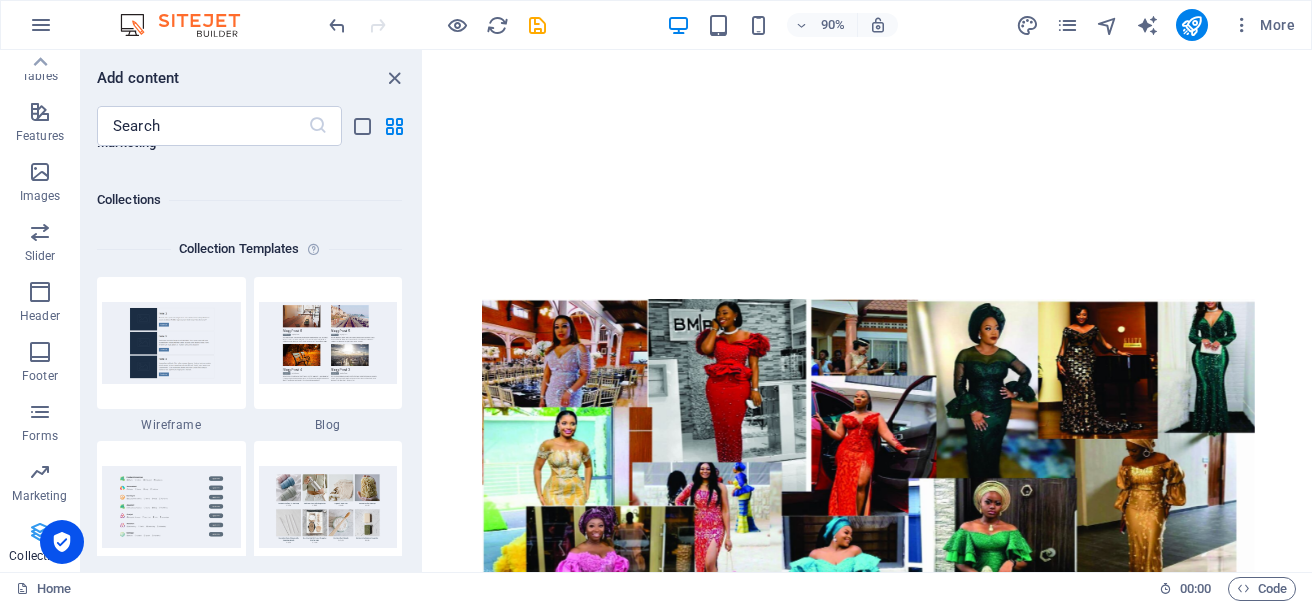 scroll, scrollTop: 18142, scrollLeft: 0, axis: vertical 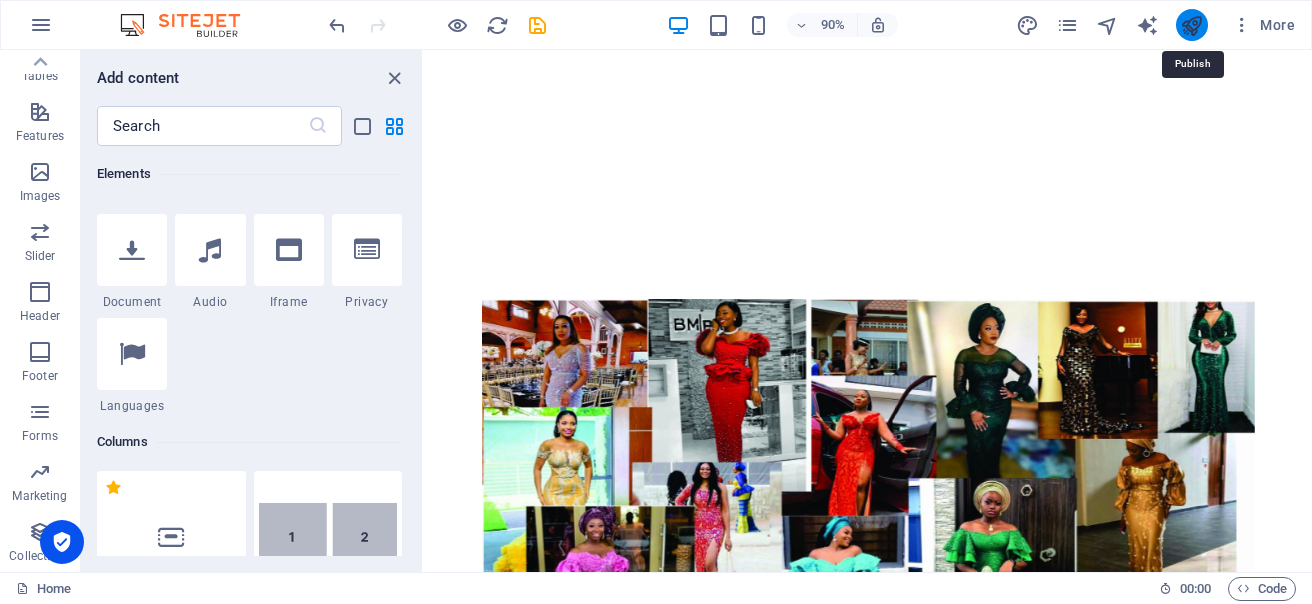 click at bounding box center (1191, 25) 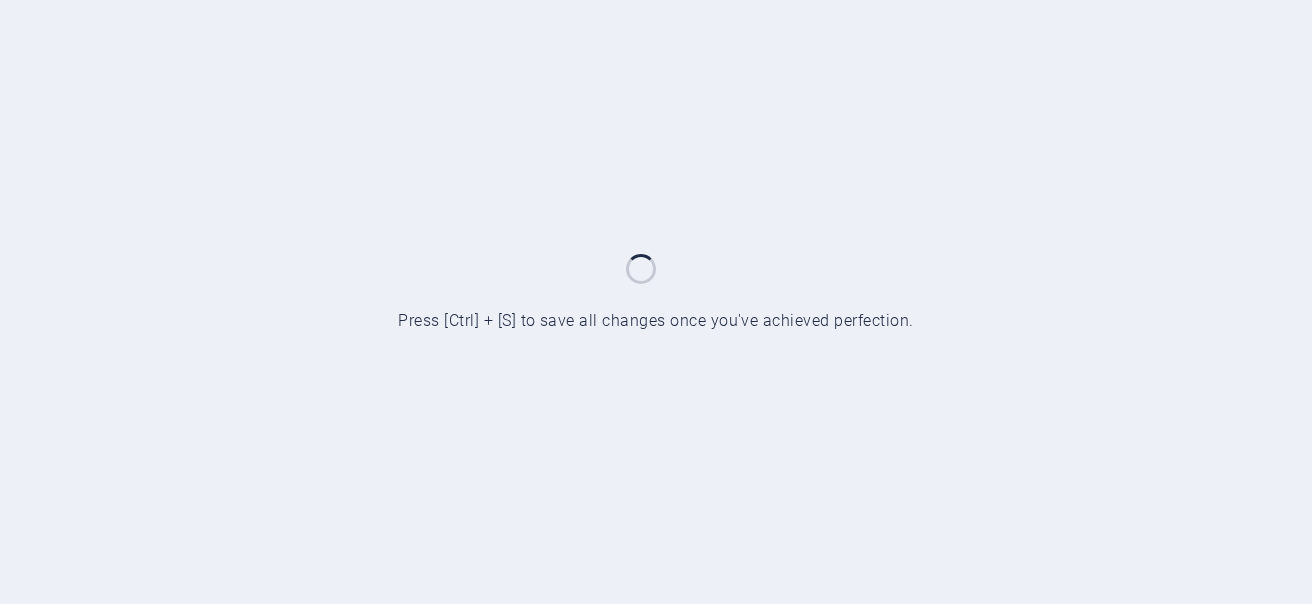 scroll, scrollTop: 0, scrollLeft: 0, axis: both 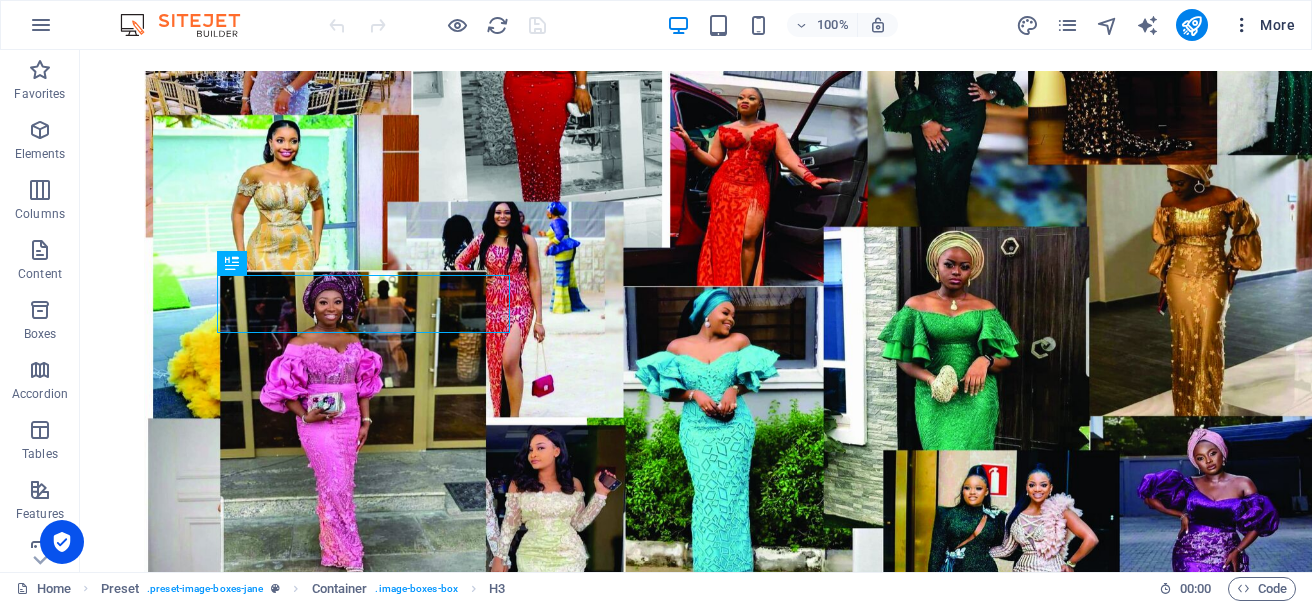 click at bounding box center [1242, 25] 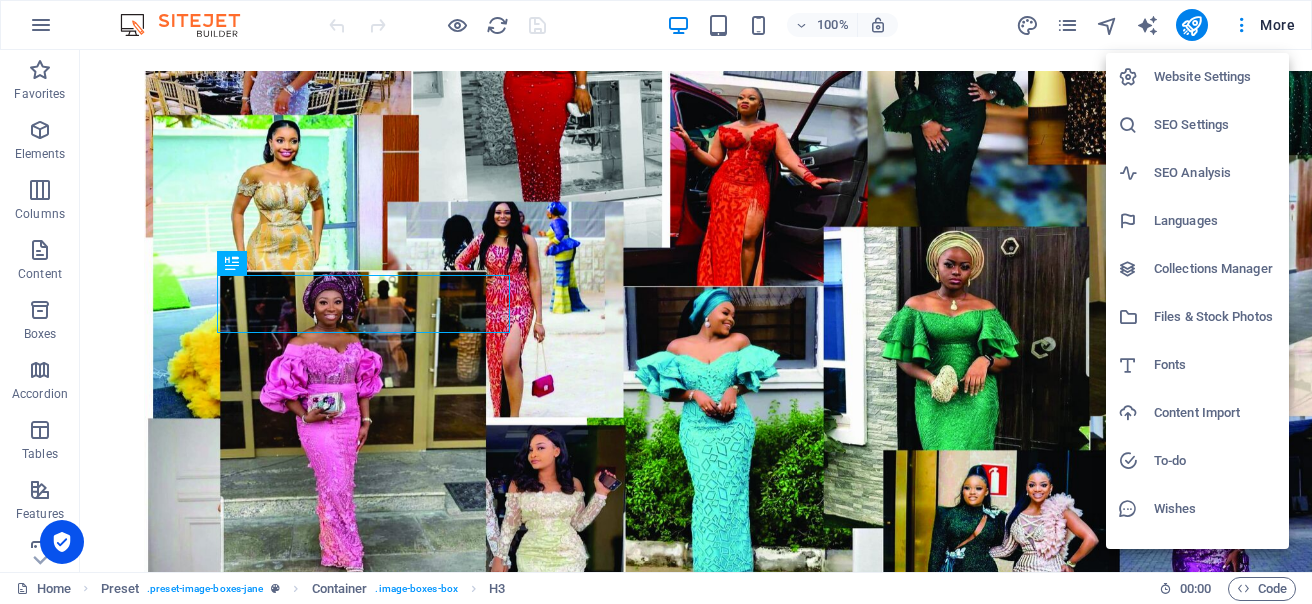 click on "SEO Settings" at bounding box center [1215, 125] 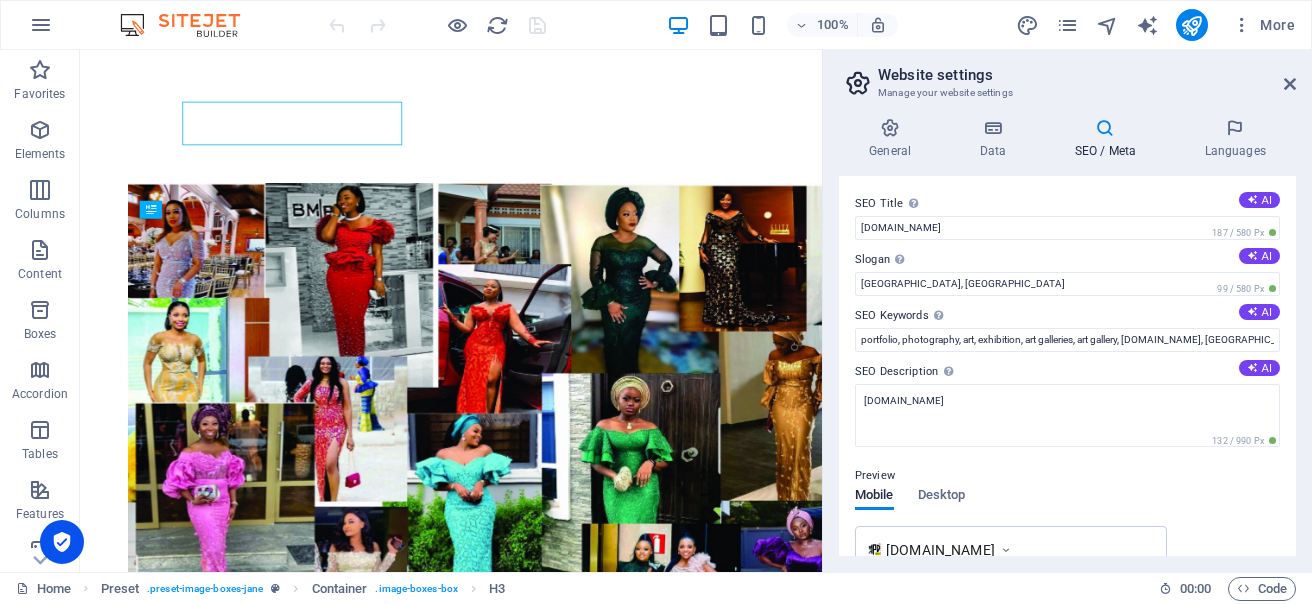 scroll, scrollTop: 915, scrollLeft: 0, axis: vertical 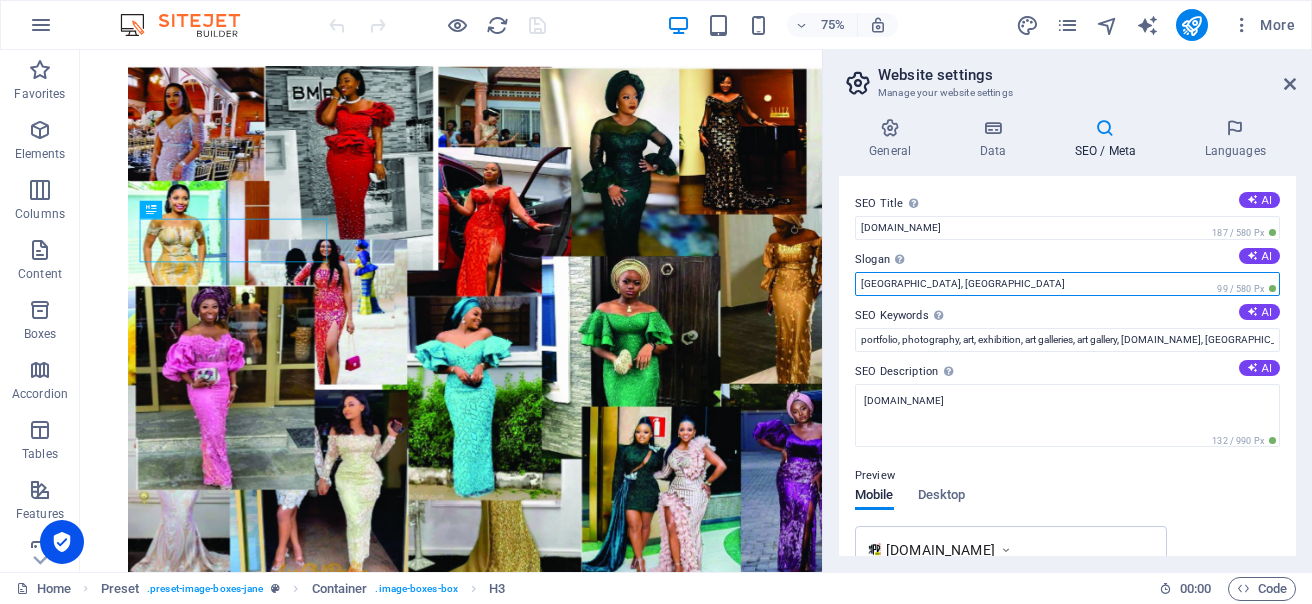 drag, startPoint x: 968, startPoint y: 278, endPoint x: 854, endPoint y: 279, distance: 114.00439 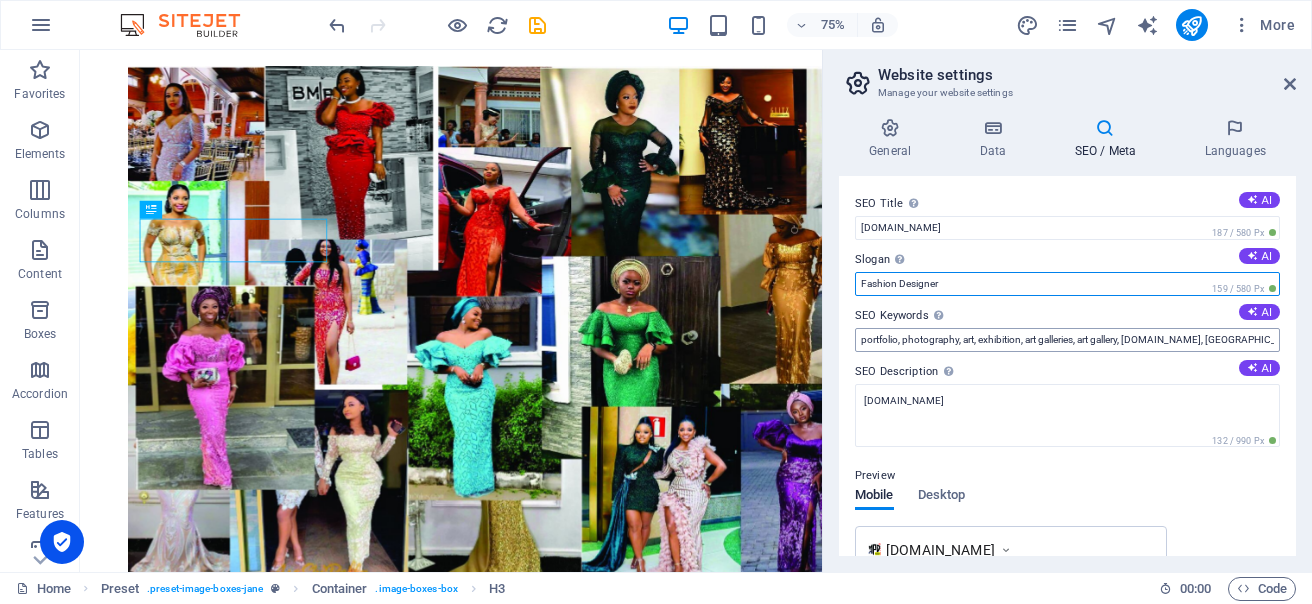 type on "Fashion Designer" 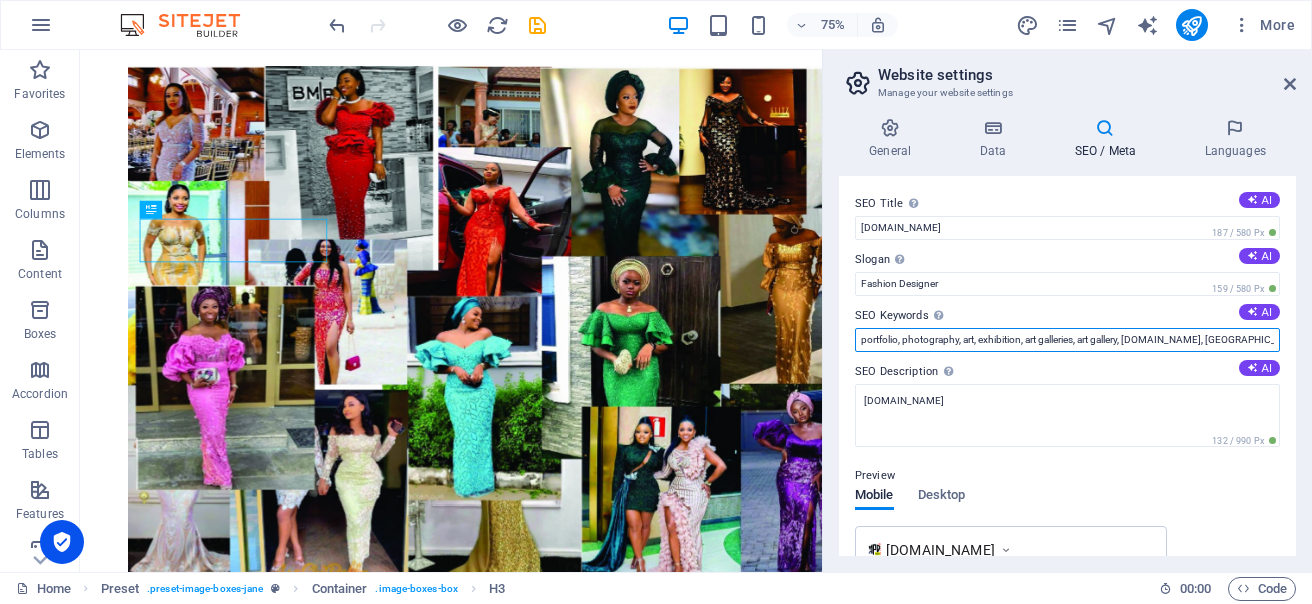 click on "portfolio, photography, art, exhibition, art galleries, art gallery, mufat.konsultng.com, Oviedo, FL" at bounding box center [1067, 340] 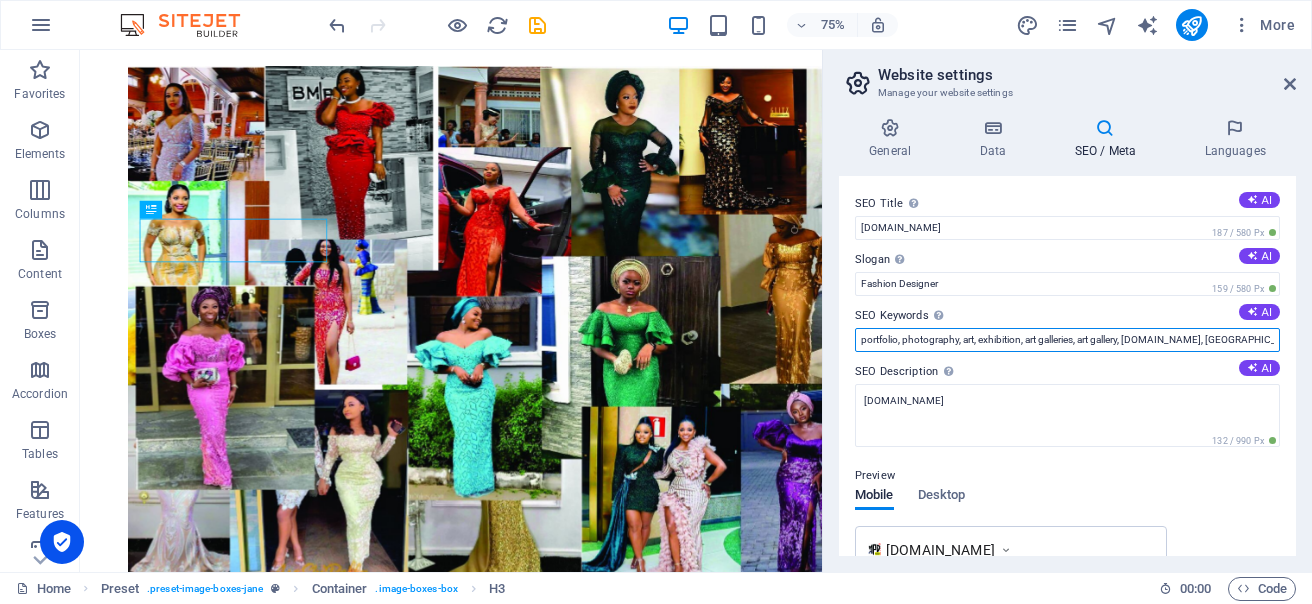 click on "portfolio, photography, art, exhibition, art galleries, art gallery, mufat.konsultng.com, Oviedo, FL" at bounding box center [1067, 340] 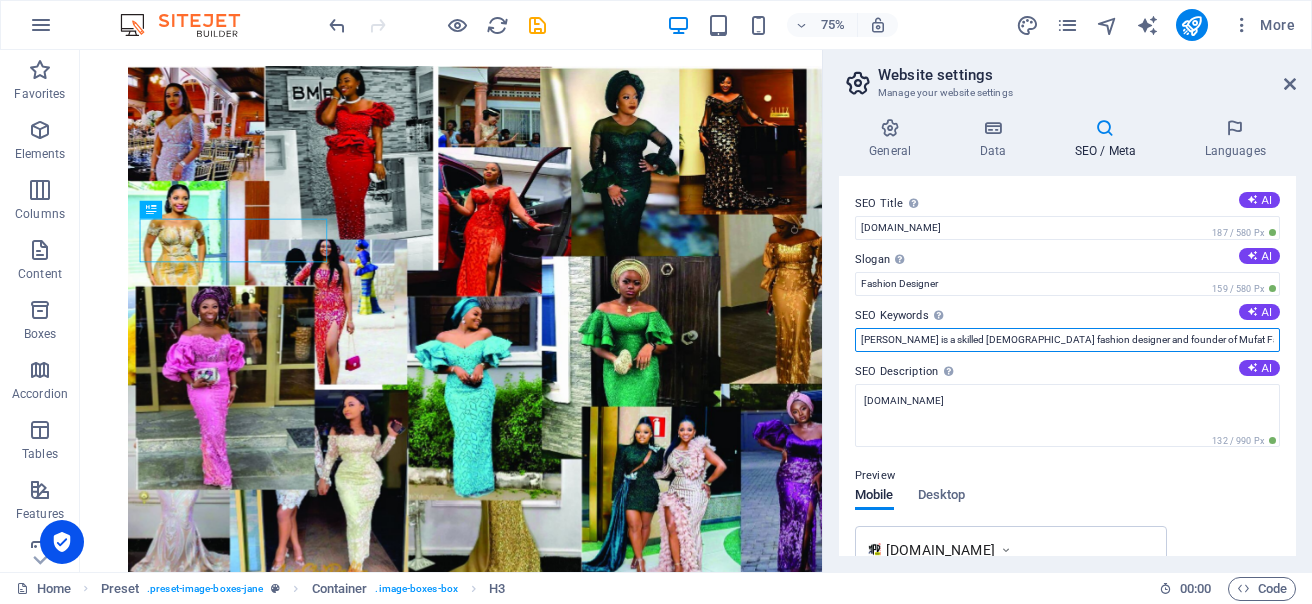 scroll, scrollTop: 0, scrollLeft: 667, axis: horizontal 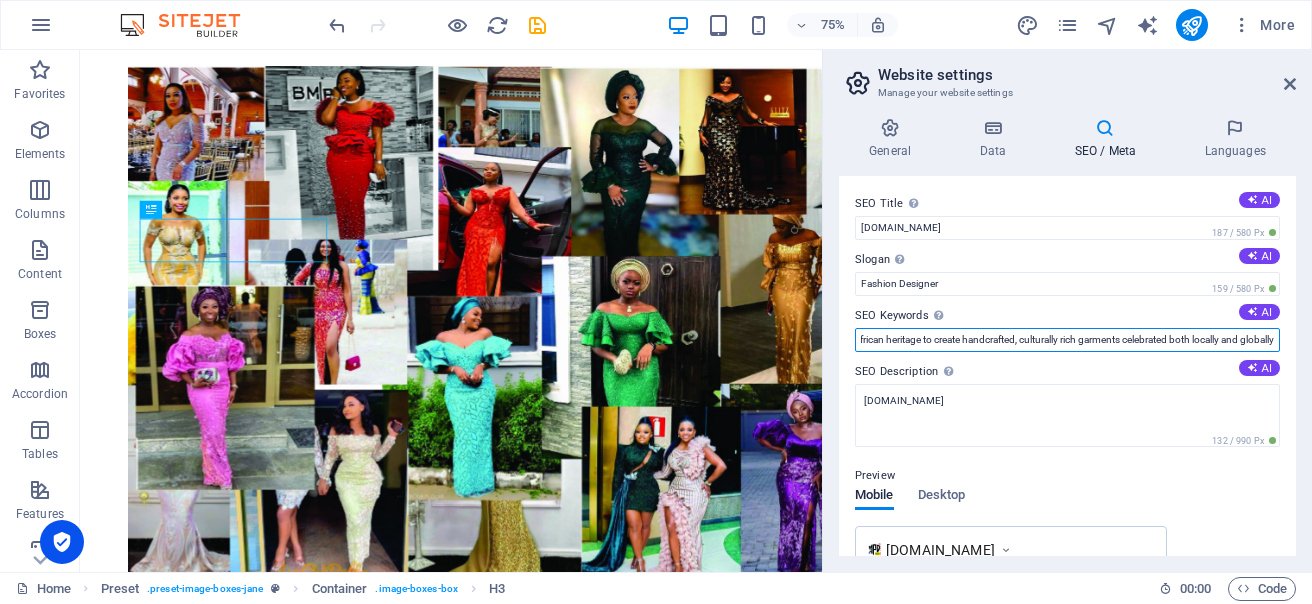 click on "Temitope Oluwatosin Musari is a skilled Nigerian fashion designer and founder of Mufat Fashion Design, known for blending modern trends with African heritage to create handcrafted, culturally rich garments celebrated both locally and globally" at bounding box center [1067, 340] 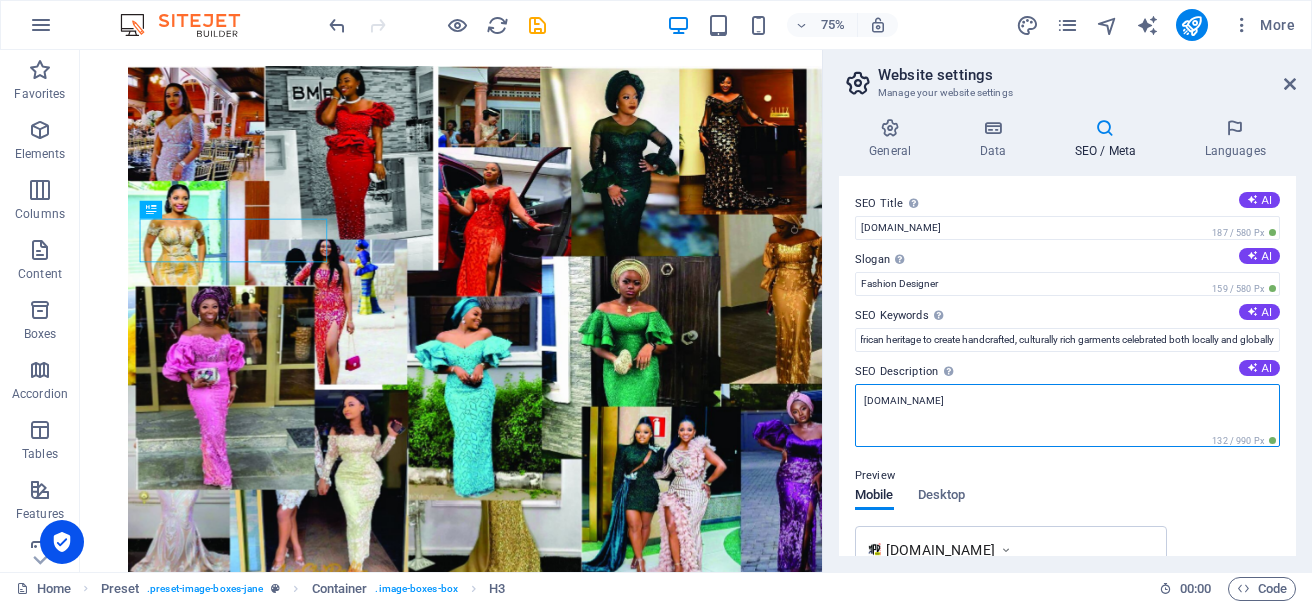 scroll, scrollTop: 0, scrollLeft: 0, axis: both 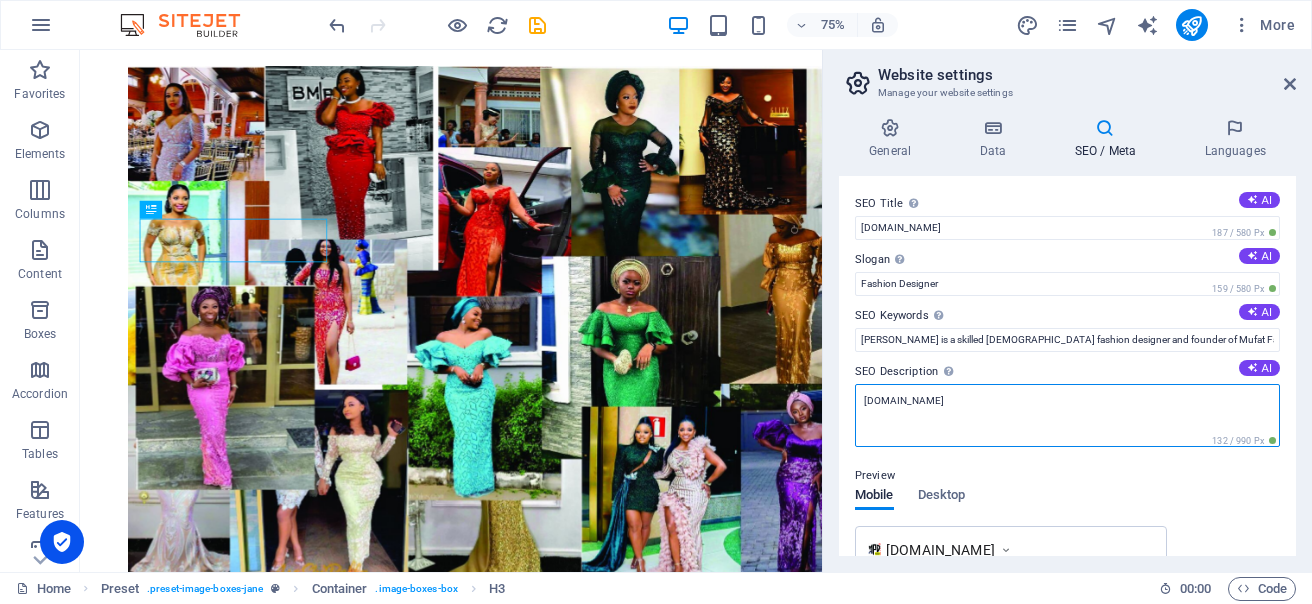 click on "[DOMAIN_NAME]" at bounding box center (1067, 415) 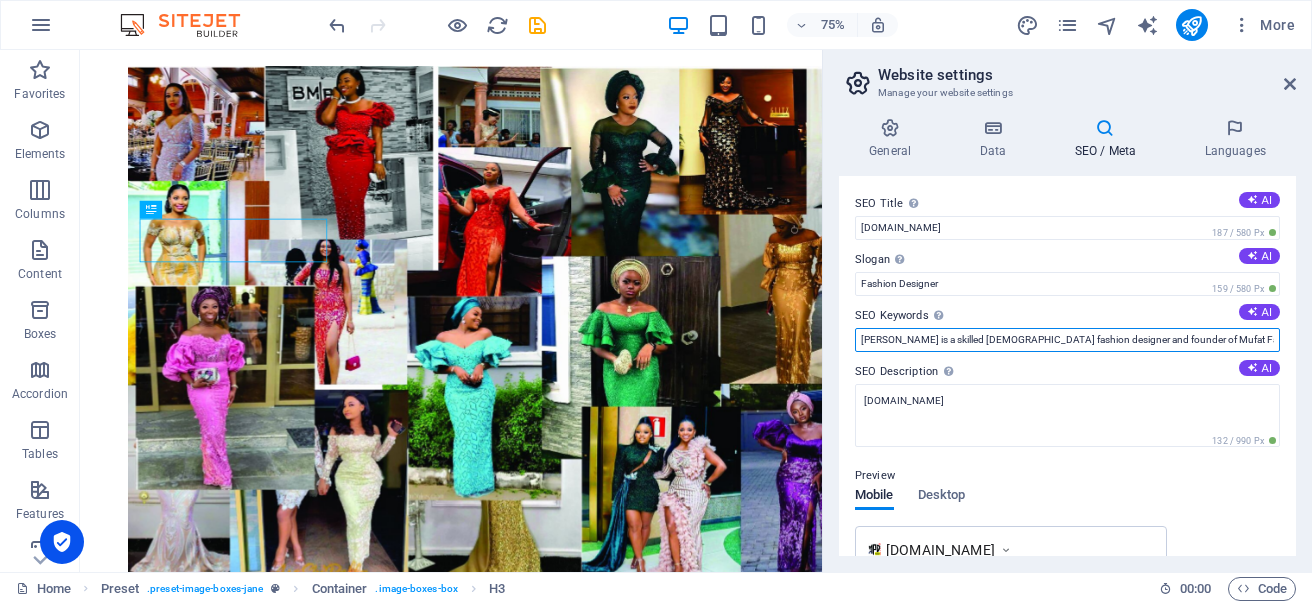 click on "Temitope Oluwatosin Musari is a skilled Nigerian fashion designer and founder of Mufat Fashion Design, known for blending modern trends with African heritage to create handcrafted, culturally rich garments celebrated both locally and globally" at bounding box center [1067, 340] 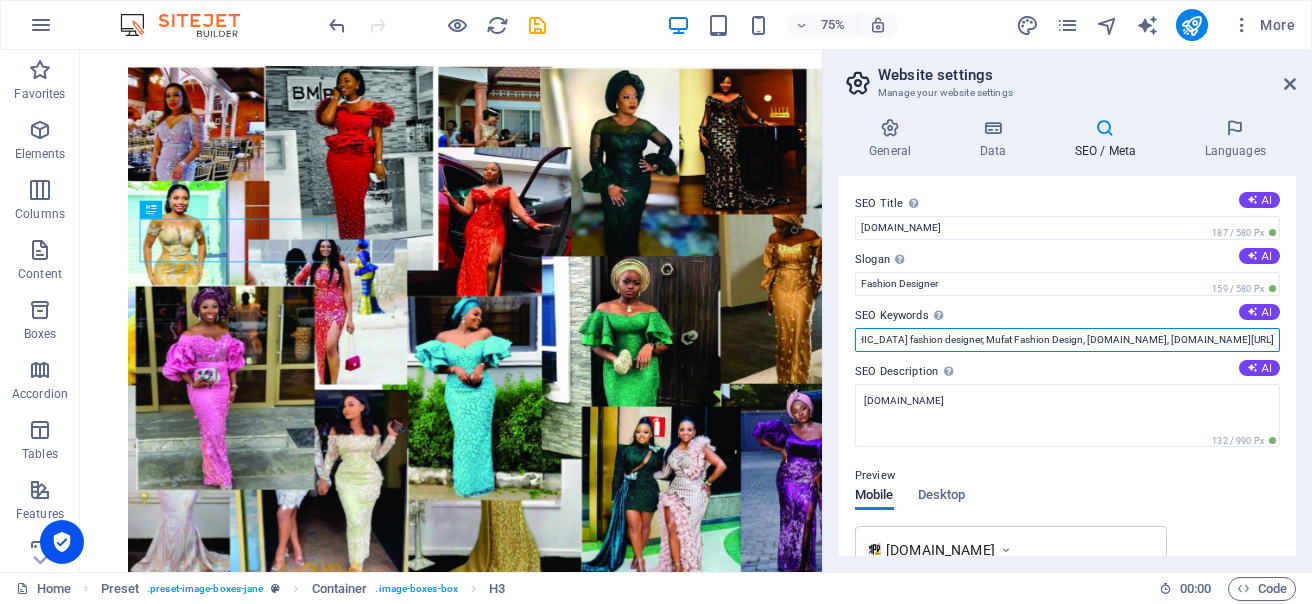 scroll, scrollTop: 0, scrollLeft: 193, axis: horizontal 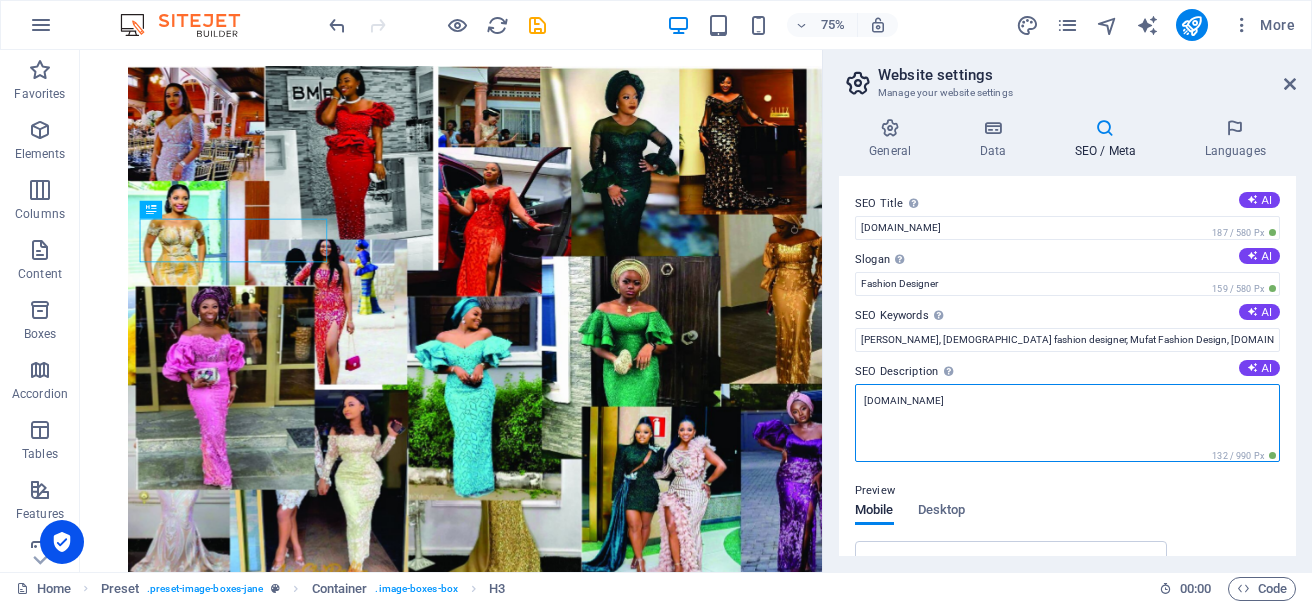 drag, startPoint x: 996, startPoint y: 405, endPoint x: 833, endPoint y: 403, distance: 163.01227 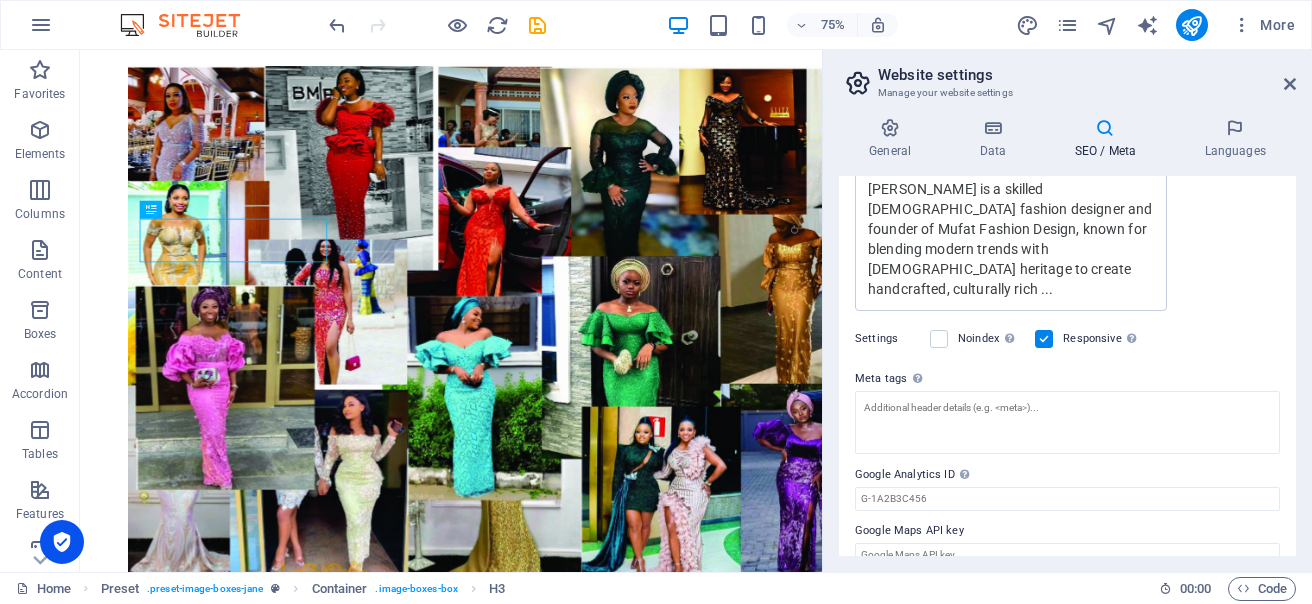 scroll, scrollTop: 494, scrollLeft: 0, axis: vertical 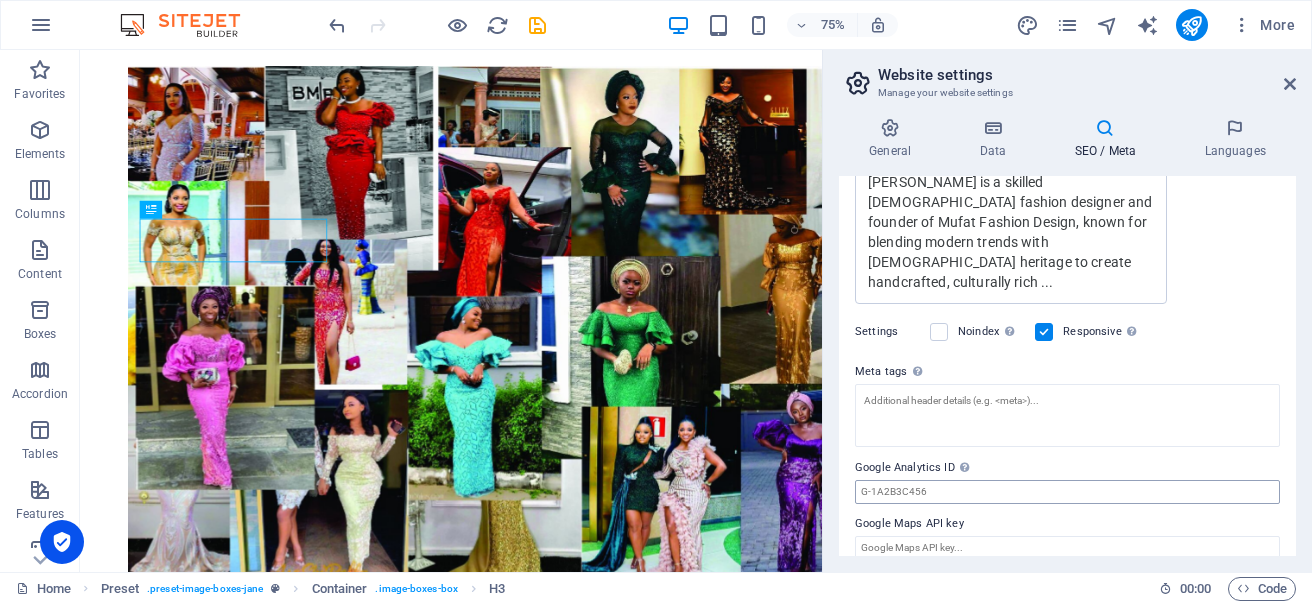 type on "Temitope Oluwatosin Musari is a skilled Nigerian fashion designer and founder of Mufat Fashion Design, known for blending modern trends with African heritage to create handcrafted, culturally rich garments celebrated both locally and globally" 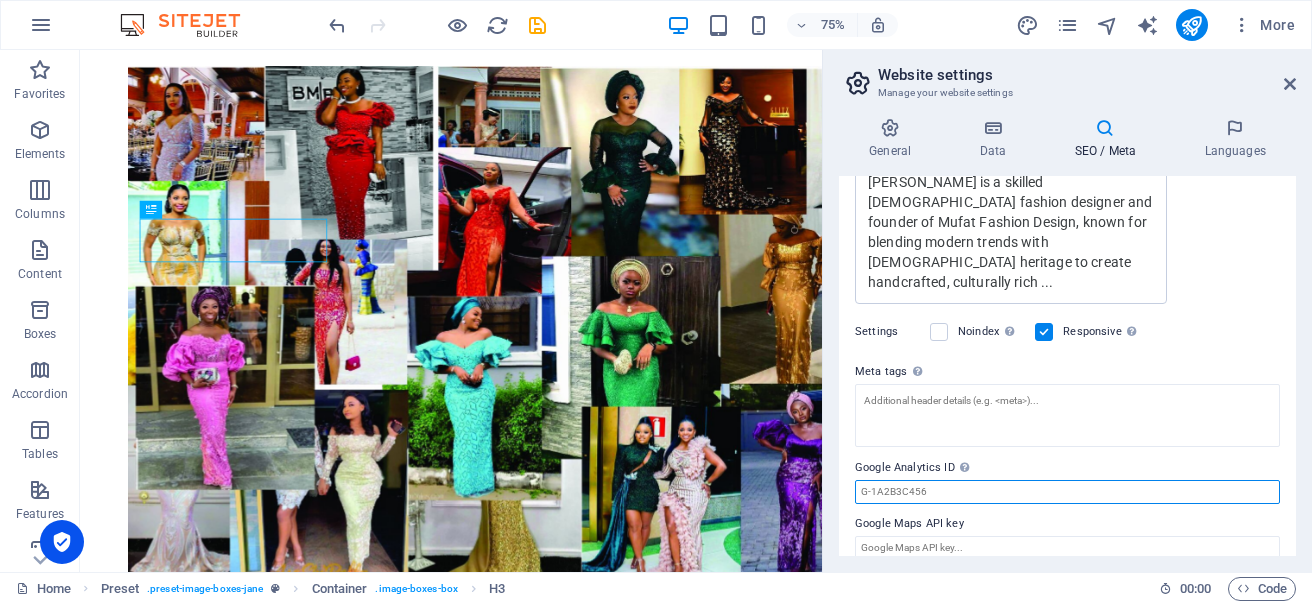 scroll, scrollTop: 464, scrollLeft: 0, axis: vertical 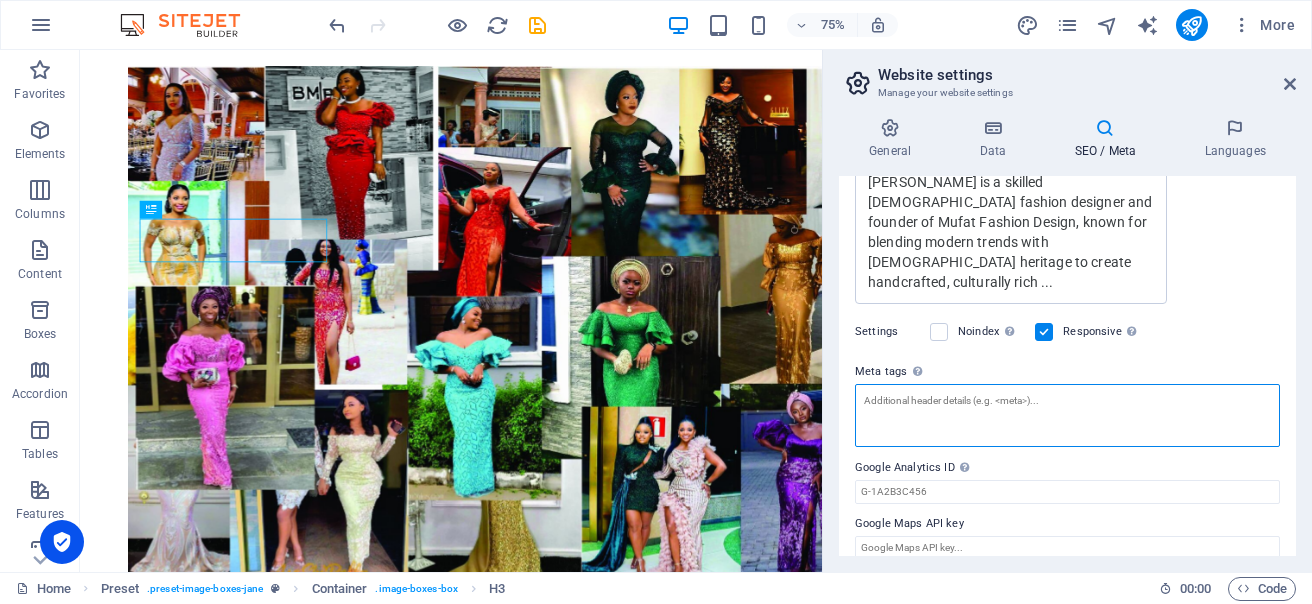 click on "Meta tags Enter HTML code here that will be placed inside the  tags of your website. Please note that your website may not function if you include code with errors." at bounding box center (1067, 415) 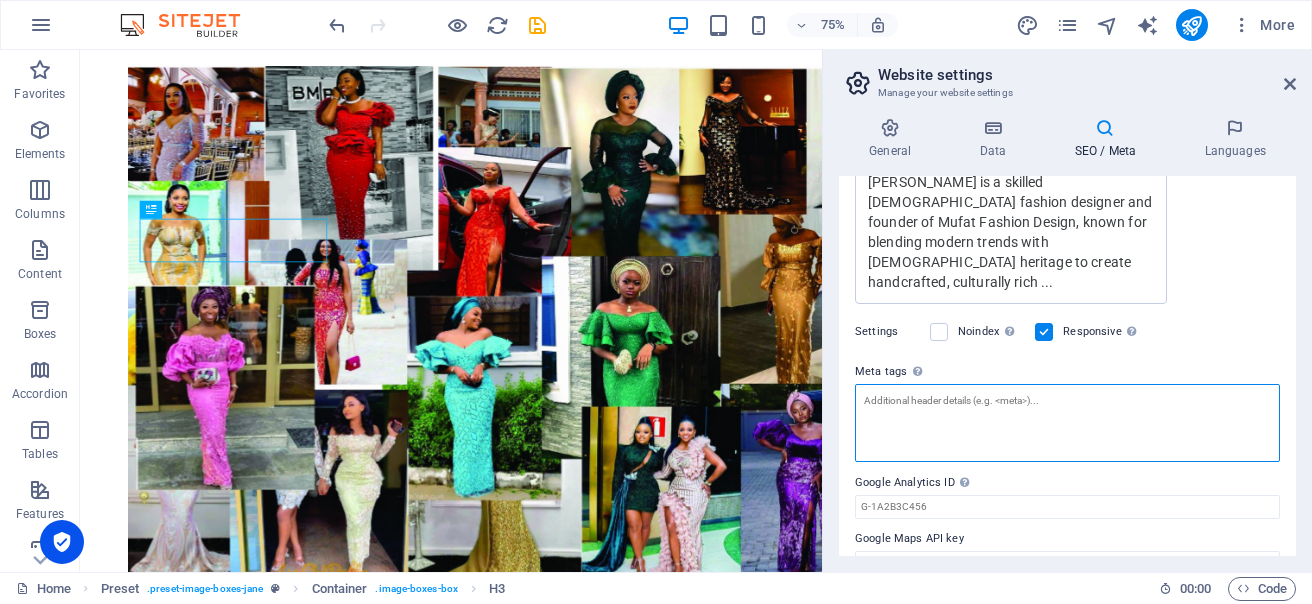 paste on "google-site-verification=0axMGqQewgrWklYbiLzyurSSKztk95GXSy0Nw_xSO3A" 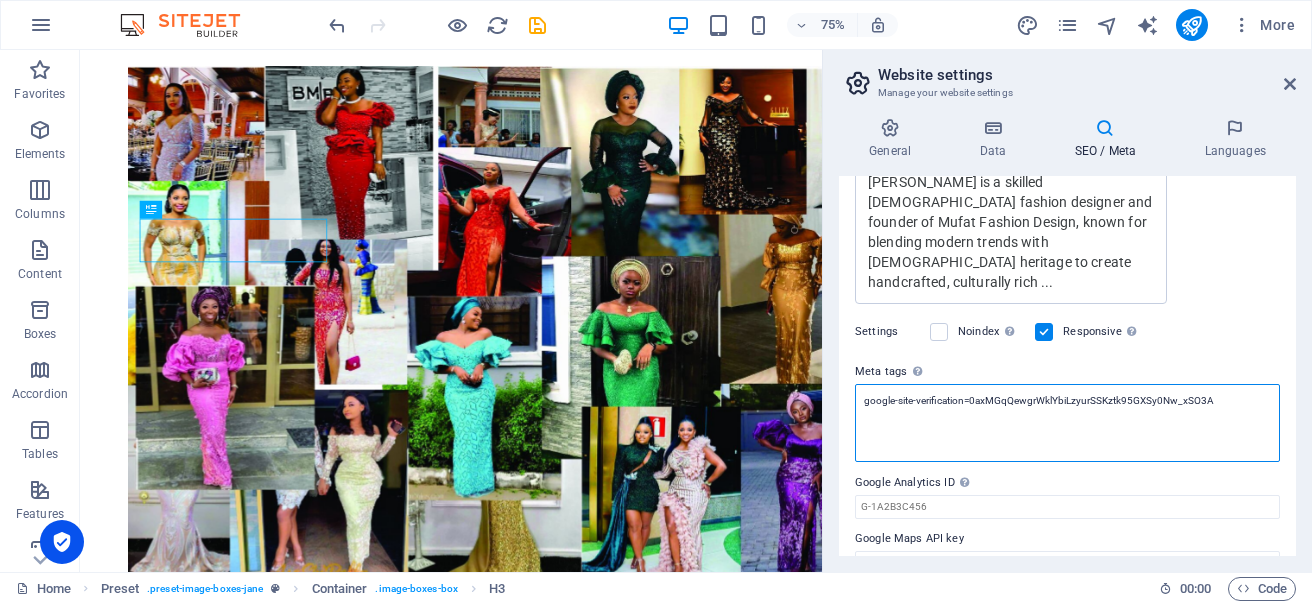 click on "google-site-verification=0axMGqQewgrWklYbiLzyurSSKztk95GXSy0Nw_xSO3A" at bounding box center (1067, 423) 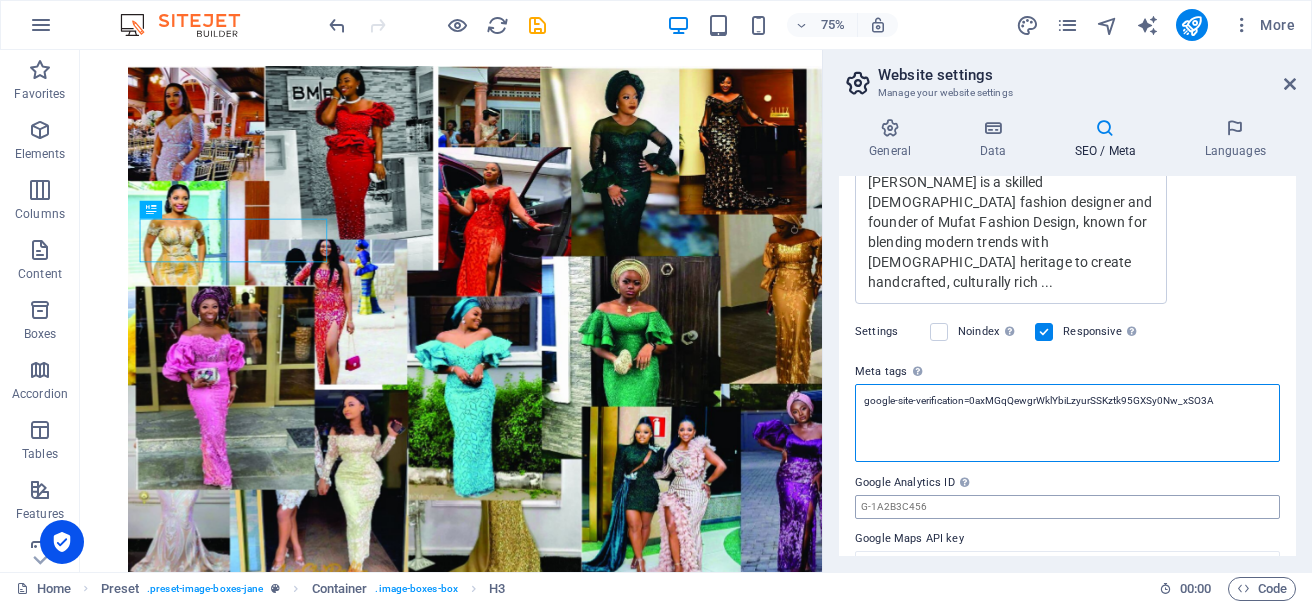 type on "google-site-verification=0axMGqQewgrWklYbiLzyurSSKztk95GXSy0Nw_xSO3A" 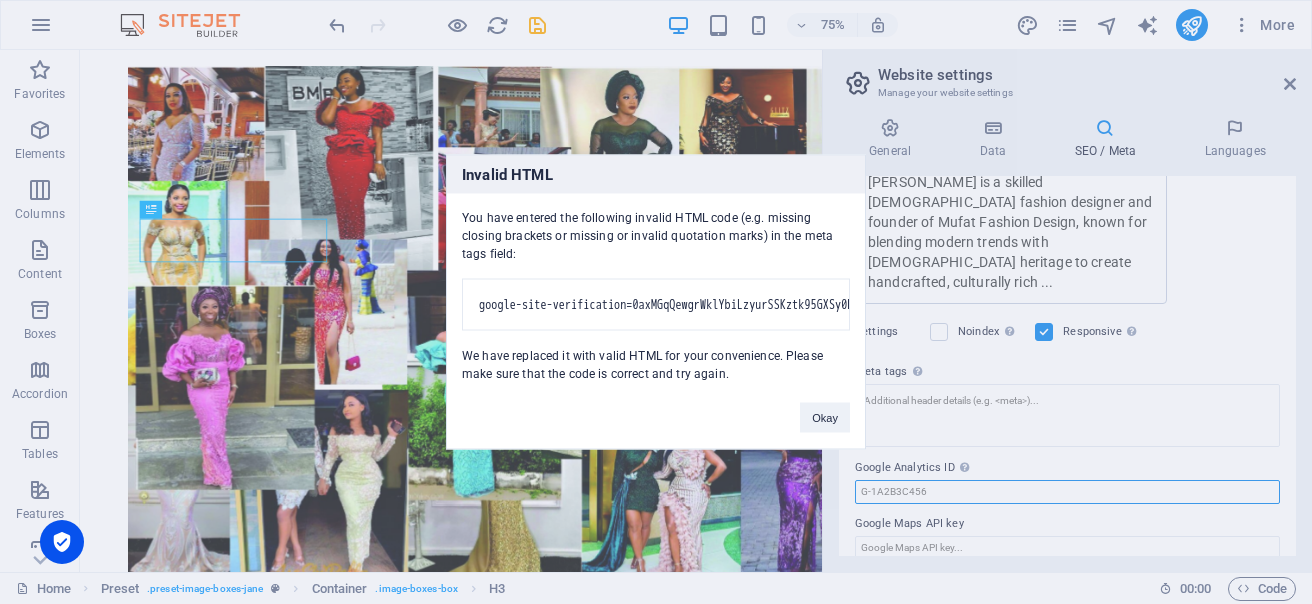 click on "mufat.konsultng.com Home (en) Favorites Elements Columns Content Boxes Accordion Tables Features Images Slider Header Footer Forms Marketing Collections
Drag here to replace the existing content. Press “Ctrl” if you want to create a new element.
H3   Preset   Container   Menu   Menu Bar   Text   Container   Text   Container   H3   Image   Container   Image   H3   Container   Image 75% More Home Preset . preset-image-boxes-jane Container . image-boxes-box H3 00 : 00 Code Website settings Manage your website settings  General  Data  SEO / Meta  Languages Website name mufat.konsultng.com Logo Drag files here, click to choose files or select files from Files or our free stock photos & videos Select files from the file manager, stock photos, or upload file(s) Upload Favicon Drag files here, click to choose files or select files from Files or our free stock photos & videos Upload Upload Company Street" at bounding box center [656, 302] 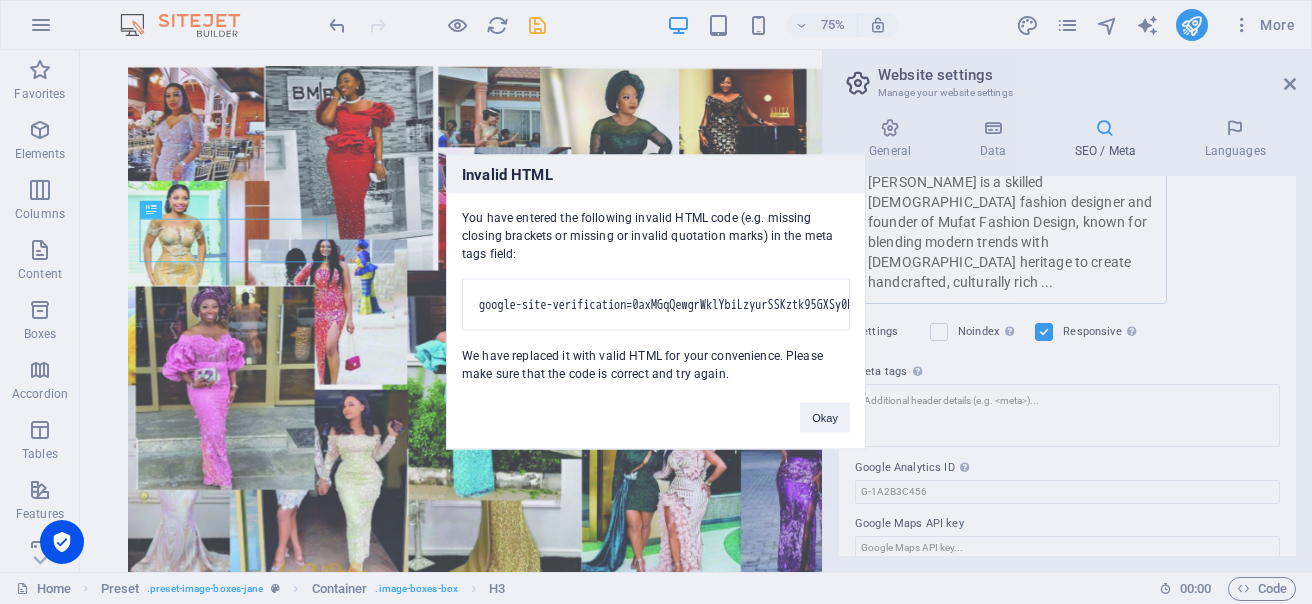 click on "google-site-verification=0axMGqQewgrWklYbiLzyurSSKztk95GXSy0Nw_xSO3A" at bounding box center [656, 305] 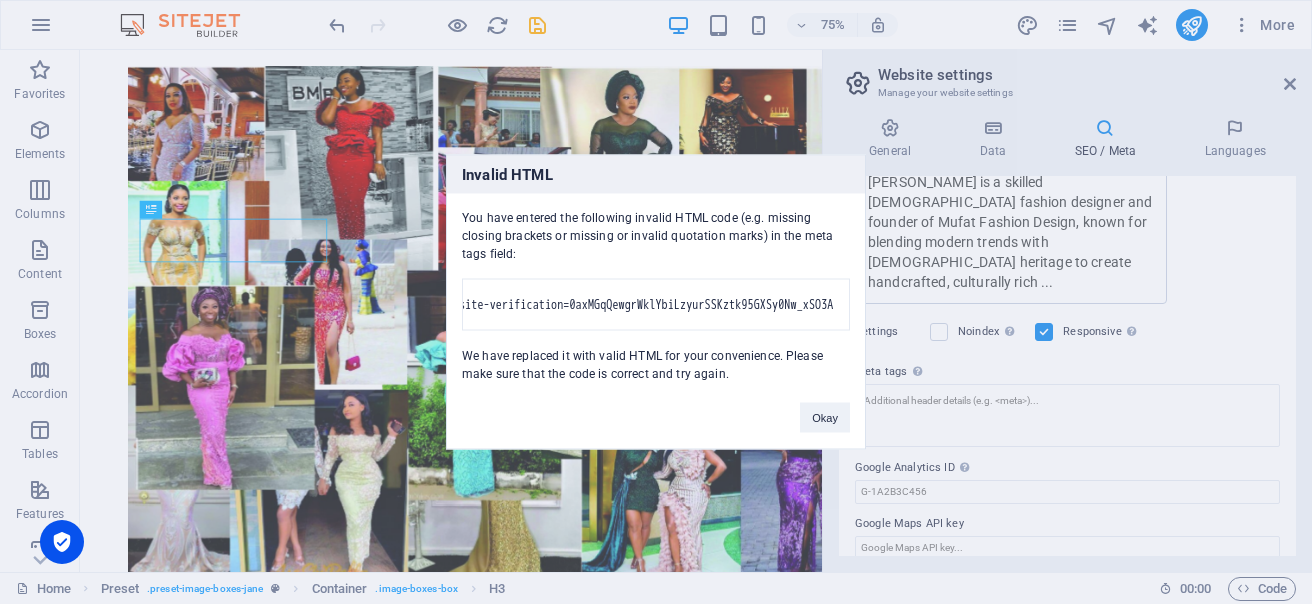 scroll, scrollTop: 0, scrollLeft: 80, axis: horizontal 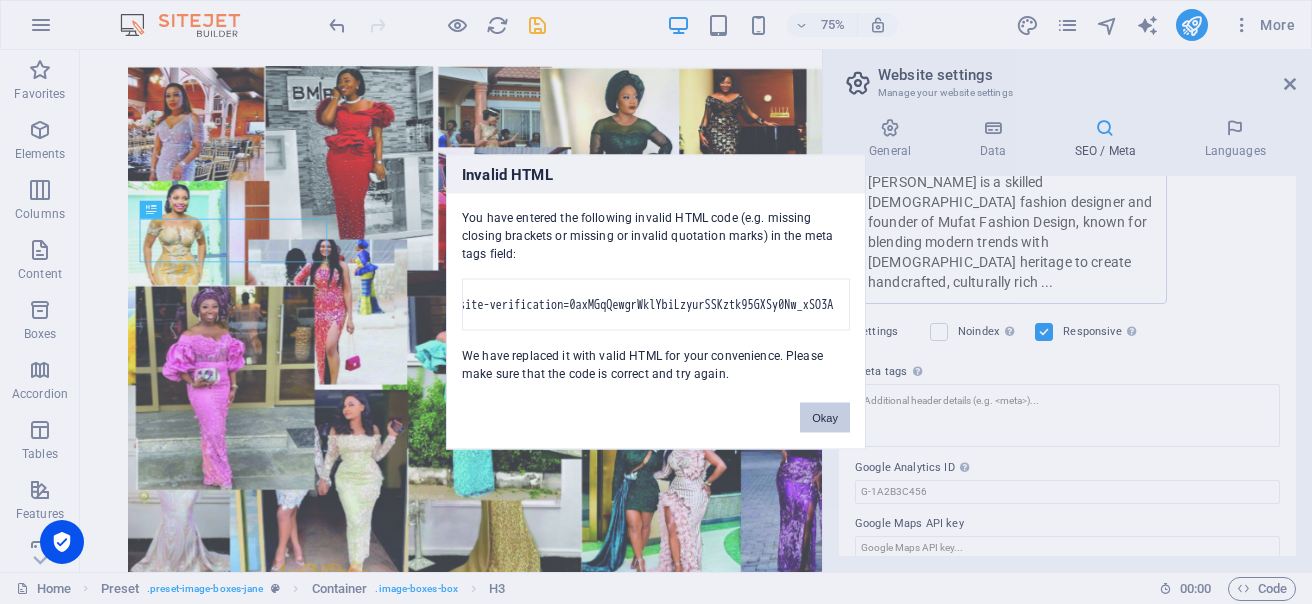 click on "Okay" at bounding box center (825, 418) 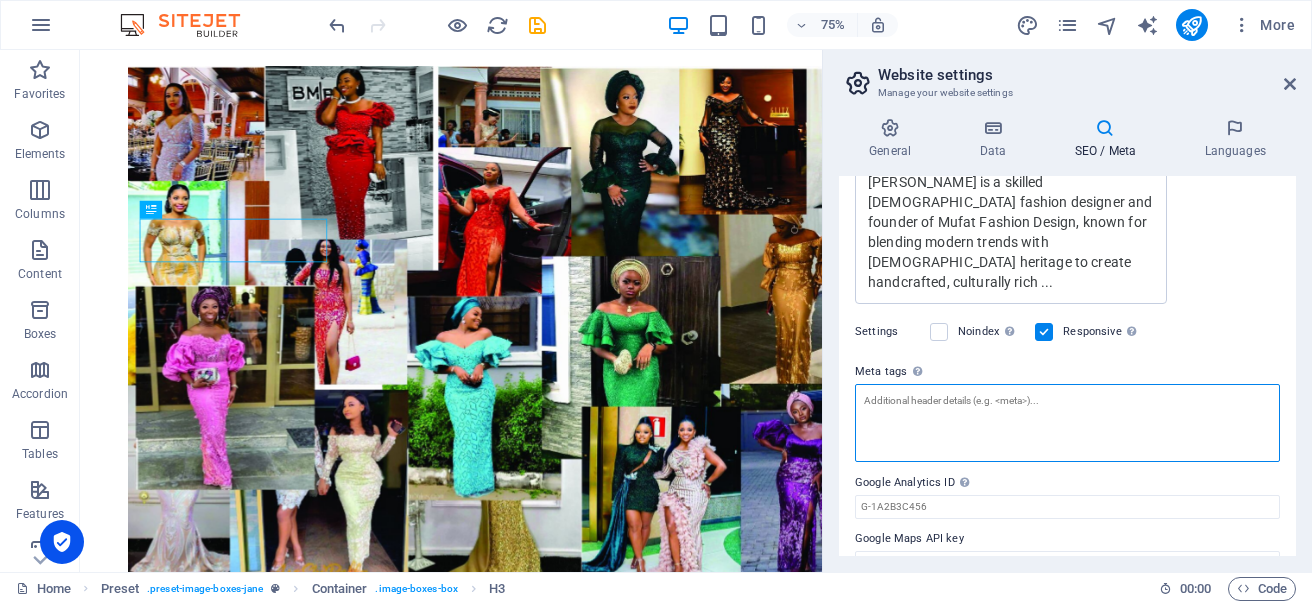 scroll, scrollTop: 479, scrollLeft: 0, axis: vertical 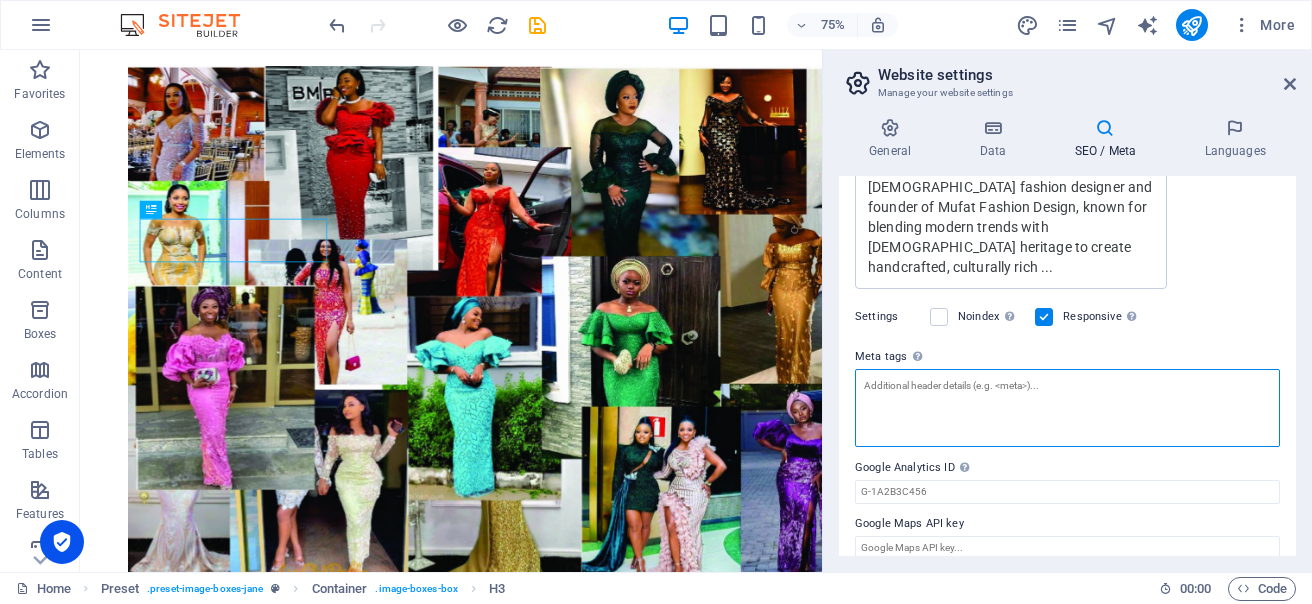 click on "Meta tags Enter HTML code here that will be placed inside the  tags of your website. Please note that your website may not function if you include code with errors." at bounding box center [1067, 408] 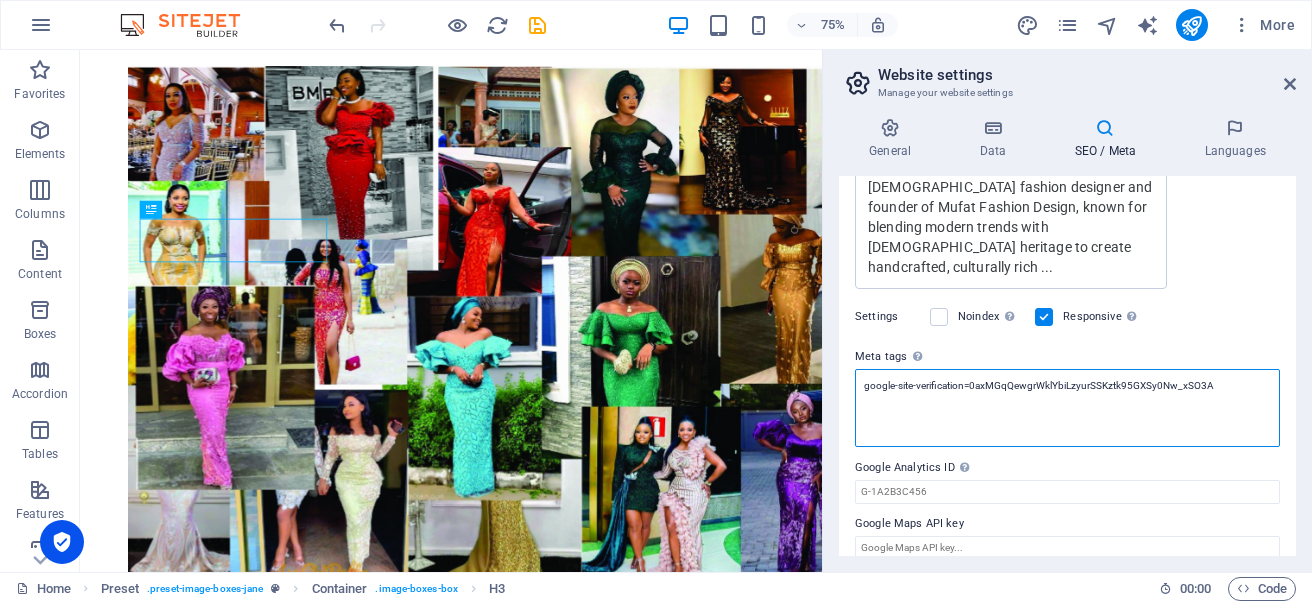 click on "google-site-verification=0axMGqQewgrWklYbiLzyurSSKztk95GXSy0Nw_xSO3A" at bounding box center (1067, 408) 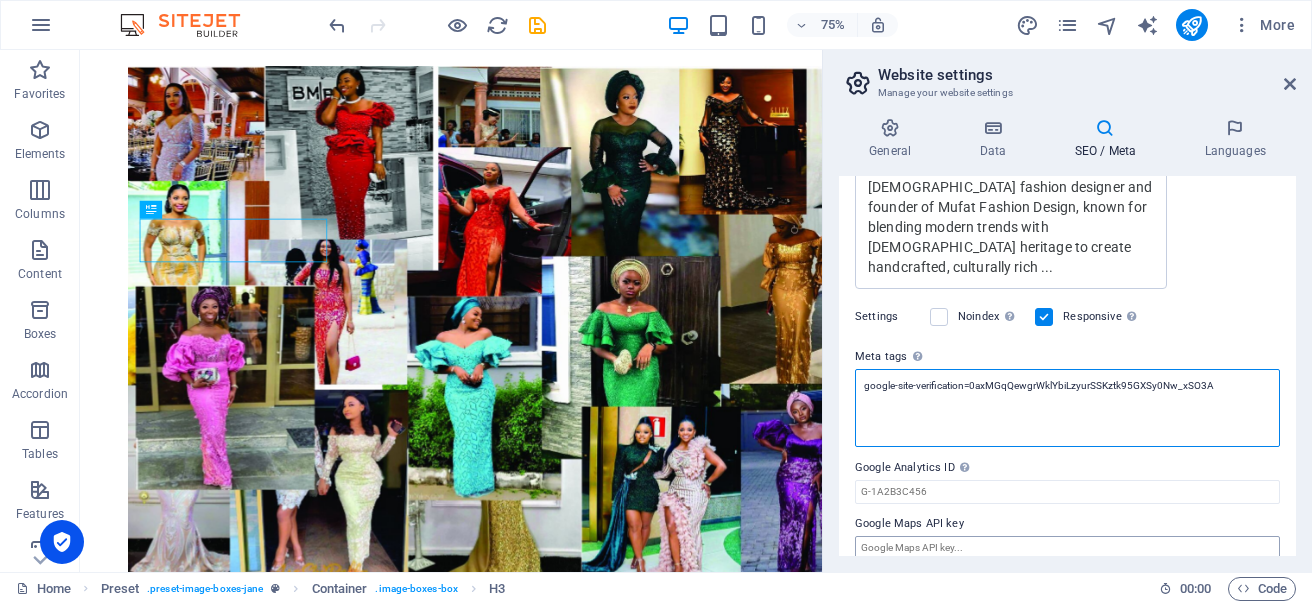 type on "google-site-verification=0axMGqQewgrWklYbiLzyurSSKztk95GXSy0Nw_xSO3A" 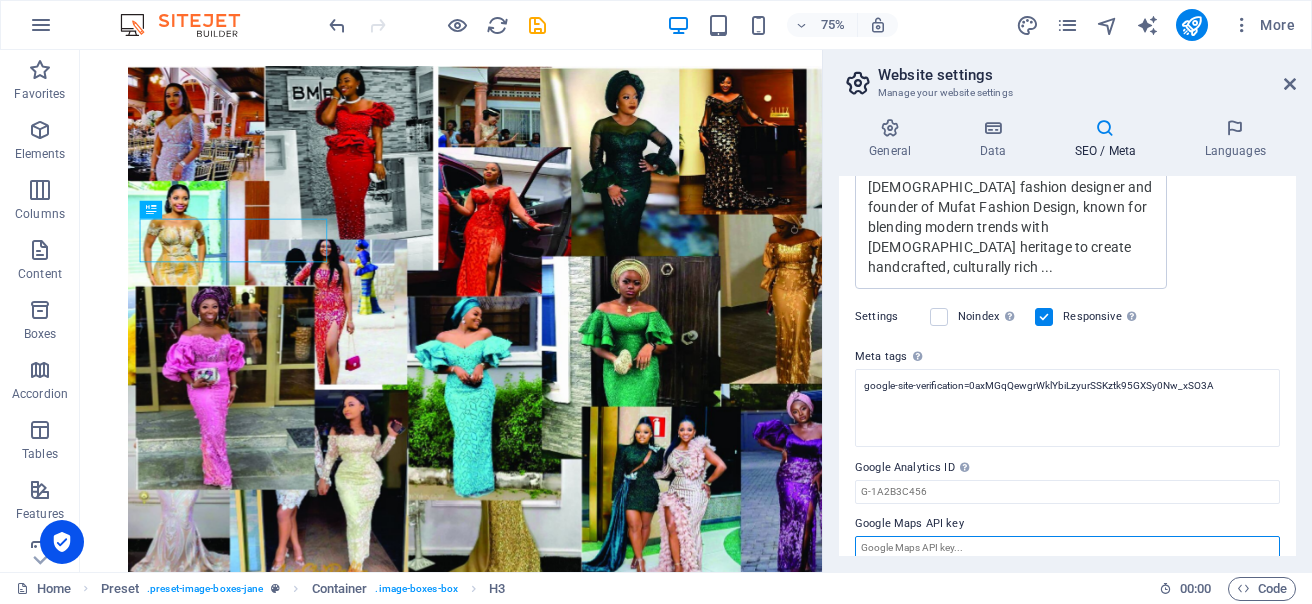 click on "mufat.konsultng.com Home (en) Favorites Elements Columns Content Boxes Accordion Tables Features Images Slider Header Footer Forms Marketing Collections
Drag here to replace the existing content. Press “Ctrl” if you want to create a new element.
H3   Preset   Container   Menu   Menu Bar   Text   Container   Text   Container   H3   Image   Container   Image   H3   Container   Image 75% More Home Preset . preset-image-boxes-jane Container . image-boxes-box H3 00 : 00 Code Website settings Manage your website settings  General  Data  SEO / Meta  Languages Website name mufat.konsultng.com Logo Drag files here, click to choose files or select files from Files or our free stock photos & videos Select files from the file manager, stock photos, or upload file(s) Upload Favicon Drag files here, click to choose files or select files from Files or our free stock photos & videos Upload Upload Company Street" at bounding box center [656, 302] 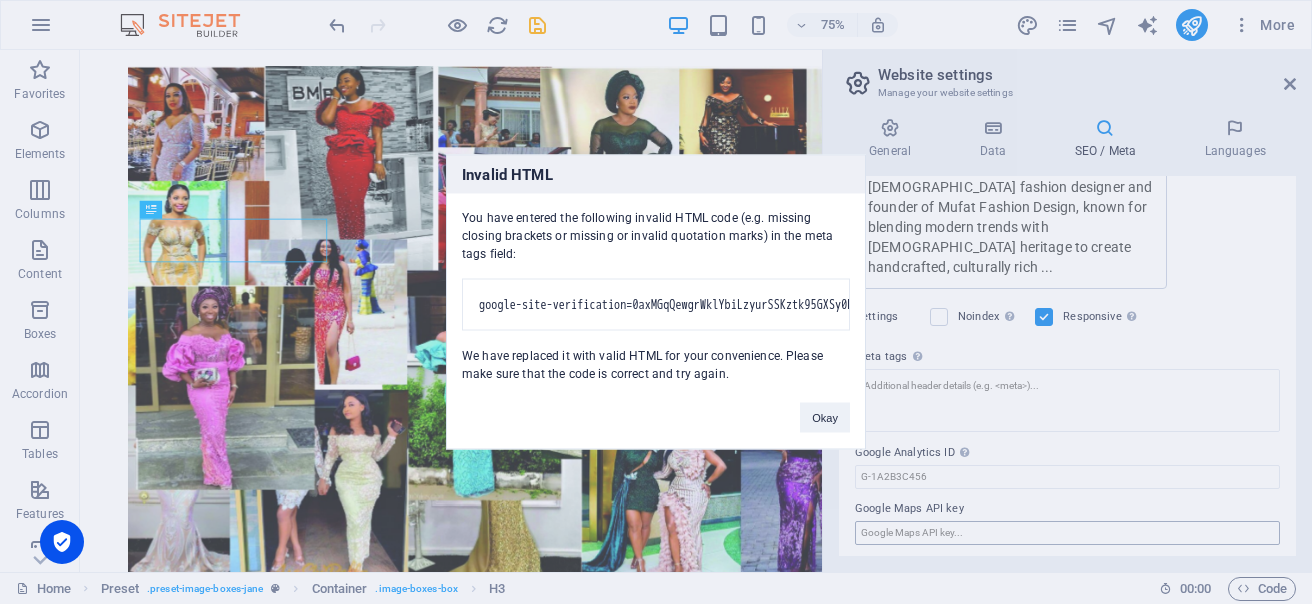 scroll, scrollTop: 464, scrollLeft: 0, axis: vertical 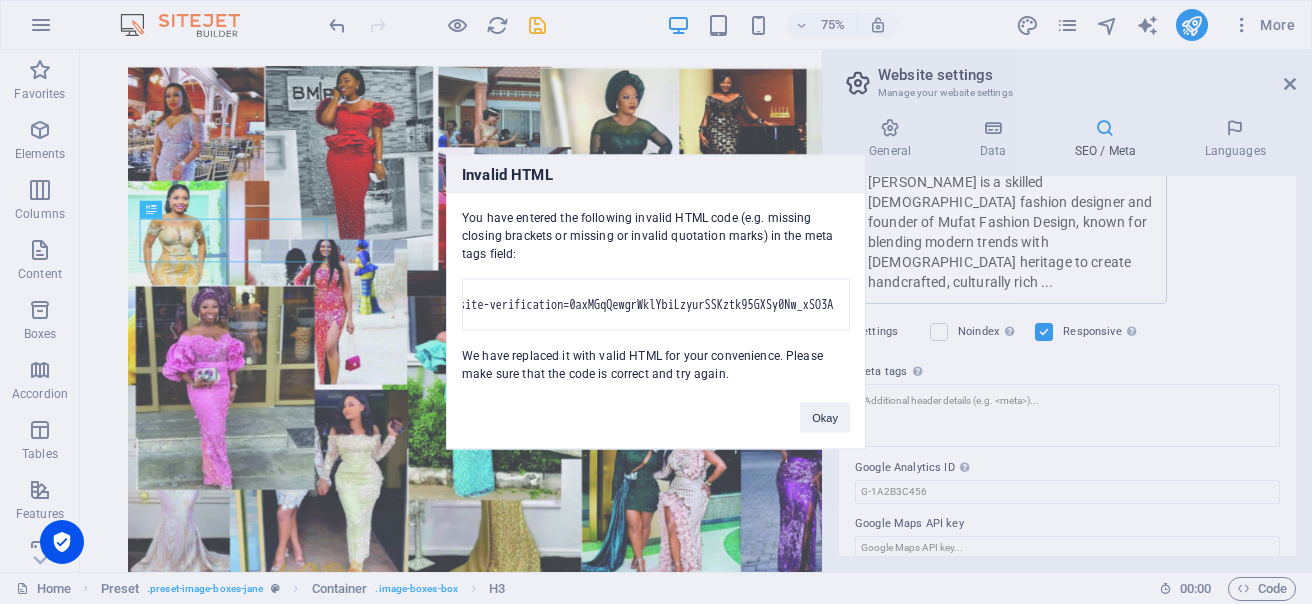 drag, startPoint x: 588, startPoint y: 287, endPoint x: 815, endPoint y: 303, distance: 227.56317 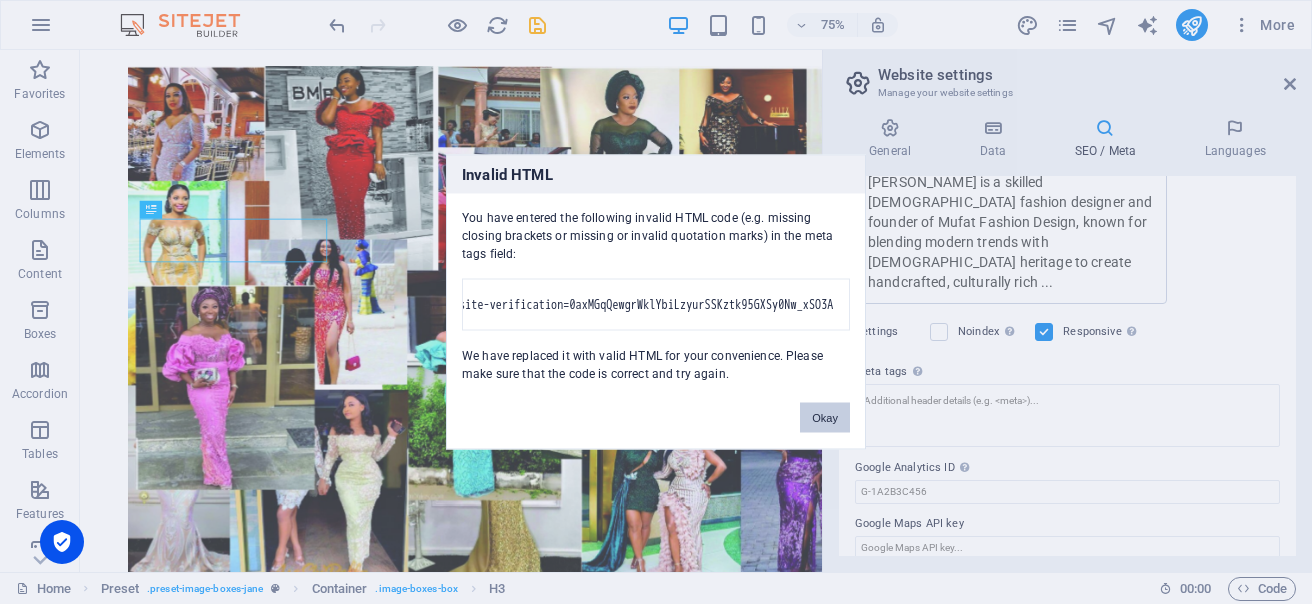 click on "Okay" at bounding box center (825, 418) 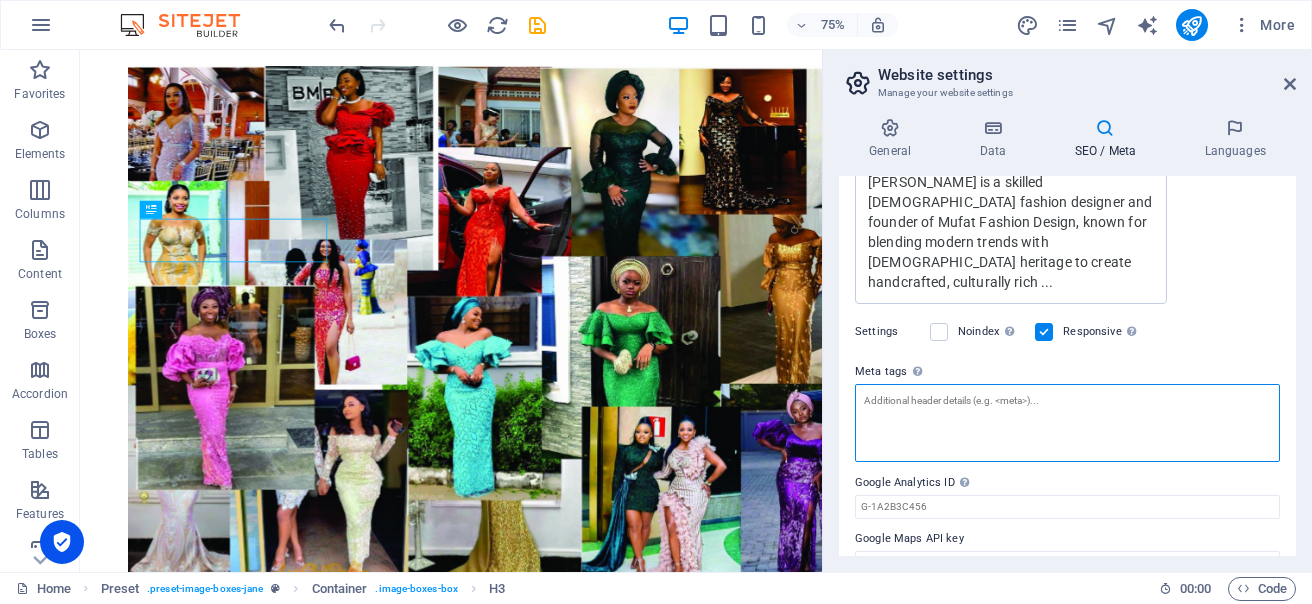 scroll, scrollTop: 479, scrollLeft: 0, axis: vertical 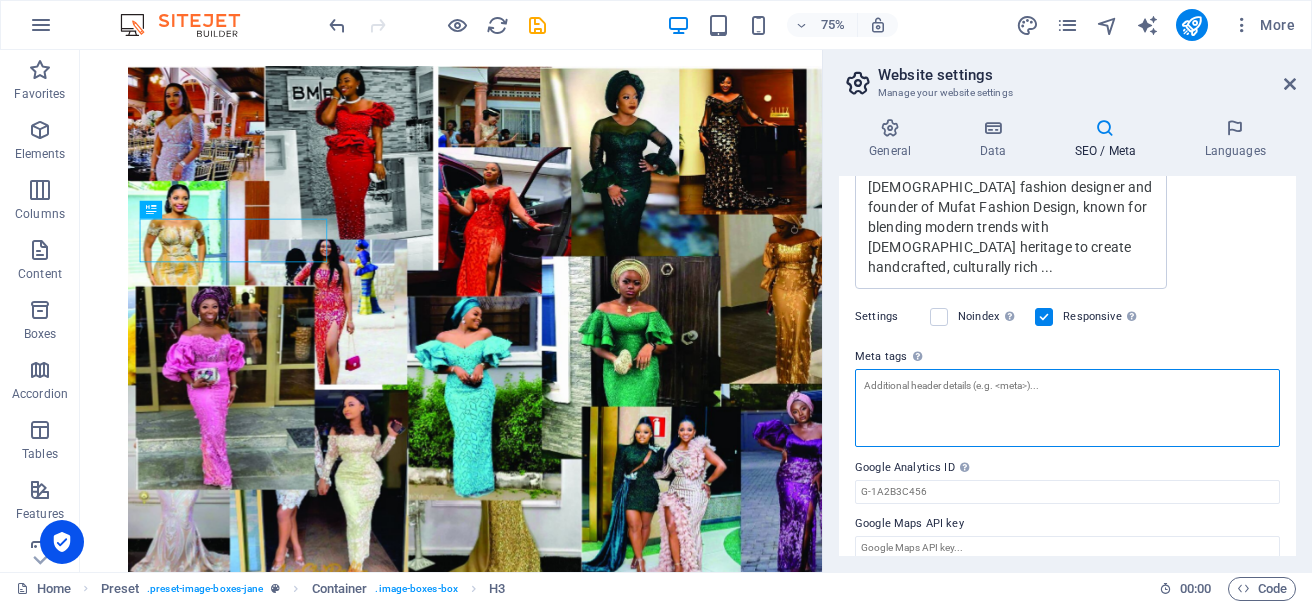 click on "Meta tags Enter HTML code here that will be placed inside the  tags of your website. Please note that your website may not function if you include code with errors." at bounding box center [1067, 408] 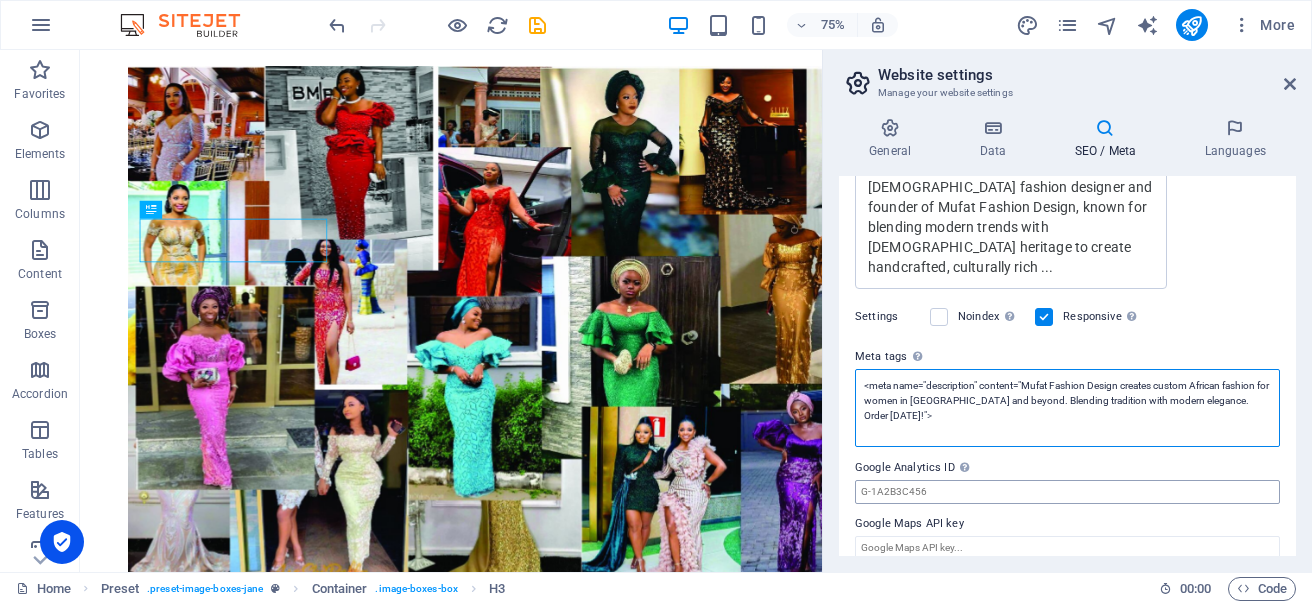 type on "<meta name="description" content="Mufat Fashion Design creates custom African fashion for women in [GEOGRAPHIC_DATA] and beyond. Blending tradition with modern elegance. Order [DATE]!">" 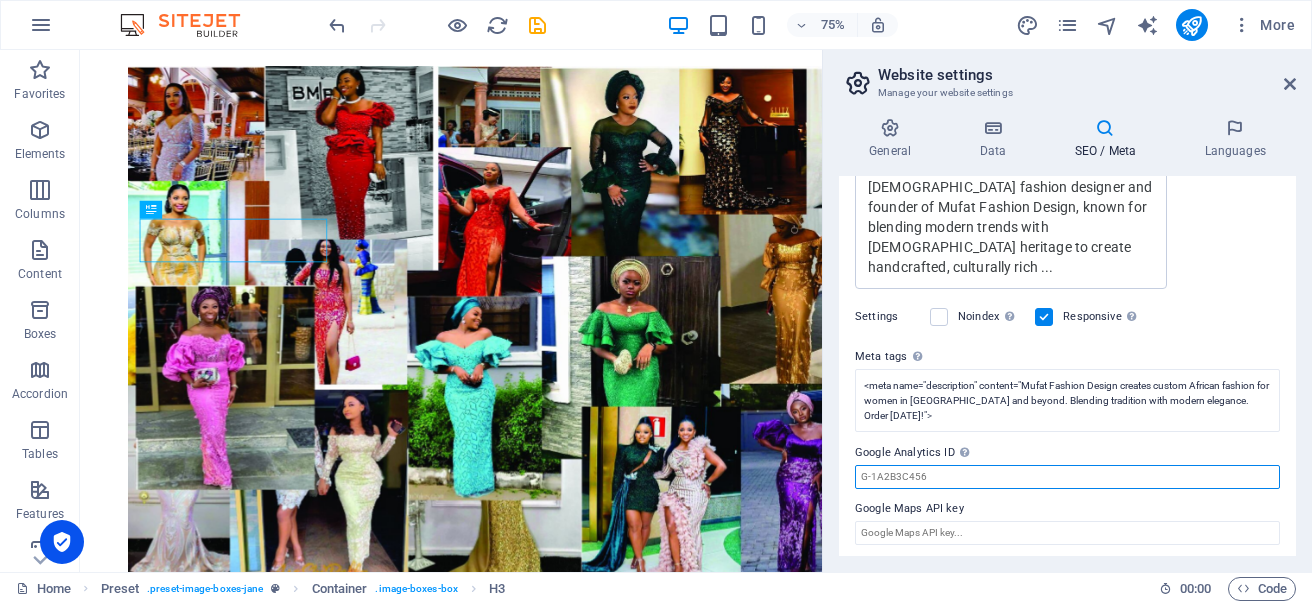 click on "Google Analytics ID Please only add the Google Analytics ID. We automatically include the ID in the tracking snippet. The Analytics ID looks similar to e.g. G-1A2B3C456" at bounding box center (1067, 477) 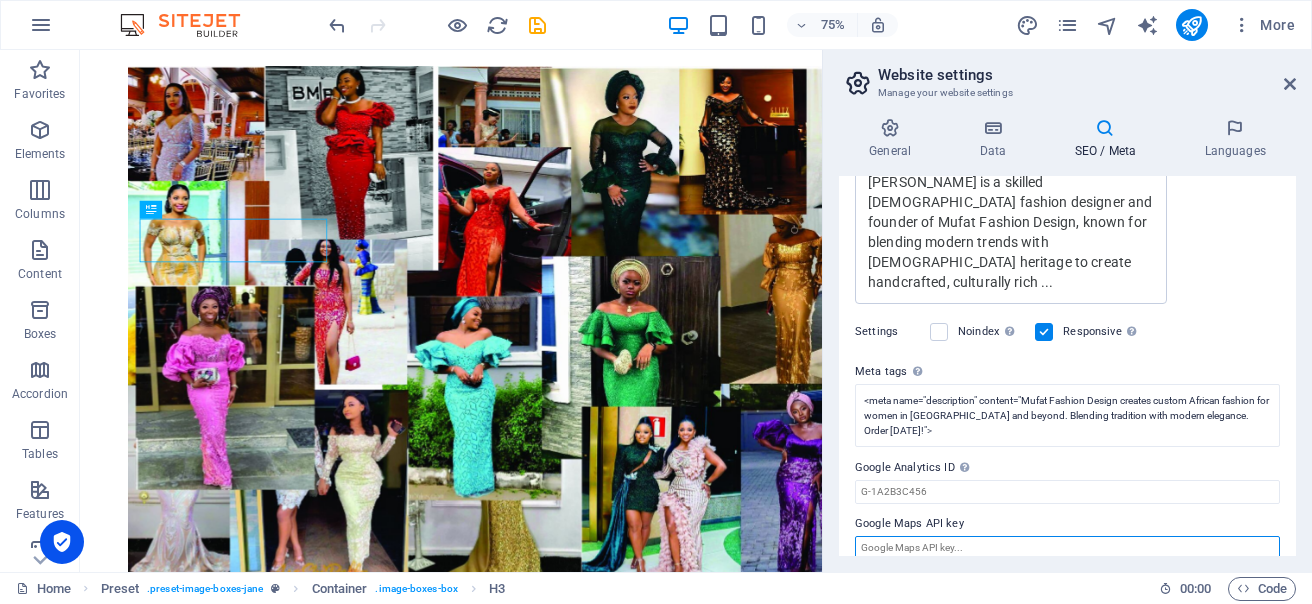 click on "Google Maps API key" at bounding box center (1067, 548) 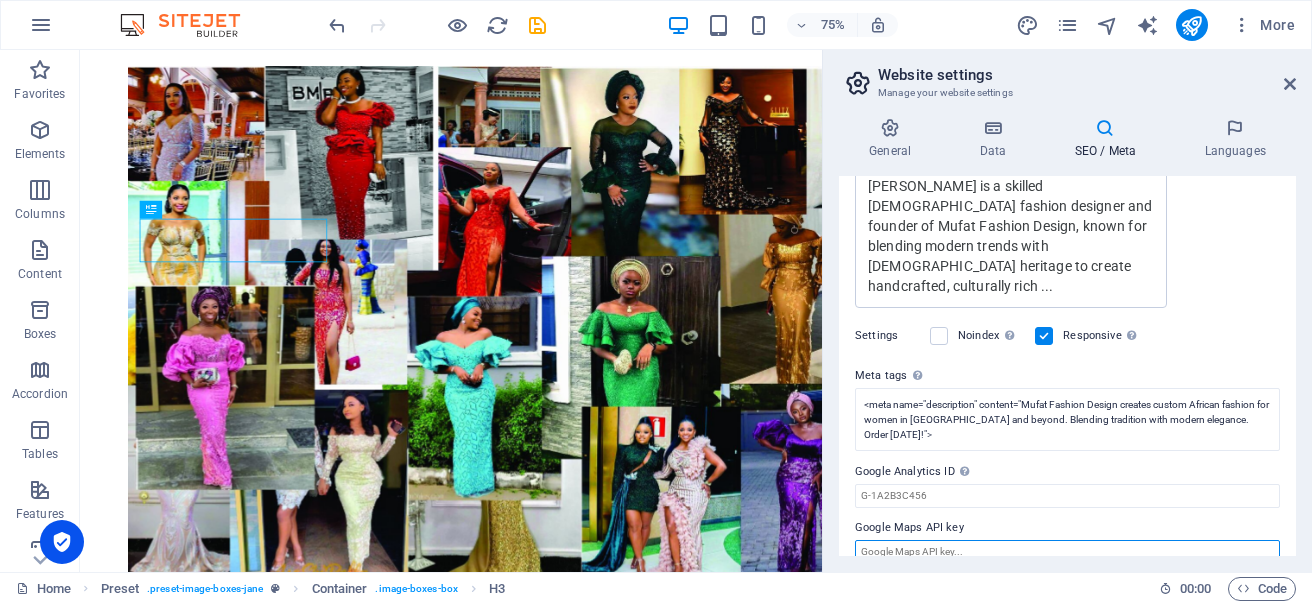 scroll, scrollTop: 464, scrollLeft: 0, axis: vertical 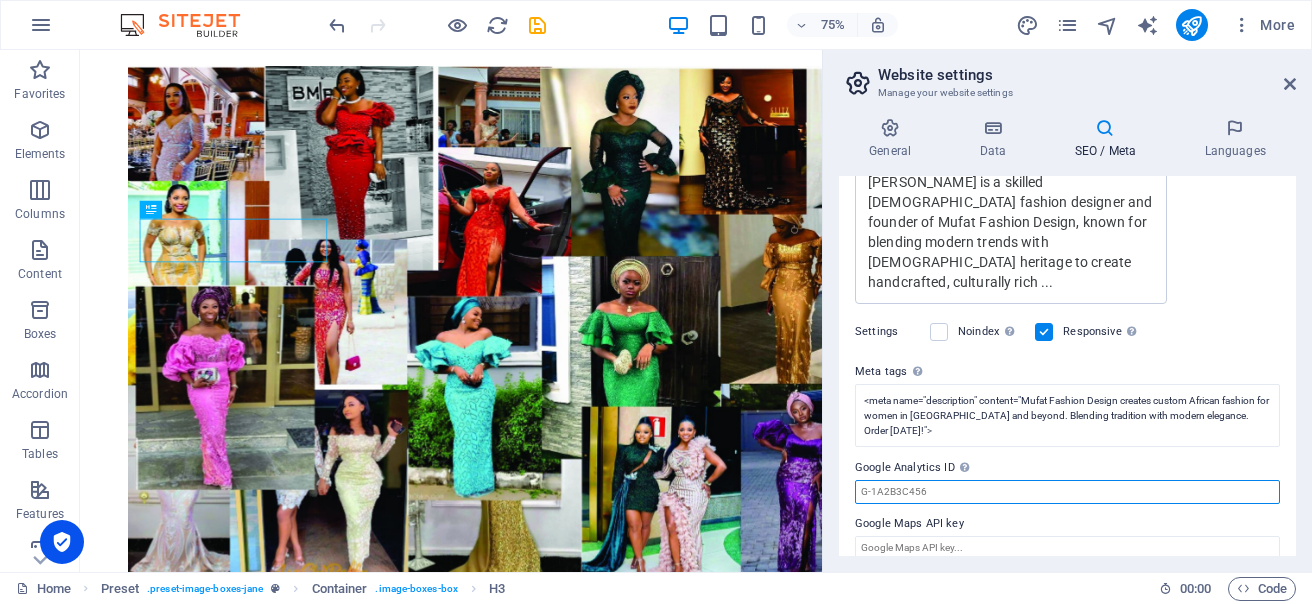 click on "Google Analytics ID Please only add the Google Analytics ID. We automatically include the ID in the tracking snippet. The Analytics ID looks similar to e.g. G-1A2B3C456" at bounding box center (1067, 492) 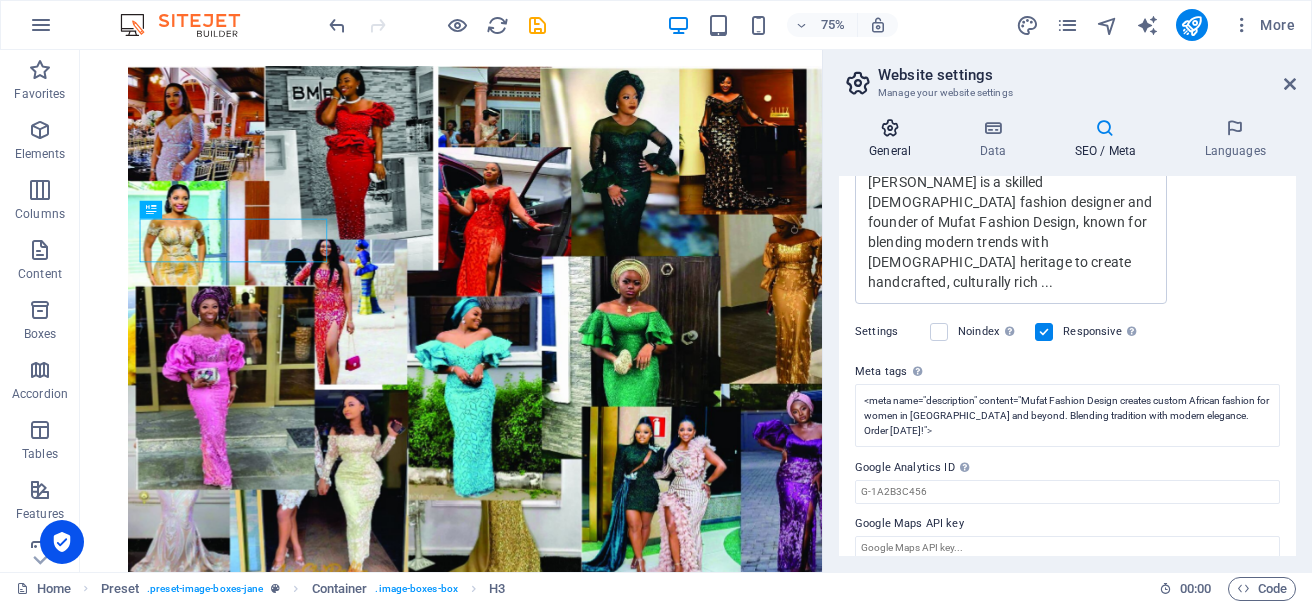 click on "General" at bounding box center [894, 139] 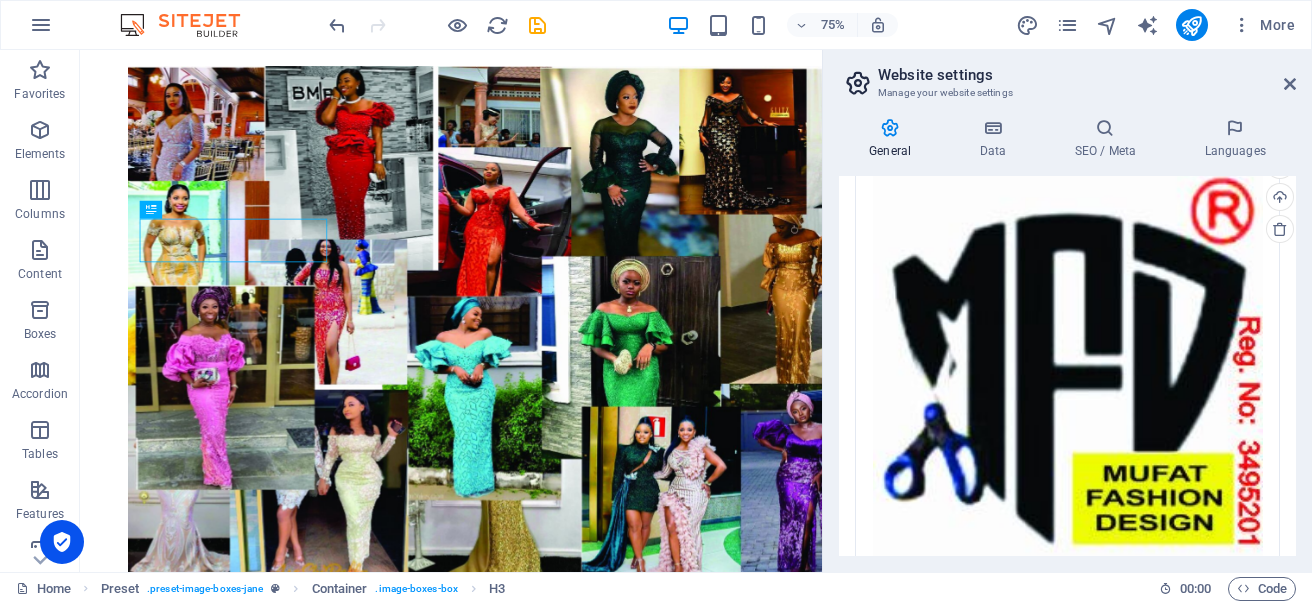 scroll, scrollTop: 619, scrollLeft: 0, axis: vertical 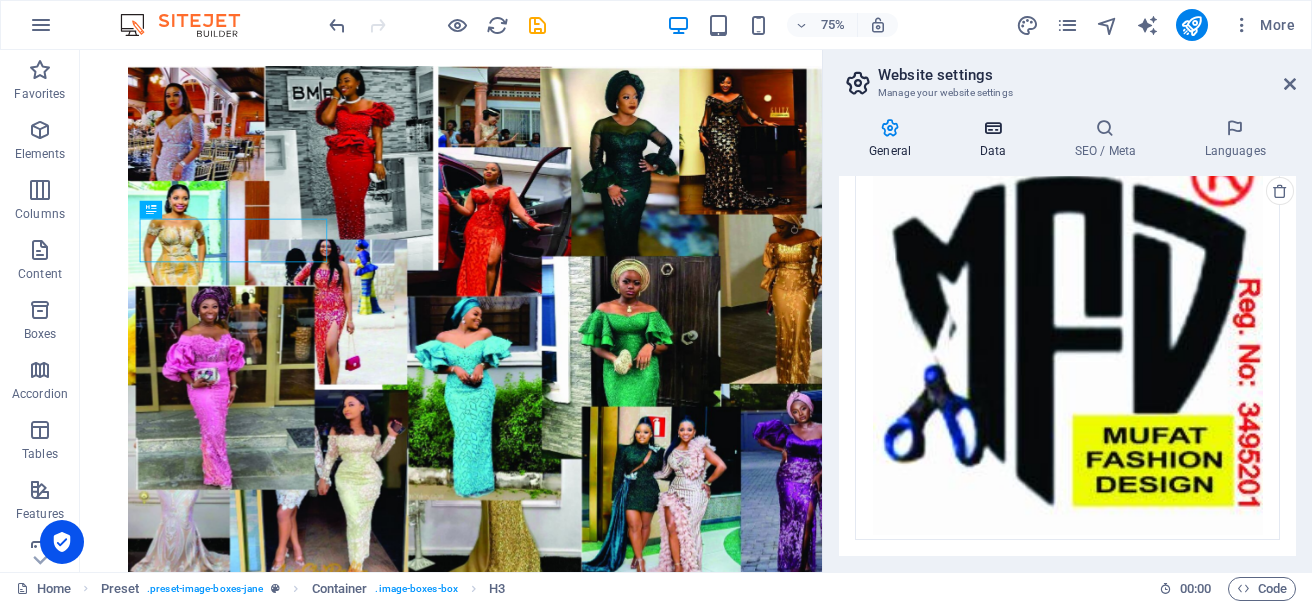 click at bounding box center [992, 128] 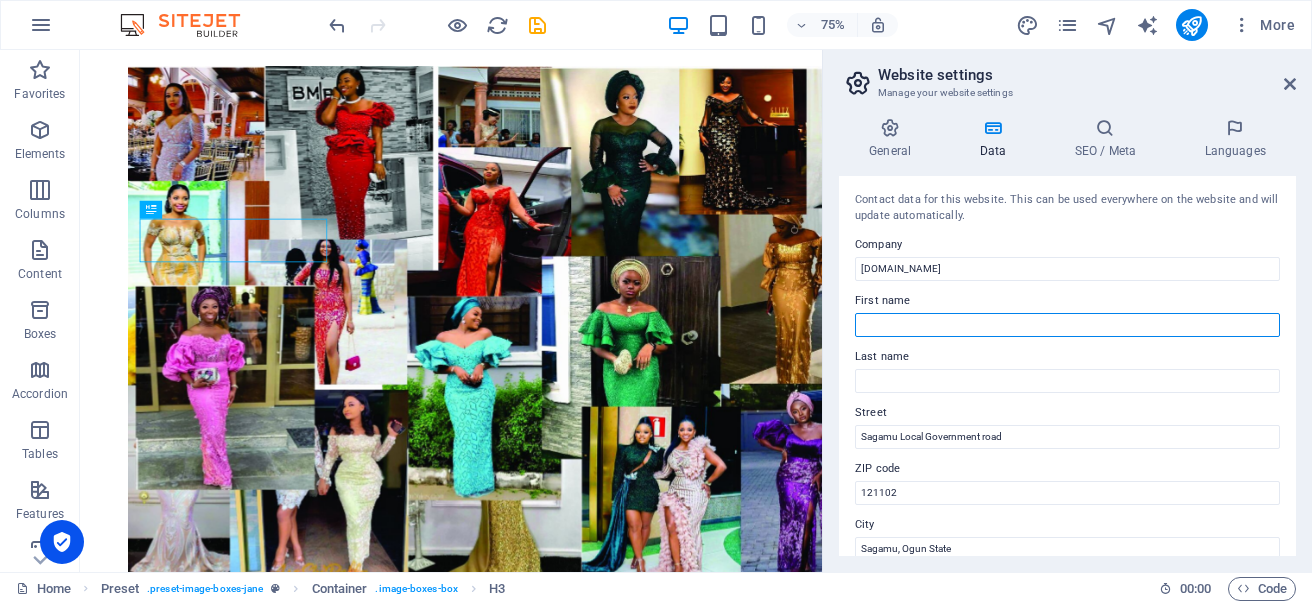 click on "First name" at bounding box center [1067, 325] 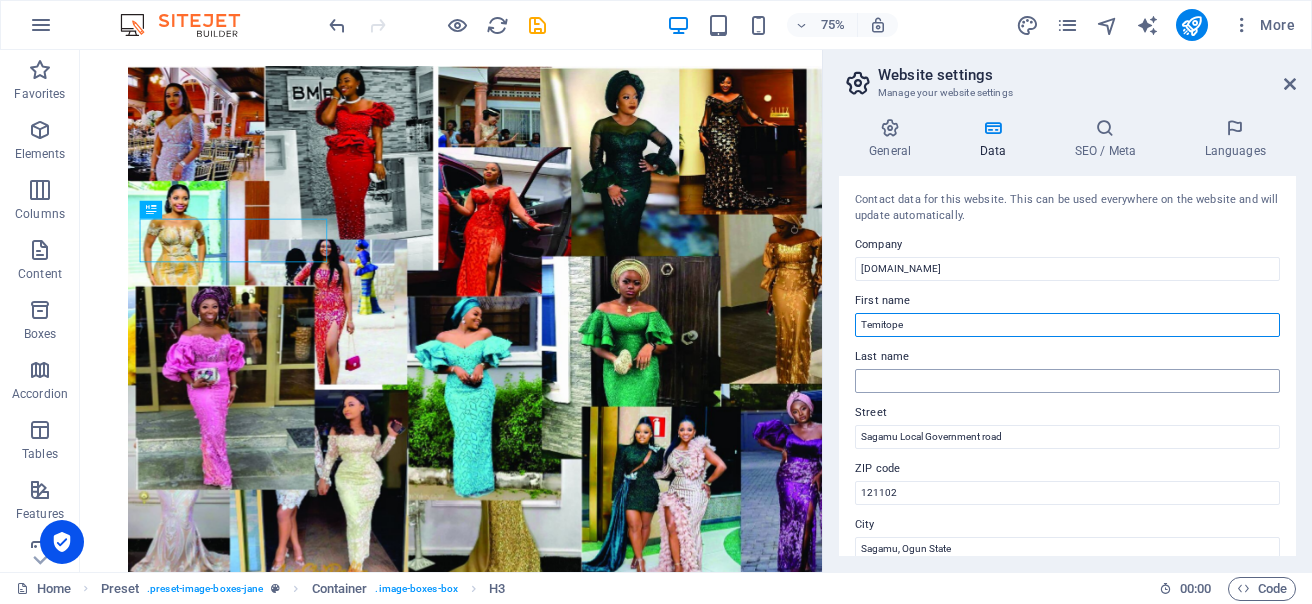 type on "Temitope" 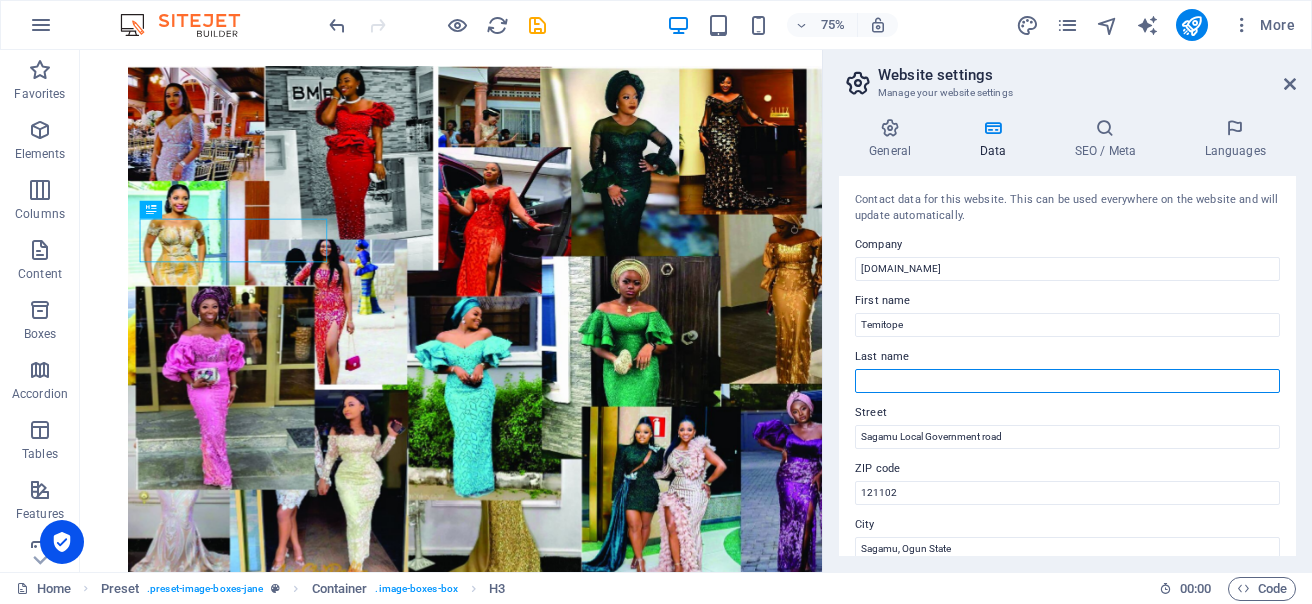 click on "Last name" at bounding box center [1067, 381] 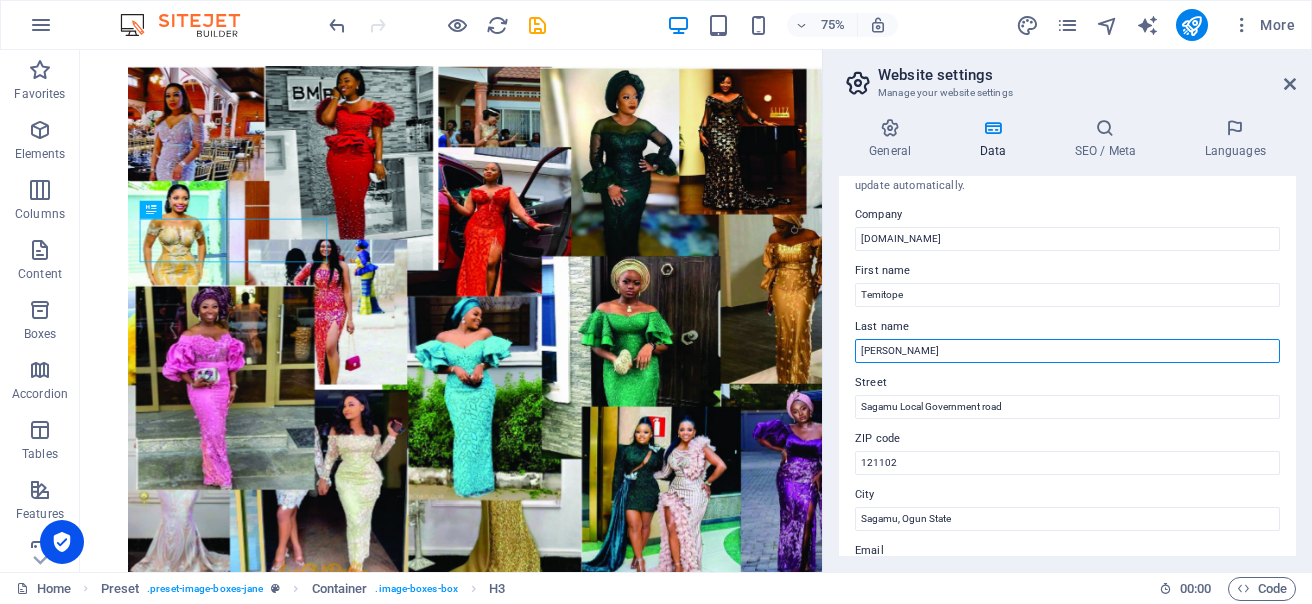 scroll, scrollTop: 23, scrollLeft: 0, axis: vertical 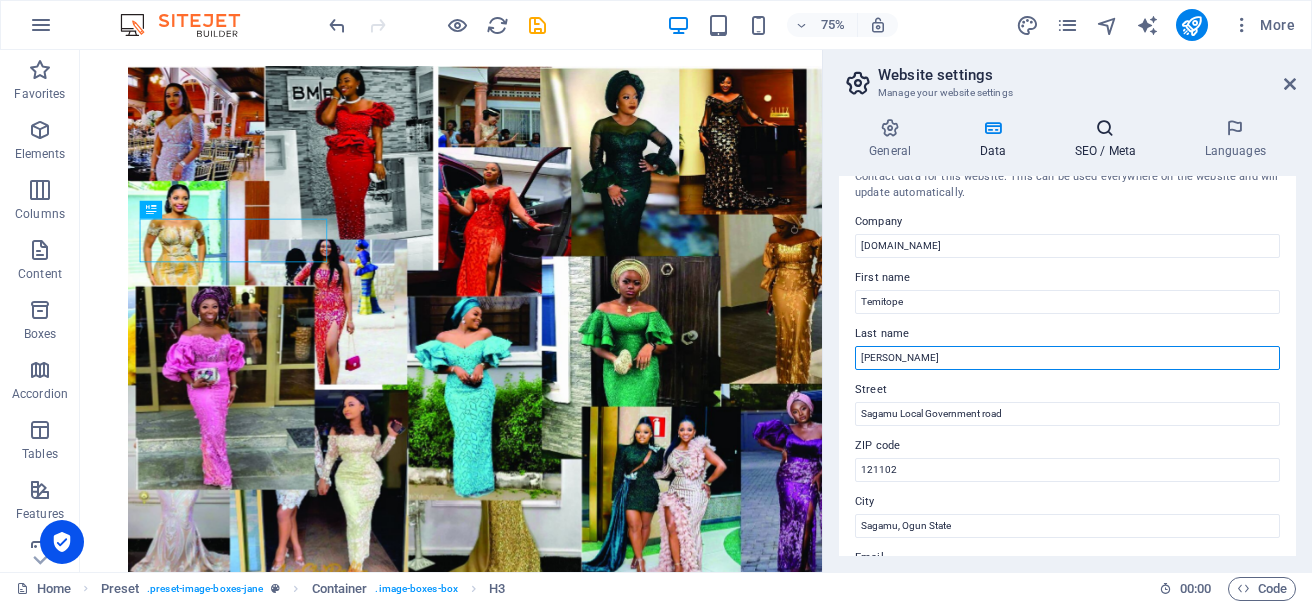 type on "[PERSON_NAME]" 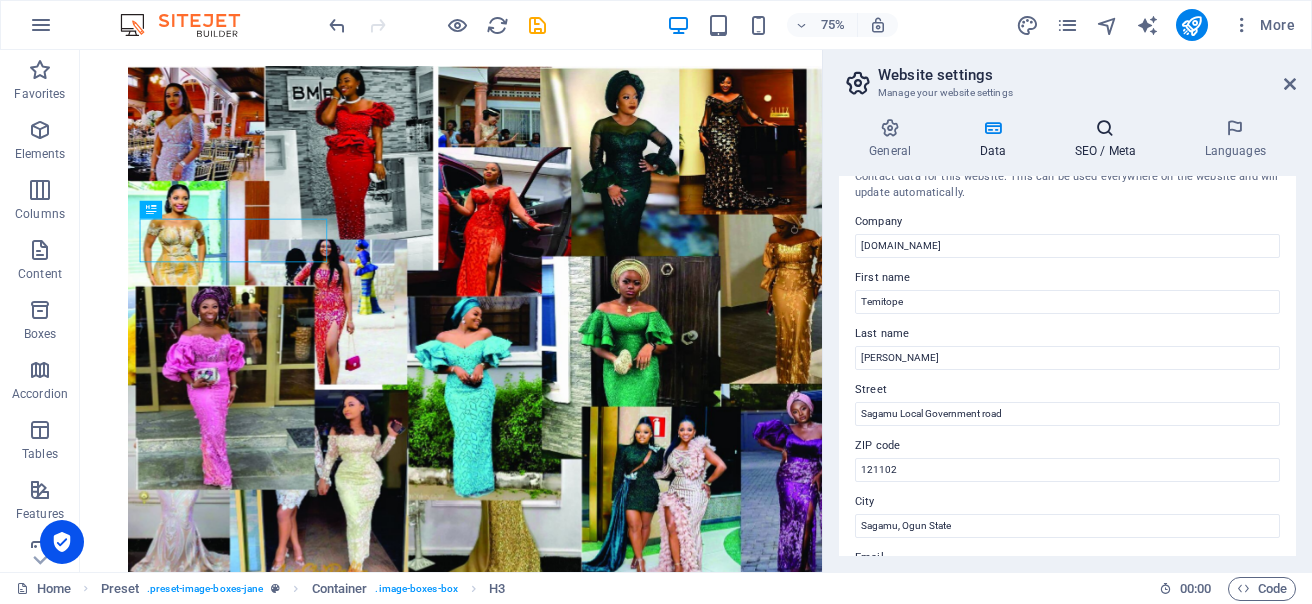 click on "SEO / Meta" at bounding box center [1109, 139] 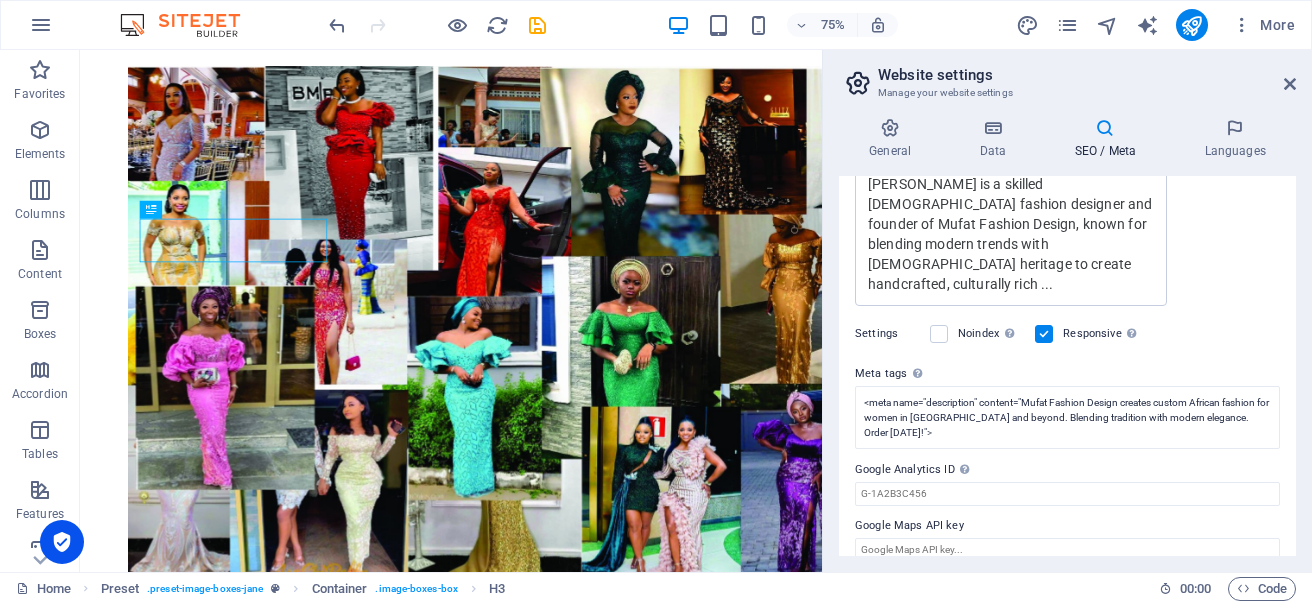 scroll, scrollTop: 464, scrollLeft: 0, axis: vertical 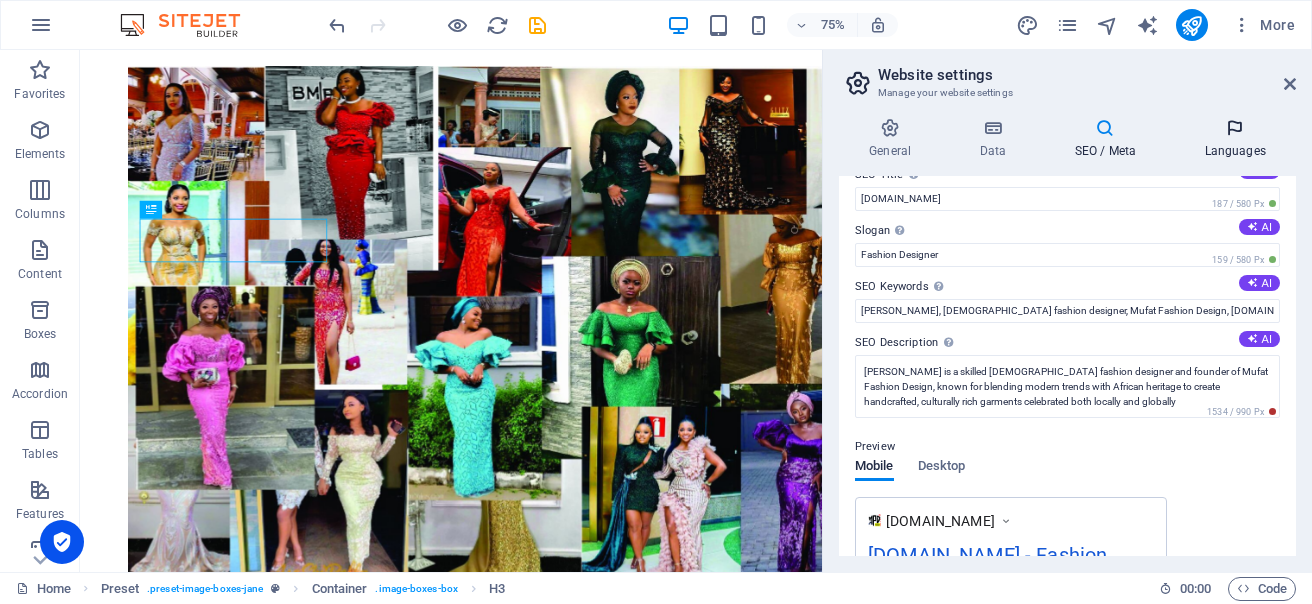 click at bounding box center [1235, 128] 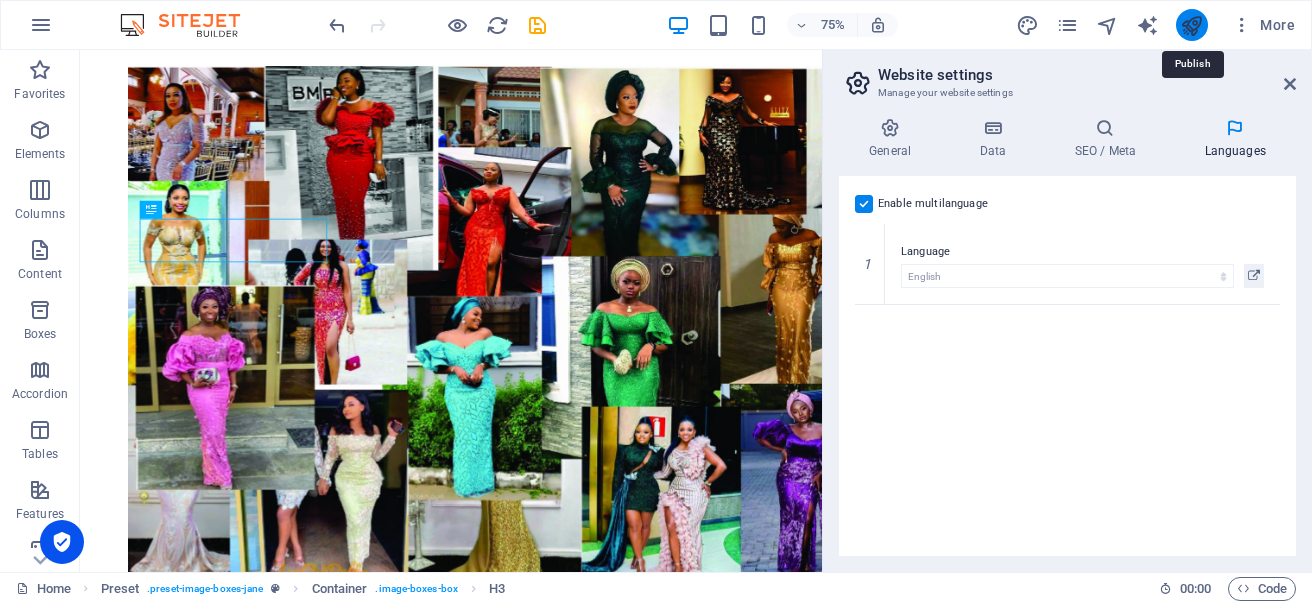 click at bounding box center [1191, 25] 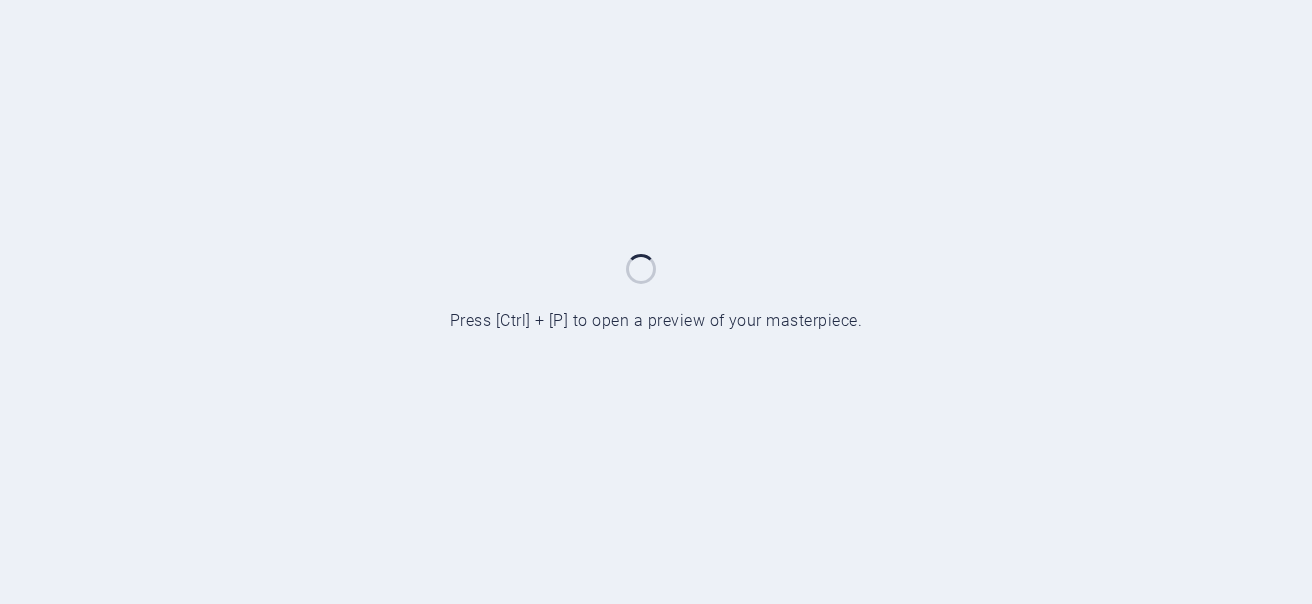 scroll, scrollTop: 0, scrollLeft: 0, axis: both 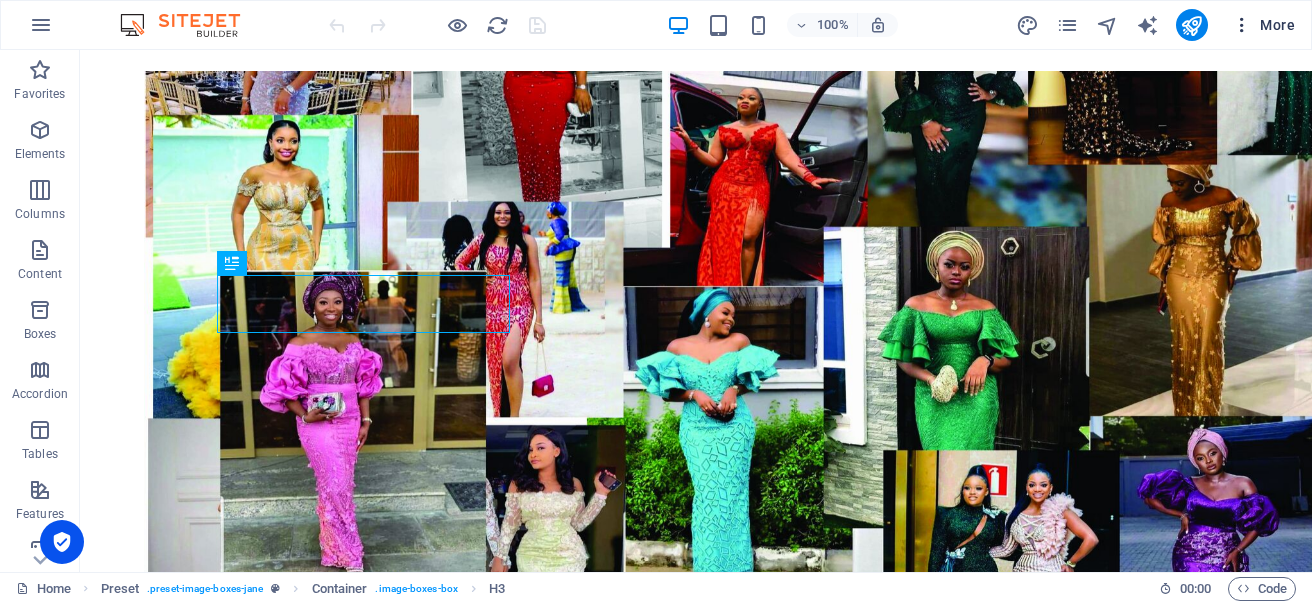 click at bounding box center (1242, 25) 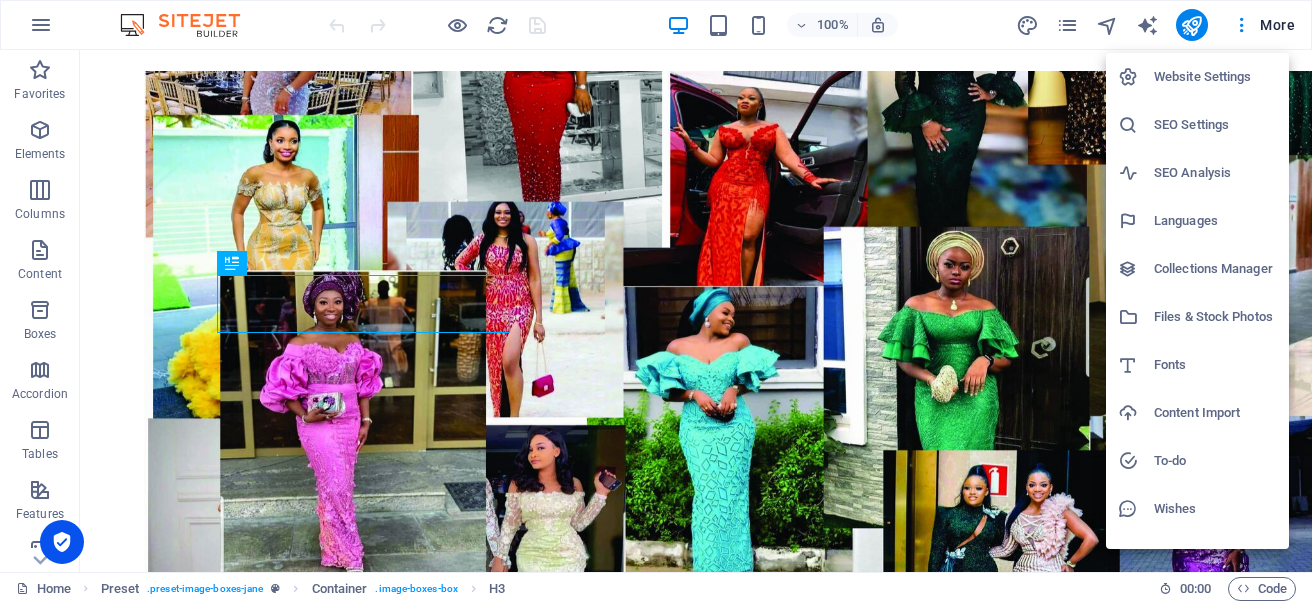 click on "Website Settings" at bounding box center [1215, 77] 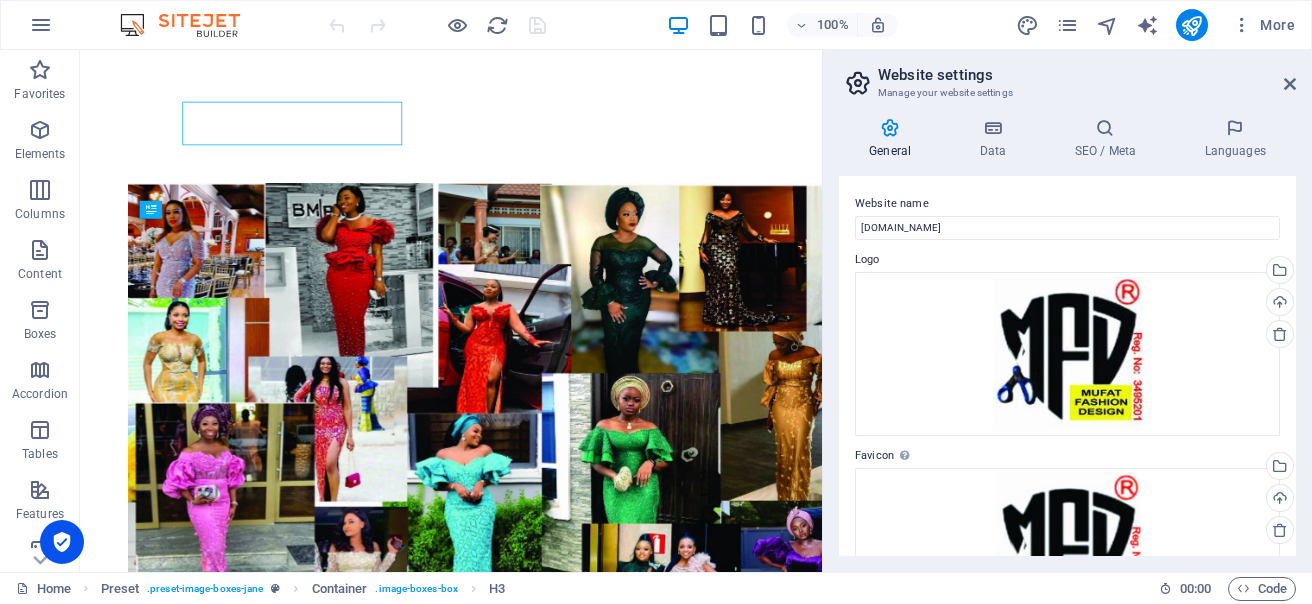 scroll, scrollTop: 915, scrollLeft: 0, axis: vertical 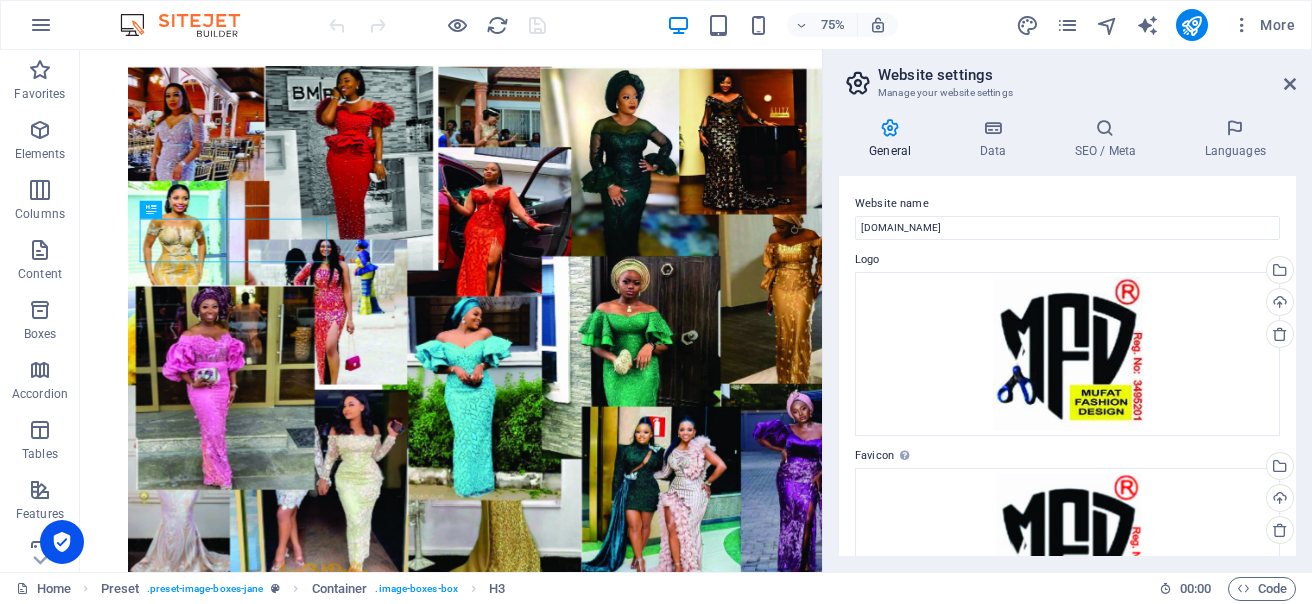 click on "General" at bounding box center [894, 139] 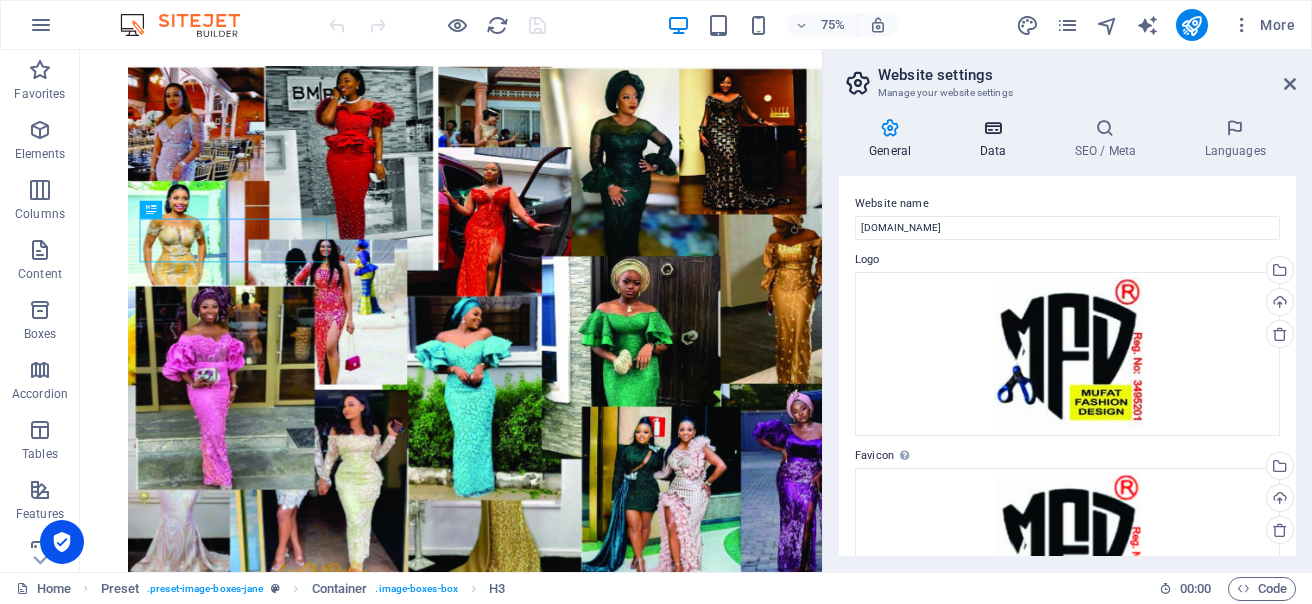 click at bounding box center (992, 128) 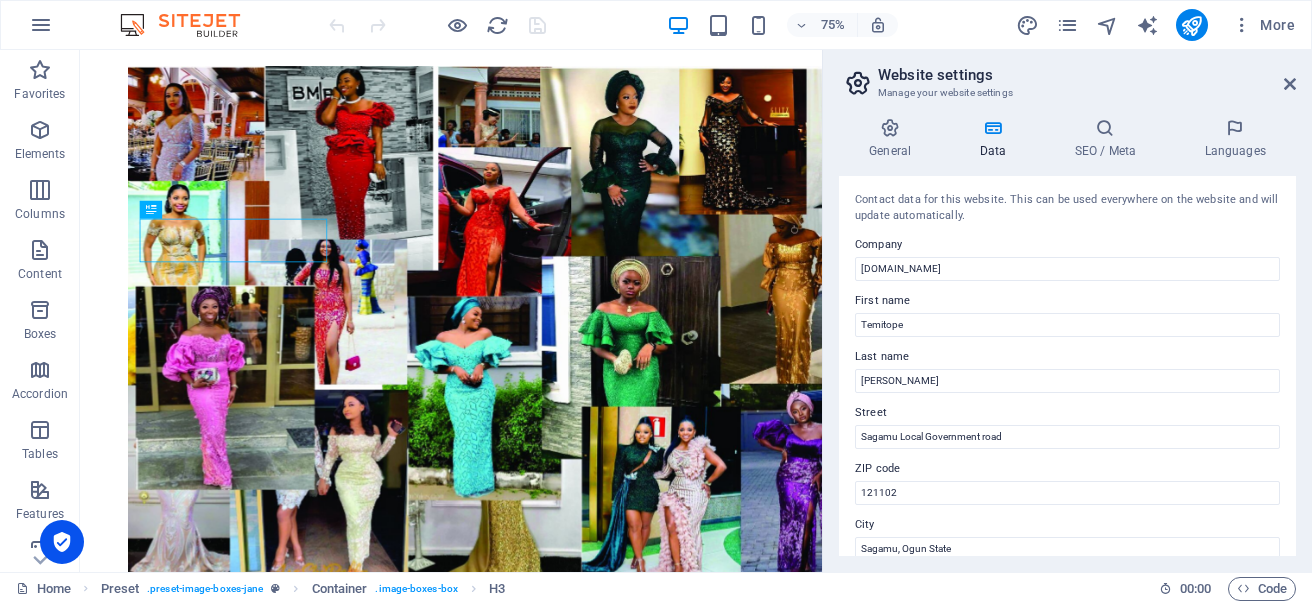 drag, startPoint x: 1291, startPoint y: 239, endPoint x: 1307, endPoint y: 303, distance: 65.96969 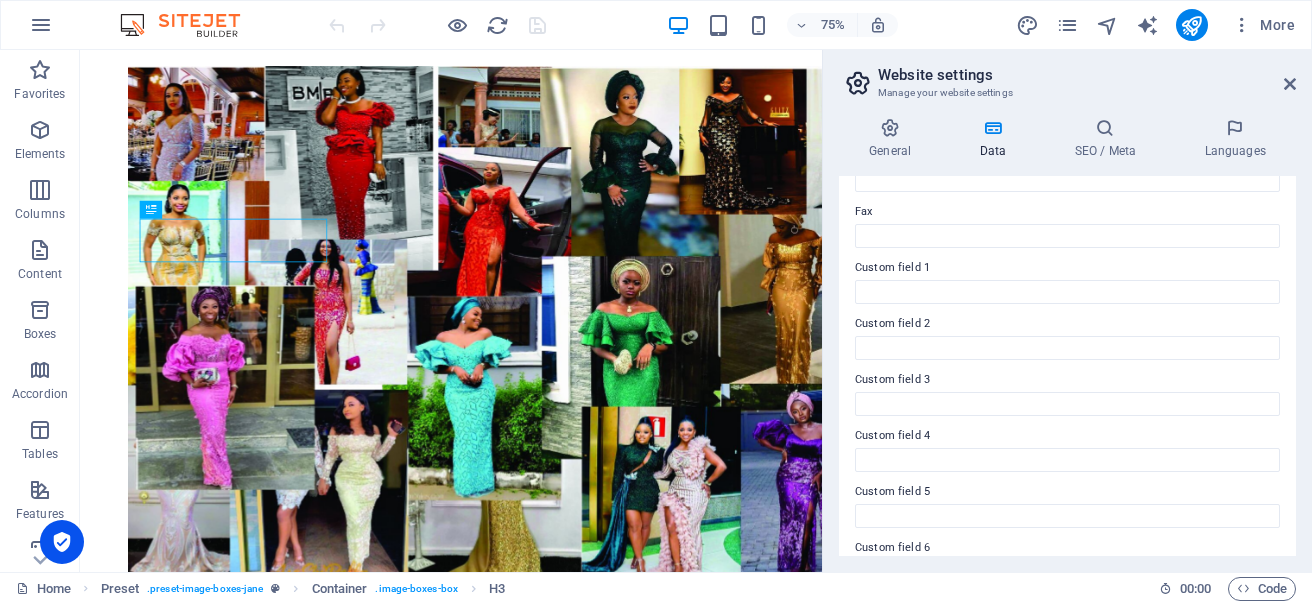 scroll, scrollTop: 581, scrollLeft: 0, axis: vertical 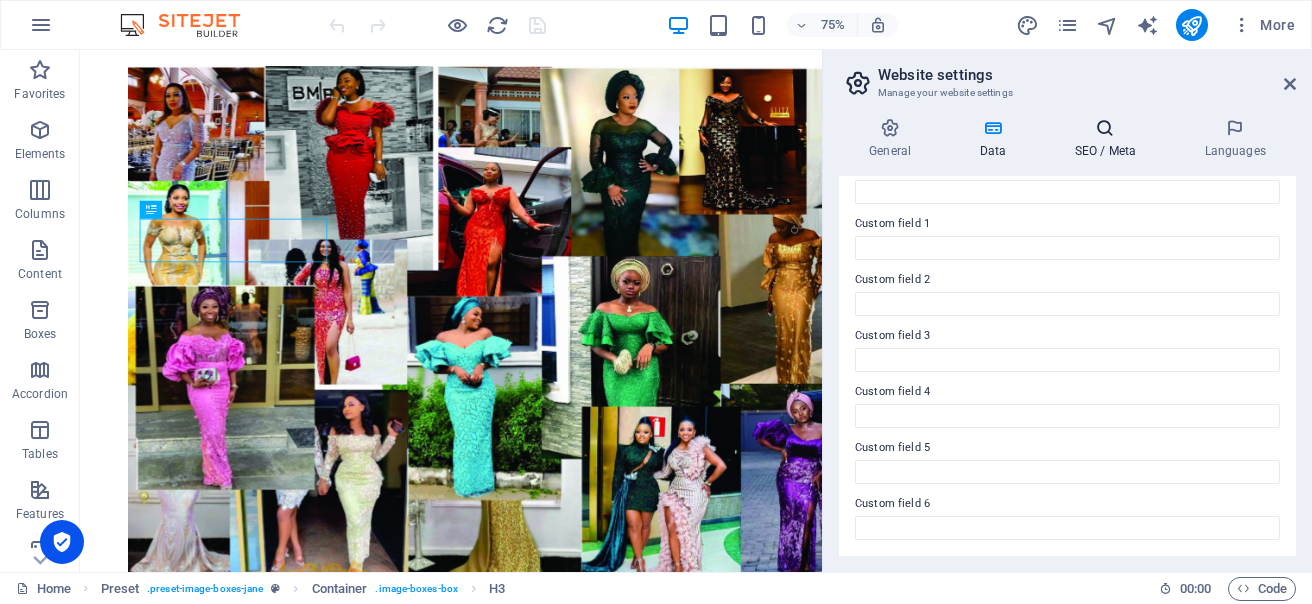 click at bounding box center (1105, 128) 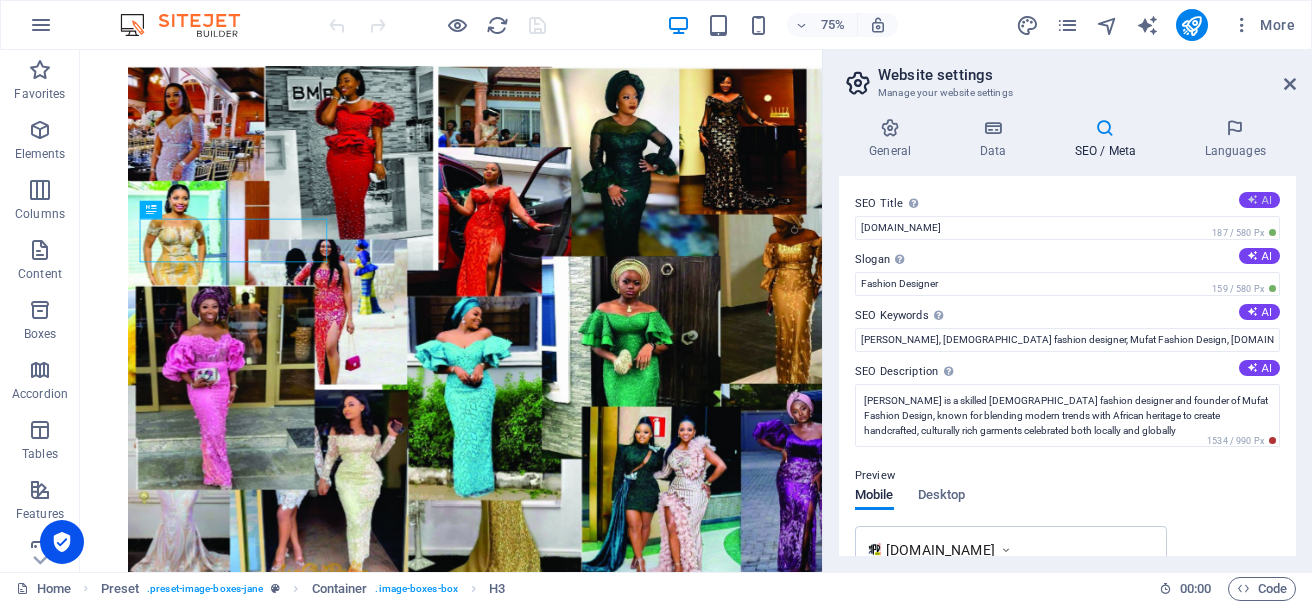 click at bounding box center (1252, 199) 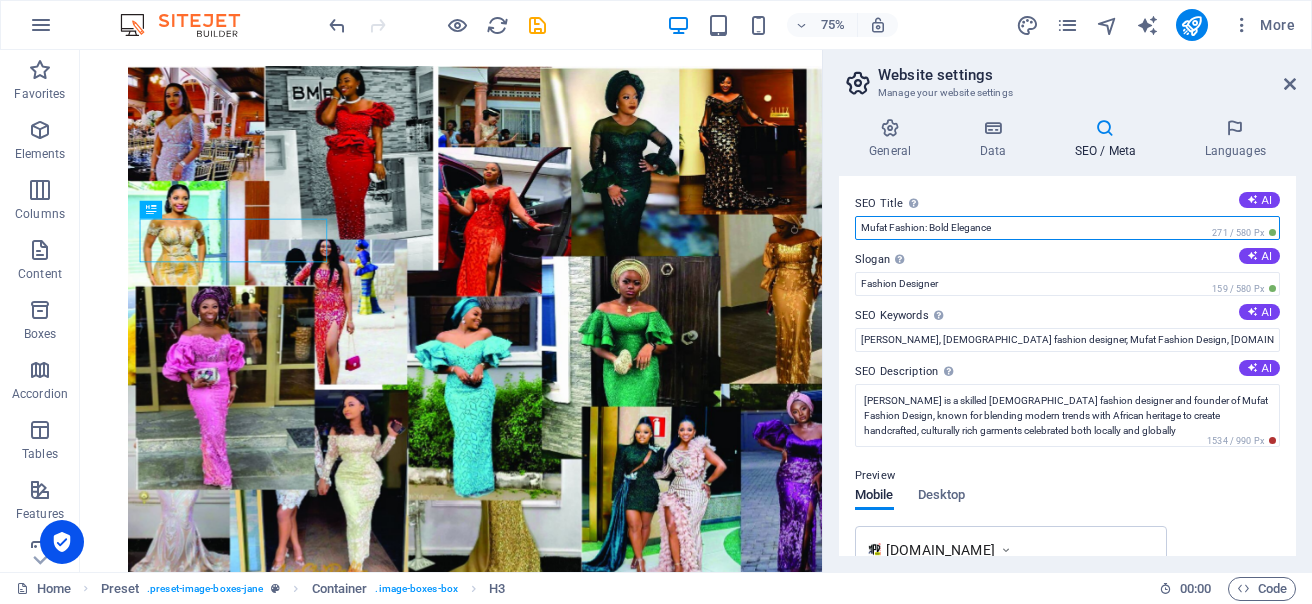 click on "Mufat Fashion: Bold Elegance" at bounding box center [1067, 228] 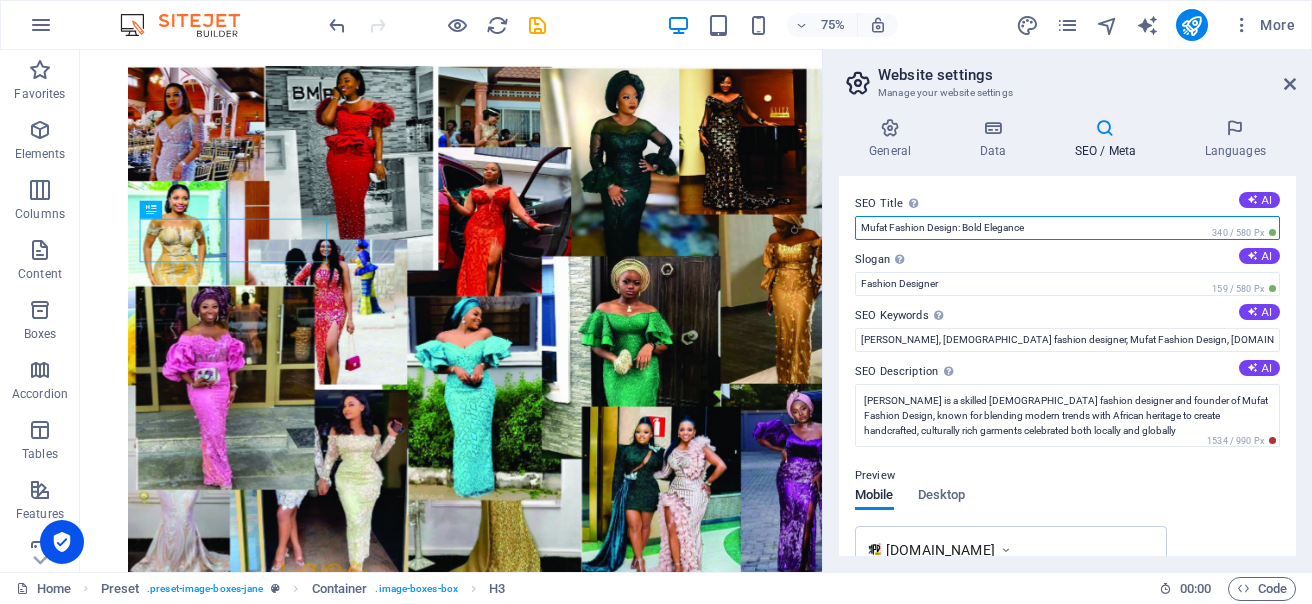 type on "Mufat Fashion Design: Bold Elegance" 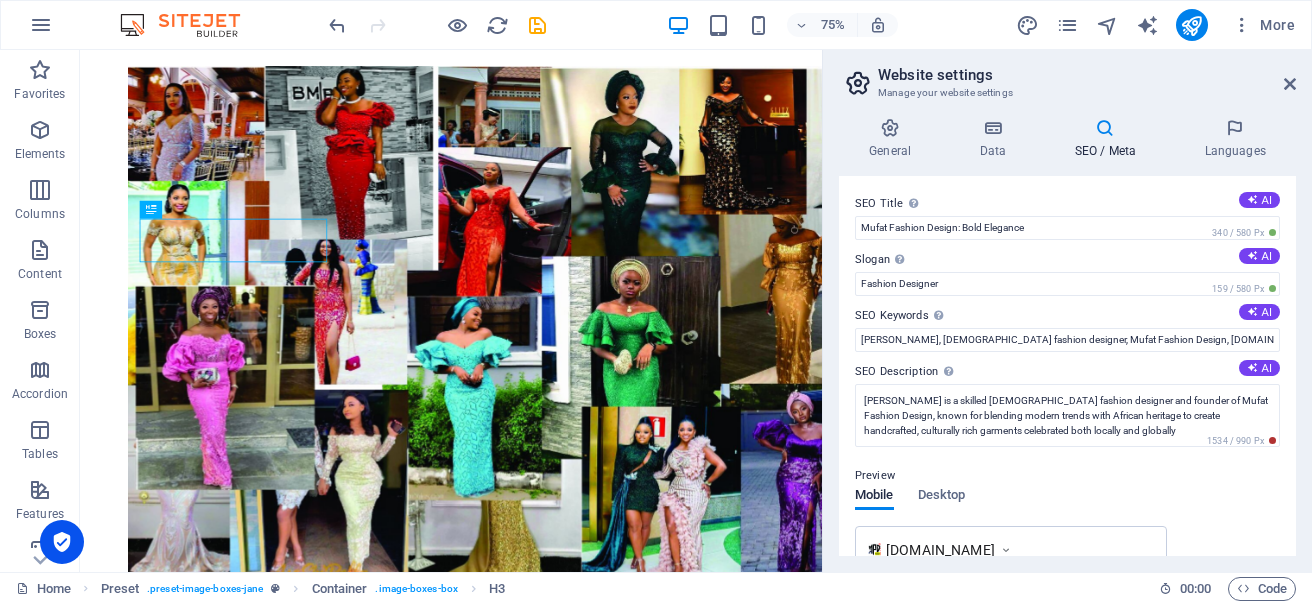 click on "SEO / Meta" at bounding box center [1109, 139] 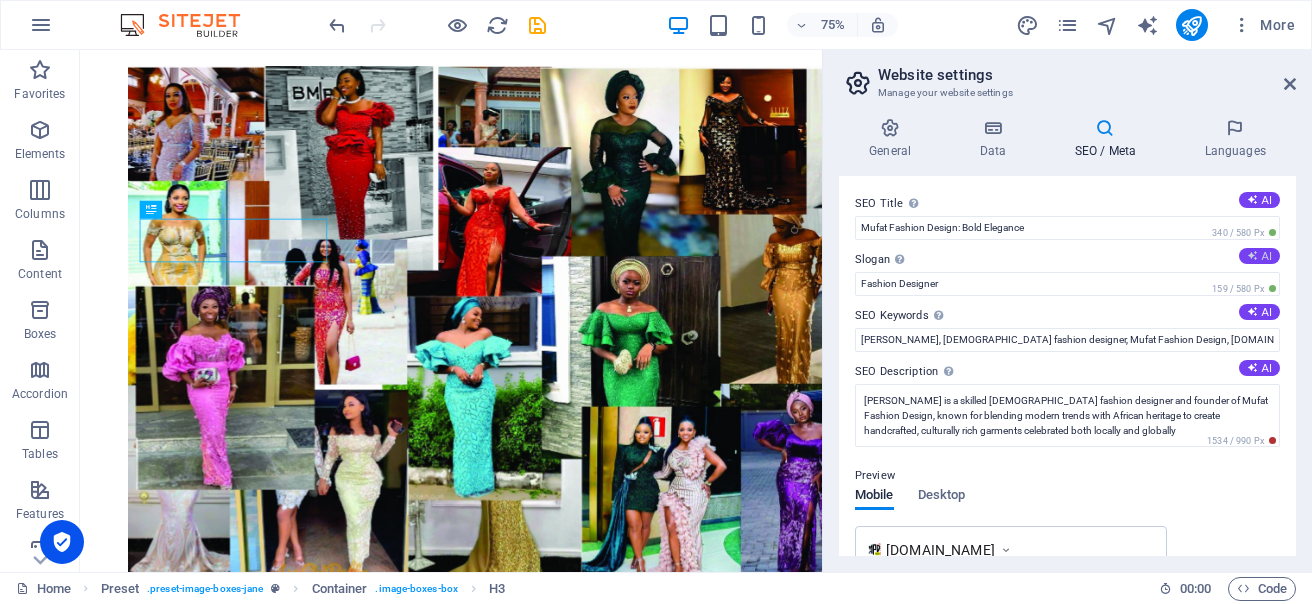 click at bounding box center [1252, 255] 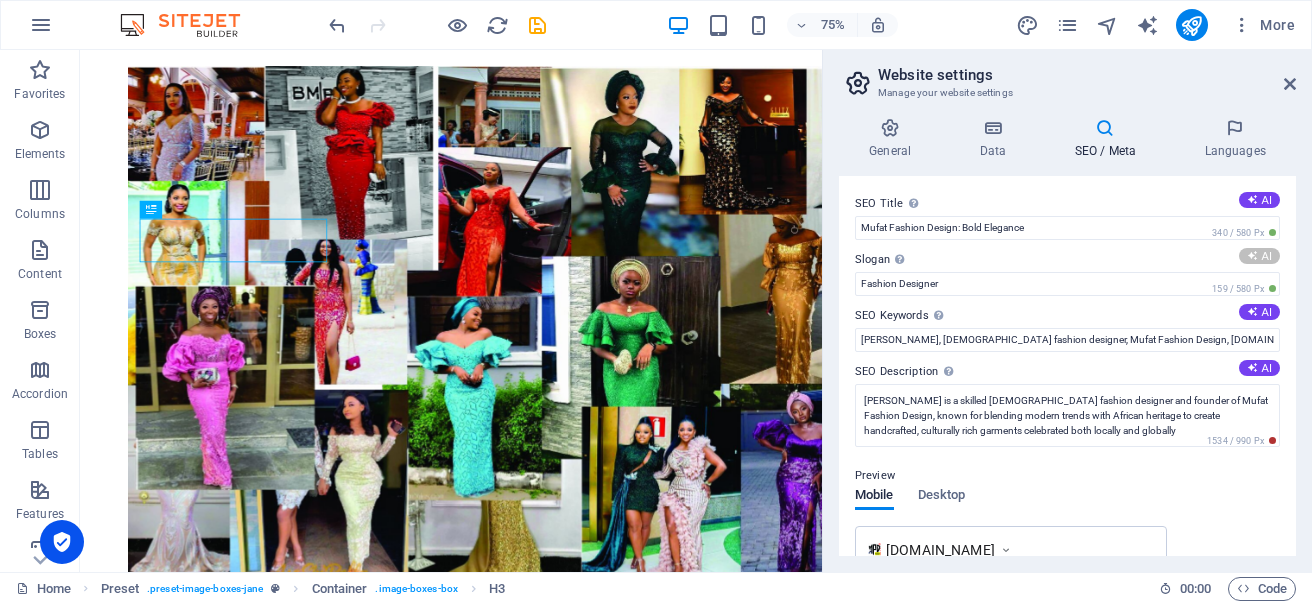 type on "Empower Your Style with Timeless Elegance" 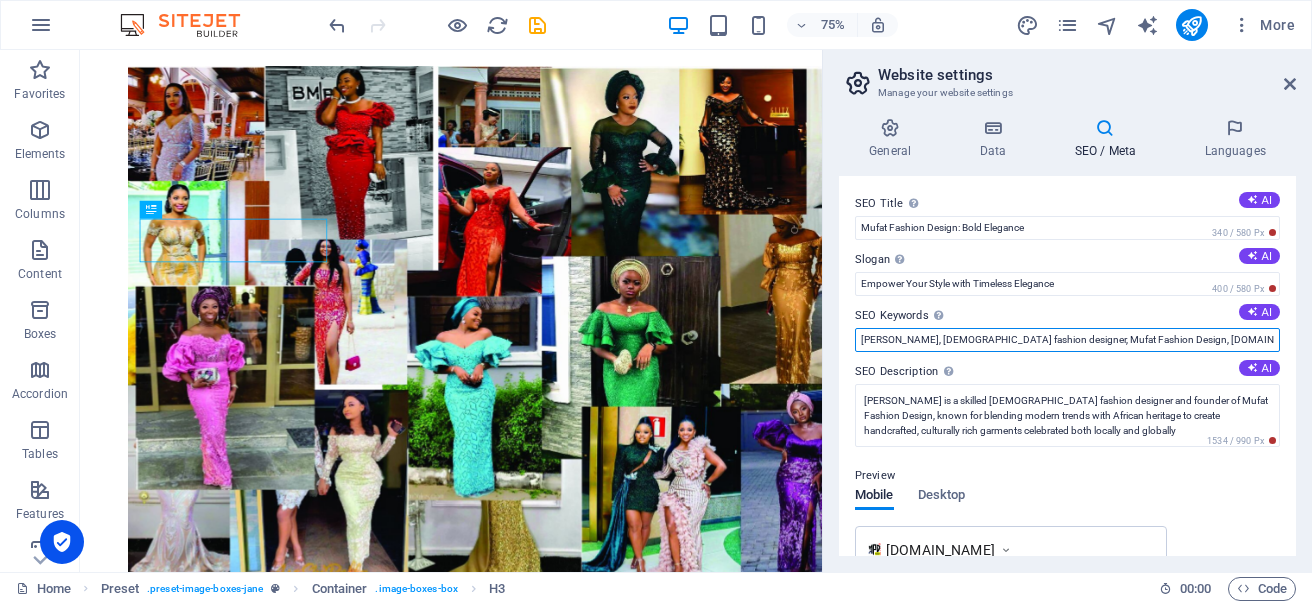 click on "Temitope Oluwatosin Musari, Nigerian fashion designer, Mufat Fashion Design, mufat.konsultng.com, www.facebook.com/mufatfashion" at bounding box center [1067, 340] 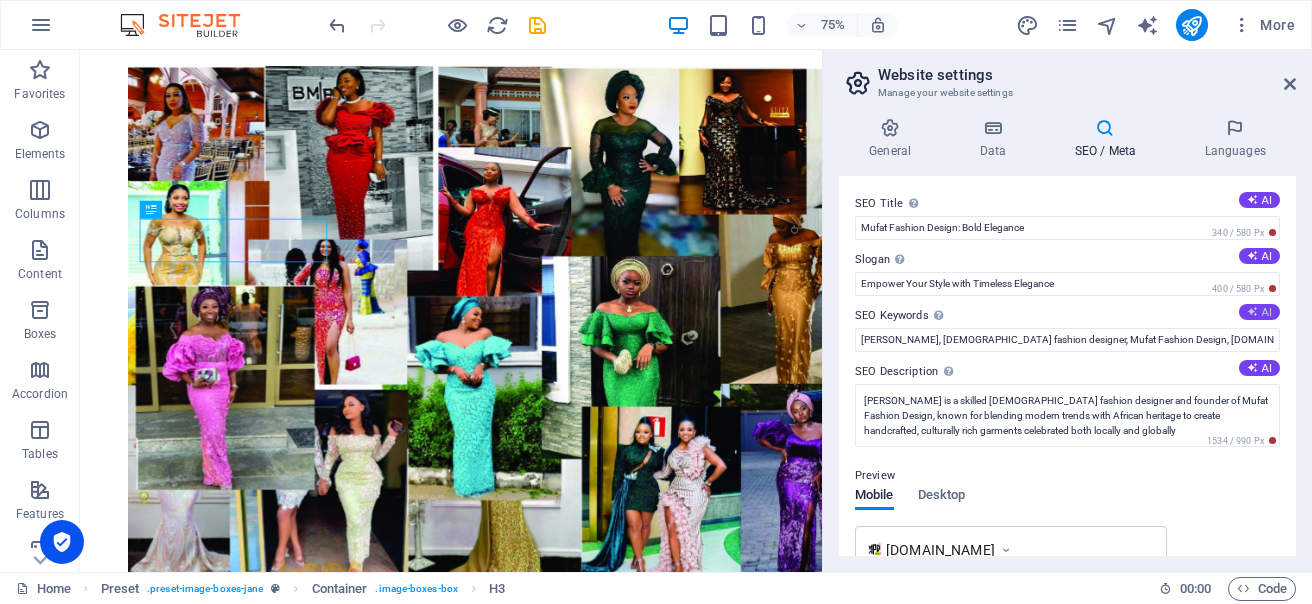 click on "AI" at bounding box center [1259, 312] 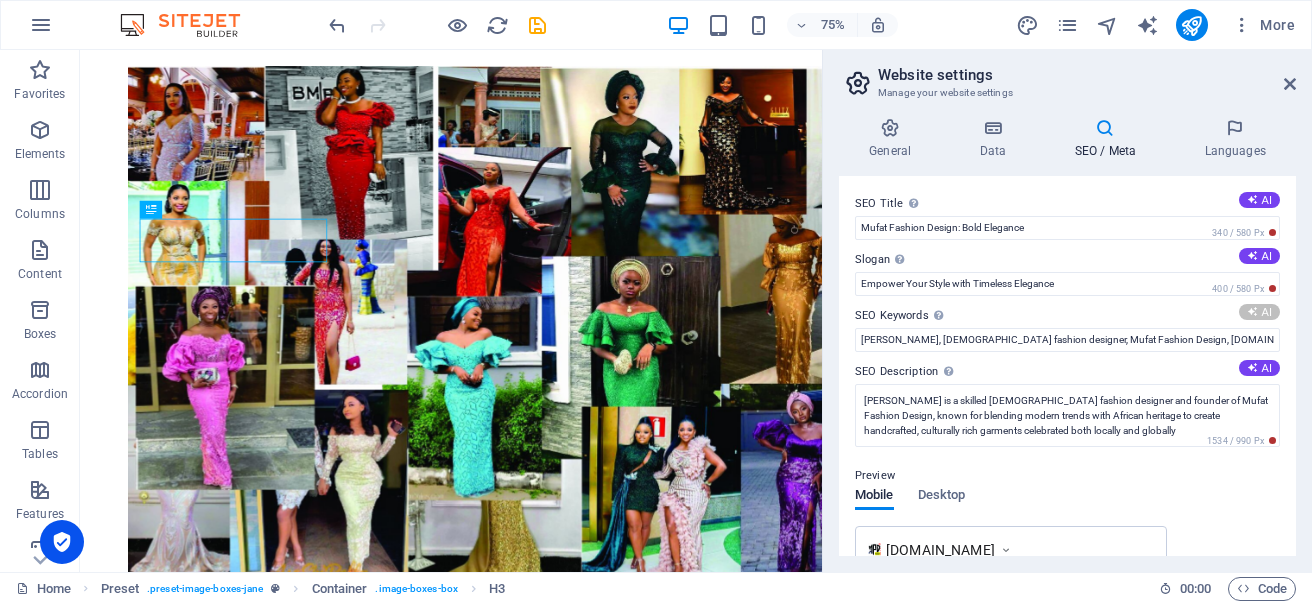 type on "Mufat Fashion Design, contemporary womens fashion, elegant clothing, stylish outfits, timeless elegance, versatile fashion" 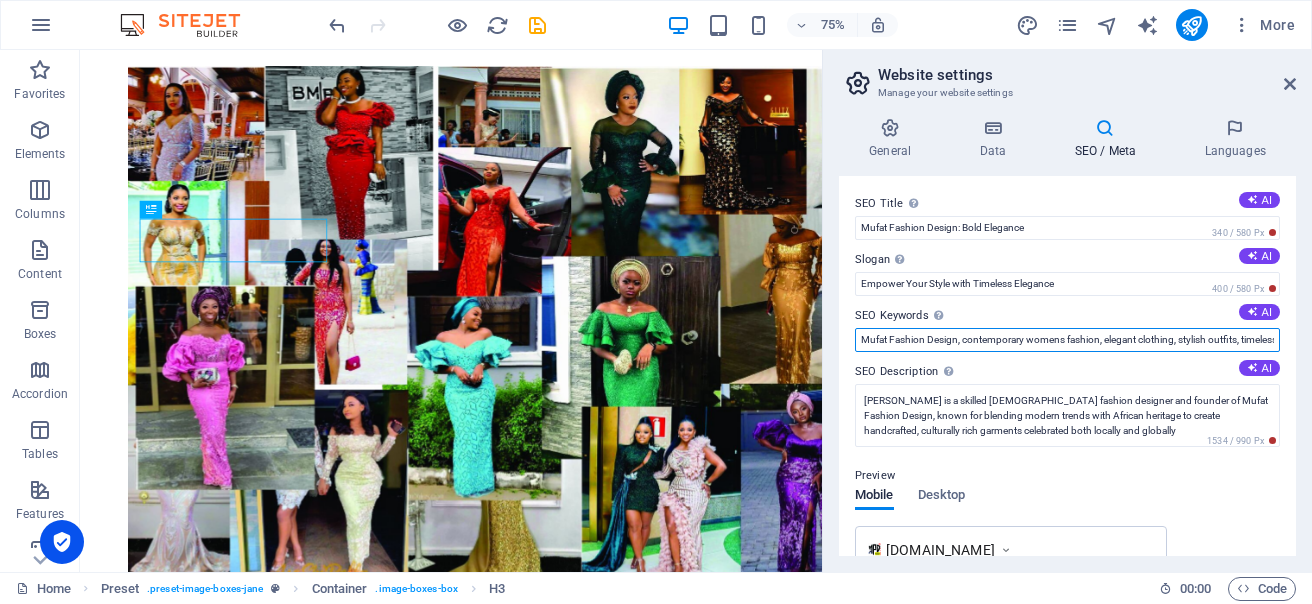 click on "Mufat Fashion Design, contemporary womens fashion, elegant clothing, stylish outfits, timeless elegance, versatile fashion" at bounding box center [1067, 340] 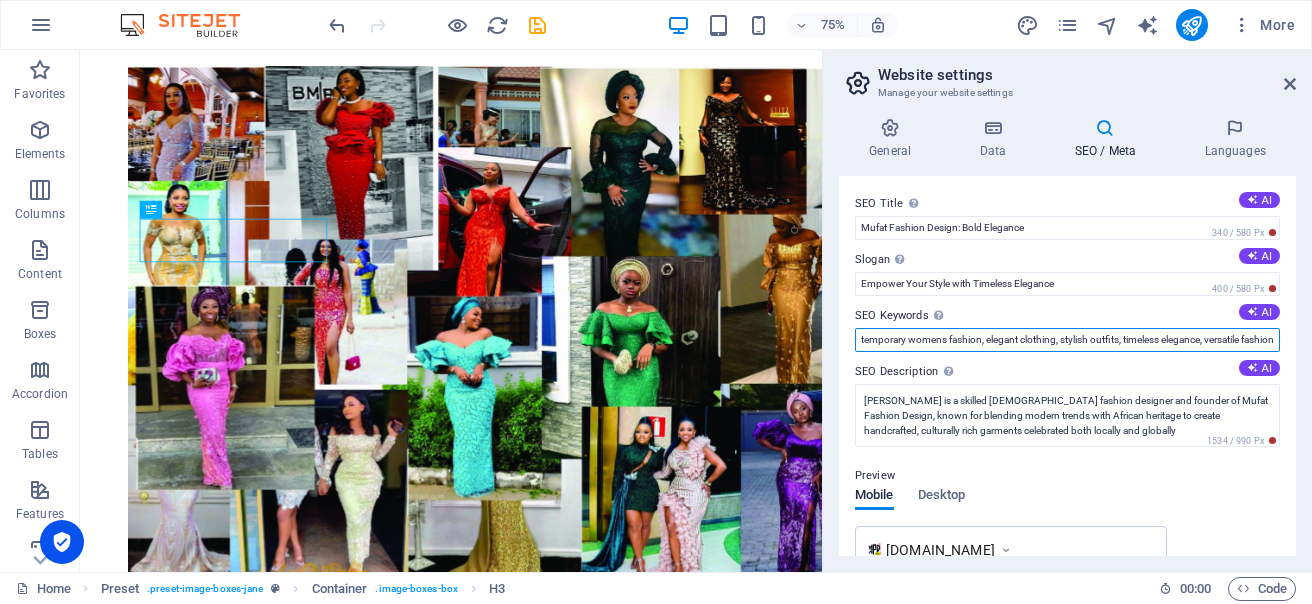 scroll, scrollTop: 0, scrollLeft: 132, axis: horizontal 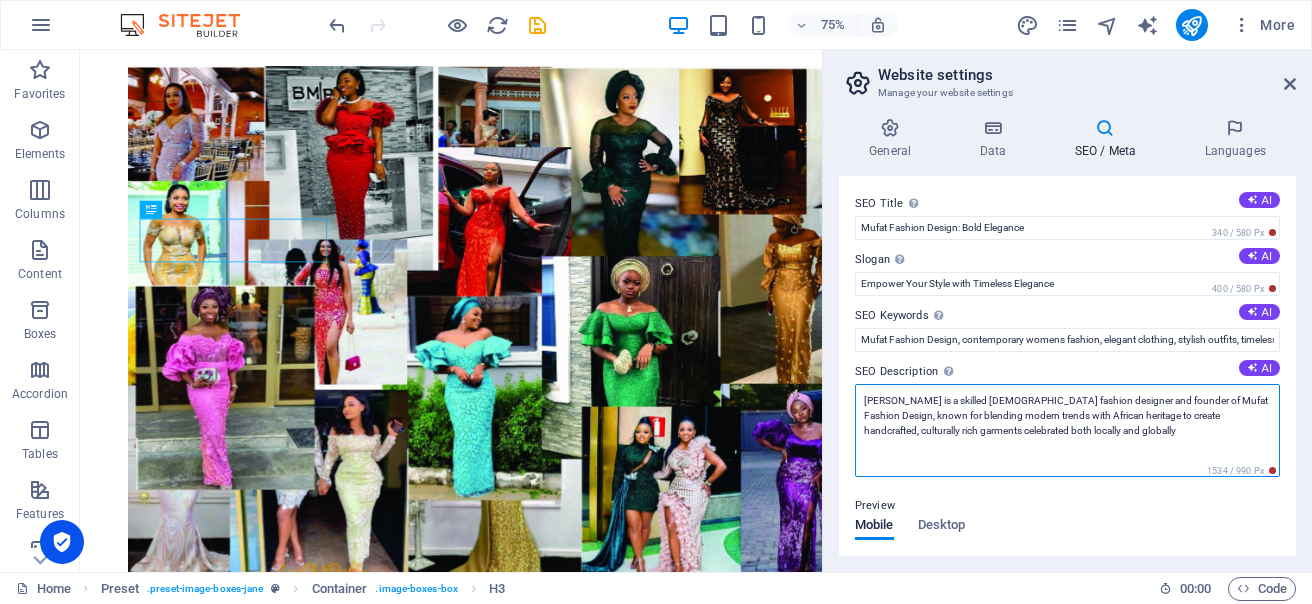 click on "Temitope Oluwatosin Musari is a skilled Nigerian fashion designer and founder of Mufat Fashion Design, known for blending modern trends with African heritage to create handcrafted, culturally rich garments celebrated both locally and globally" at bounding box center [1067, 430] 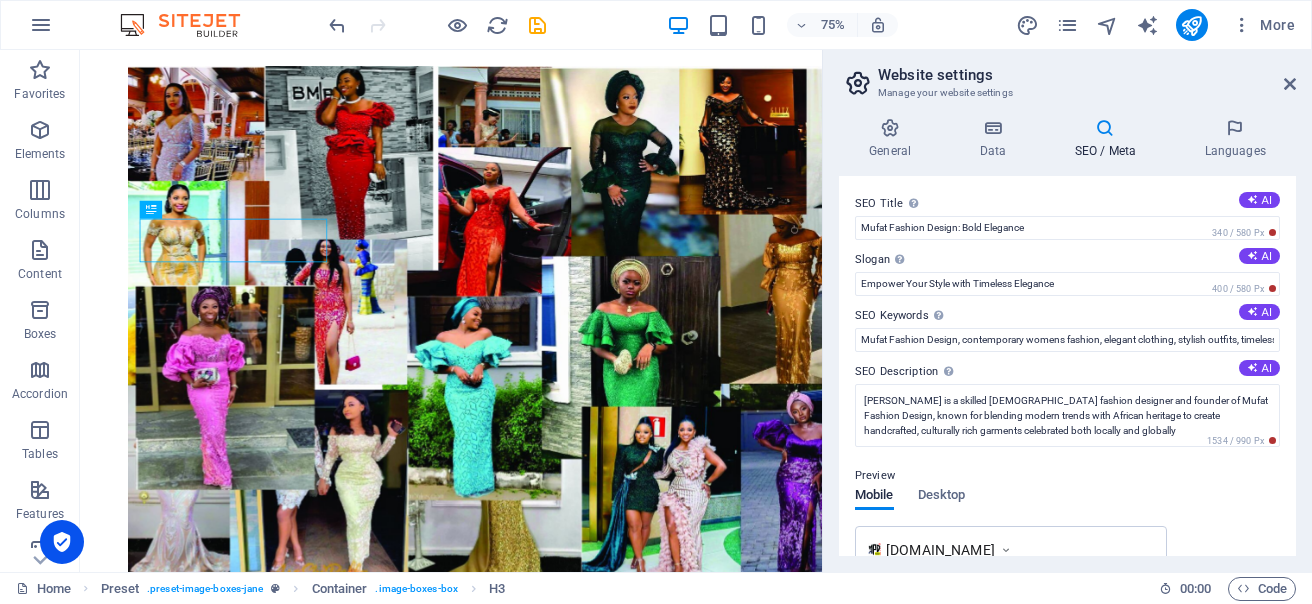 click on "Home About Work Partners Contact About me My work Partners Contact About Mufat Fashion Design is a dynamic and innovative fashion brand known for its bold, contemporary styles that merge classic elegance with modern trends. Focused on creating high-quality, stylish pieces, Mufat offers a diverse range of clothing, from casual wear to elegant evening attire. The brand emphasizes attention to detail, craftsmanship, and versatility, making it a favorite among those who seek both sophistication and comfort in their wardrobe. Mufat Fashion Design is committed to empowering individuals to express their unique personalities through timeless, yet cutting-edge fashion. see more Work Online Booking at Mufat Fashion Design .  Click here Thank you for your continuous patronages see more Blog Our blogging page is under maintenance.  see more Phone Call me! +2348-14782-1590 Social Facebook Online Booking Here Contact mufaaz222@gmail.com mufat@konsultng.com Privacy" at bounding box center (574, 1569) 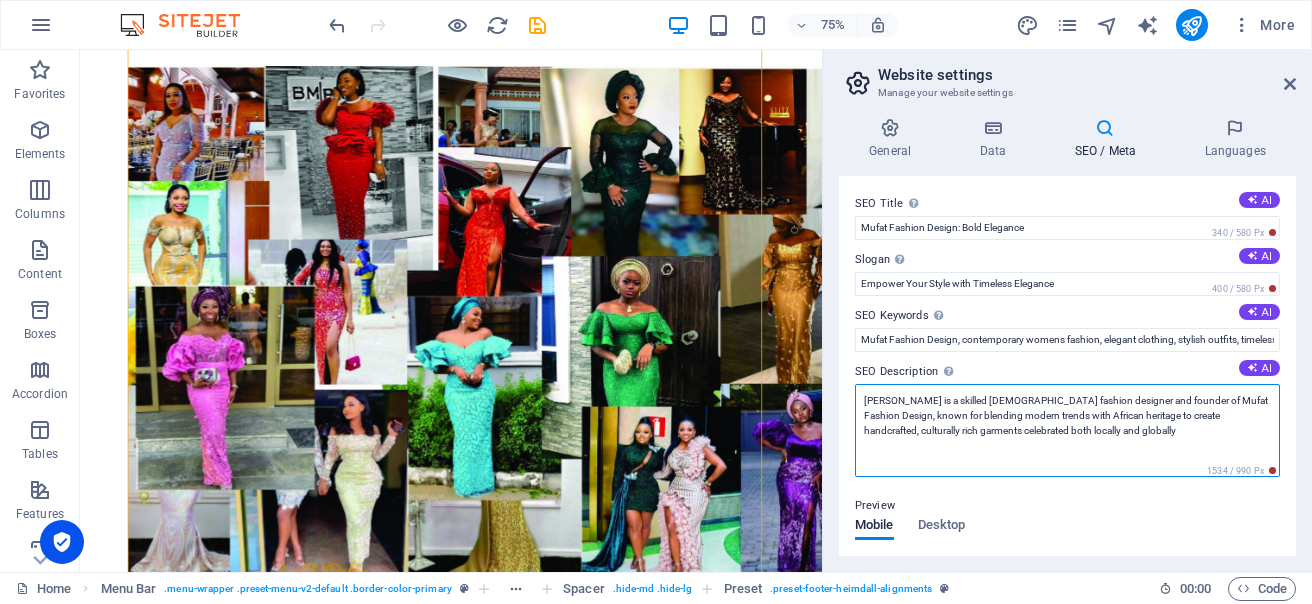 click on "Temitope Oluwatosin Musari is a skilled Nigerian fashion designer and founder of Mufat Fashion Design, known for blending modern trends with African heritage to create handcrafted, culturally rich garments celebrated both locally and globally" at bounding box center [1067, 430] 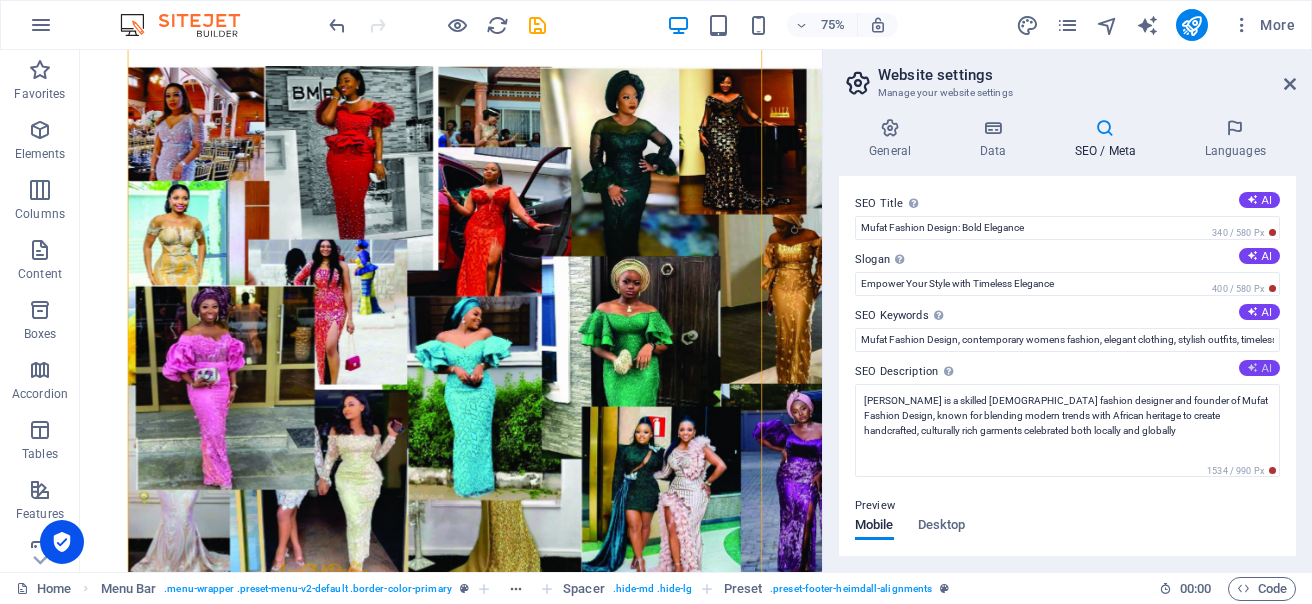 click on "AI" at bounding box center [1259, 368] 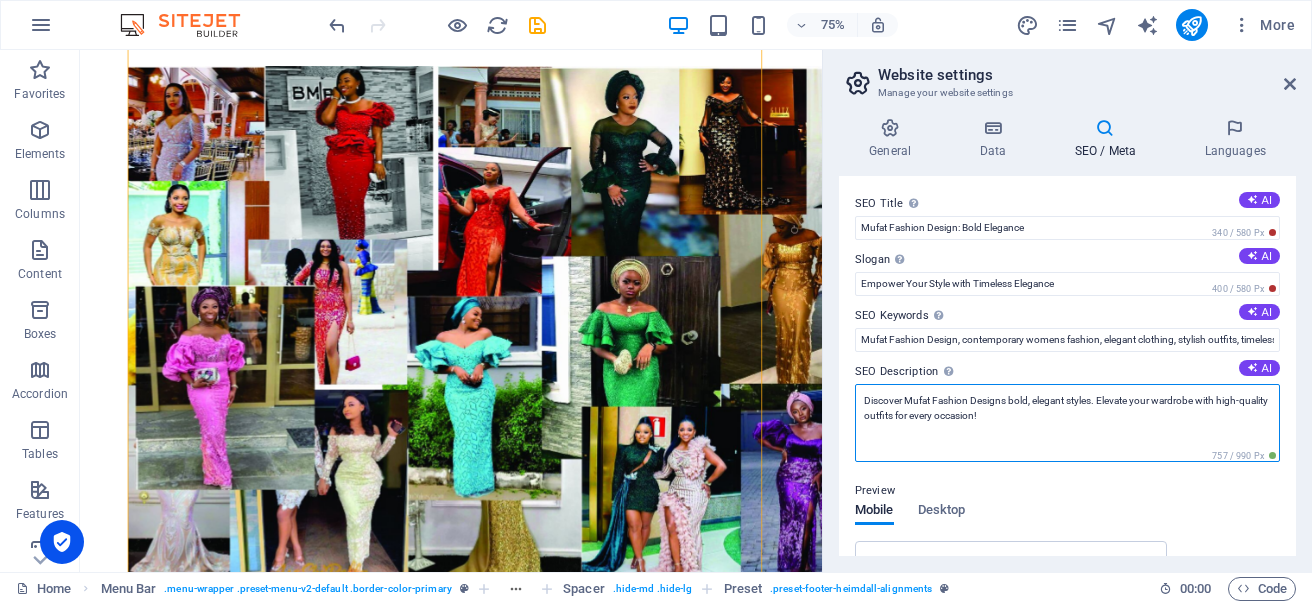 click on "Discover Mufat Fashion Designs bold, elegant styles. Elevate your wardrobe with high-quality outfits for every occasion!" at bounding box center [1067, 423] 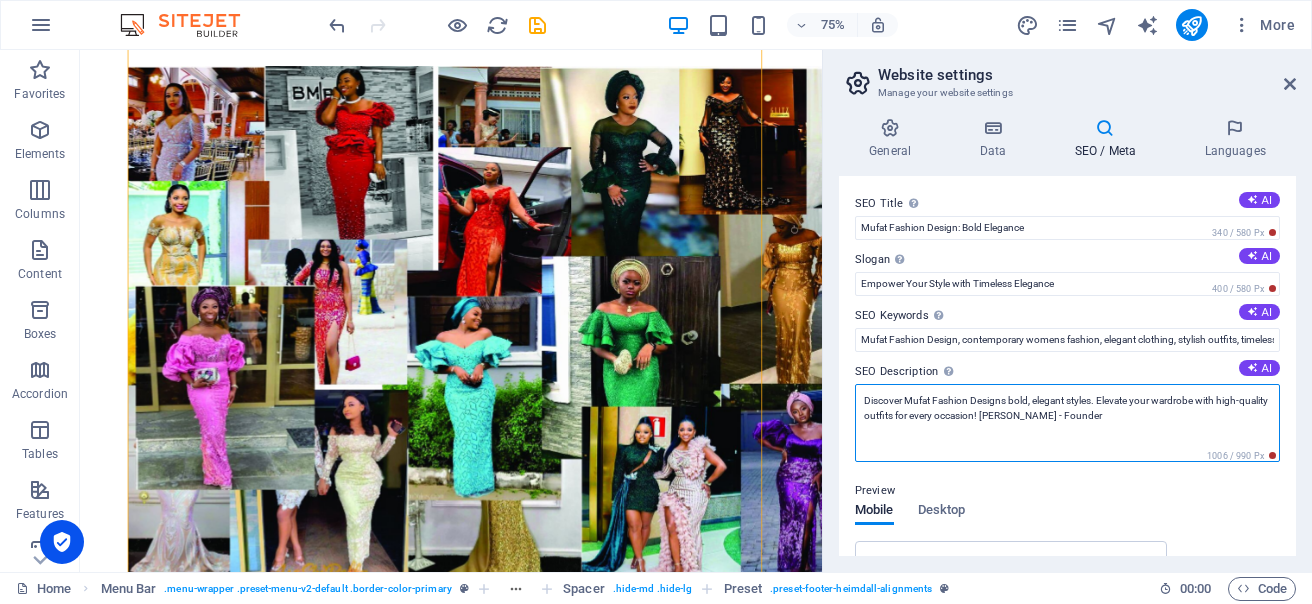type on "Discover Mufat Fashion Designs bold, elegant styles. Elevate your wardrobe with high-quality outfits for every occasion! Temitope Oluwatosin Musari - Founder" 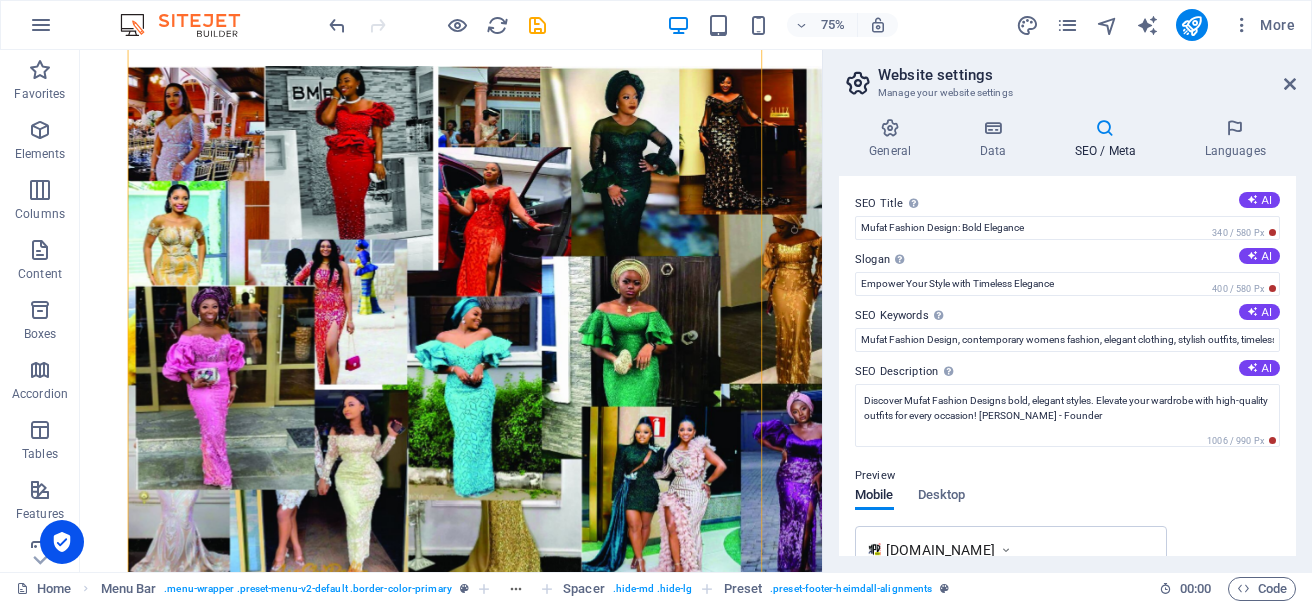 drag, startPoint x: 1290, startPoint y: 279, endPoint x: 1302, endPoint y: 330, distance: 52.392746 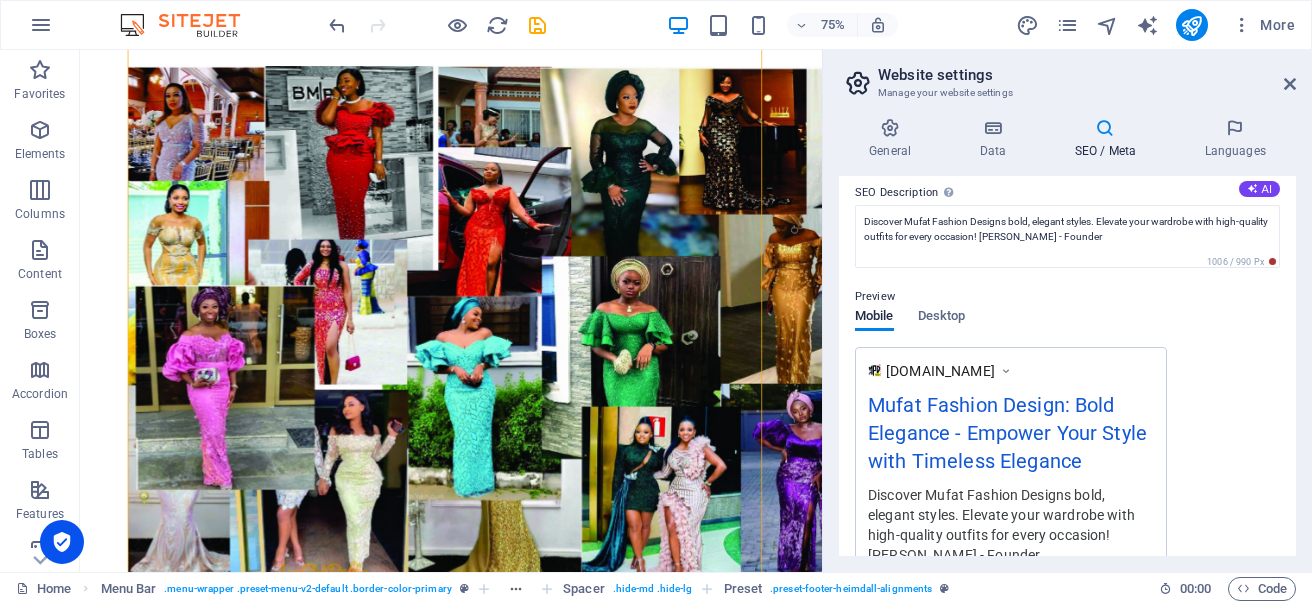 scroll, scrollTop: 31, scrollLeft: 0, axis: vertical 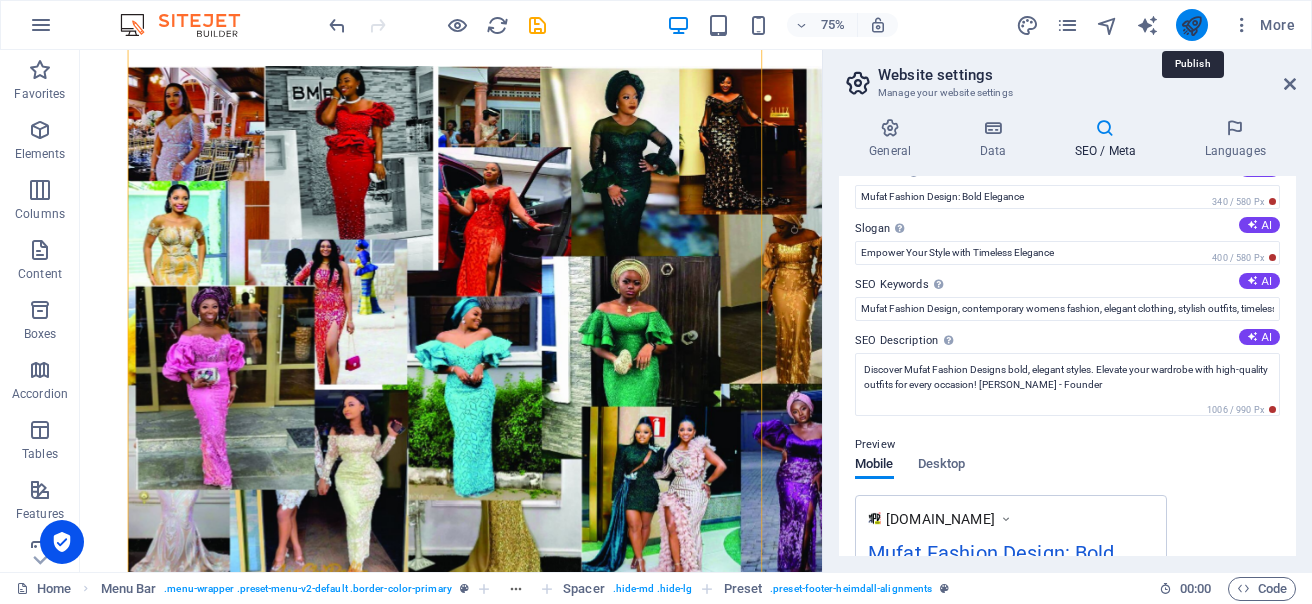 click at bounding box center (1191, 25) 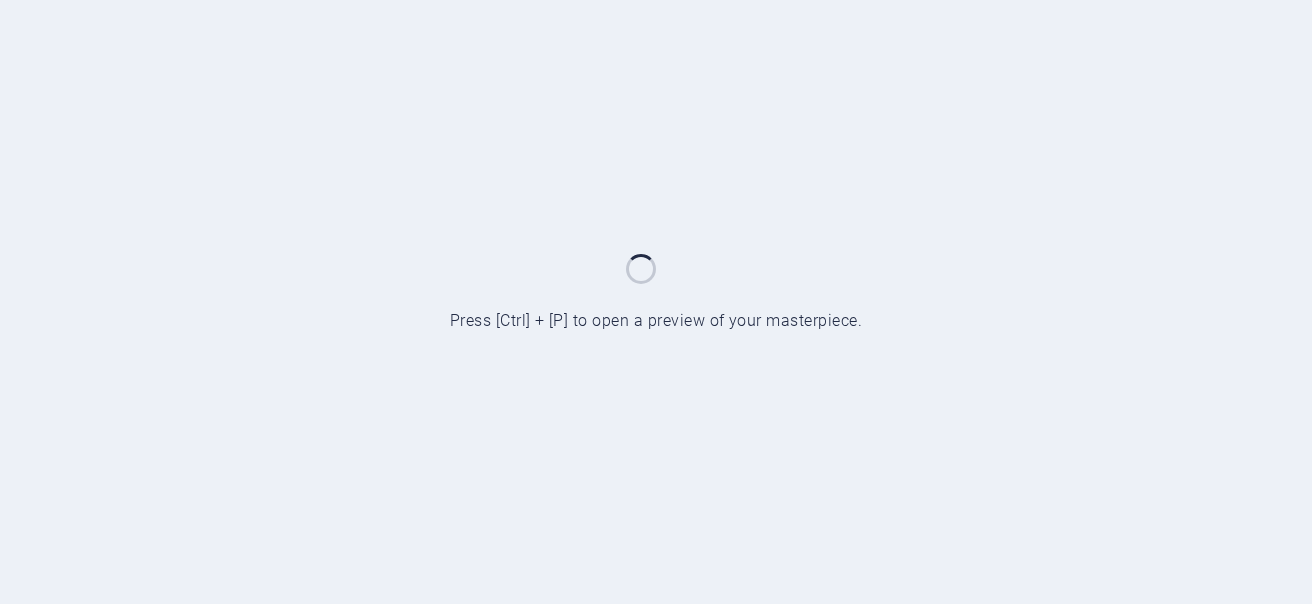 scroll, scrollTop: 0, scrollLeft: 0, axis: both 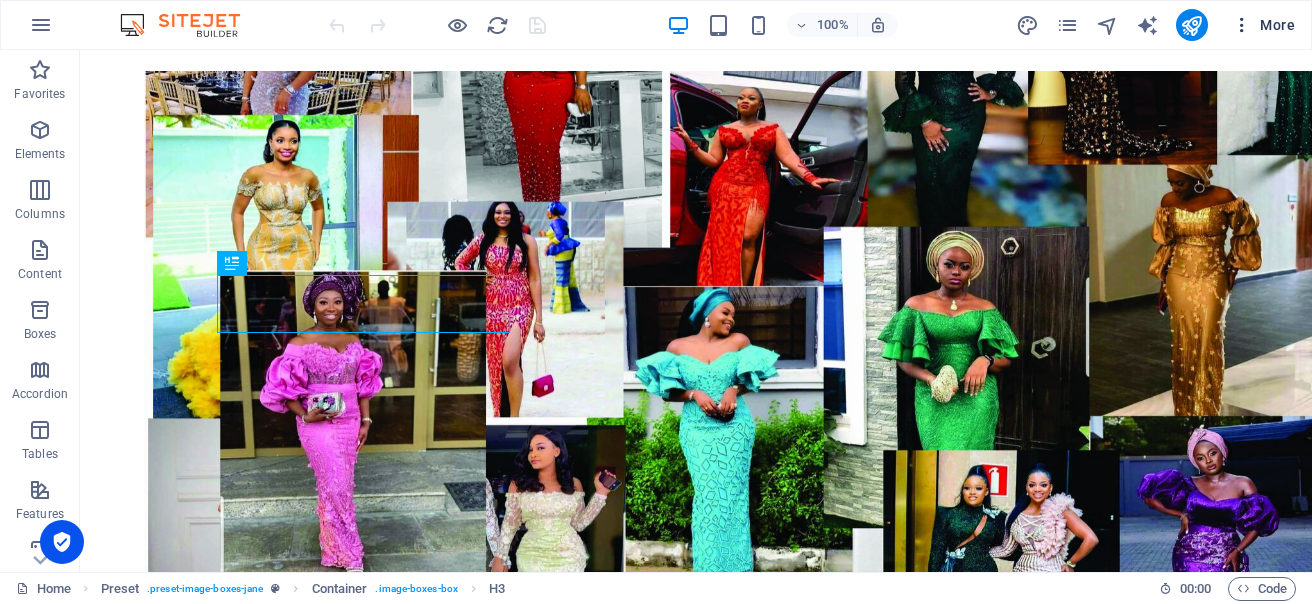 click at bounding box center (1242, 25) 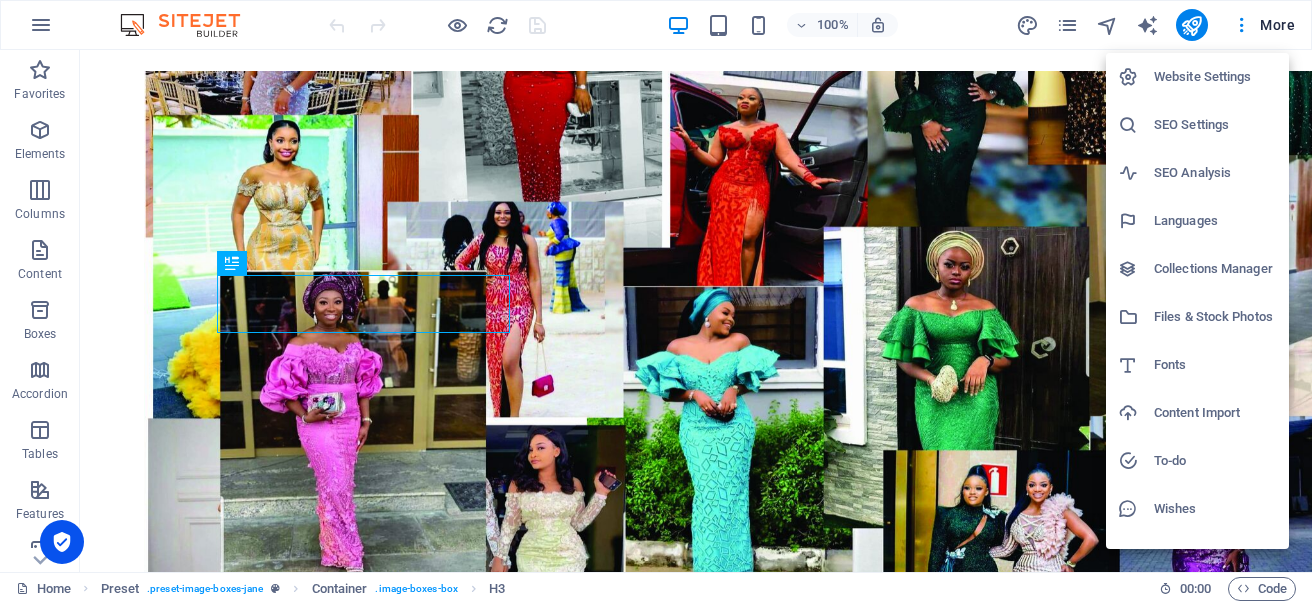click on "SEO Analysis" at bounding box center (1215, 173) 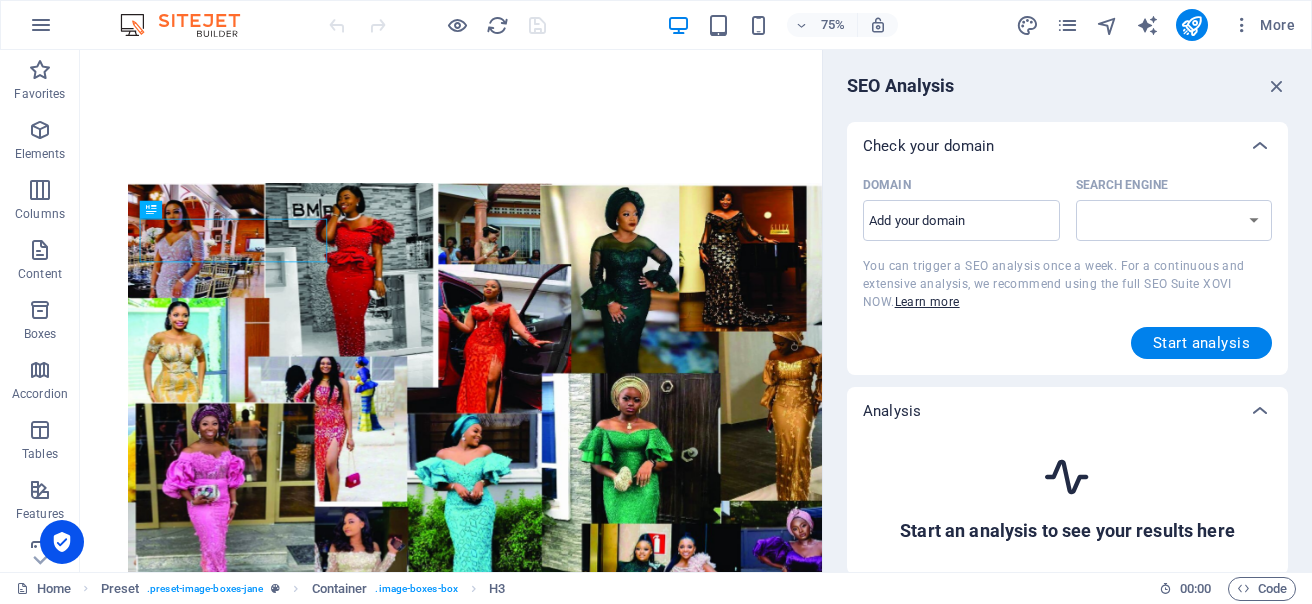 scroll, scrollTop: 915, scrollLeft: 0, axis: vertical 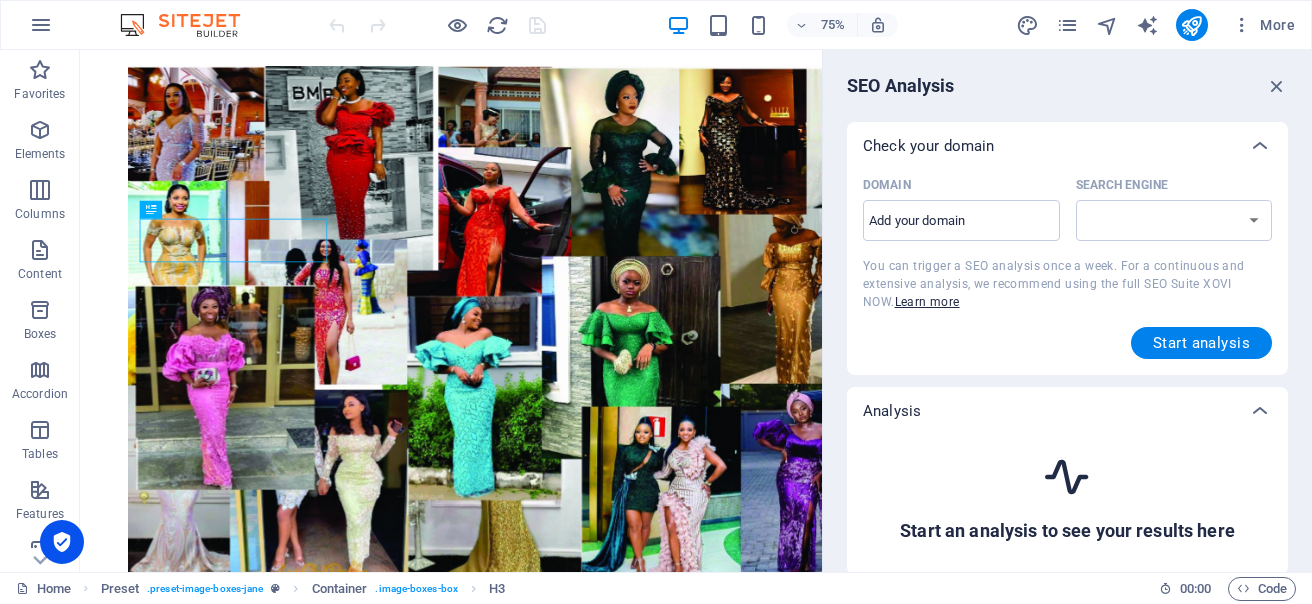 select on "google.com" 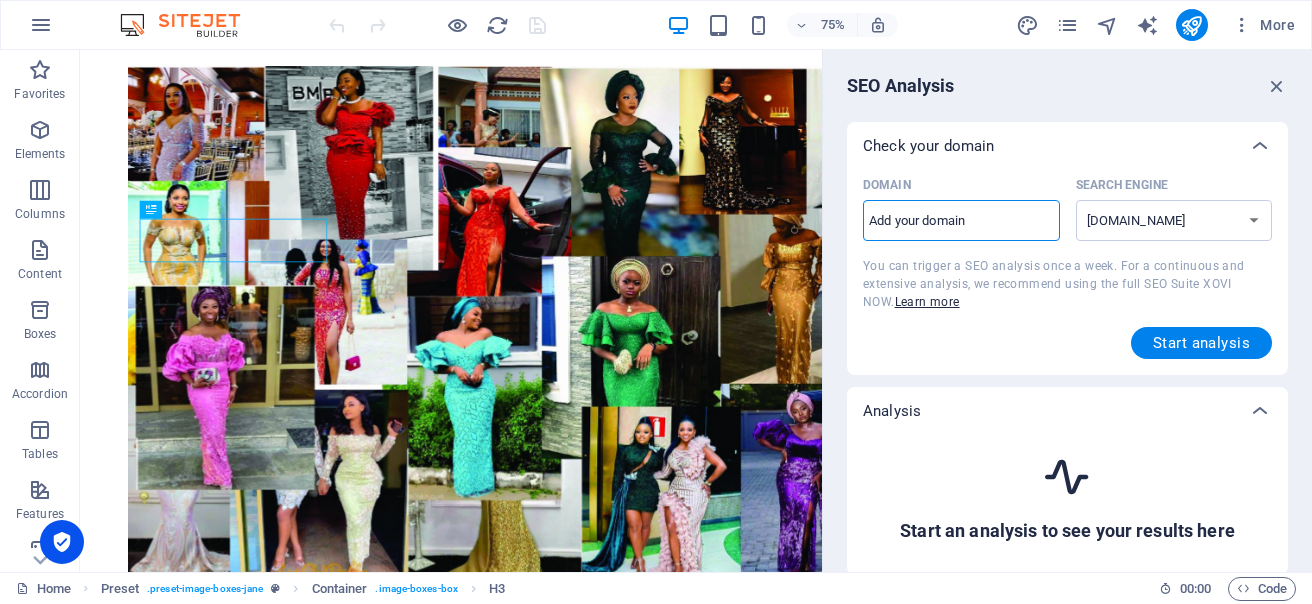 click on "Domain ​" at bounding box center (961, 221) 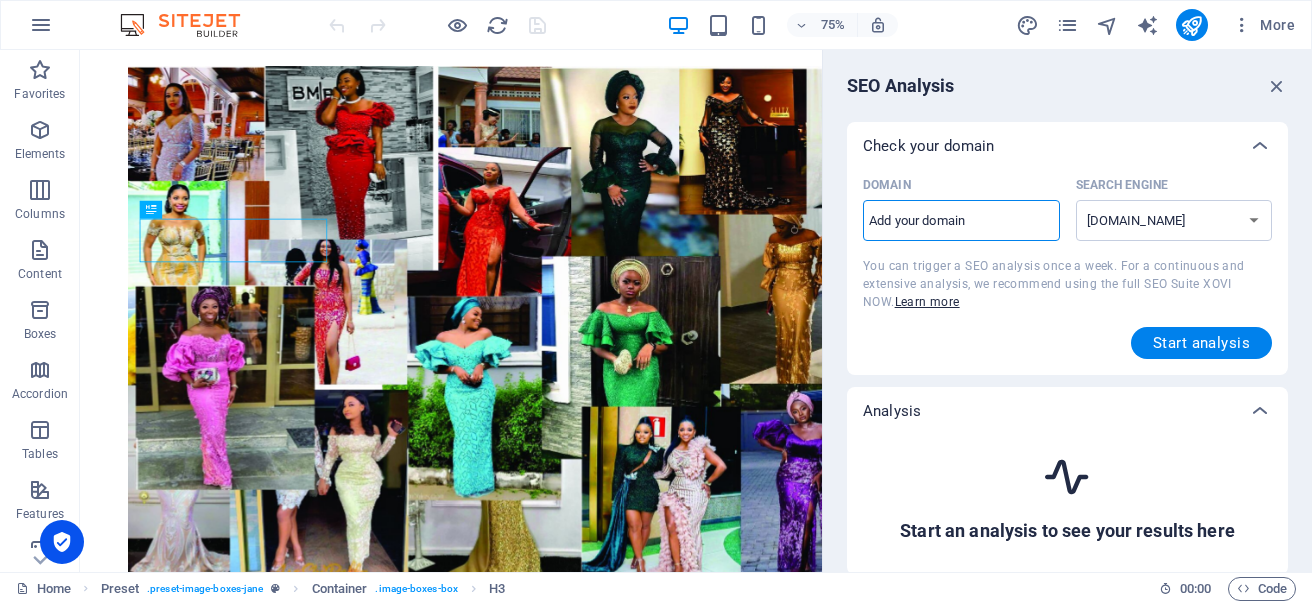 type on "[DOMAIN_NAME]" 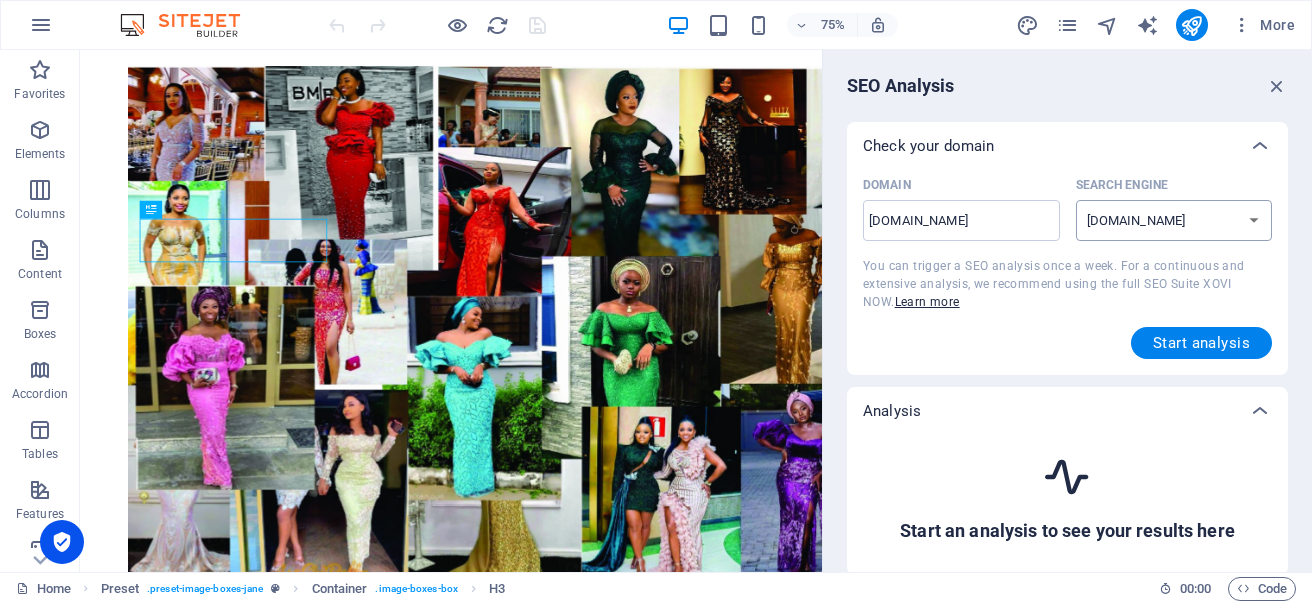click on "google.de google.at google.es google.co.uk google.fr google.it google.ch google.com google.com.br bing.com" at bounding box center (1174, 220) 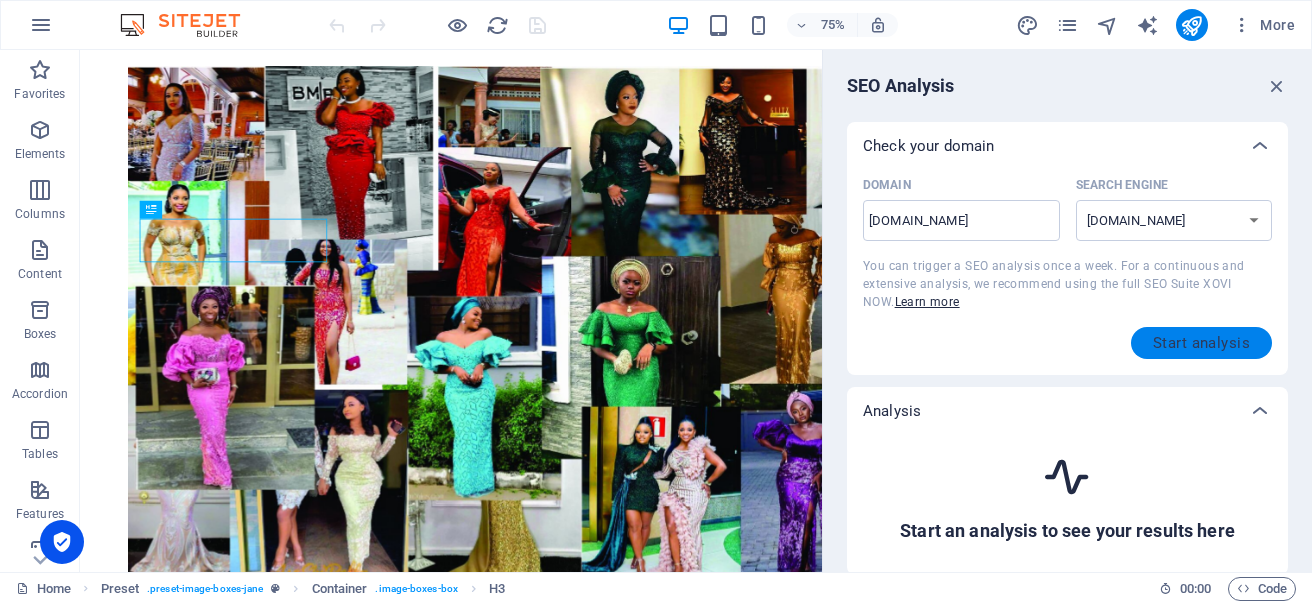 click on "Start analysis" at bounding box center [1201, 343] 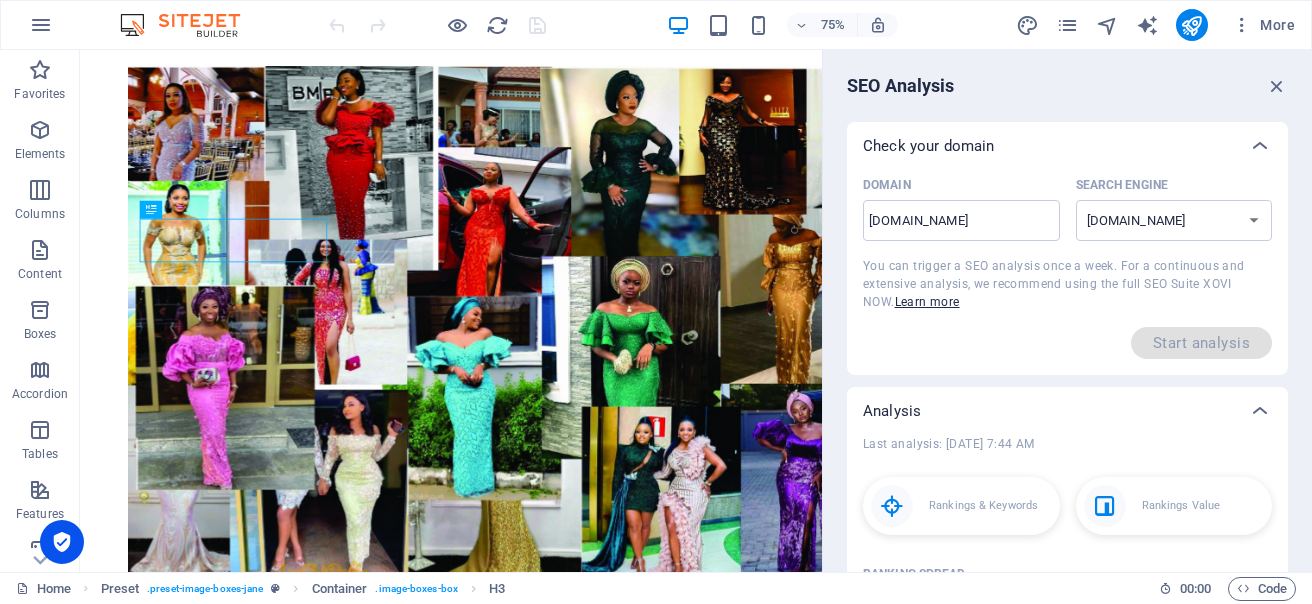 drag, startPoint x: 1307, startPoint y: 158, endPoint x: 1310, endPoint y: 207, distance: 49.09175 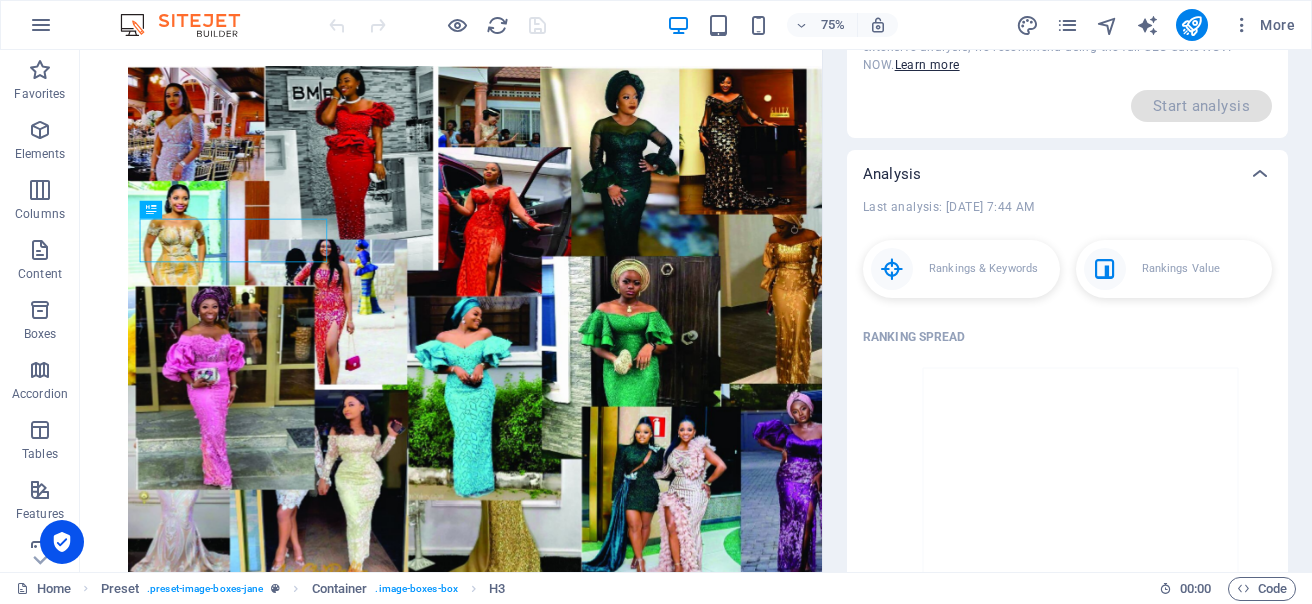 scroll, scrollTop: 240, scrollLeft: 0, axis: vertical 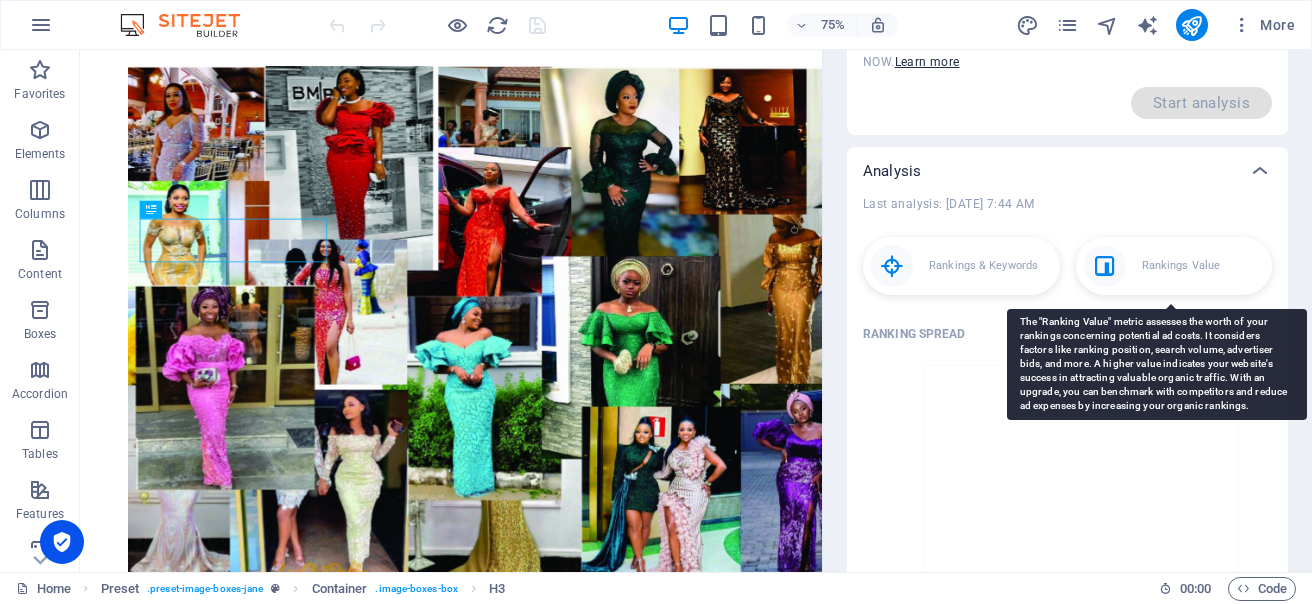 click on "Rankings Value" at bounding box center [1181, 266] 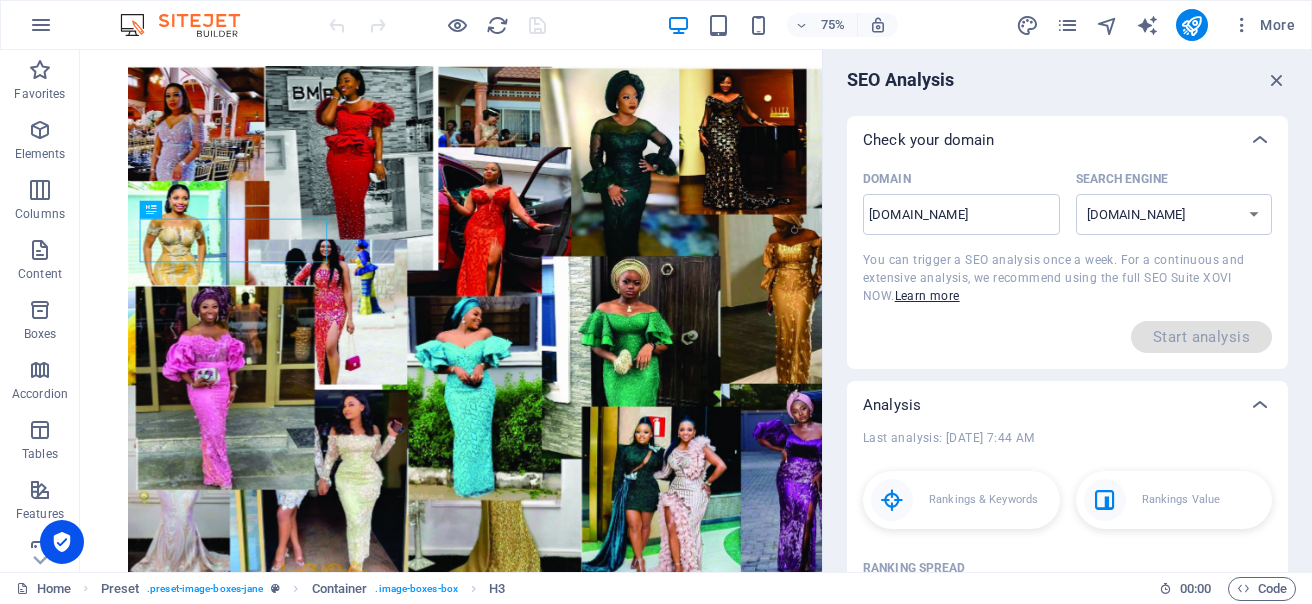 scroll, scrollTop: 0, scrollLeft: 0, axis: both 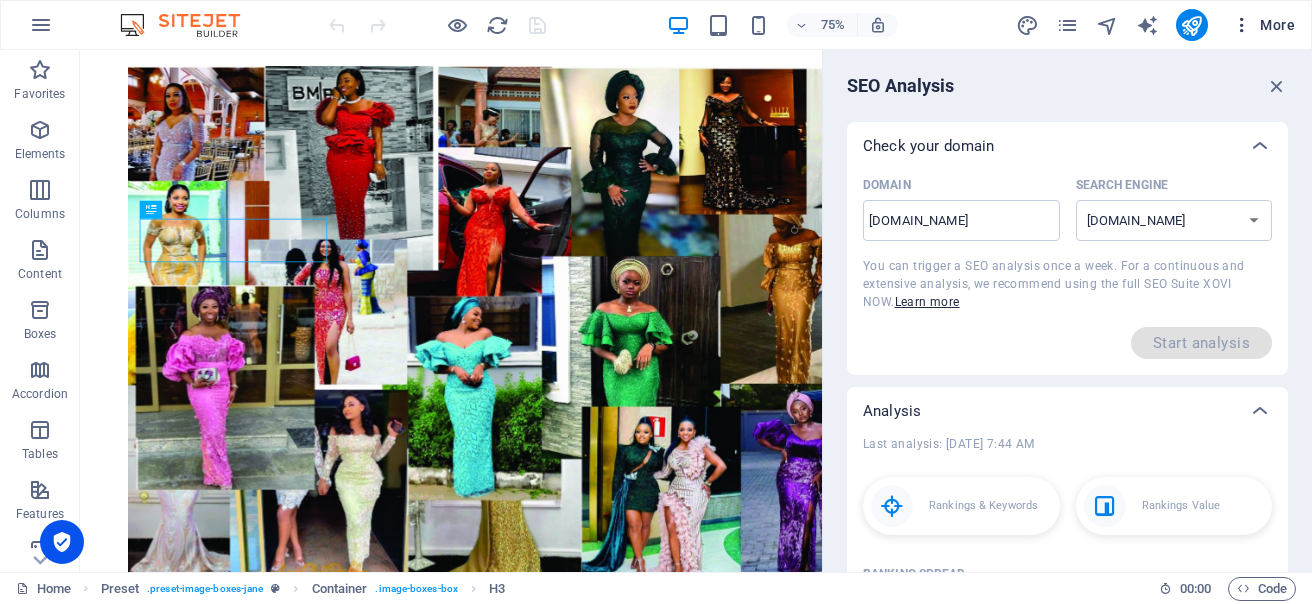 click at bounding box center (1242, 25) 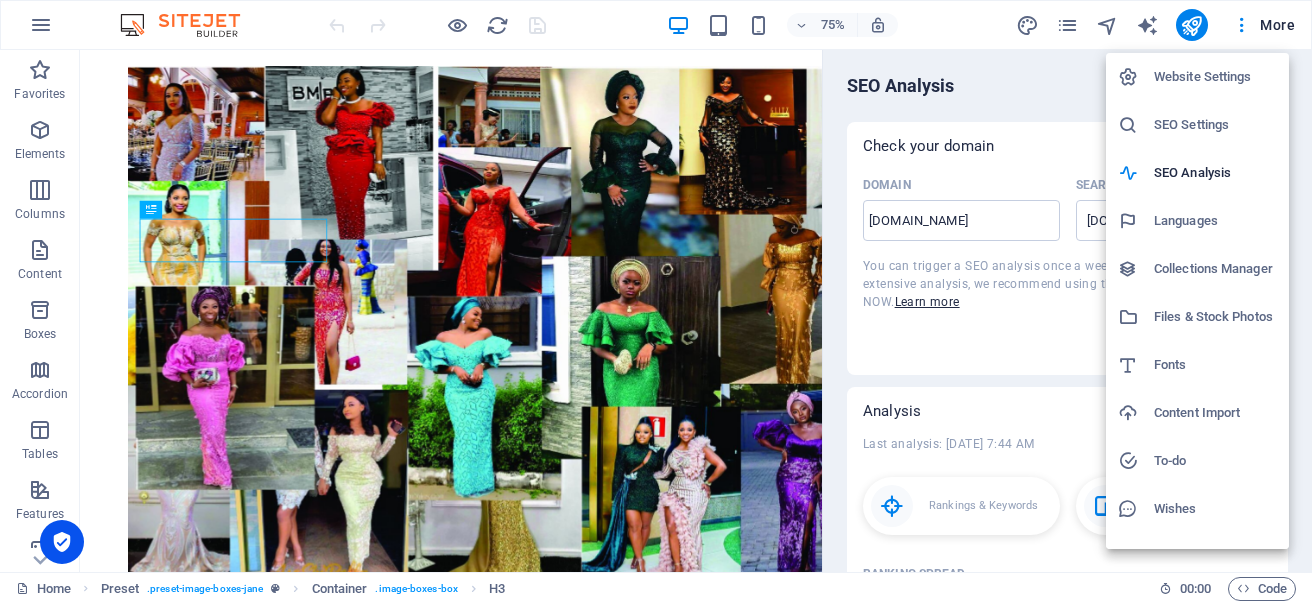 click on "Collections Manager" at bounding box center (1215, 269) 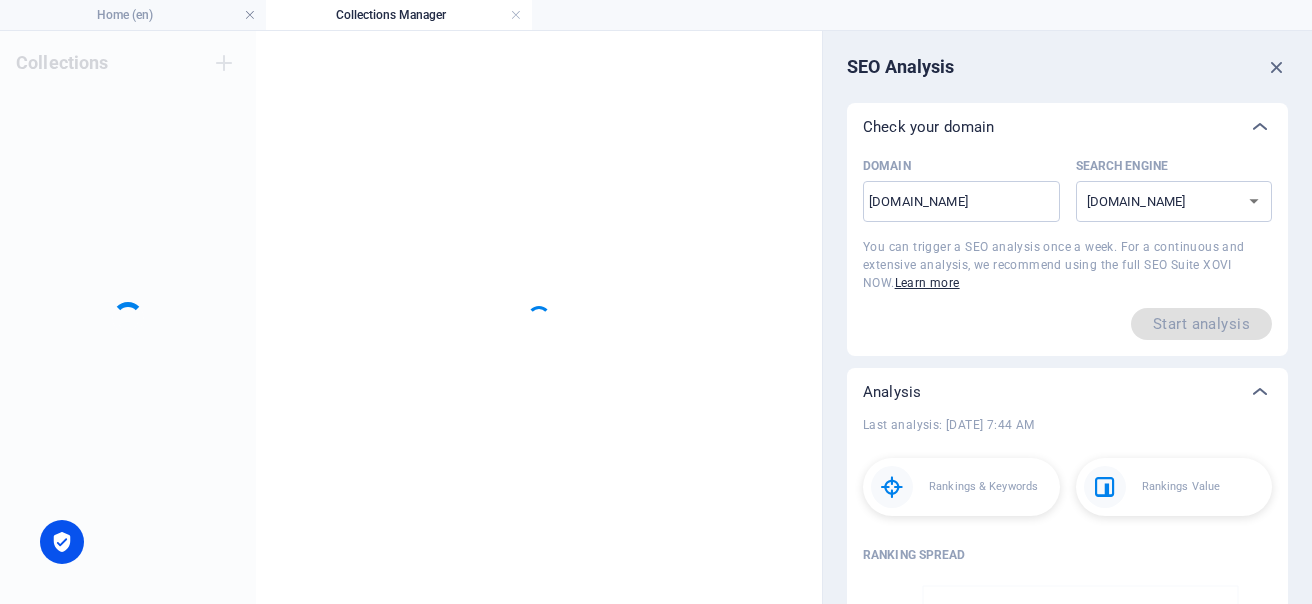 scroll, scrollTop: 0, scrollLeft: 0, axis: both 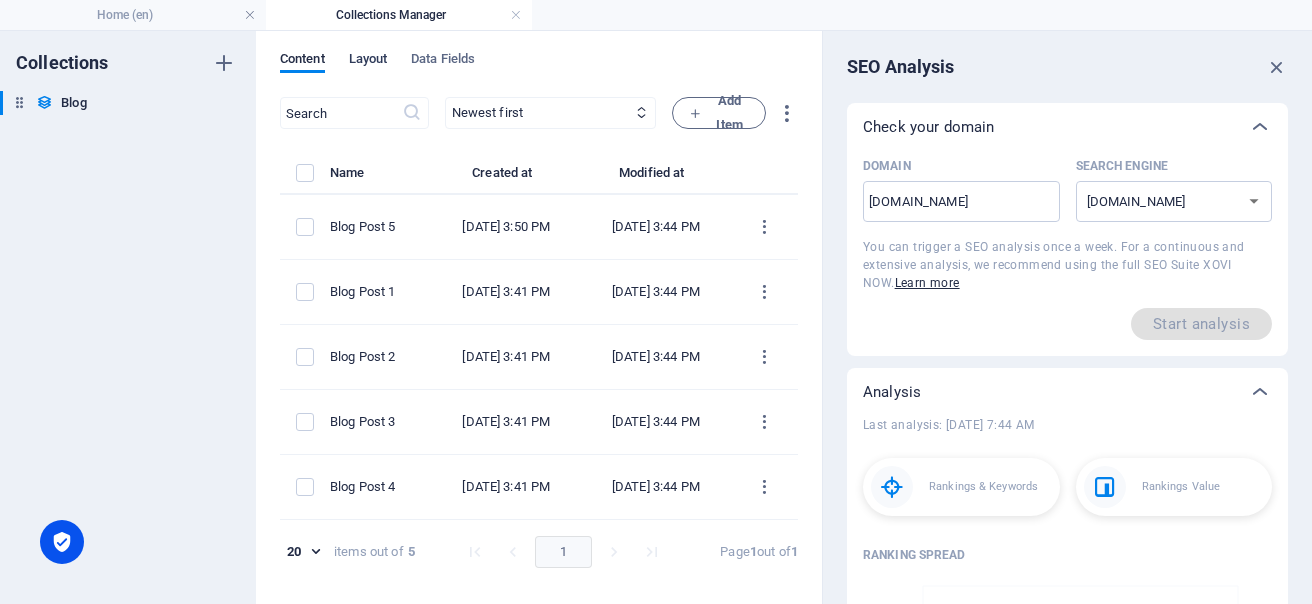 click on "Layout" at bounding box center [368, 61] 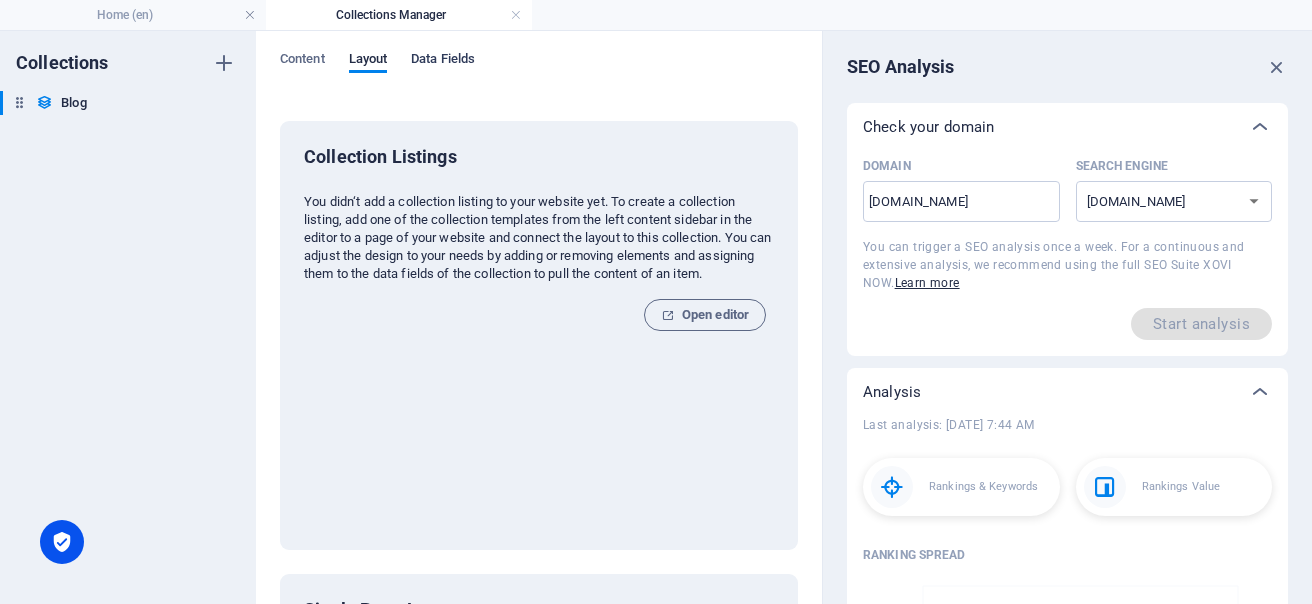 click on "Data Fields" at bounding box center (443, 61) 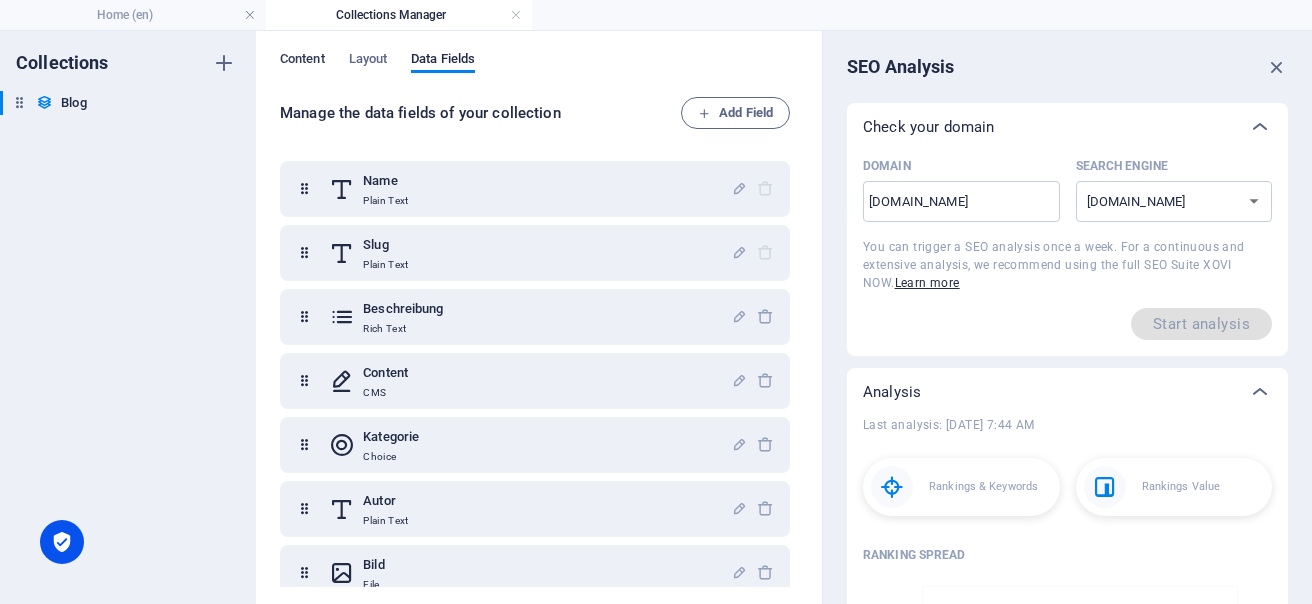 click on "Content" at bounding box center [302, 61] 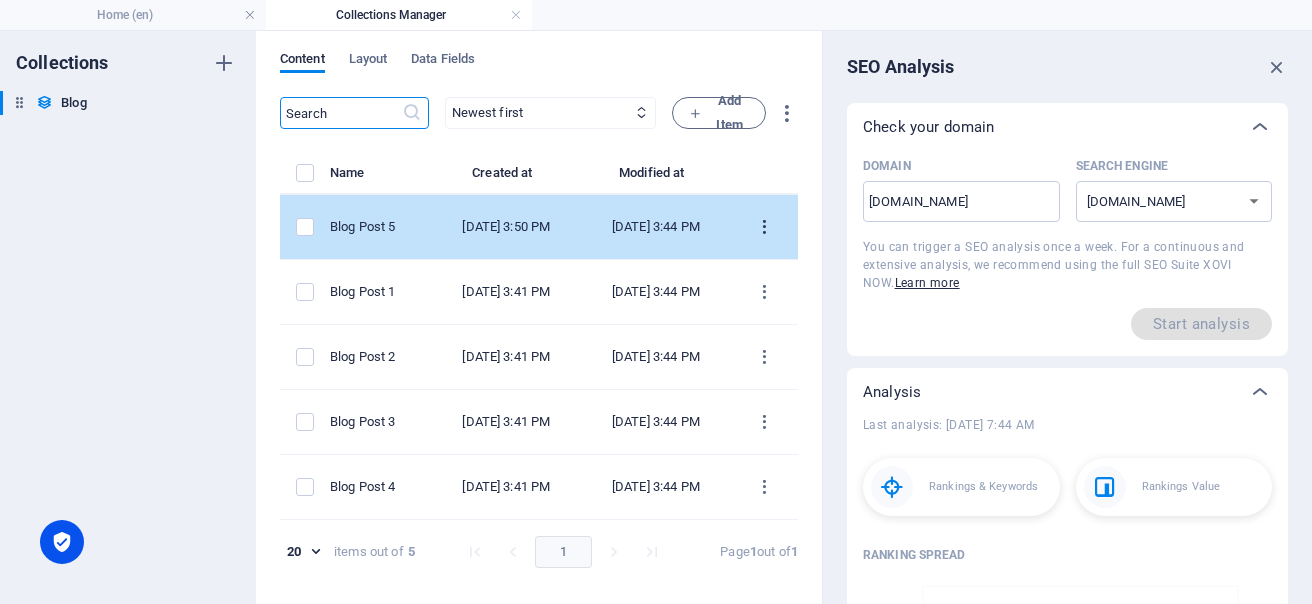 click at bounding box center (764, 227) 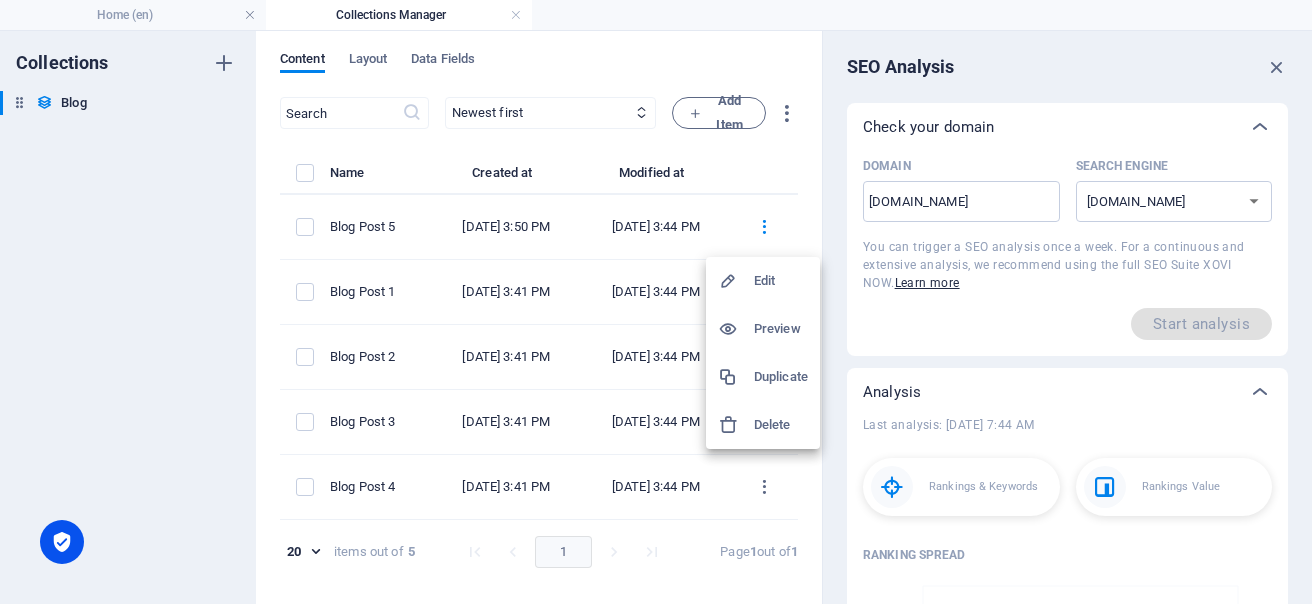 click at bounding box center [656, 302] 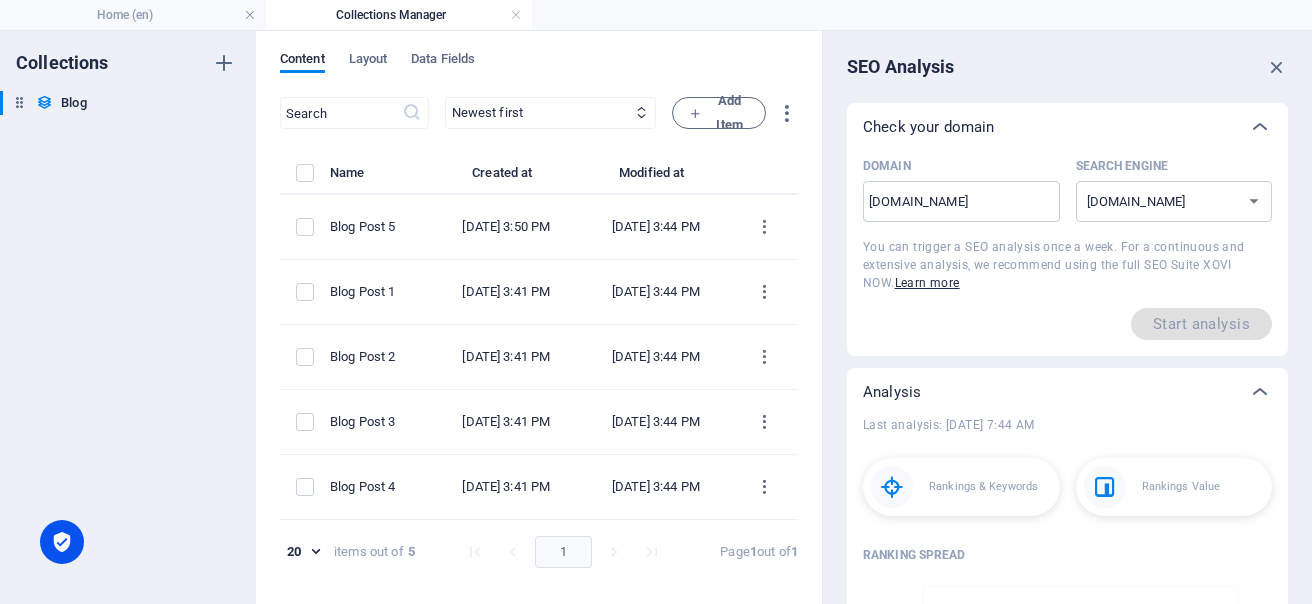 click on "Content Layout Data Fields ​ Newest first Oldest first Last modified Name (ascending) Name (descending) Slug (ascending) Slug (descending) Kategorie (ascending) Kategorie (descending) Autor (ascending) Autor (descending) Veröffentlichungsdatum (ascending) Veröffentlichungsdatum (descending) Status (ascending) Status (descending) Add Item Name Created at Modified at Blog Post 5 Sep 18, 2019 3:50 PM Jan 25, 2025 3:44 PM Blog Post 1 Sep 18, 2019 3:41 PM Jan 25, 2025 3:44 PM Blog Post 2 Sep 18, 2019 3:41 PM Jan 25, 2025 3:44 PM Blog Post 3 Sep 18, 2019 3:41 PM Jan 25, 2025 3:44 PM Blog Post 4 Sep 18, 2019 3:41 PM Jan 25, 2025 3:44 PM 20 20 items out of 5 1 Page  1  out of  1" at bounding box center [539, 317] 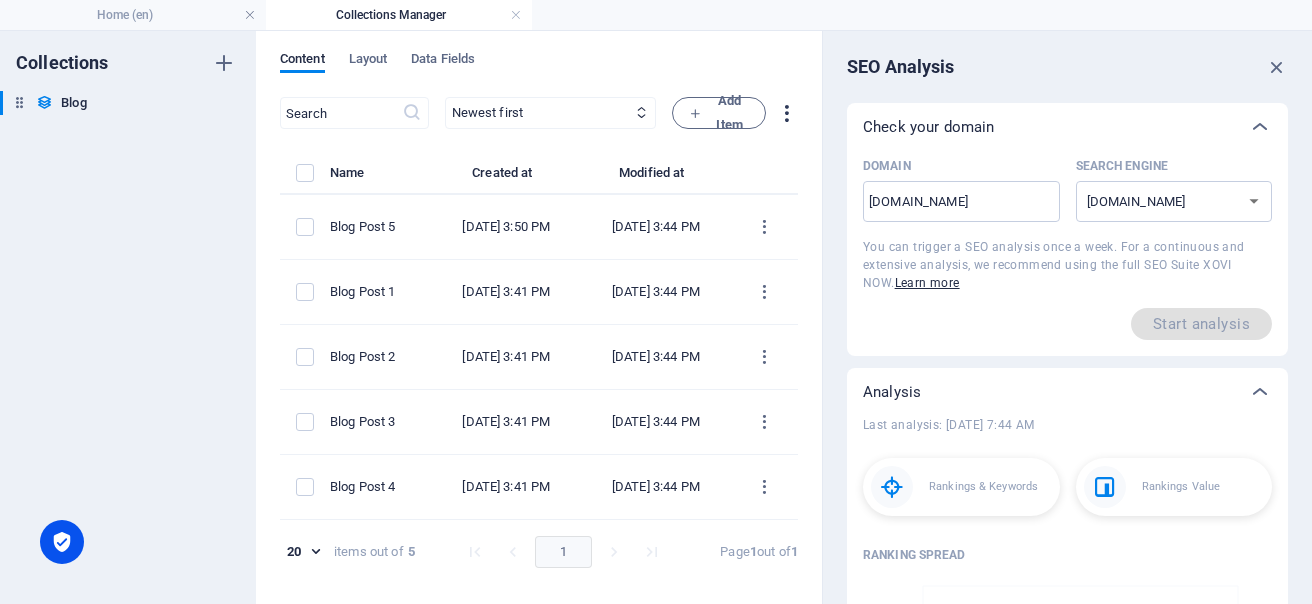 click at bounding box center [786, 113] 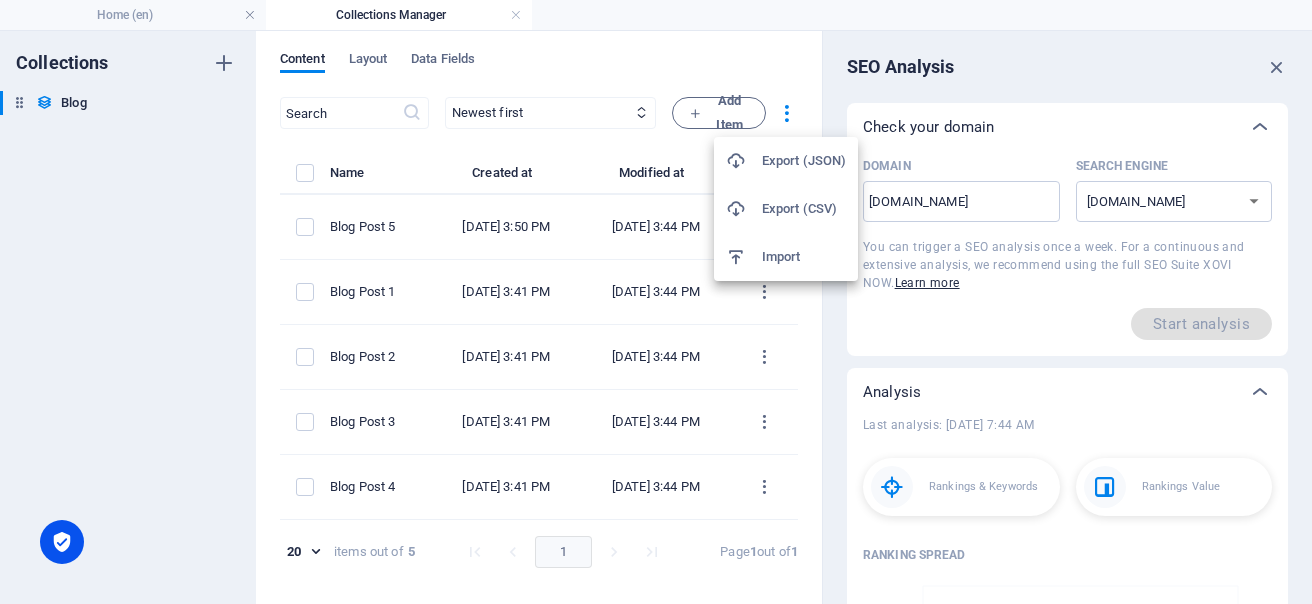 click at bounding box center (656, 302) 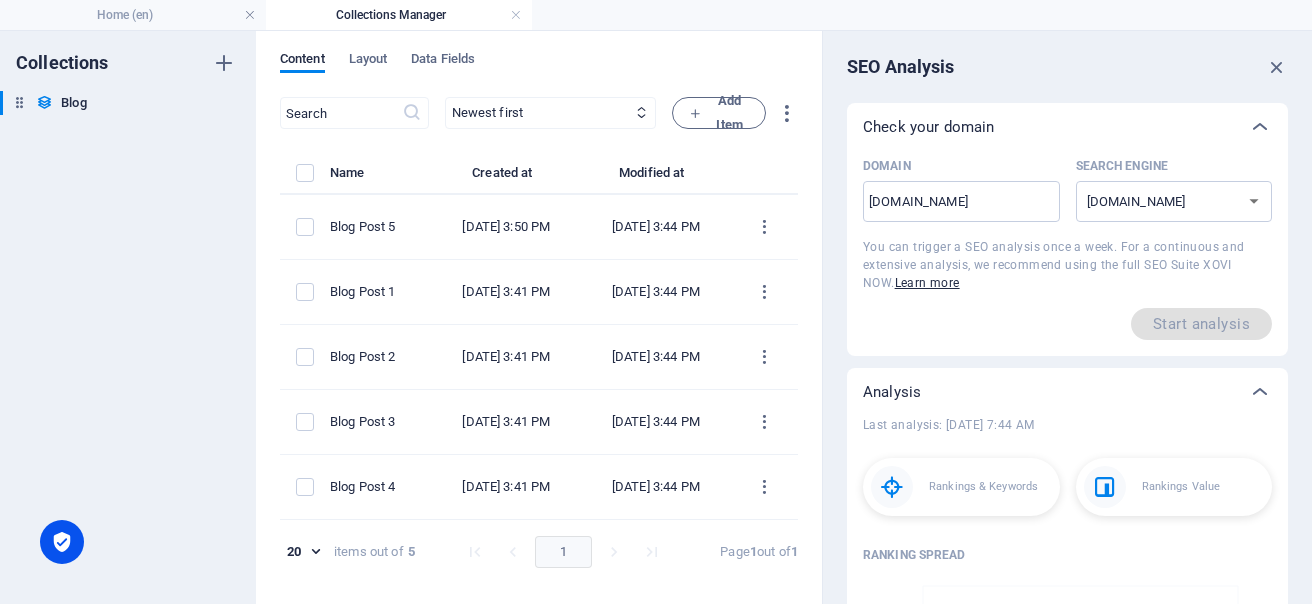 drag, startPoint x: 1307, startPoint y: 113, endPoint x: 1304, endPoint y: 32, distance: 81.055534 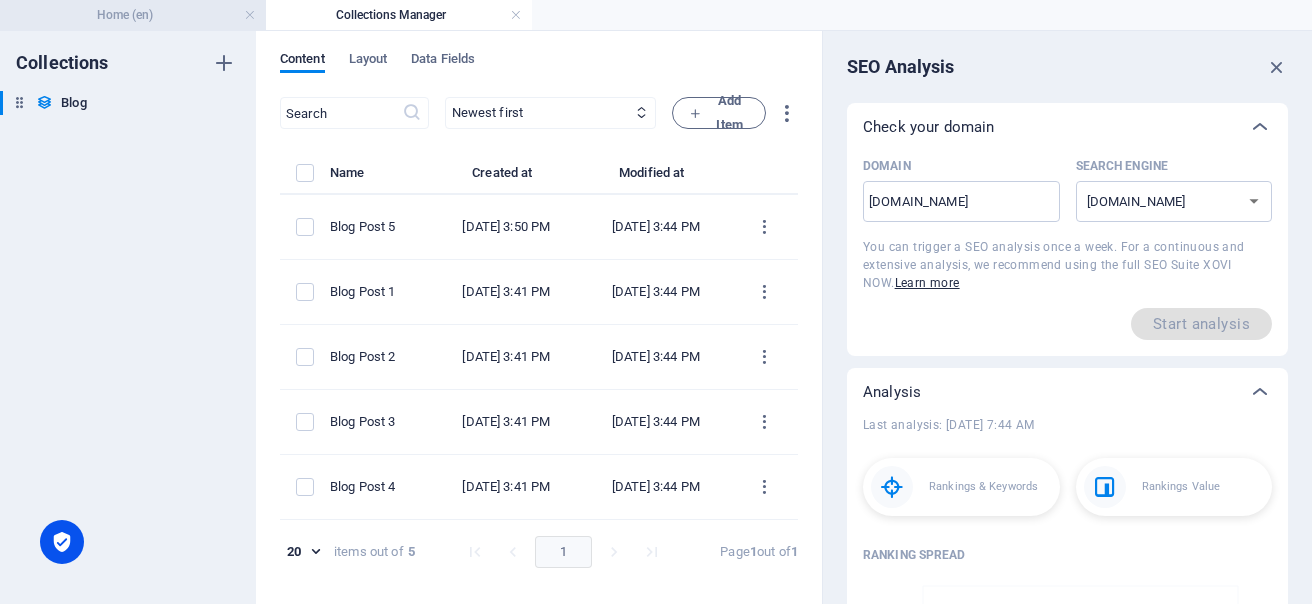 click on "Home (en)" at bounding box center [133, 15] 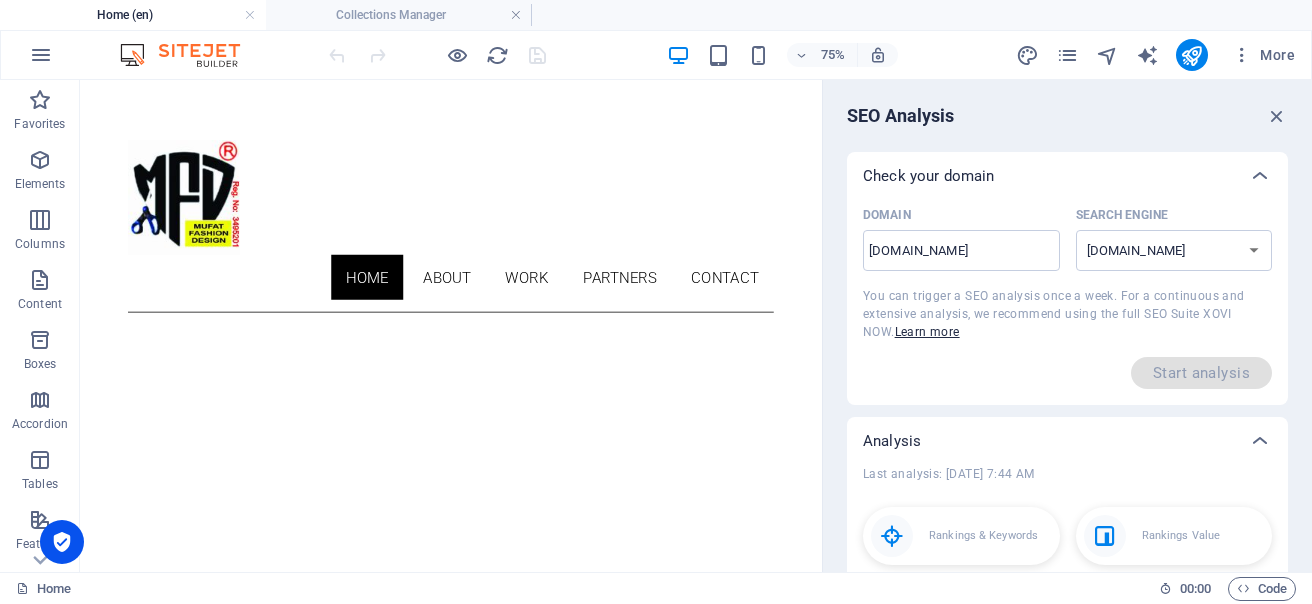 scroll, scrollTop: 977, scrollLeft: 0, axis: vertical 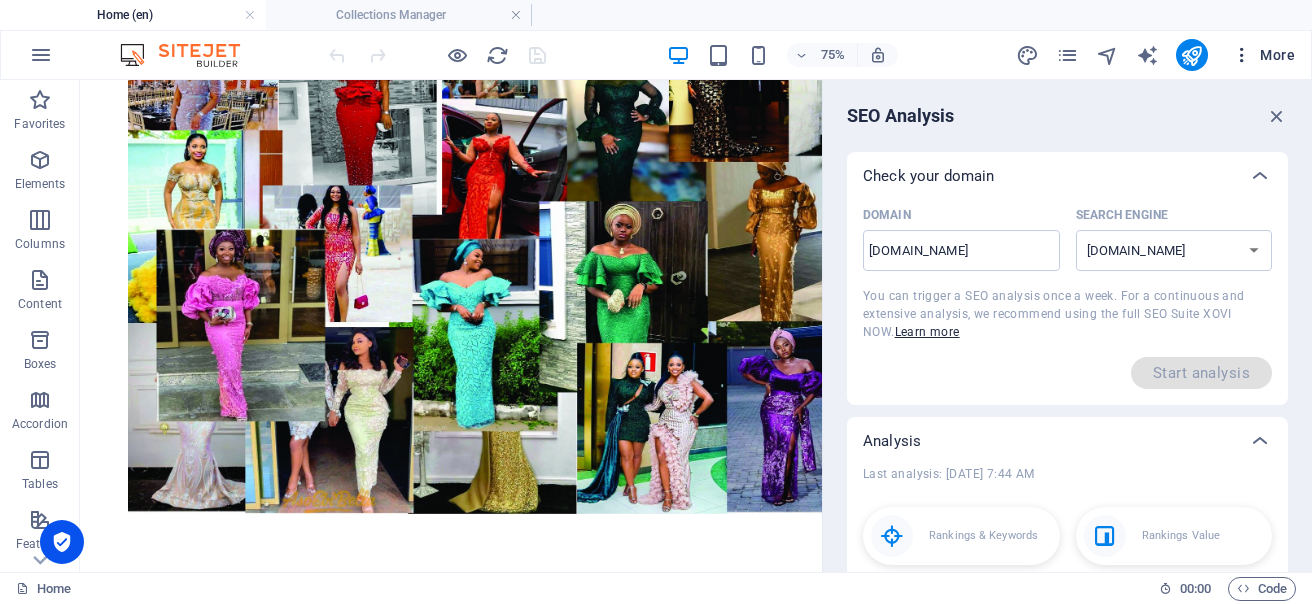 click at bounding box center (1242, 55) 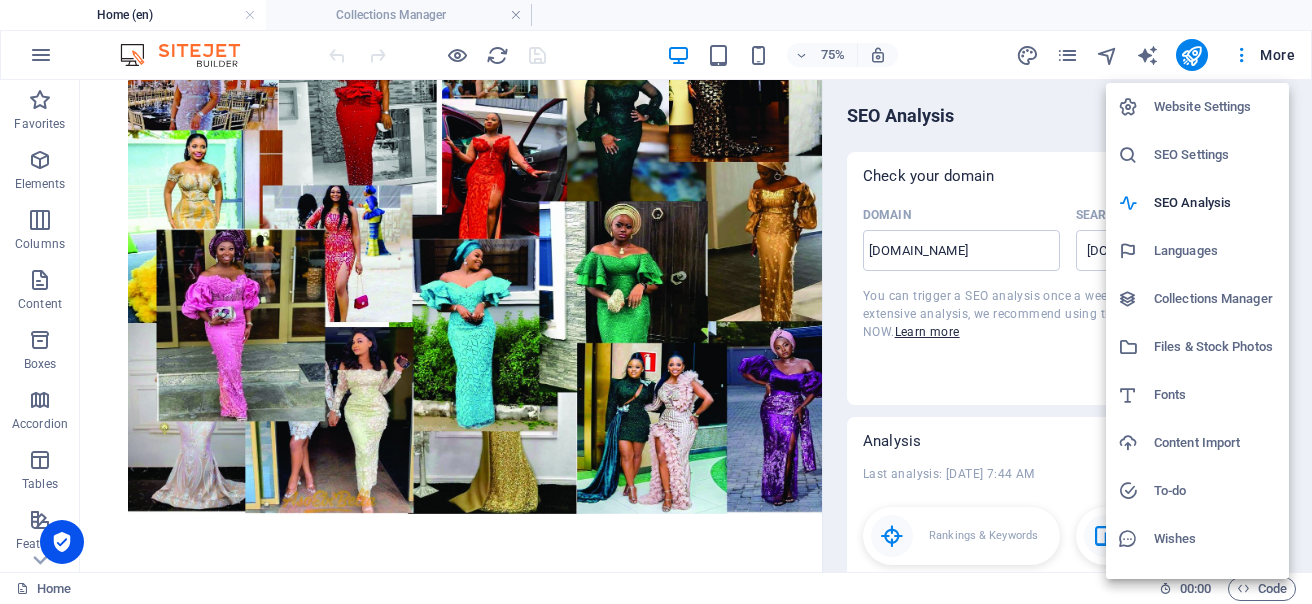 click on "Files & Stock Photos" at bounding box center (1215, 347) 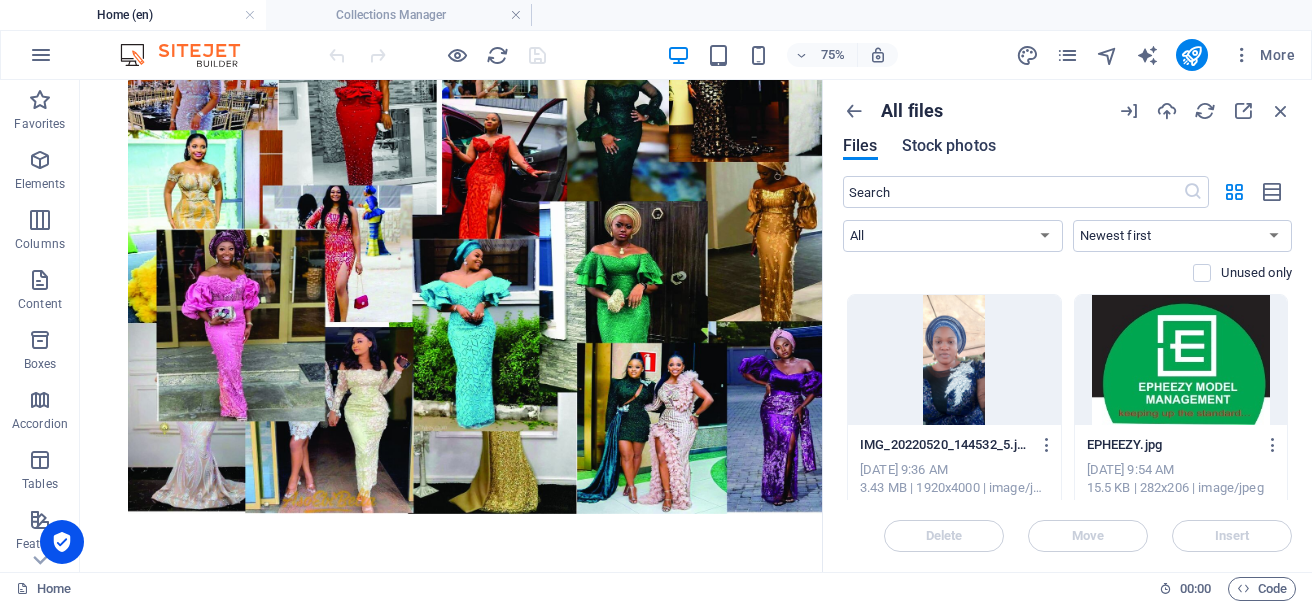click on "Stock photos" at bounding box center [949, 146] 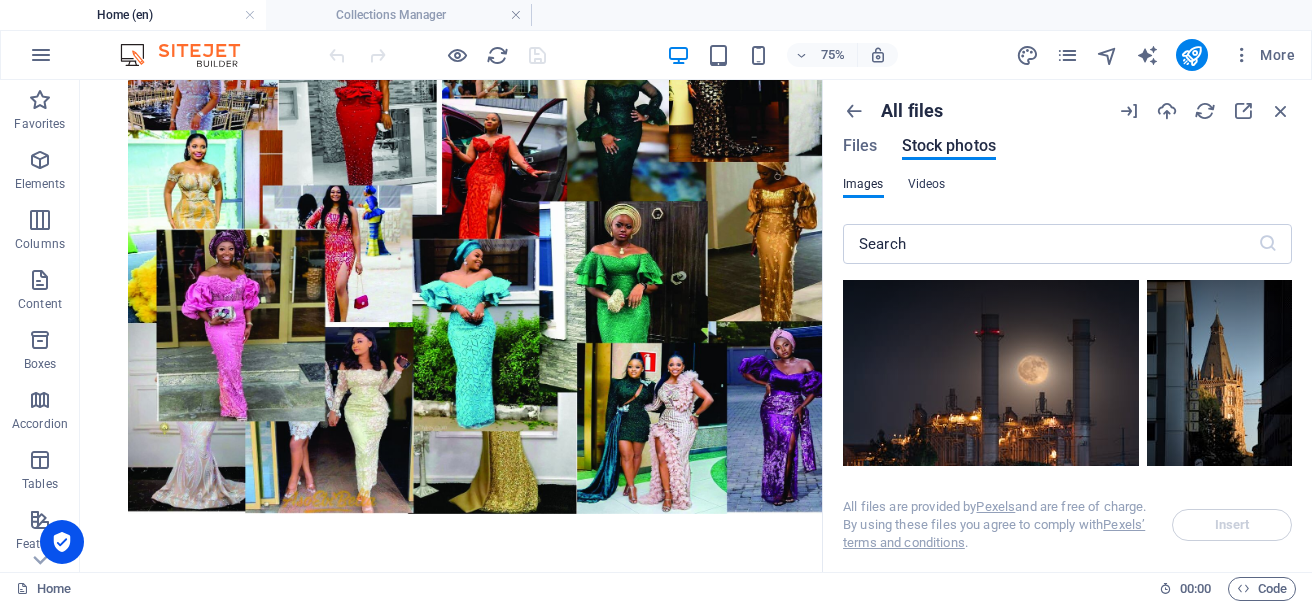 click on "Videos" at bounding box center (927, 184) 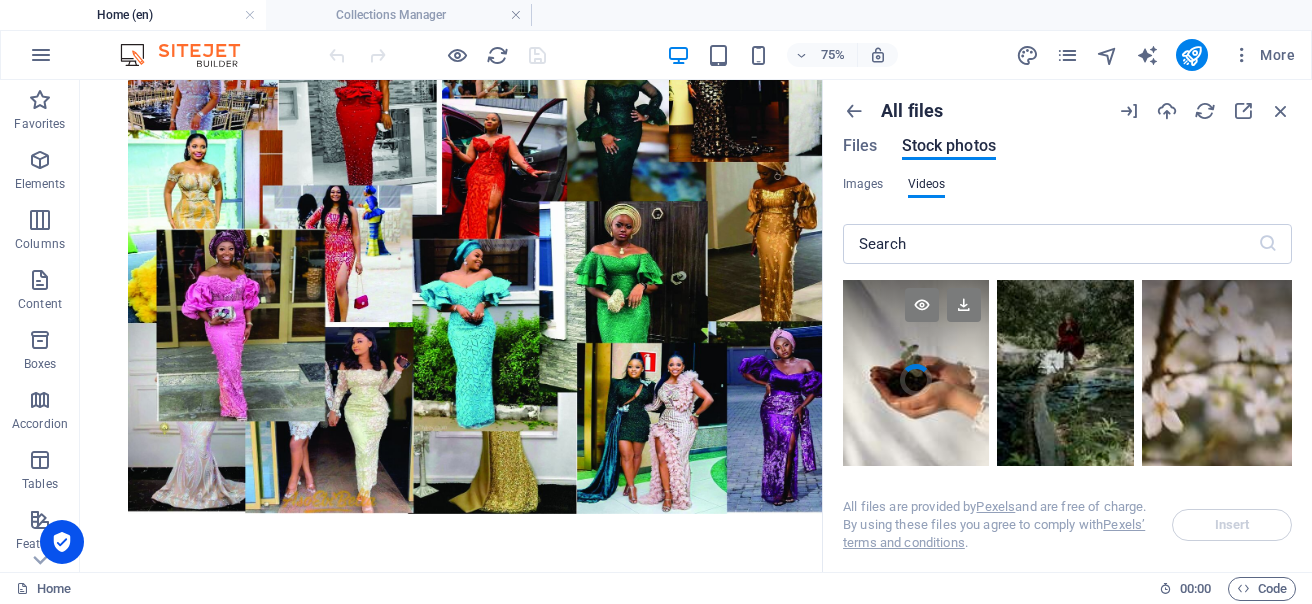 click at bounding box center [916, 330] 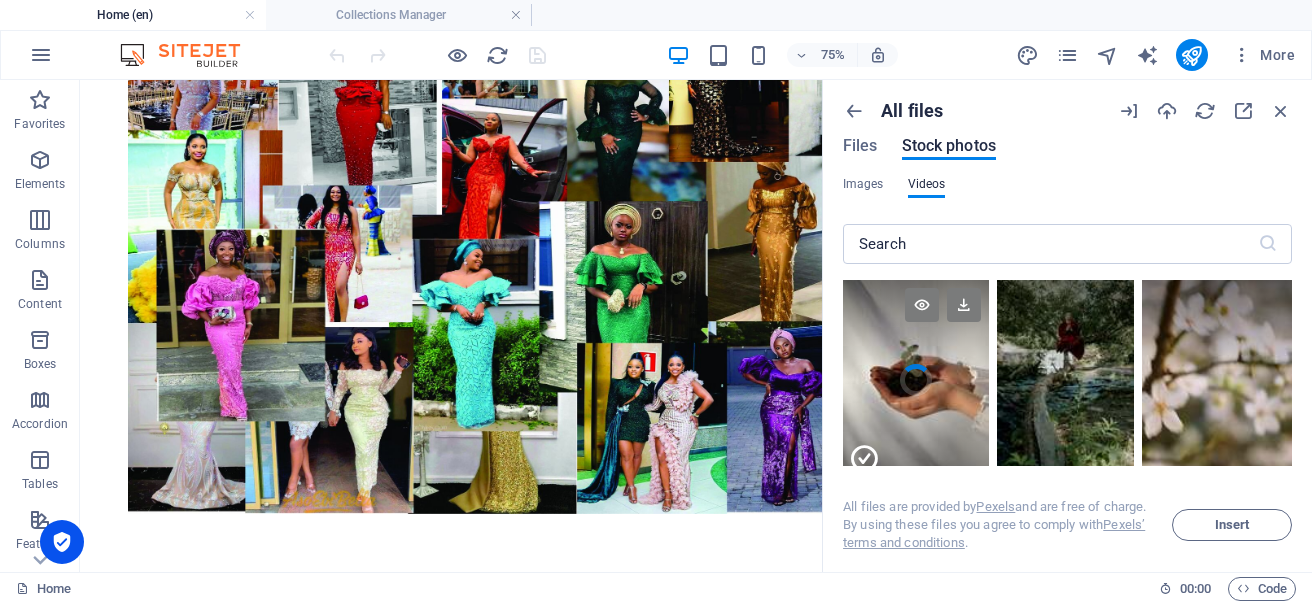 click at bounding box center (916, 430) 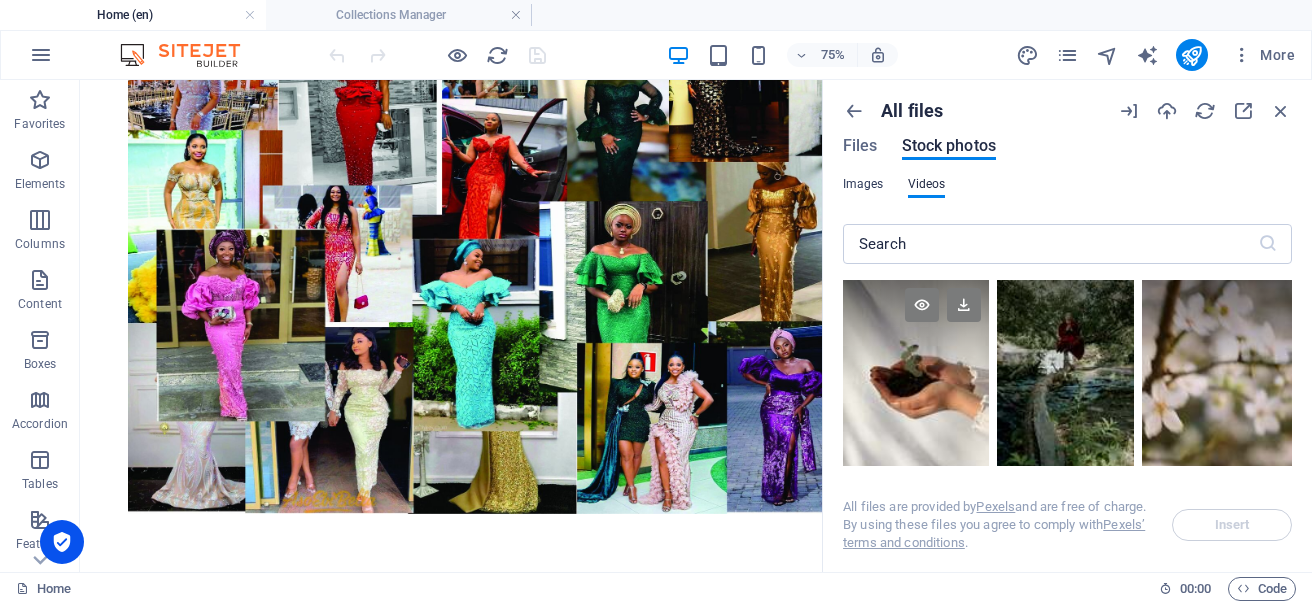 click on "Images" at bounding box center (863, 184) 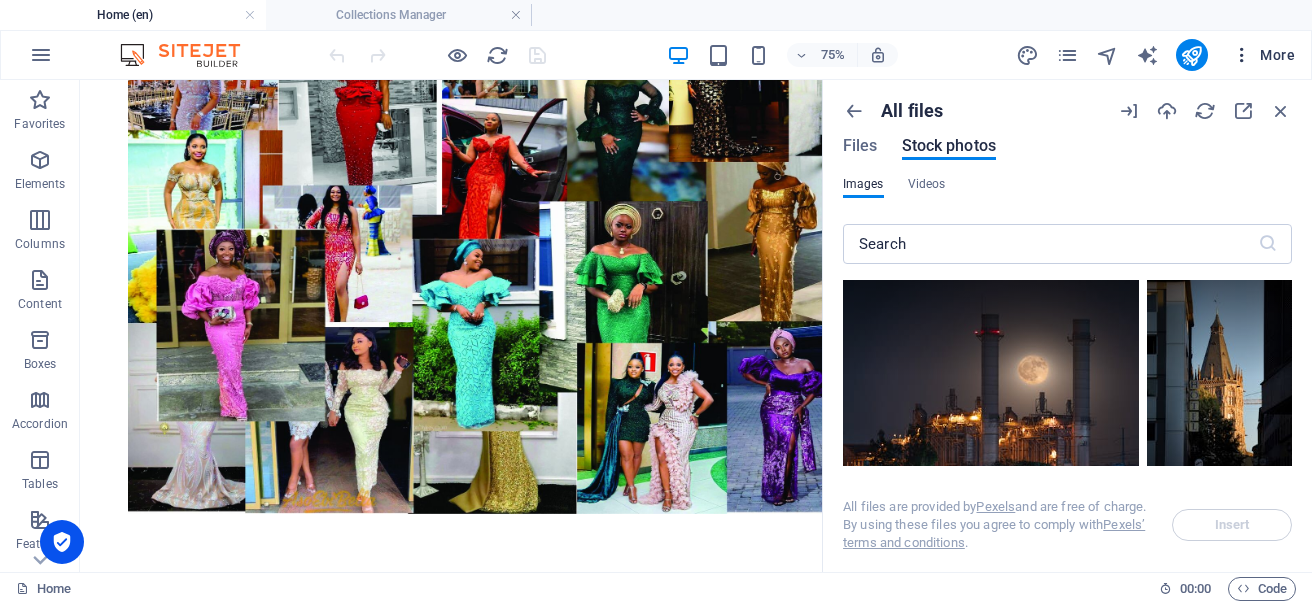 click at bounding box center (1242, 55) 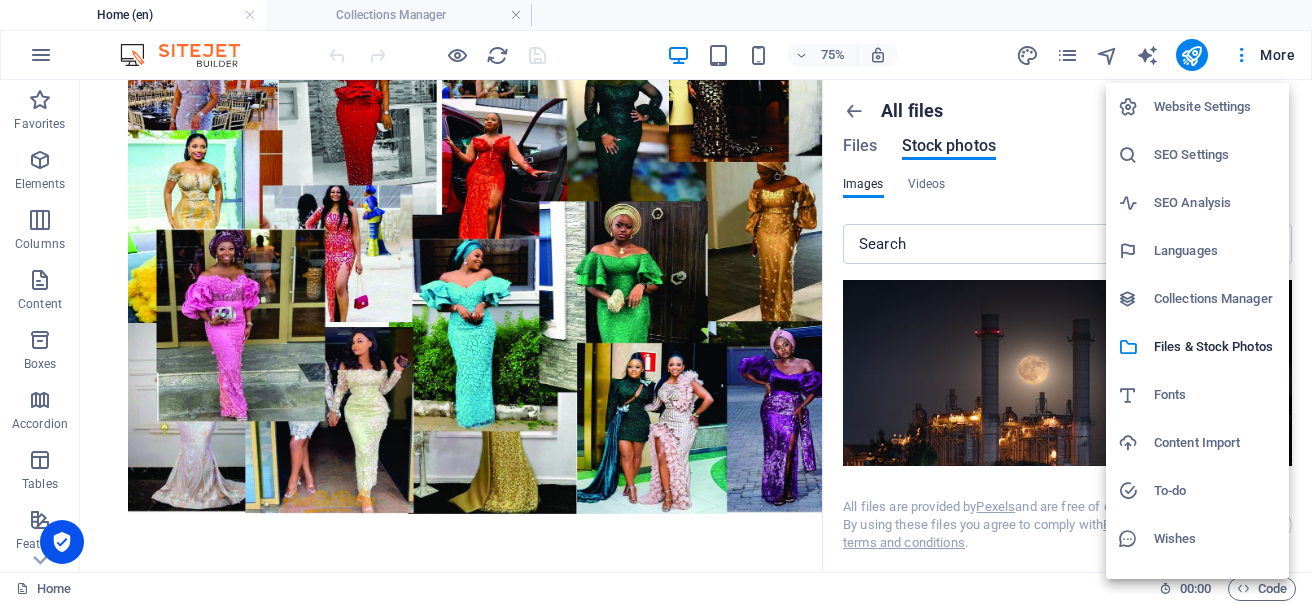 click on "Wishes" at bounding box center (1215, 539) 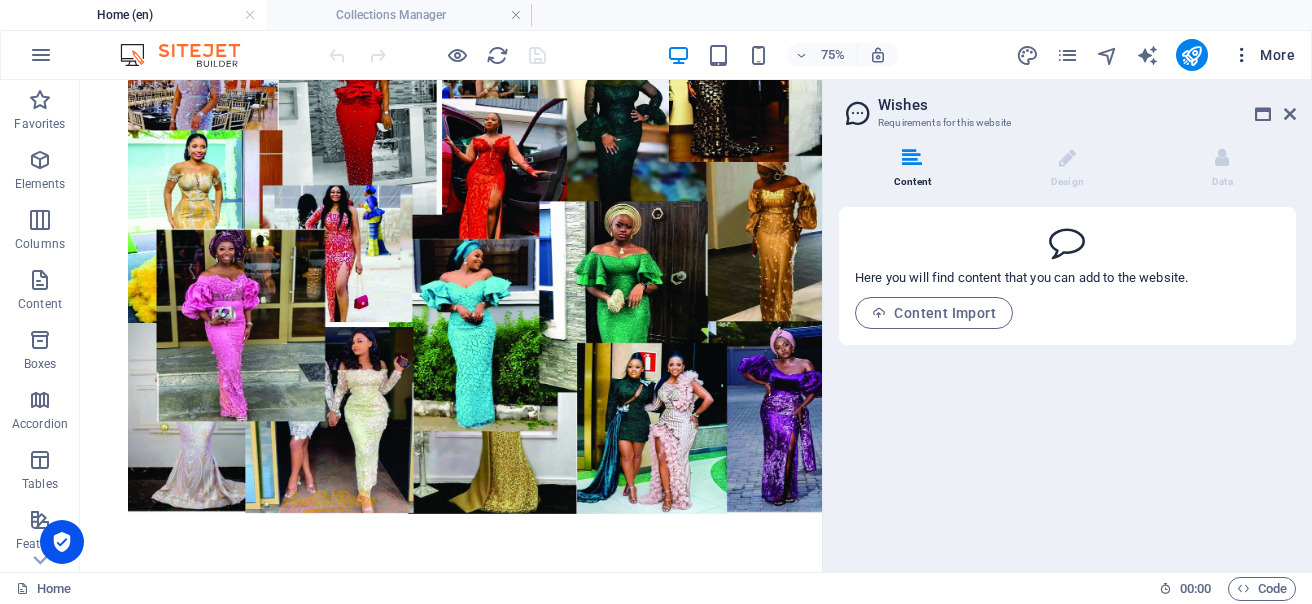 click at bounding box center [1242, 55] 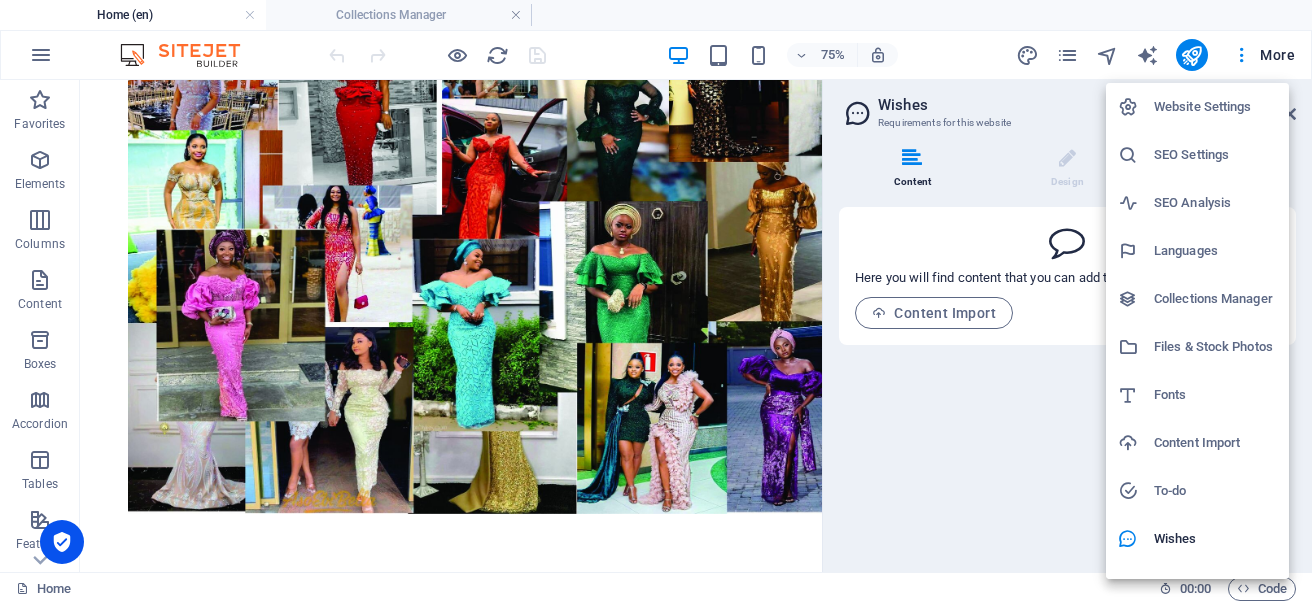 click on "SEO Settings" at bounding box center (1215, 155) 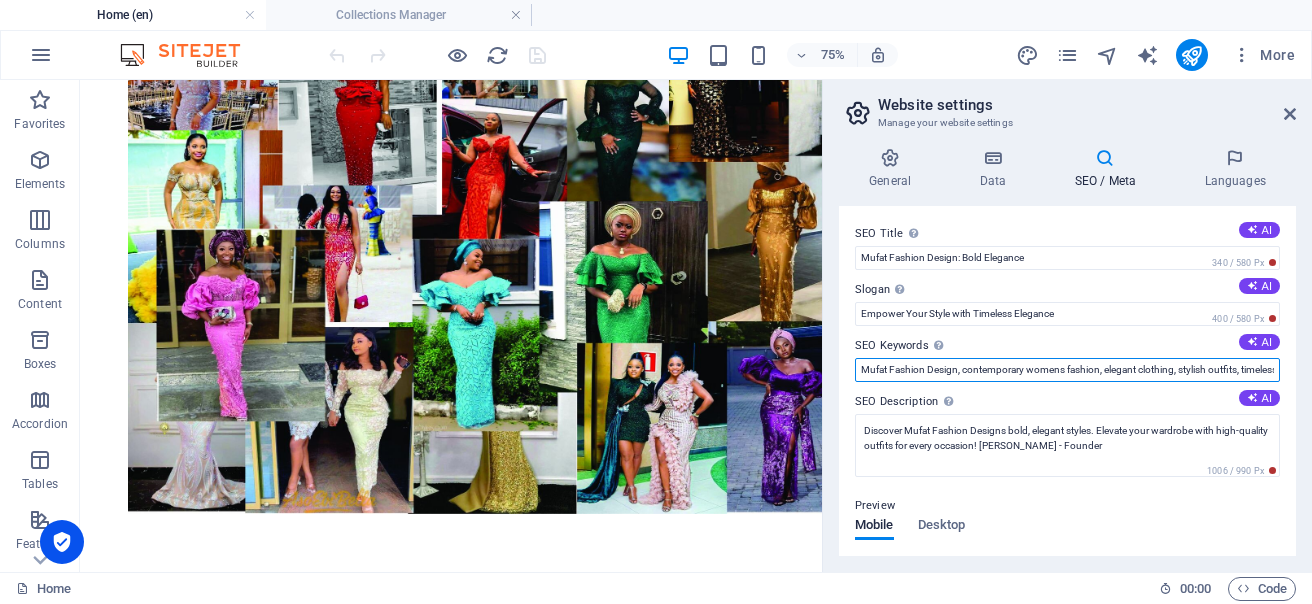 click on "Mufat Fashion Design, contemporary womens fashion, elegant clothing, stylish outfits, timeless elegance, versatile fashion" at bounding box center (1067, 370) 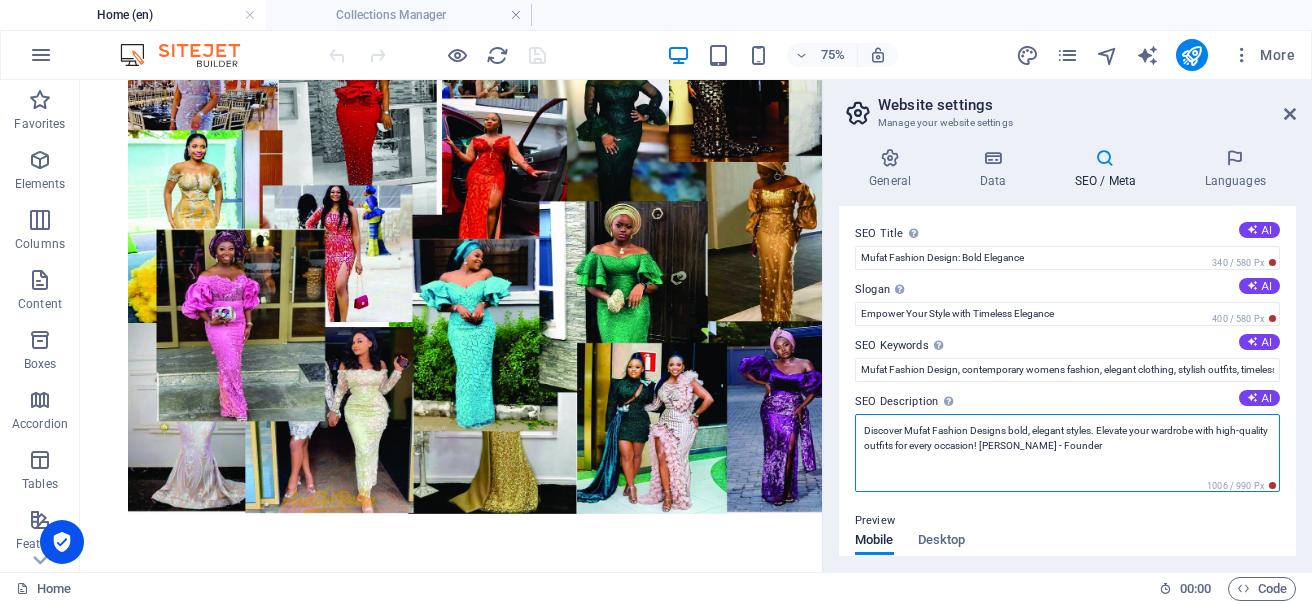 drag, startPoint x: 1185, startPoint y: 447, endPoint x: 1016, endPoint y: 447, distance: 169 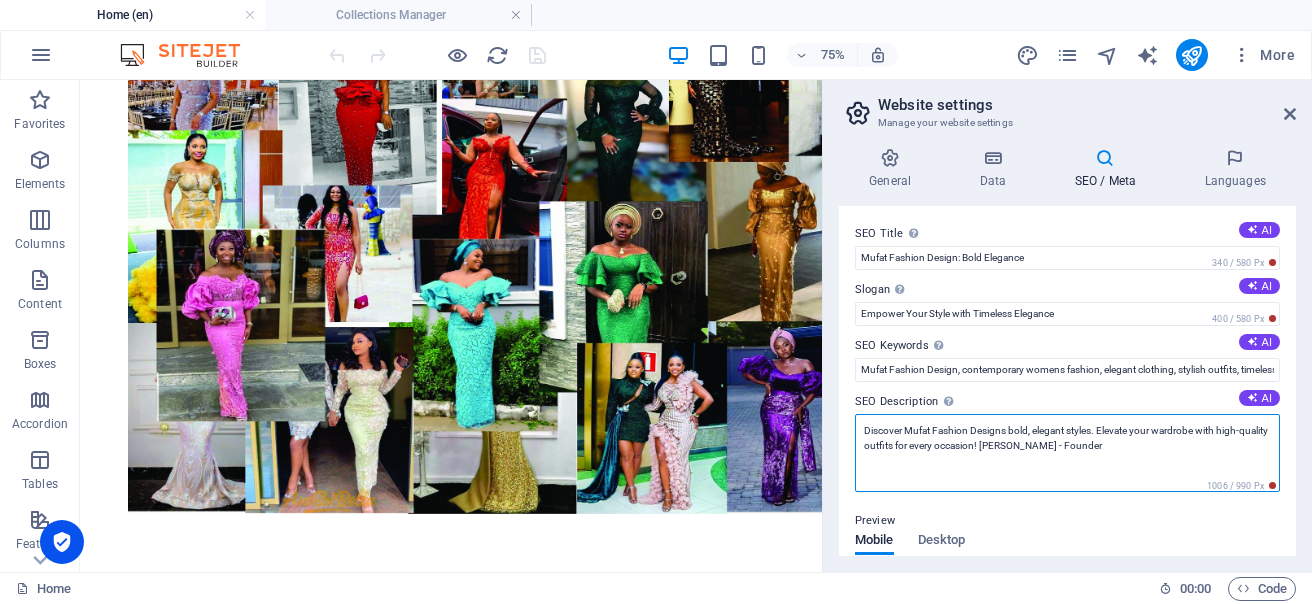 click on "Discover Mufat Fashion Designs bold, elegant styles. Elevate your wardrobe with high-quality outfits for every occasion! [PERSON_NAME] - Founder" at bounding box center [1067, 453] 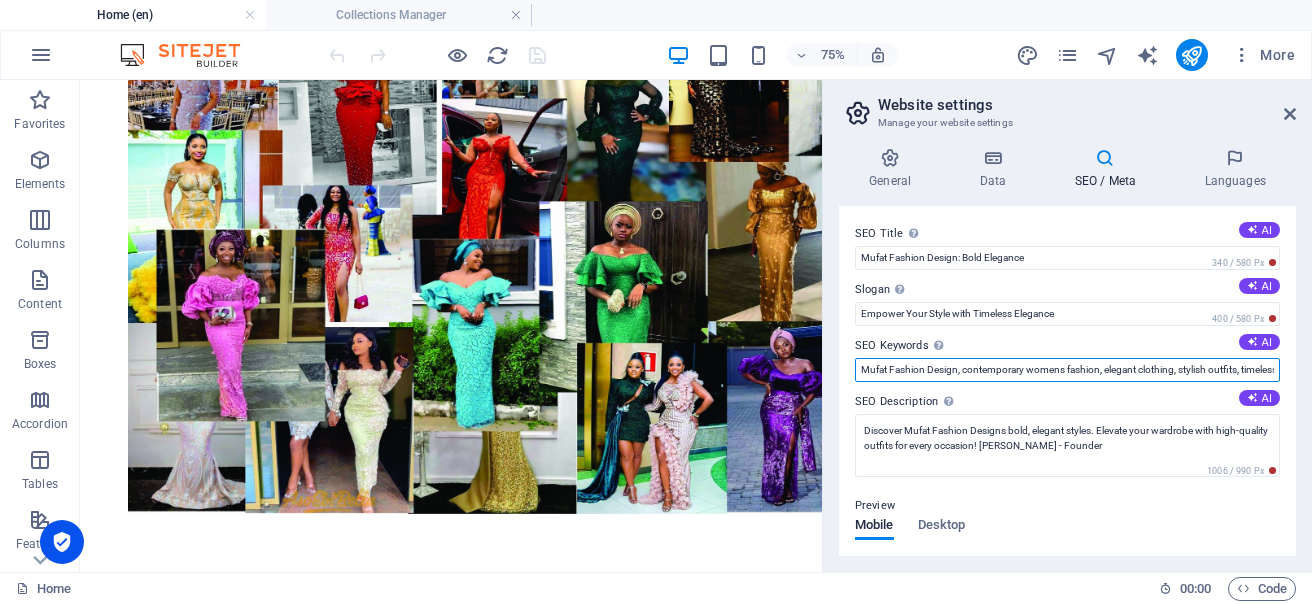 click on "Mufat Fashion Design, contemporary womens fashion, elegant clothing, stylish outfits, timeless elegance, versatile fashion" at bounding box center [1067, 370] 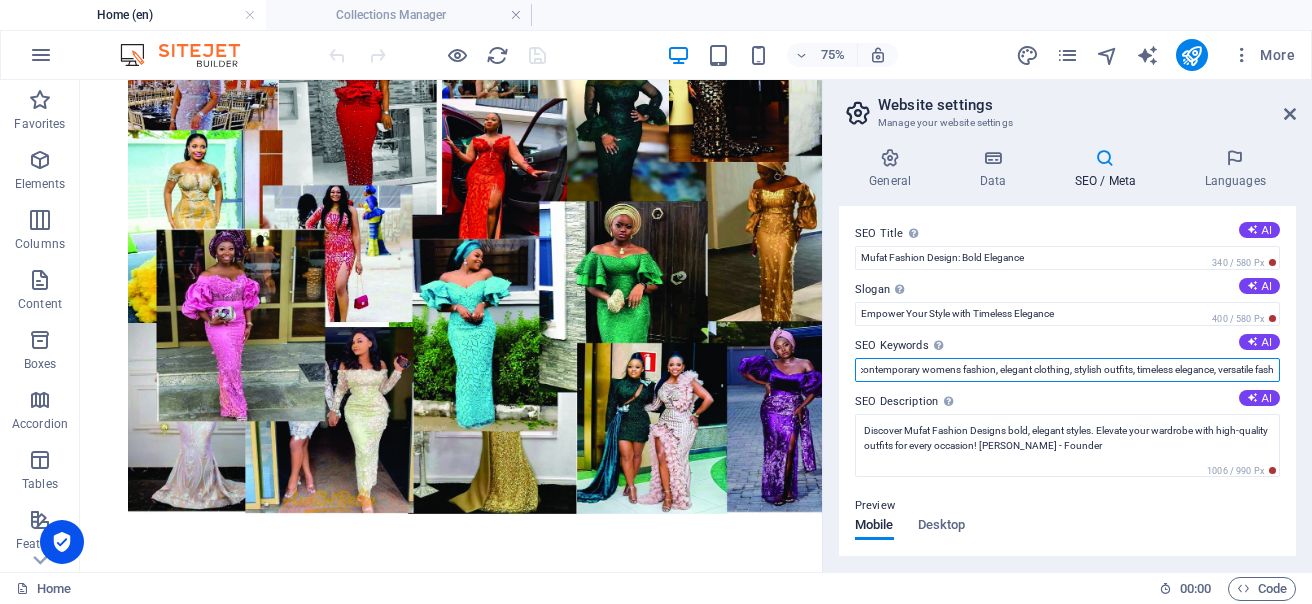 scroll, scrollTop: 0, scrollLeft: 132, axis: horizontal 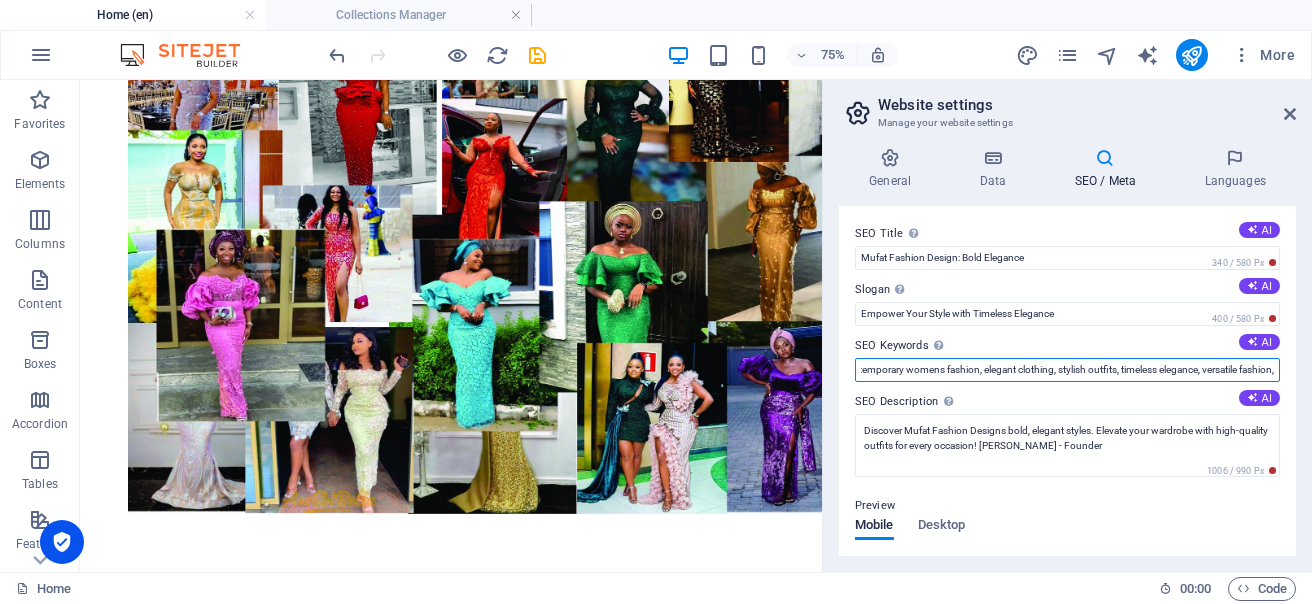 paste on "Temitope Oluwatosin Musari - Founder" 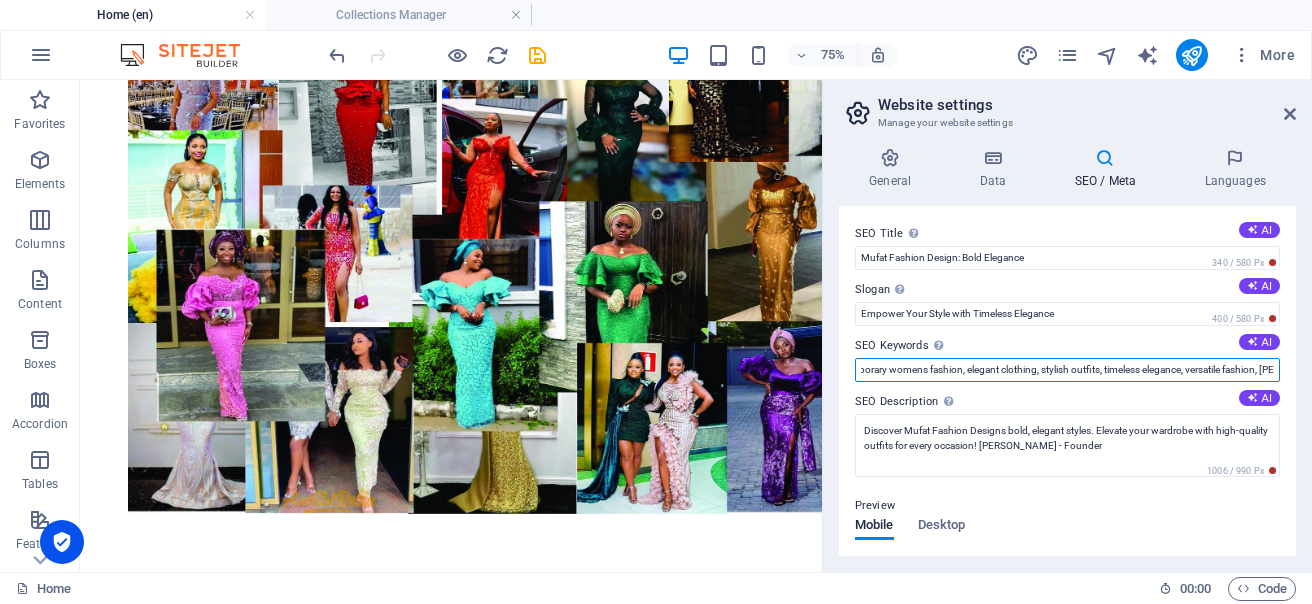scroll, scrollTop: 0, scrollLeft: 308, axis: horizontal 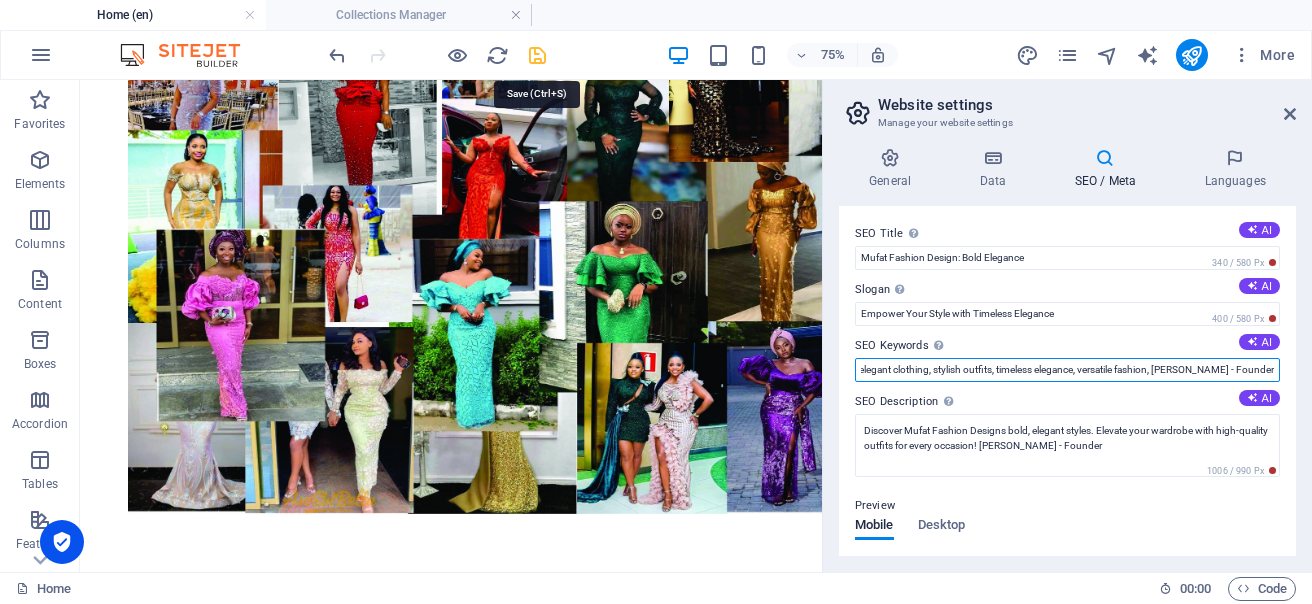 type on "Mufat Fashion Design, contemporary womens fashion, elegant clothing, stylish outfits, timeless elegance, versatile fashion, [PERSON_NAME] - Founder" 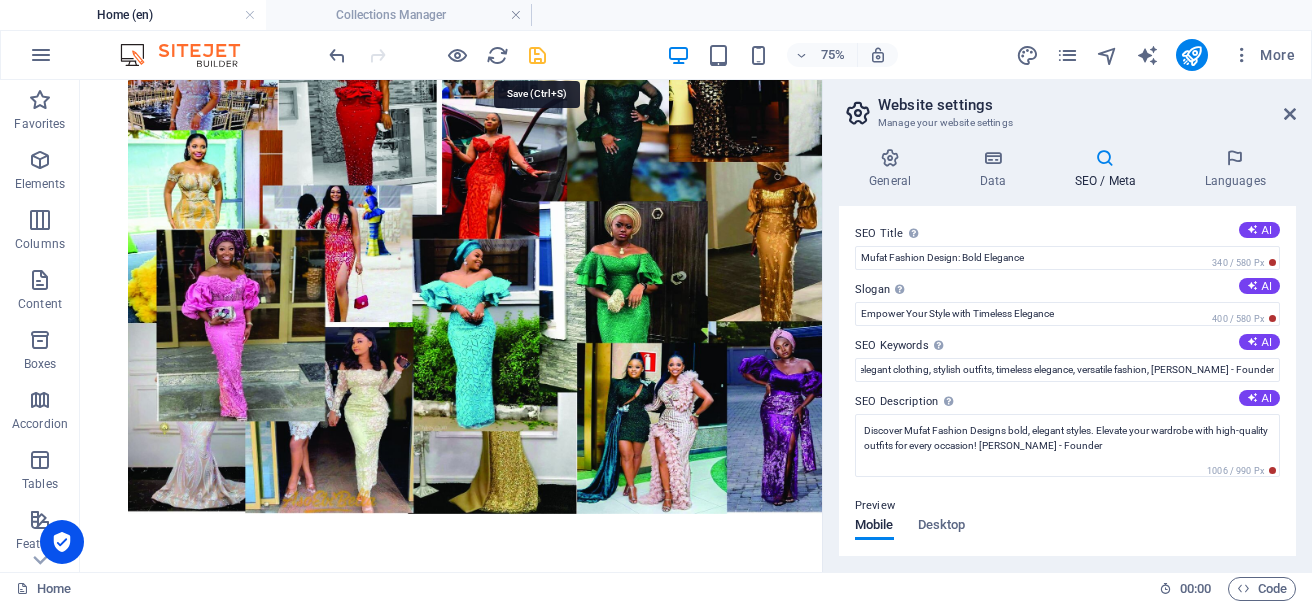 scroll, scrollTop: 0, scrollLeft: 0, axis: both 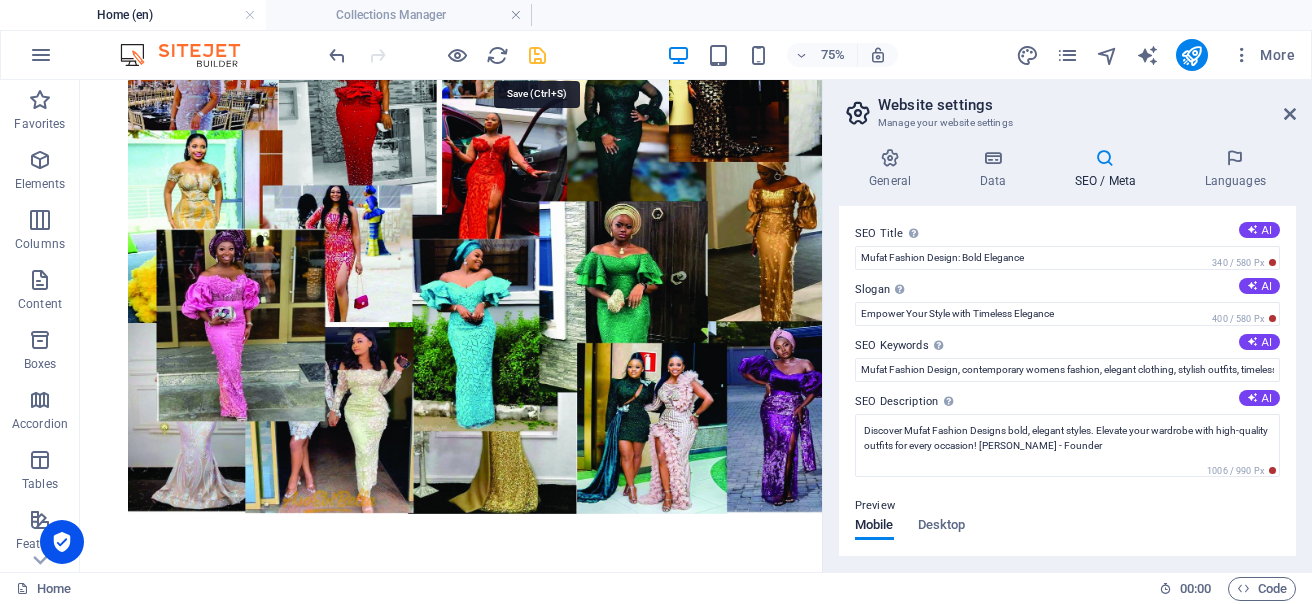 click at bounding box center [537, 55] 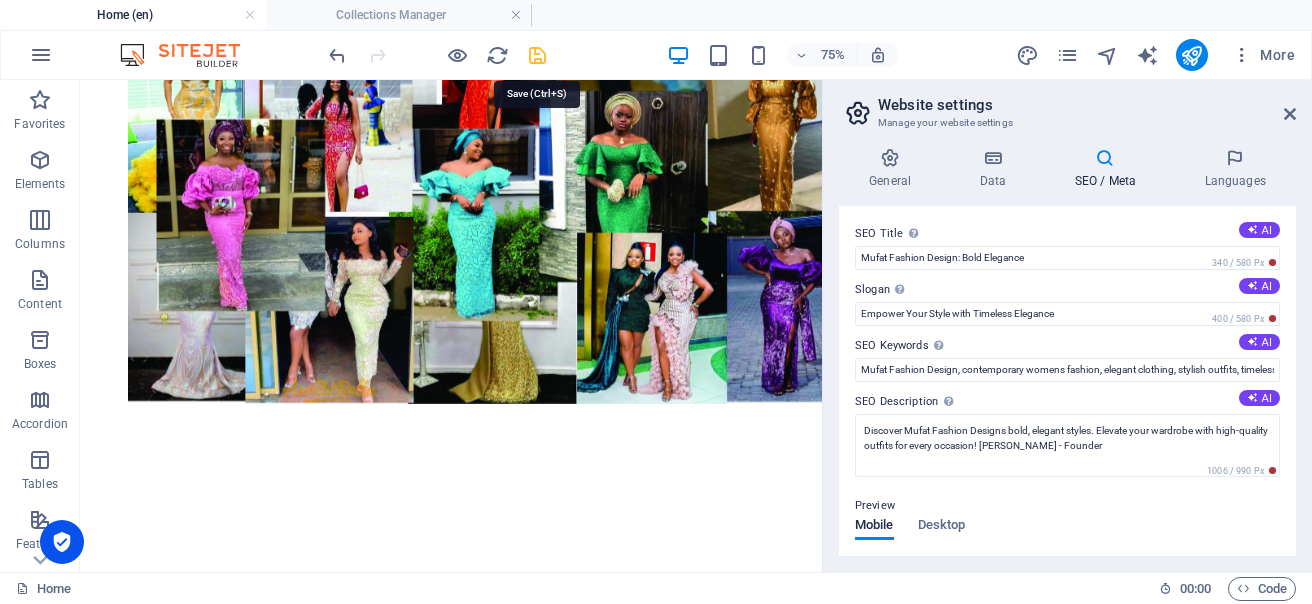 scroll, scrollTop: 830, scrollLeft: 0, axis: vertical 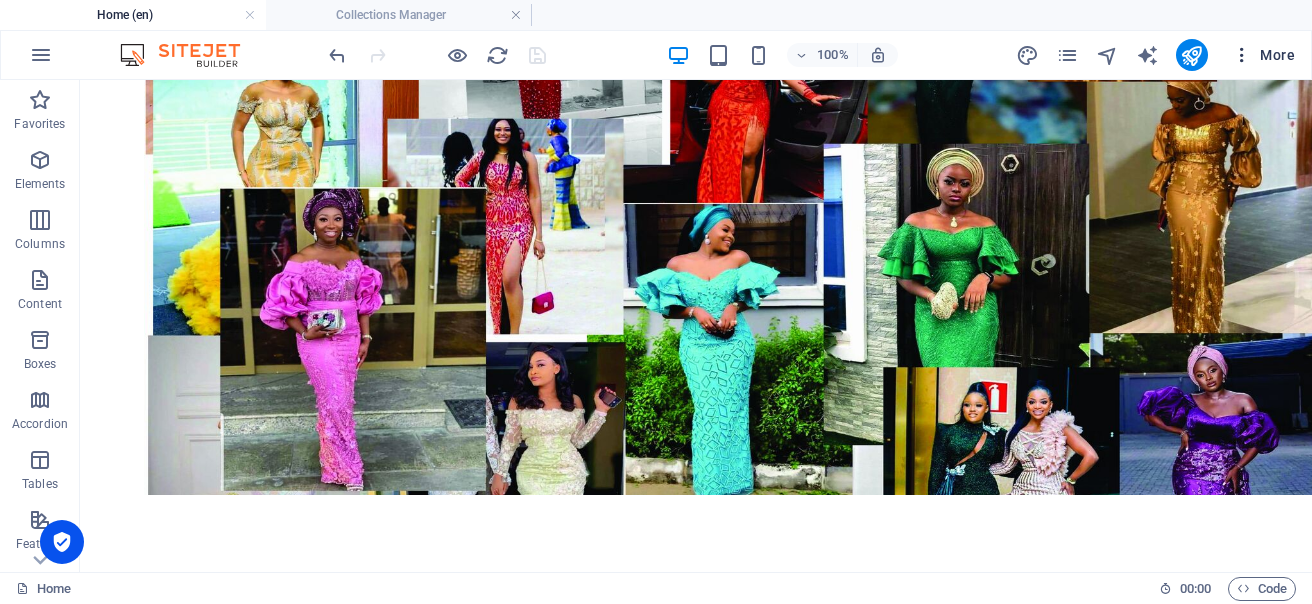 click at bounding box center [1242, 55] 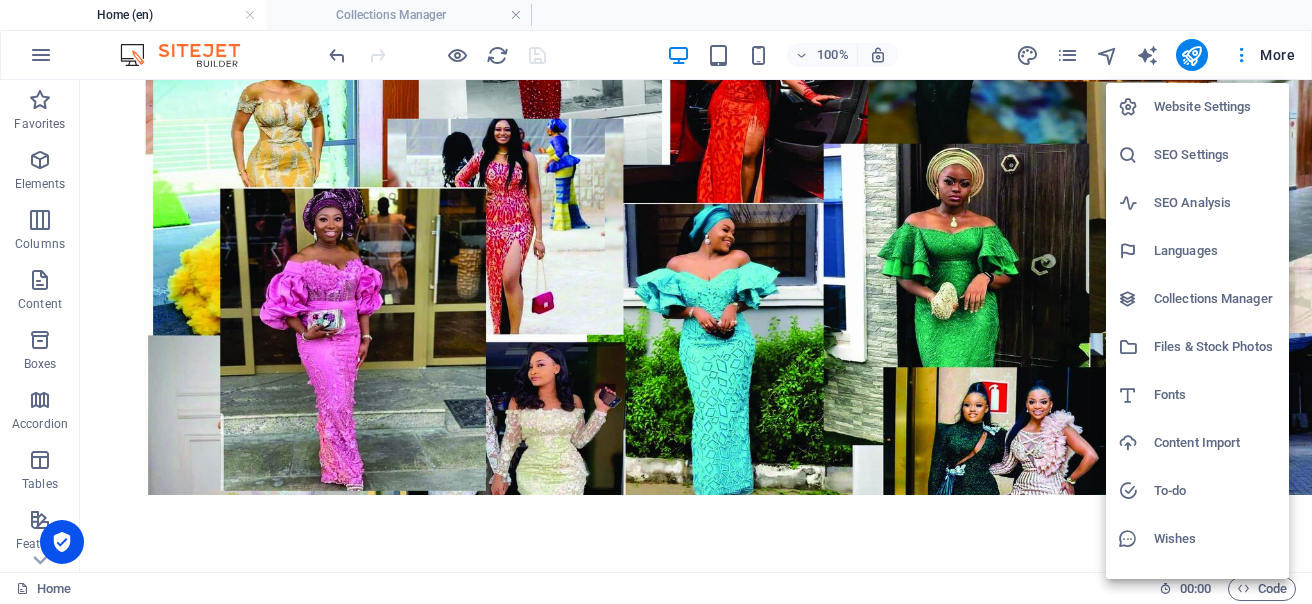 click on "SEO Settings" at bounding box center (1215, 155) 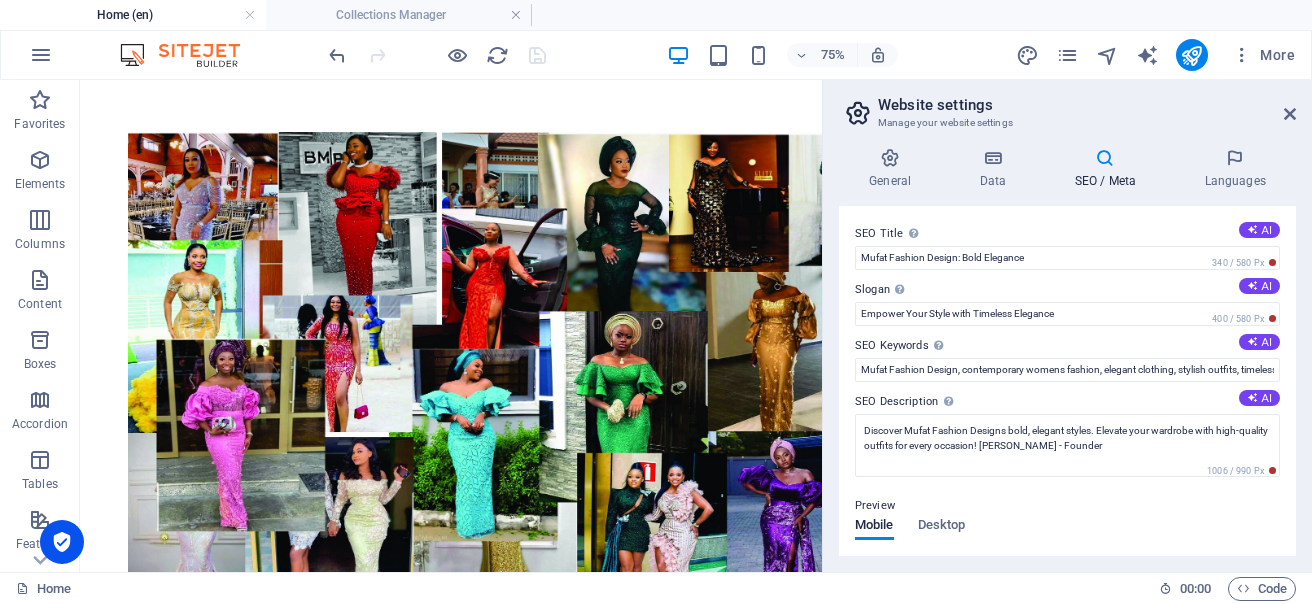 scroll, scrollTop: 977, scrollLeft: 0, axis: vertical 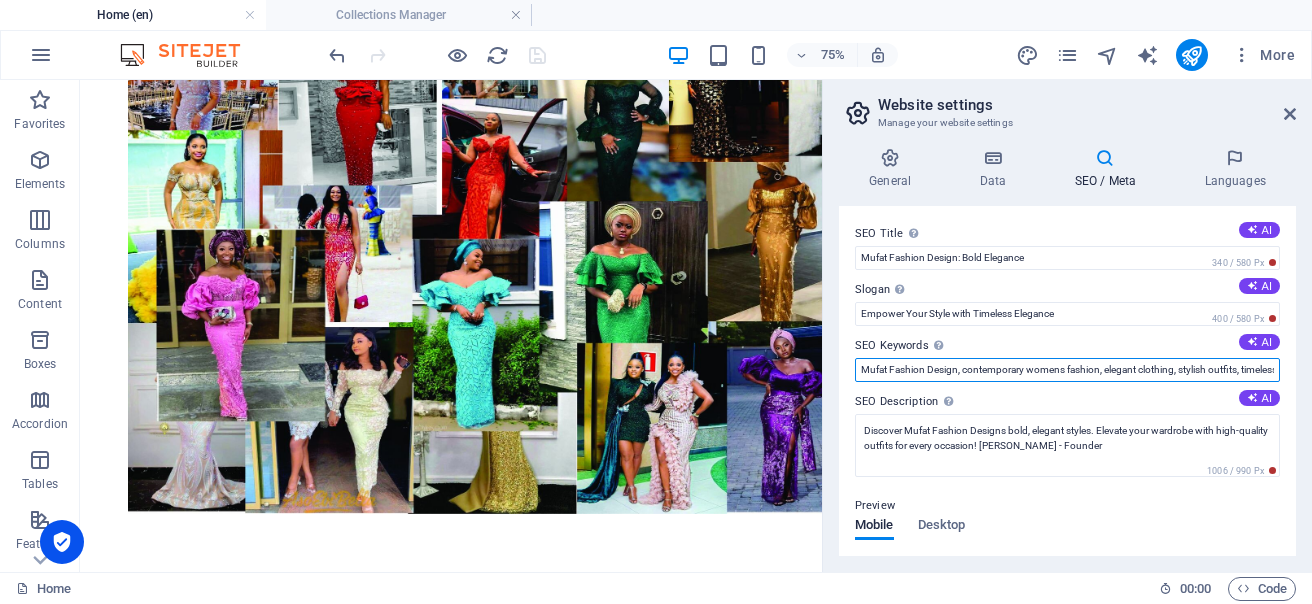 click on "Mufat Fashion Design, contemporary womens fashion, elegant clothing, stylish outfits, timeless elegance, versatile fashion, [PERSON_NAME] - Founder" at bounding box center [1067, 370] 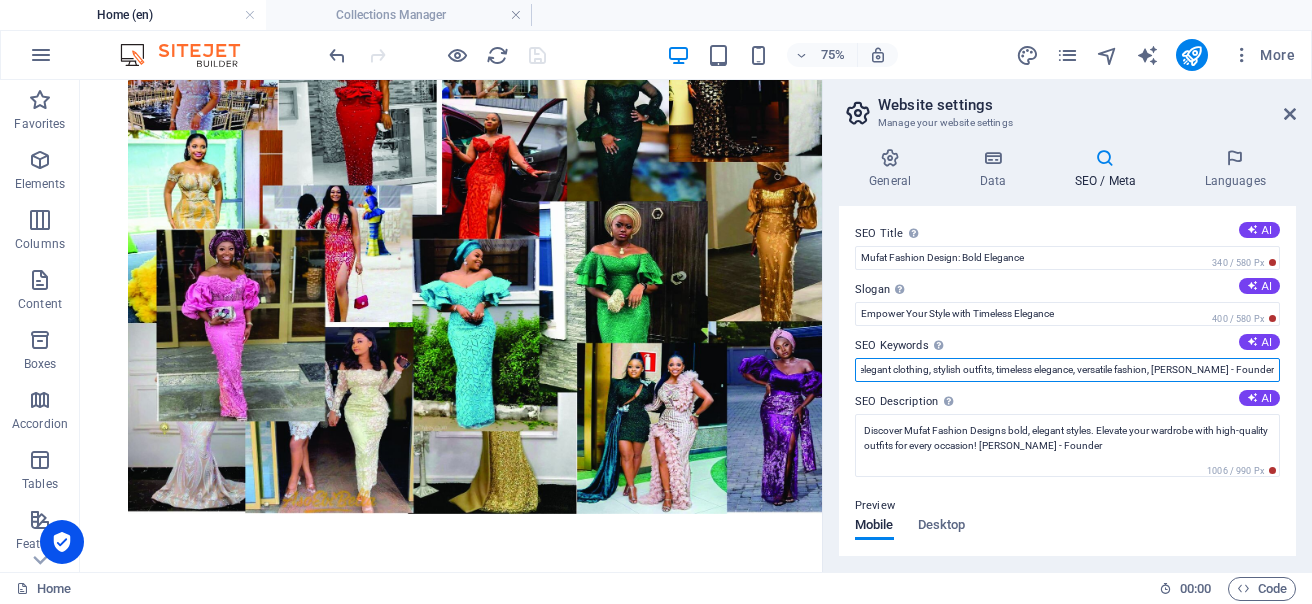 scroll, scrollTop: 0, scrollLeft: 308, axis: horizontal 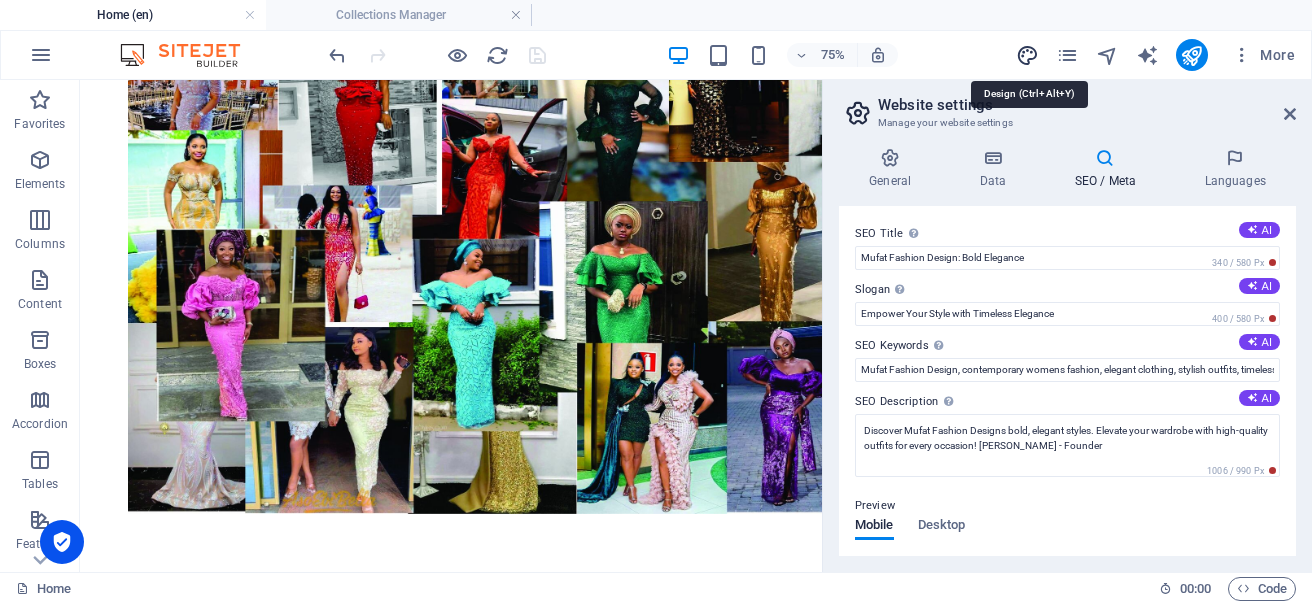 click at bounding box center [1027, 55] 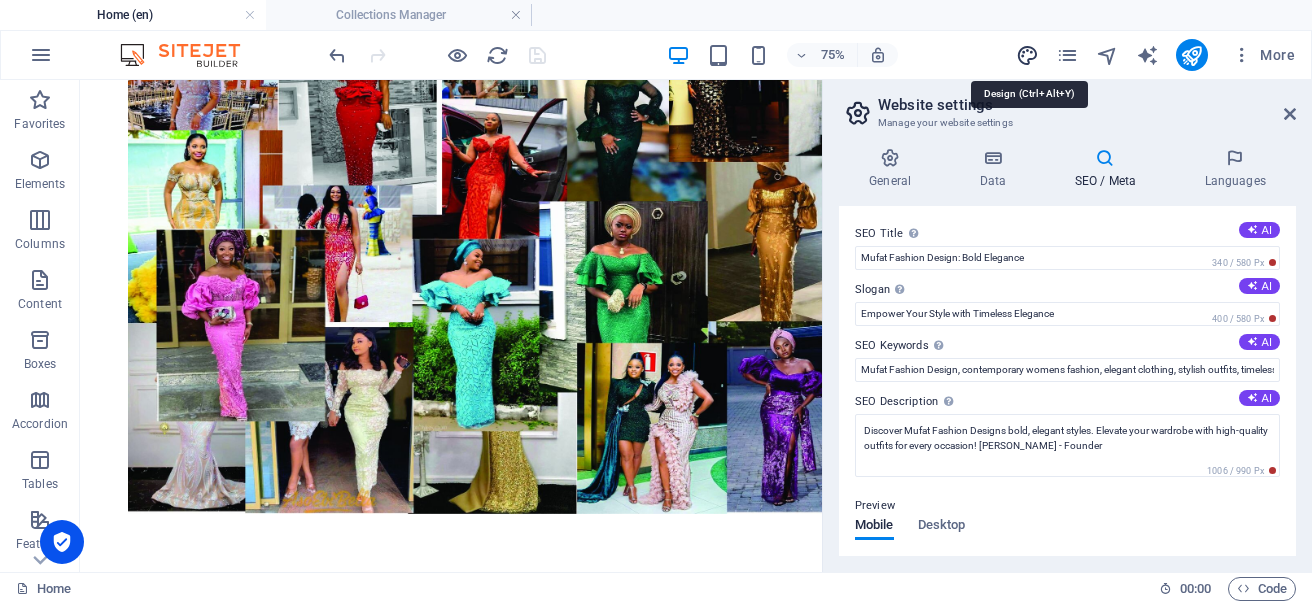 select on "px" 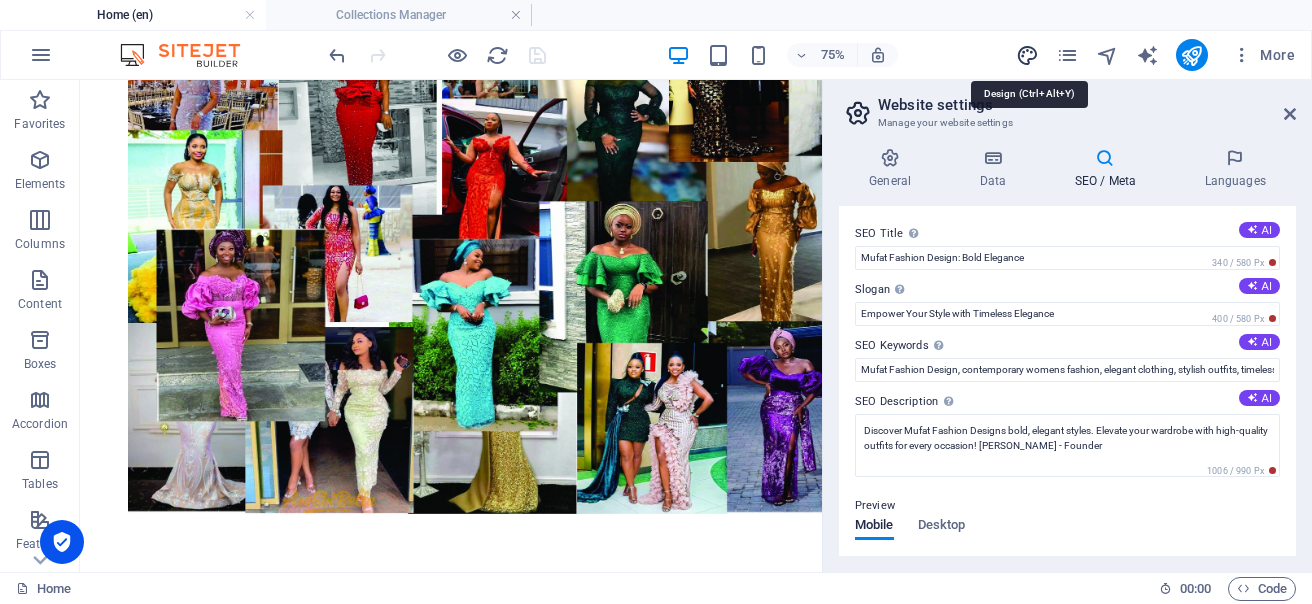 select on "300" 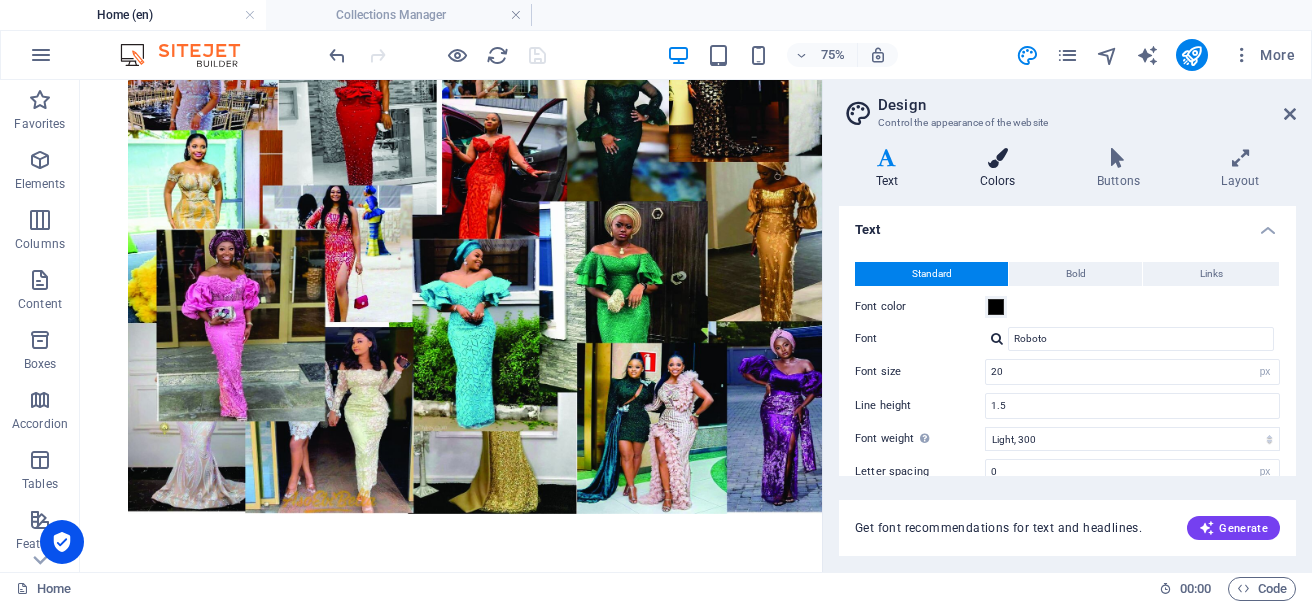 click on "Colors" at bounding box center (1001, 169) 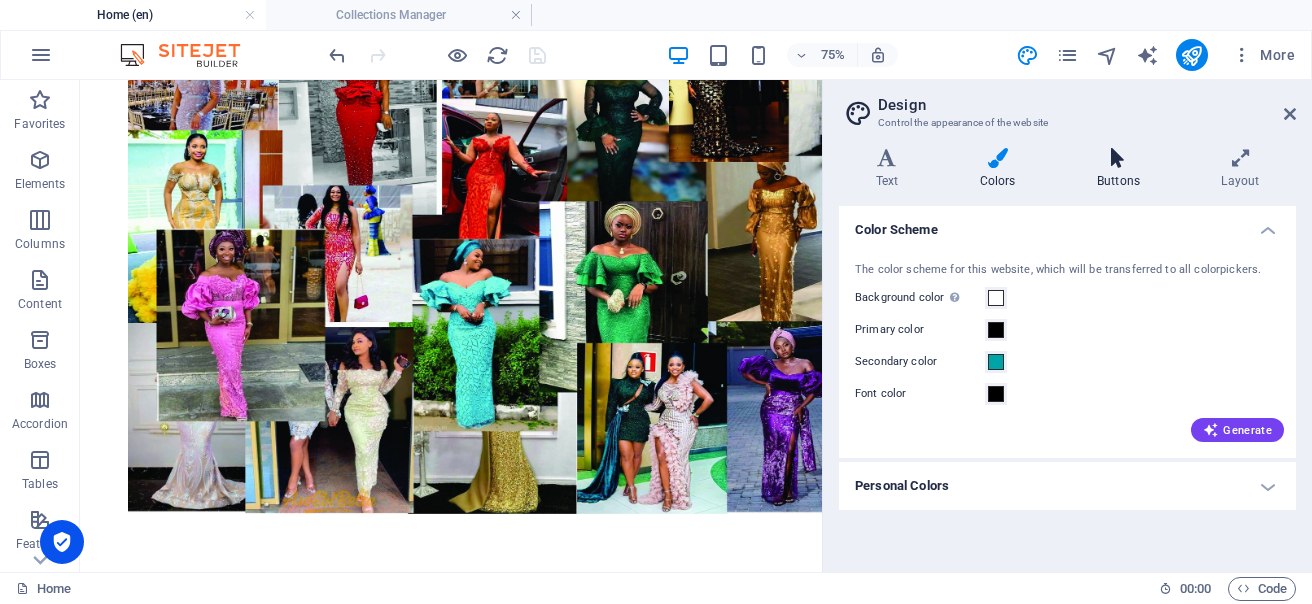 click at bounding box center [1118, 158] 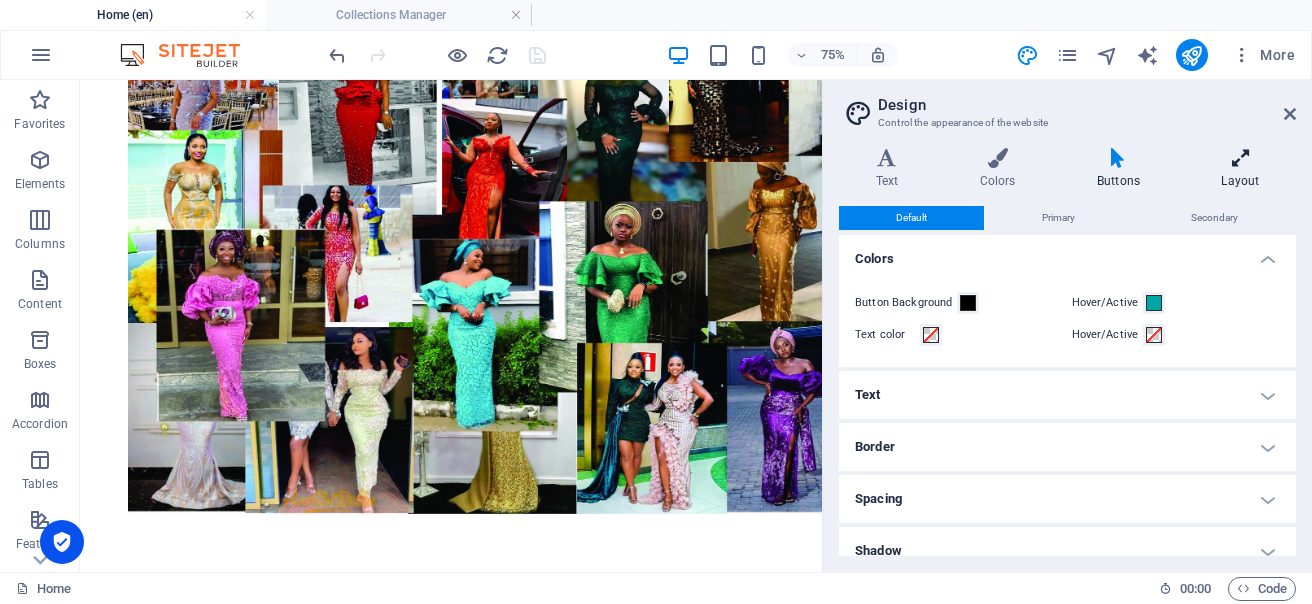 click on "Layout" at bounding box center (1240, 169) 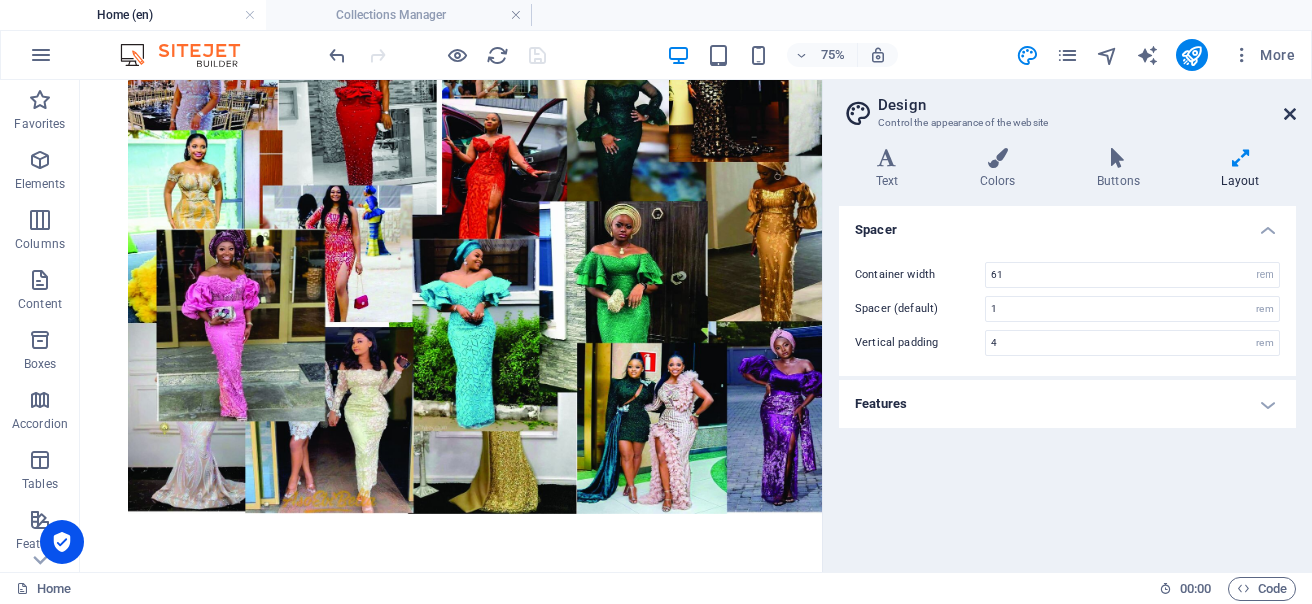 click at bounding box center (1290, 114) 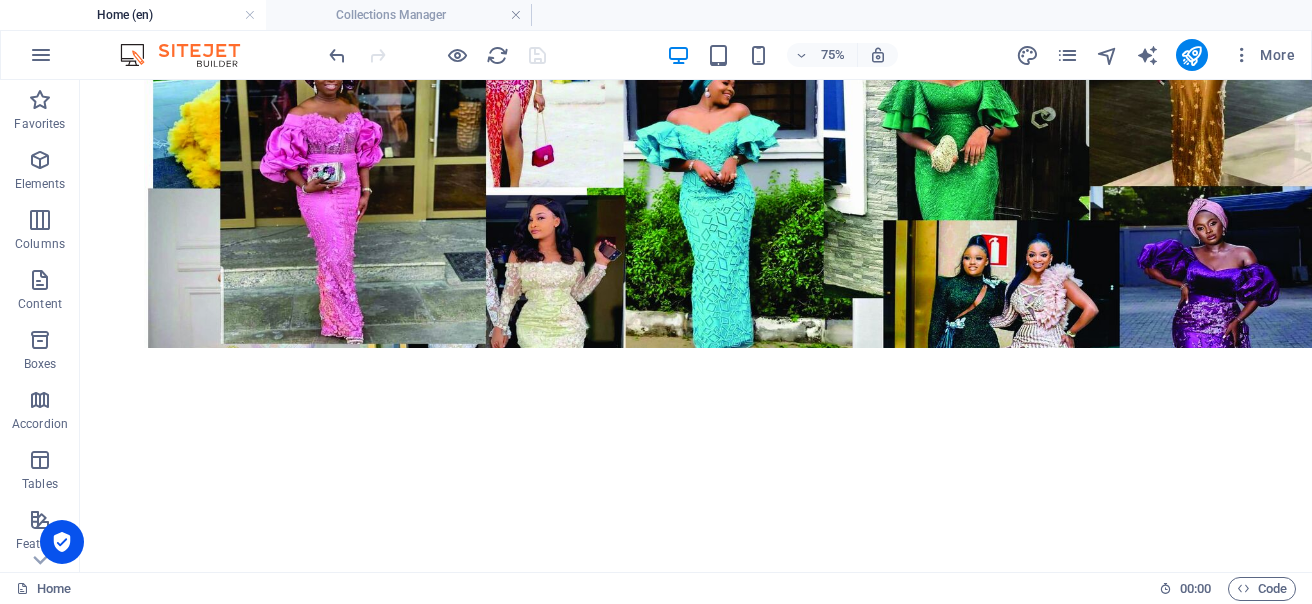scroll, scrollTop: 830, scrollLeft: 0, axis: vertical 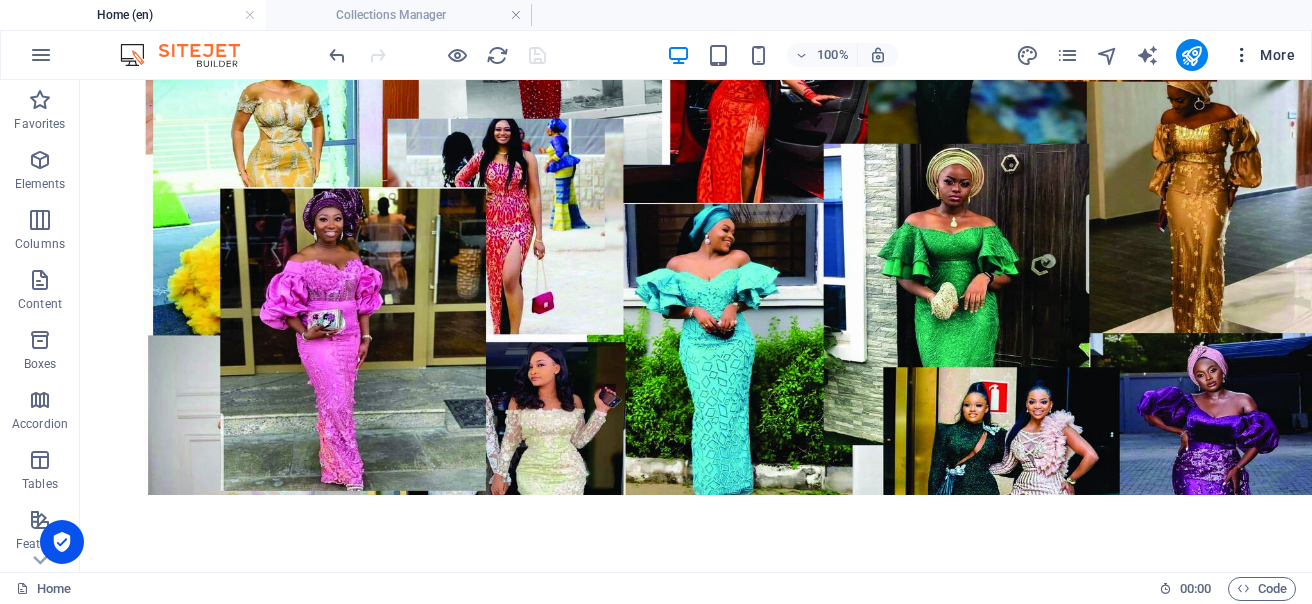 click on "More" at bounding box center (1263, 55) 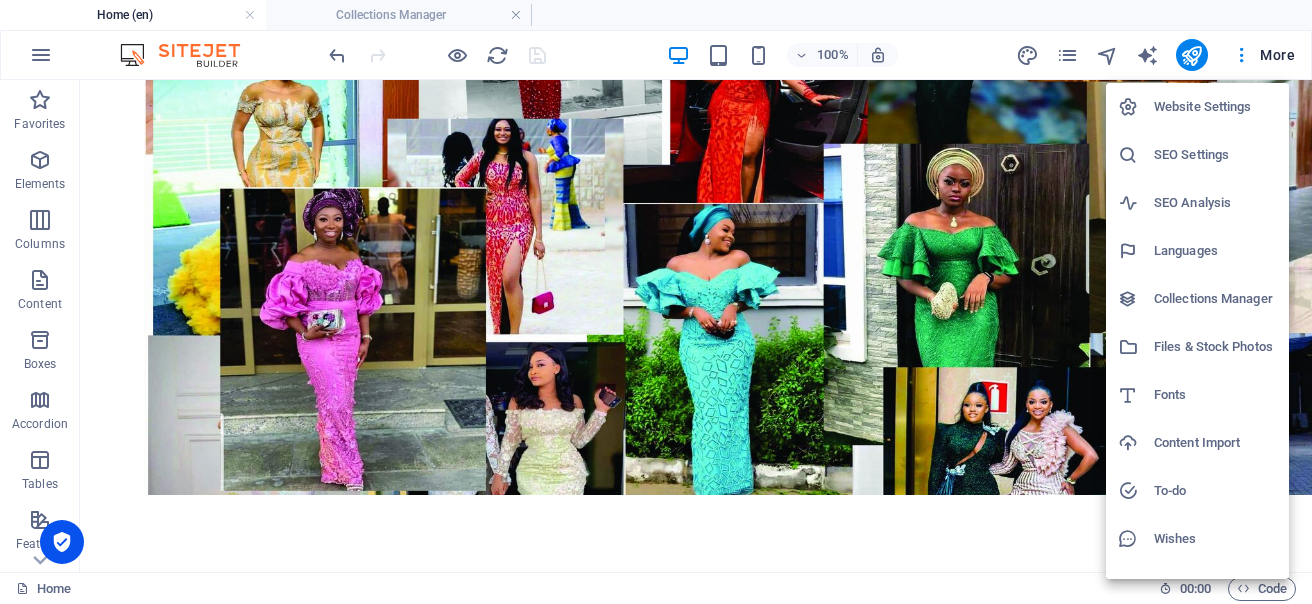 click on "To-do" at bounding box center [1215, 491] 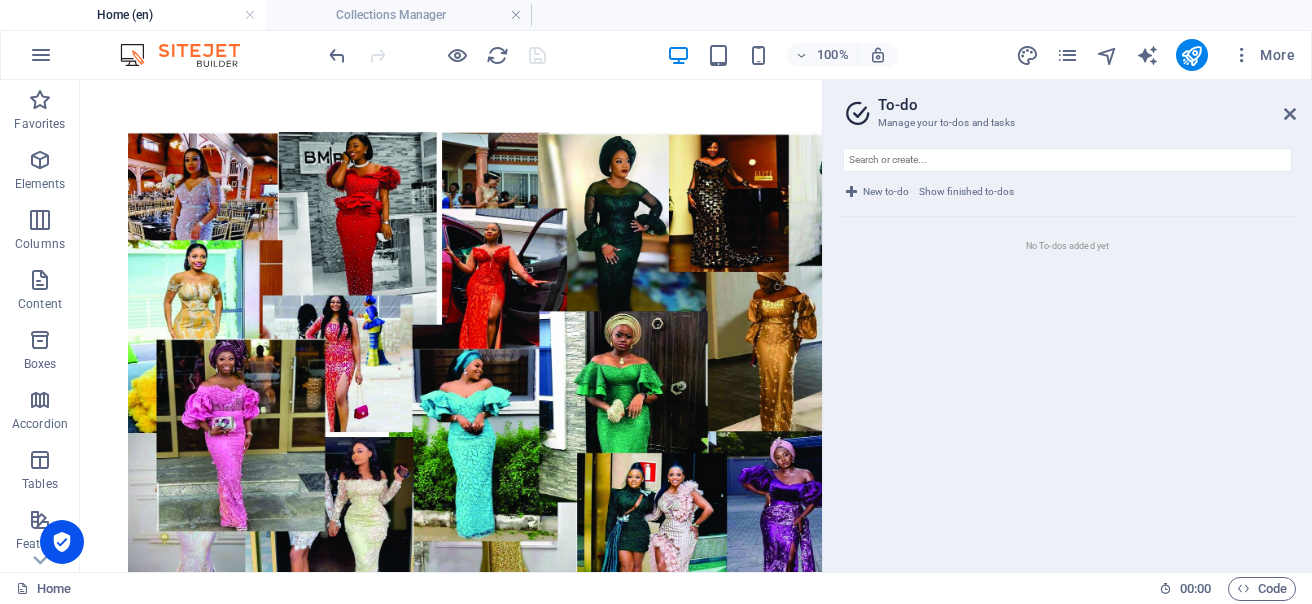 scroll, scrollTop: 977, scrollLeft: 0, axis: vertical 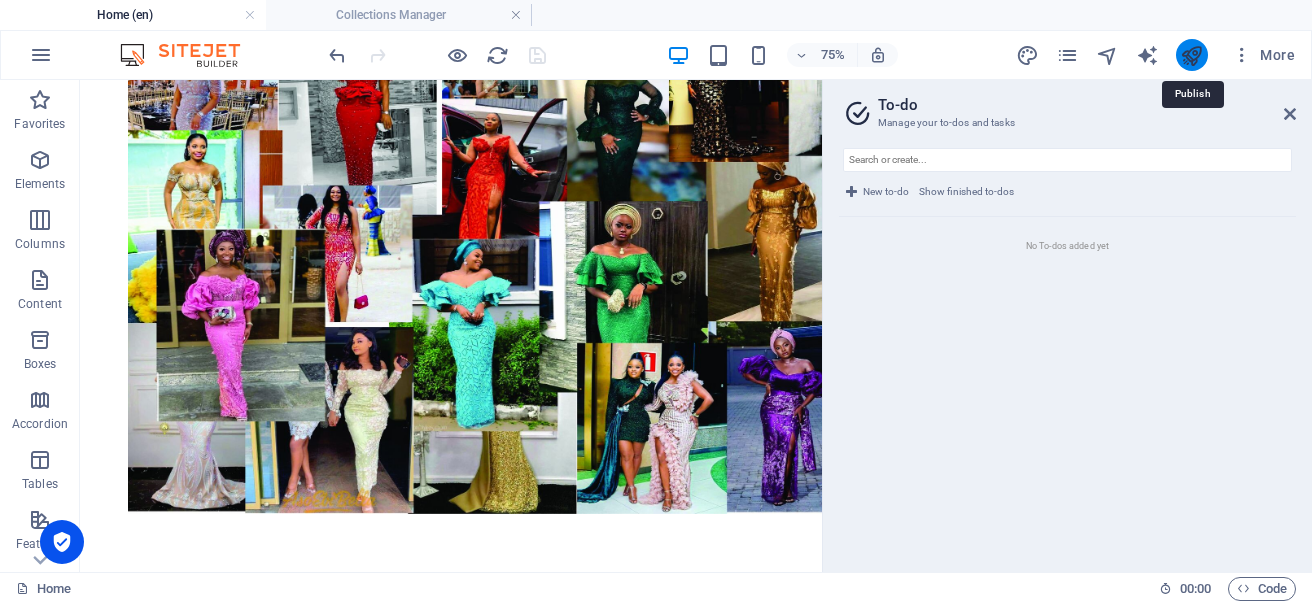 click at bounding box center [1191, 55] 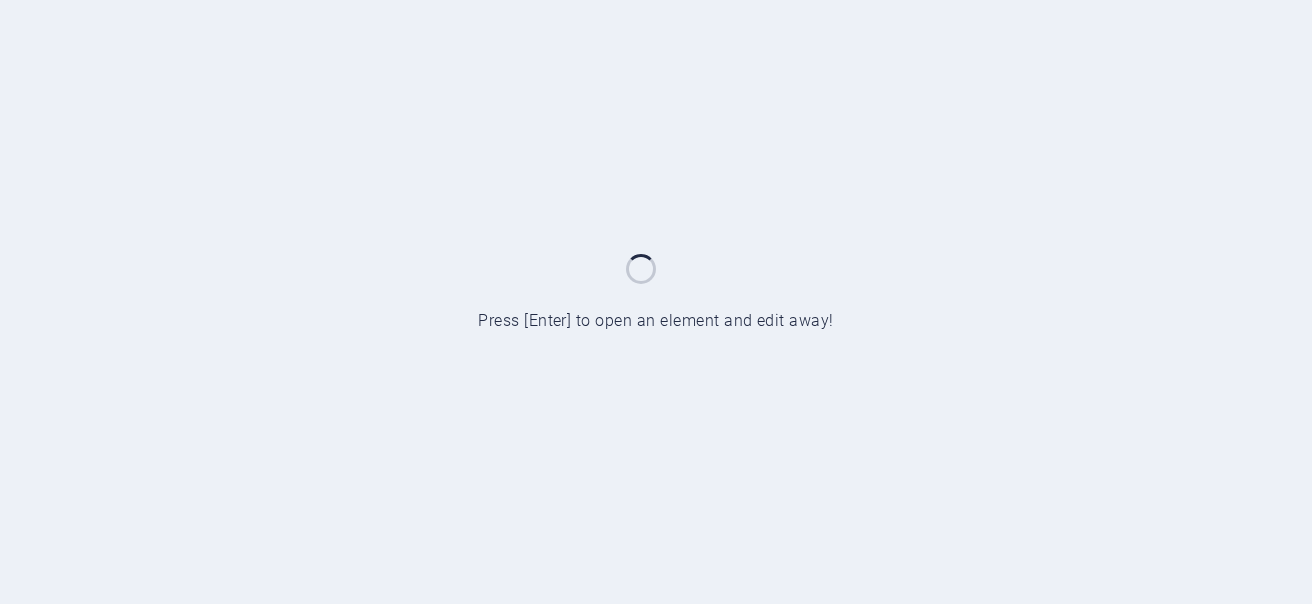 scroll, scrollTop: 0, scrollLeft: 0, axis: both 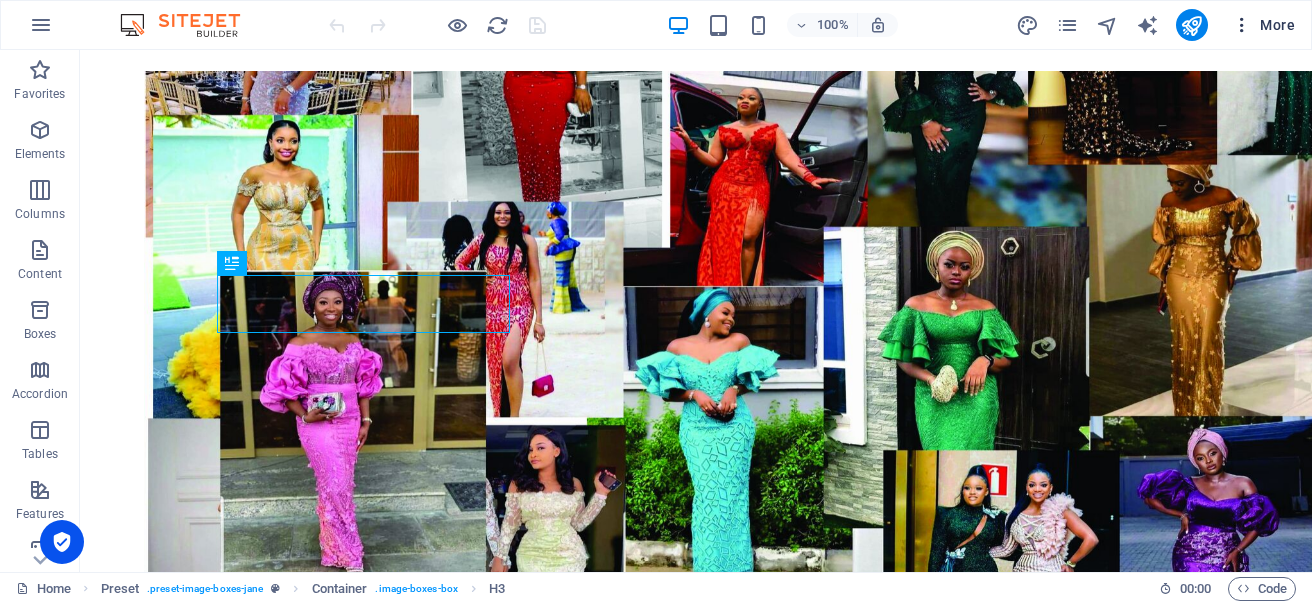 click at bounding box center (1242, 25) 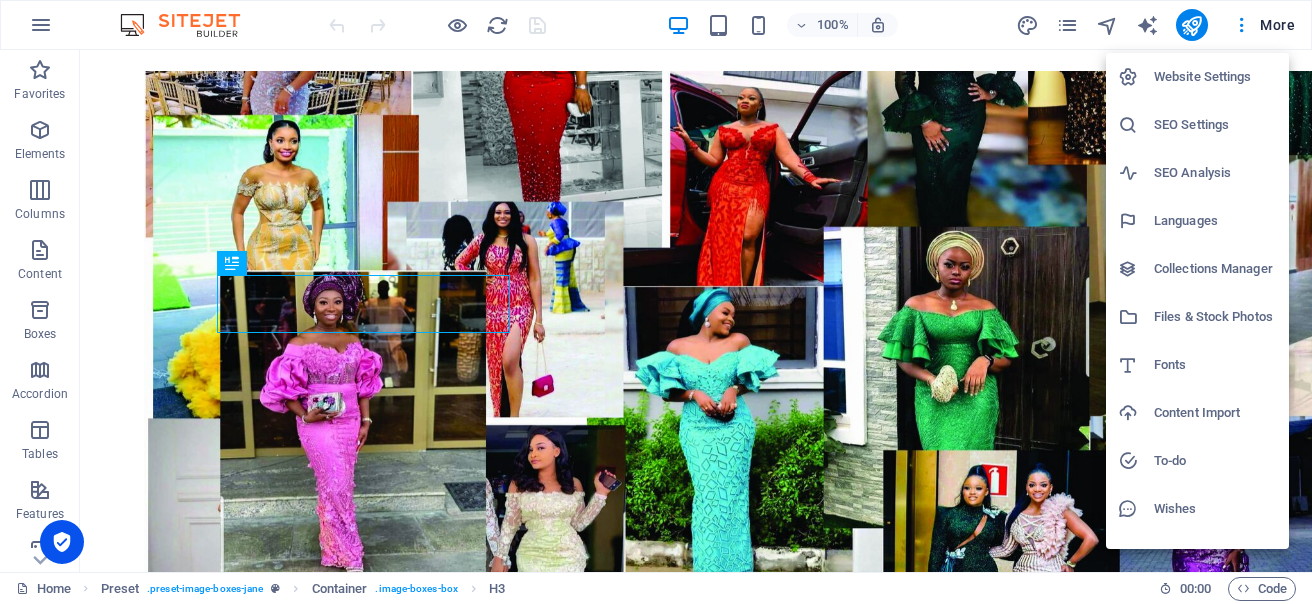 click on "Website Settings" at bounding box center [1215, 77] 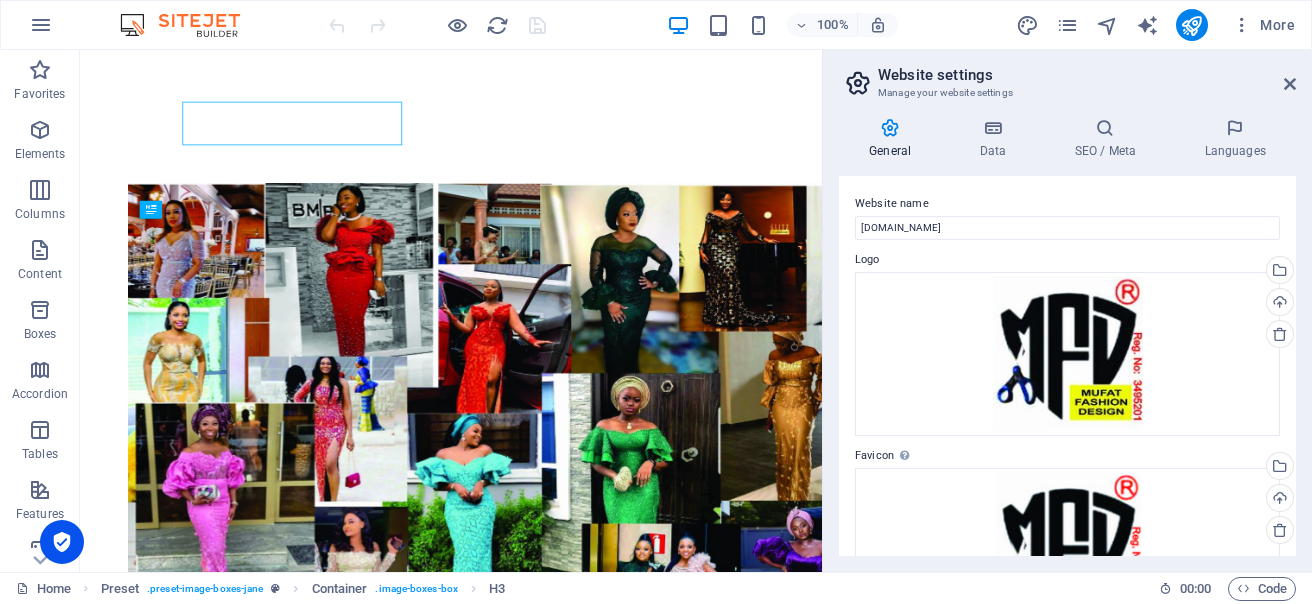 scroll, scrollTop: 915, scrollLeft: 0, axis: vertical 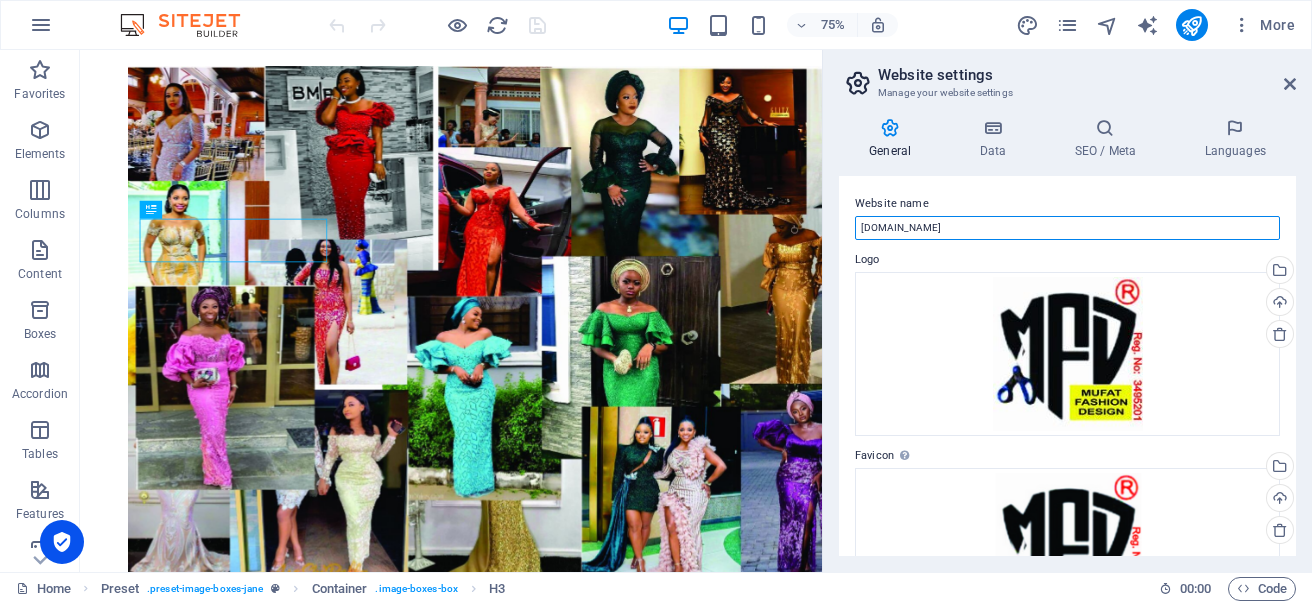 drag, startPoint x: 966, startPoint y: 223, endPoint x: 859, endPoint y: 228, distance: 107.11676 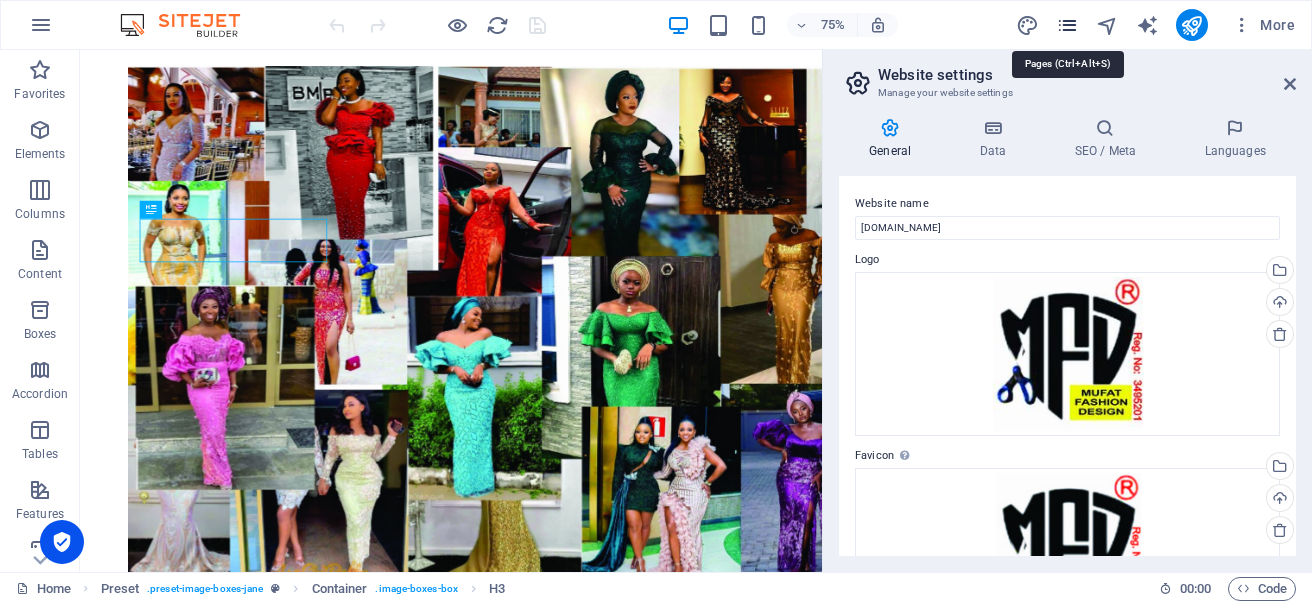 click at bounding box center (1067, 25) 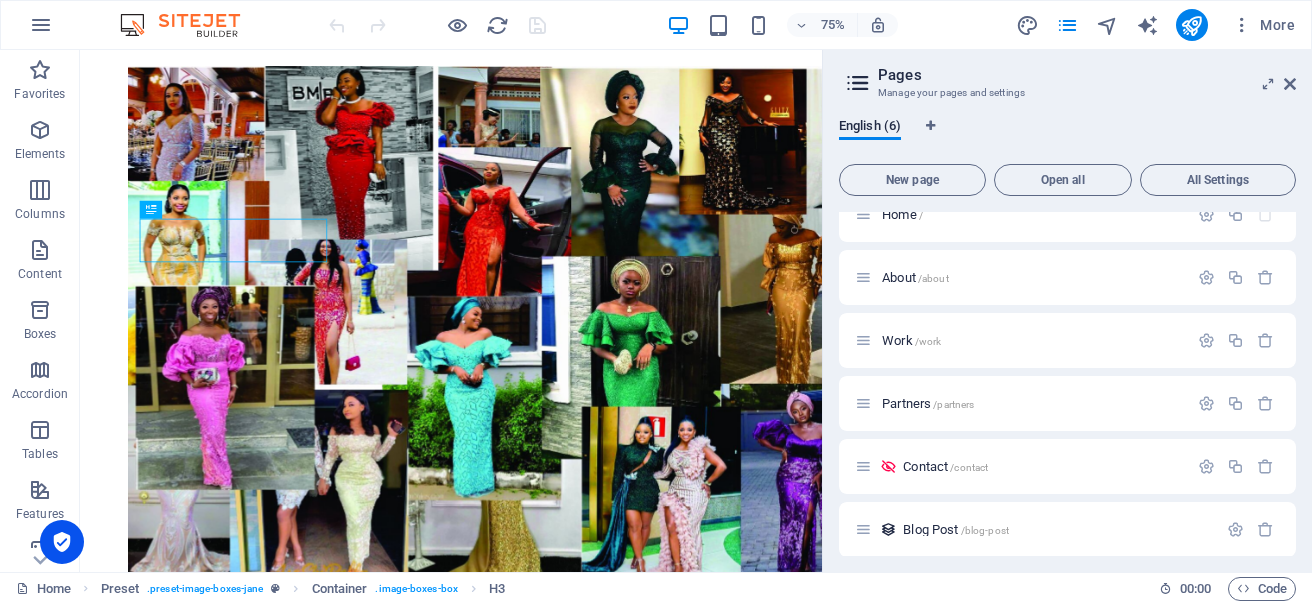 scroll, scrollTop: 34, scrollLeft: 0, axis: vertical 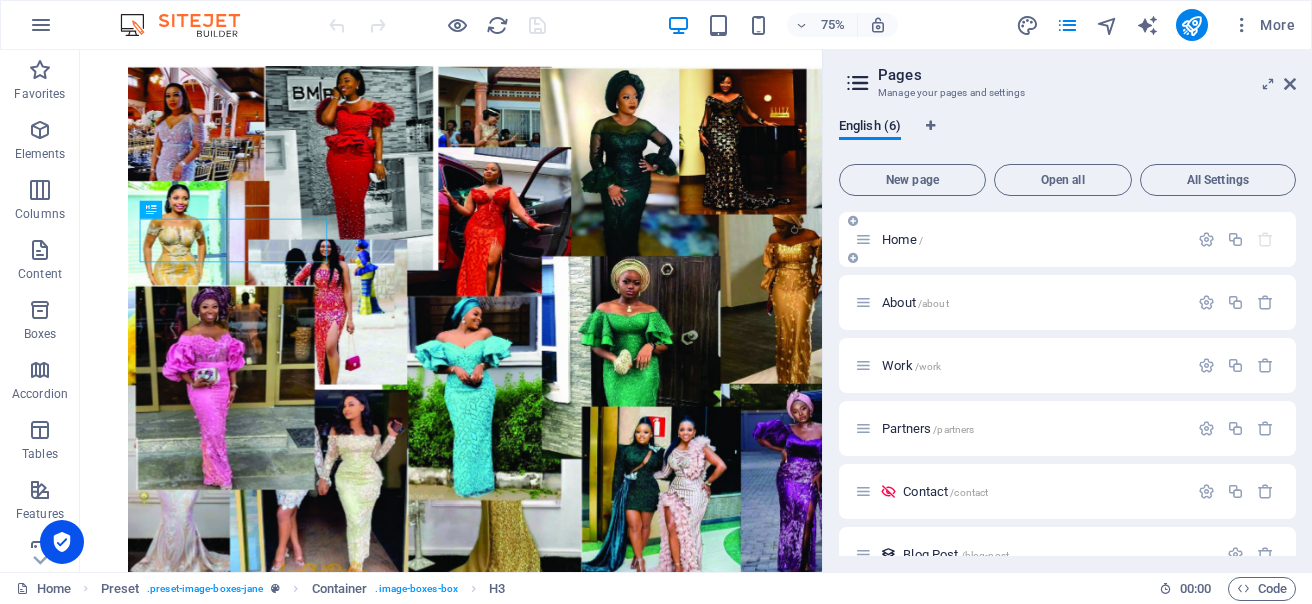 click on "Home /" at bounding box center (1032, 239) 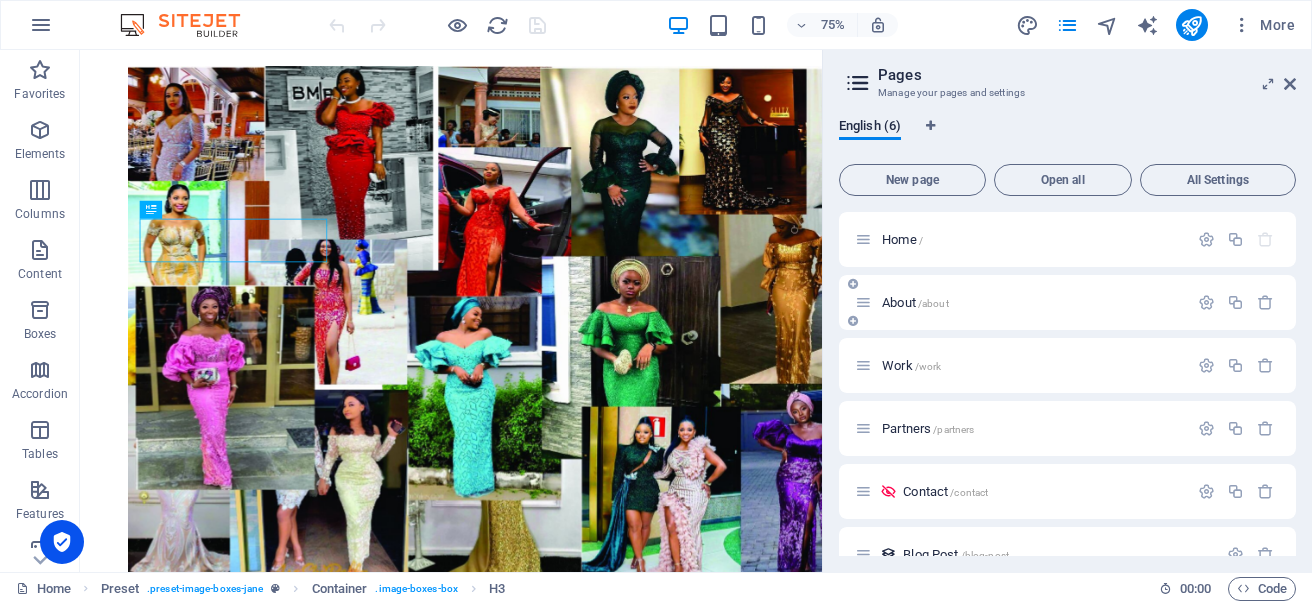 click on "About /about" at bounding box center (1032, 302) 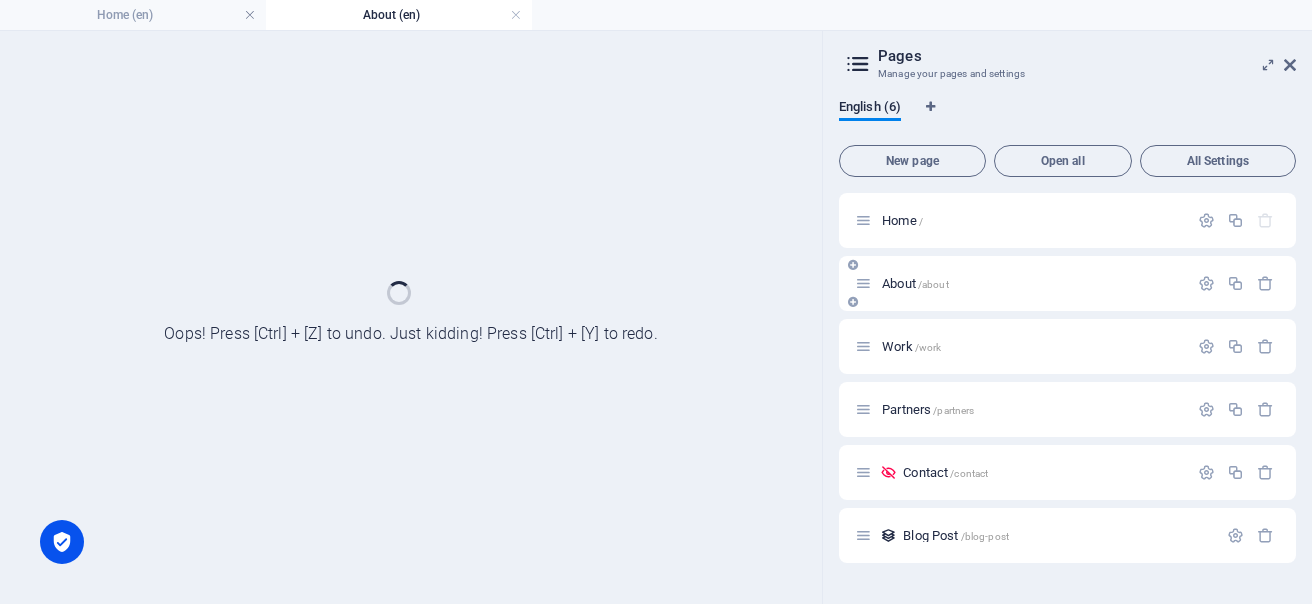 scroll, scrollTop: 0, scrollLeft: 0, axis: both 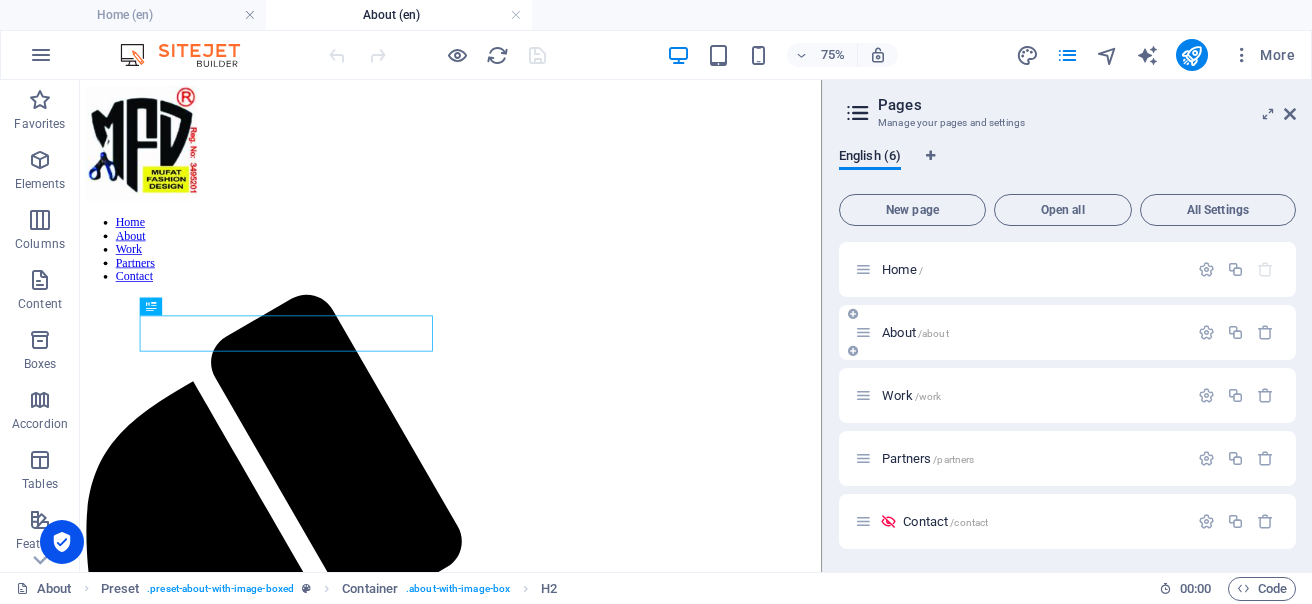 click on "/about" at bounding box center [933, 333] 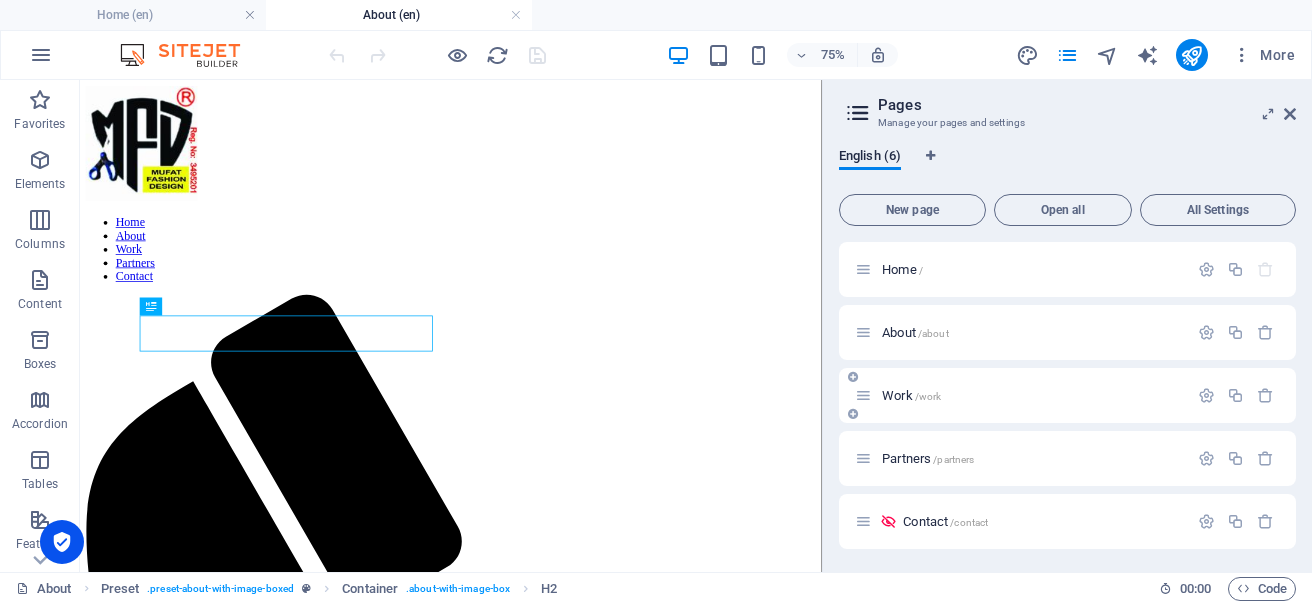 click on "Work /work" at bounding box center [1021, 395] 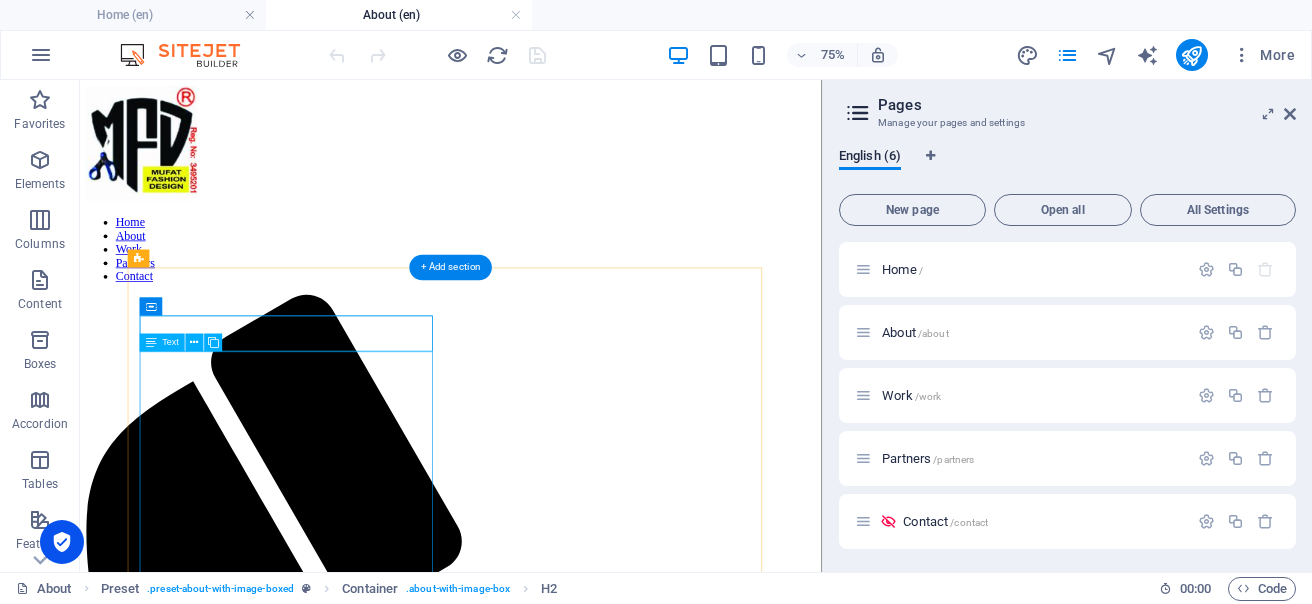 click on "Mufat Fashion Design is a CAC-registered business (BN 3495201) since [DATE] that specializes in creating unique and stylish fashion pieces for women. Our mission is to blend modern trends with Computer aided design, timeless elegance, offering versatile outfits that cater to every occasion. We focus on high-quality craftsmanship, ensuring that each piece is both comfortable and sophisticated. From everyday essentials to glamorous evening wear, [PERSON_NAME]’s designs are made to empower women to feel confident and beautiful. Our collections are carefully curated with attention to detail, incorporating the latest styles while maintaining a sense of timeless appeal. At [GEOGRAPHIC_DATA], we believe that fashion should be a reflection of individuality, and we strive to create pieces that allow women to express their unique personalities. We are committed to delivering exceptional designs and customer satisfaction with every purchase. Thank you for choosing Mufat Fashion Design, where fashion meets confidence and elegance." at bounding box center (574, 1781) 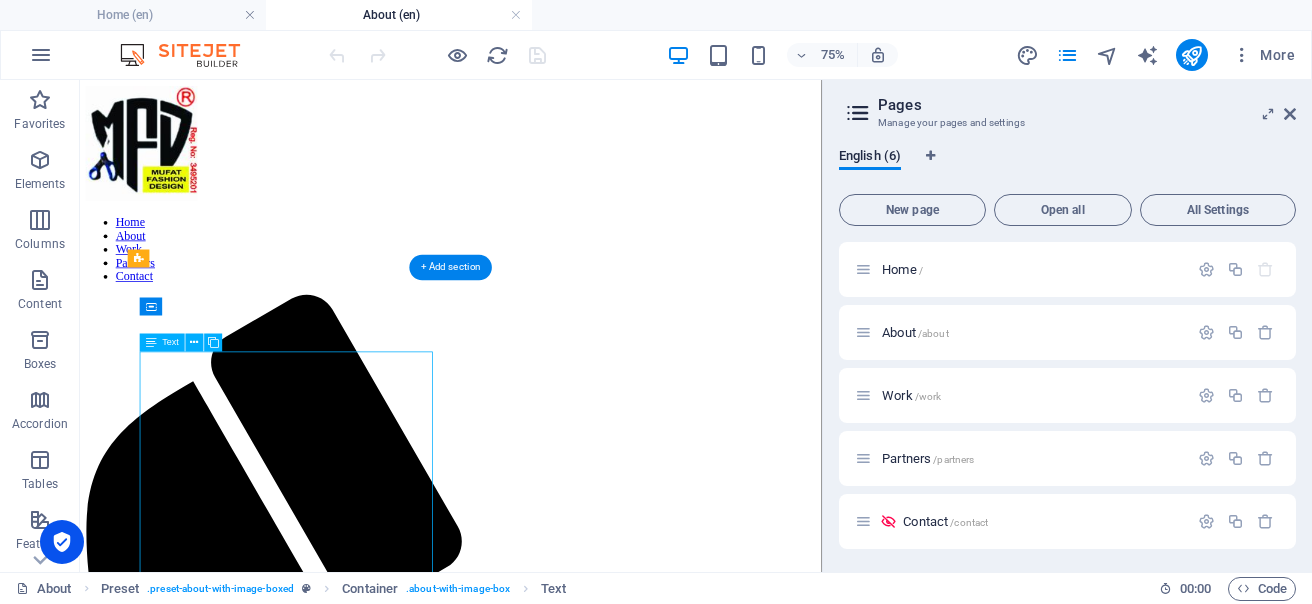 click on "Mufat Fashion Design is a CAC-registered business (BN 3495201) since [DATE] that specializes in creating unique and stylish fashion pieces for women. Our mission is to blend modern trends with Computer aided design, timeless elegance, offering versatile outfits that cater to every occasion. We focus on high-quality craftsmanship, ensuring that each piece is both comfortable and sophisticated. From everyday essentials to glamorous evening wear, [PERSON_NAME]’s designs are made to empower women to feel confident and beautiful. Our collections are carefully curated with attention to detail, incorporating the latest styles while maintaining a sense of timeless appeal. At [GEOGRAPHIC_DATA], we believe that fashion should be a reflection of individuality, and we strive to create pieces that allow women to express their unique personalities. We are committed to delivering exceptional designs and customer satisfaction with every purchase. Thank you for choosing Mufat Fashion Design, where fashion meets confidence and elegance." at bounding box center (574, 1781) 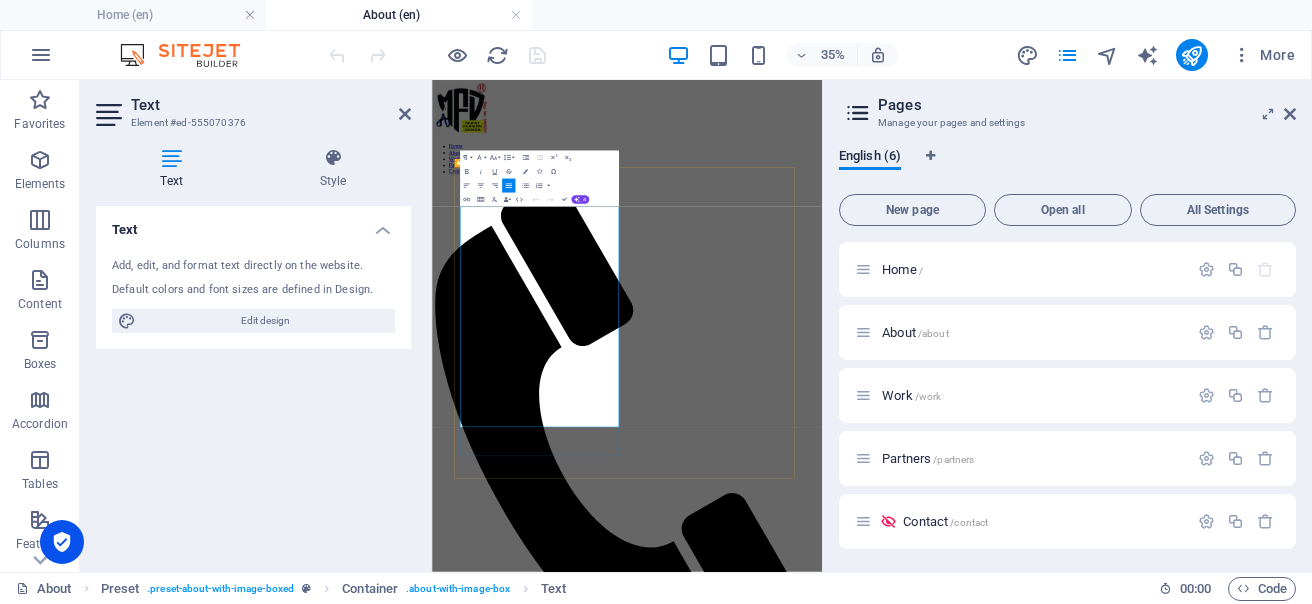 click on "Mufat Fashion Design is a CAC-registered business (BN 3495201) since [DATE] that specializes in creating unique and stylish fashion pieces for women. Our mission is to blend modern trends with Computer aided design, timeless elegance, offering versatile outfits that cater to every occasion. We focus on high-quality craftsmanship, ensuring that each piece is both comfortable and sophisticated. From everyday essentials to glamorous evening wear, [PERSON_NAME]’s designs are made to empower women to feel confident and beautiful. Our collections are carefully curated with attention to detail, incorporating the latest styles while maintaining a sense of timeless appeal. At [GEOGRAPHIC_DATA], we believe that fashion should be a reflection of individuality, and we strive to create pieces that allow women to express their unique personalities. We are committed to delivering exceptional designs and customer satisfaction with every purchase. Thank you for choosing Mufat Fashion Design, where fashion meets confidence and elegance." at bounding box center (989, 1938) 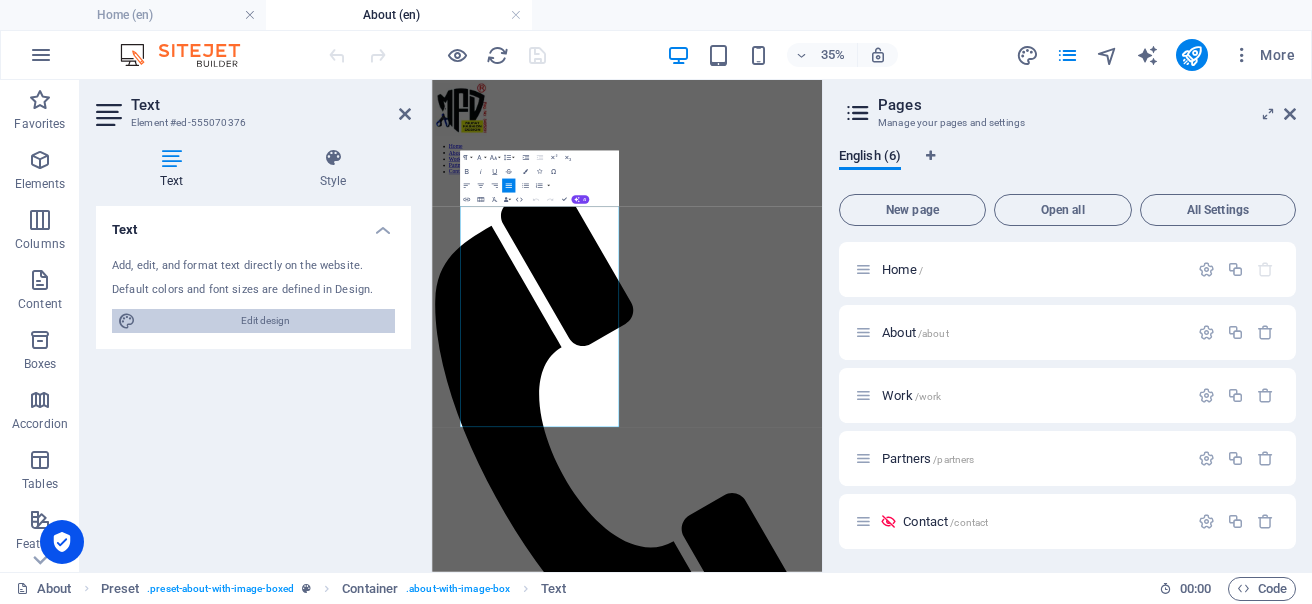 click on "Edit design" at bounding box center (265, 321) 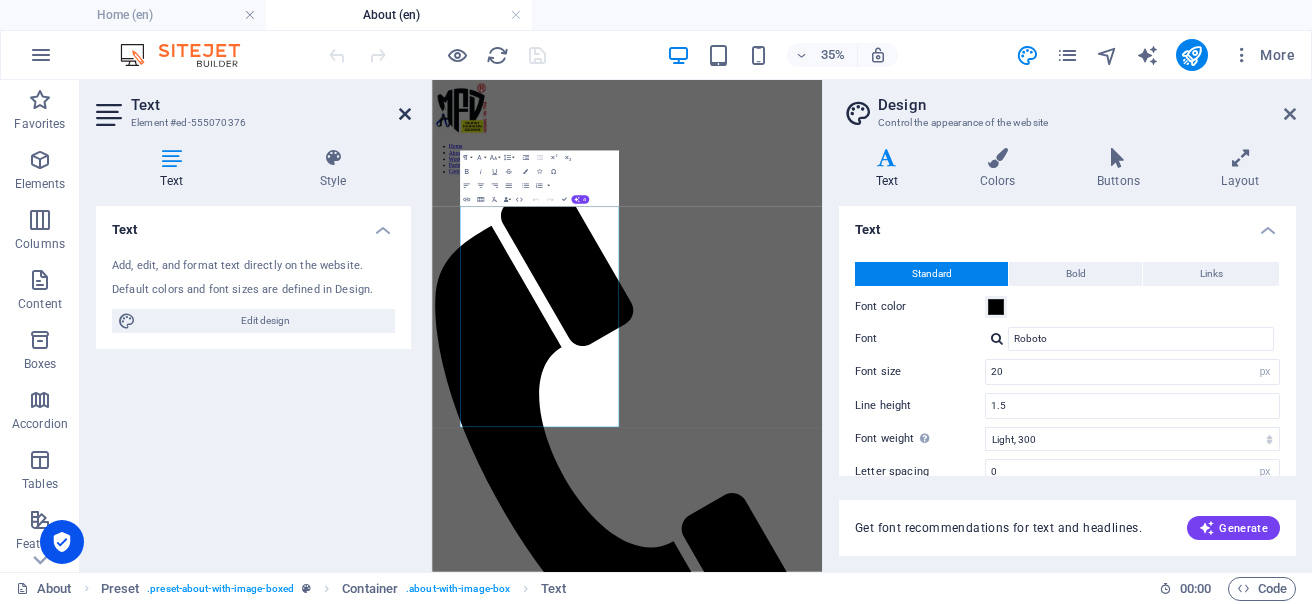 click at bounding box center [405, 114] 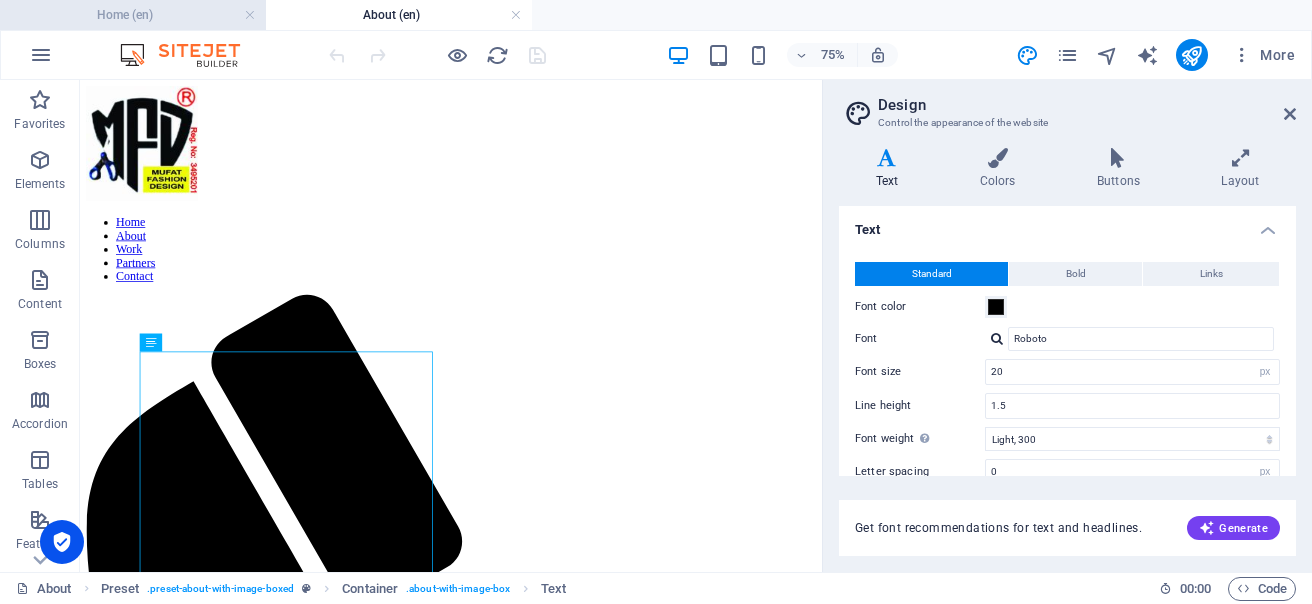 click on "Home (en)" at bounding box center (133, 15) 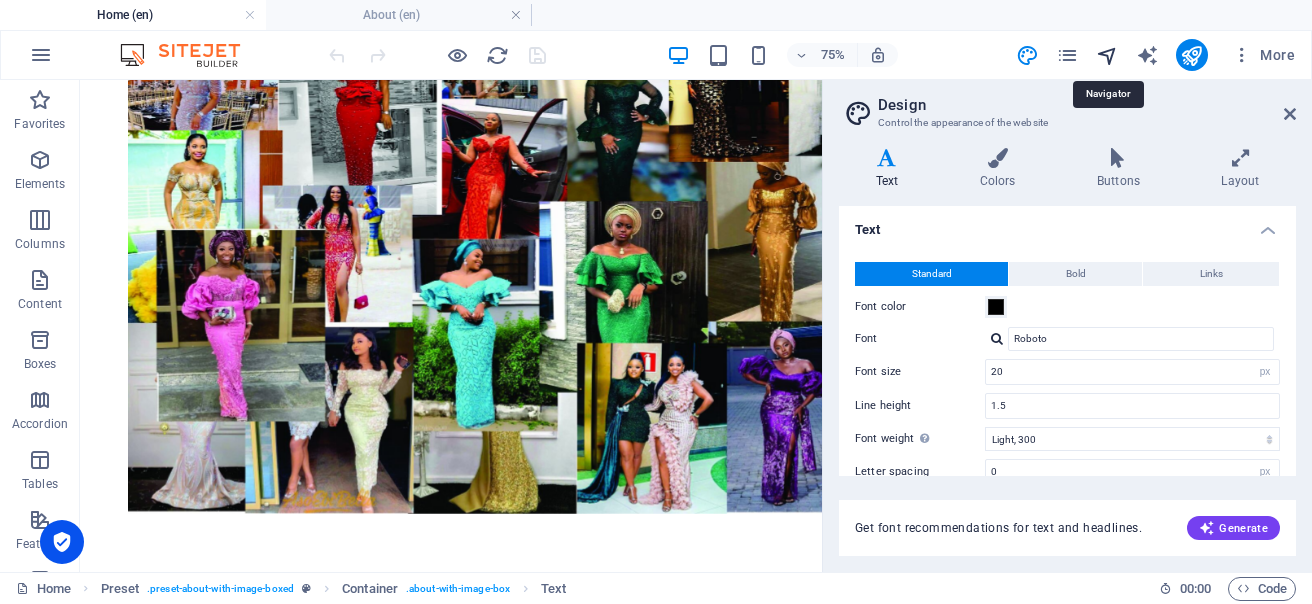 click at bounding box center [1107, 55] 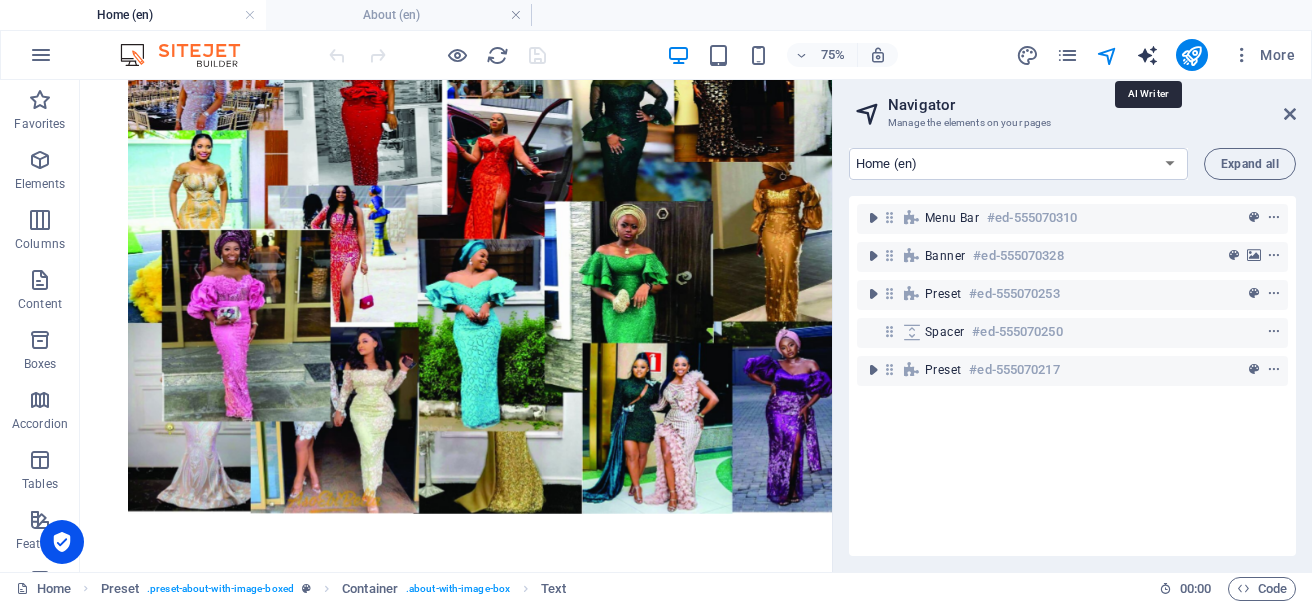 click at bounding box center (1147, 55) 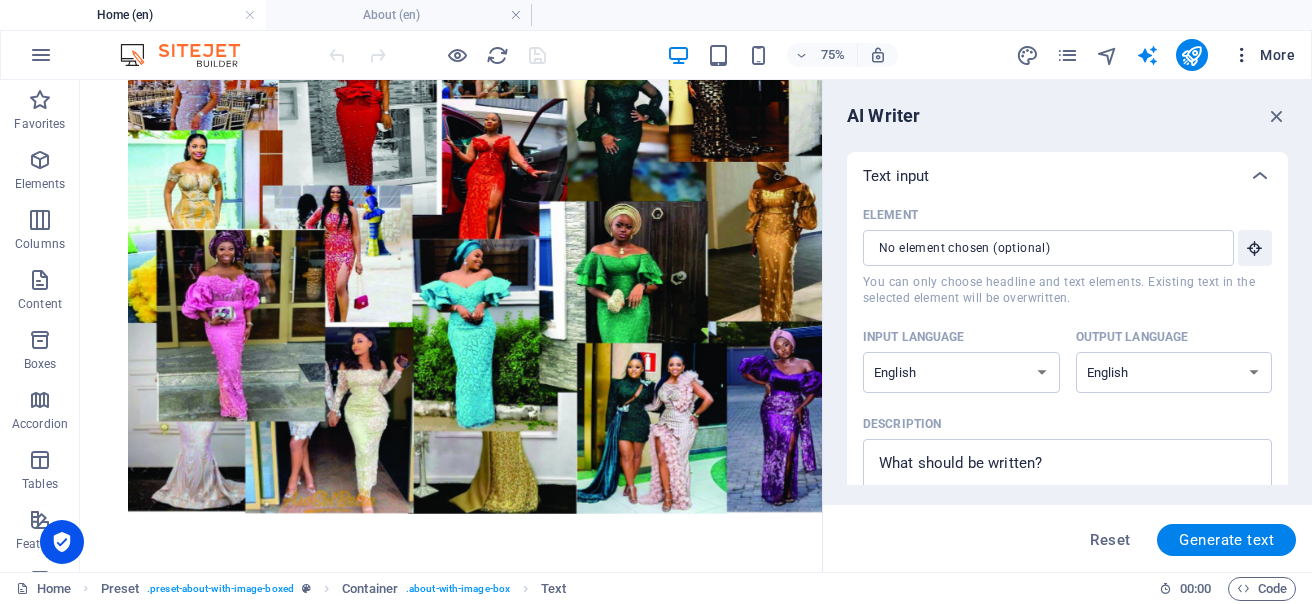 click on "More" at bounding box center [1263, 55] 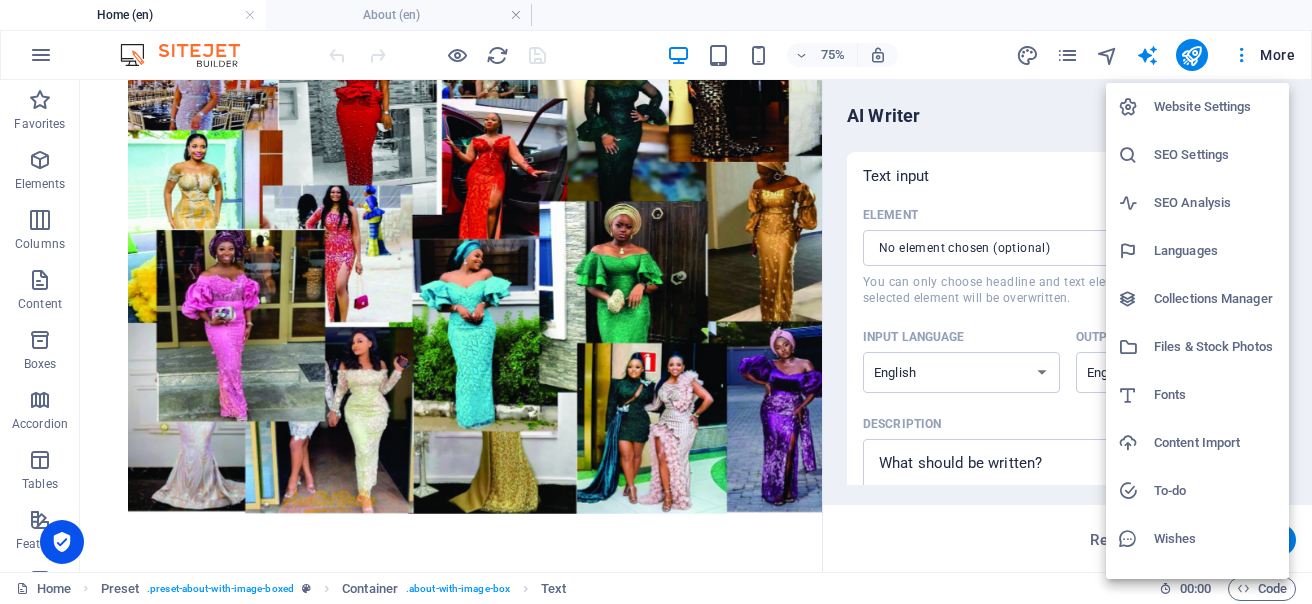 click on "Website Settings" at bounding box center (1215, 107) 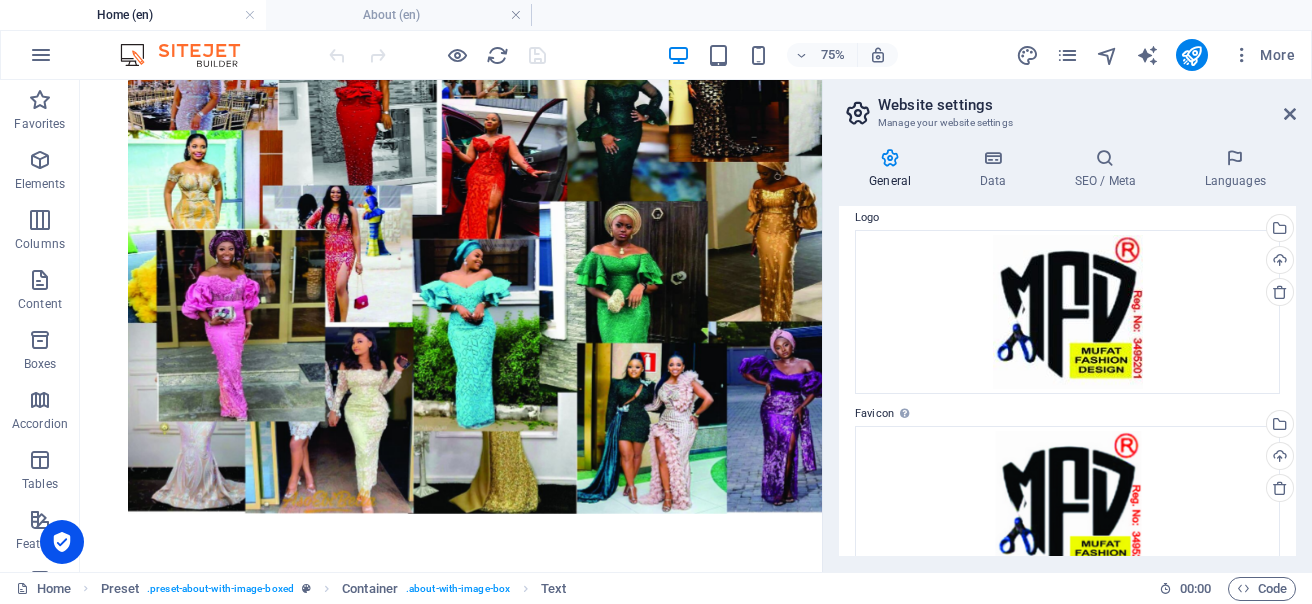 scroll, scrollTop: 0, scrollLeft: 0, axis: both 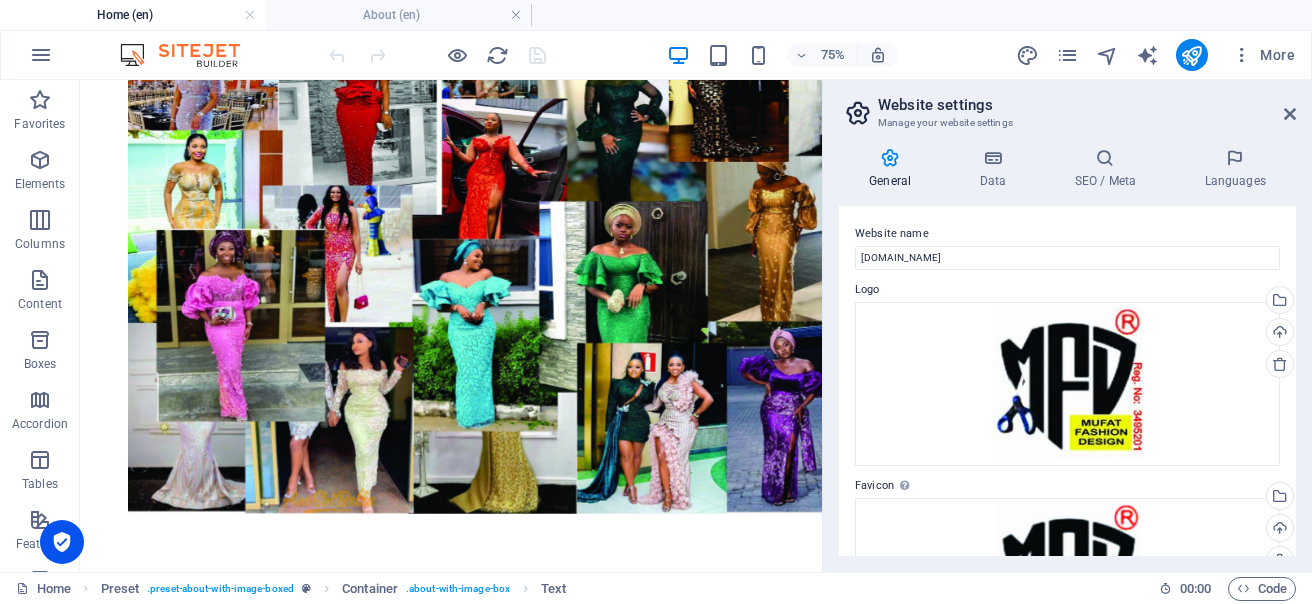 click on "General" at bounding box center (894, 169) 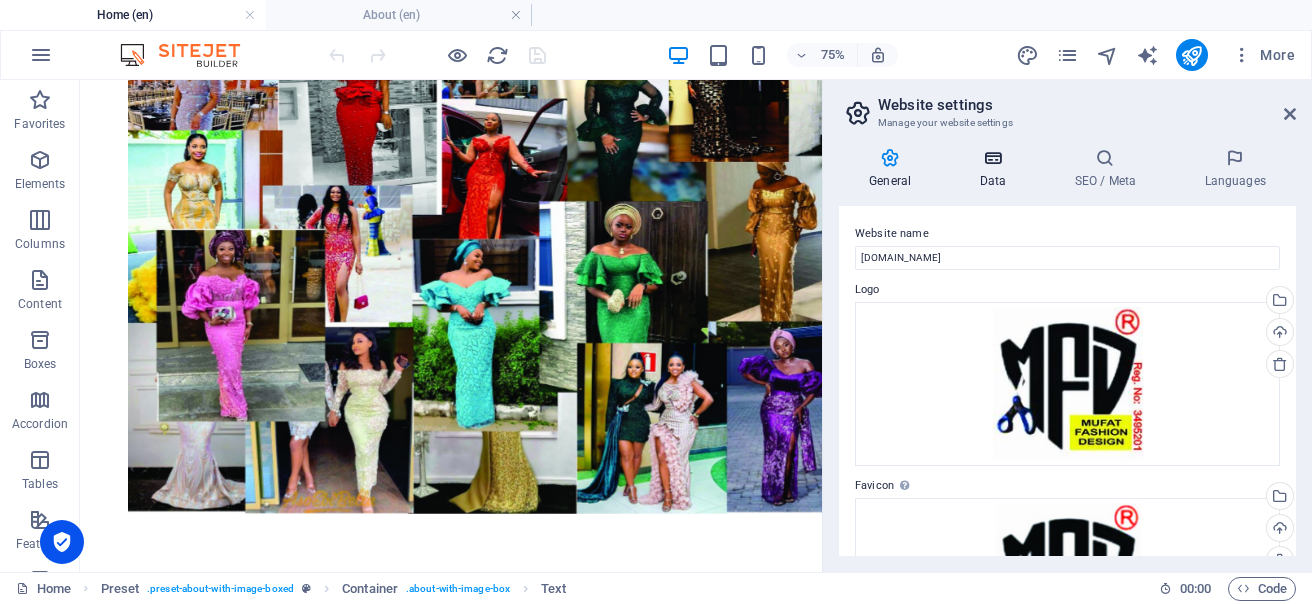 click at bounding box center [992, 158] 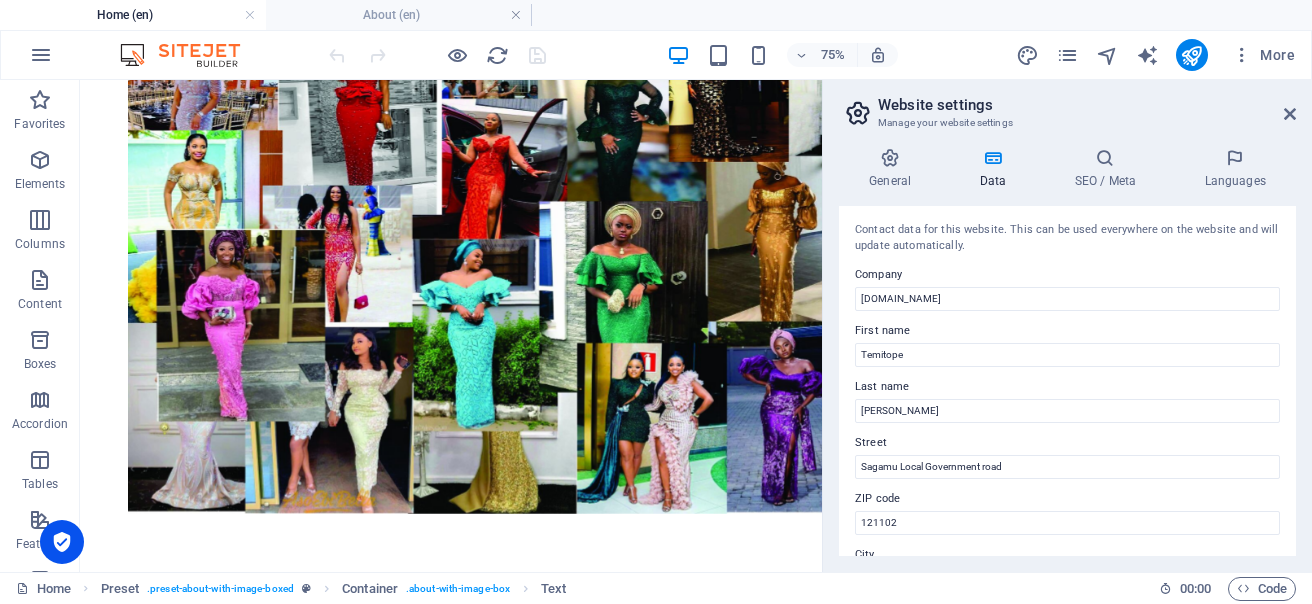 drag, startPoint x: 1291, startPoint y: 231, endPoint x: 1305, endPoint y: 328, distance: 98.005104 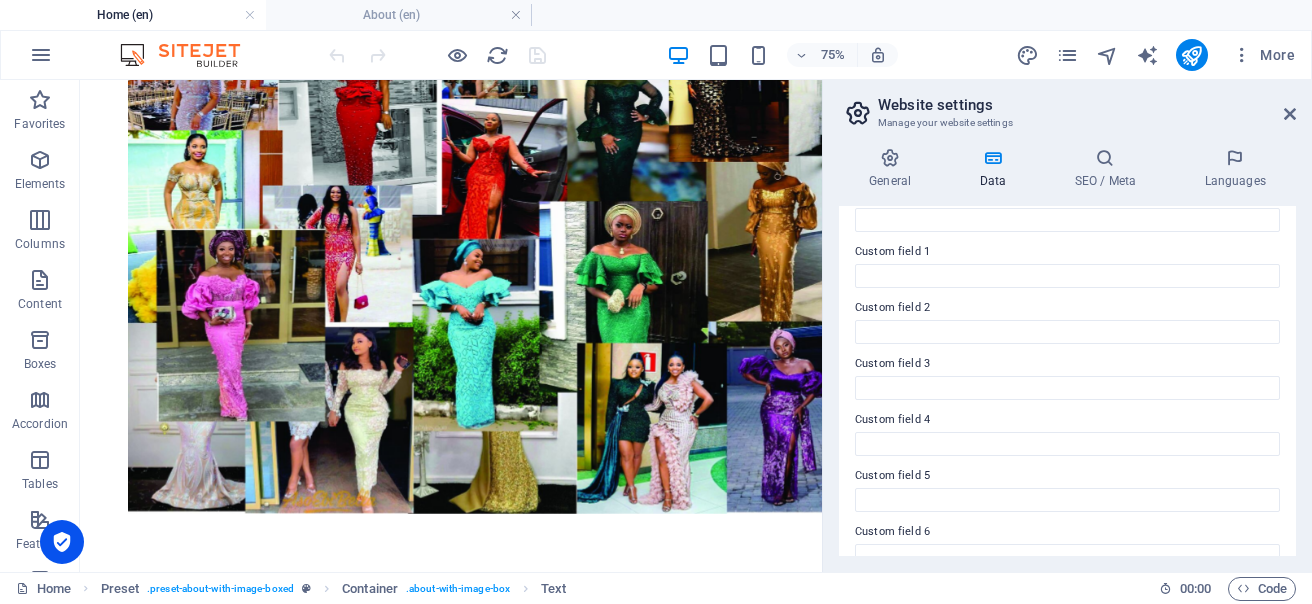 scroll, scrollTop: 611, scrollLeft: 0, axis: vertical 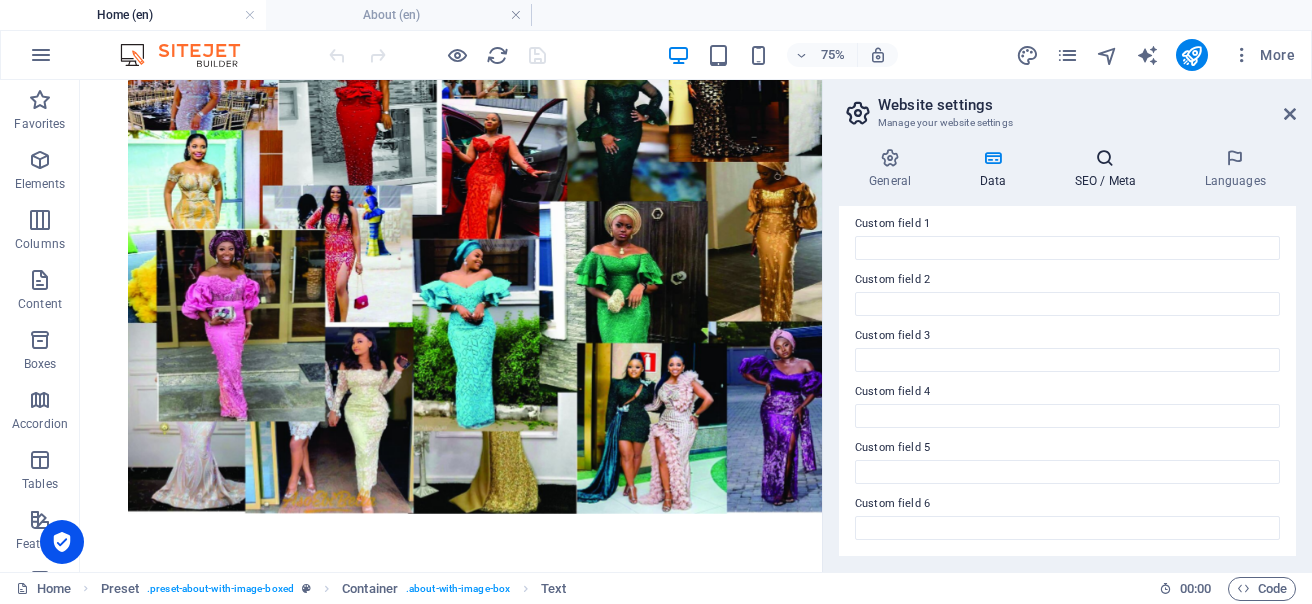 click at bounding box center (1105, 158) 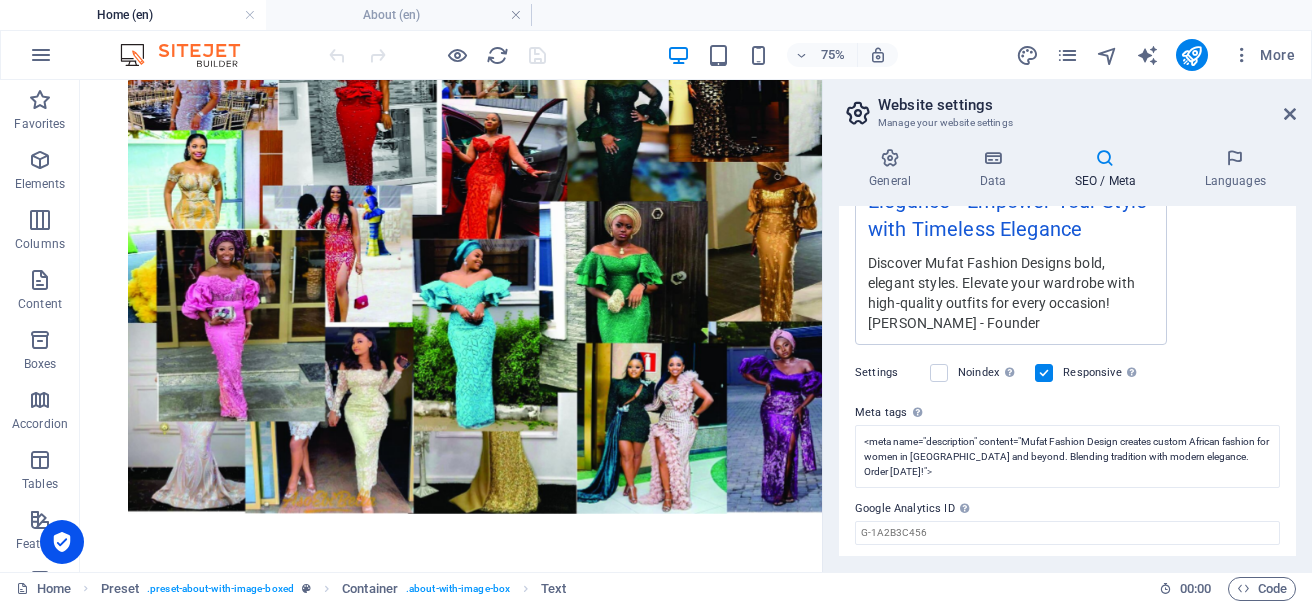 scroll, scrollTop: 419, scrollLeft: 0, axis: vertical 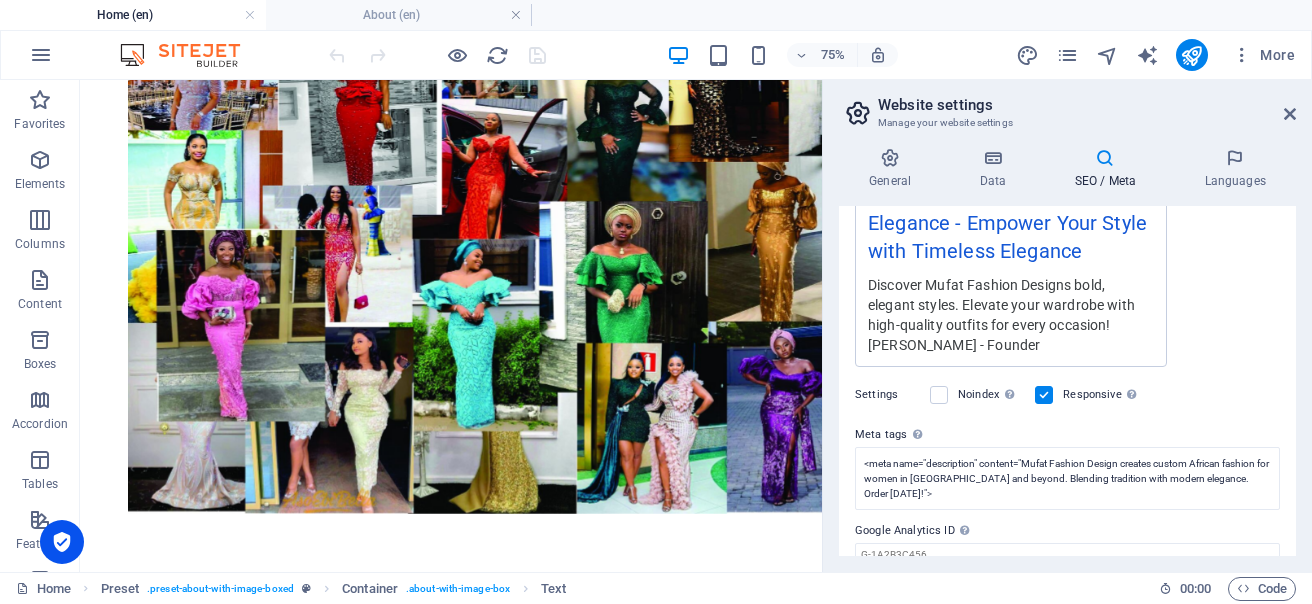click on "SEO / Meta" at bounding box center [1109, 169] 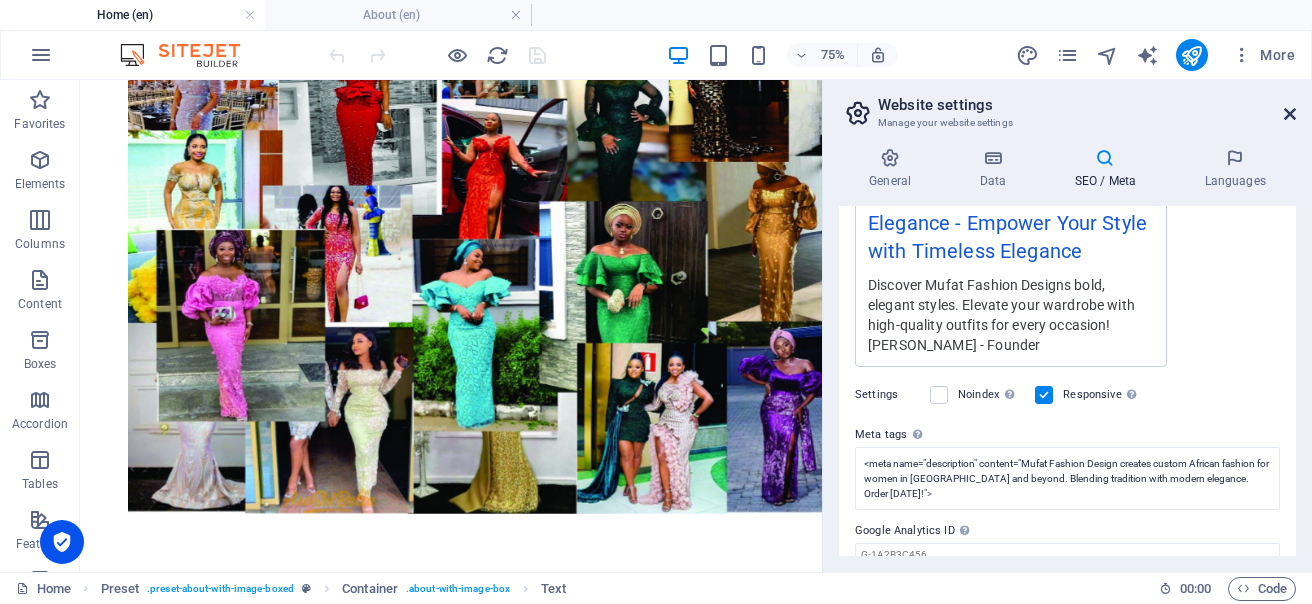 click at bounding box center [1290, 114] 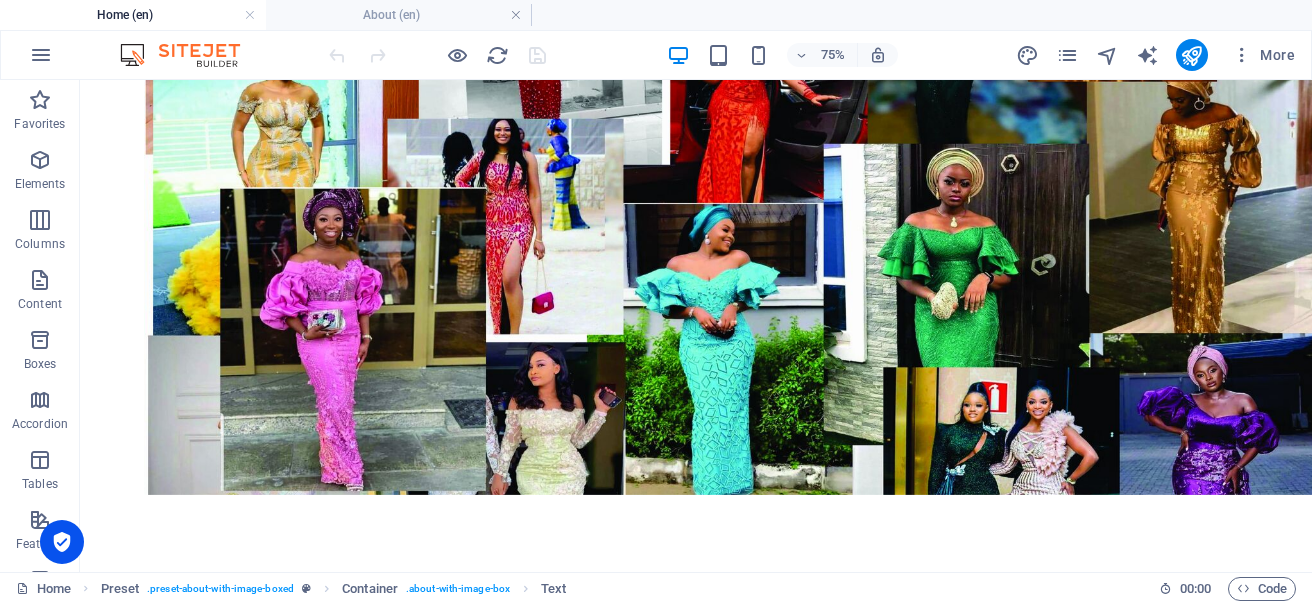 scroll, scrollTop: 830, scrollLeft: 0, axis: vertical 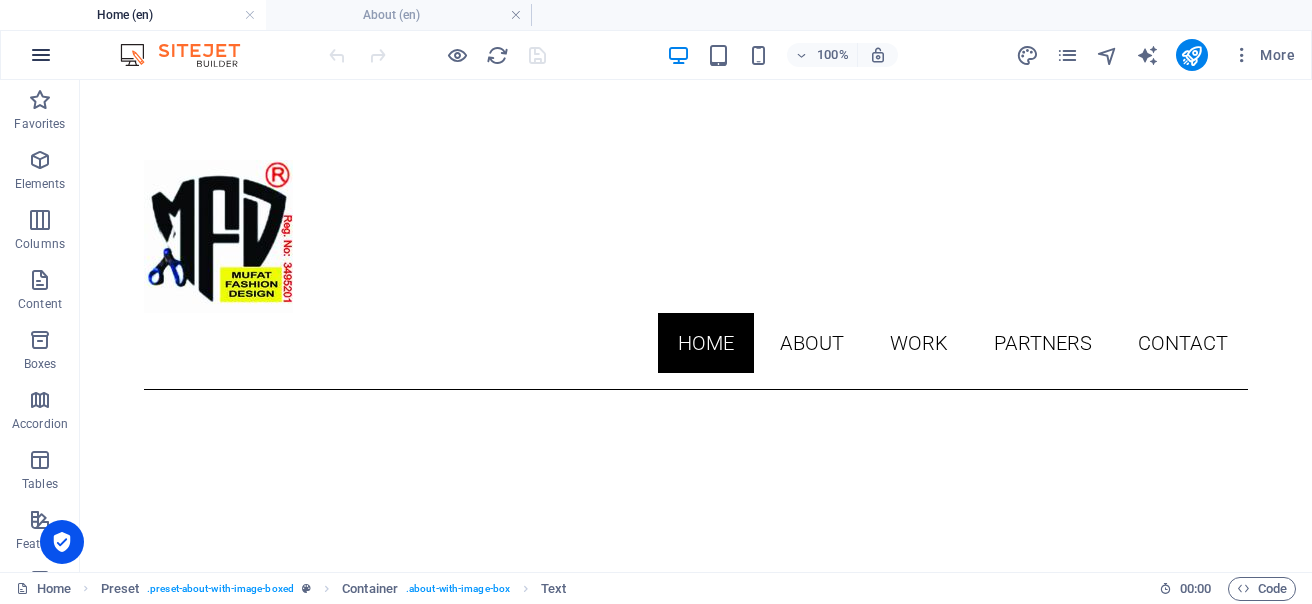click at bounding box center [41, 55] 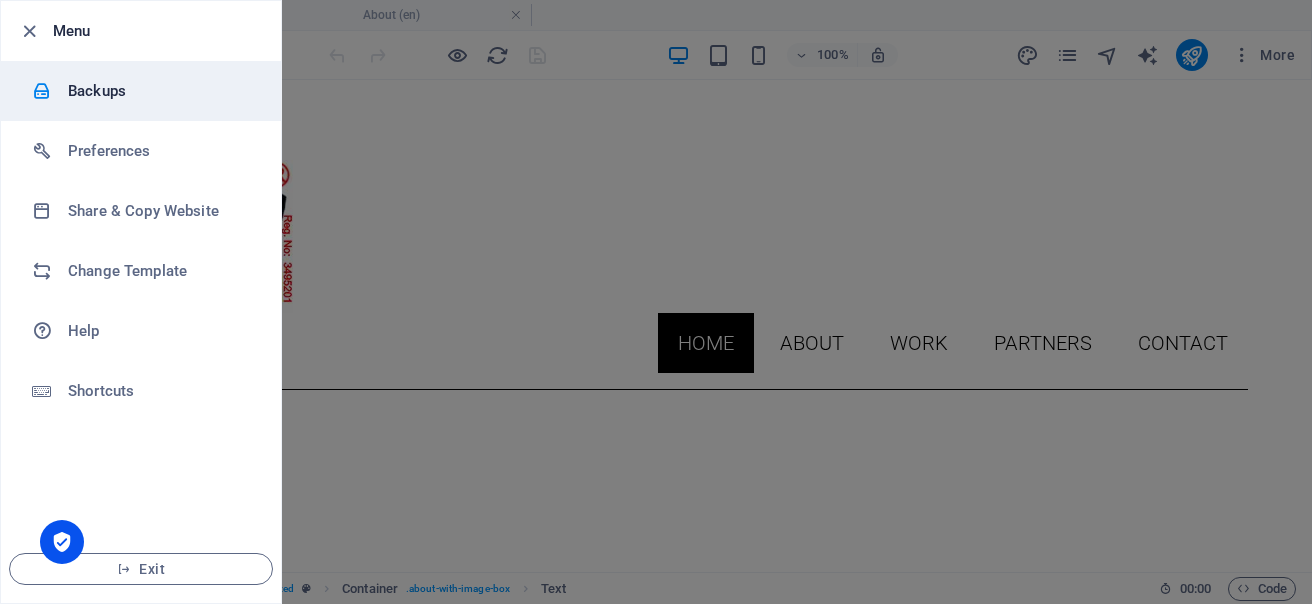 click on "Backups" at bounding box center (160, 91) 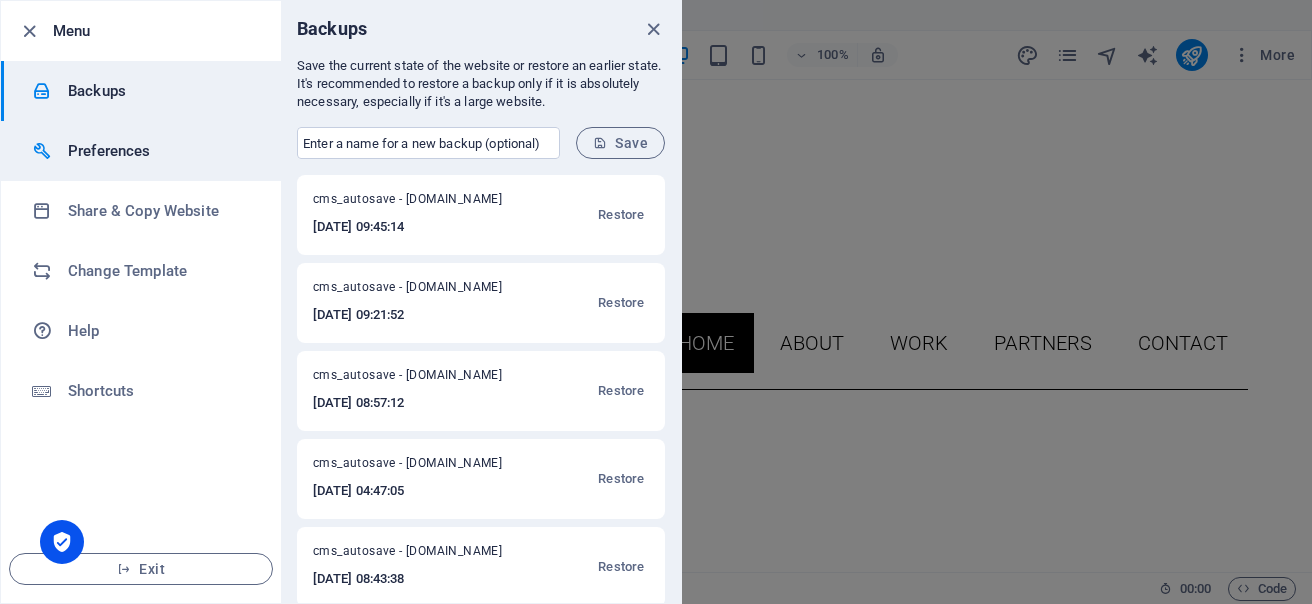 click on "Preferences" at bounding box center [160, 151] 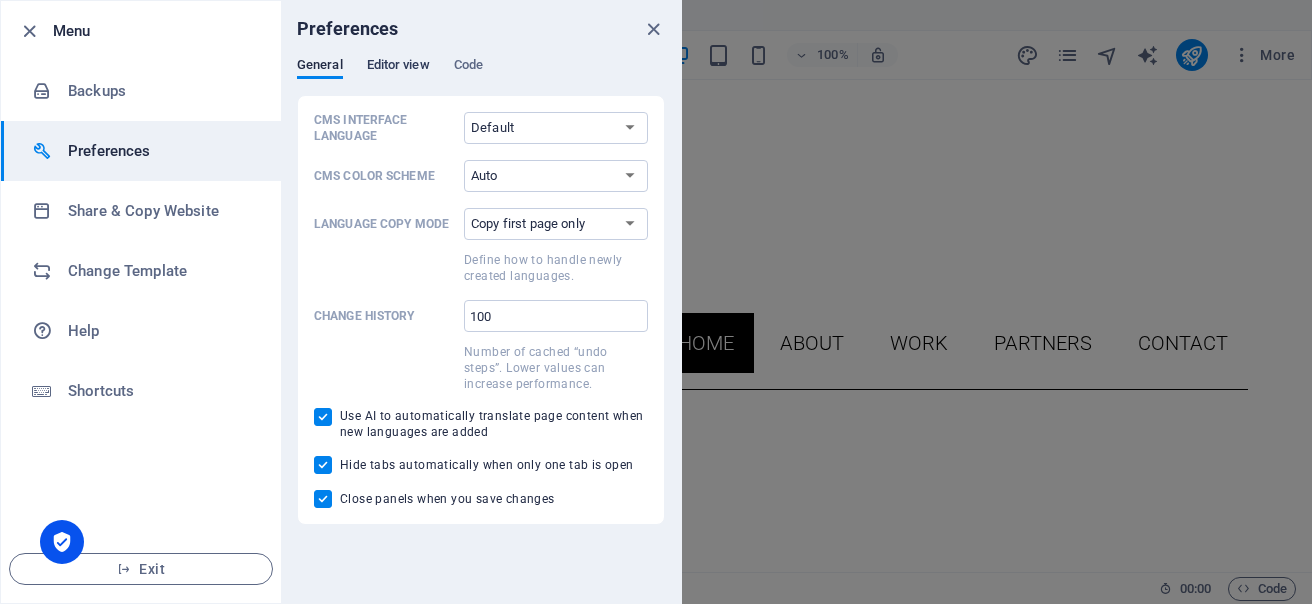 click on "Editor view" at bounding box center (398, 67) 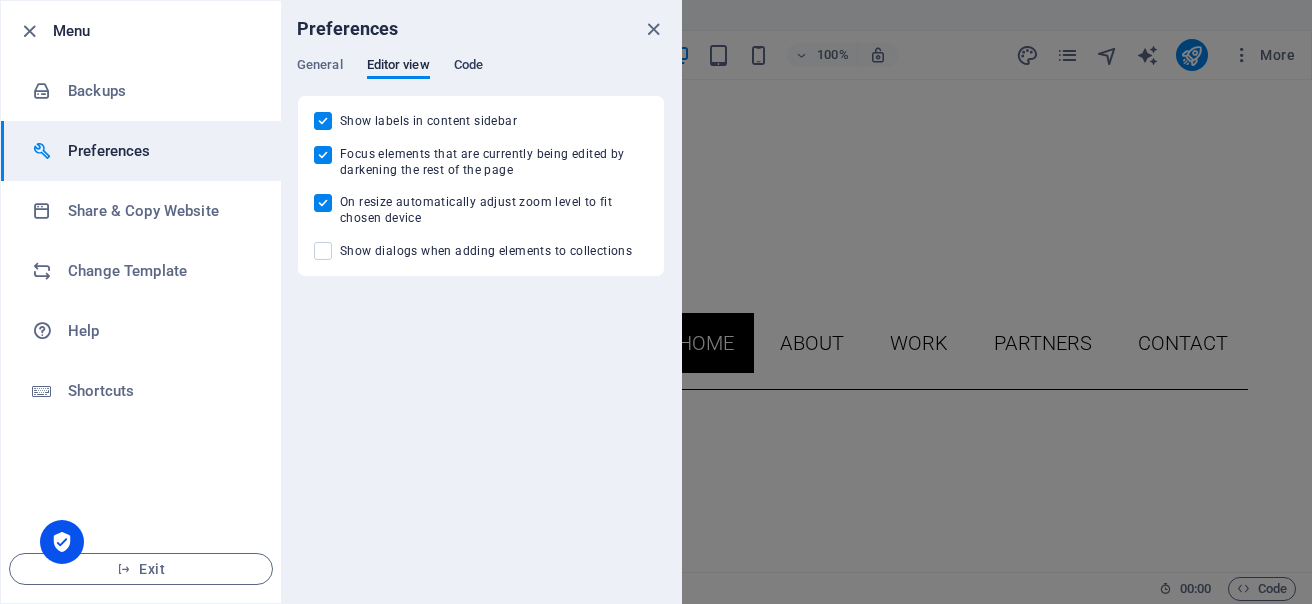 click on "Code" at bounding box center [468, 67] 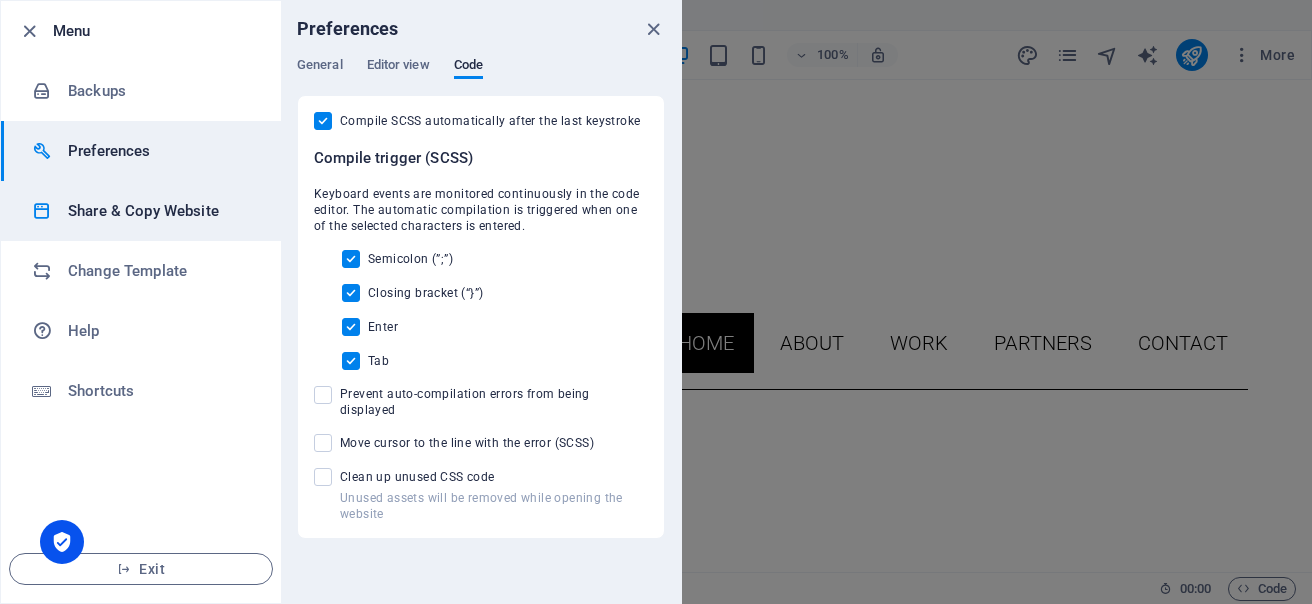 click on "Share & Copy Website" at bounding box center (160, 211) 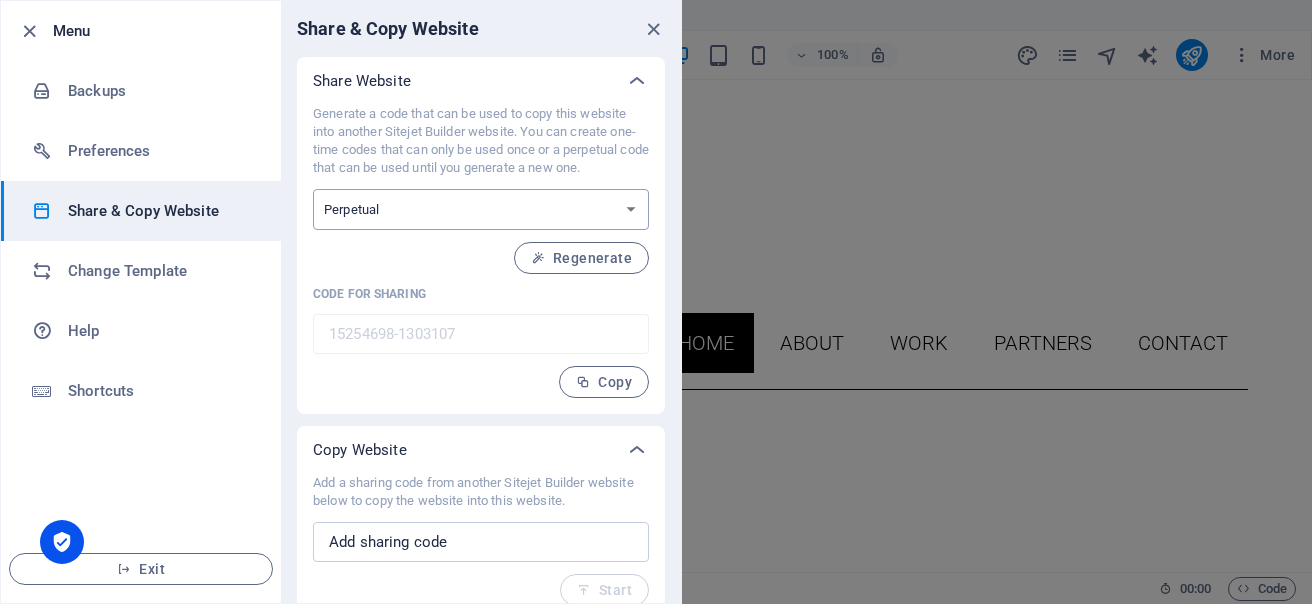 click on "One-time Perpetual" at bounding box center [481, 209] 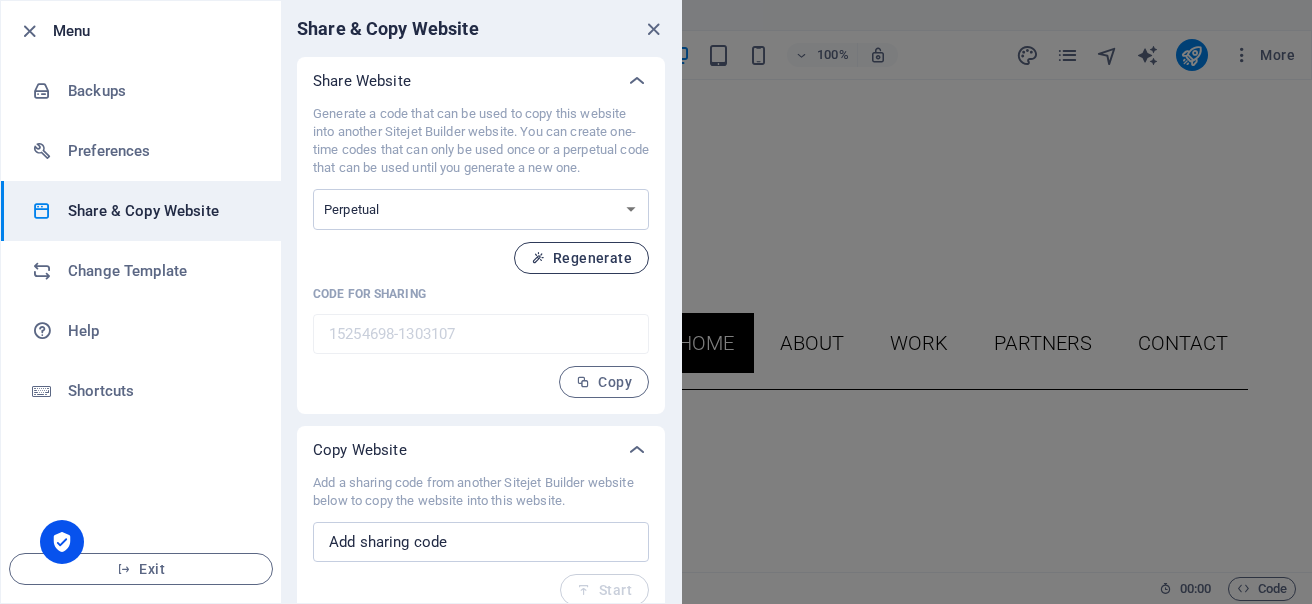 click on "Regenerate" at bounding box center (581, 258) 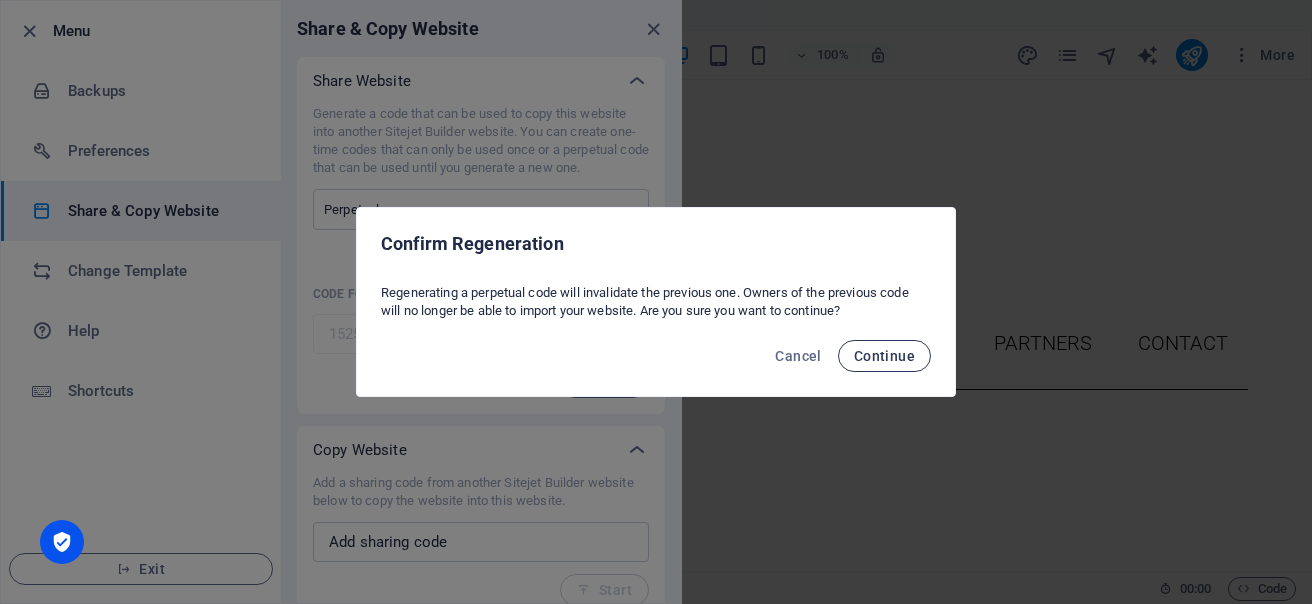 click on "Continue" at bounding box center (884, 356) 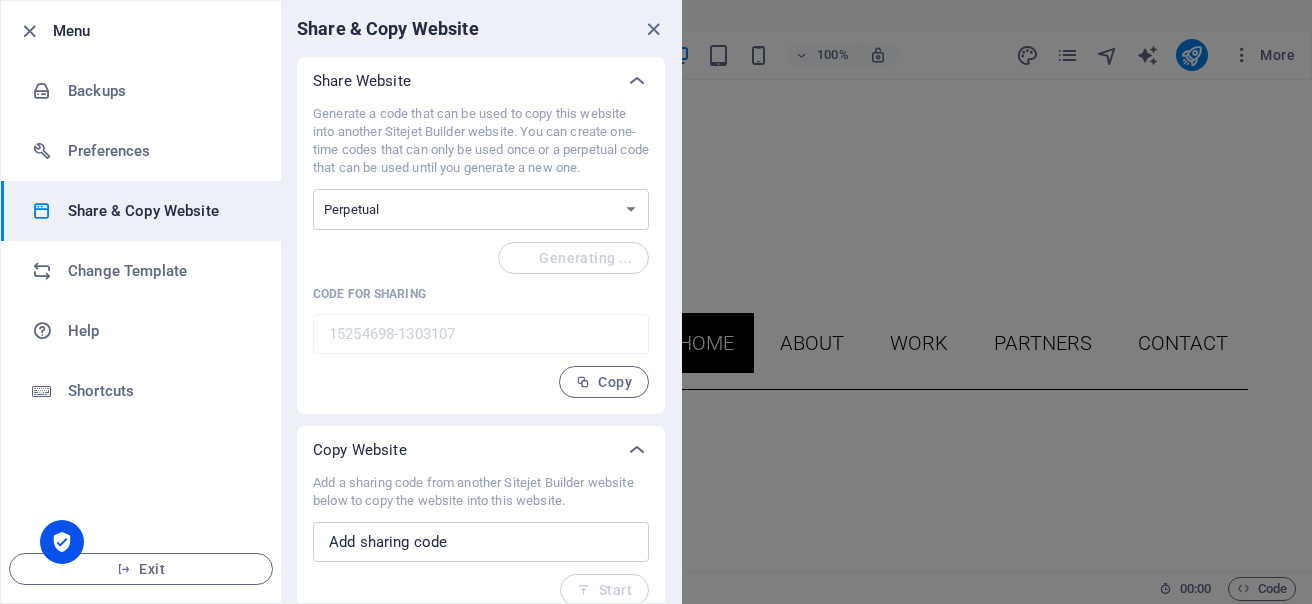 type on "349ee8d4-1303107" 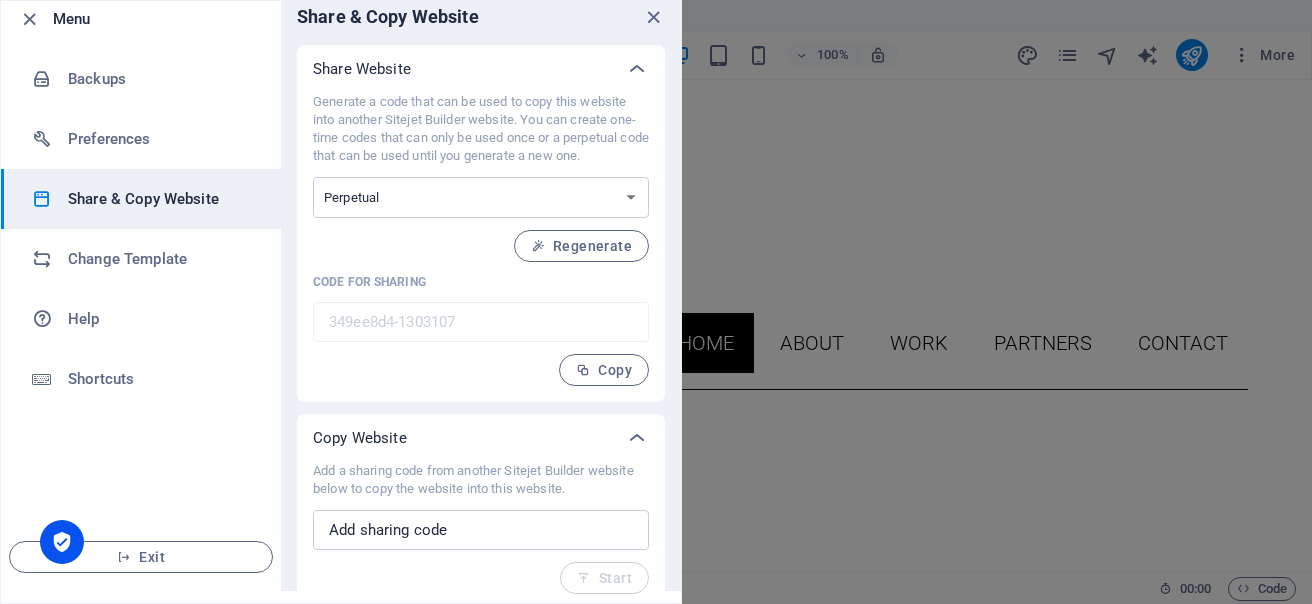scroll, scrollTop: 19, scrollLeft: 0, axis: vertical 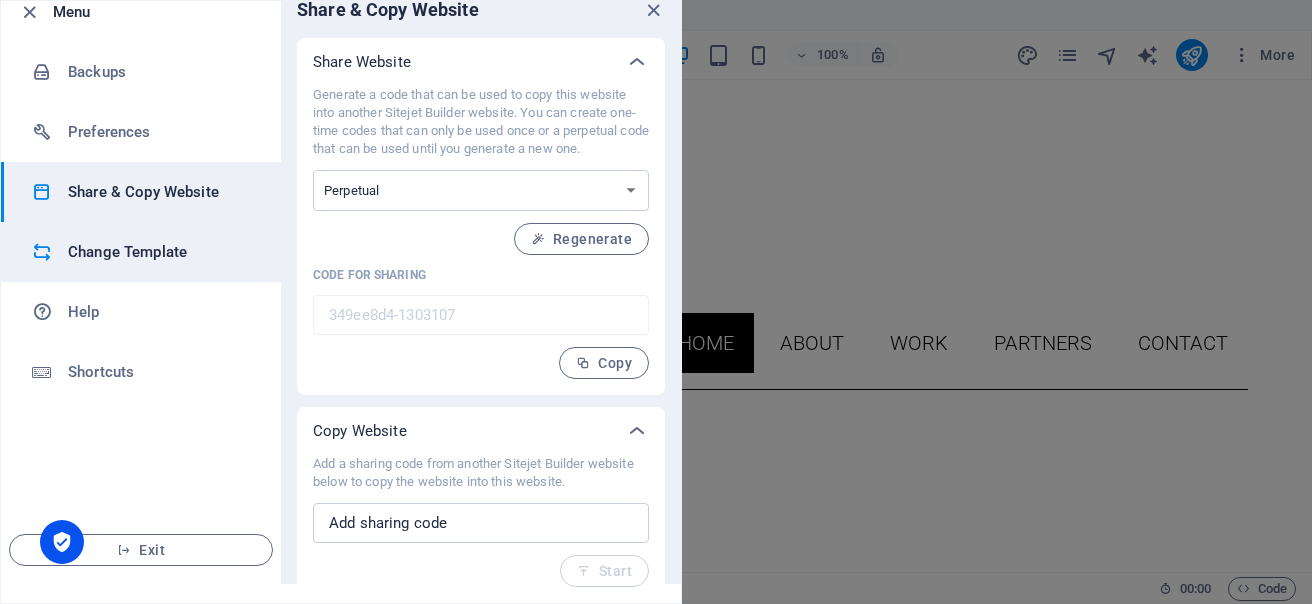 click on "Change Template" at bounding box center [160, 252] 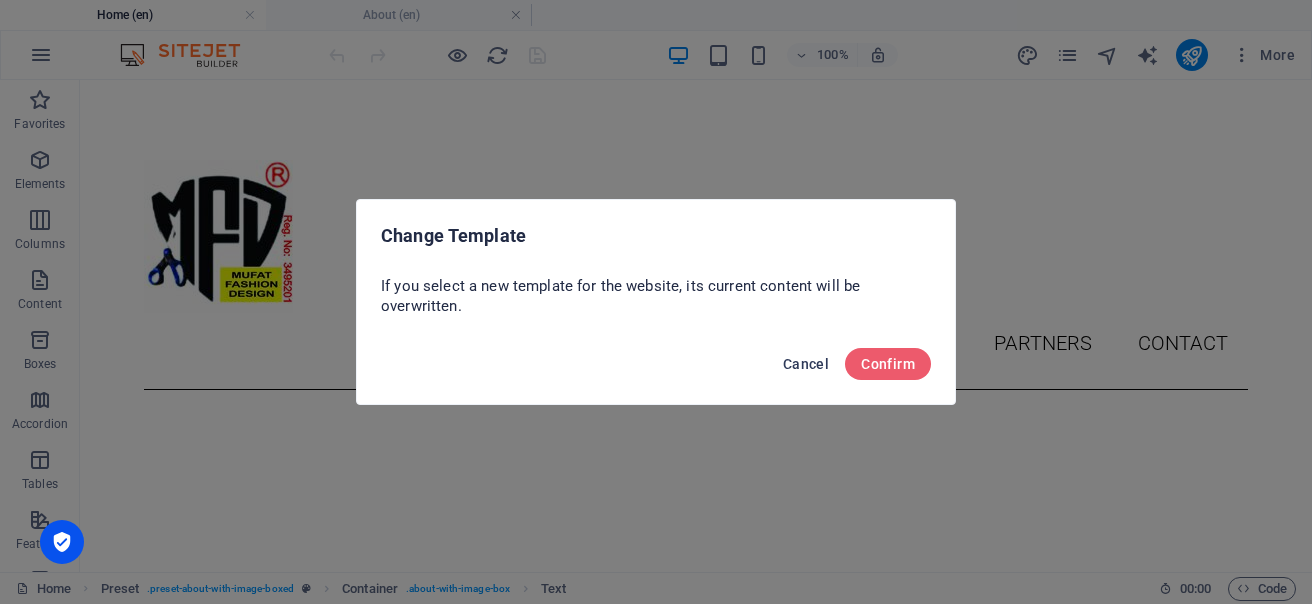 click on "Cancel" at bounding box center (806, 364) 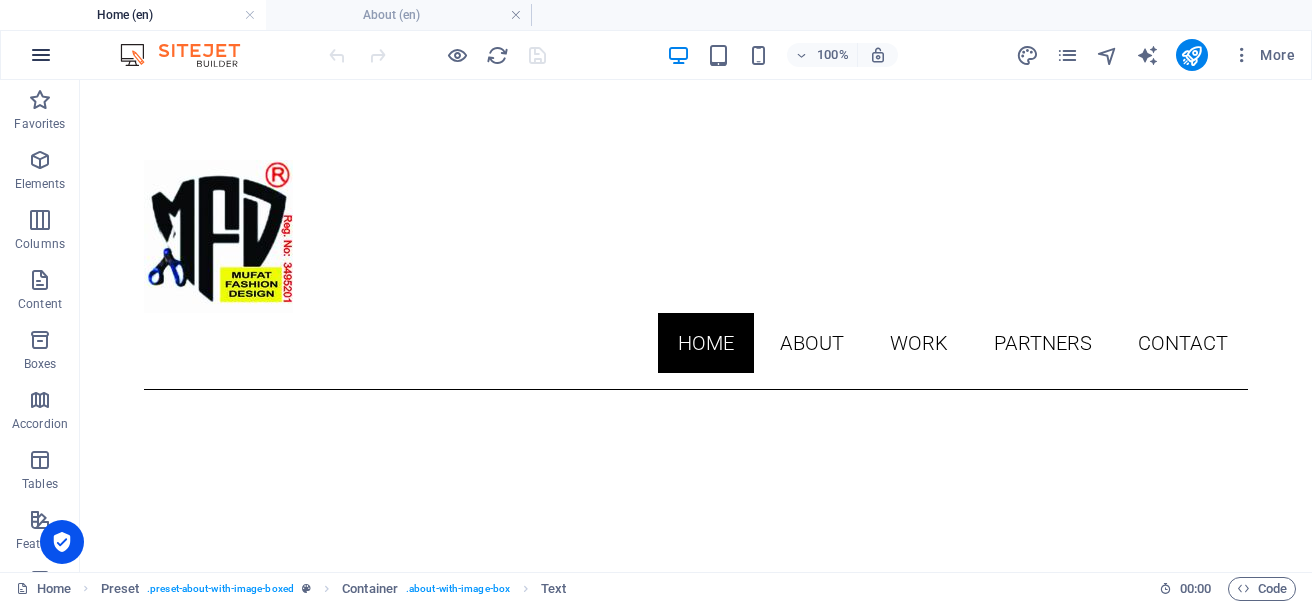 click at bounding box center [41, 55] 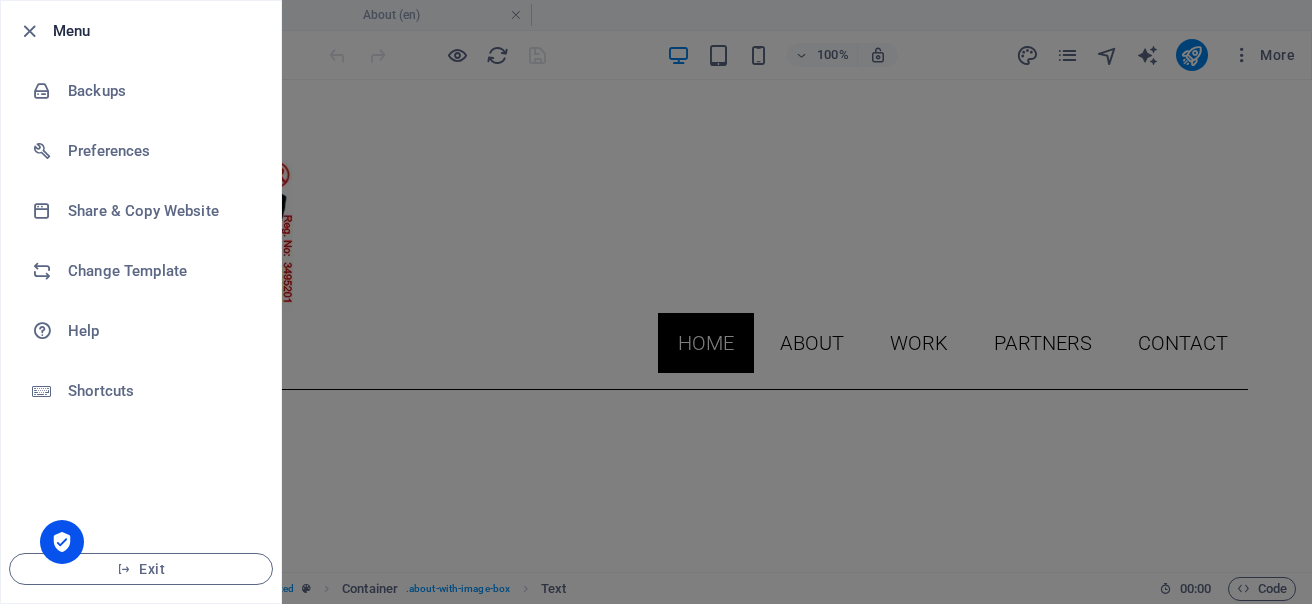 click at bounding box center (62, 542) 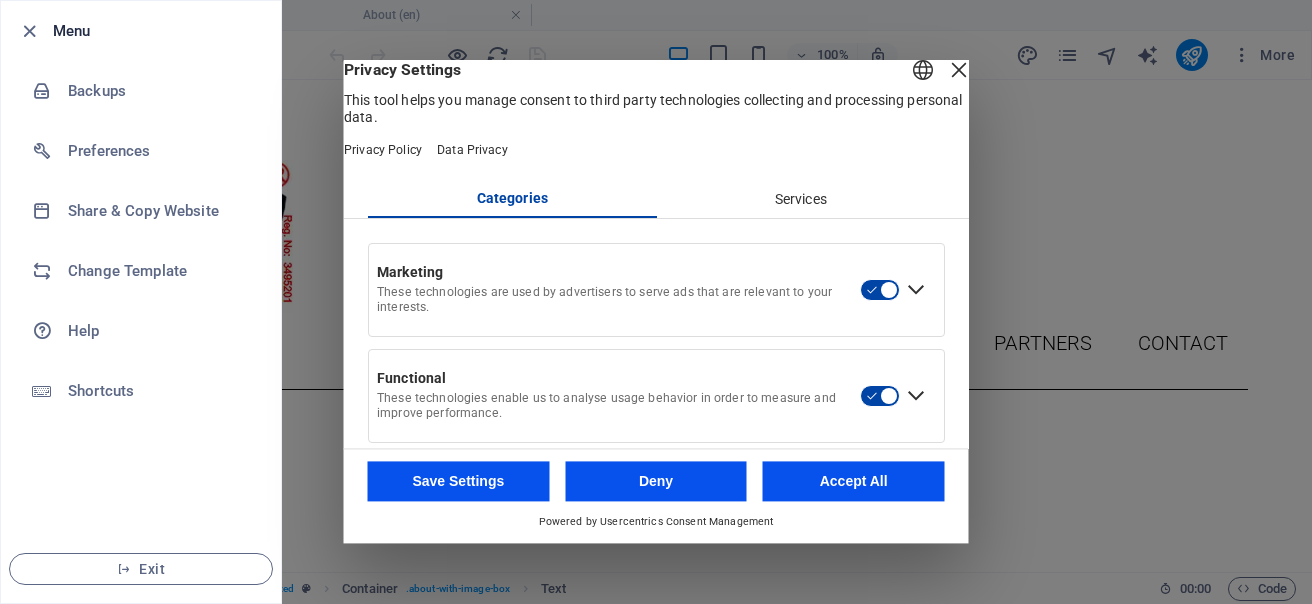 click on "Services" at bounding box center [800, 200] 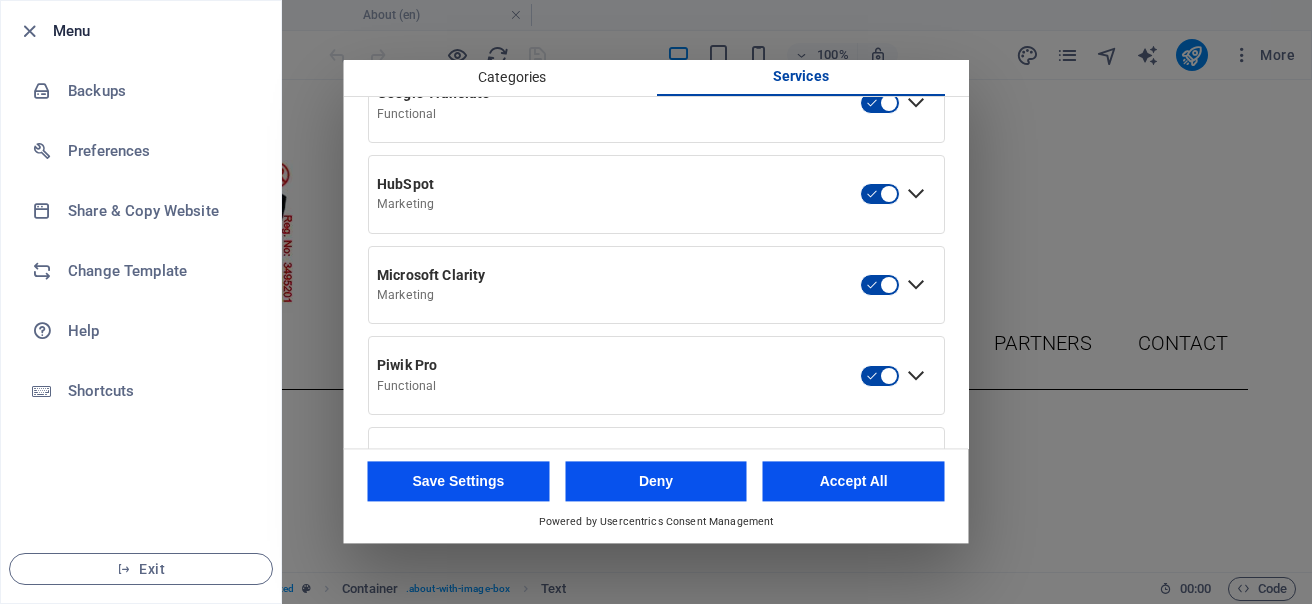 scroll, scrollTop: 912, scrollLeft: 0, axis: vertical 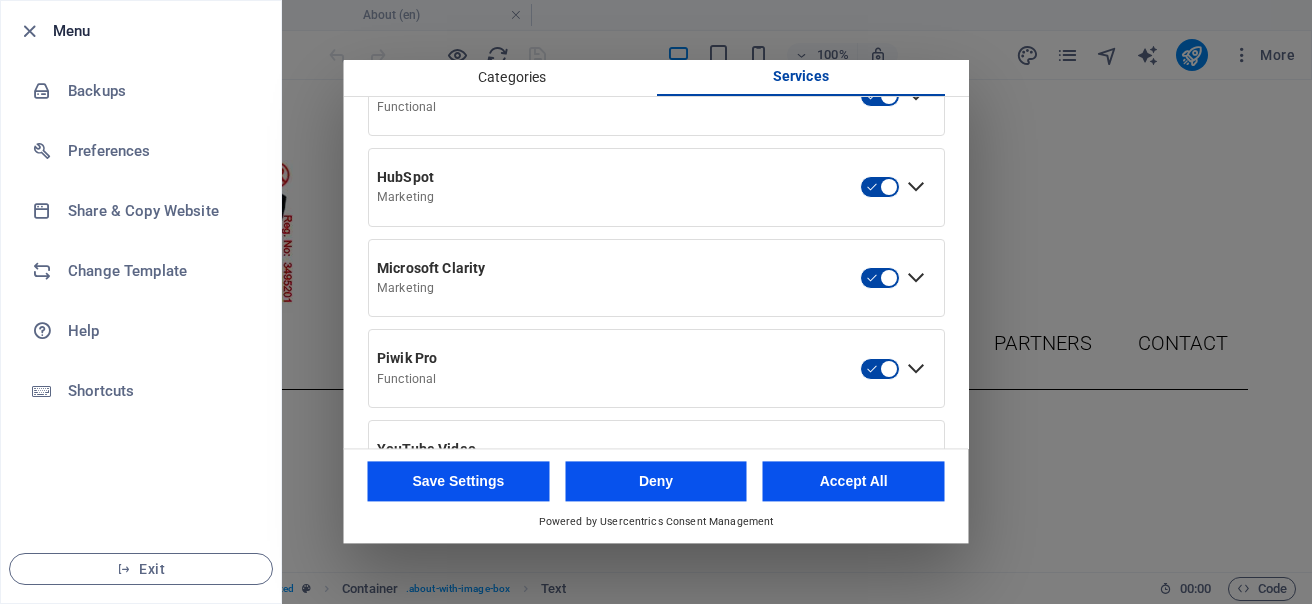 click on "Marketing
These technologies are used by advertisers to serve ads that are relevant to your interests.
Functional
These technologies enable us to analyse usage behavior in order to measure and improve performance. Essential Cloudflare" at bounding box center [656, -49] 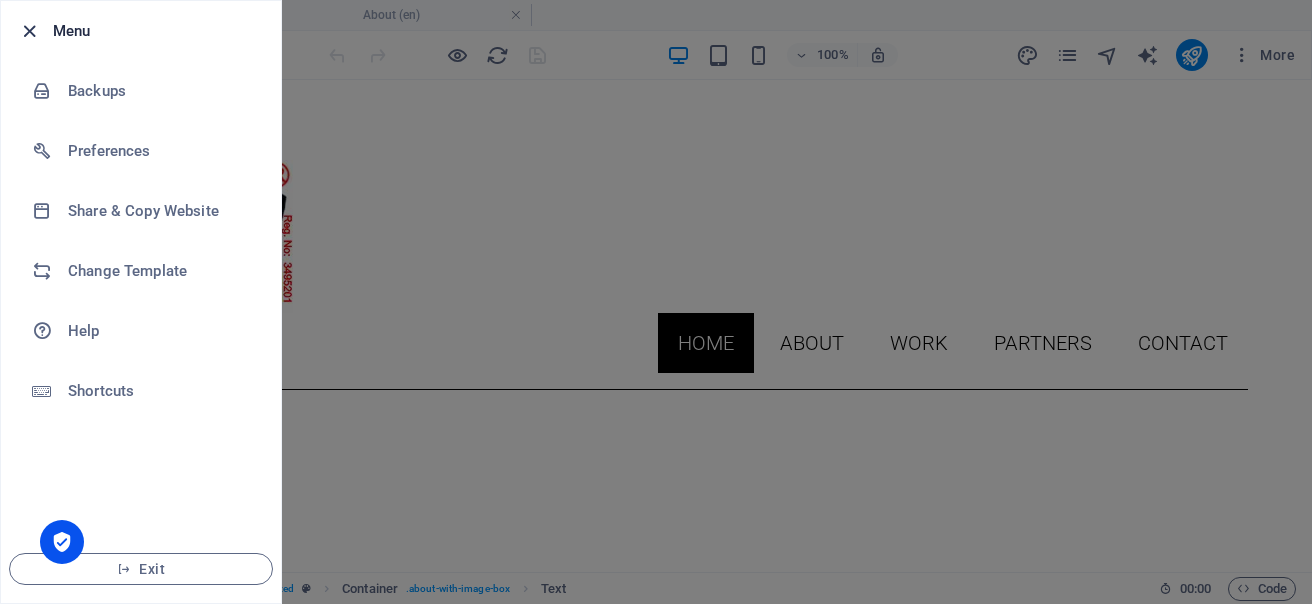 click at bounding box center [29, 31] 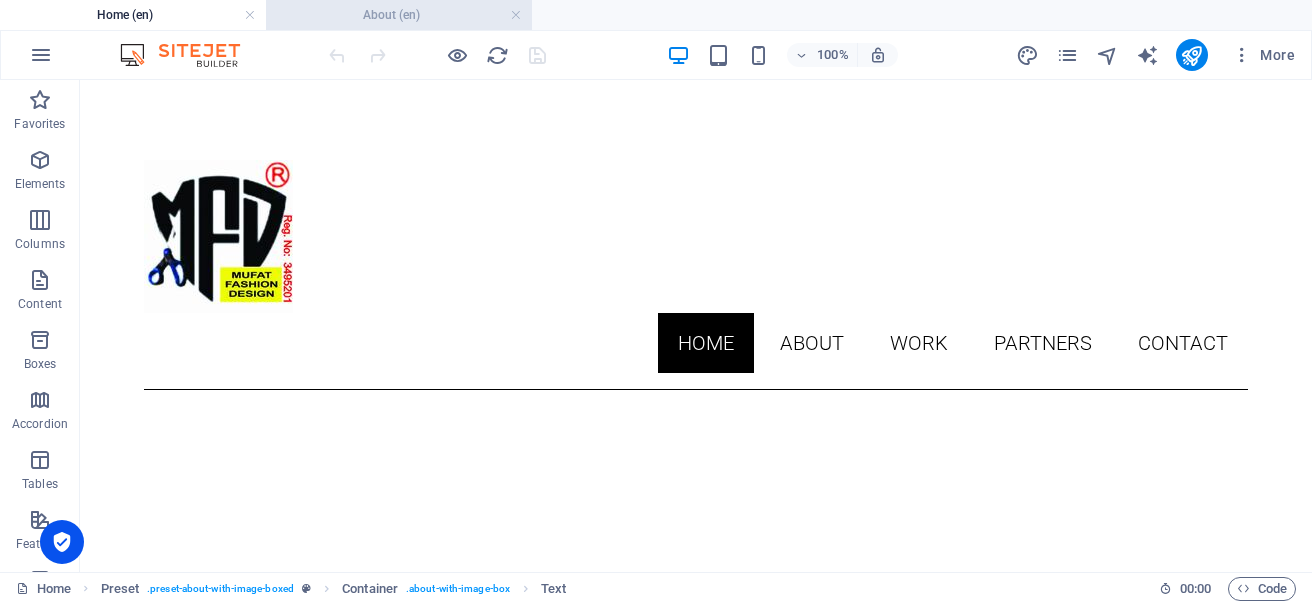 click on "About (en)" at bounding box center (399, 15) 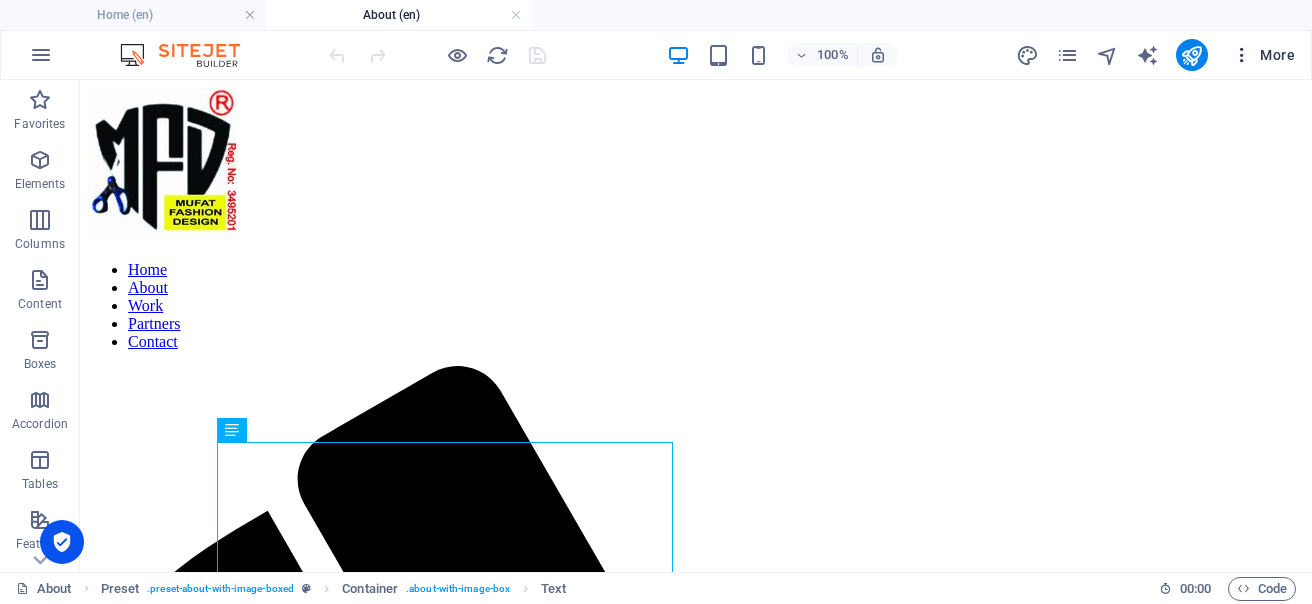 click on "More" at bounding box center [1263, 55] 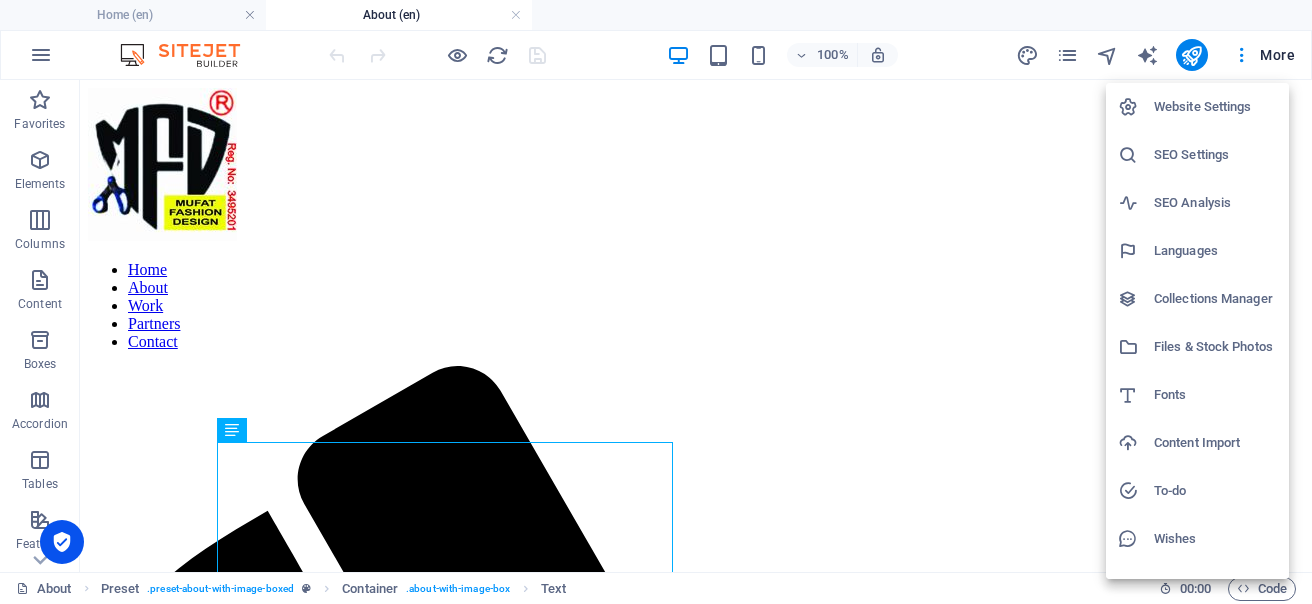 drag, startPoint x: 1305, startPoint y: 119, endPoint x: 1310, endPoint y: 166, distance: 47.26521 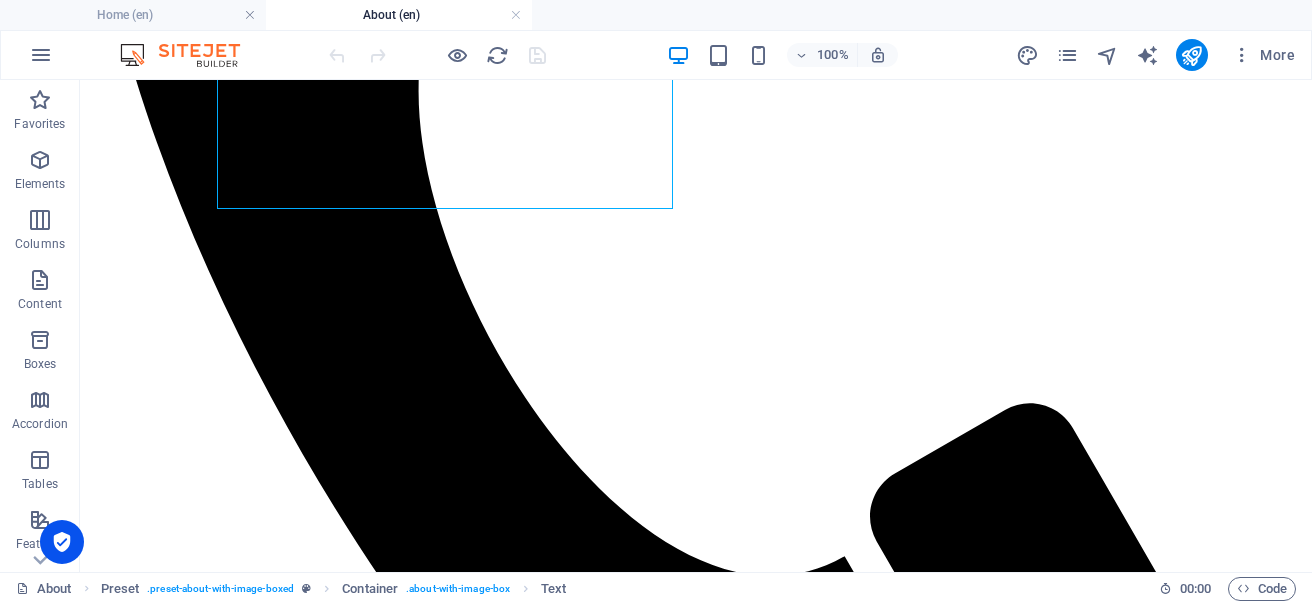 scroll, scrollTop: 973, scrollLeft: 0, axis: vertical 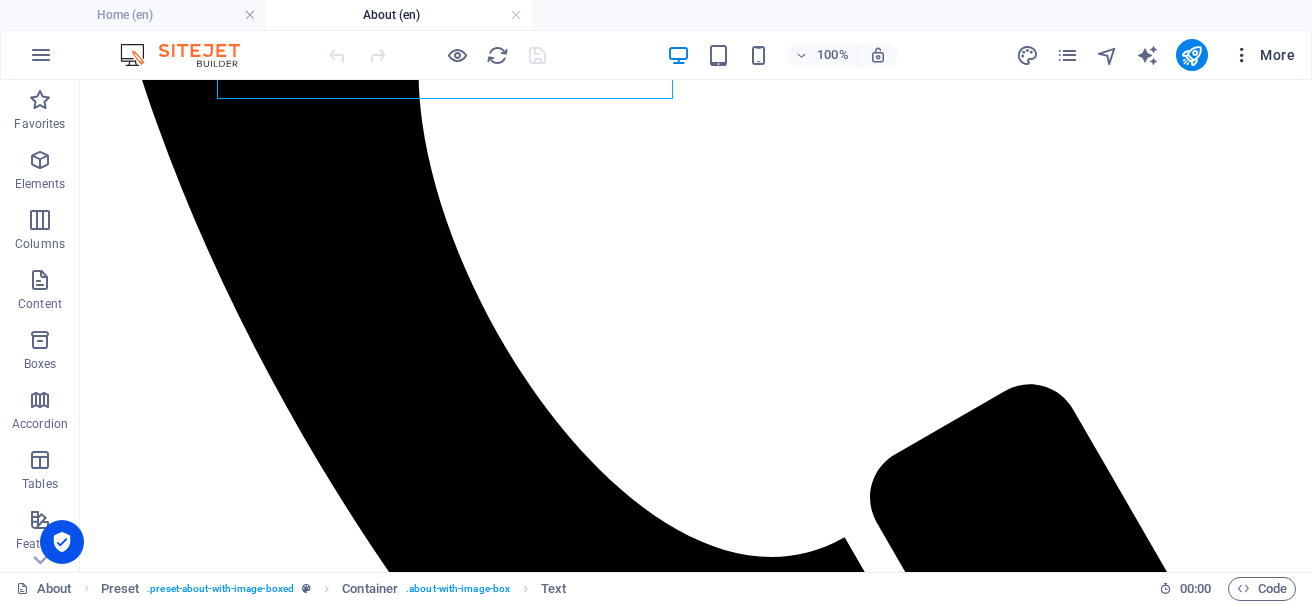 click at bounding box center (1242, 55) 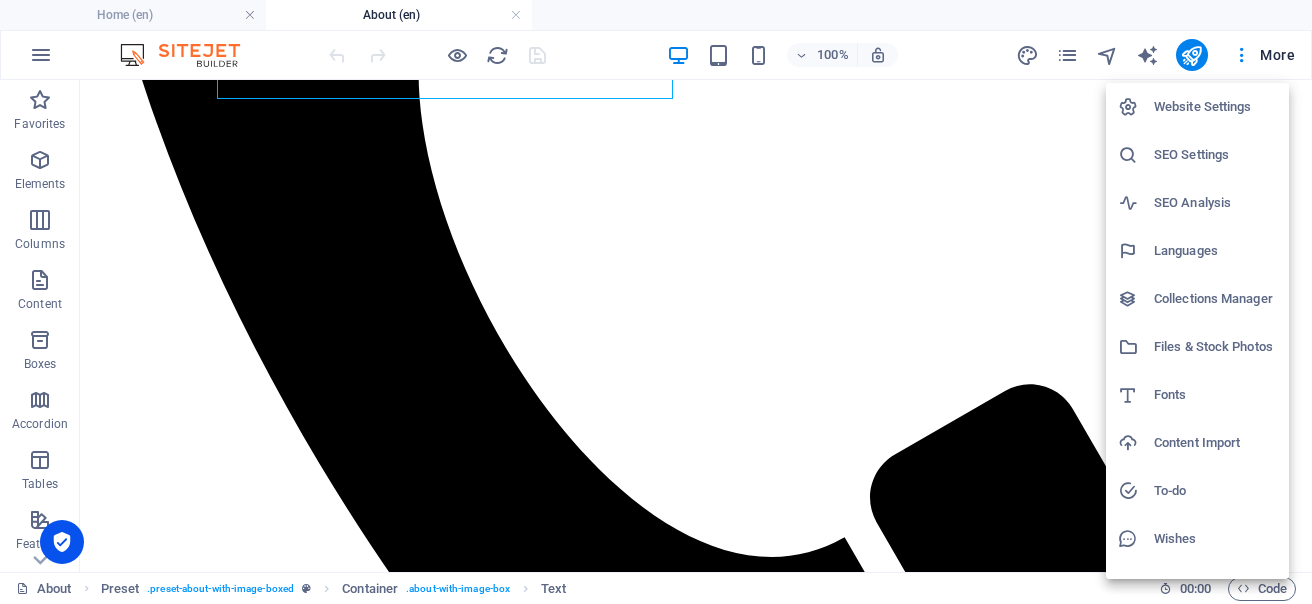 click at bounding box center [656, 302] 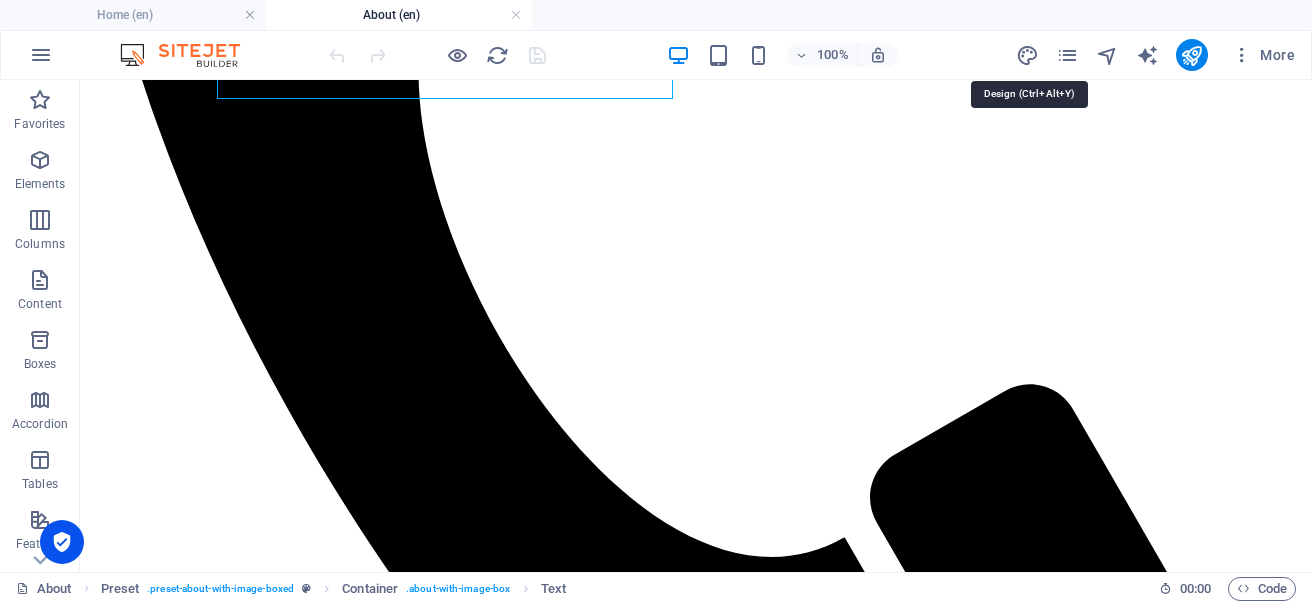 click at bounding box center (1027, 55) 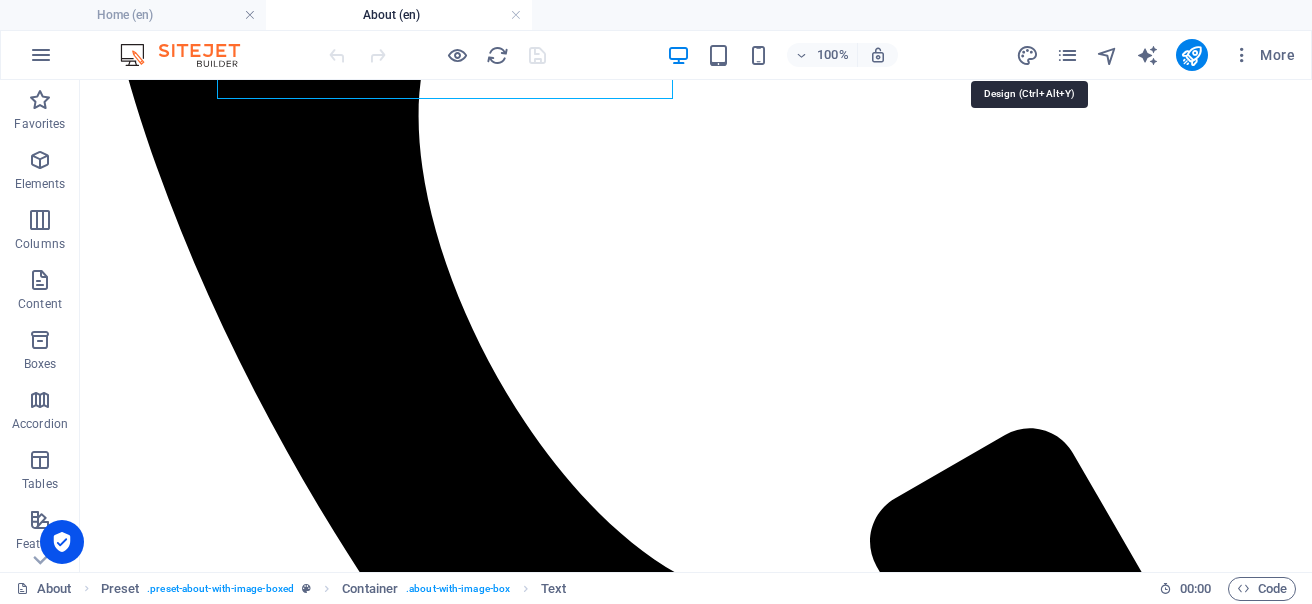 select on "px" 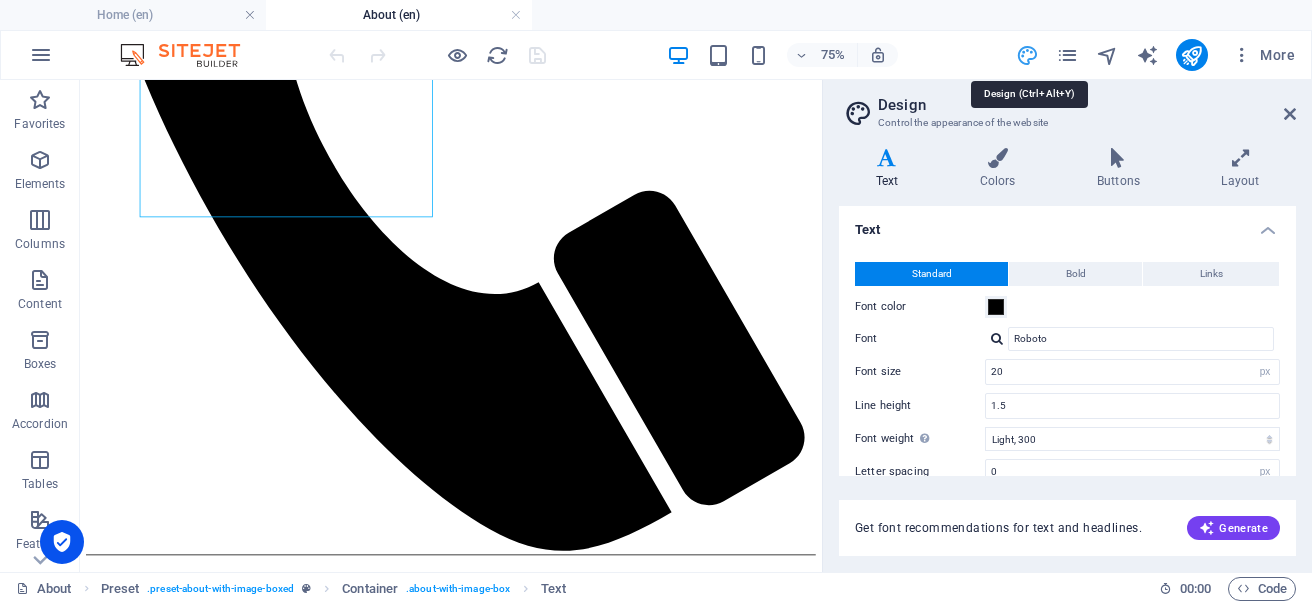 click at bounding box center [1027, 55] 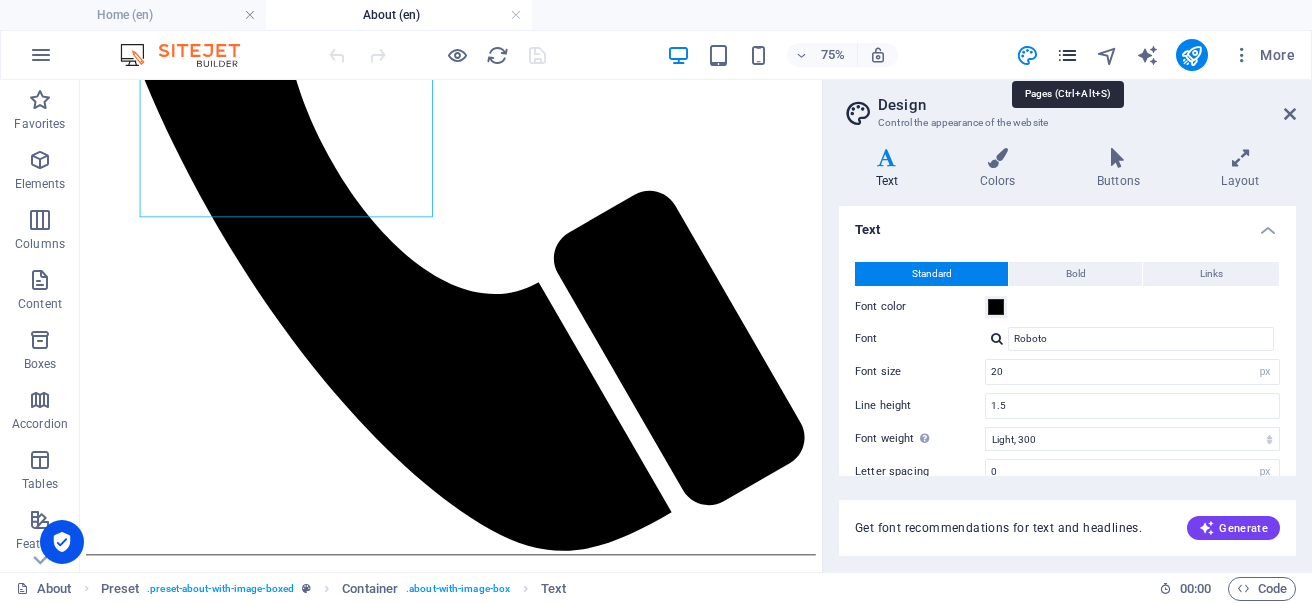 click at bounding box center (1067, 55) 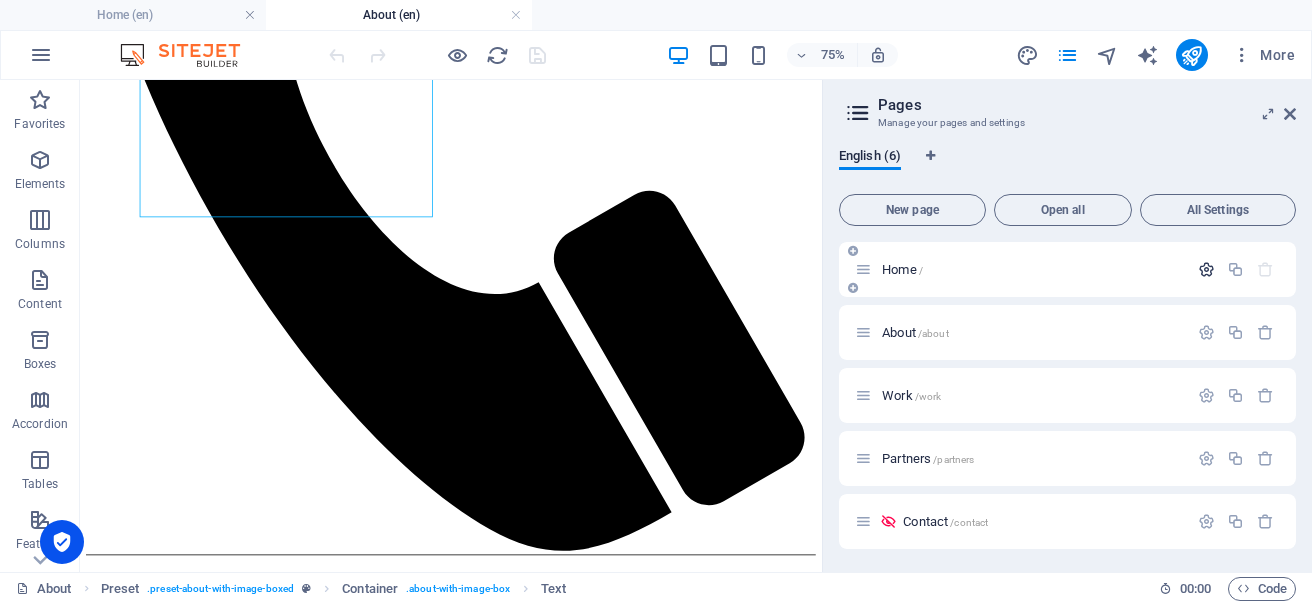 click at bounding box center [1206, 269] 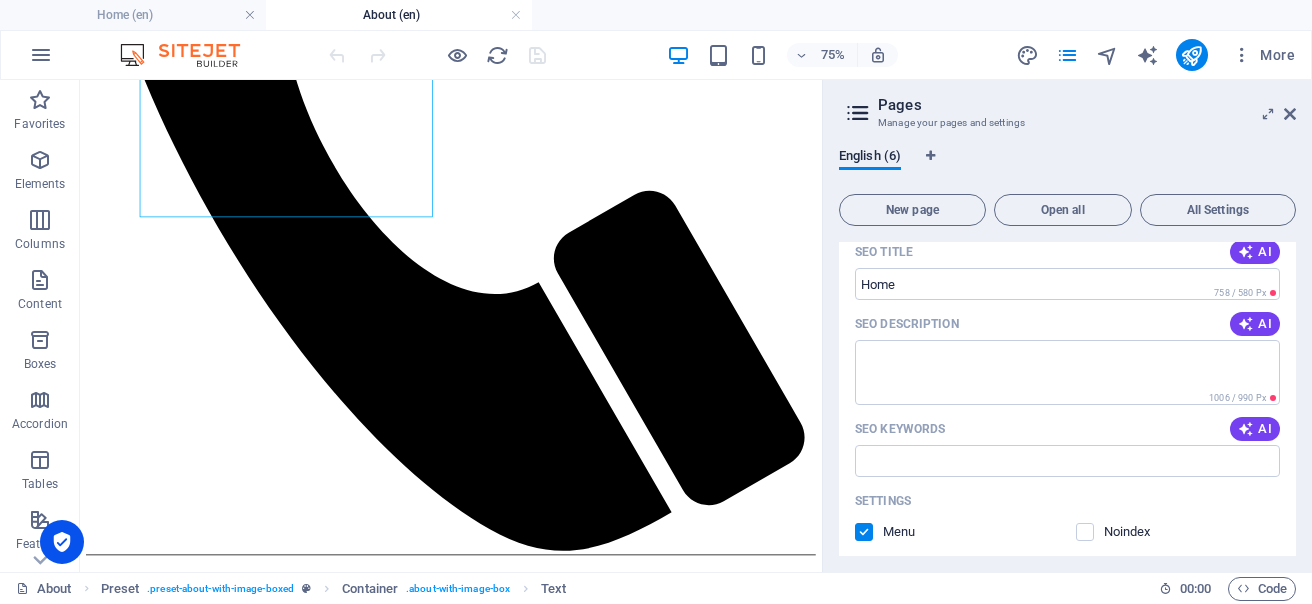 scroll, scrollTop: 210, scrollLeft: 0, axis: vertical 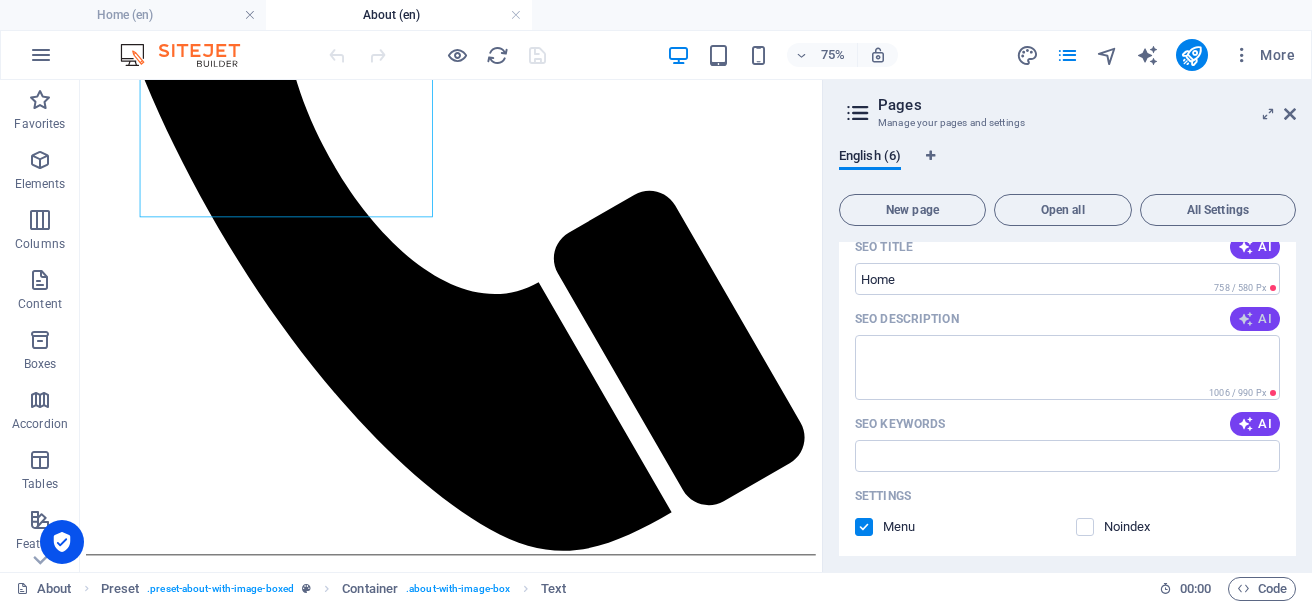 click on "AI" at bounding box center (1255, 319) 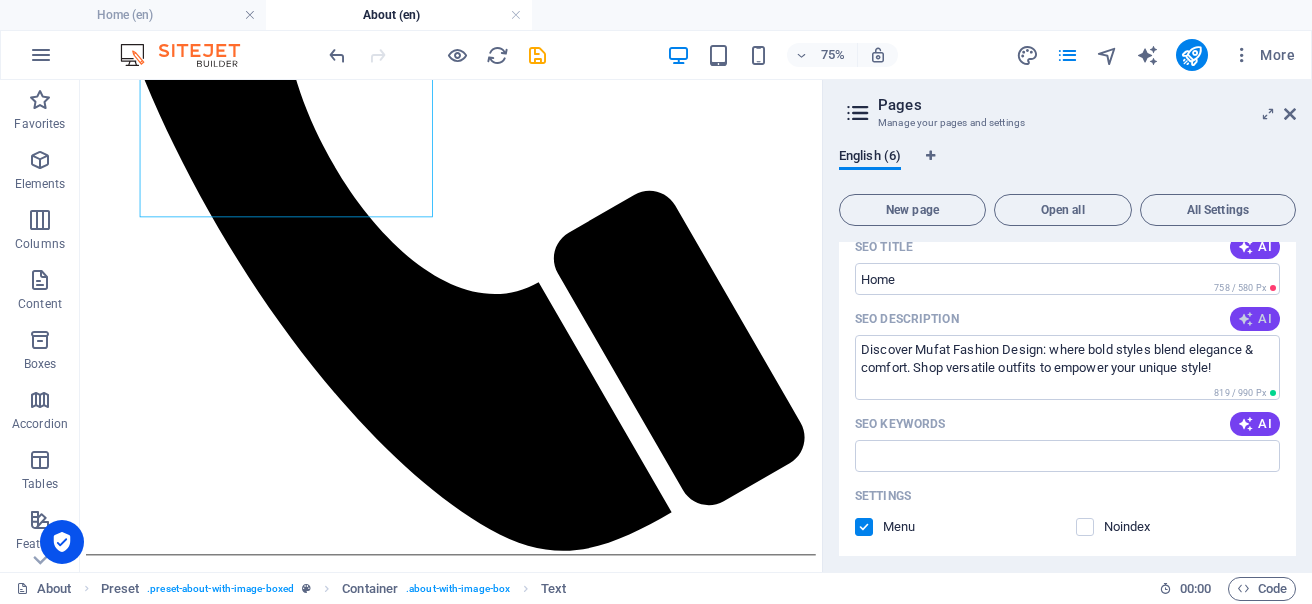 type on "Discover Mufat Fashion Design: where bold styles blend elegance & comfort. Shop versatile outfits to empower your unique style!" 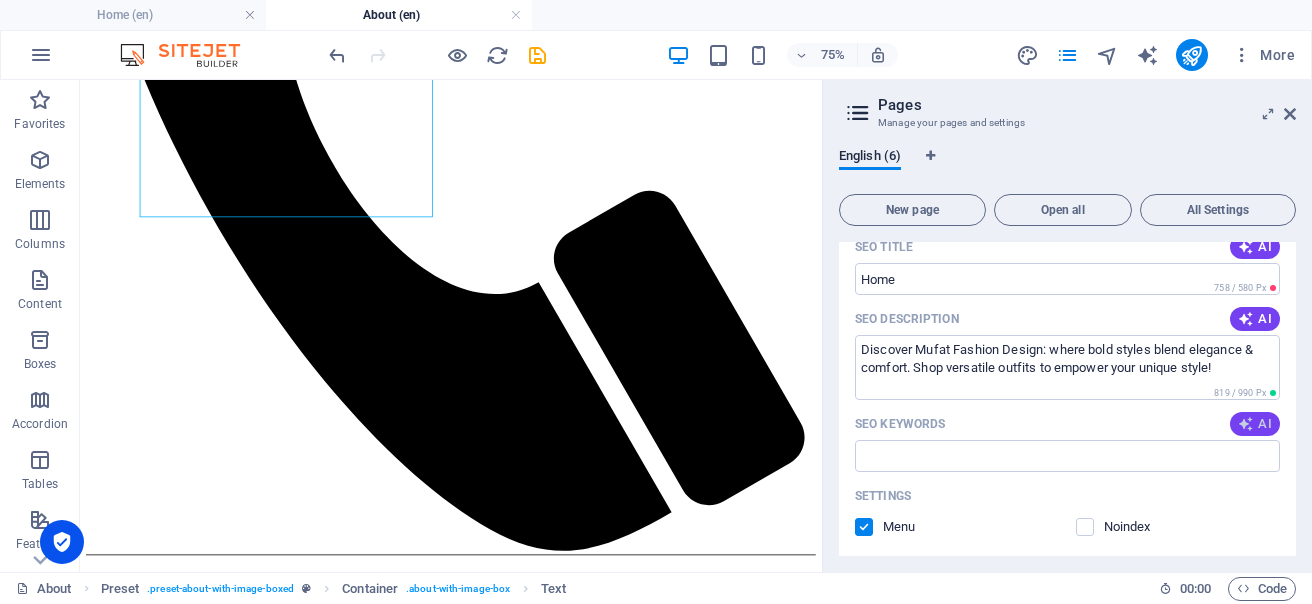 click on "AI" at bounding box center (1255, 424) 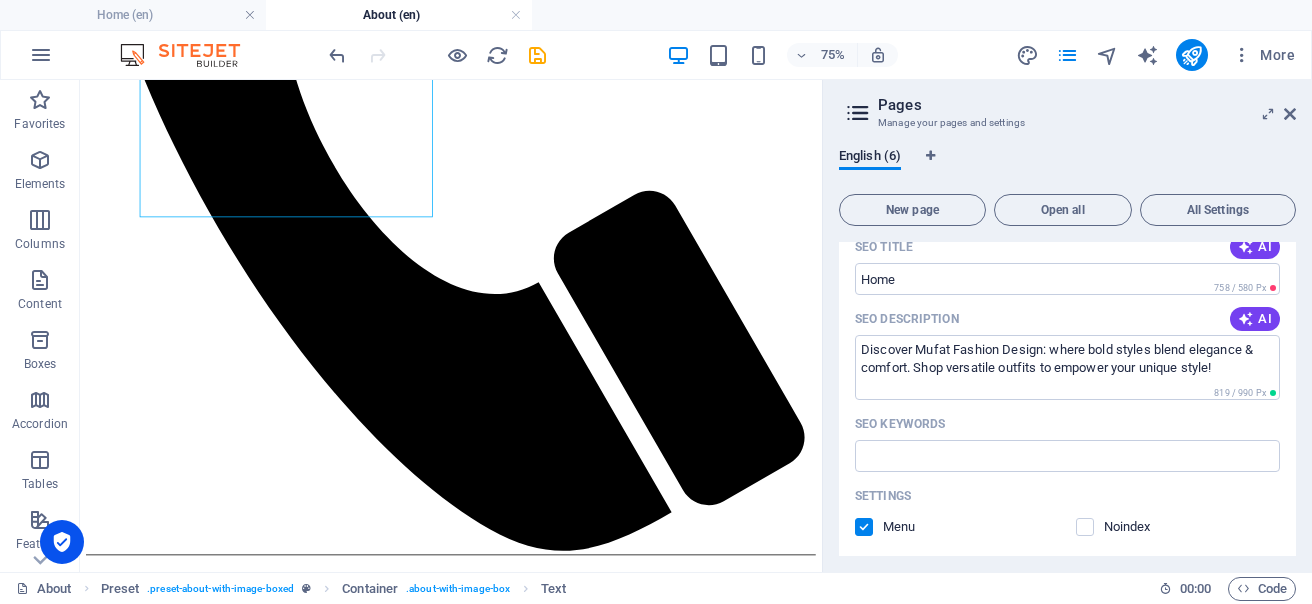 type on "Mufat Fashion Design, contemporary womens fashion, timeless elegance, versatile outfits, stylish clothing, sophisticated casual wear" 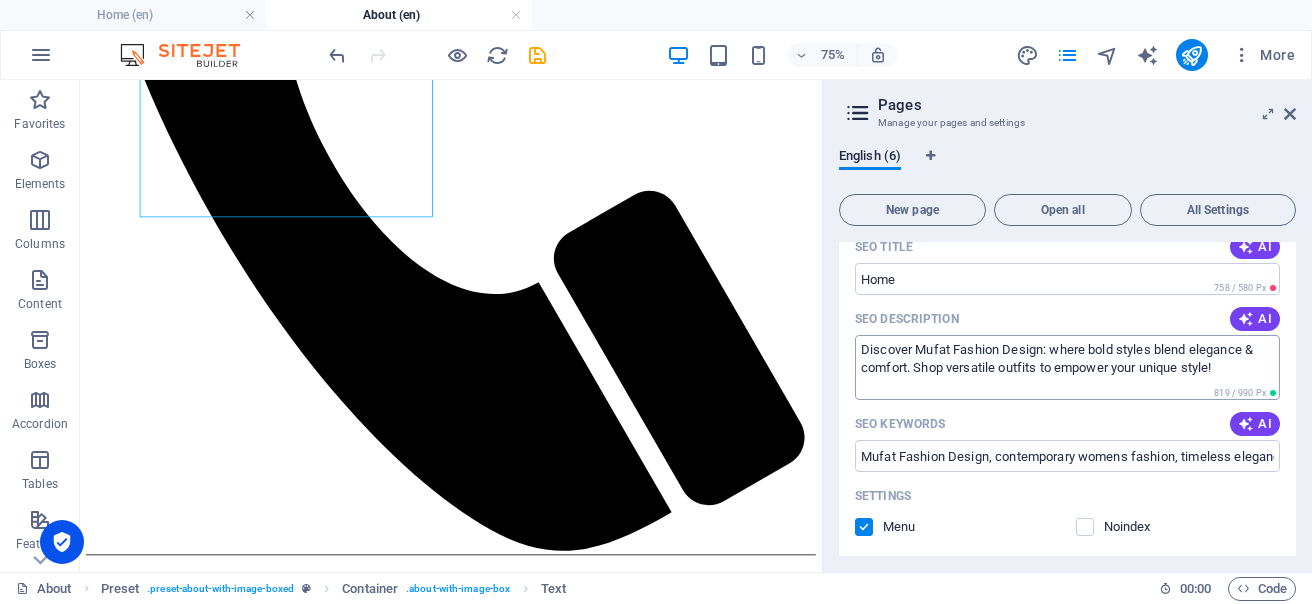 click on "Discover Mufat Fashion Design: where bold styles blend elegance & comfort. Shop versatile outfits to empower your unique style!" at bounding box center [1067, 367] 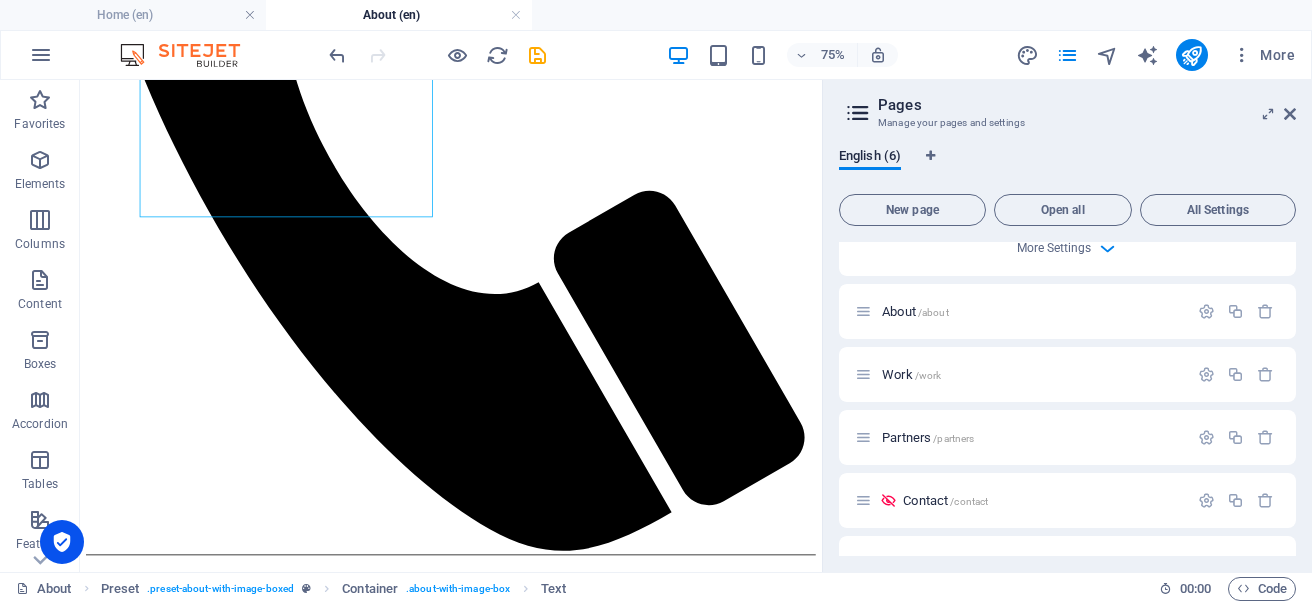 scroll, scrollTop: 885, scrollLeft: 0, axis: vertical 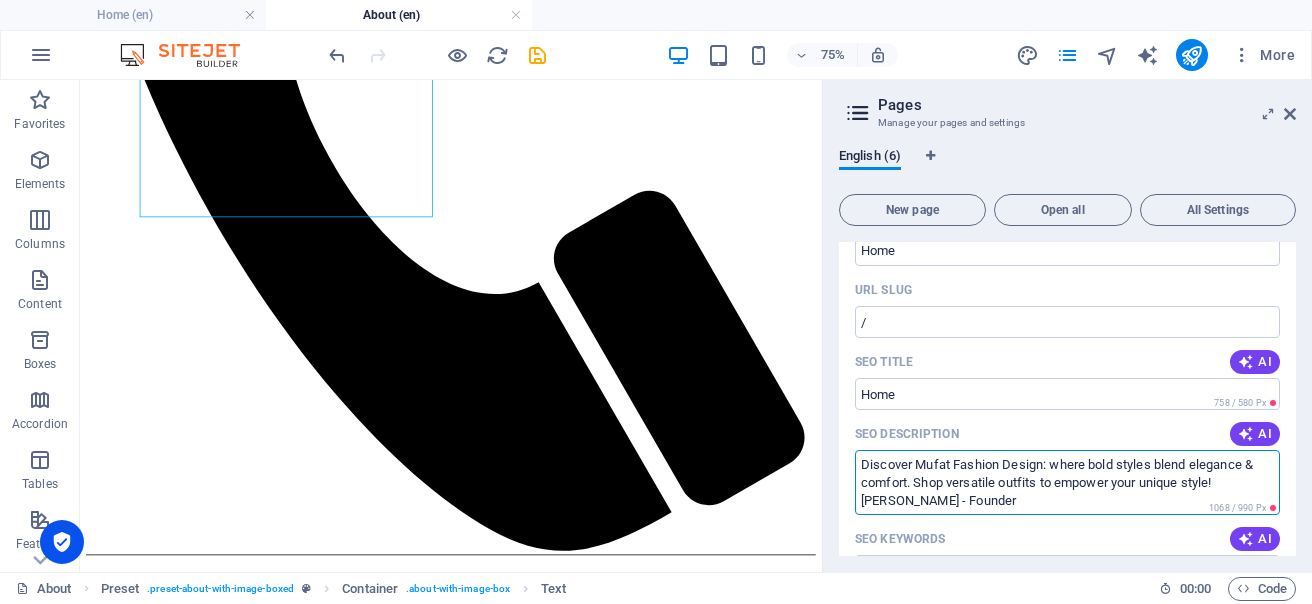 drag, startPoint x: 1106, startPoint y: 505, endPoint x: 856, endPoint y: 465, distance: 253.17978 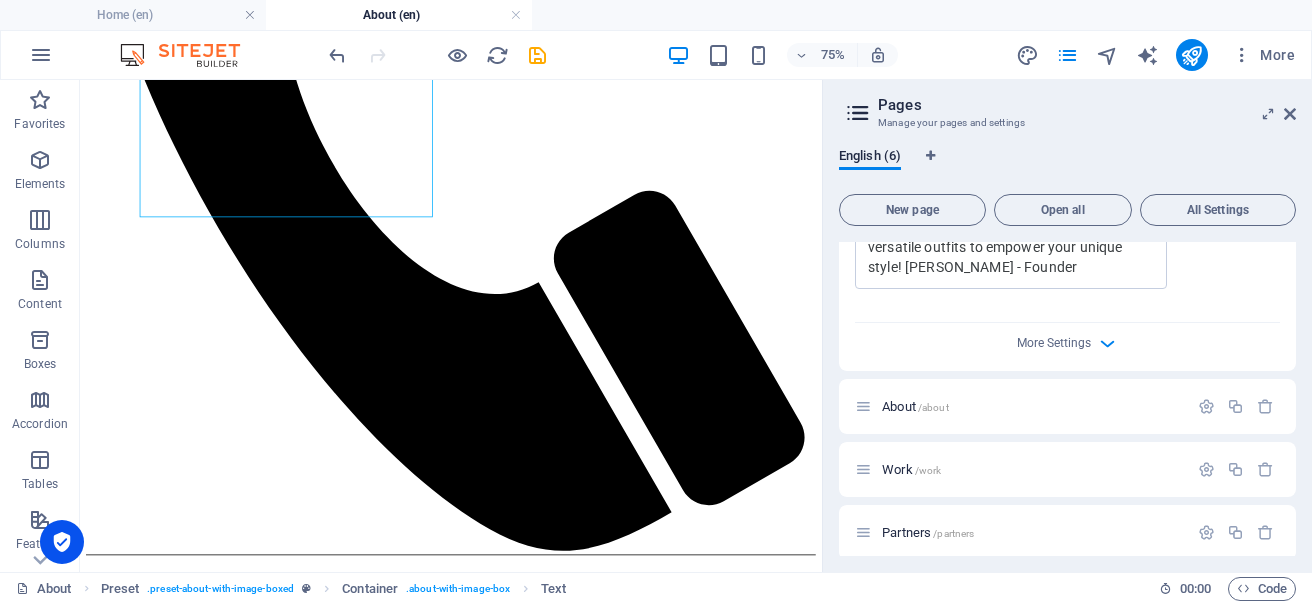 scroll, scrollTop: 791, scrollLeft: 0, axis: vertical 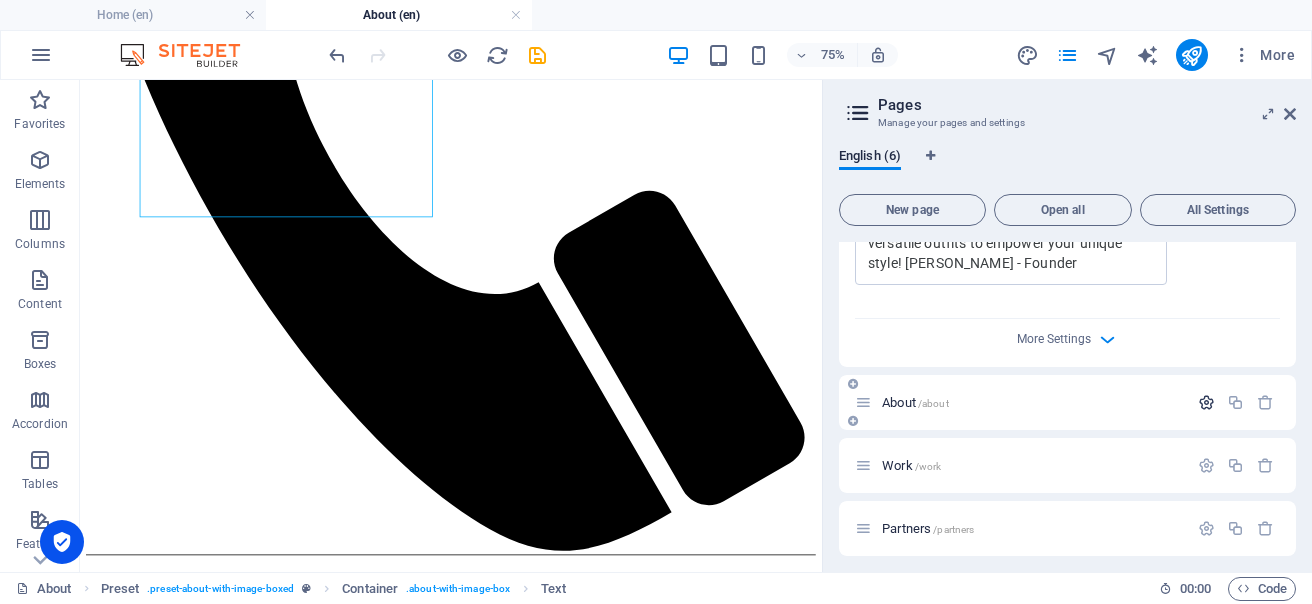 type on "Discover Mufat Fashion Design: where bold styles blend elegance & comfort. Shop versatile outfits to empower your unique style! [PERSON_NAME] - Founder" 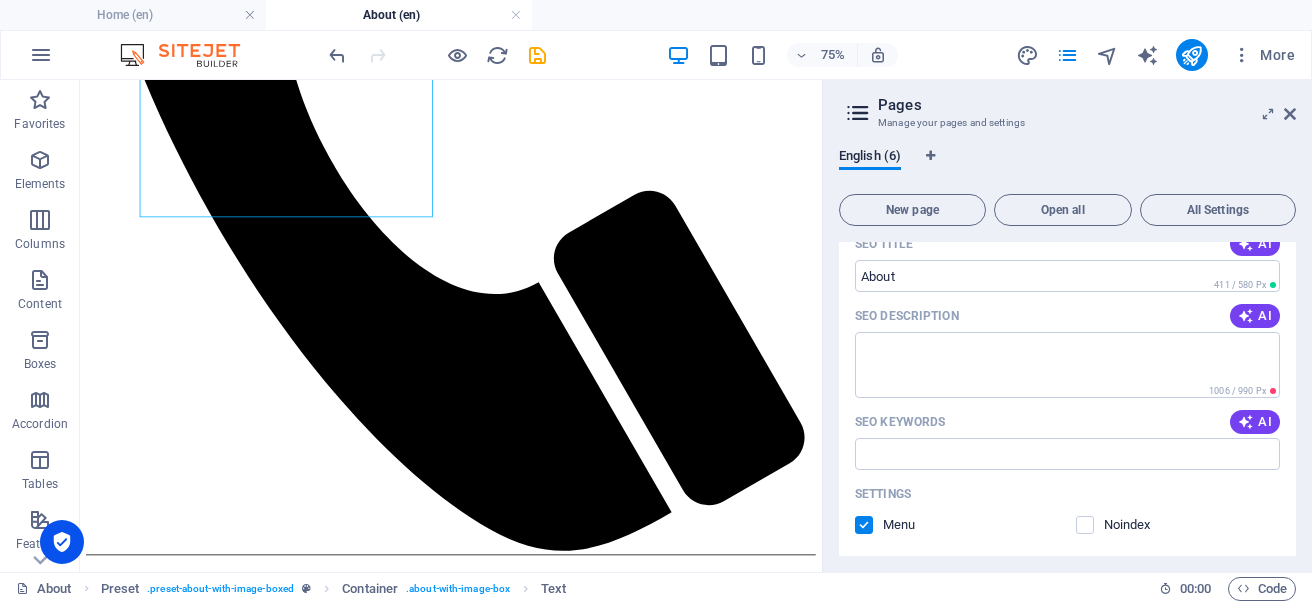 scroll, scrollTop: 1144, scrollLeft: 0, axis: vertical 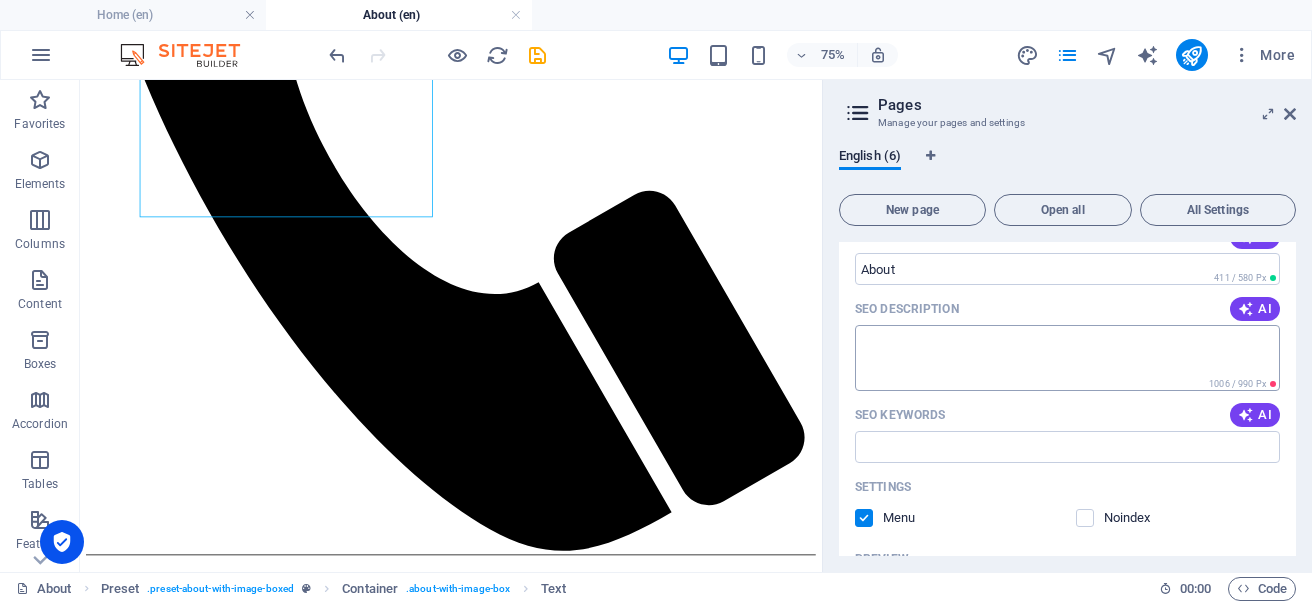 click on "SEO Description" at bounding box center (1067, 357) 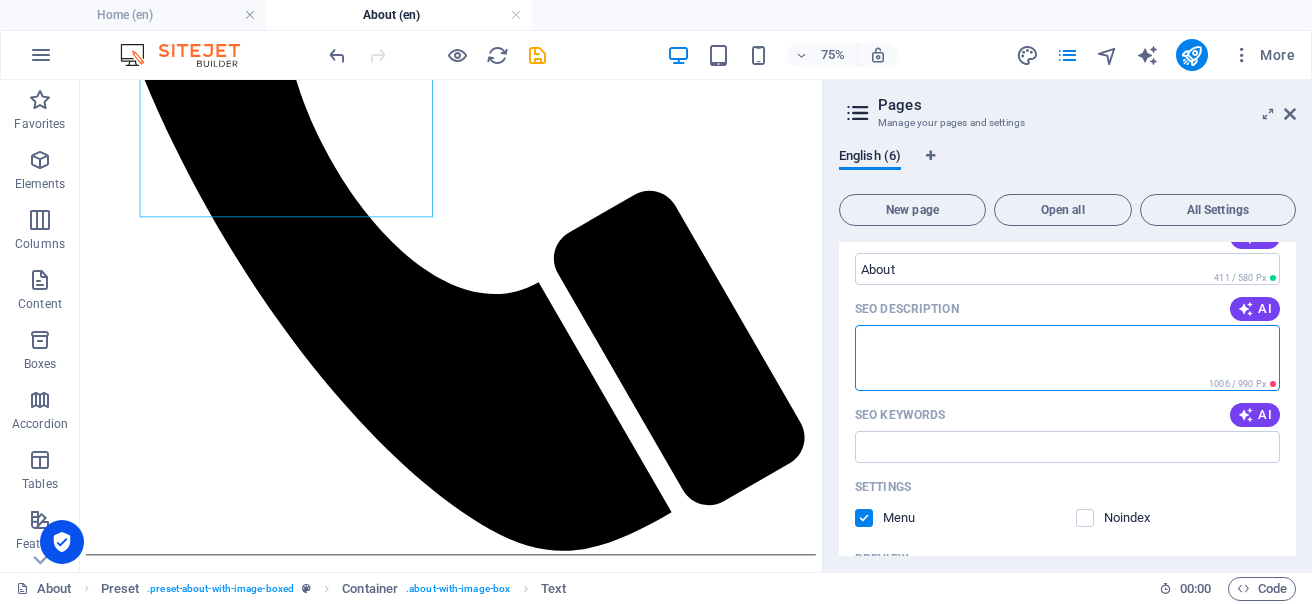 paste on "Discover Mufat Fashion Design: where bold styles blend elegance & comfort. Shop versatile outfits to empower your unique style! [PERSON_NAME] - Founder" 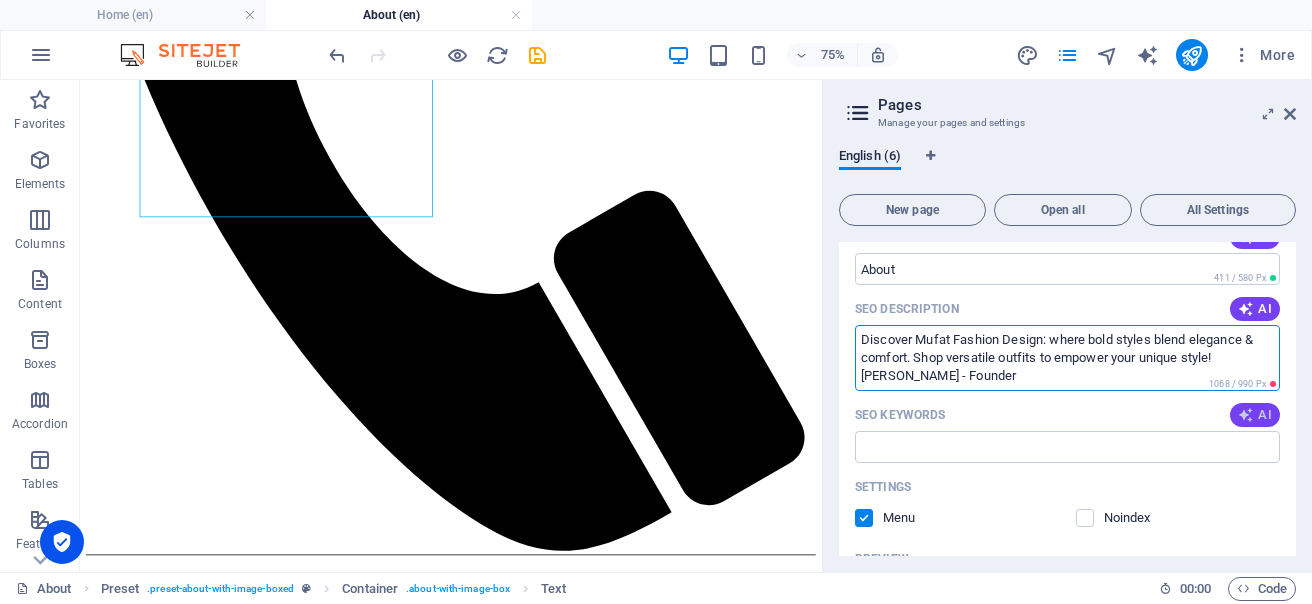 type on "Discover Mufat Fashion Design: where bold styles blend elegance & comfort. Shop versatile outfits to empower your unique style! [PERSON_NAME] - Founder" 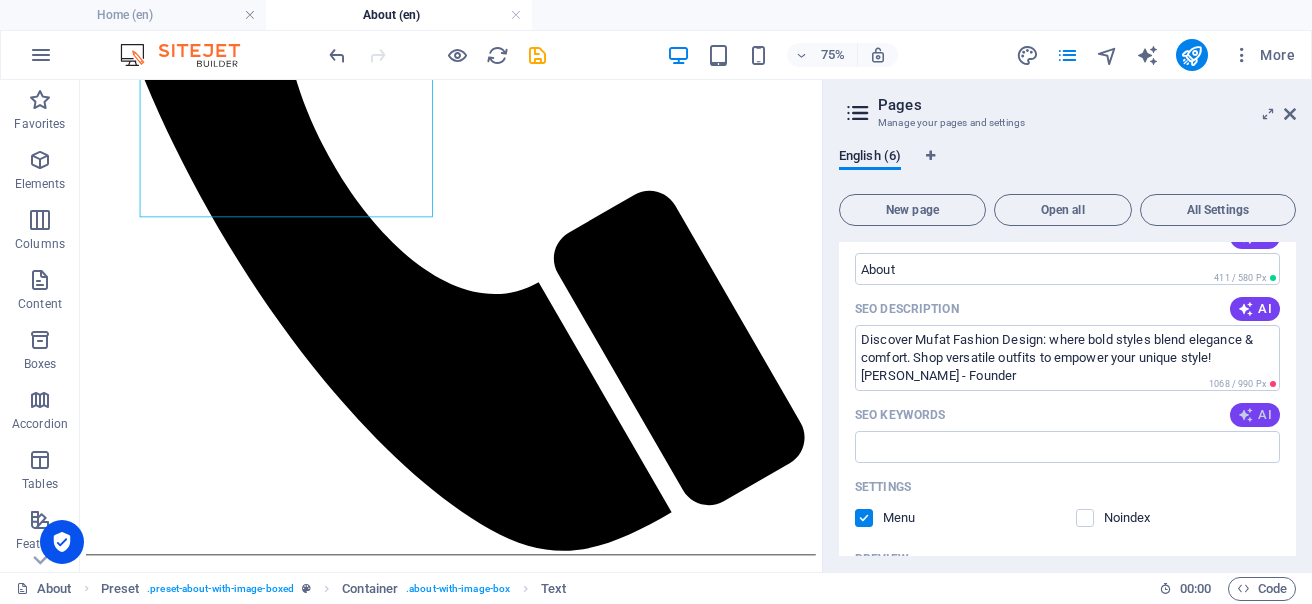 click at bounding box center (1246, 415) 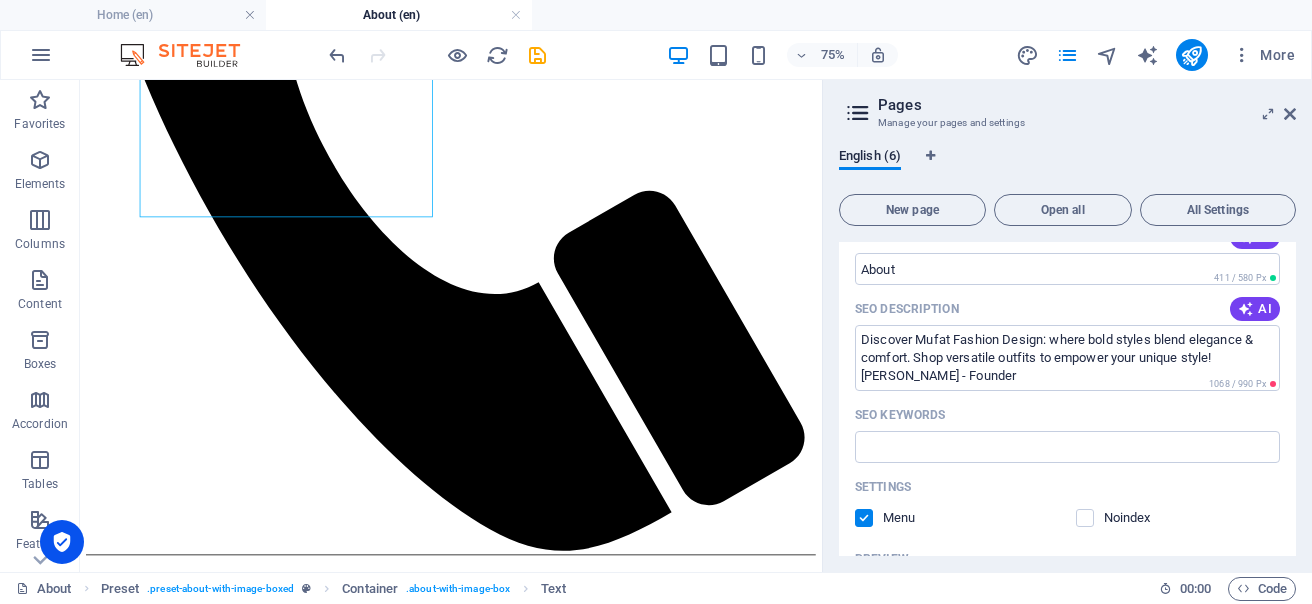 type on "Mufat Fashion Design, women’s fashion, unique fashion pieces, modern trends, high-quality craftsmanship, versatile outfits" 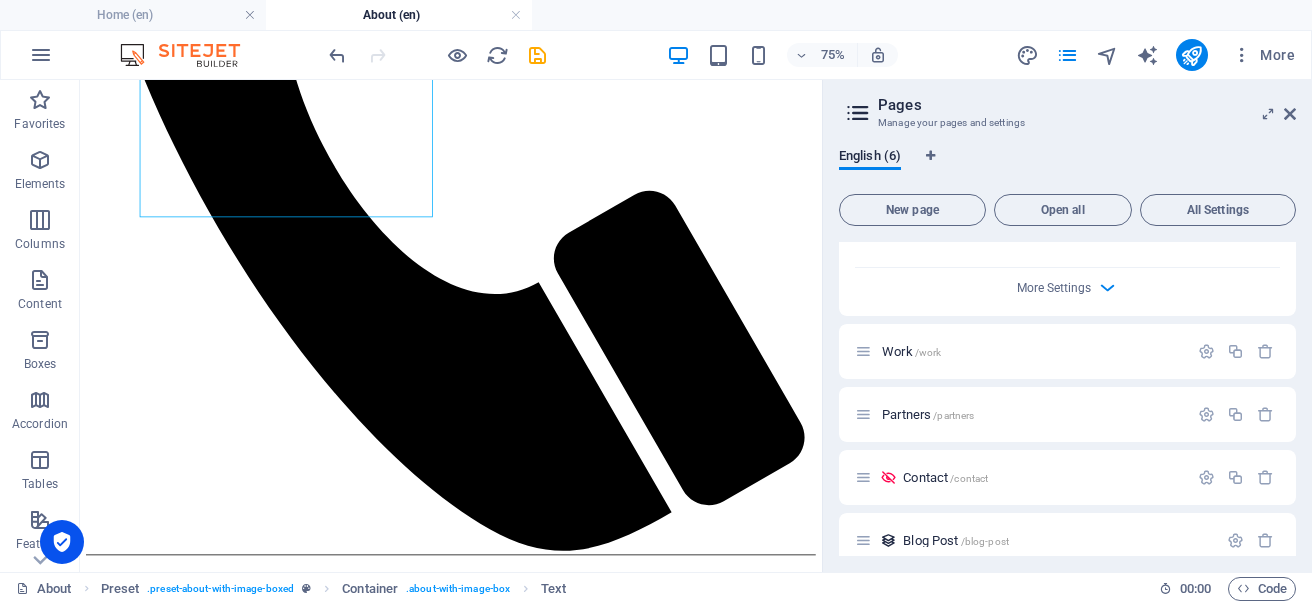 scroll, scrollTop: 1746, scrollLeft: 0, axis: vertical 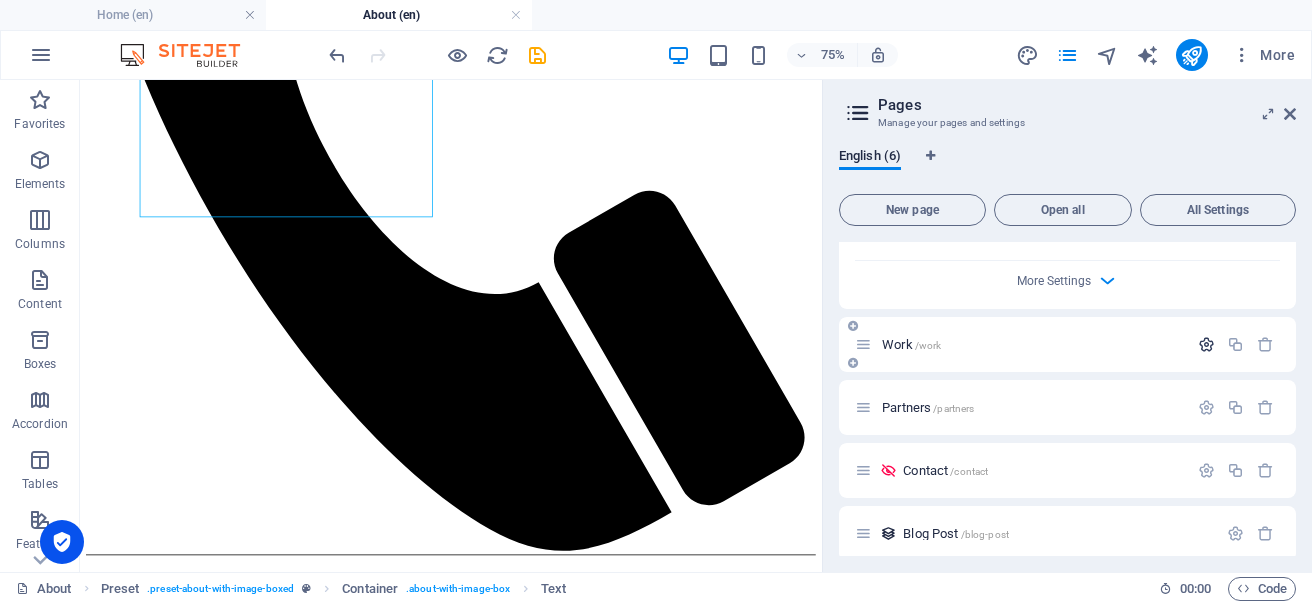 click at bounding box center [1206, 344] 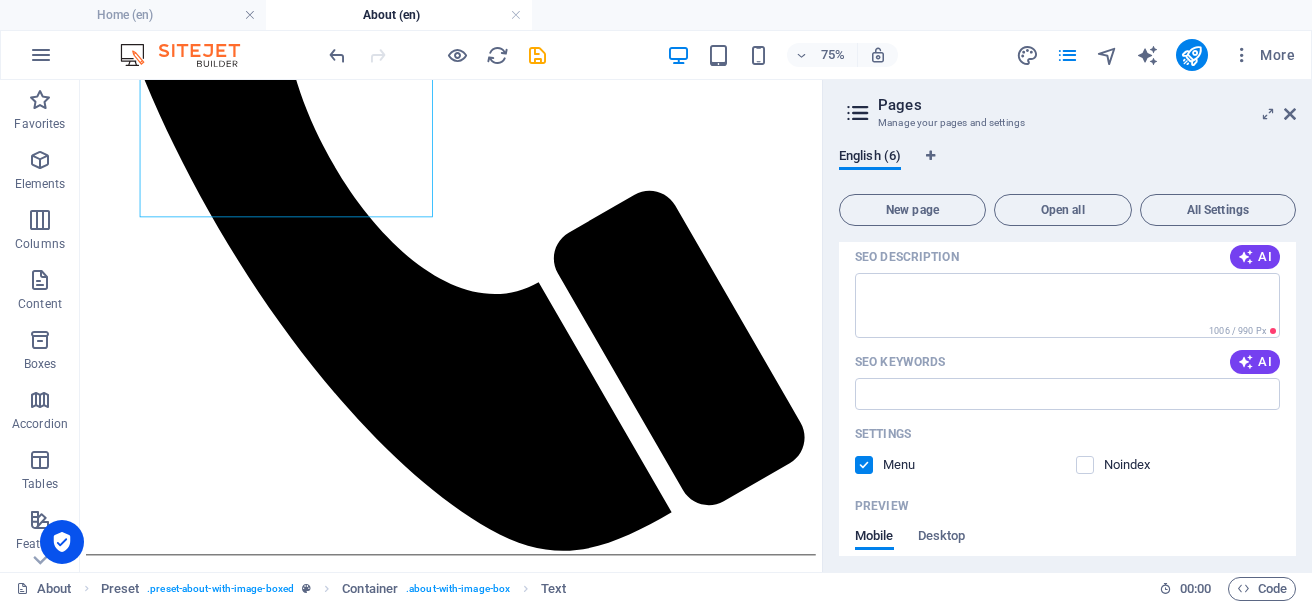 scroll, scrollTop: 2101, scrollLeft: 0, axis: vertical 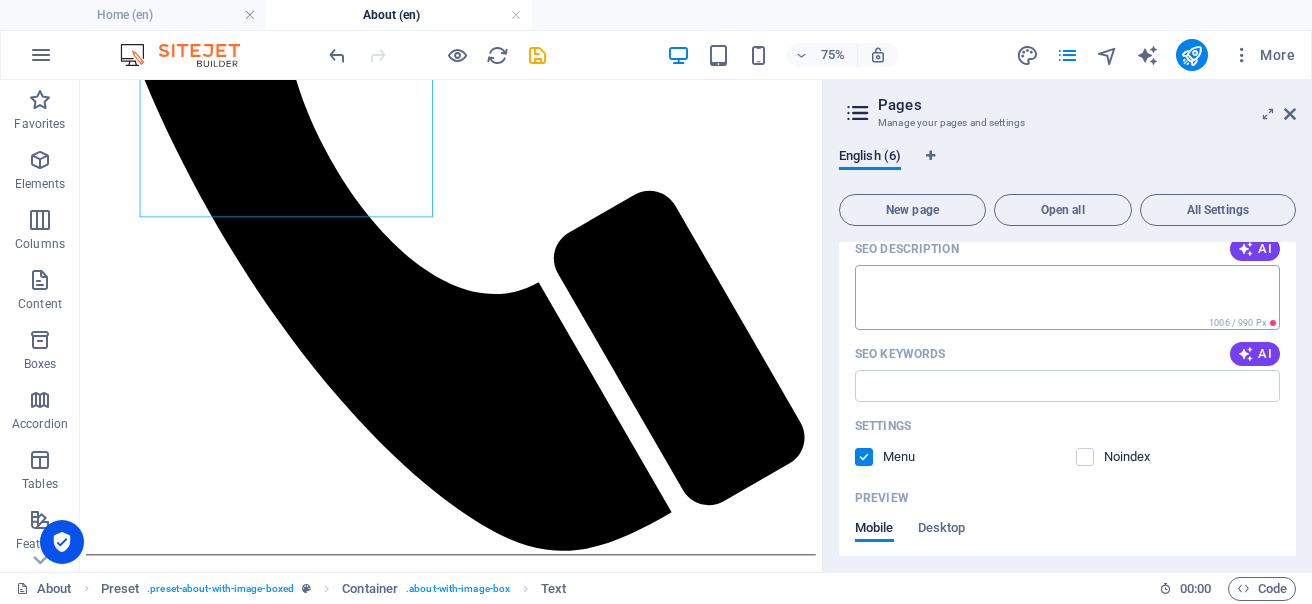 click on "SEO Description" at bounding box center [1067, 297] 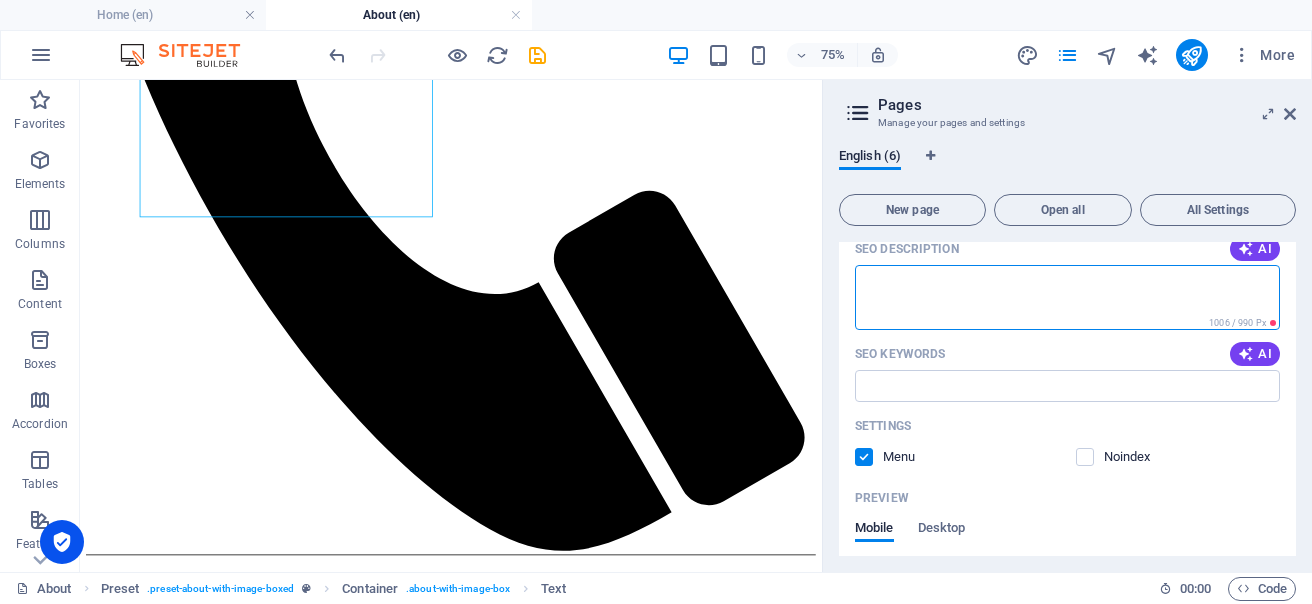 paste on "Discover Mufat Fashion Design: where bold styles blend elegance & comfort. Shop versatile outfits to empower your unique style! [PERSON_NAME] - Founder" 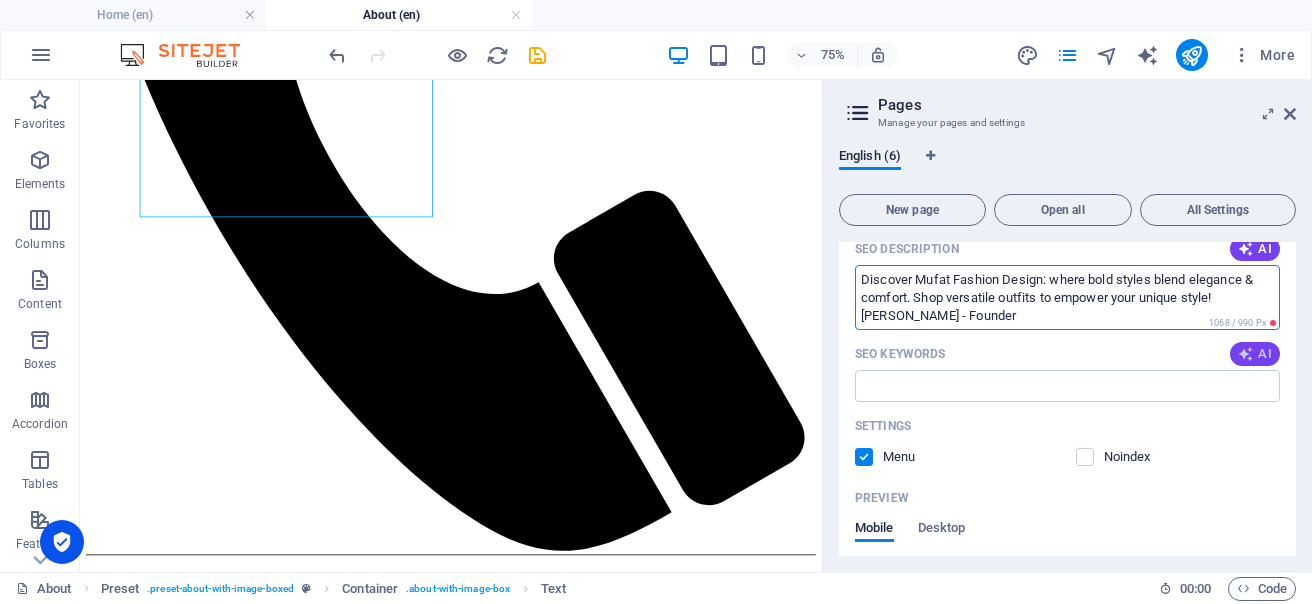 type on "Discover Mufat Fashion Design: where bold styles blend elegance & comfort. Shop versatile outfits to empower your unique style! [PERSON_NAME] - Founder" 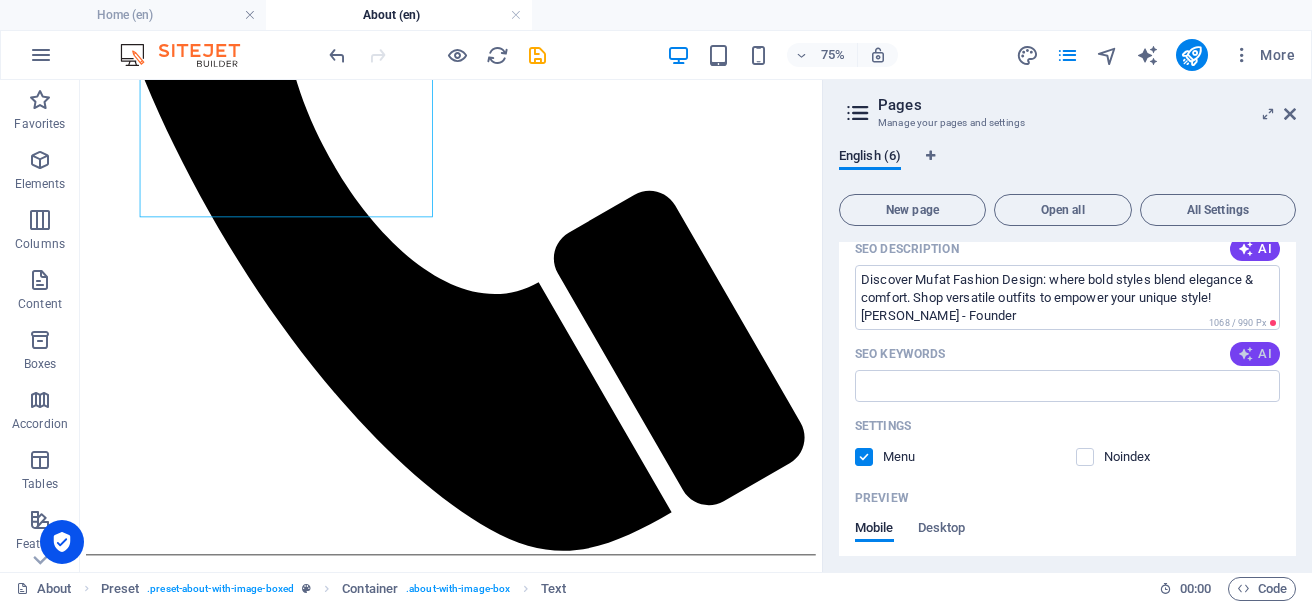 click at bounding box center (1246, 354) 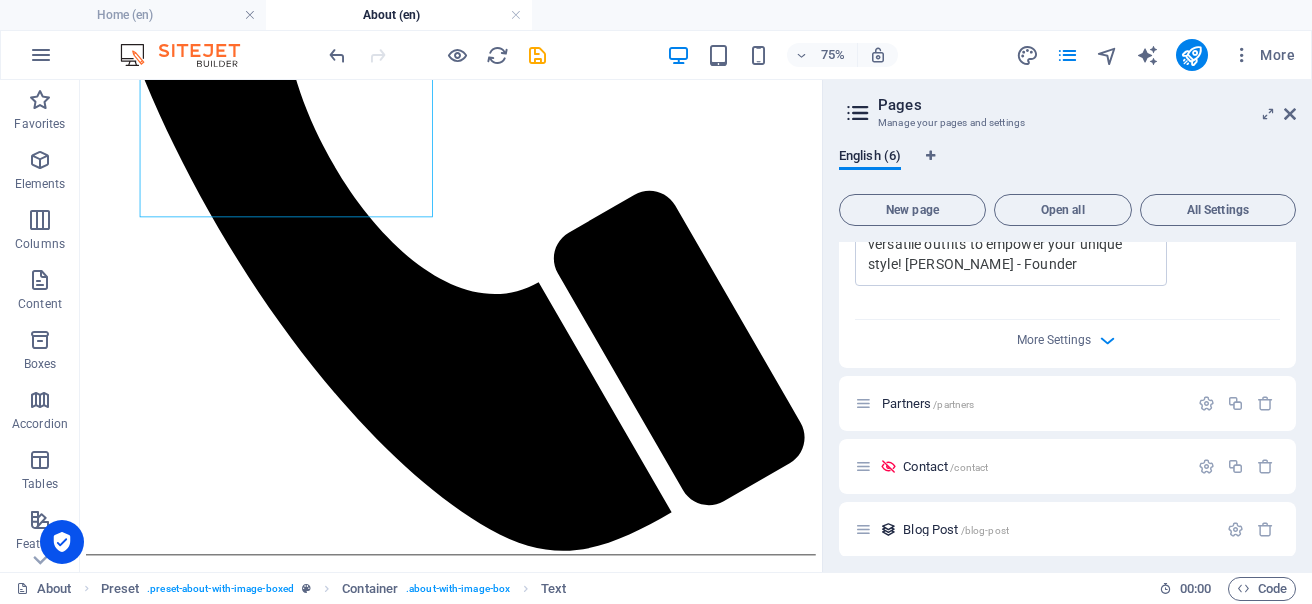 scroll, scrollTop: 2592, scrollLeft: 0, axis: vertical 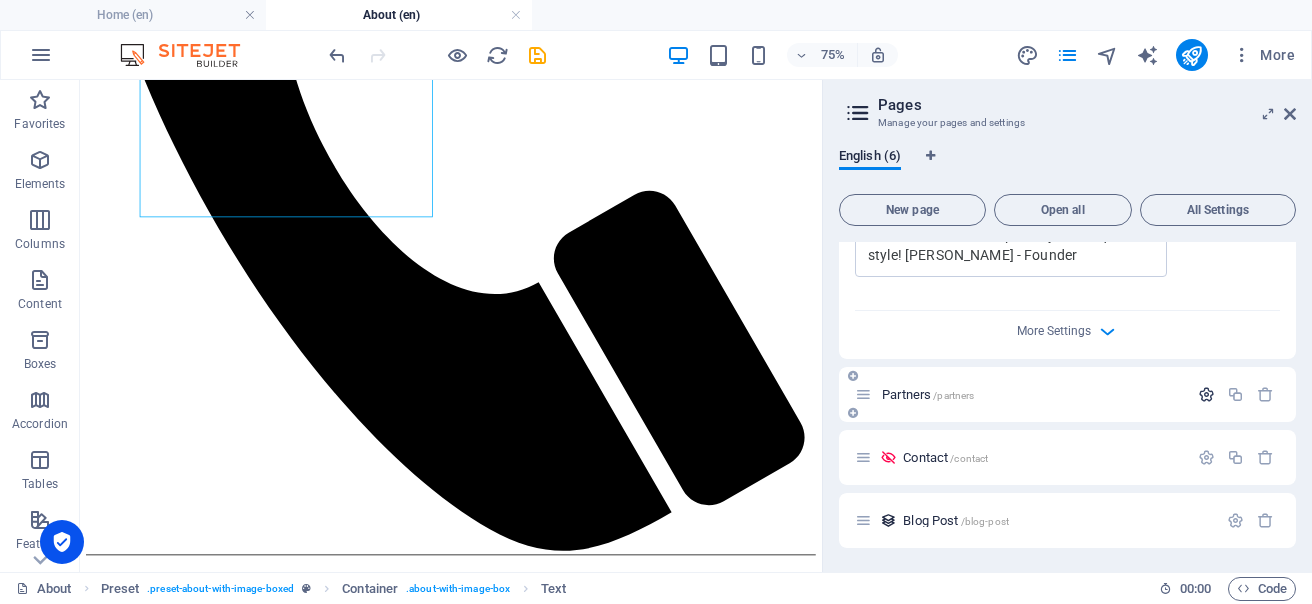 click at bounding box center (1206, 394) 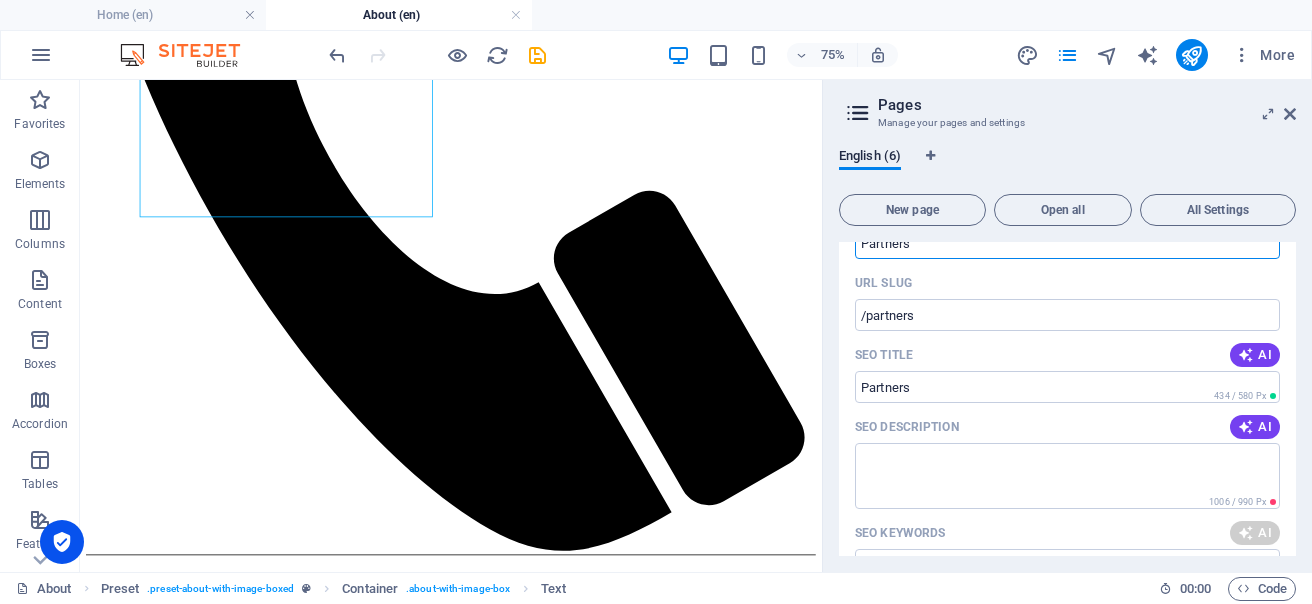 type on "Phone contact, Online booking, Facebook support, Call for assistance, Consult services, Customer service email" 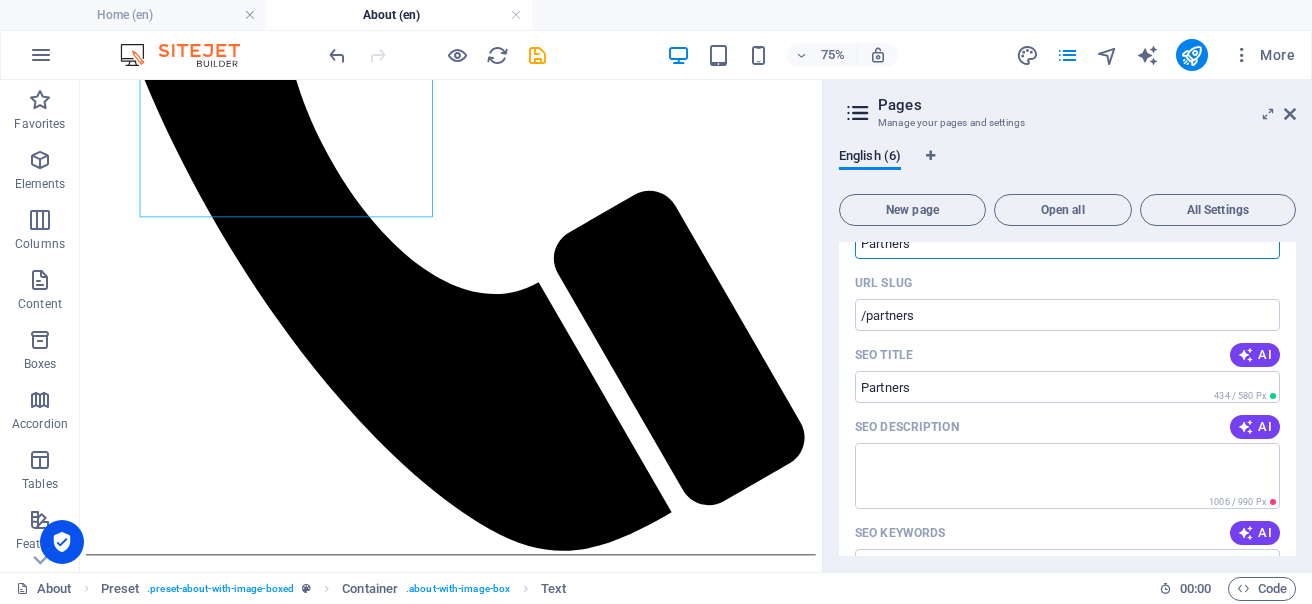 scroll, scrollTop: 2951, scrollLeft: 0, axis: vertical 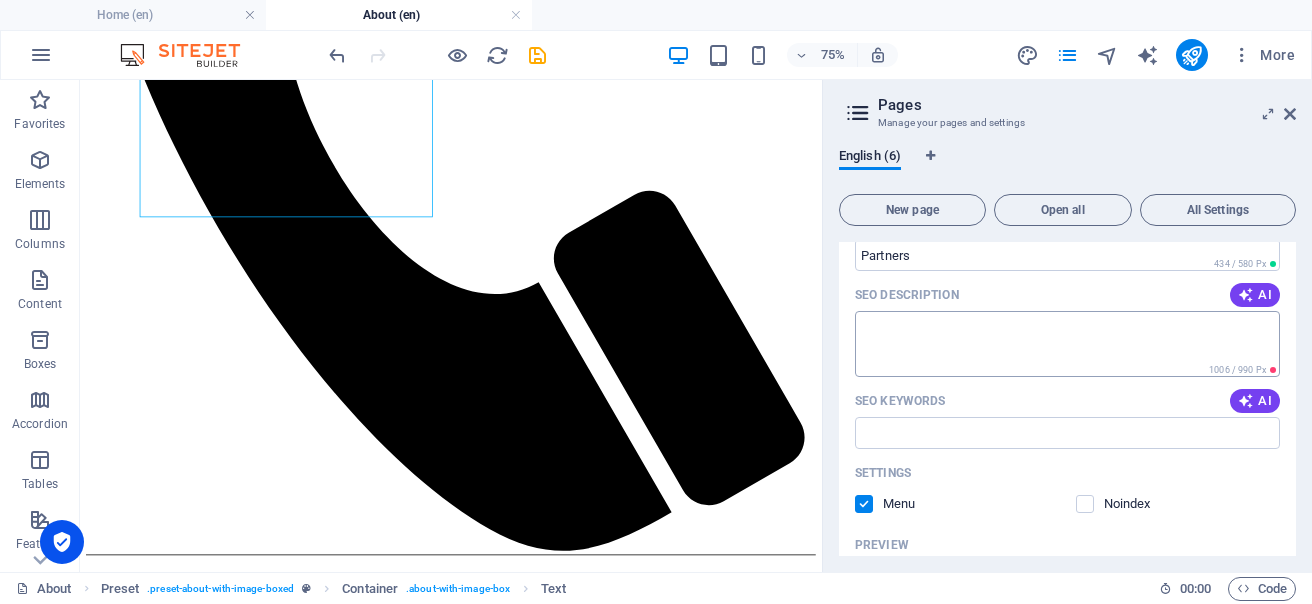 click on "SEO Description" at bounding box center (1067, 343) 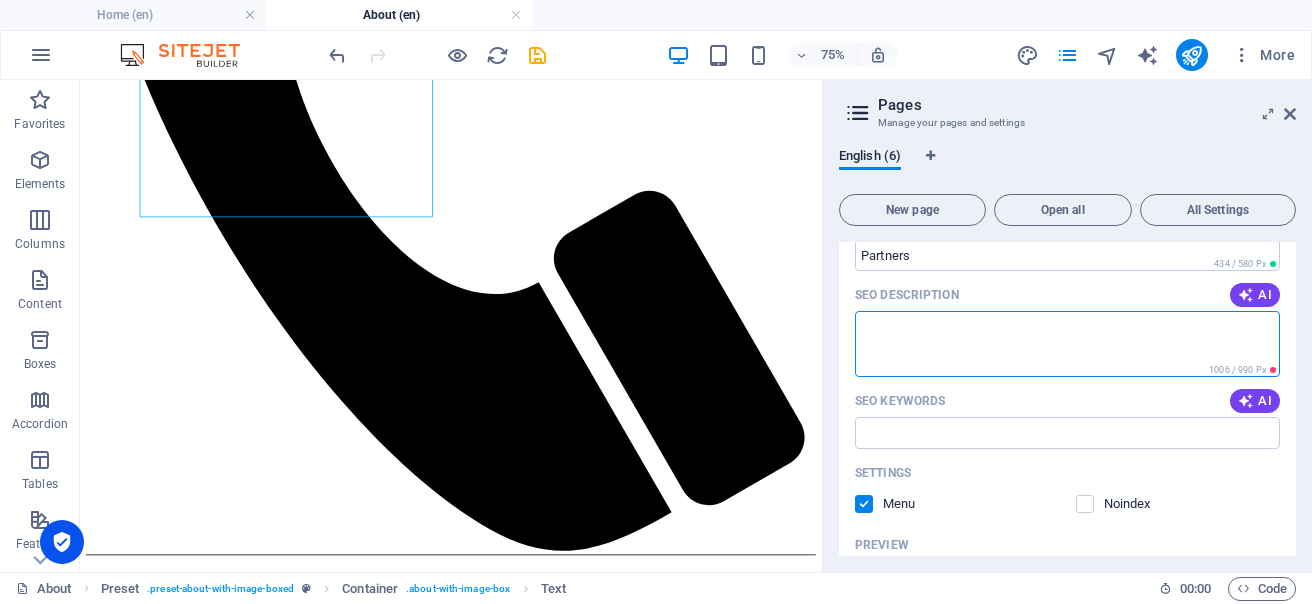 paste on "Discover Mufat Fashion Design: where bold styles blend elegance & comfort. Shop versatile outfits to empower your unique style! [PERSON_NAME] - Founder" 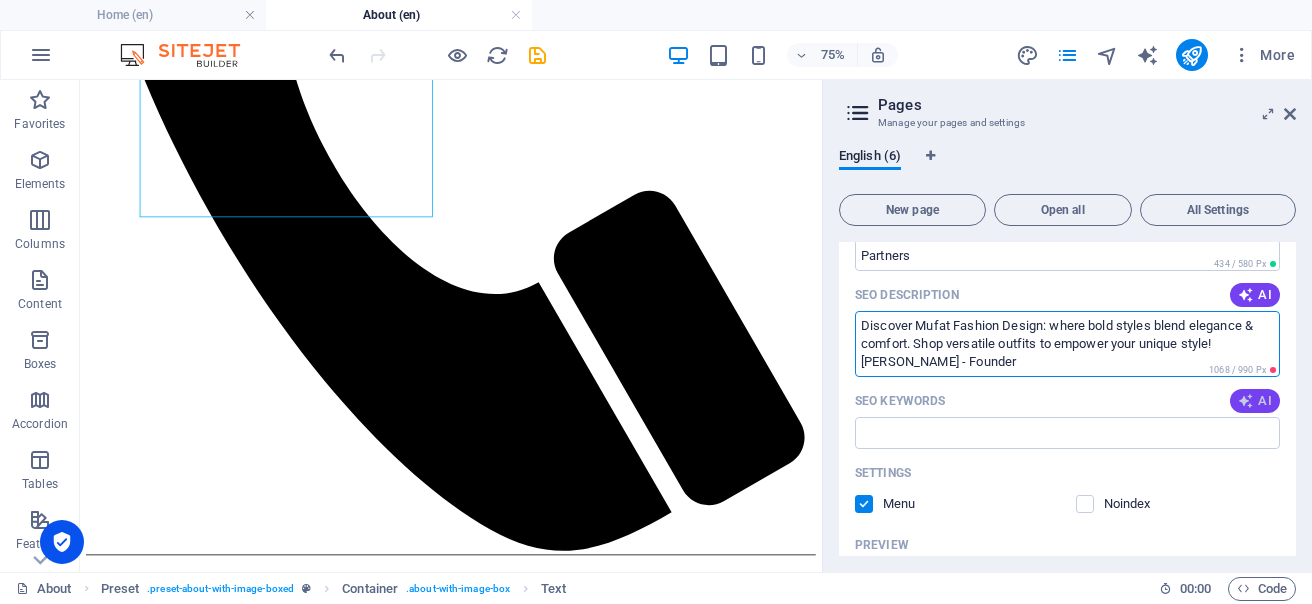type on "Discover Mufat Fashion Design: where bold styles blend elegance & comfort. Shop versatile outfits to empower your unique style! [PERSON_NAME] - Founder" 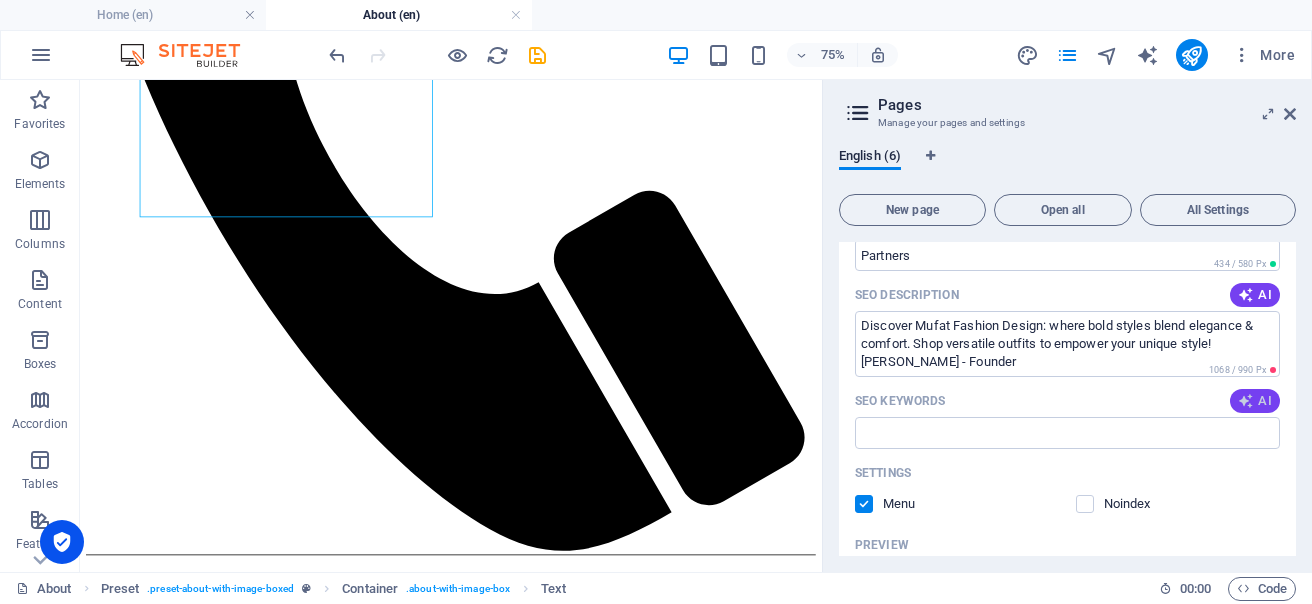 click at bounding box center [1246, 401] 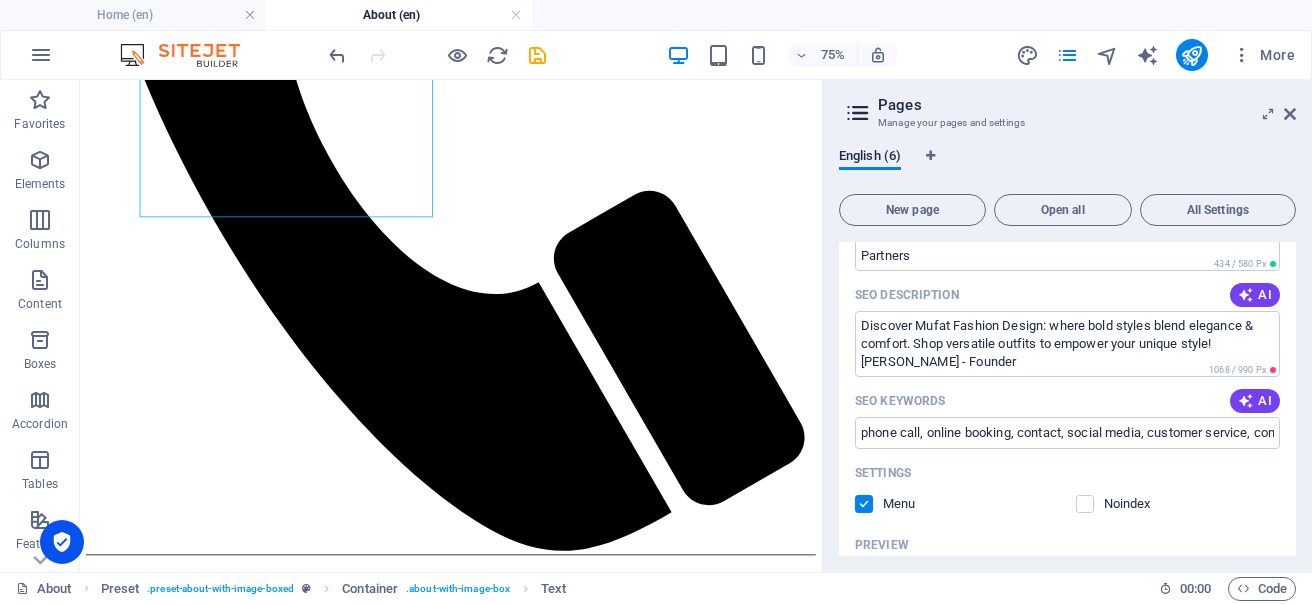 type on "phone call, online booking, contact, social media, customer service, consultation" 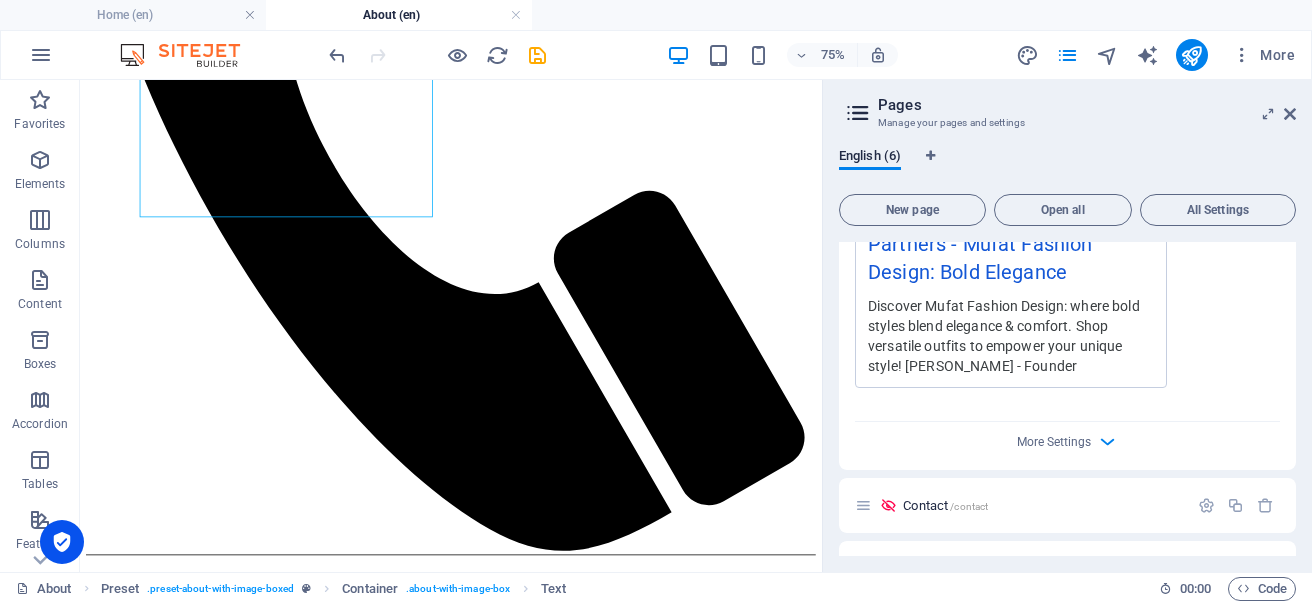 scroll, scrollTop: 3426, scrollLeft: 0, axis: vertical 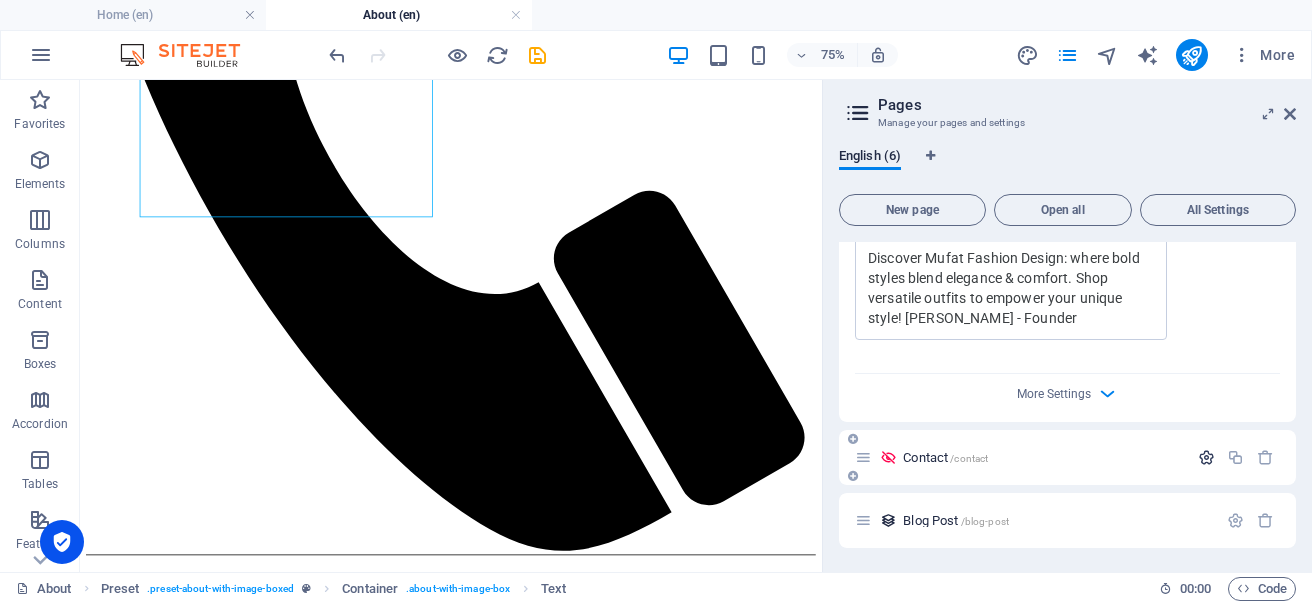 click at bounding box center [1206, 457] 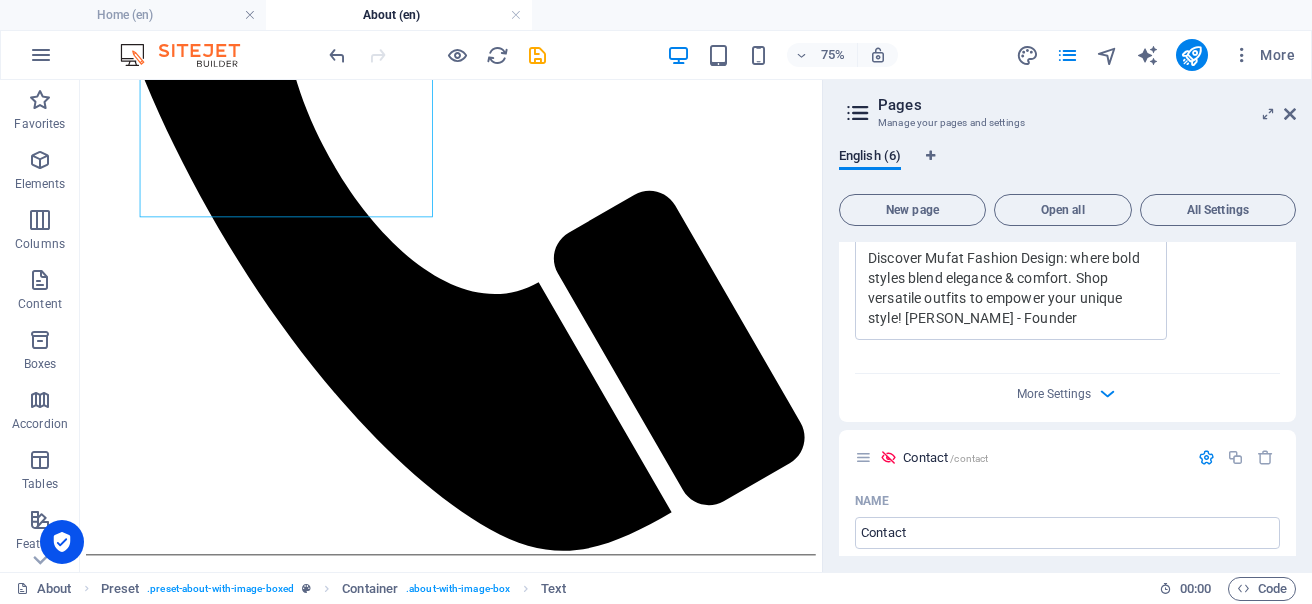 drag, startPoint x: 1291, startPoint y: 483, endPoint x: 1293, endPoint y: 512, distance: 29.068884 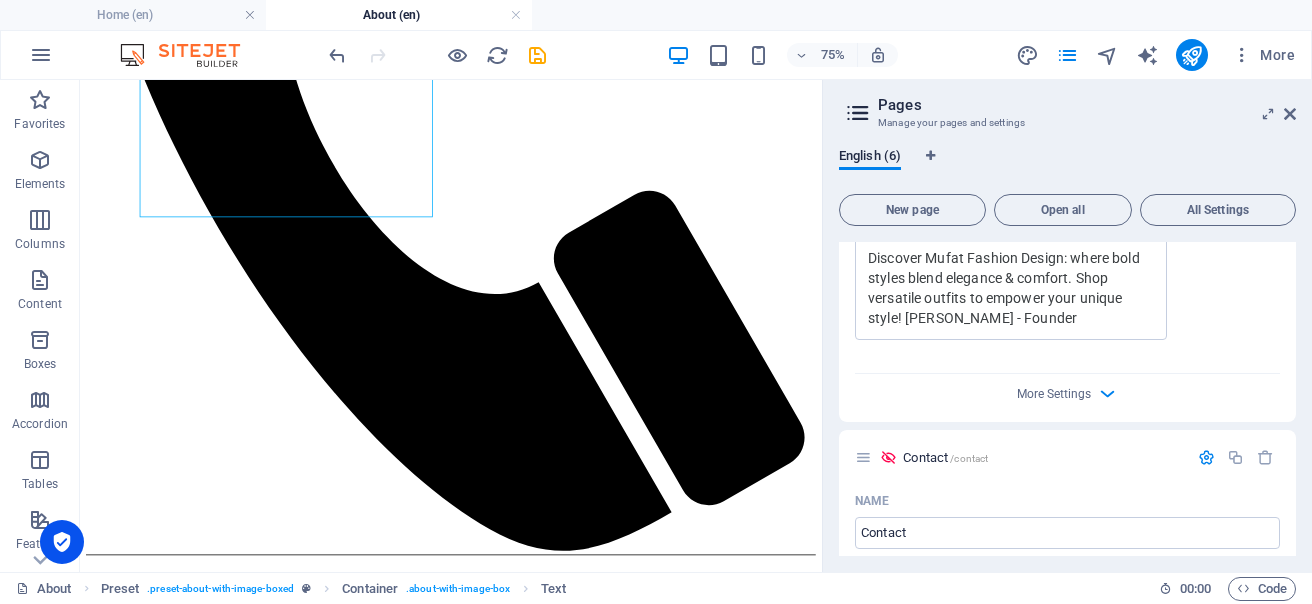 click on "Home / Name Home ​ URL SLUG / ​ SEO Title AI ​ 758 / 580 Px SEO Description AI Discover Mufat Fashion Design: where bold styles blend elegance & comfort. Shop versatile outfits to empower your unique style! Temitope Oluwatosin Musari - Founder ​ 1068 / 990 Px SEO Keywords AI Mufat Fashion Design, contemporary womens fashion, timeless elegance, versatile outfits, stylish clothing, sophisticated casual wear ​ Settings Menu Noindex Preview Mobile Desktop www.example.com Mufat Fashion Design: Bold Elegance - Empower Your Style with Timeless Elegance Discover Mufat Fashion Design: where bold styles blend elegance & comfort. Shop versatile outfits to empower your unique style! Temitope Oluwatosin Musari - Founder Meta tags ​ Preview Image (Open Graph) Drag files here, click to choose files or select files from Files or our free stock photos & videos More Settings About /about Name About ​ URL SLUG /about ​ SEO Title AI About ​ 411 / 580 Px SEO Description AI ​ 1068 / 990 Px SEO Keywords AI ​" at bounding box center [1067, 399] 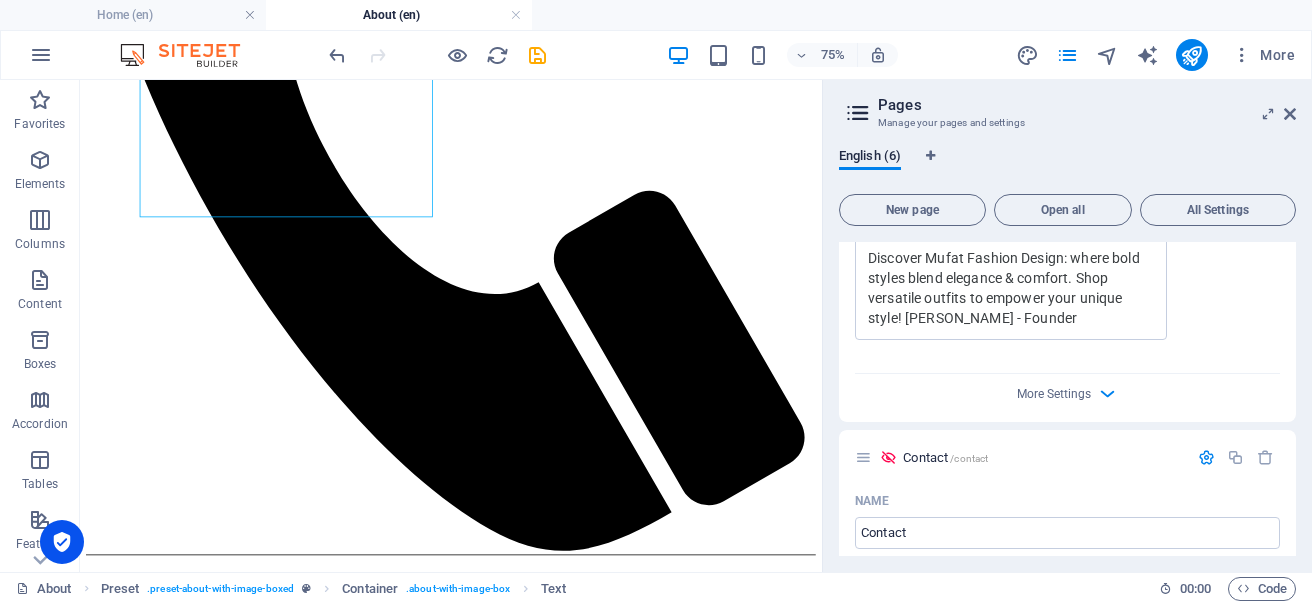 scroll, scrollTop: 3701, scrollLeft: 0, axis: vertical 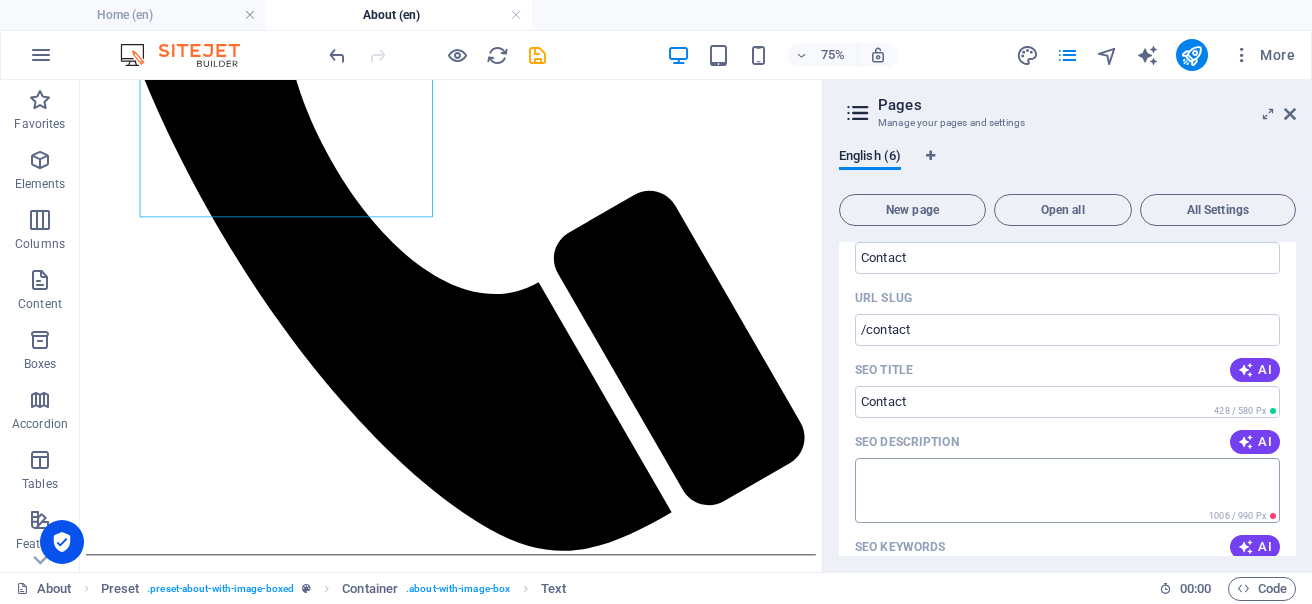 click on "SEO Description" at bounding box center (1067, 490) 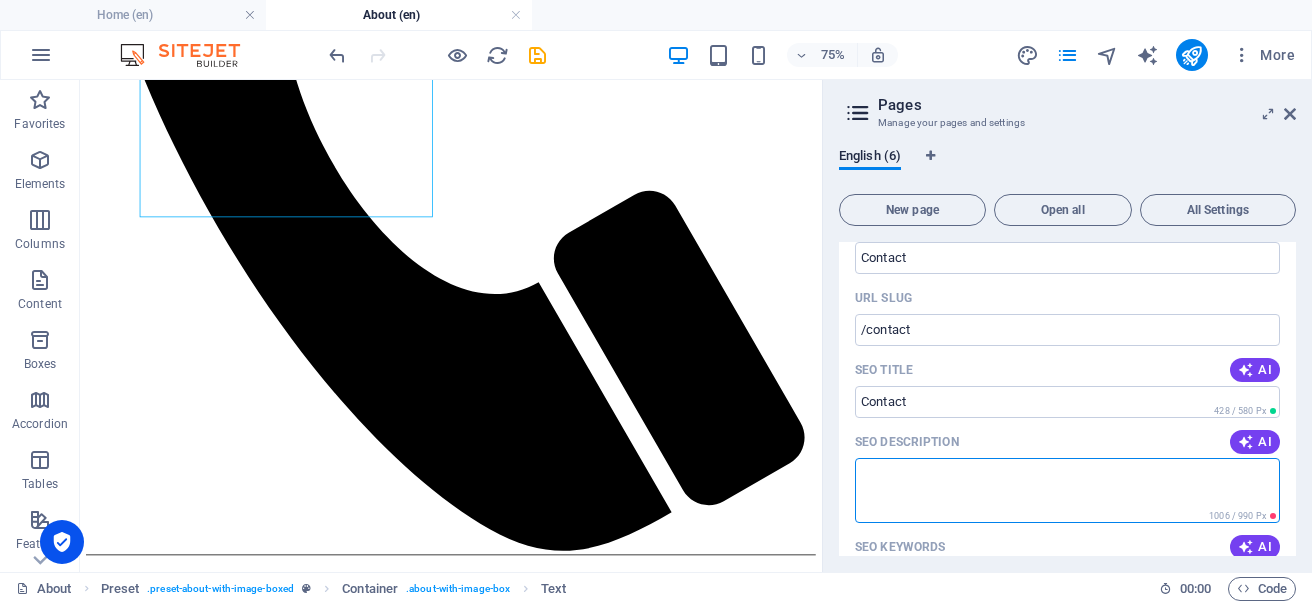 paste on "Discover Mufat Fashion Design: where bold styles blend elegance & comfort. Shop versatile outfits to empower your unique style! Temitope Oluwatosin Musari - Founder" 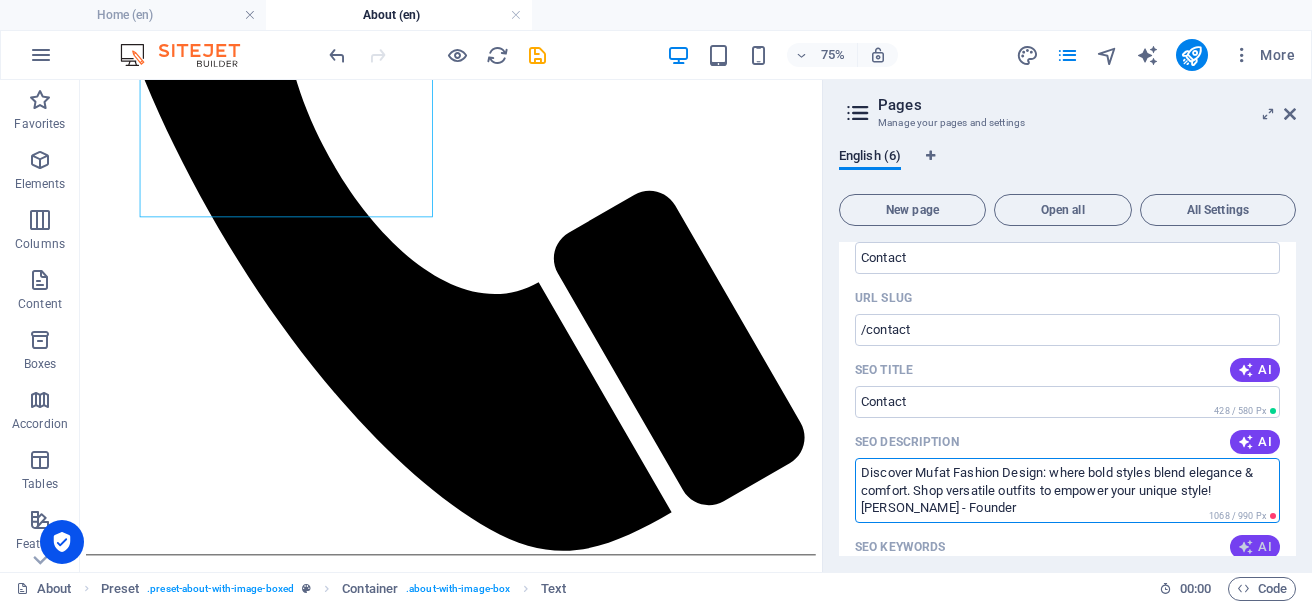 type on "Discover Mufat Fashion Design: where bold styles blend elegance & comfort. Shop versatile outfits to empower your unique style! Temitope Oluwatosin Musari - Founder" 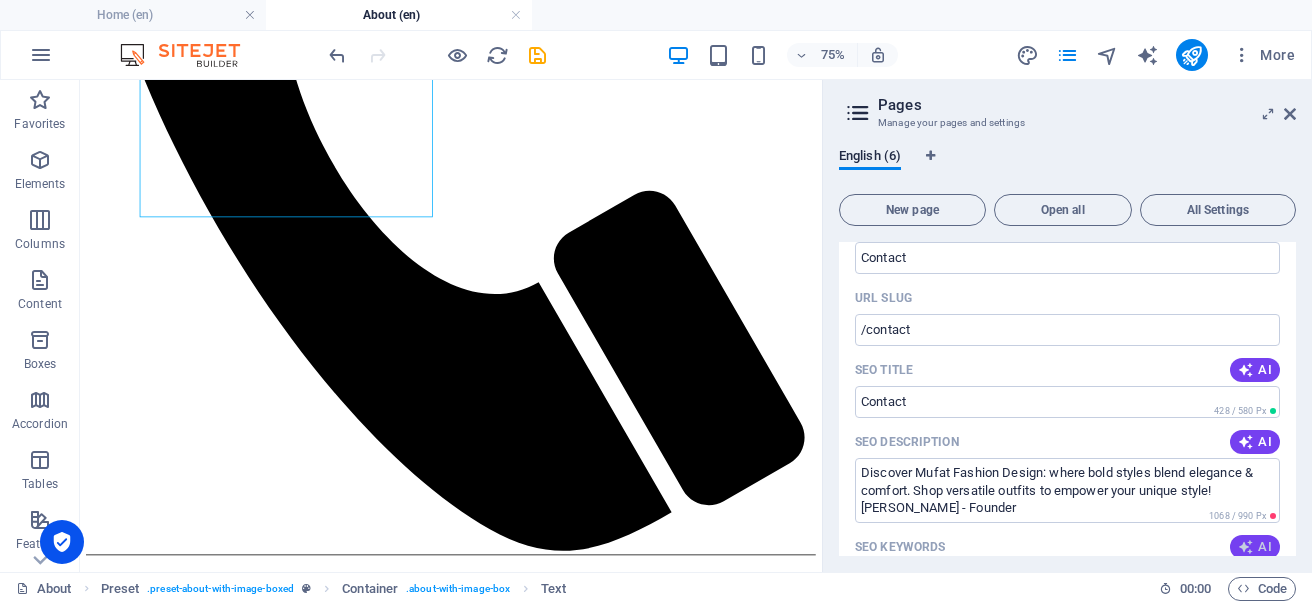 click at bounding box center (1246, 547) 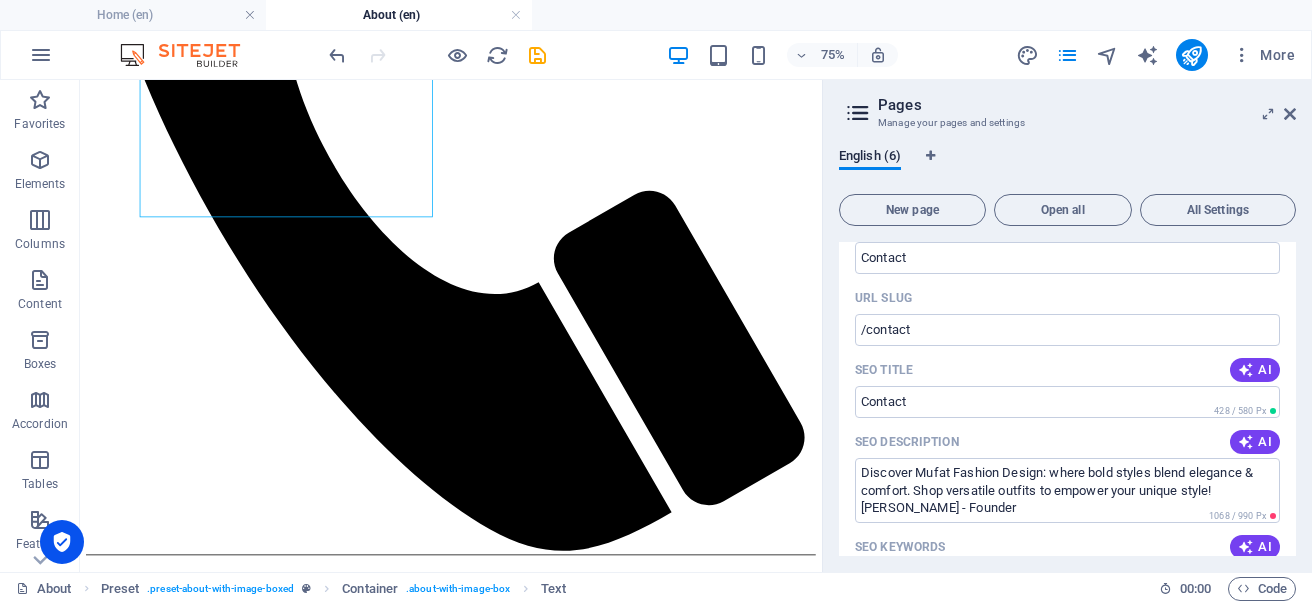 type on "MUFAT webmail, technical issue resolution, contact MUFAT, online booking, customer support, email communication" 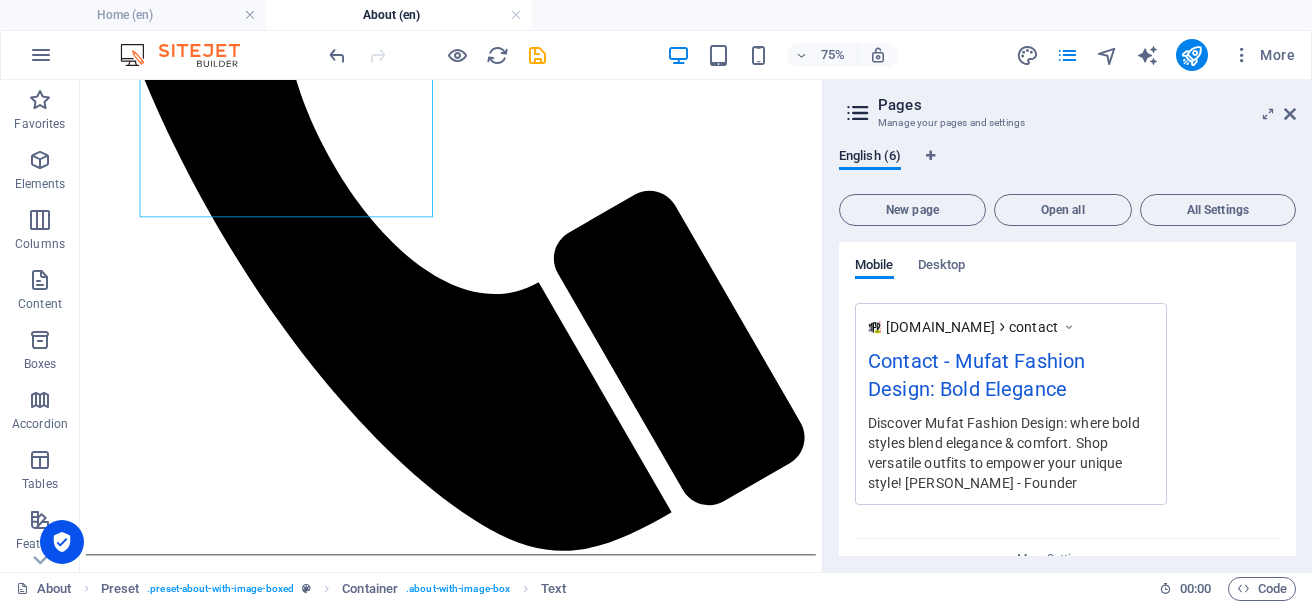 scroll, scrollTop: 4259, scrollLeft: 0, axis: vertical 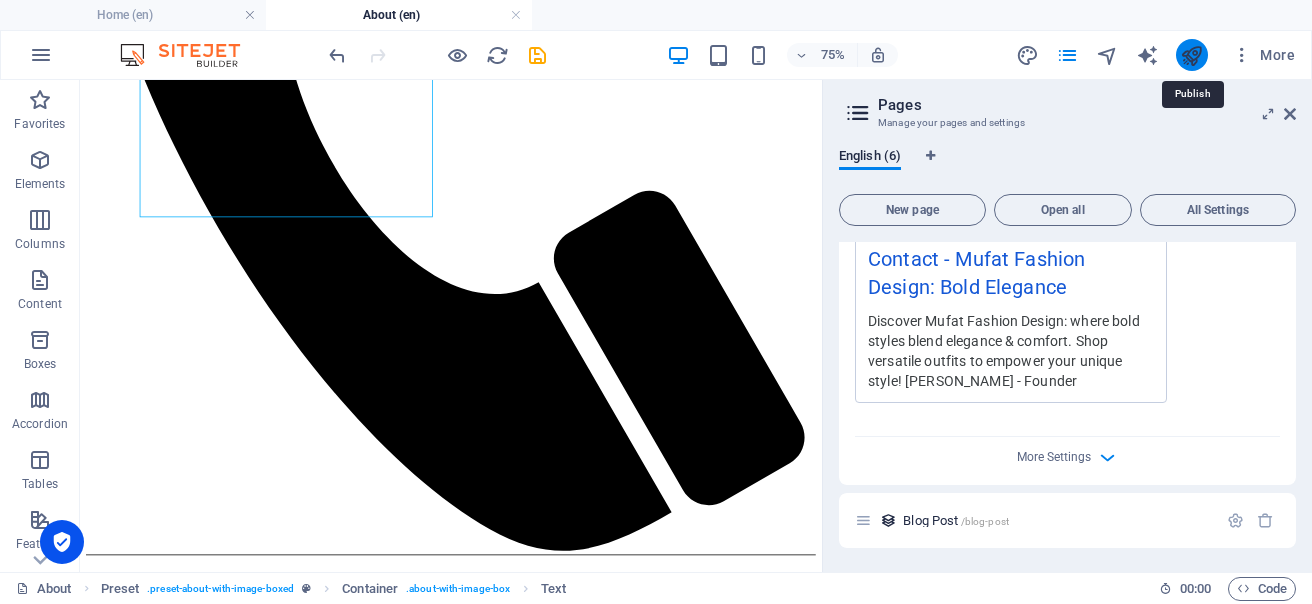 click at bounding box center (1191, 55) 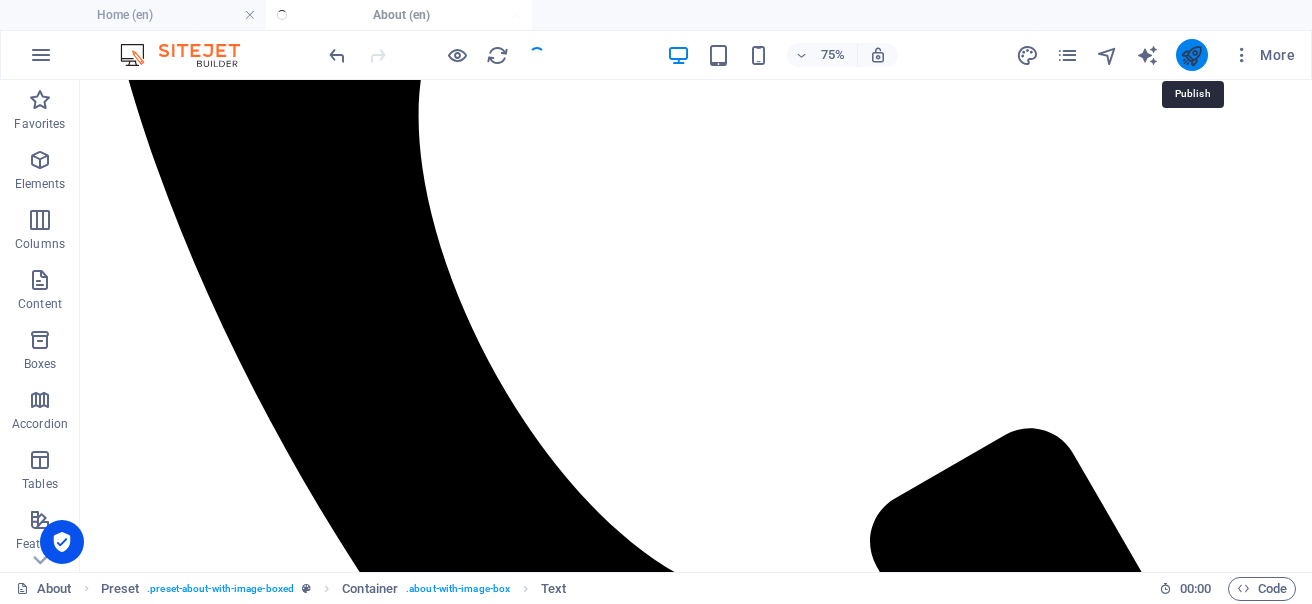 scroll, scrollTop: 973, scrollLeft: 0, axis: vertical 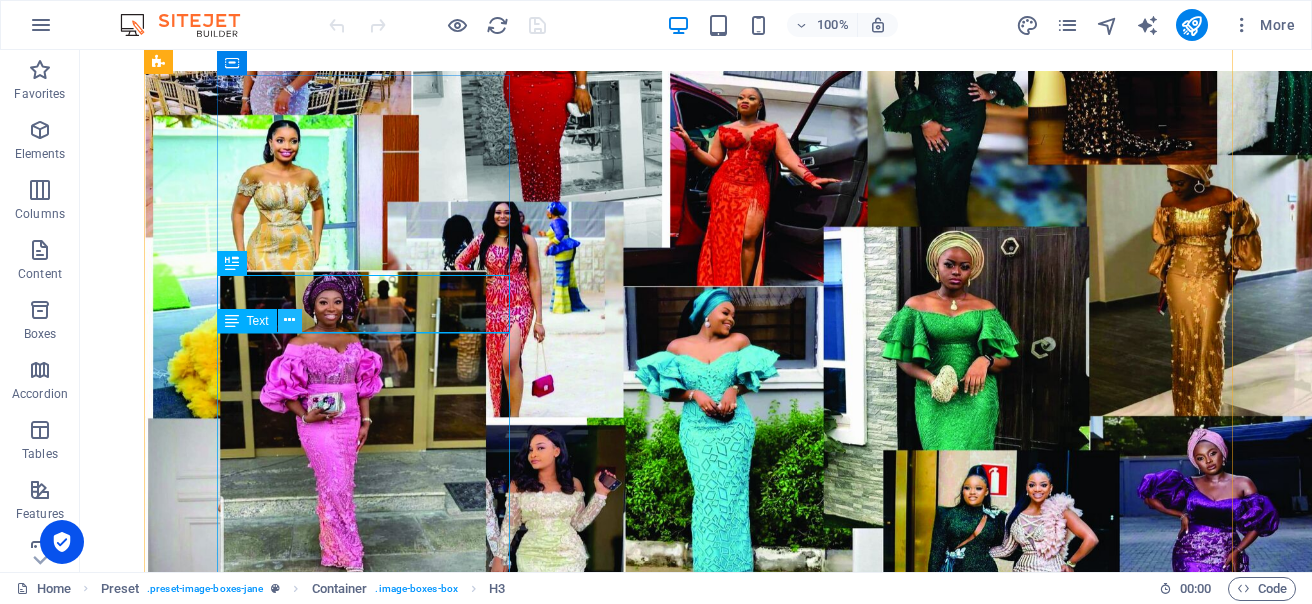 click at bounding box center [289, 320] 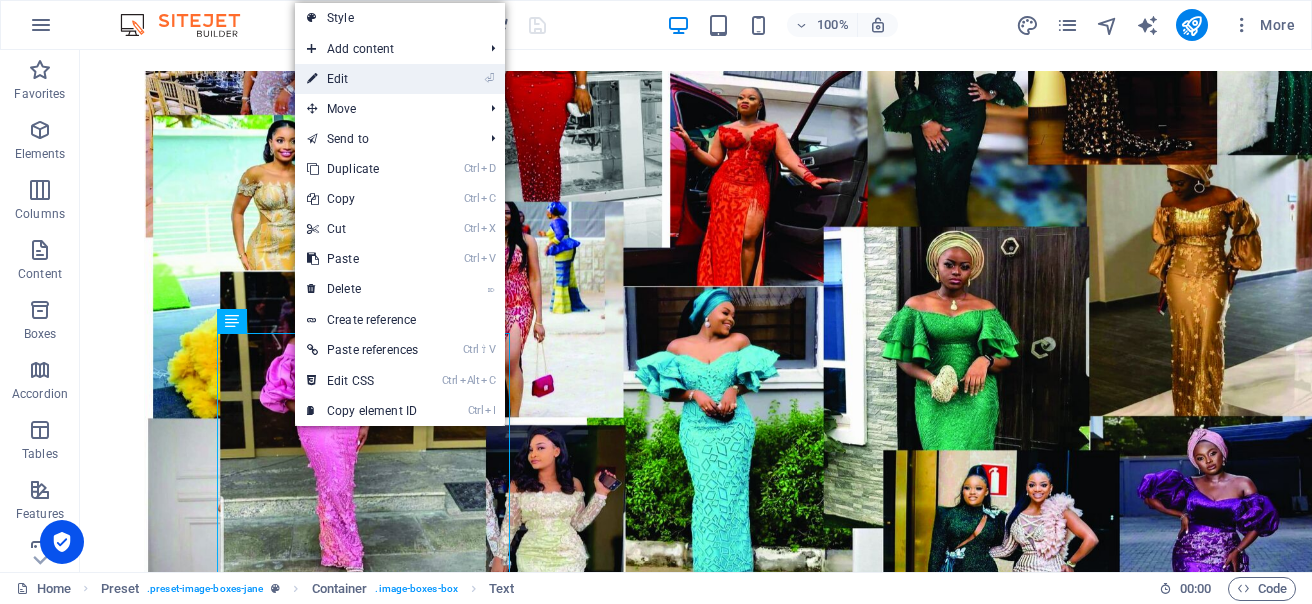 click on "⏎  Edit" at bounding box center (400, 79) 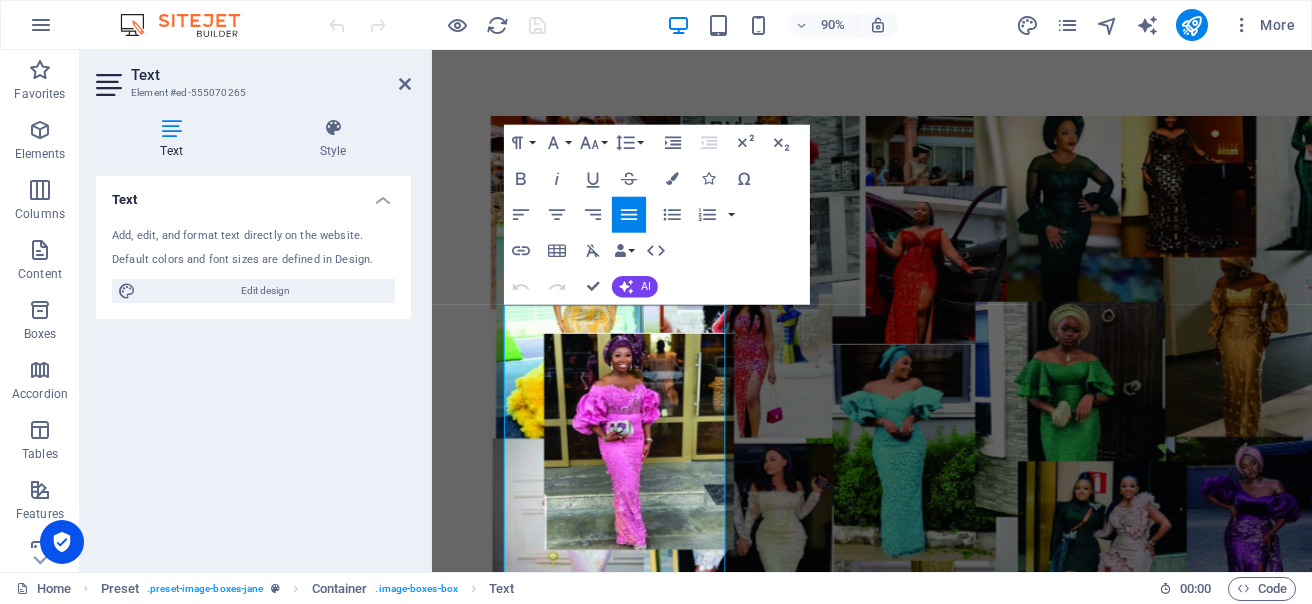 scroll, scrollTop: 811, scrollLeft: 0, axis: vertical 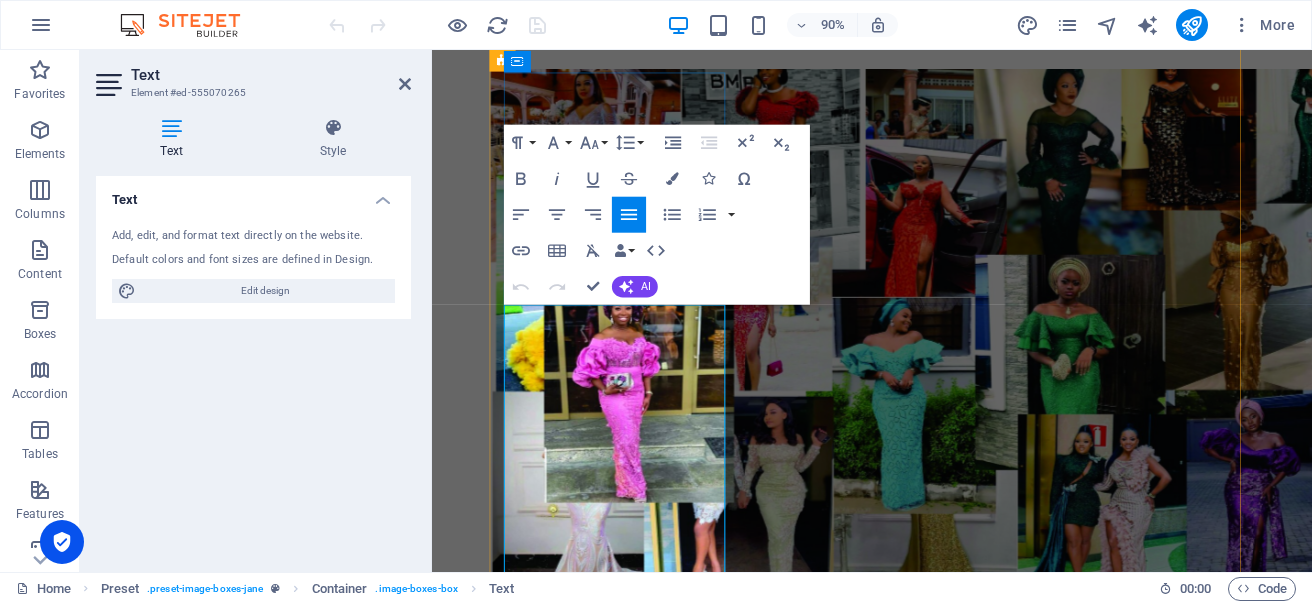 click on "Mufat Fashion Design is a dynamic and innovative fashion brand known for its bold, contemporary styles that merge classic elegance with modern trends. Focused on creating high-quality, stylish pieces, Mufat offers a diverse range of clothing, from casual wear to elegant evening attire. The brand emphasizes attention to detail, craftsmanship, and versatility, making it a favorite among those who seek both sophistication and comfort in their wardrobe. Mufat Fashion Design is committed to empowering individuals to express their unique personalities through timeless, yet cutting-edge fashion." at bounding box center (921, 1844) 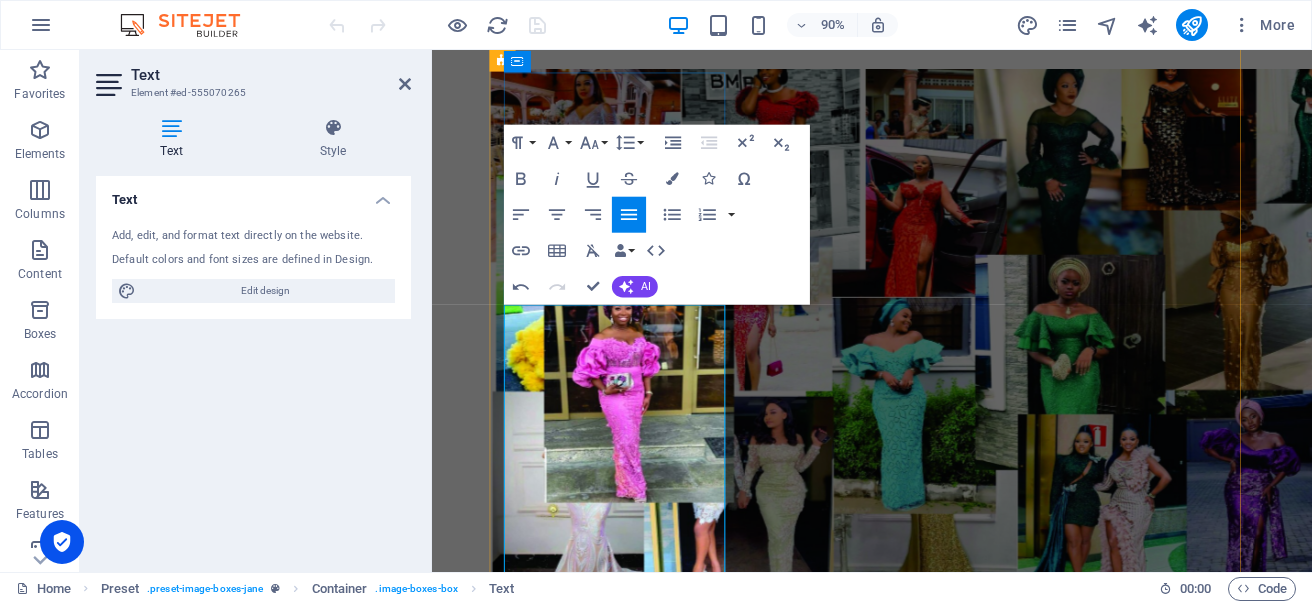 drag, startPoint x: 608, startPoint y: 375, endPoint x: 593, endPoint y: 398, distance: 27.45906 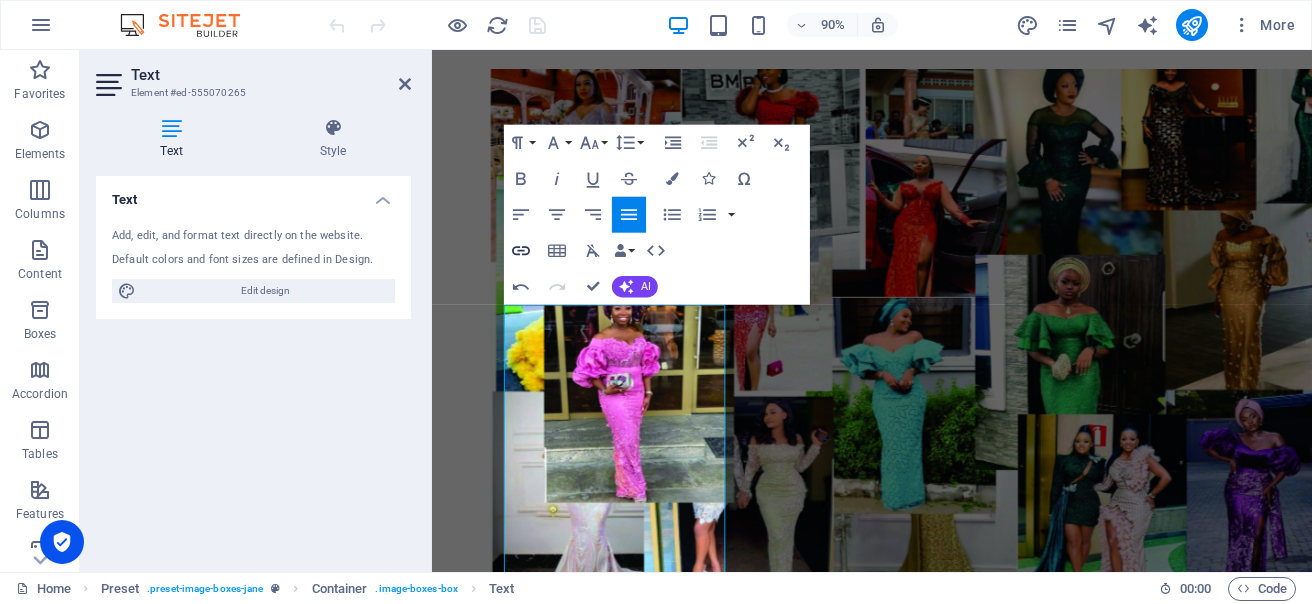 click 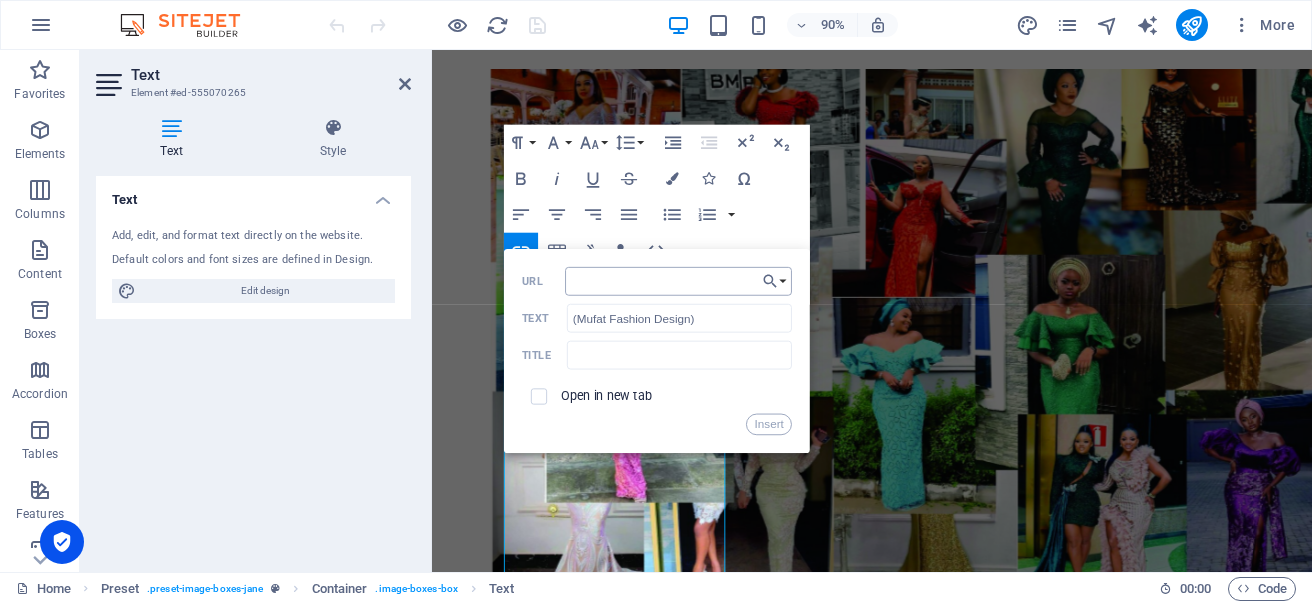 click on "URL" at bounding box center [679, 281] 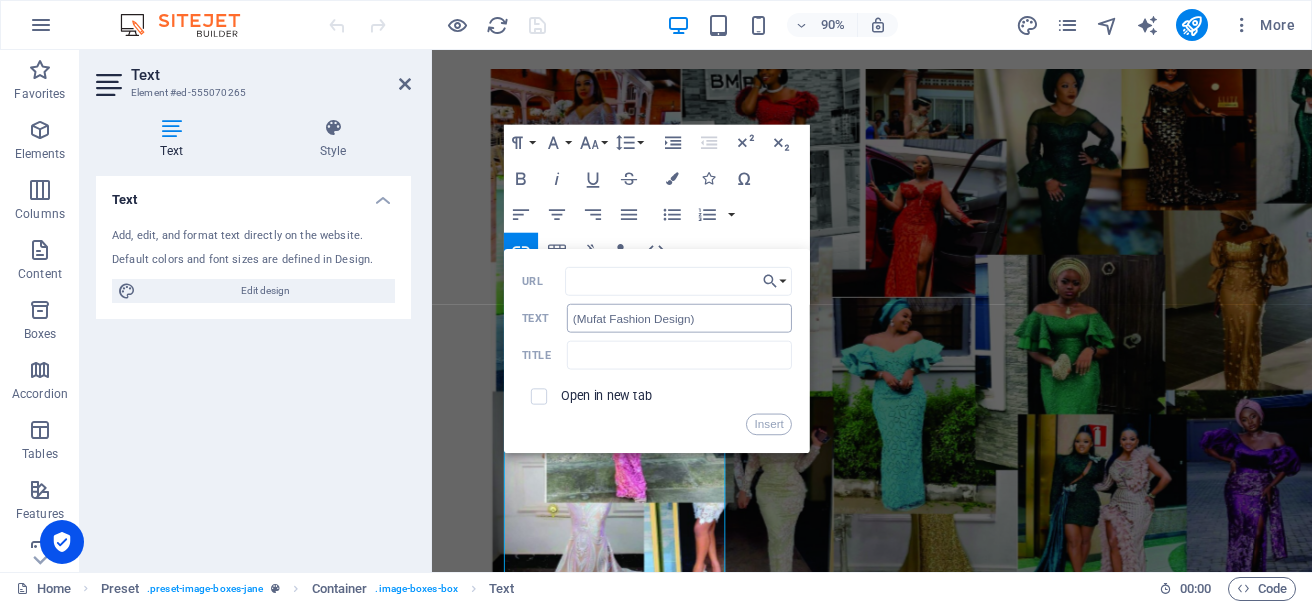 type on "[URL][DOMAIN_NAME]" 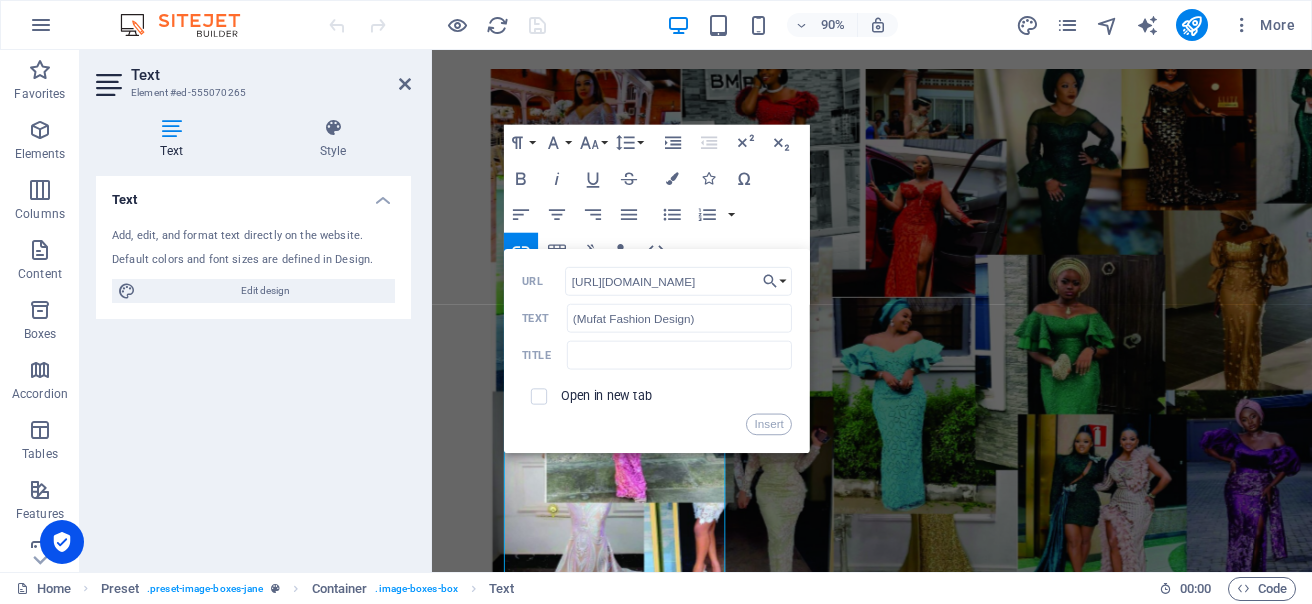 click on "Open in new tab" at bounding box center [607, 396] 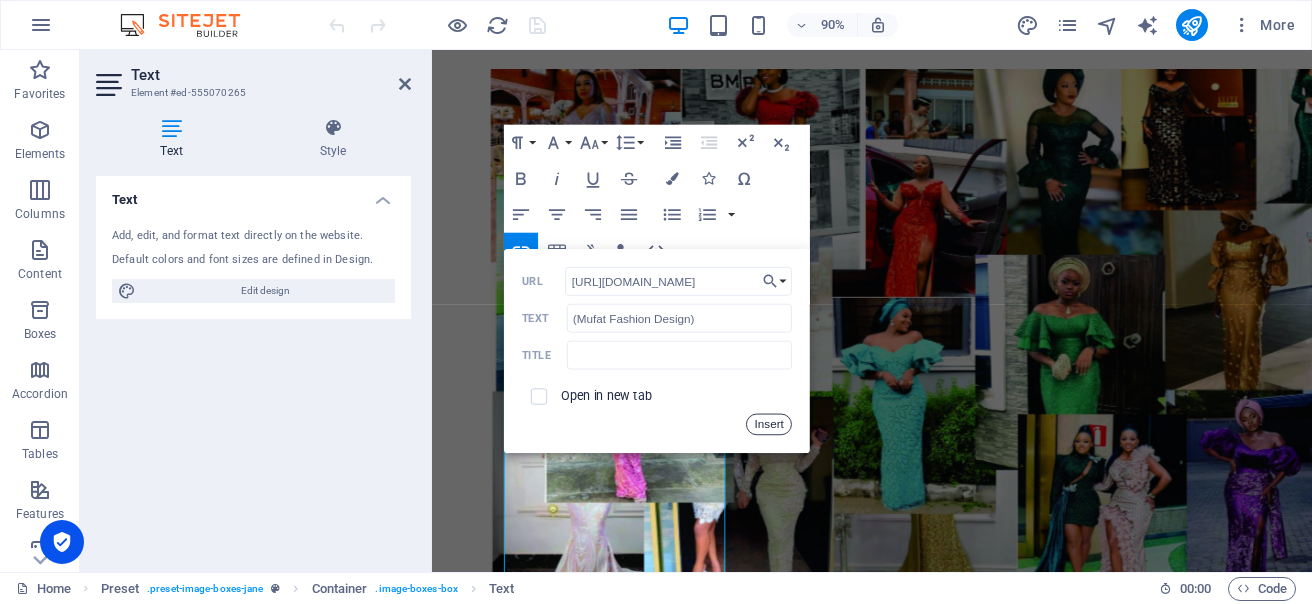 click on "Insert" at bounding box center [769, 425] 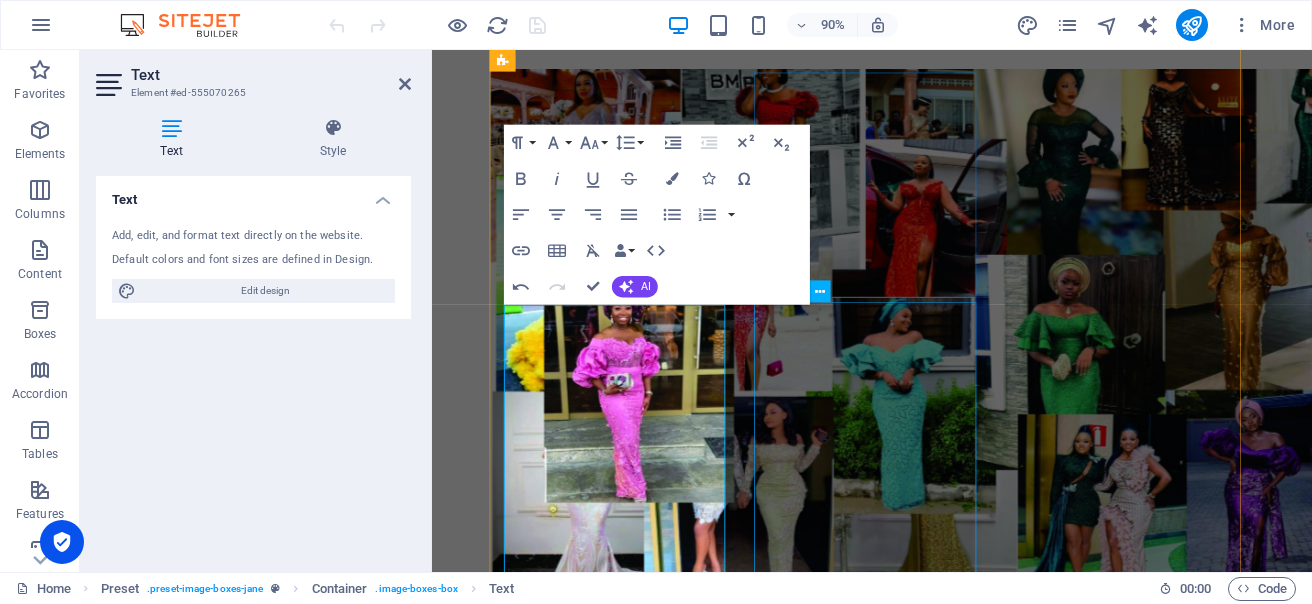 click on "Mufat Fashion Design specializes in creating stunning, versatile outfits for women that blend contemporary trends with timeless elegance. Each piece is carefully crafted to highlight femininity, offering a perfect balance of style, comfort, and sophistication. Whether it's chic everyday wear or an elegant statement piece, [PERSON_NAME]’s designs empower women to feel confident and beautiful in every moment. Online Booking at Mufat Fashion Design .  Click here Thank you for your continuous patronages" at bounding box center (921, 2480) 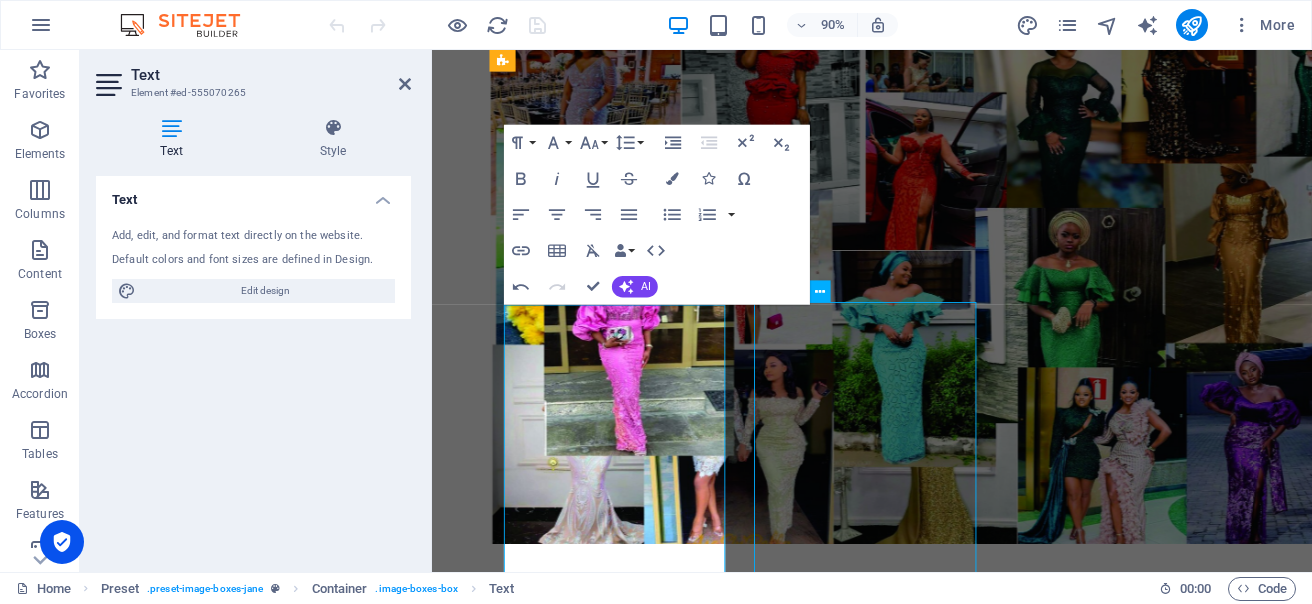 scroll, scrollTop: 759, scrollLeft: 0, axis: vertical 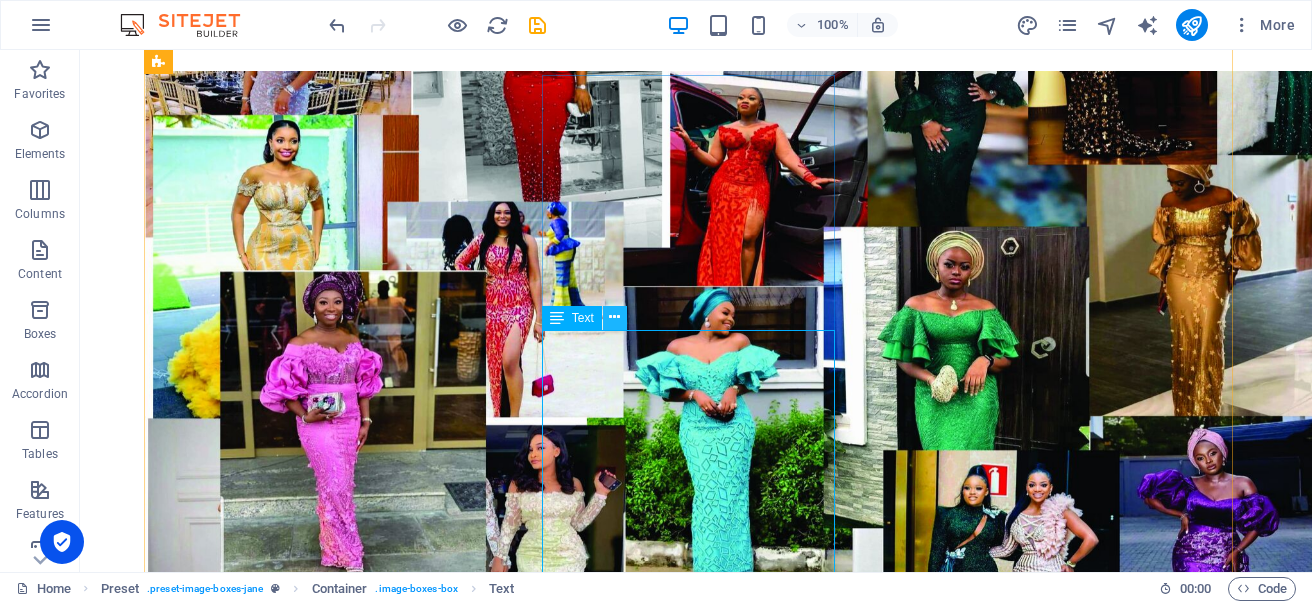 click at bounding box center [614, 317] 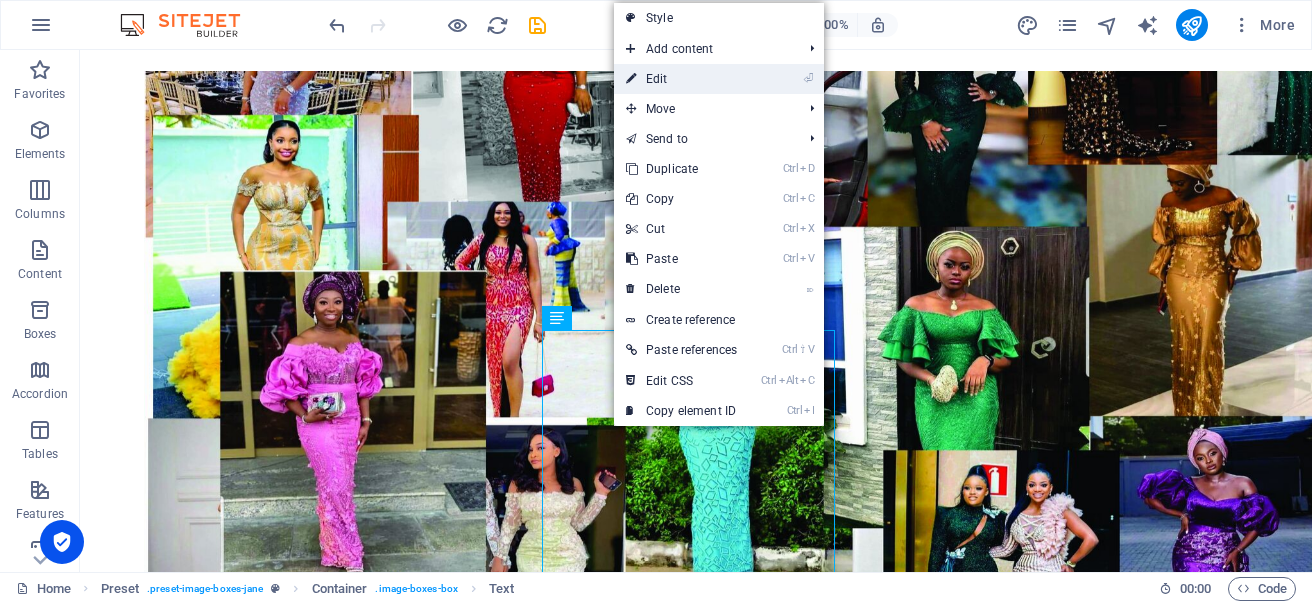 click on "⏎  Edit" at bounding box center (681, 79) 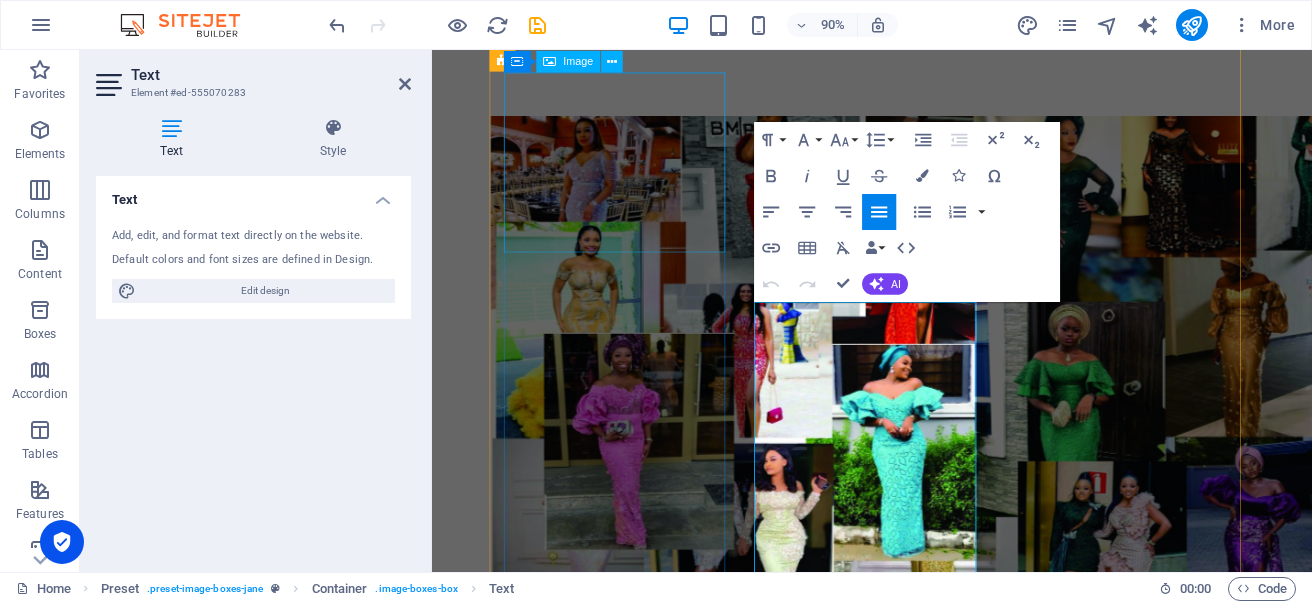 scroll, scrollTop: 811, scrollLeft: 0, axis: vertical 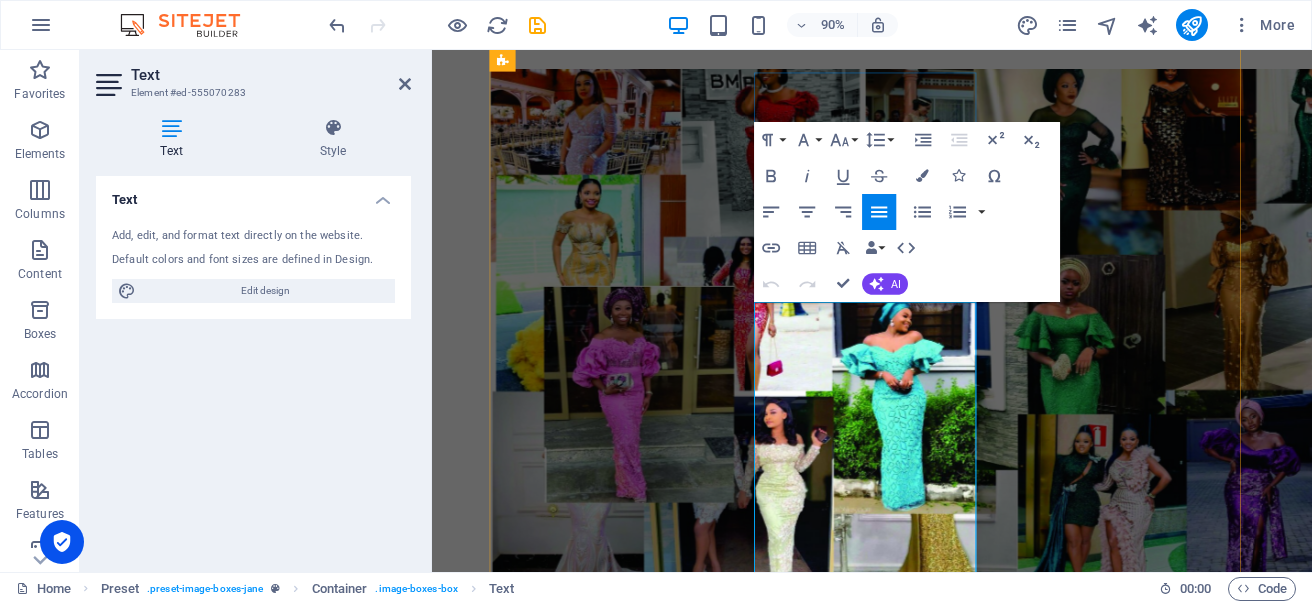drag, startPoint x: 1019, startPoint y: 345, endPoint x: 807, endPoint y: 355, distance: 212.23572 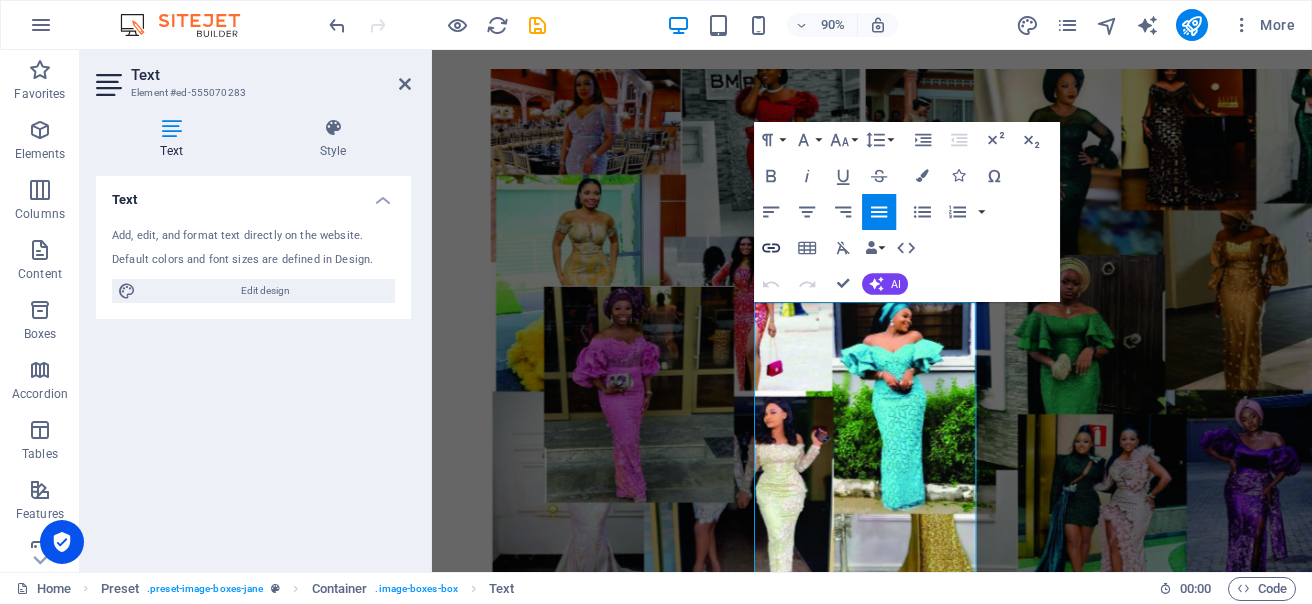 click 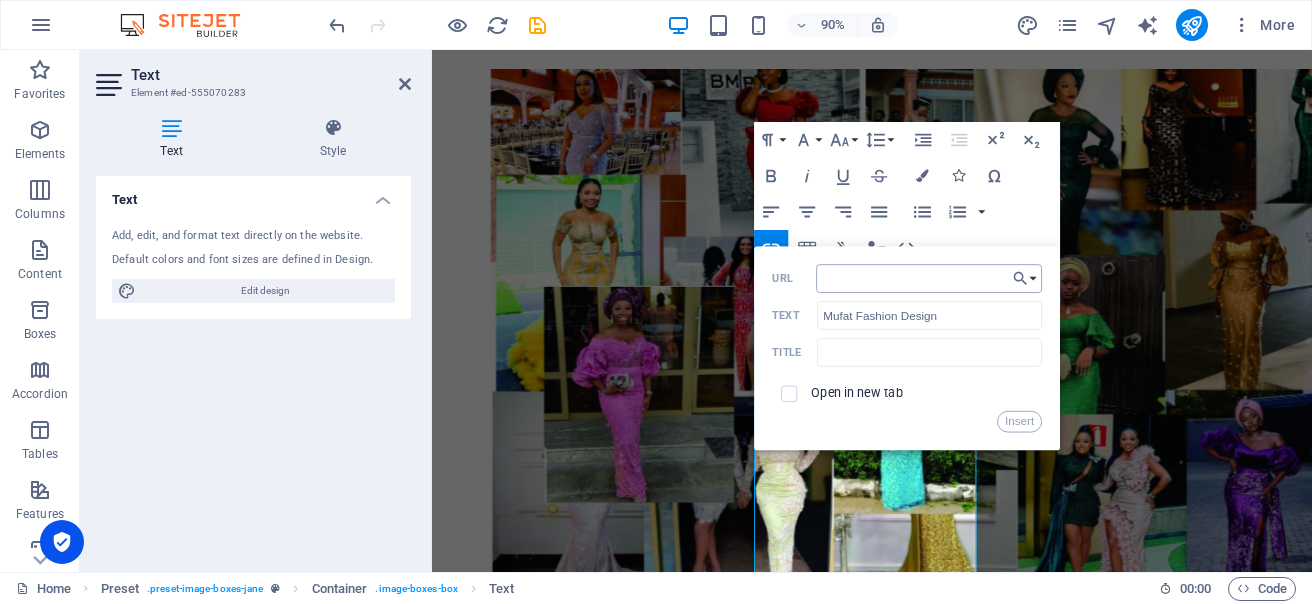 click on "URL" at bounding box center (929, 278) 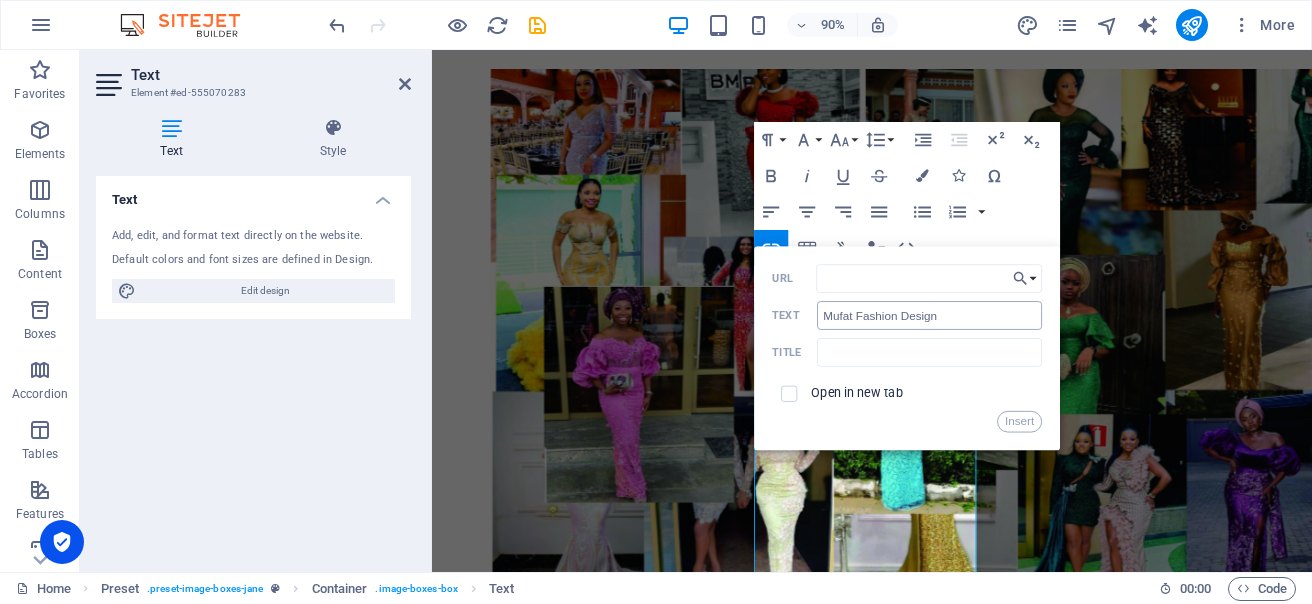 type on "[URL][DOMAIN_NAME]" 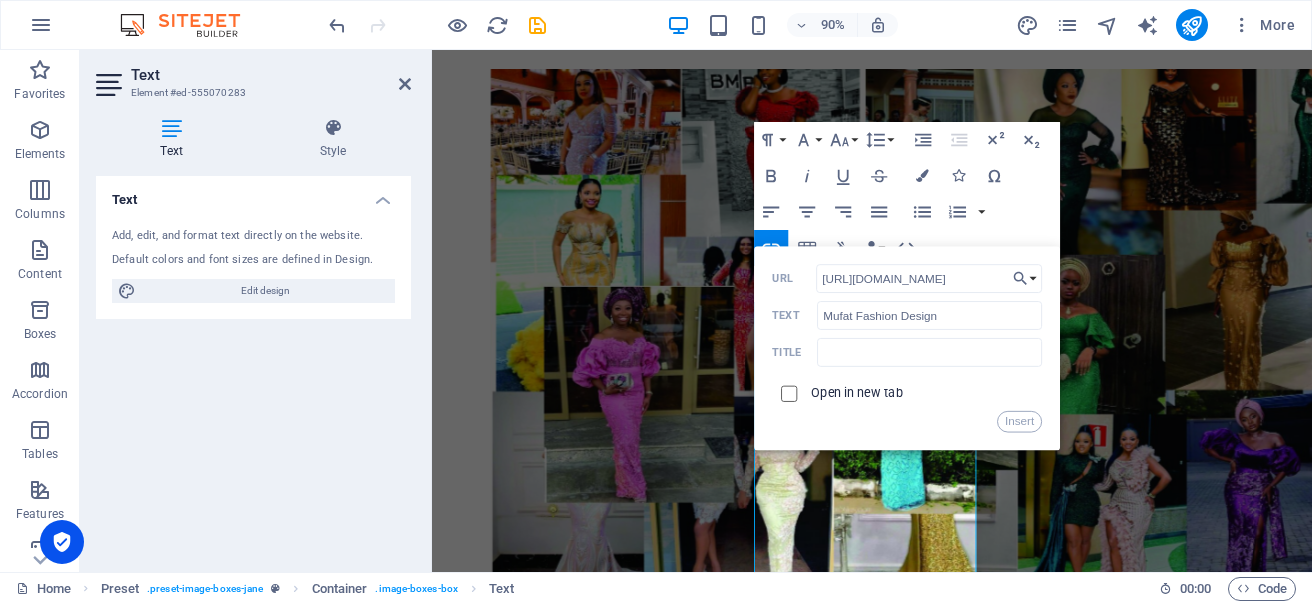 click at bounding box center (787, 391) 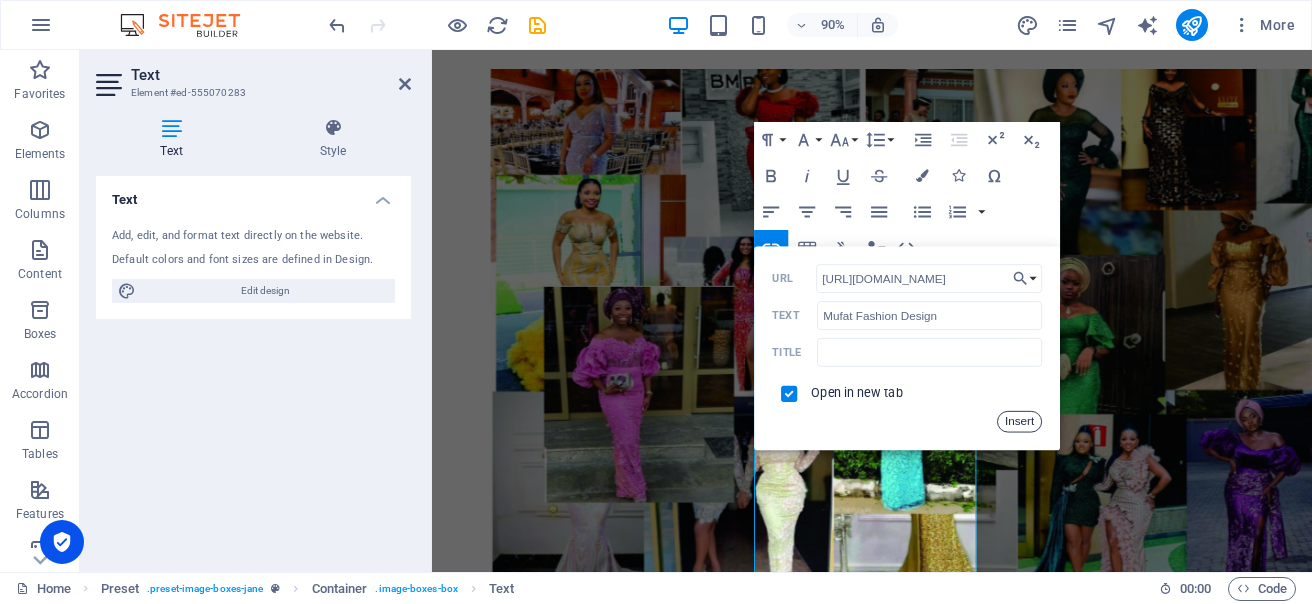 click on "Insert" at bounding box center (1019, 422) 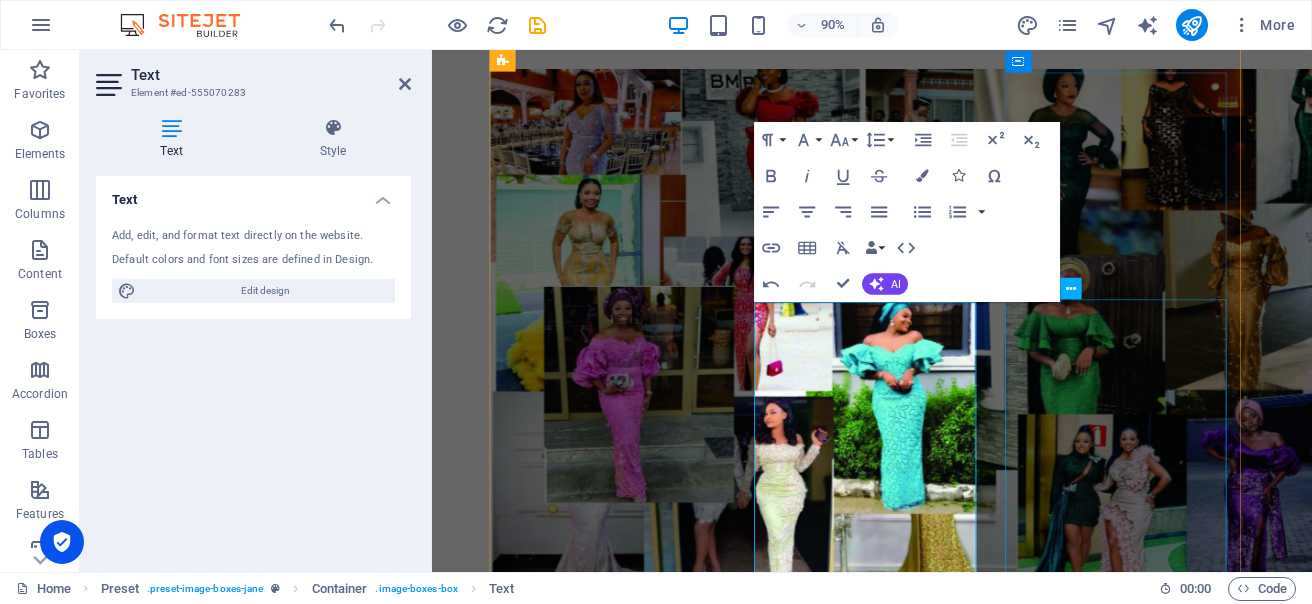 click on "Welcome to the Mufat Fashion Design blog, where we celebrate the art of creating beautiful, versatile outfits for women. Our designs are all about blending modern trends with timeless elegance, offering pieces that make every woman feel confident and stylish. Whether you’re looking for chic everyday wear or a statement piece for a special occasion, Mufat Fashion Design has something to elevate your wardrobe. Stay tuned for the latest trends, styling tips, and behind-the-scenes insights into our creative process! Our blogging page is under maintenance." at bounding box center [921, 3098] 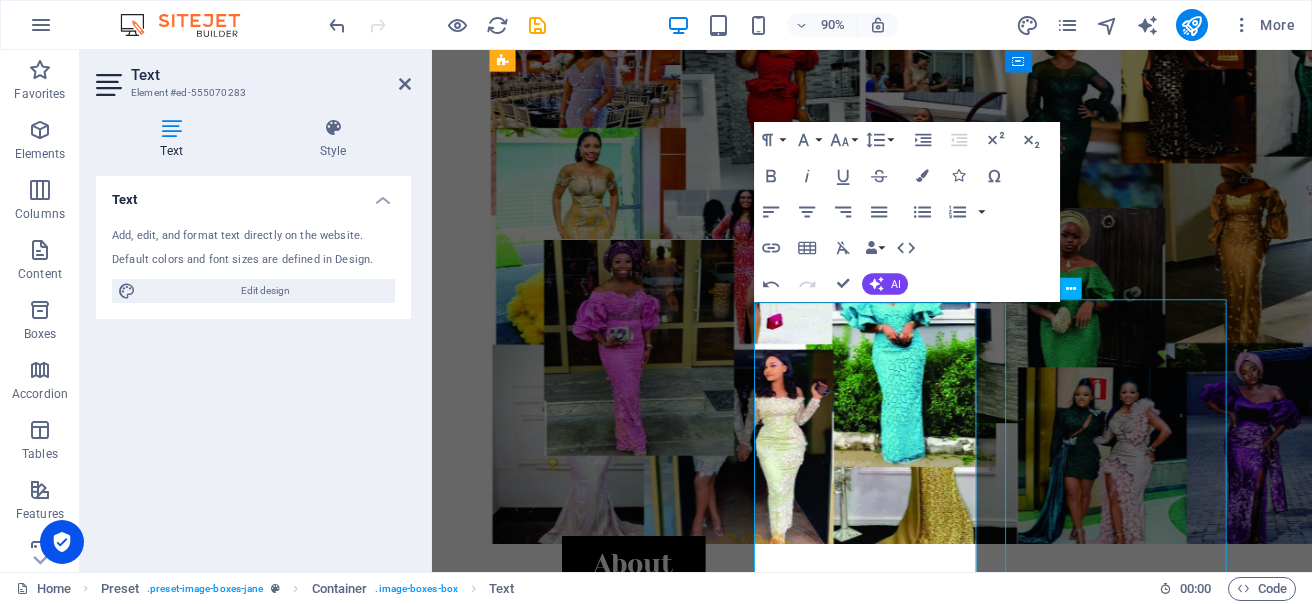 scroll, scrollTop: 759, scrollLeft: 0, axis: vertical 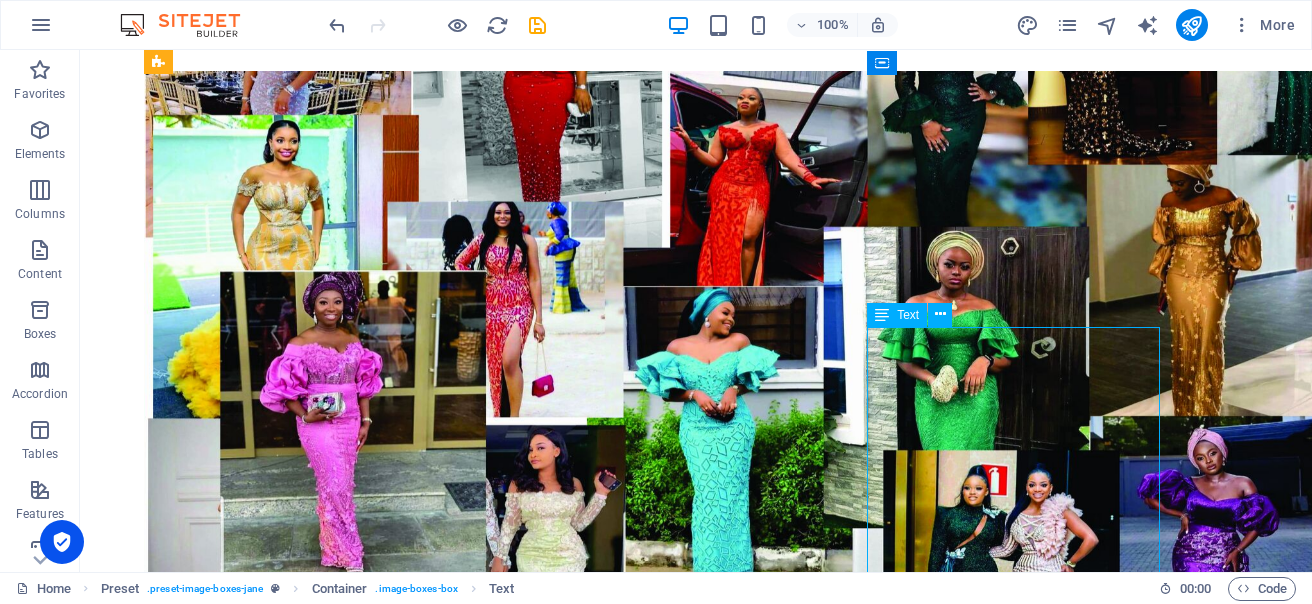 click on "Welcome to the Mufat Fashion Design blog, where we celebrate the art of creating beautiful, versatile outfits for women. Our designs are all about blending modern trends with timeless elegance, offering pieces that make every woman feel confident and stylish. Whether you’re looking for chic everyday wear or a statement piece for a special occasion, Mufat Fashion Design has something to elevate your wardrobe. Stay tuned for the latest trends, styling tips, and behind-the-scenes insights into our creative process! Our blogging page is under maintenance." at bounding box center [632, 2983] 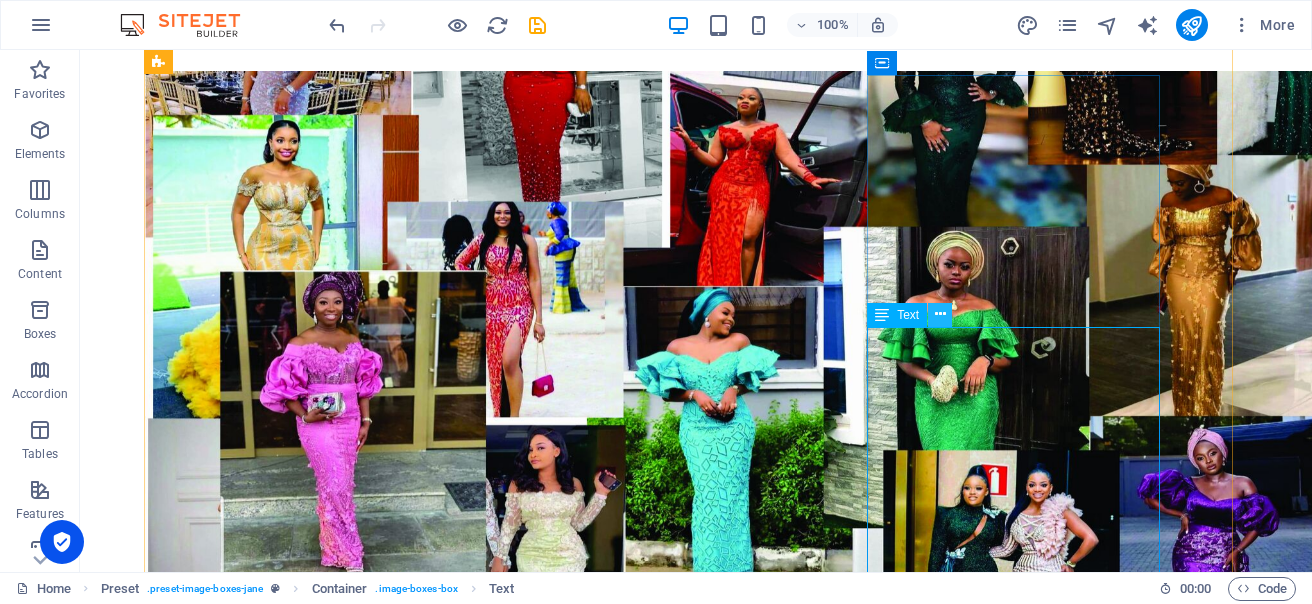 click at bounding box center (940, 314) 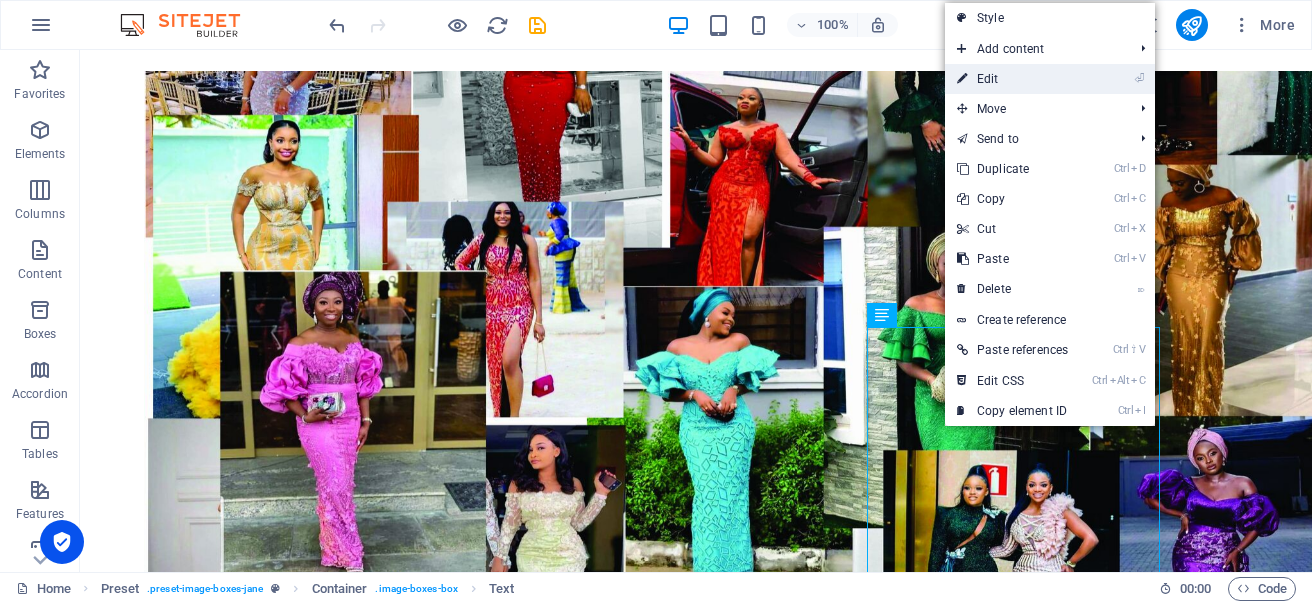 click on "⏎  Edit" at bounding box center (1012, 79) 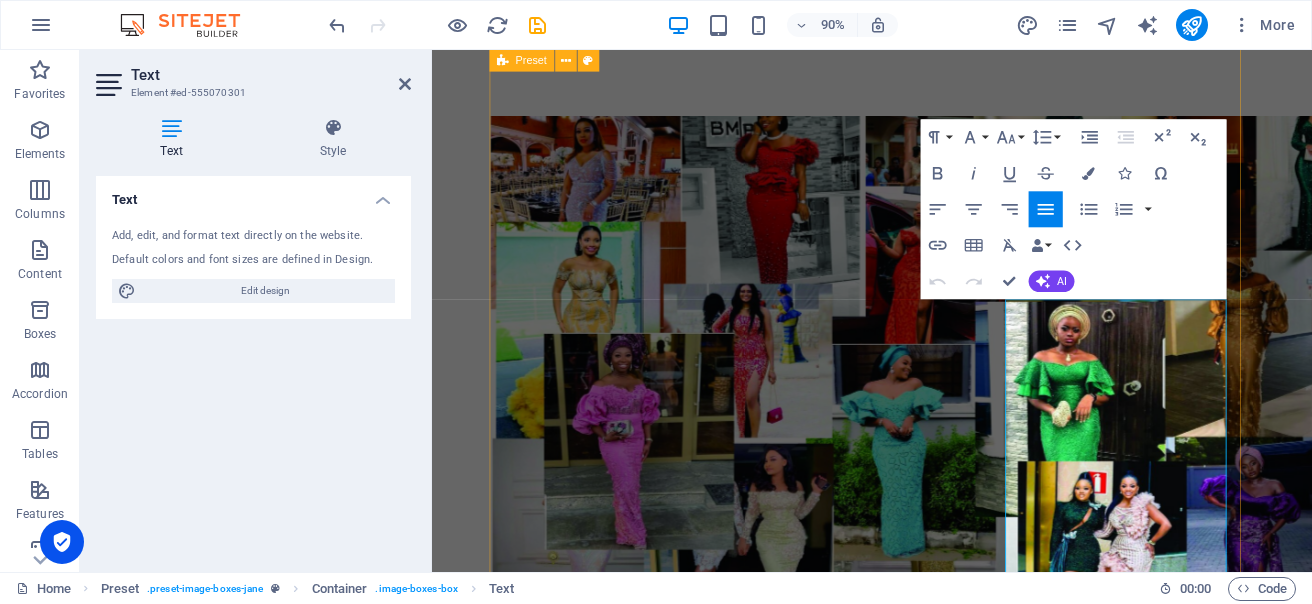 scroll, scrollTop: 811, scrollLeft: 0, axis: vertical 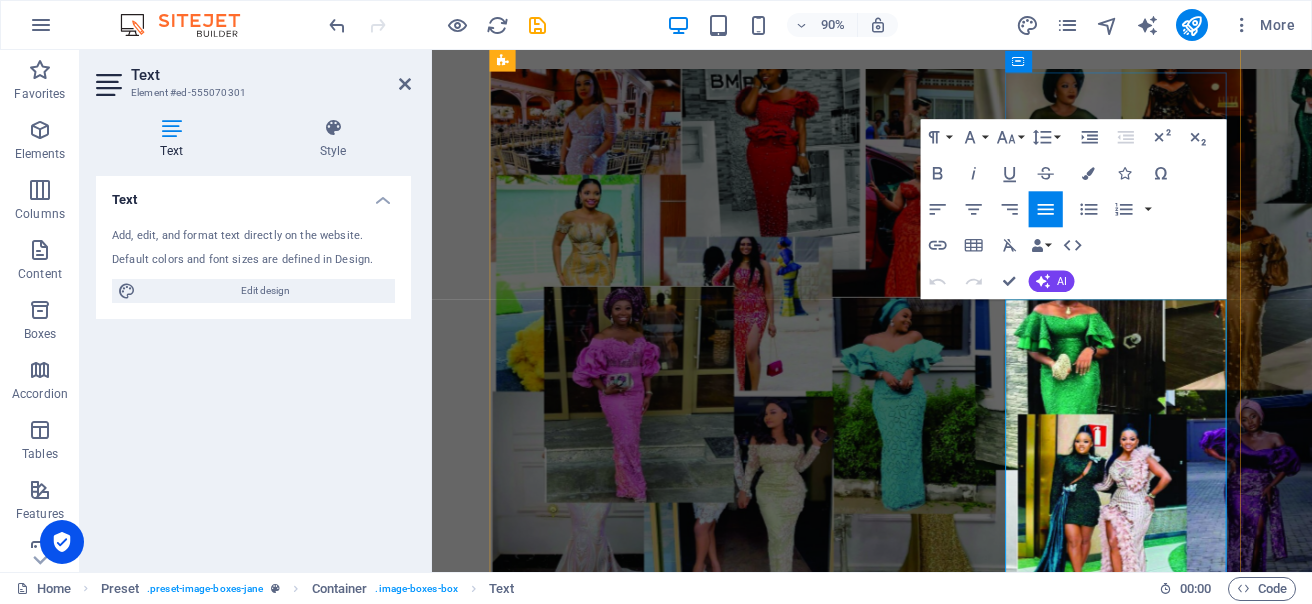 drag, startPoint x: 1248, startPoint y: 340, endPoint x: 1237, endPoint y: 364, distance: 26.400757 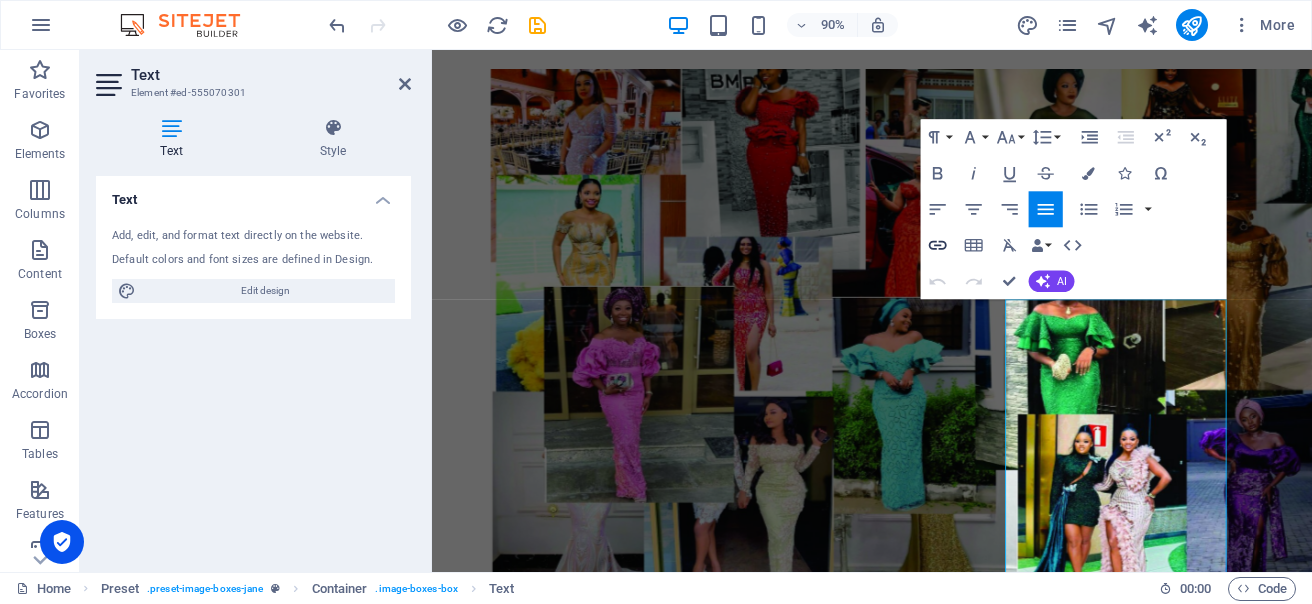 click 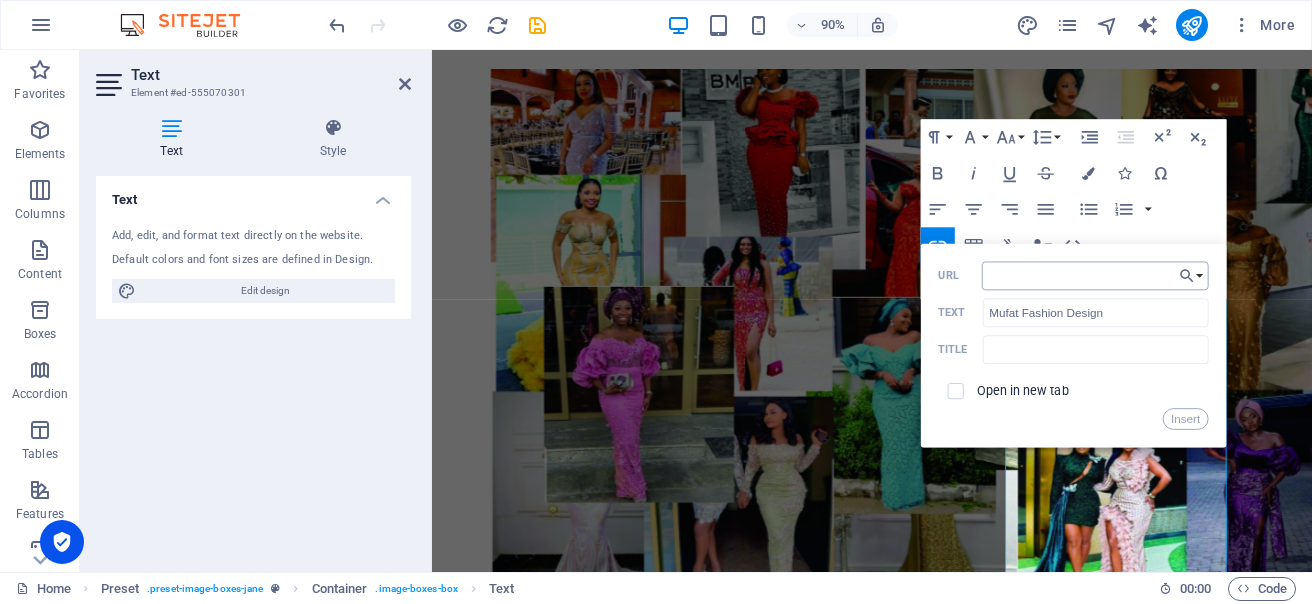 click on "URL" at bounding box center (1095, 276) 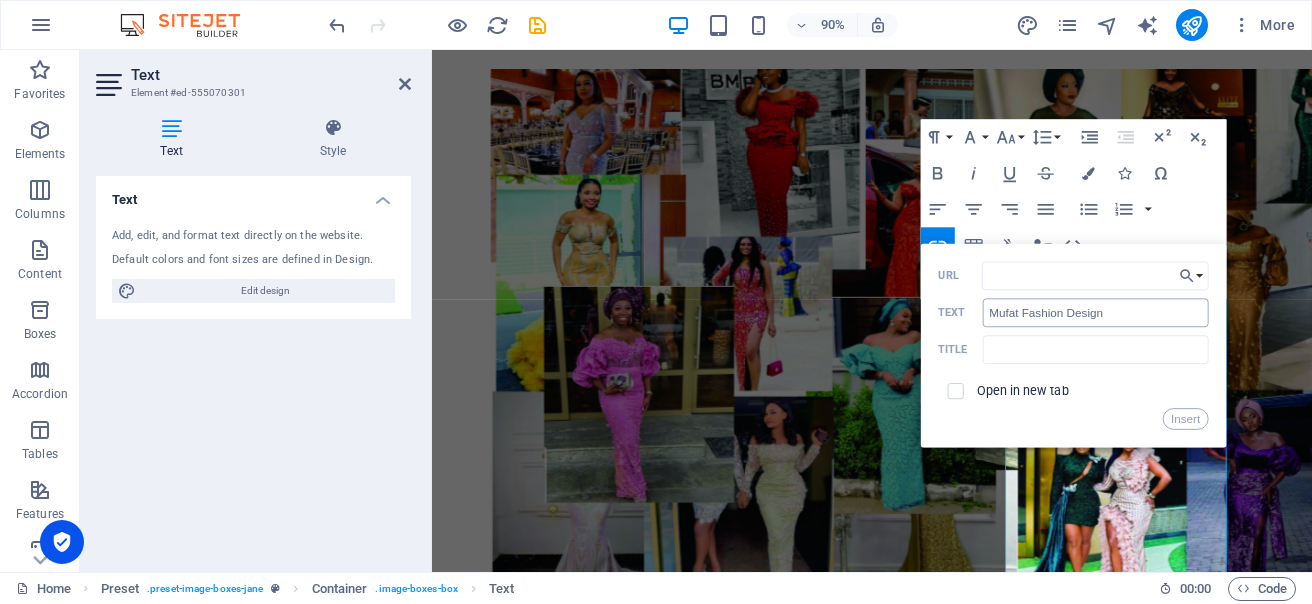 type on "[URL][DOMAIN_NAME]" 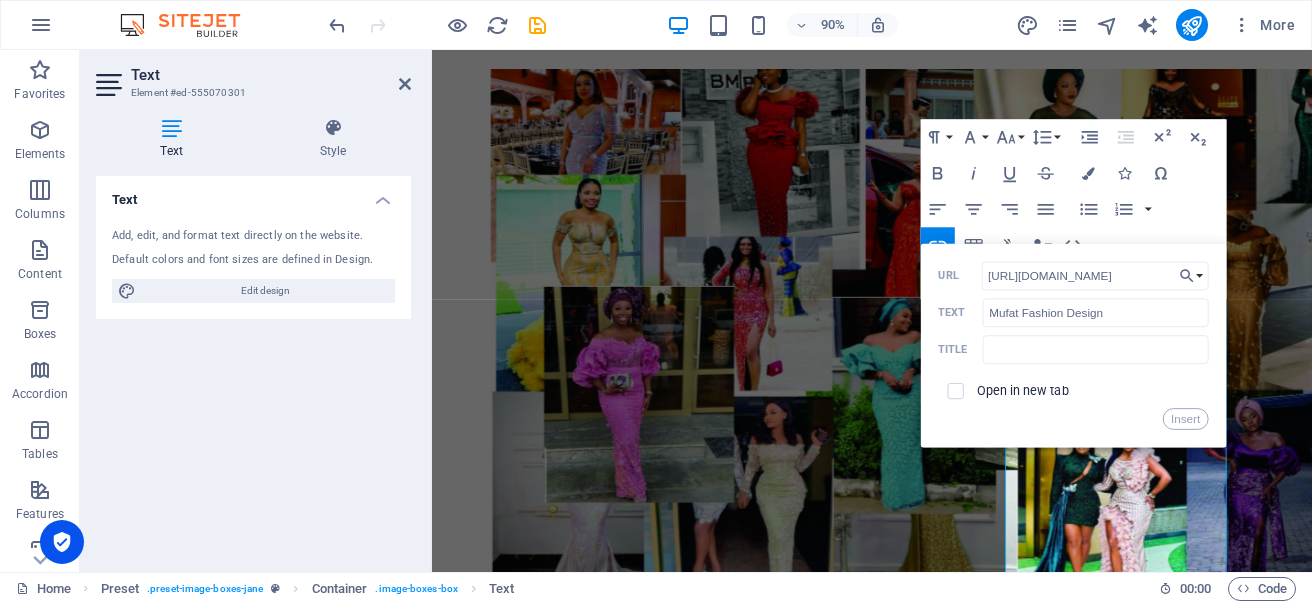 click on "Open in new tab" at bounding box center (1073, 391) 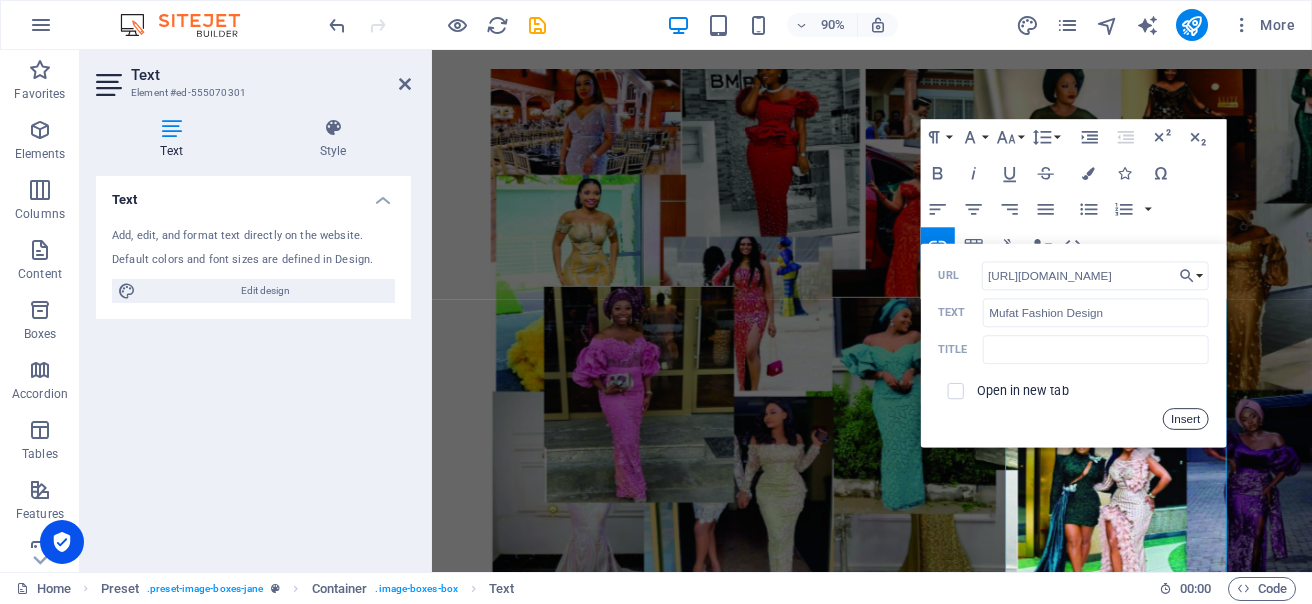 click on "Insert" at bounding box center [1185, 419] 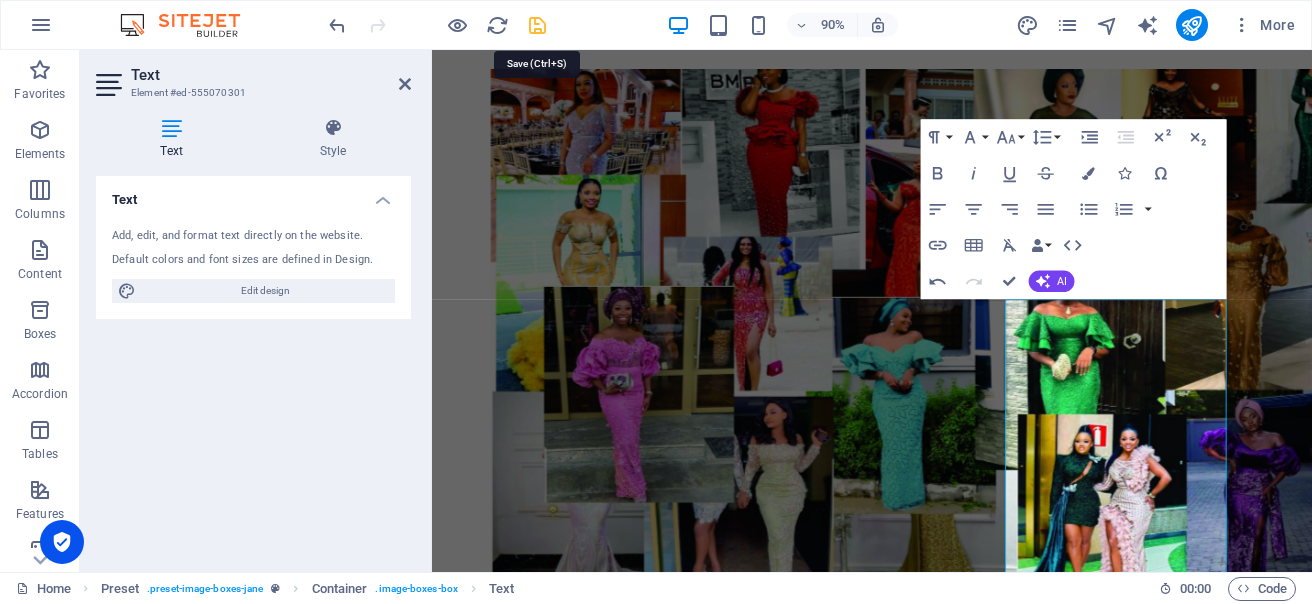 click at bounding box center (537, 25) 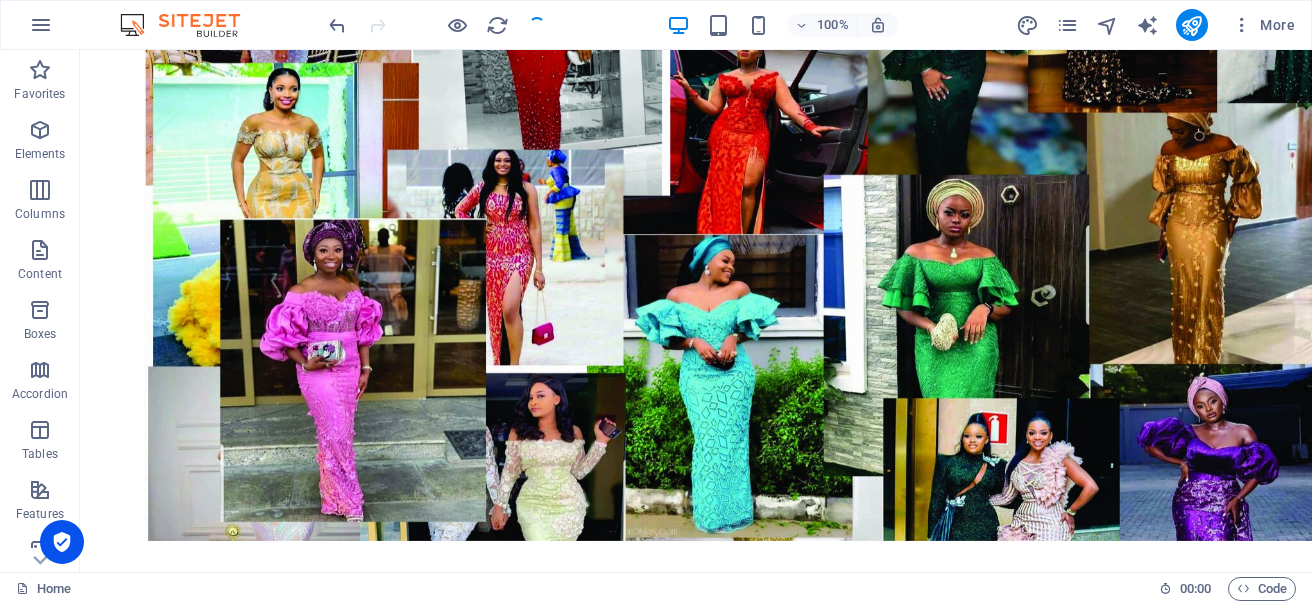 scroll, scrollTop: 759, scrollLeft: 0, axis: vertical 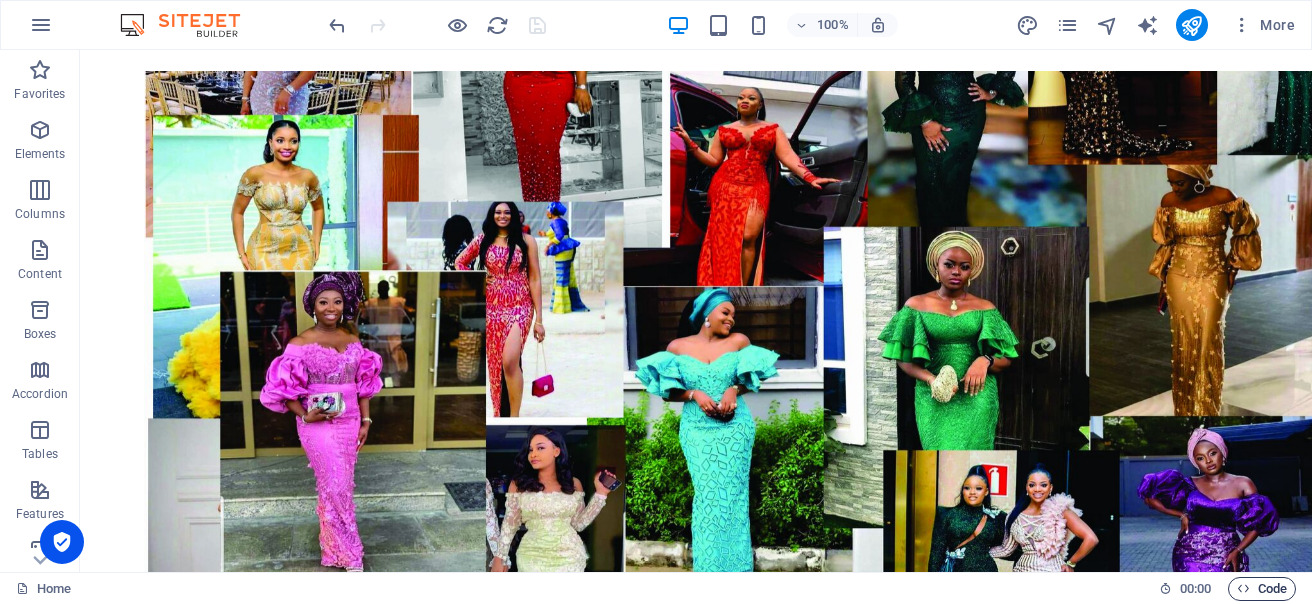 click on "Code" at bounding box center (1262, 589) 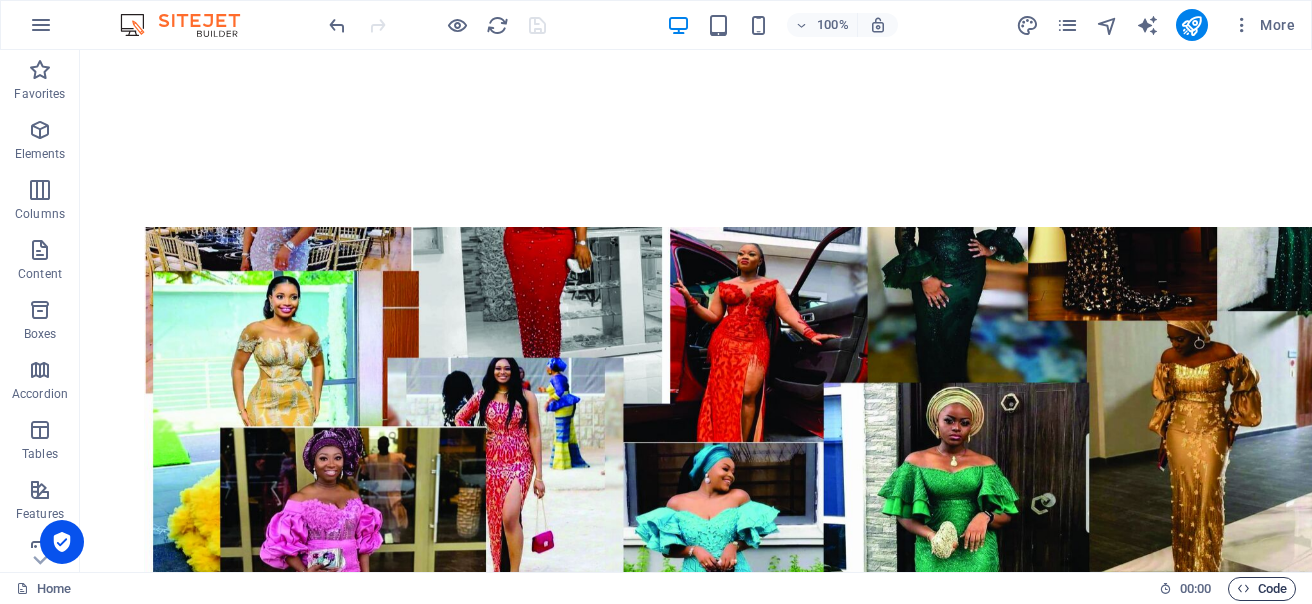 scroll, scrollTop: 915, scrollLeft: 0, axis: vertical 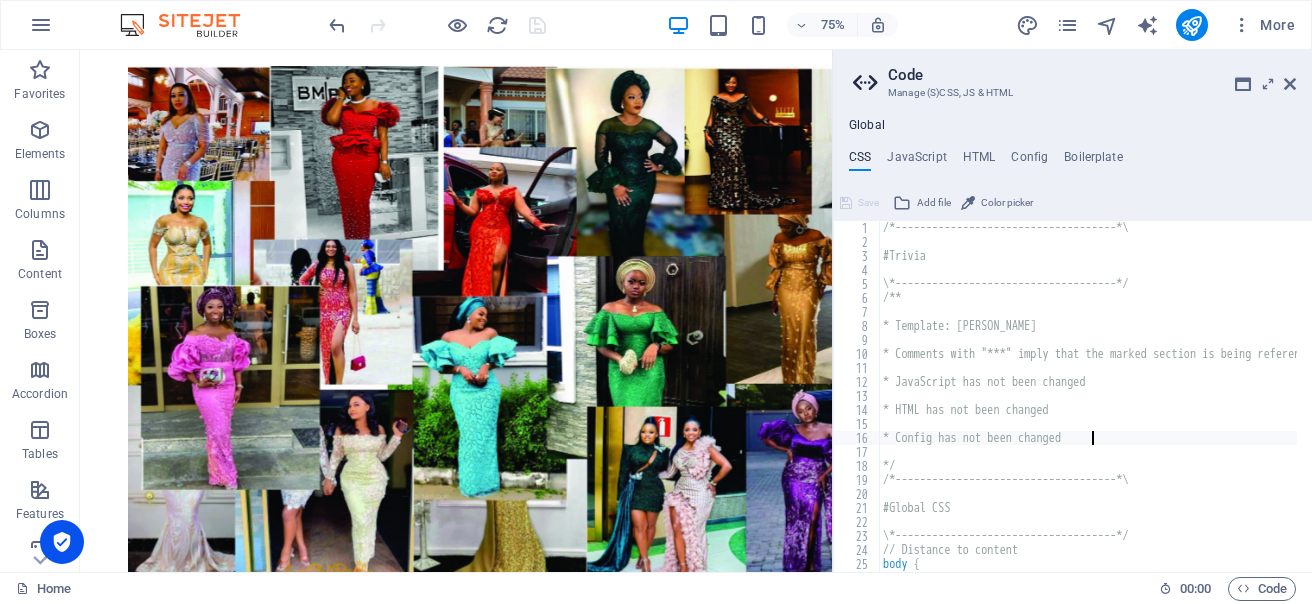 click on "/*------------------------------------*\     #Trivia \*------------------------------------*/ /**   * Template: [PERSON_NAME]   * Comments with "***" imply that the marked section is being referenced somewhere else   * JavaScript has not been changed   * HTML has not been changed   * Config has not been changed   */ /*------------------------------------*\     #Global CSS \*------------------------------------*/ // Distance to content body   {" at bounding box center (1179, 403) 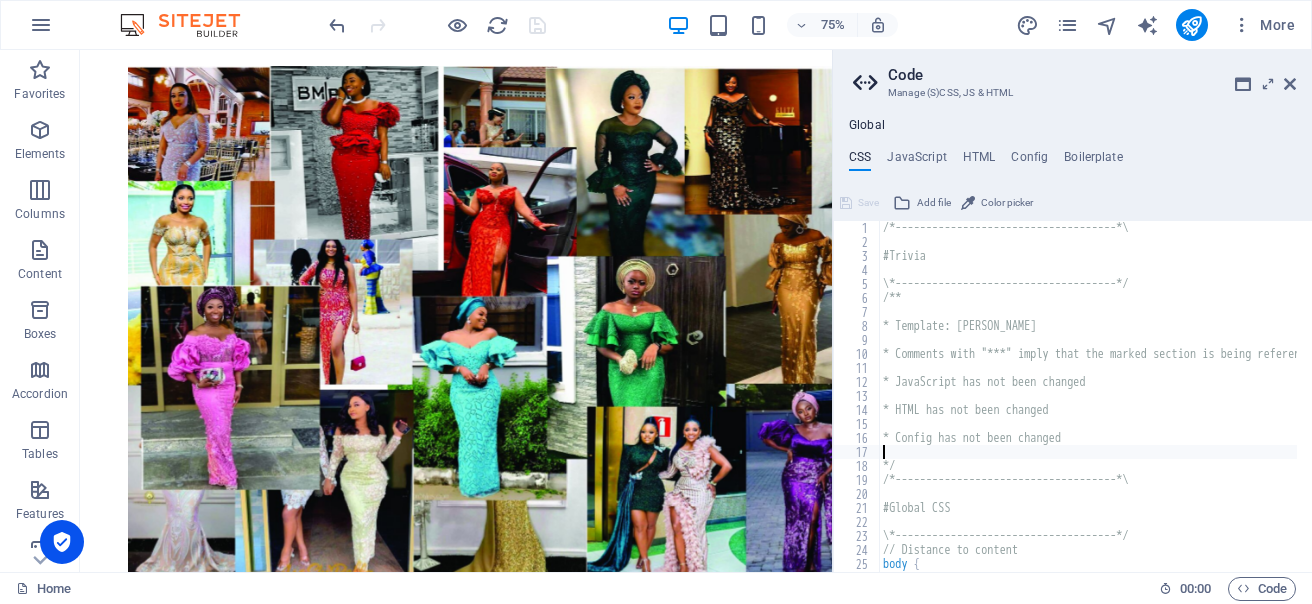 type on "/*------------------------------------*\" 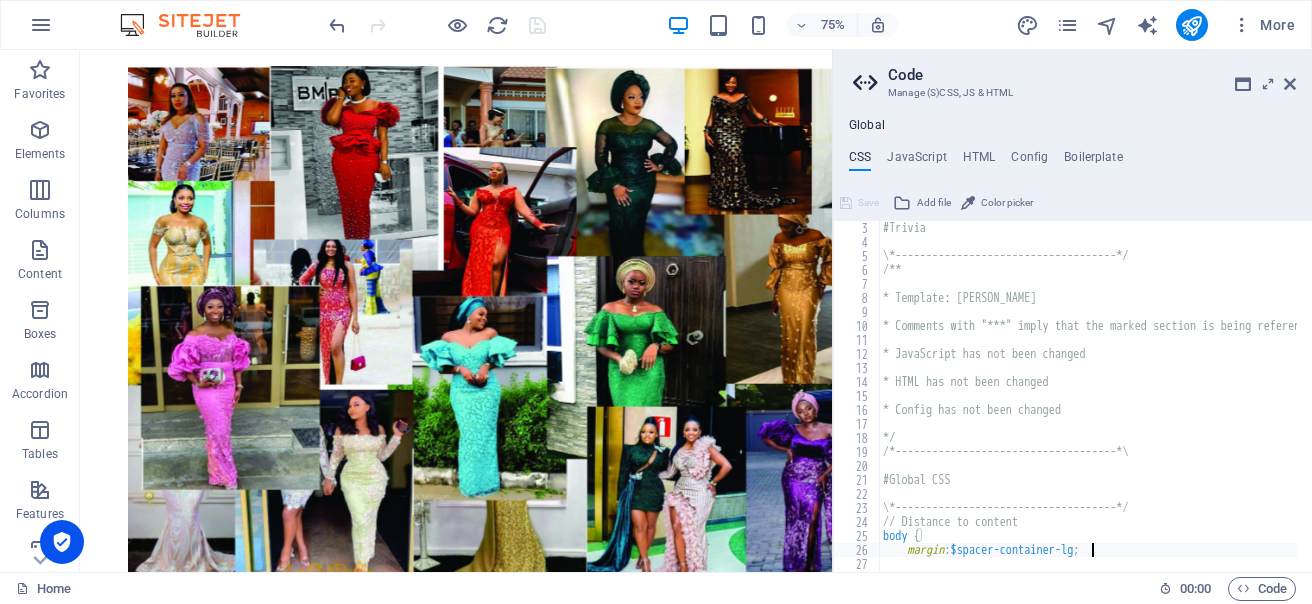 type on "margin: $spacer-container-lg;" 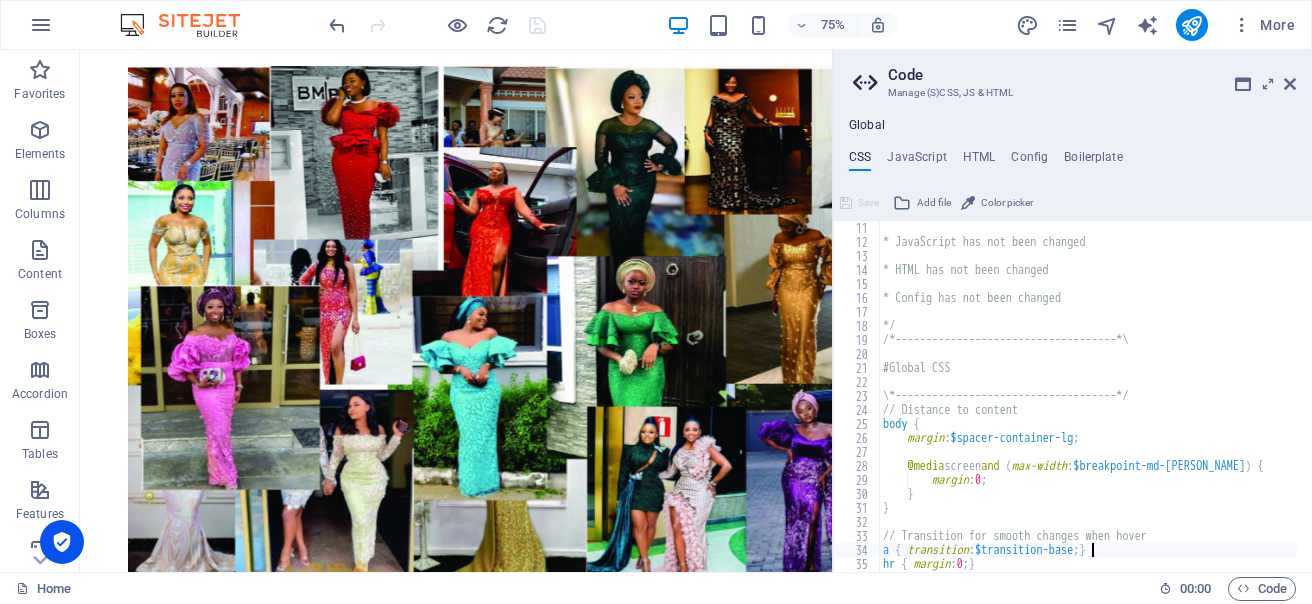 type on "hr { margin: 0; }" 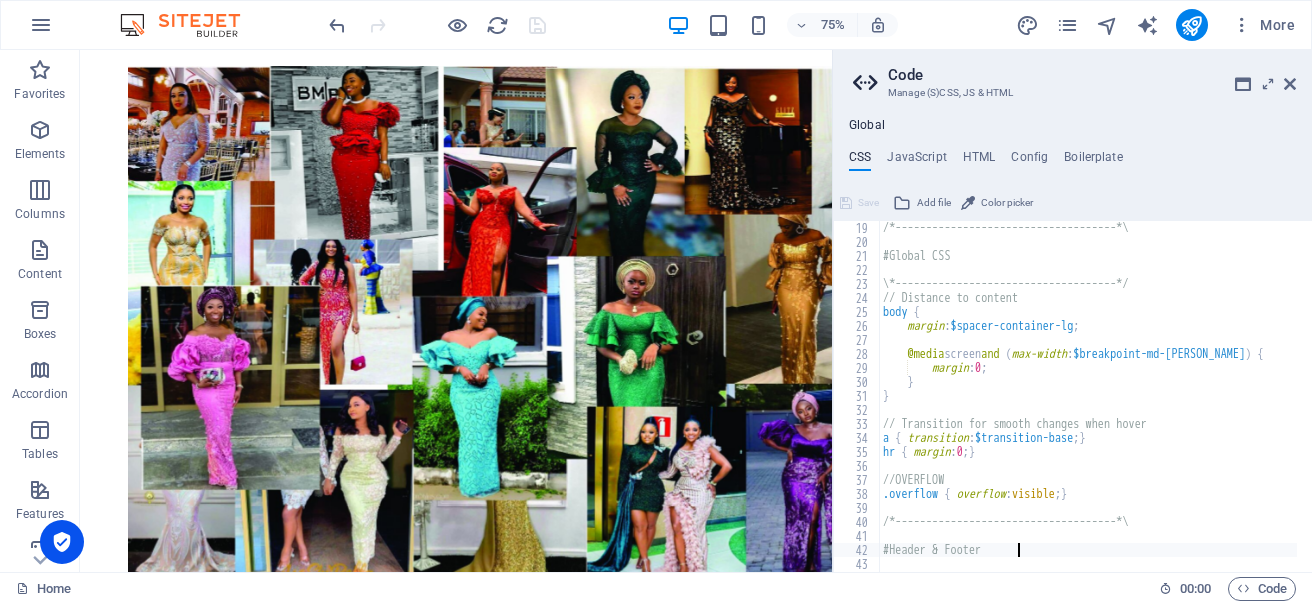 type on ".ed-element.preset-banner-v3-default {" 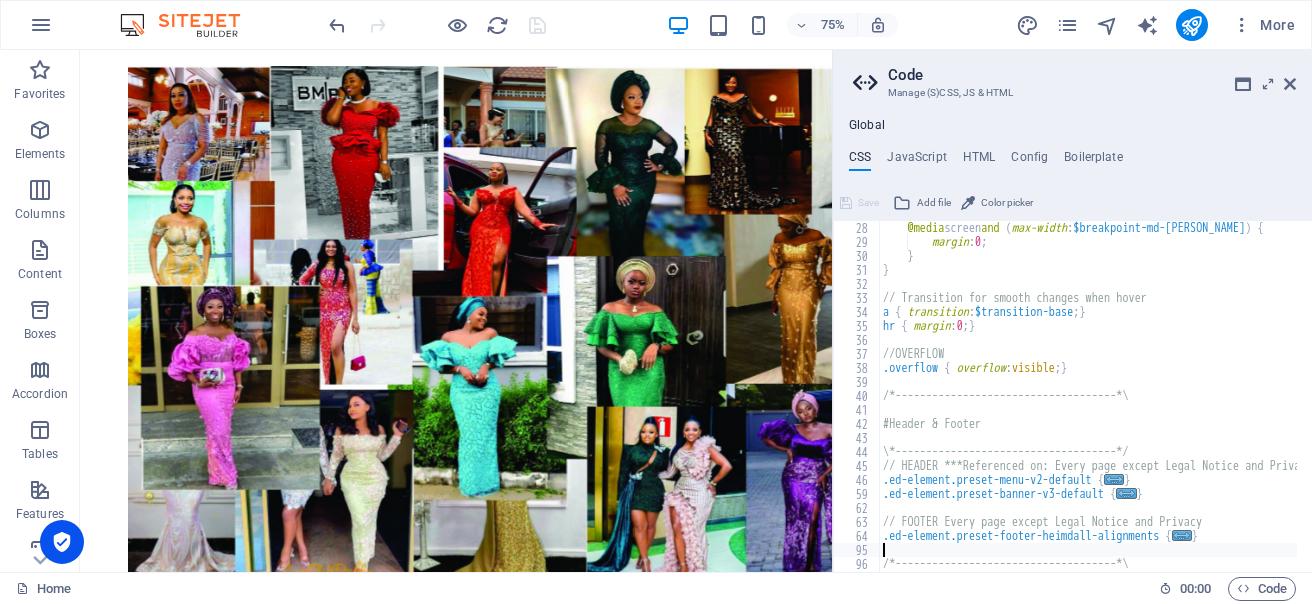 type on "/*------------------------------------*\" 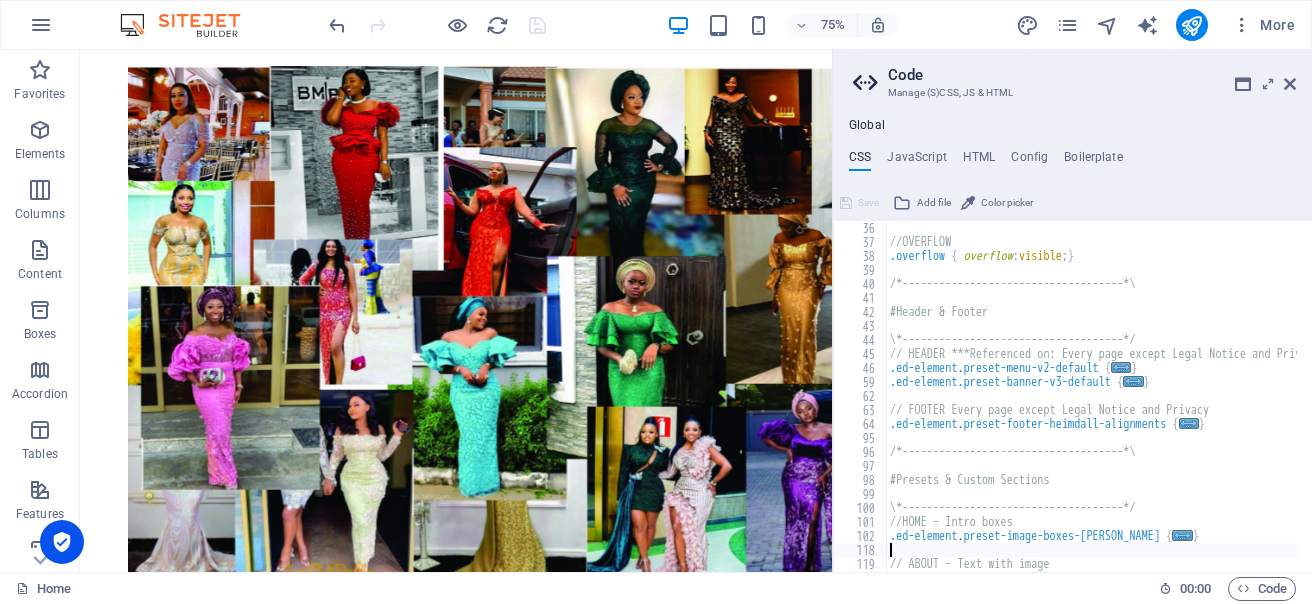 type on ".ed-element.preset-about-with-image-boxed {" 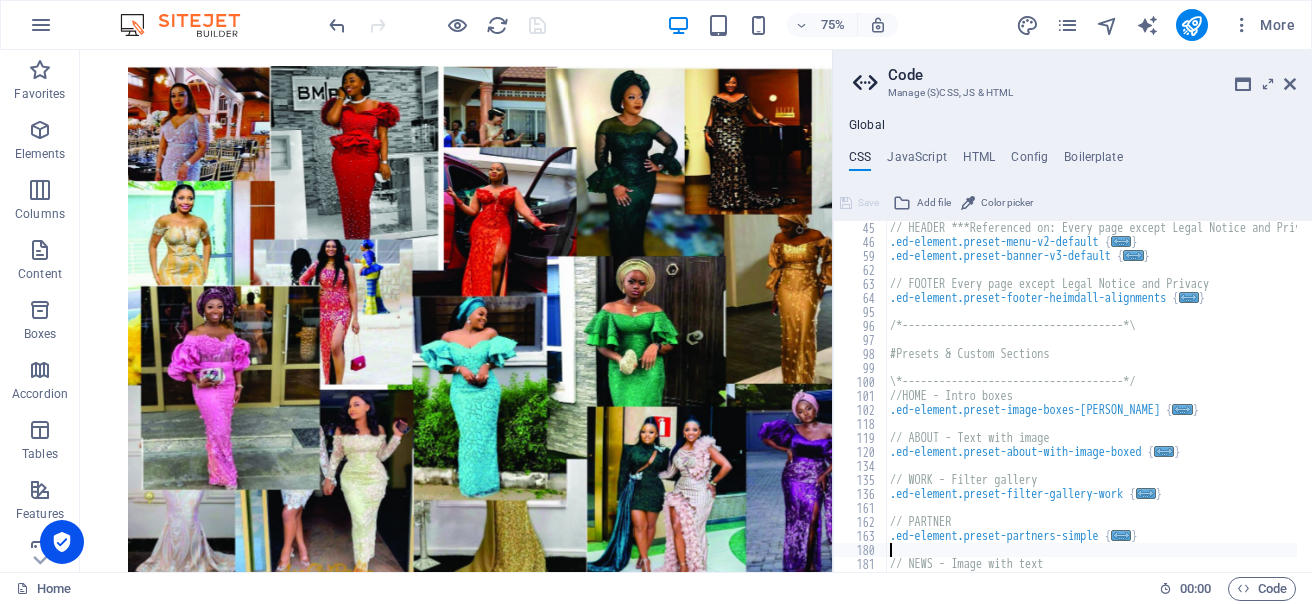 type on ".ed-element.preset-about-with-image-news {" 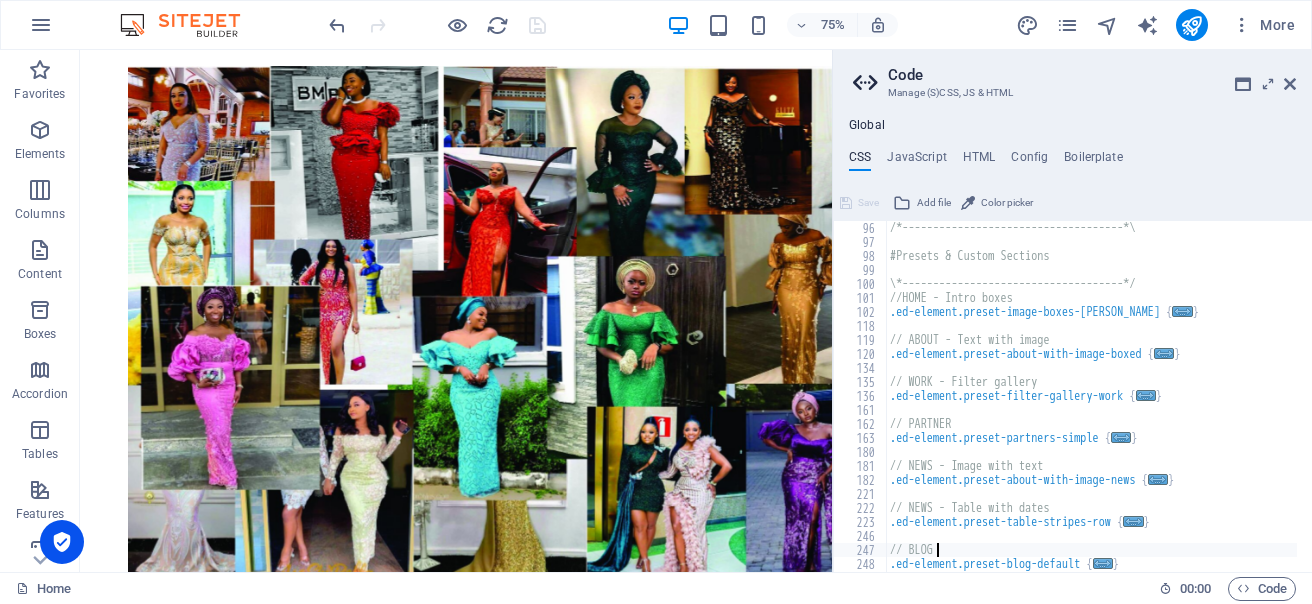 type on ".ed-element.preset-blog-default {" 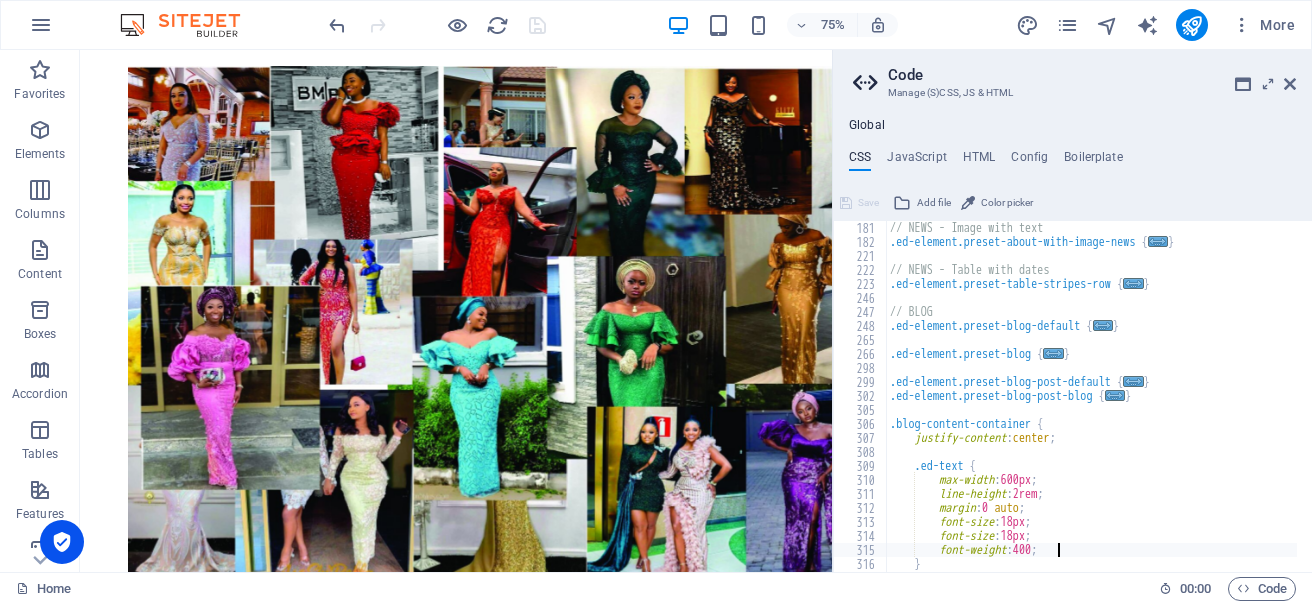 type on "}" 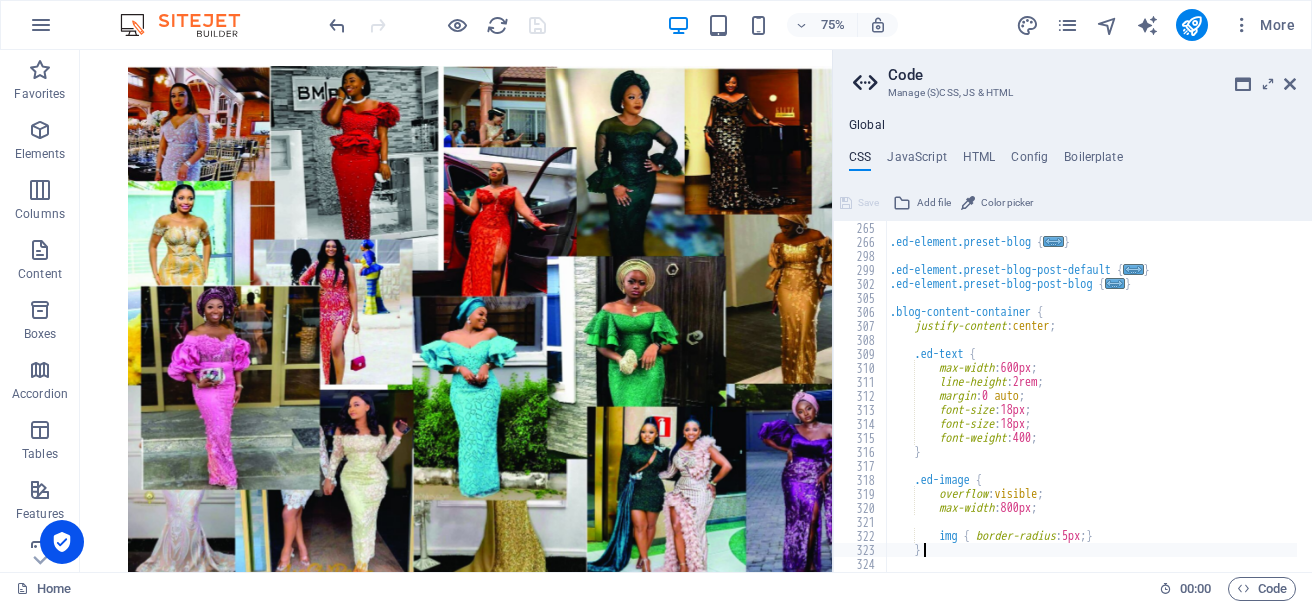 type on "min-width: 90% !important;" 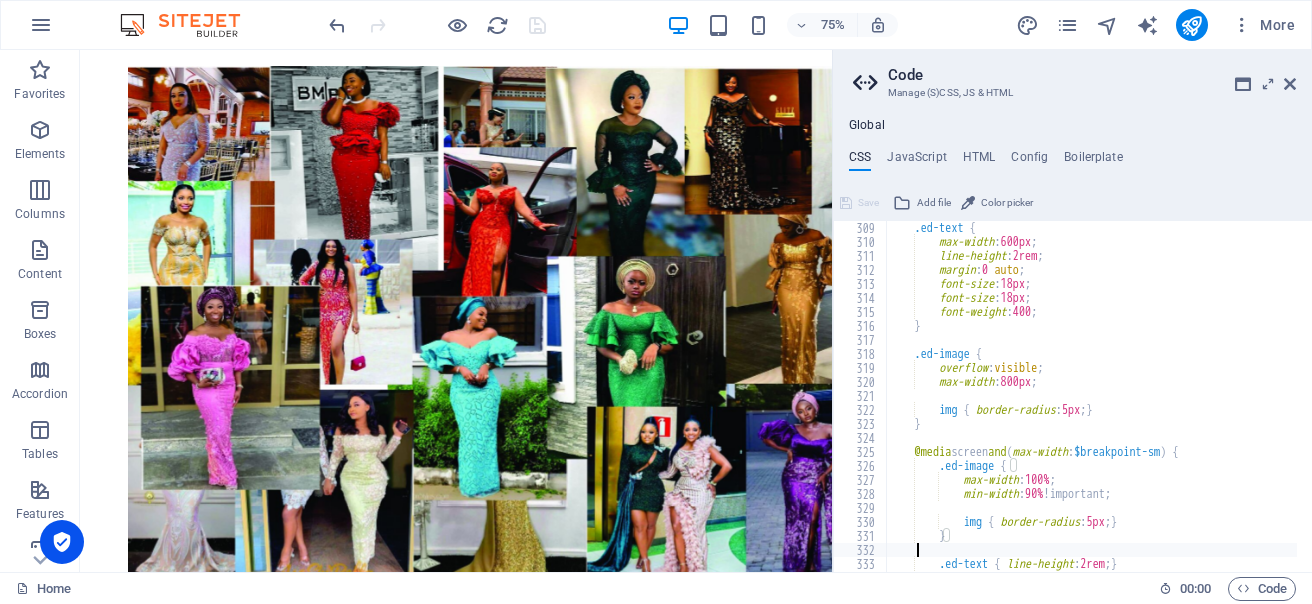 type on "}" 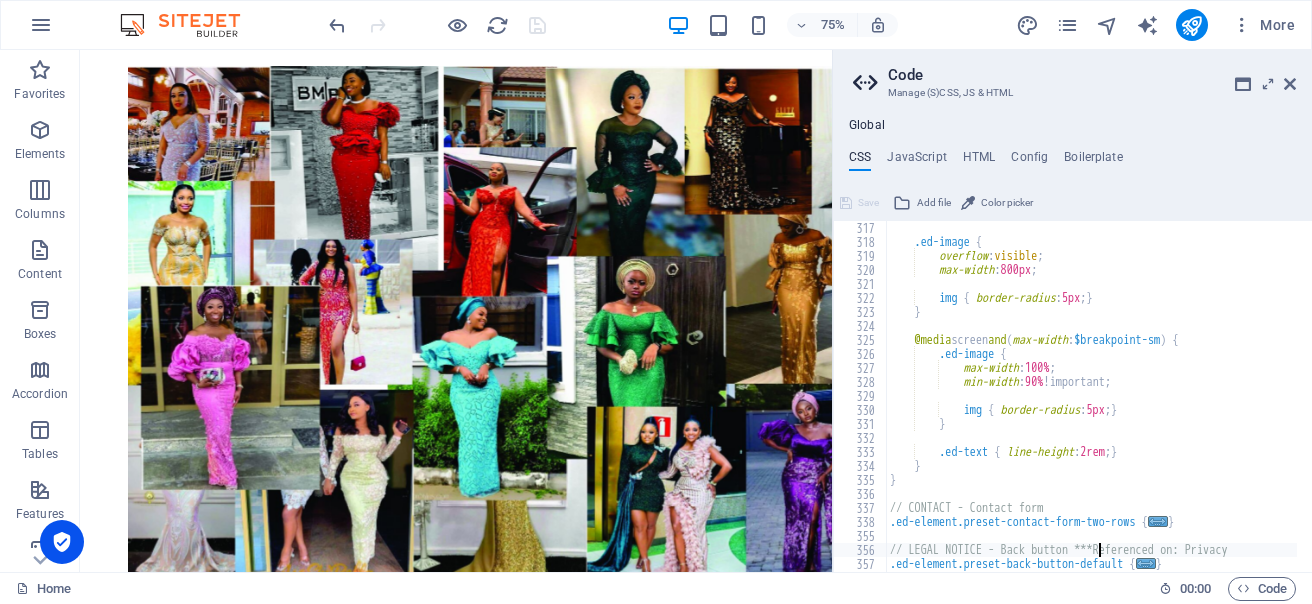type on "}" 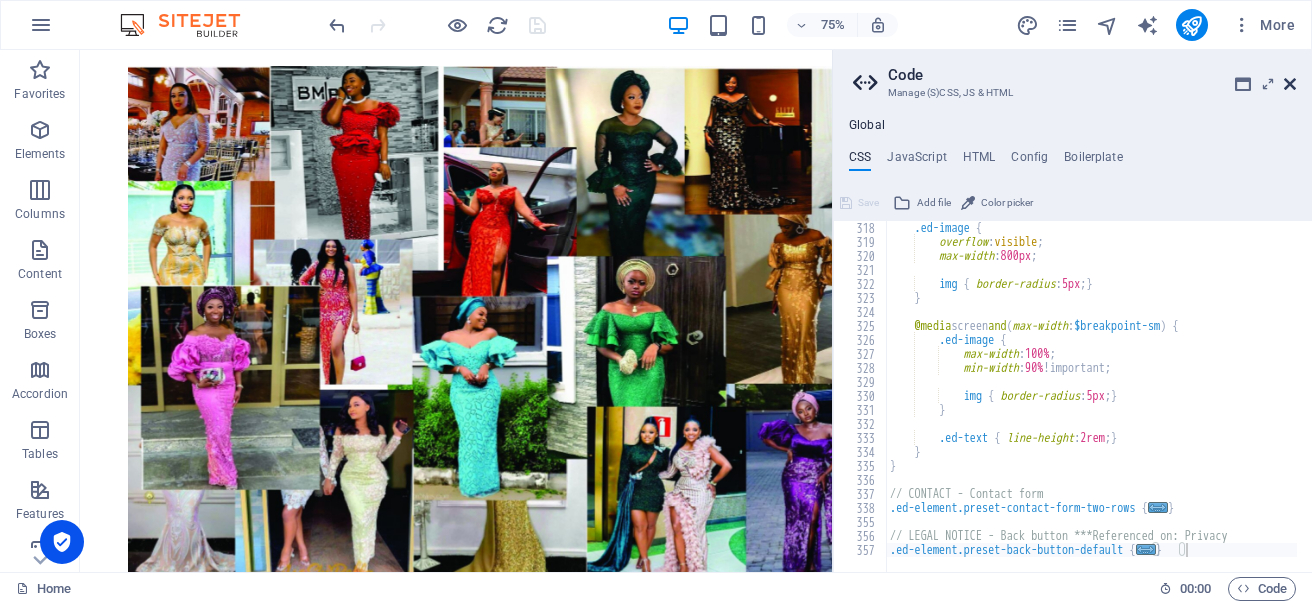 click at bounding box center (1290, 84) 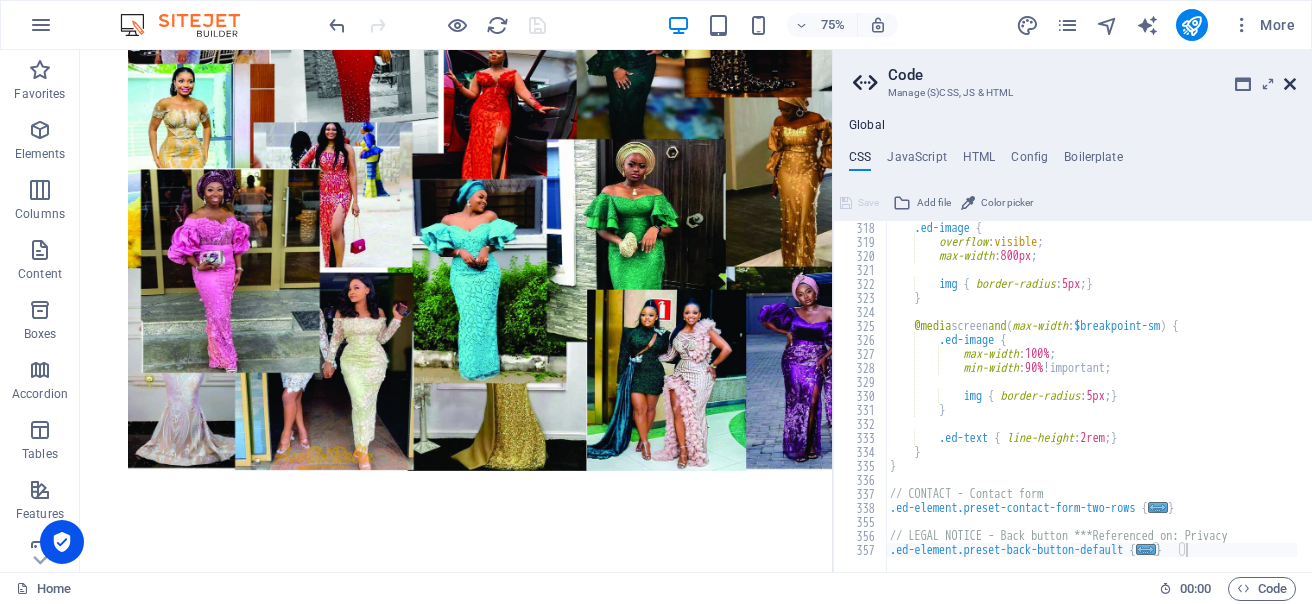scroll, scrollTop: 759, scrollLeft: 0, axis: vertical 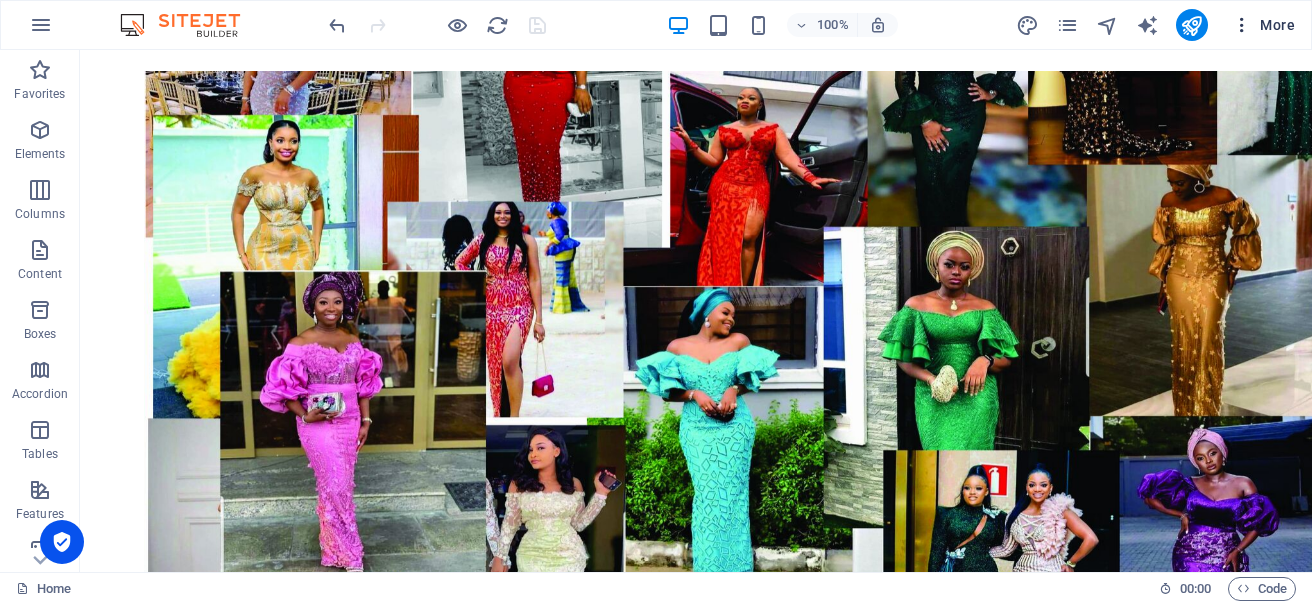 click at bounding box center (1242, 25) 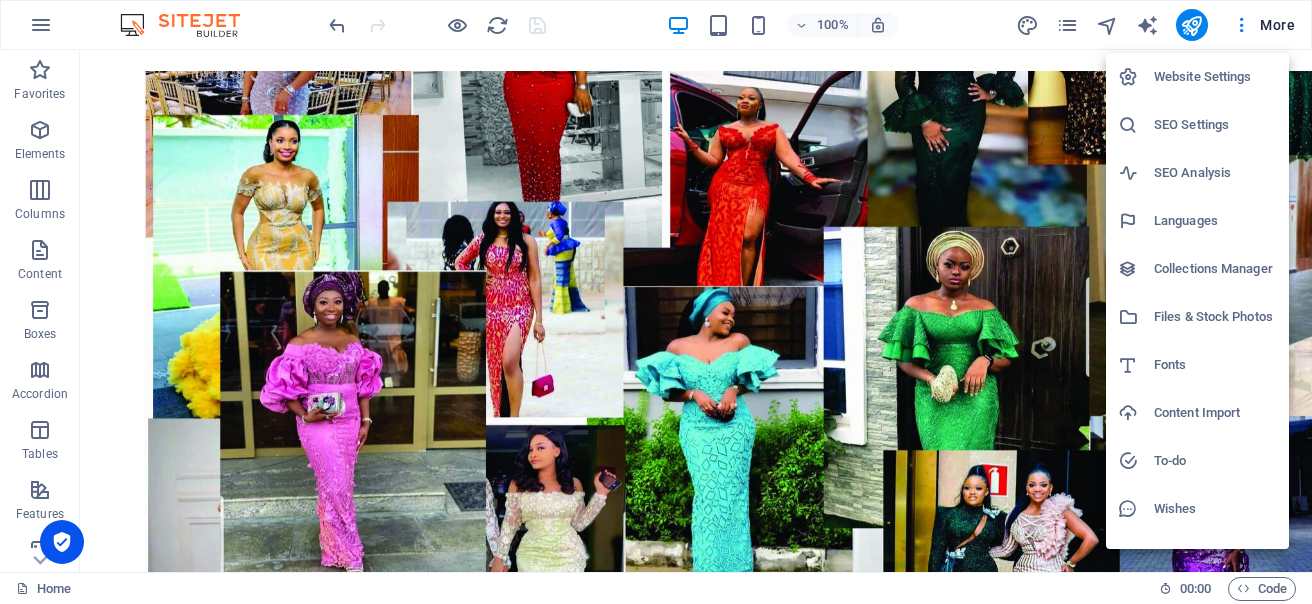 click on "Website Settings" at bounding box center (1215, 77) 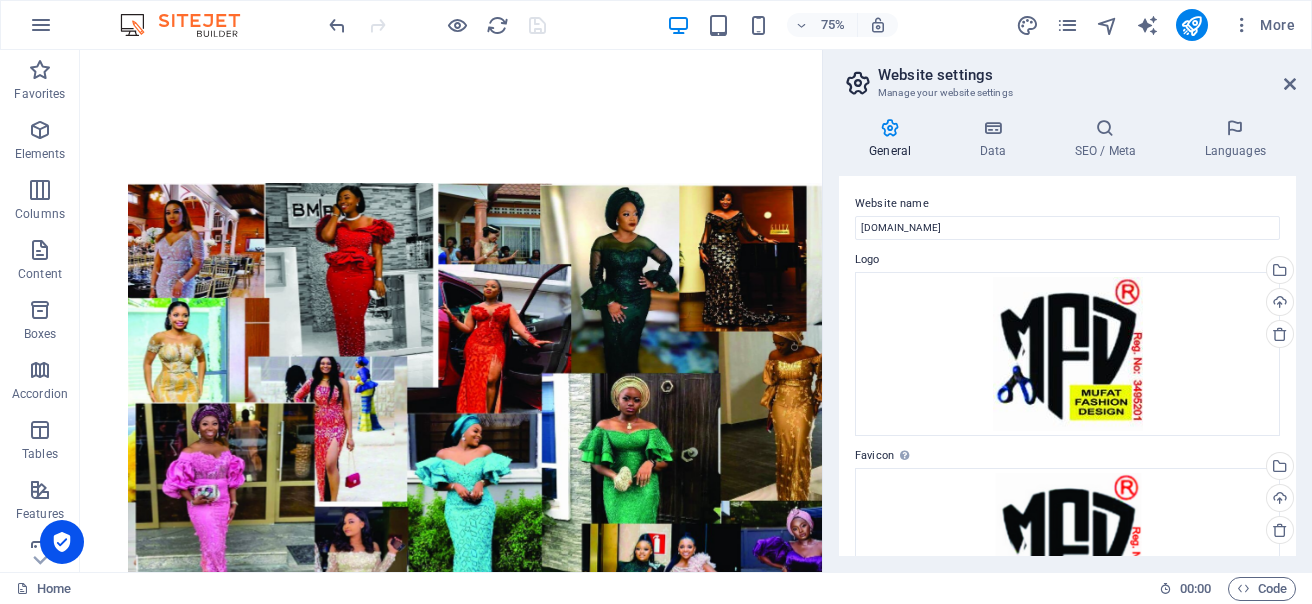 scroll, scrollTop: 915, scrollLeft: 0, axis: vertical 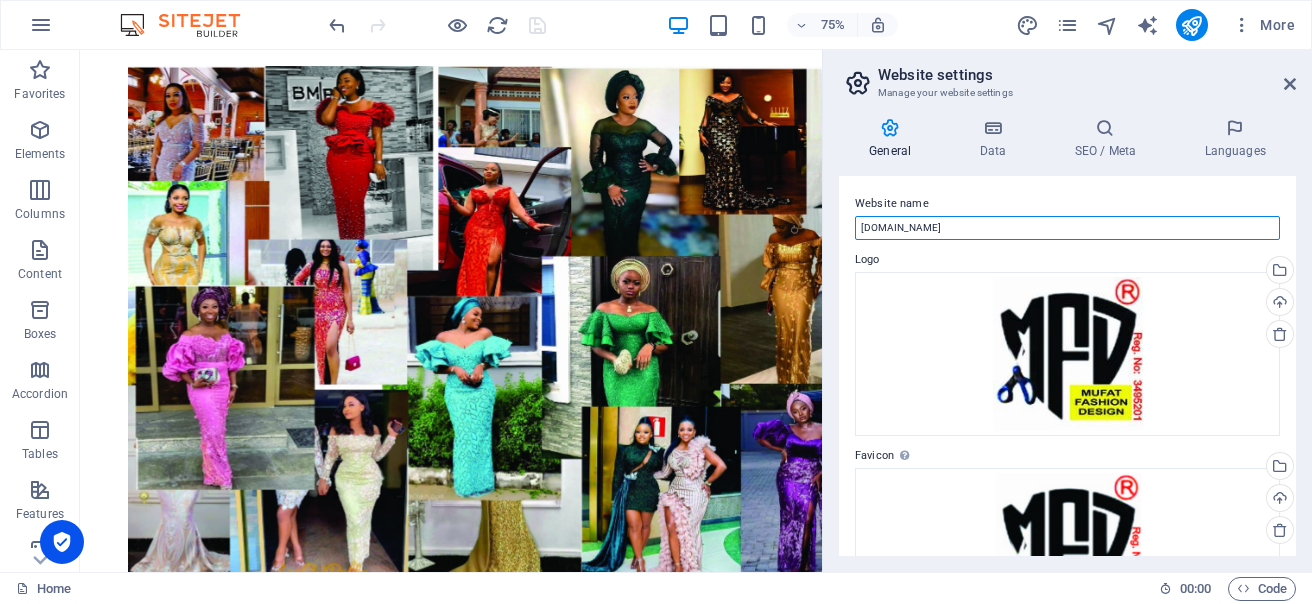 click on "[DOMAIN_NAME]" at bounding box center (1067, 228) 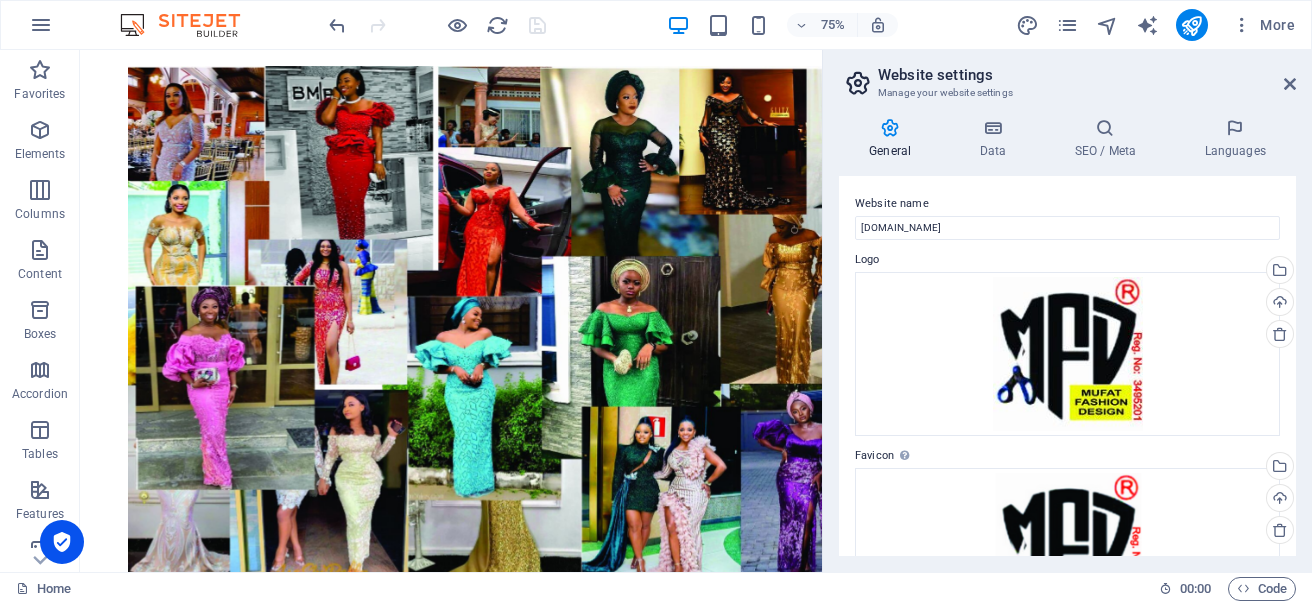 click on "Website name" at bounding box center [1067, 204] 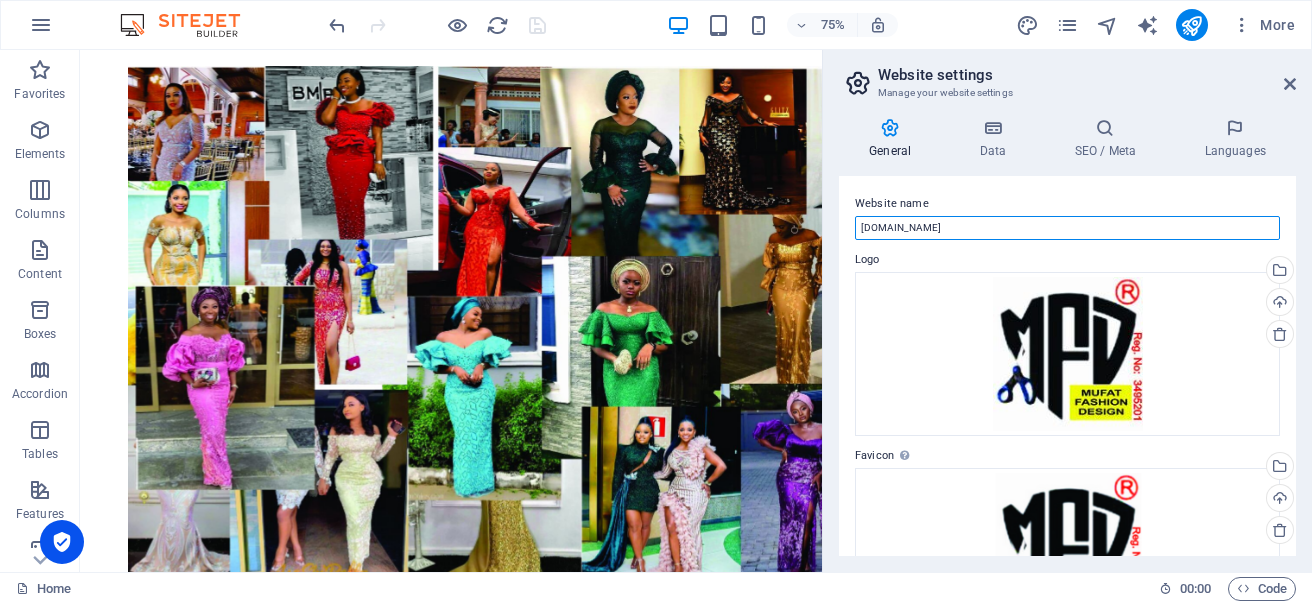 click on "[DOMAIN_NAME]" at bounding box center (1067, 228) 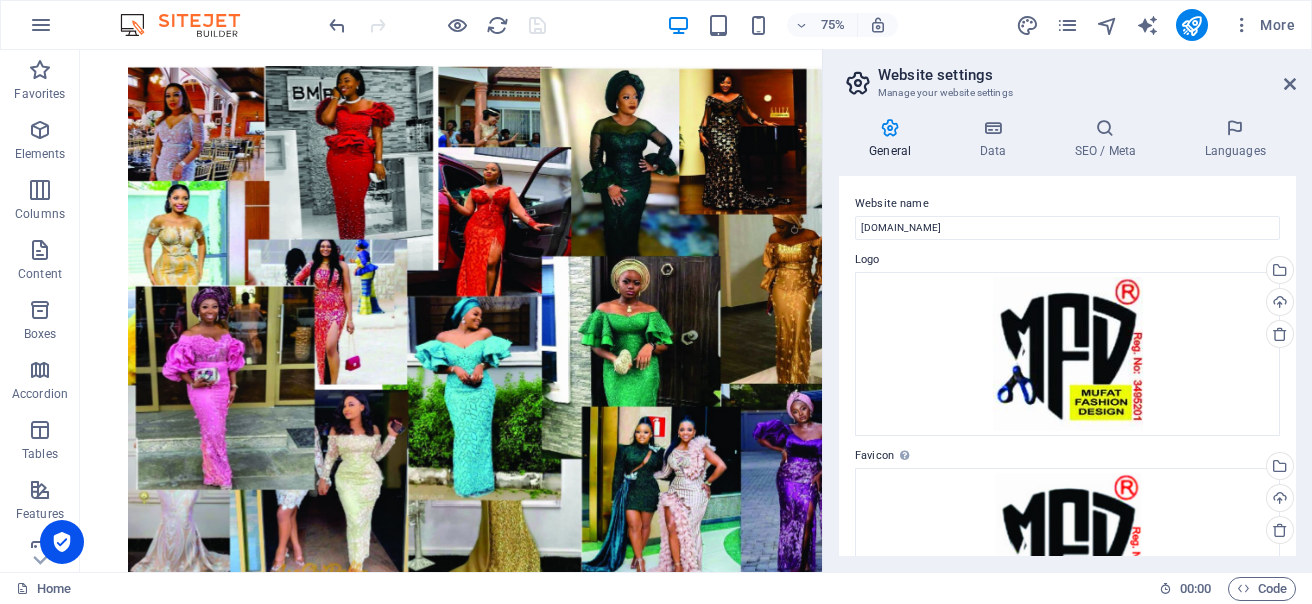 click at bounding box center [890, 128] 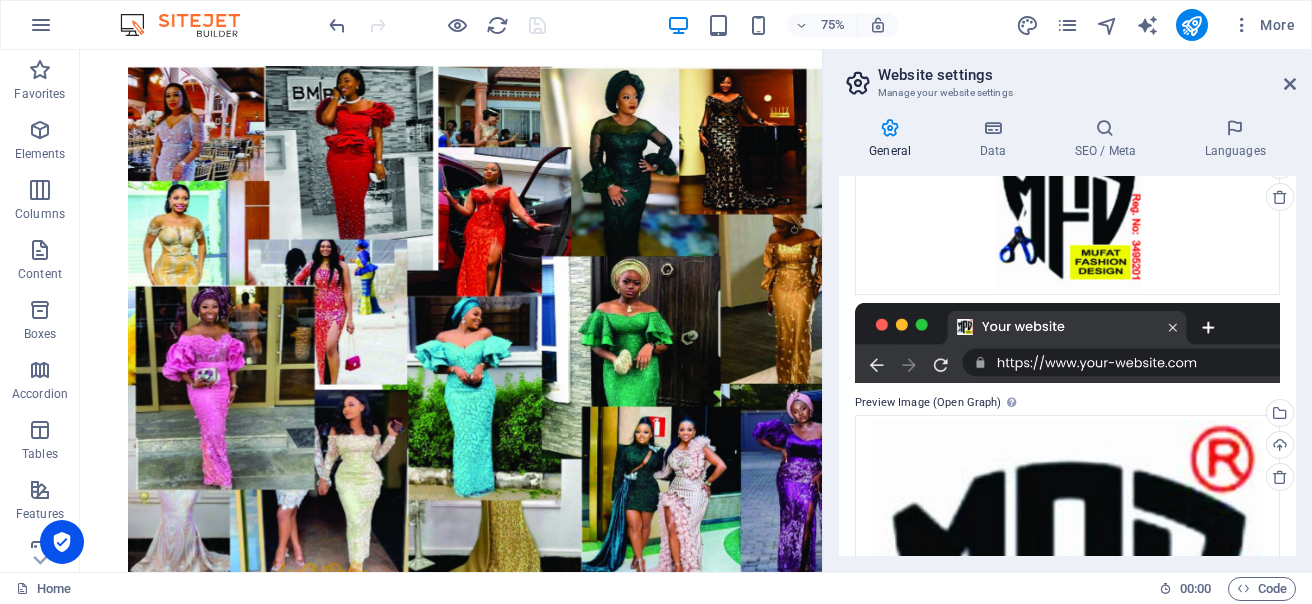 scroll, scrollTop: 619, scrollLeft: 0, axis: vertical 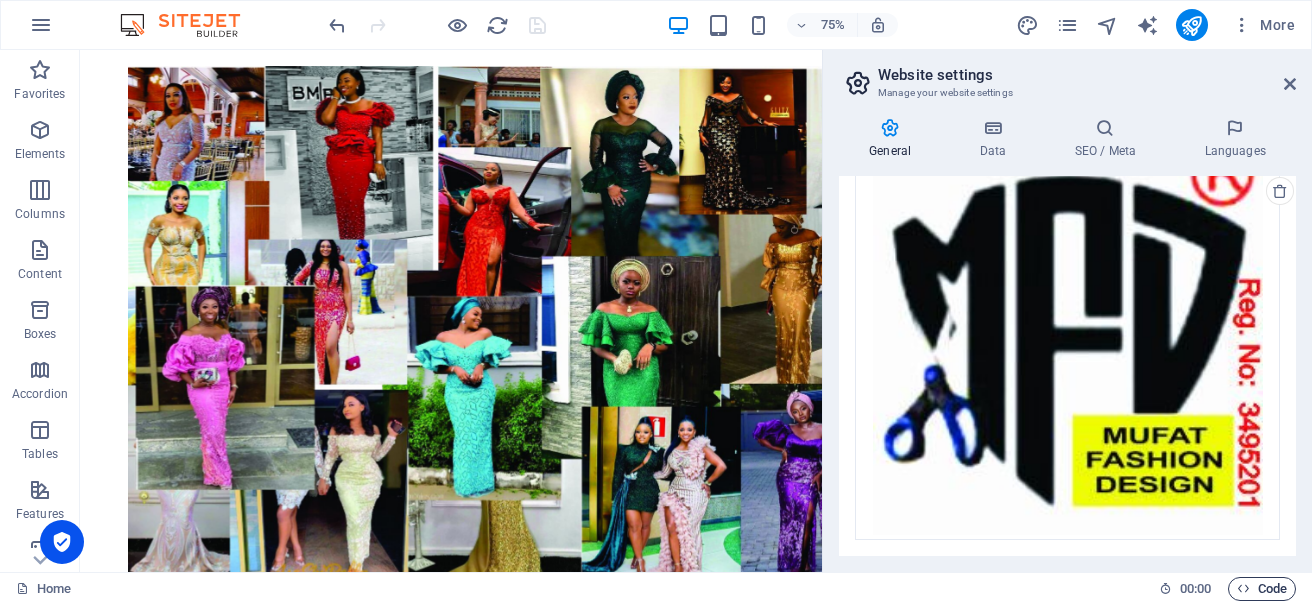 click on "Code" at bounding box center (1262, 589) 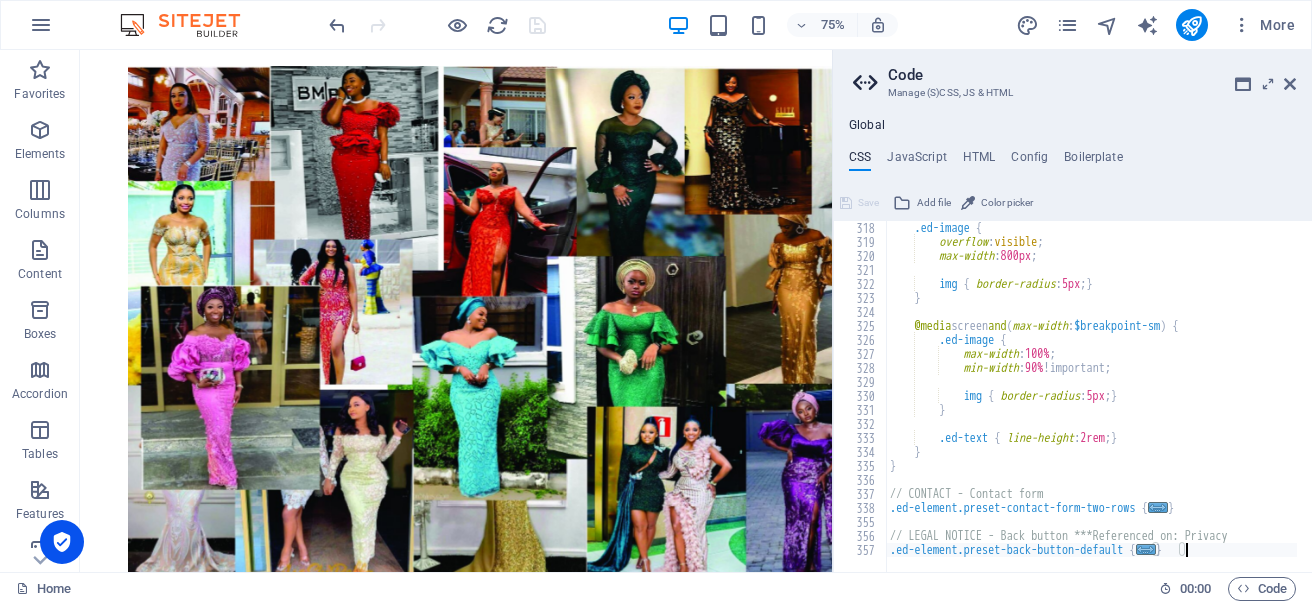 click on ".ed-image   {           overflow :  visible ;           max-width :  800px ;                img   {   border-radius :  5px ;  }      }      @media  screen  and ( max-width :  $breakpoint-sm )   {           .ed-image   {                max-width :  100% ;                min-width :  90%  !important;                          img   {   border-radius :  5px ;  }           }                .ed-text   {   line-height :  2rem ;  }      } } // CONTACT - Contact form .ed-element.preset-contact-form-two-rows   { ... } // LEGAL NOTICE - Back button ***Referenced on: Privacy .ed-element.preset-back-button-default   { ... }" at bounding box center [1186, 403] 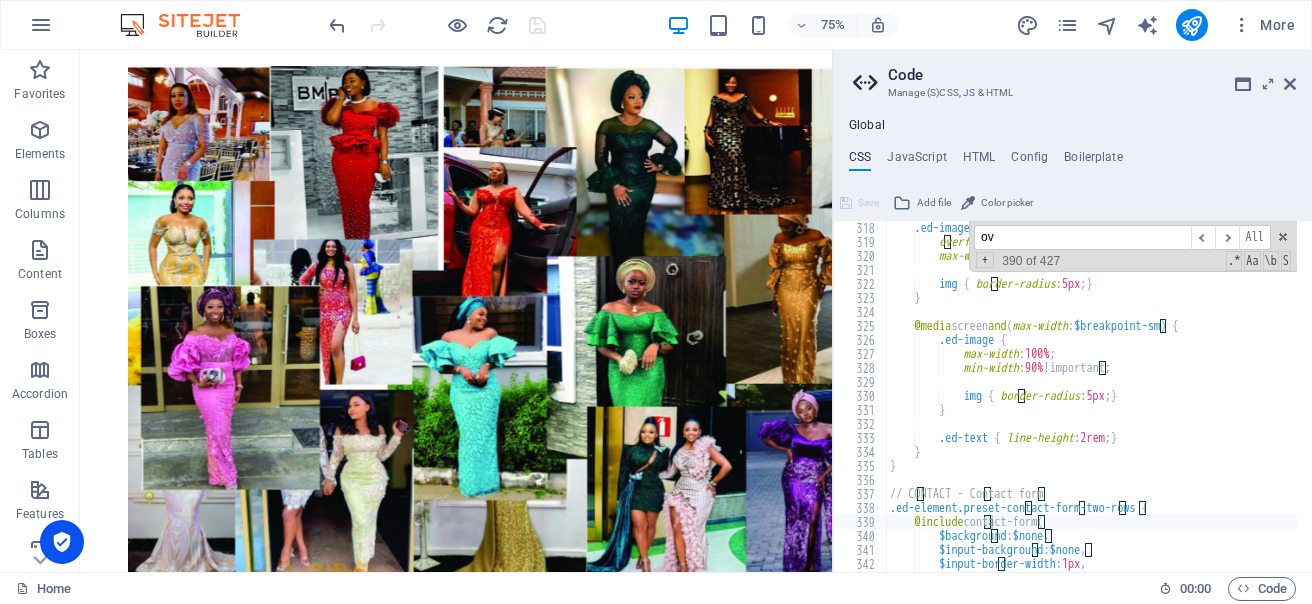 scroll, scrollTop: 280, scrollLeft: 0, axis: vertical 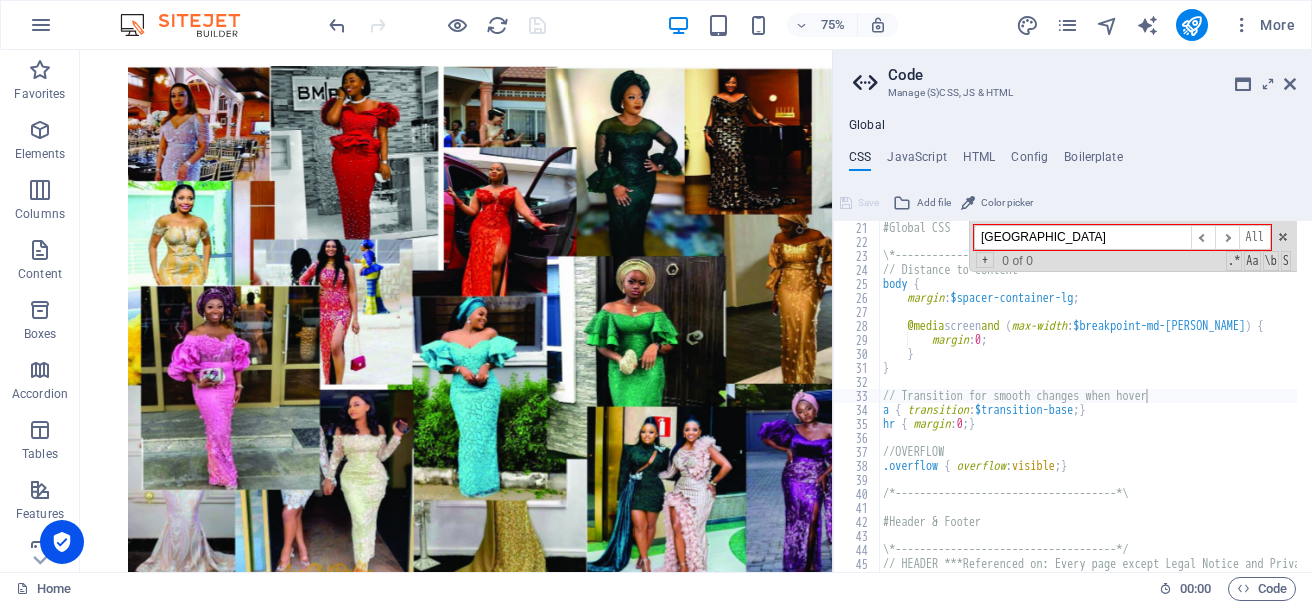 drag, startPoint x: 1107, startPoint y: 240, endPoint x: 956, endPoint y: 235, distance: 151.08276 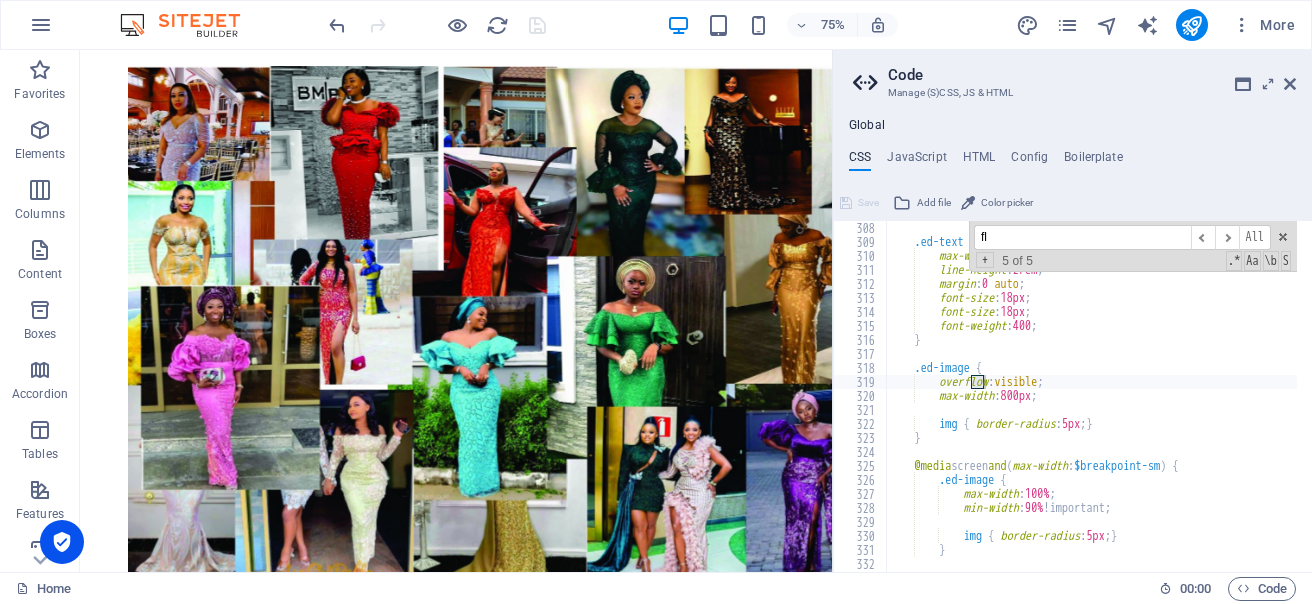 scroll, scrollTop: 336, scrollLeft: 0, axis: vertical 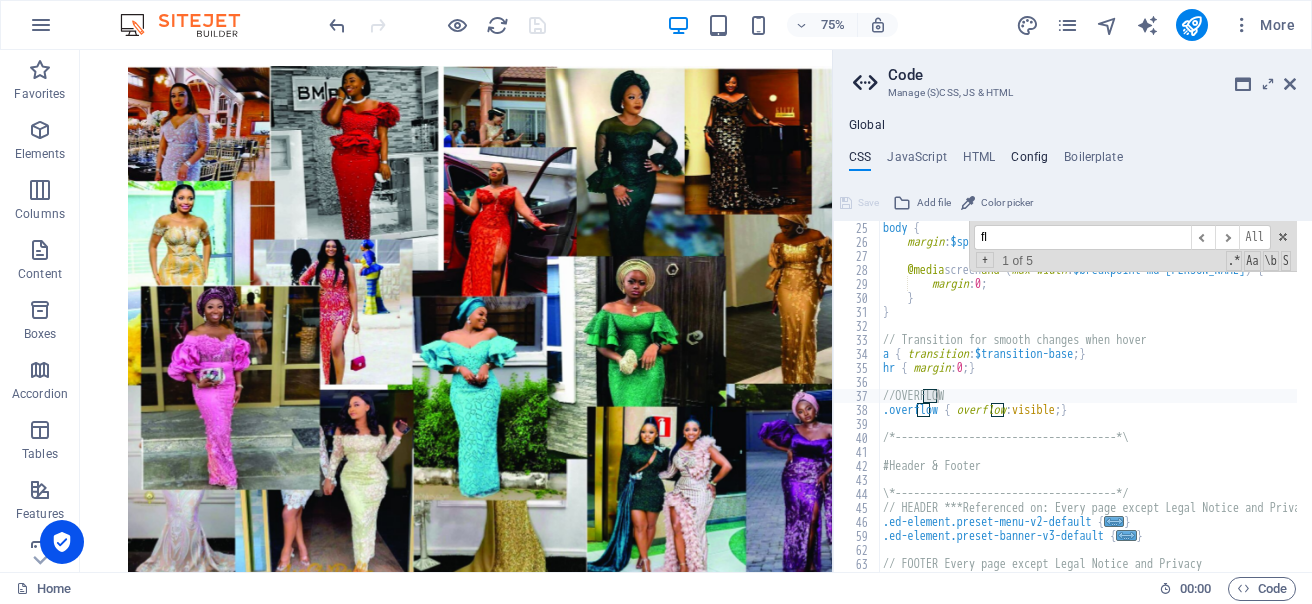 type on "fl" 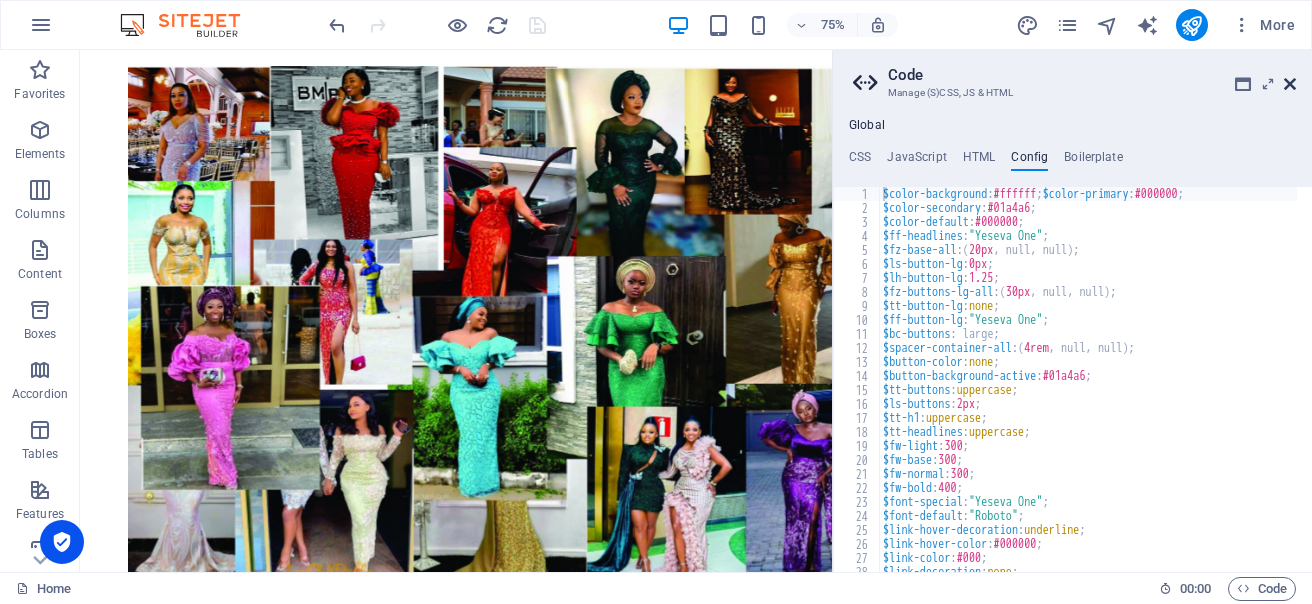 click at bounding box center [1290, 84] 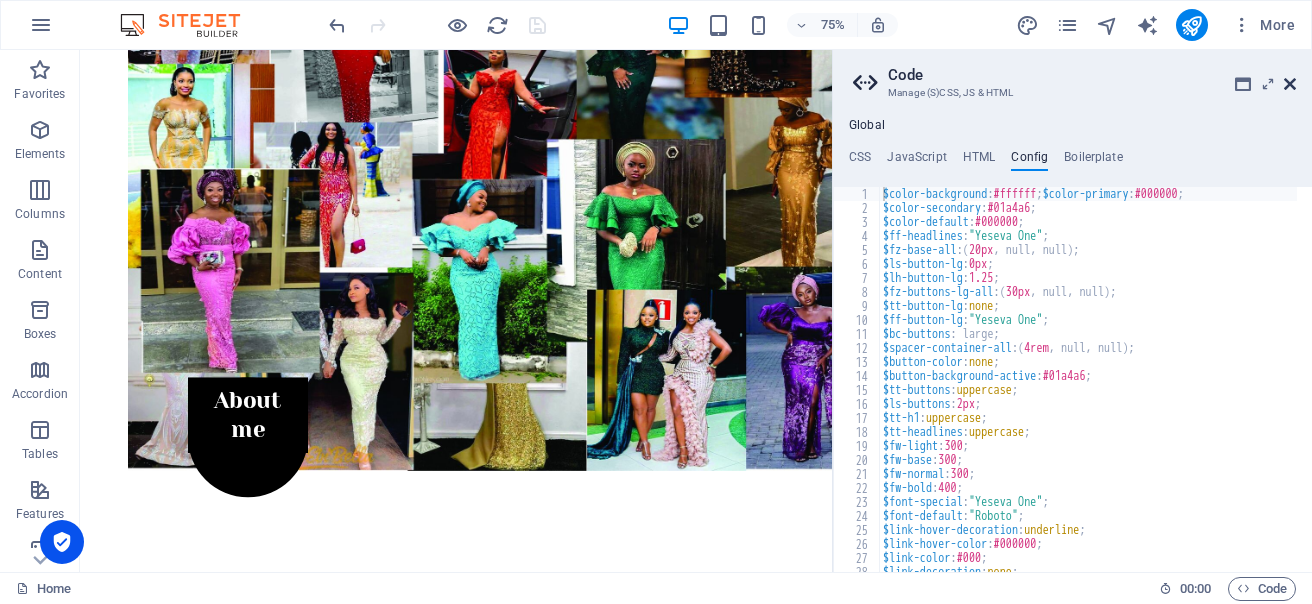 scroll, scrollTop: 759, scrollLeft: 0, axis: vertical 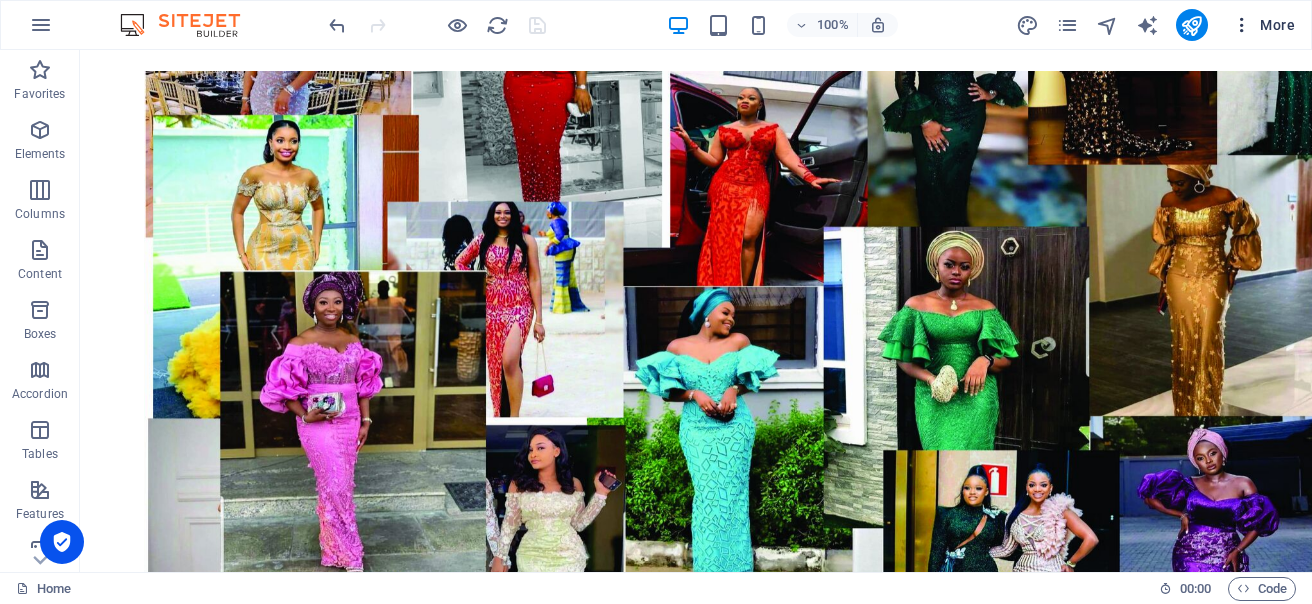 click at bounding box center [1242, 25] 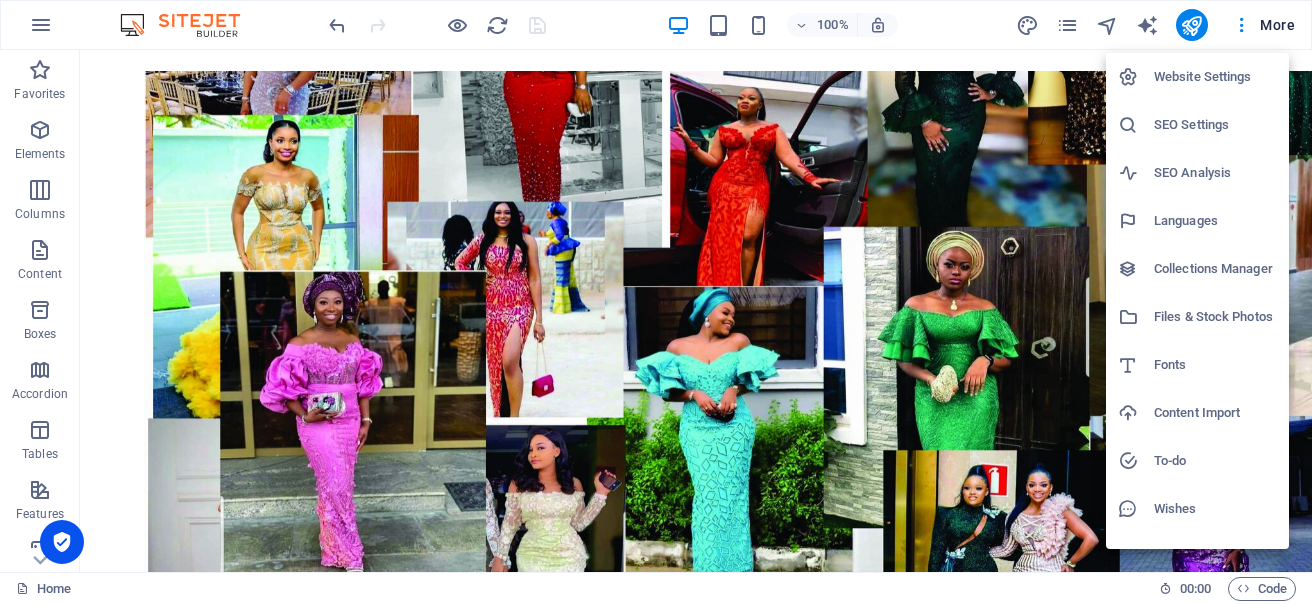 click on "Website Settings" at bounding box center (1215, 77) 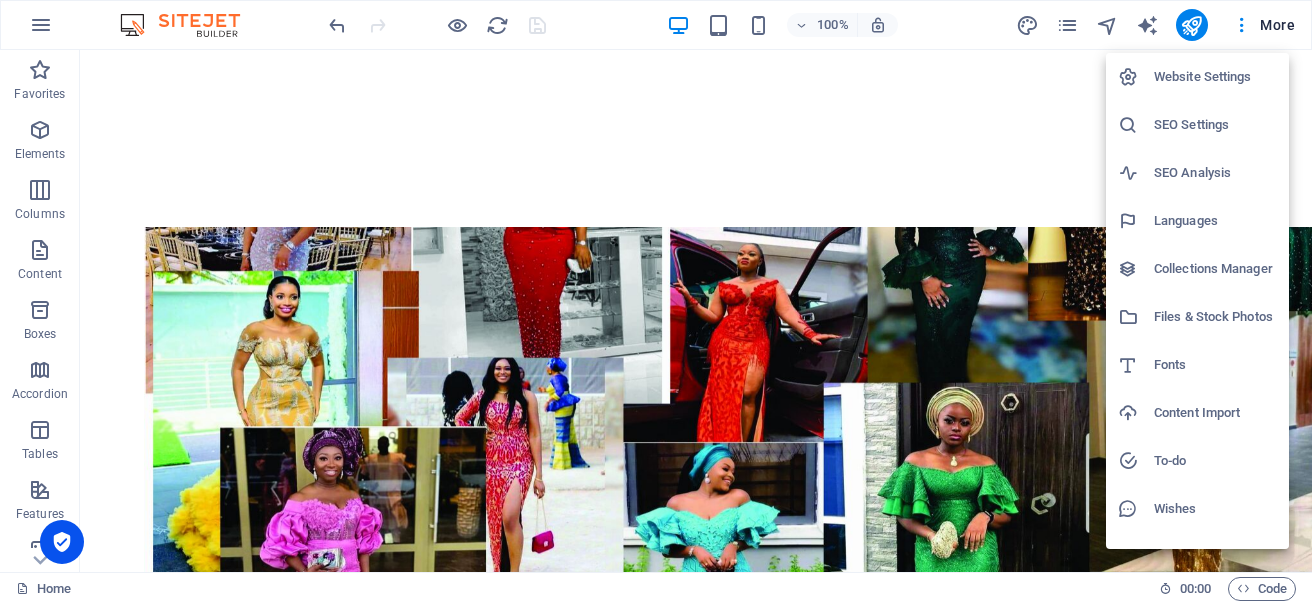scroll, scrollTop: 915, scrollLeft: 0, axis: vertical 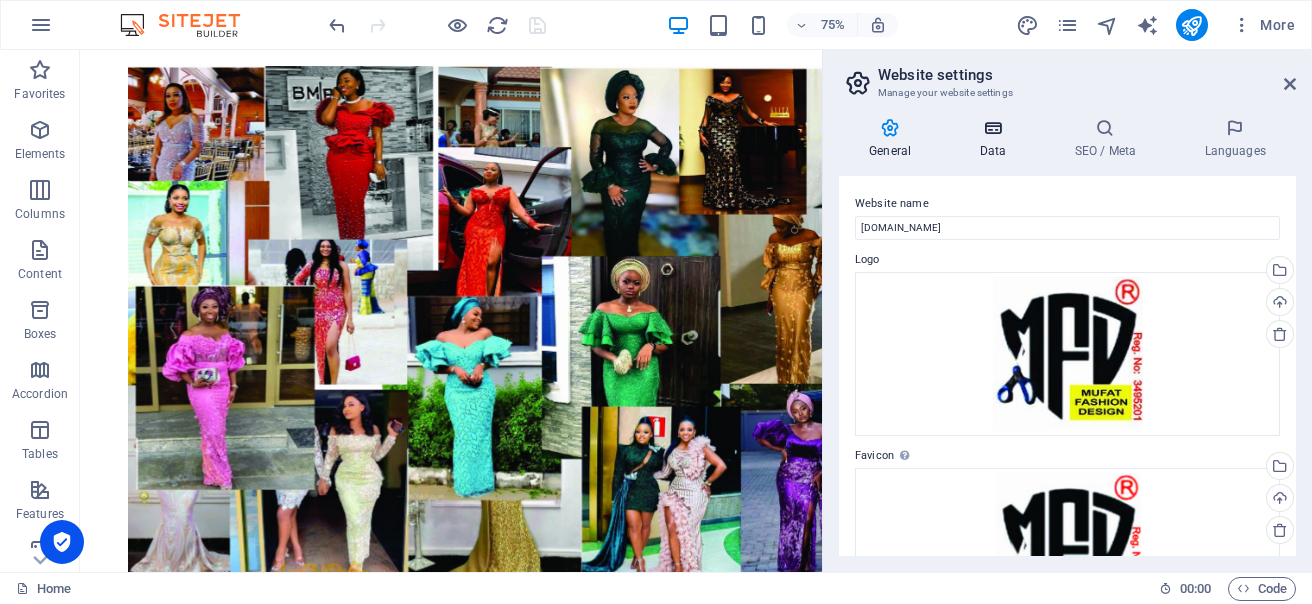 click at bounding box center (992, 128) 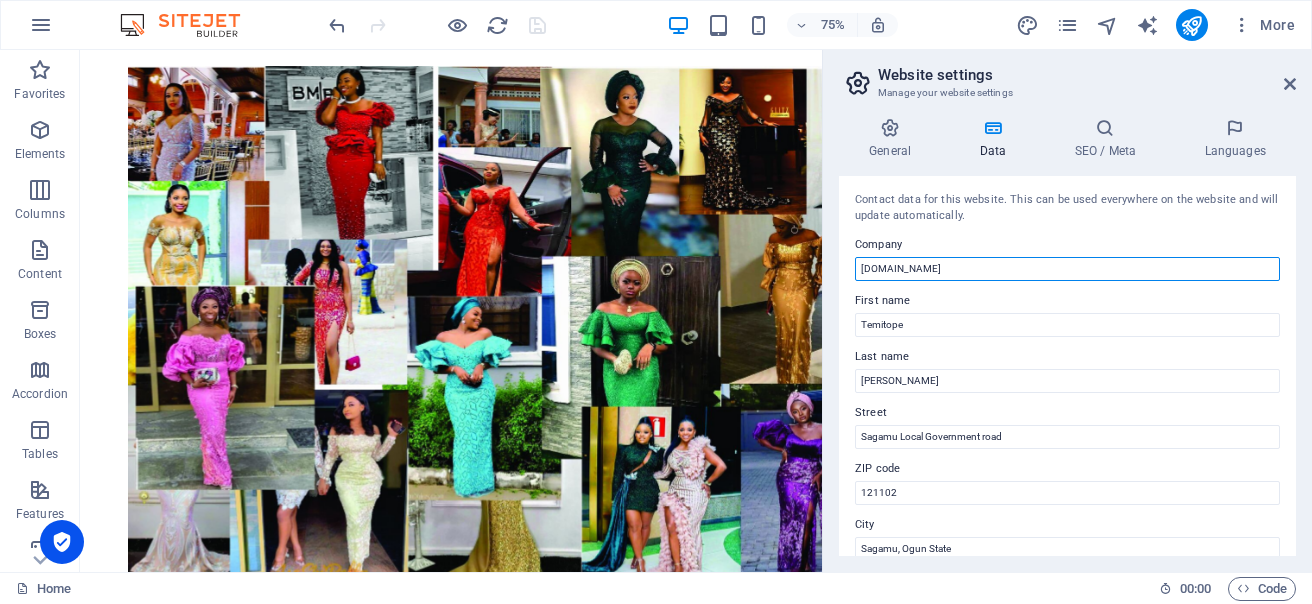click on "[DOMAIN_NAME]" at bounding box center [1067, 269] 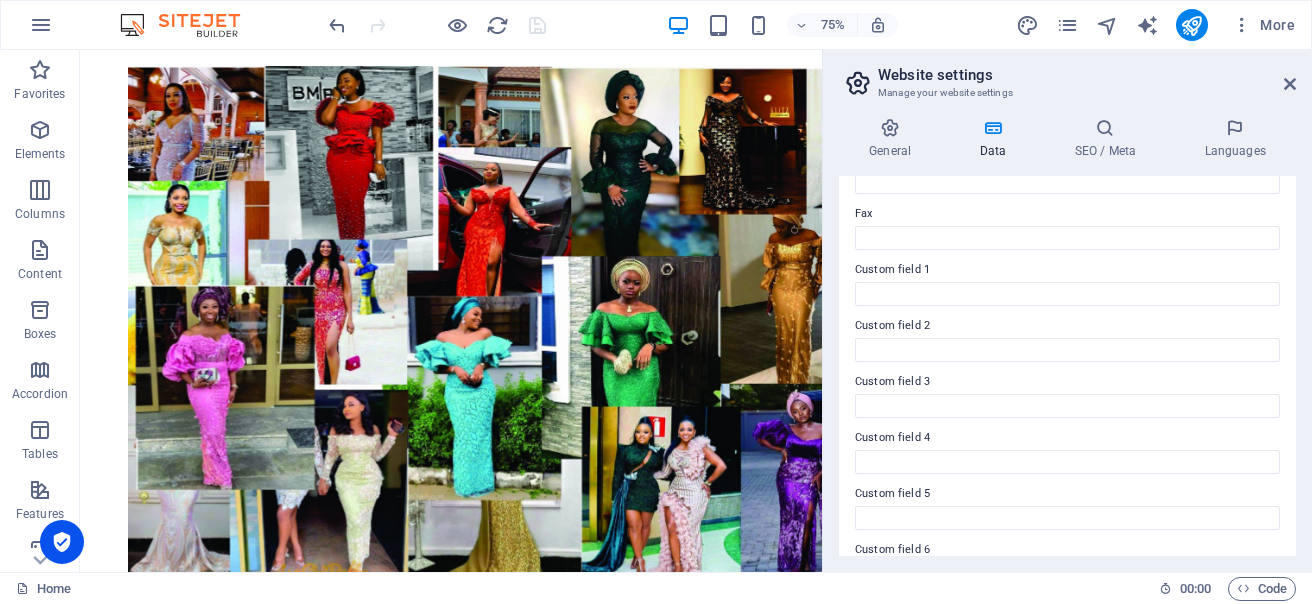 scroll, scrollTop: 581, scrollLeft: 0, axis: vertical 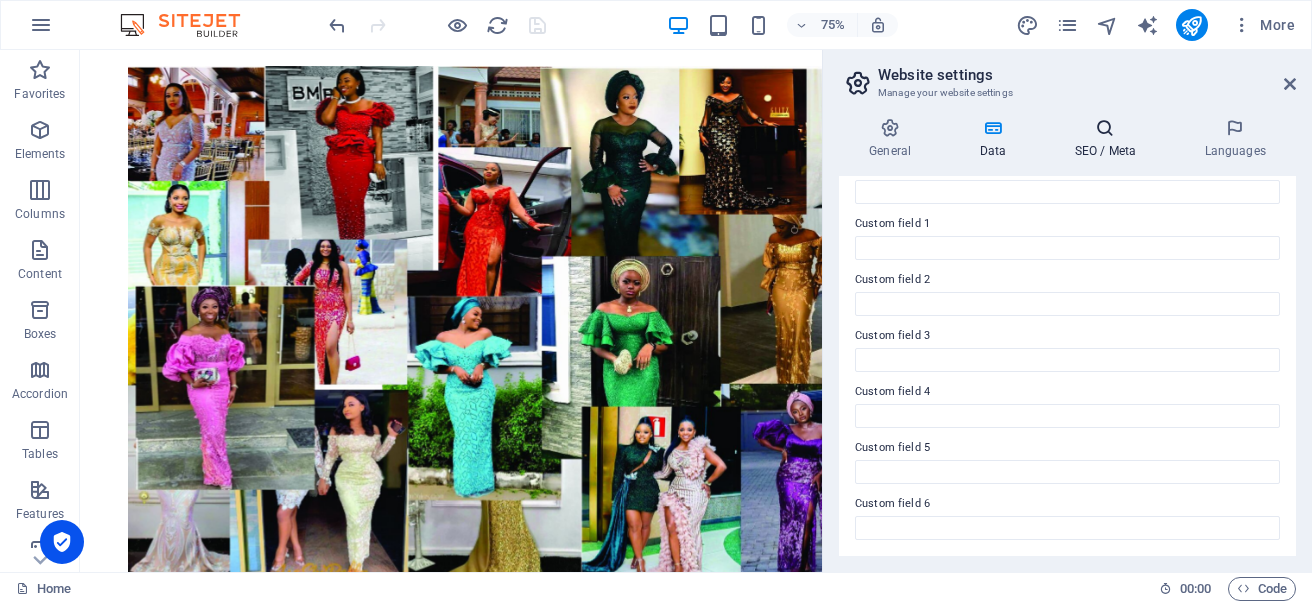 click at bounding box center [1105, 128] 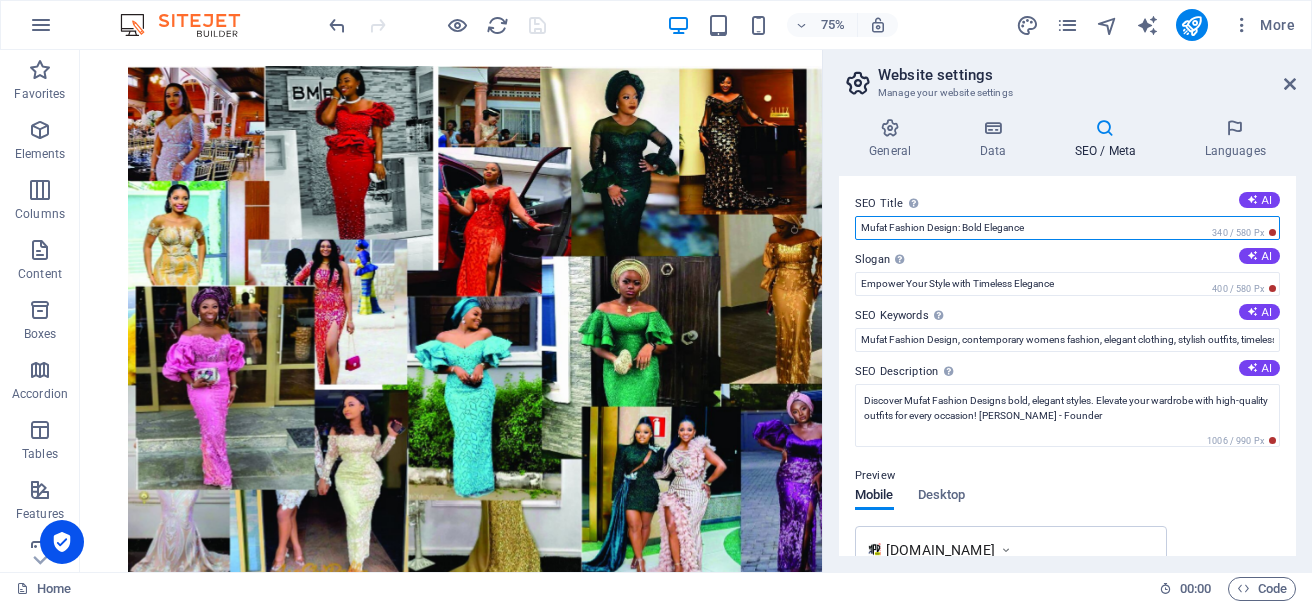 click on "Mufat Fashion Design: Bold Elegance" at bounding box center [1067, 228] 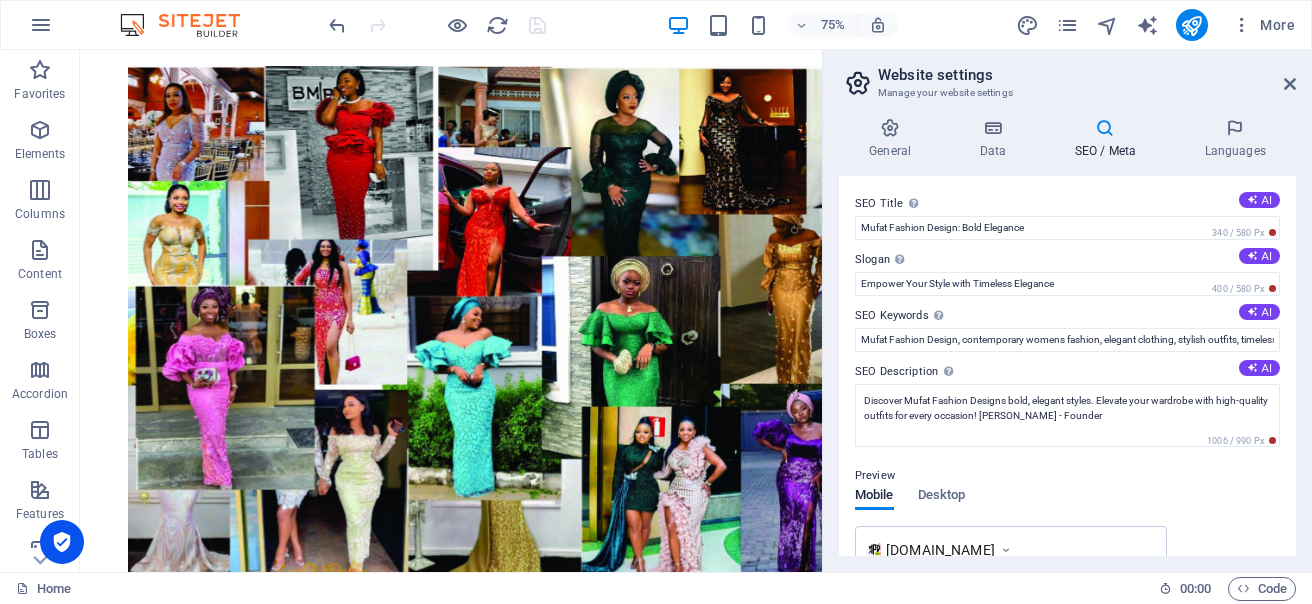 click on "SEO Title The title of your website - make it something that stands out in search engine results. AI Mufat Fashion Design: Bold Elegance 340 / 580 Px Slogan The slogan of your website. AI Empower Your Style with Timeless Elegance 400 / 580 Px SEO Keywords Comma-separated list of keywords representing your website. AI Mufat Fashion Design, contemporary womens fashion, elegant clothing, stylish outfits, timeless elegance, versatile fashion, Temitope Oluwatosin Musari - Founder SEO Description Describe the contents of your website - this is crucial for search engines and SEO! AI Discover Mufat Fashion Designs bold, elegant styles. Elevate your wardrobe with high-quality outfits for every occasion! Temitope Oluwatosin Musari - Founder 1006 / 990 Px Preview Mobile Desktop www.example.com Mufat Fashion Design: Bold Elegance - Empower Your Style with Timeless Elegance Settings Noindex Instruct search engines to exclude this website from search results. Responsive Meta tags Google Analytics ID Google Maps API key" at bounding box center (1067, 366) 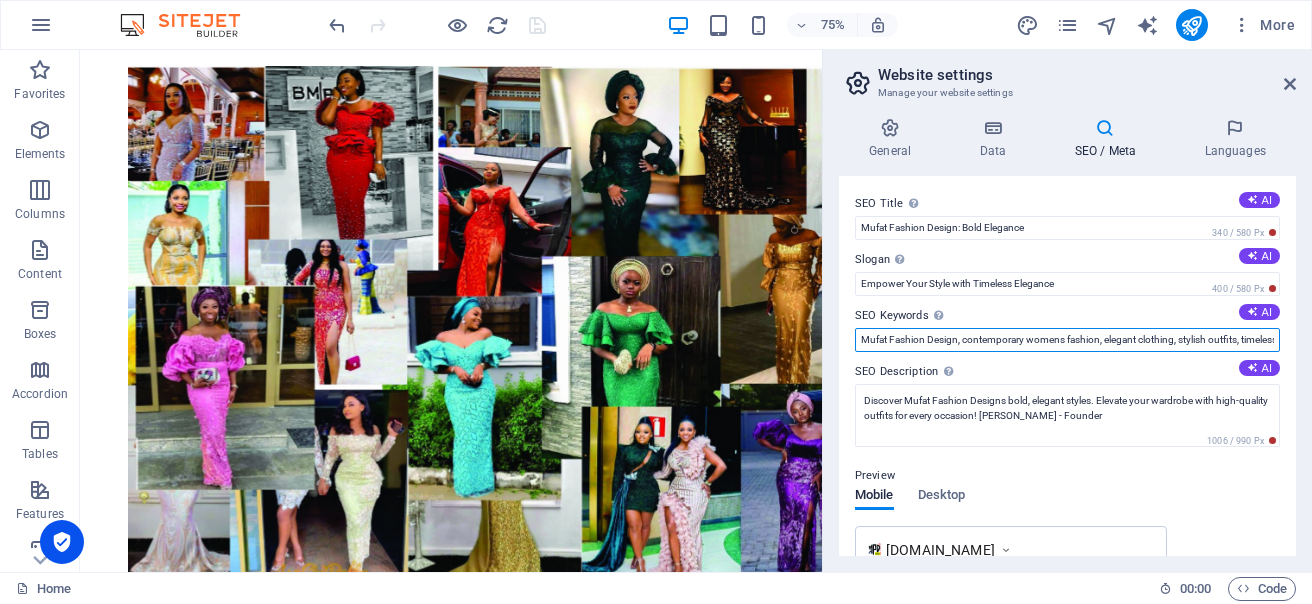 click on "Mufat Fashion Design, contemporary womens fashion, elegant clothing, stylish outfits, timeless elegance, versatile fashion, Temitope Oluwatosin Musari - Founder" at bounding box center (1067, 340) 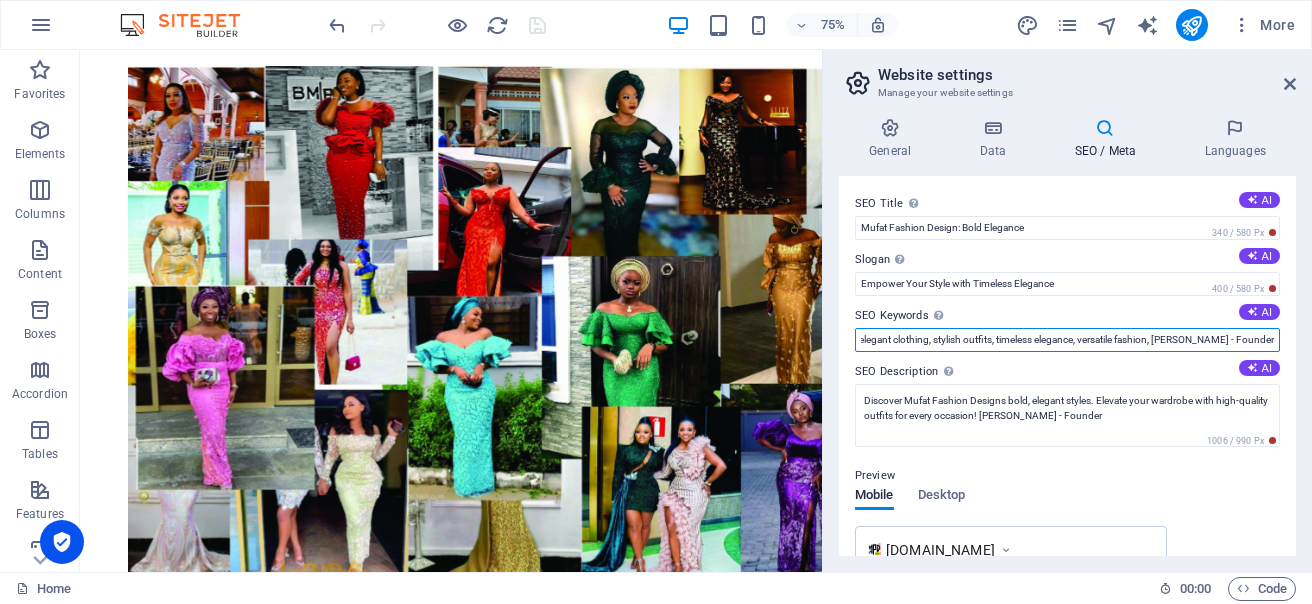 scroll, scrollTop: 0, scrollLeft: 308, axis: horizontal 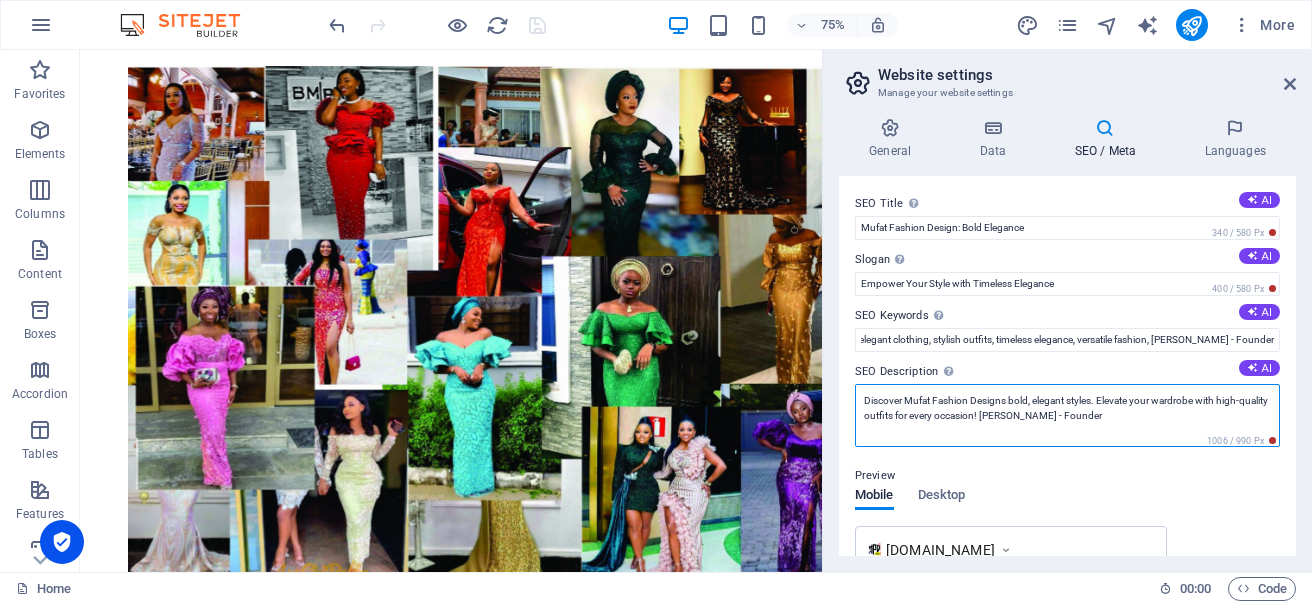 click on "Discover Mufat Fashion Designs bold, elegant styles. Elevate your wardrobe with high-quality outfits for every occasion! Temitope Oluwatosin Musari - Founder" at bounding box center (1067, 415) 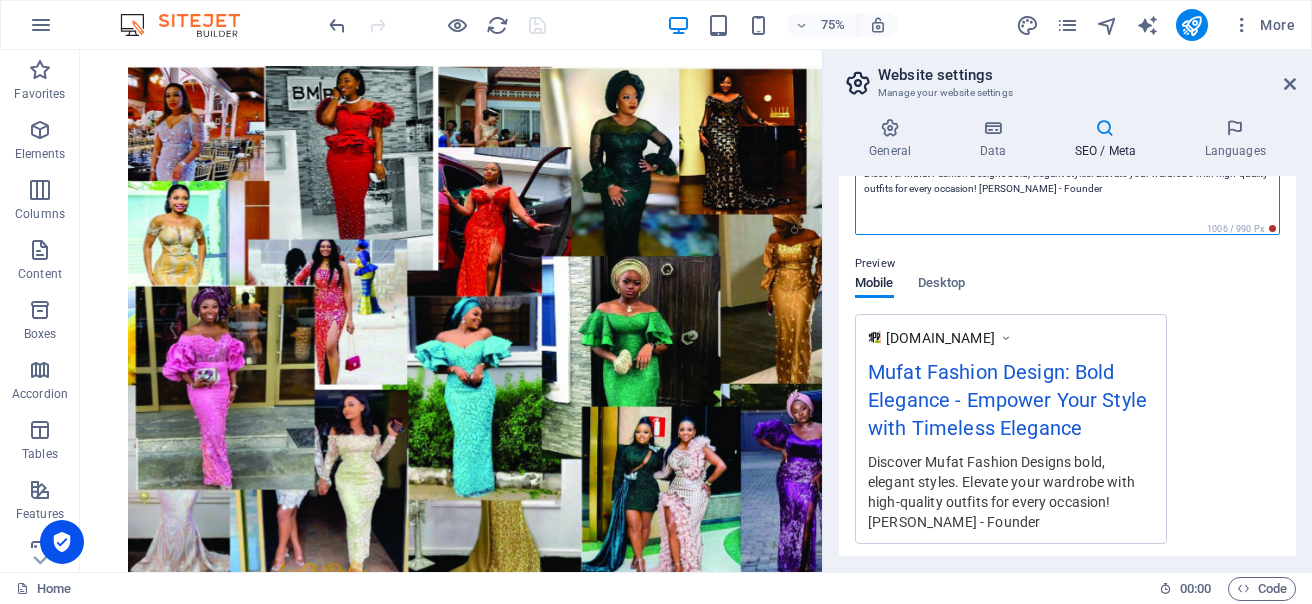 scroll, scrollTop: 231, scrollLeft: 0, axis: vertical 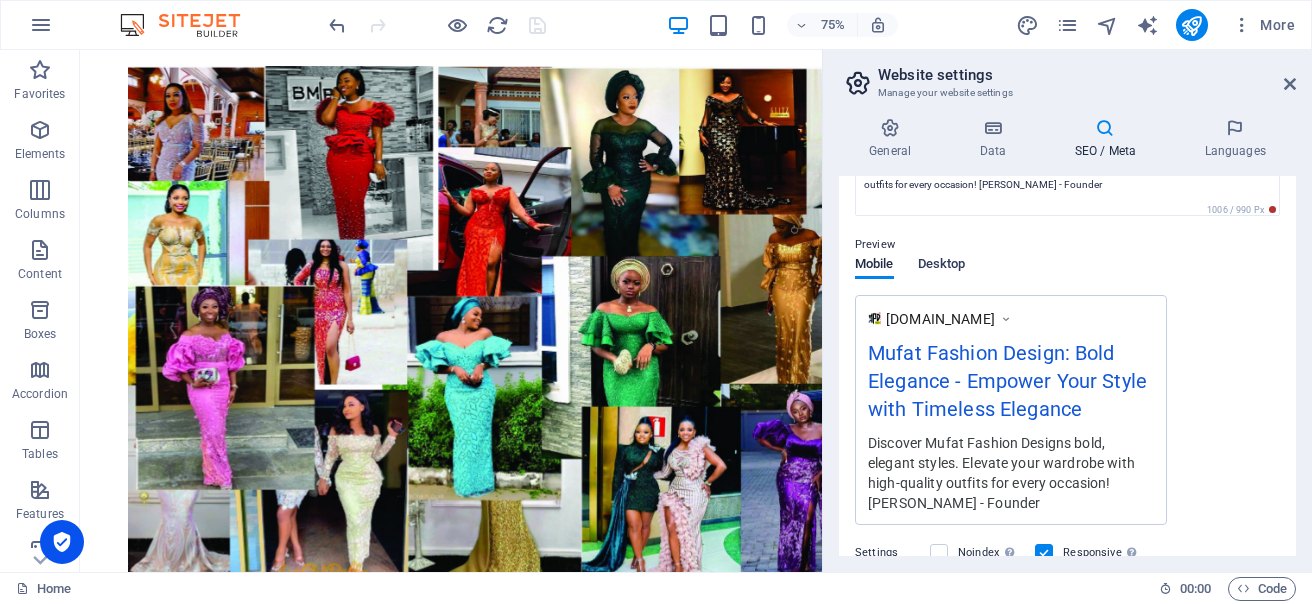 click on "Desktop" at bounding box center [942, 266] 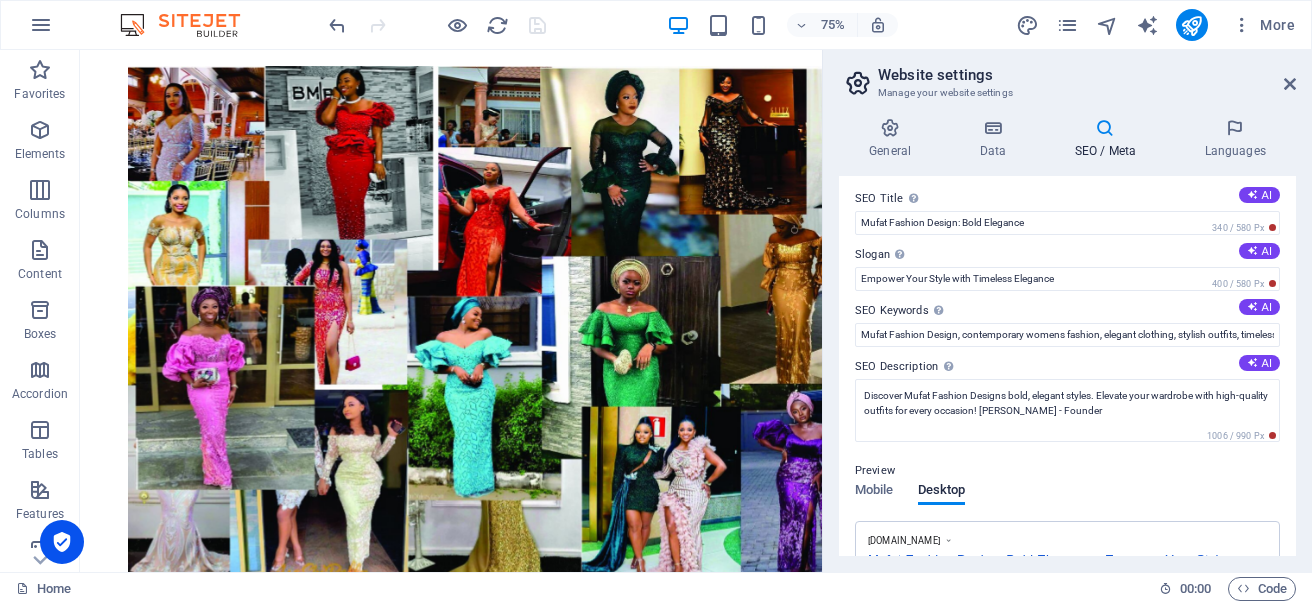 scroll, scrollTop: 0, scrollLeft: 0, axis: both 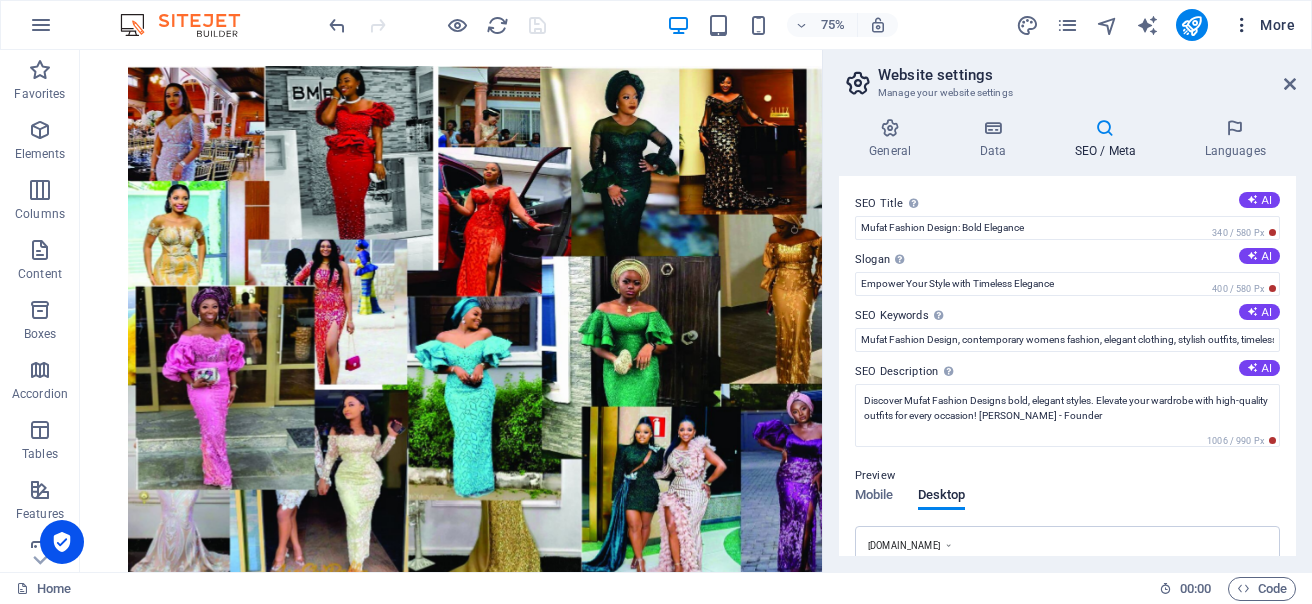 click at bounding box center [1242, 25] 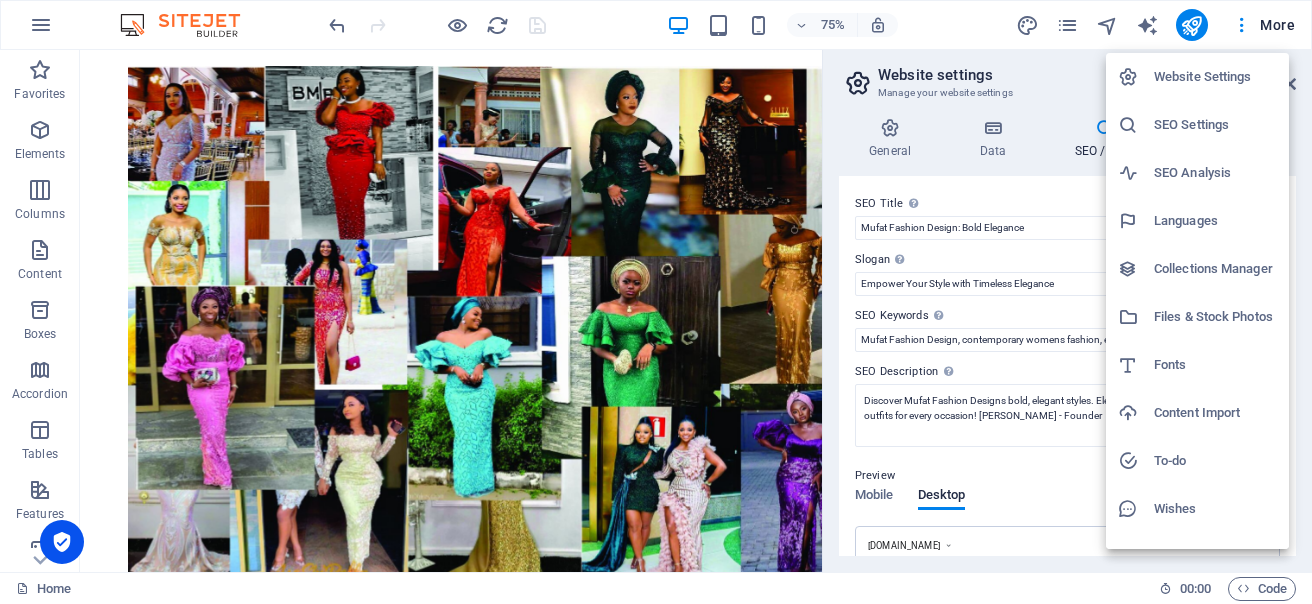 click on "SEO Settings" at bounding box center [1215, 125] 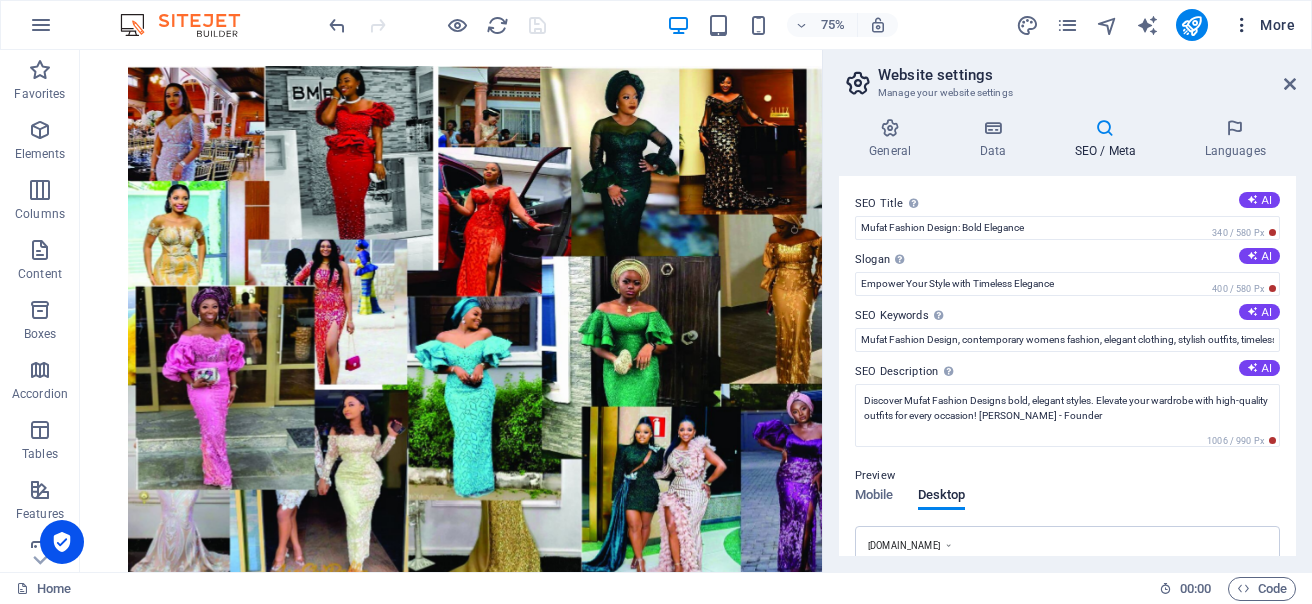 click at bounding box center [1242, 25] 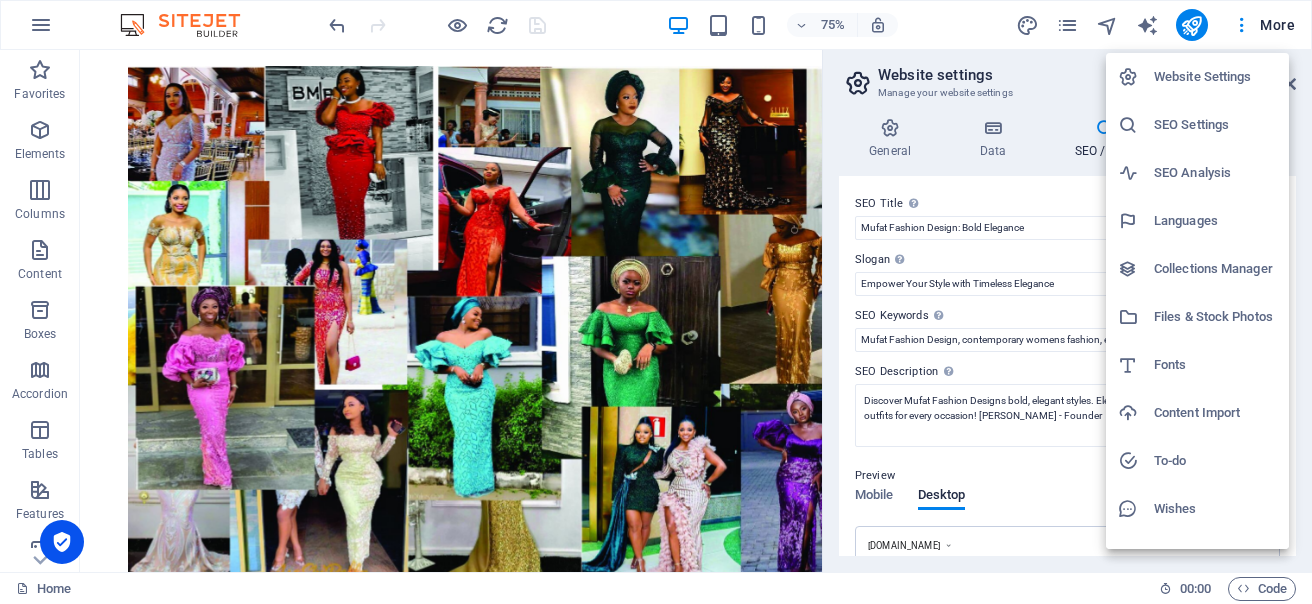 click on "SEO Analysis" at bounding box center (1215, 173) 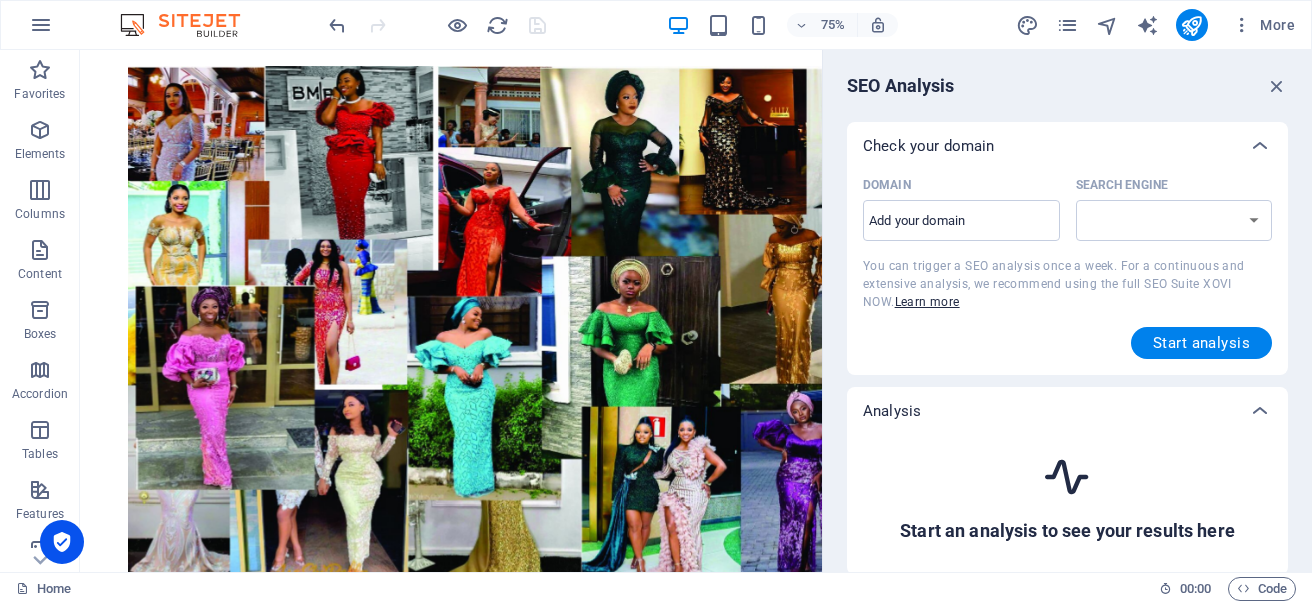 select on "google.com" 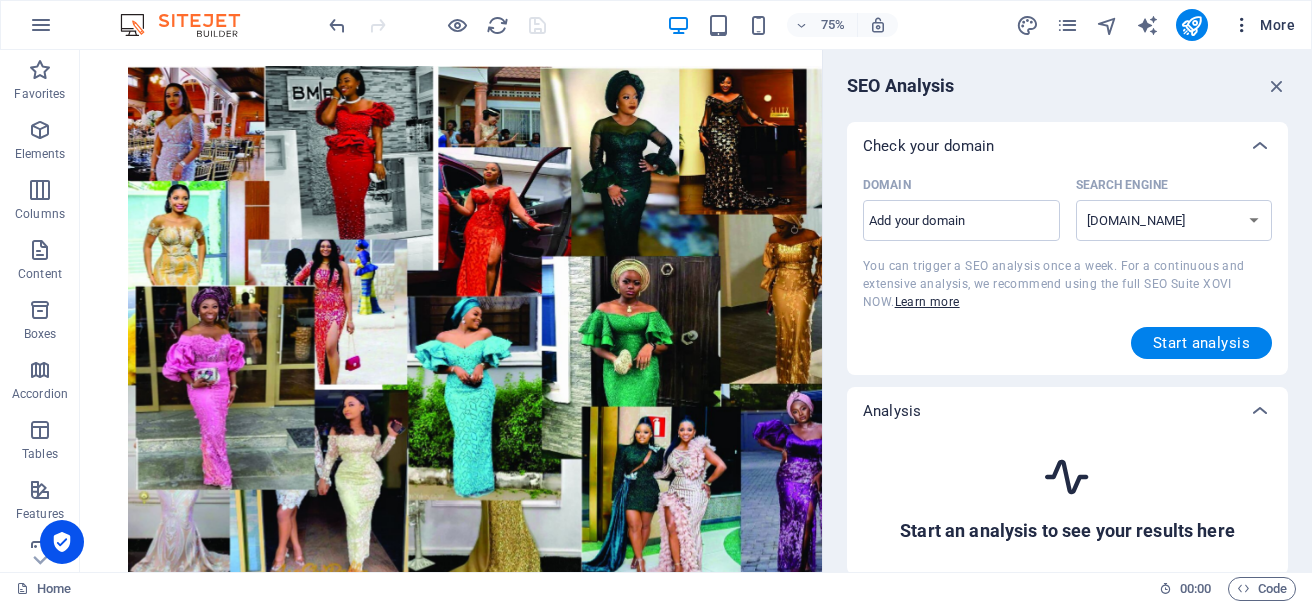 click at bounding box center [1242, 25] 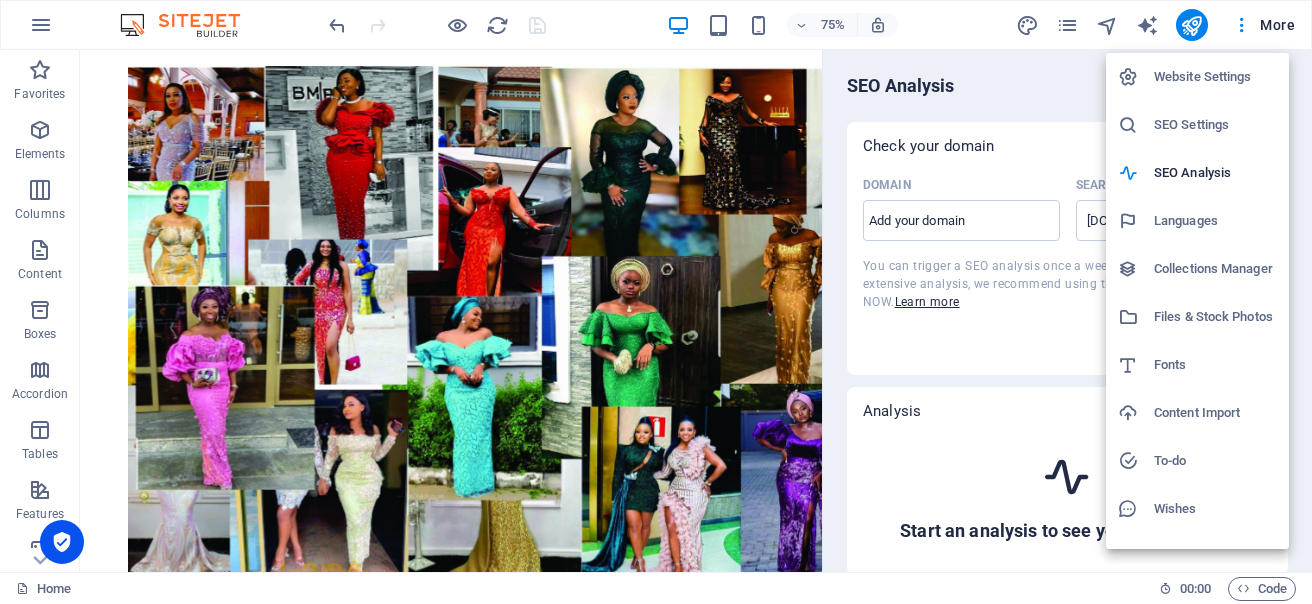 click on "Collections Manager" at bounding box center [1215, 269] 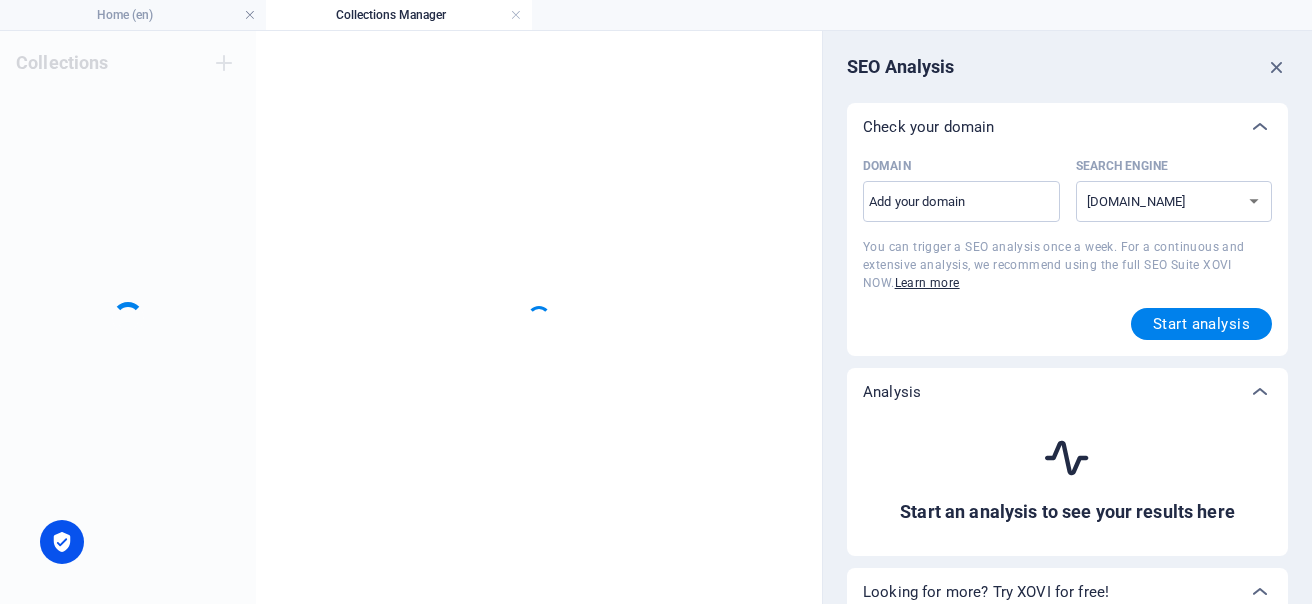 scroll, scrollTop: 0, scrollLeft: 0, axis: both 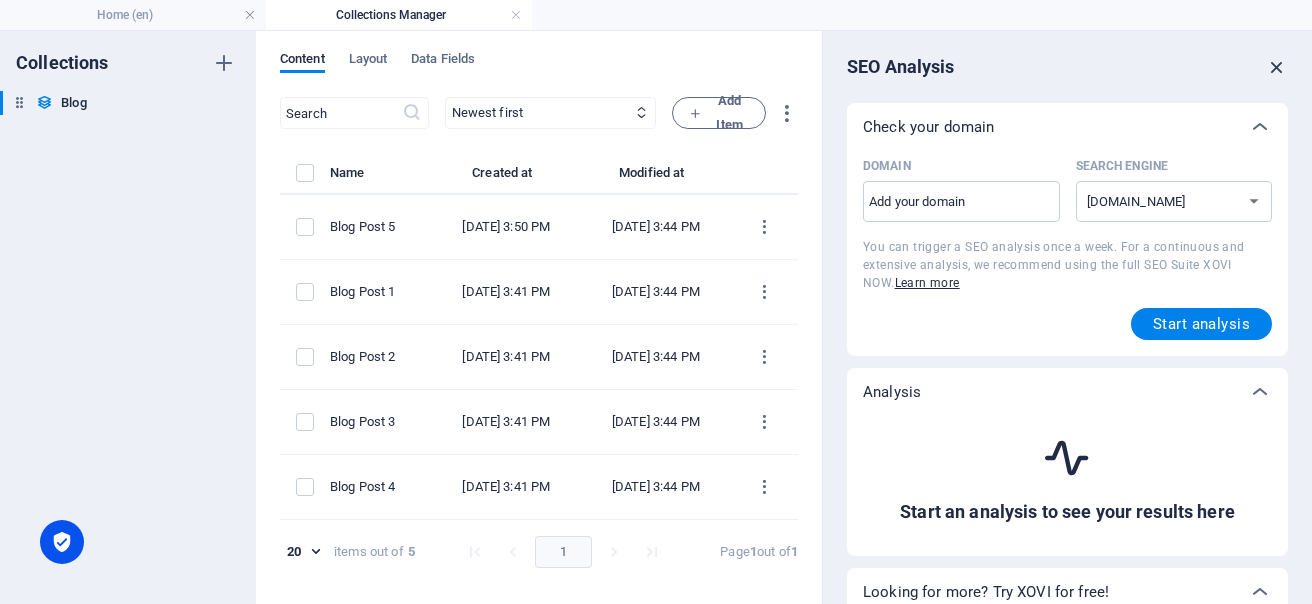 click at bounding box center (1277, 67) 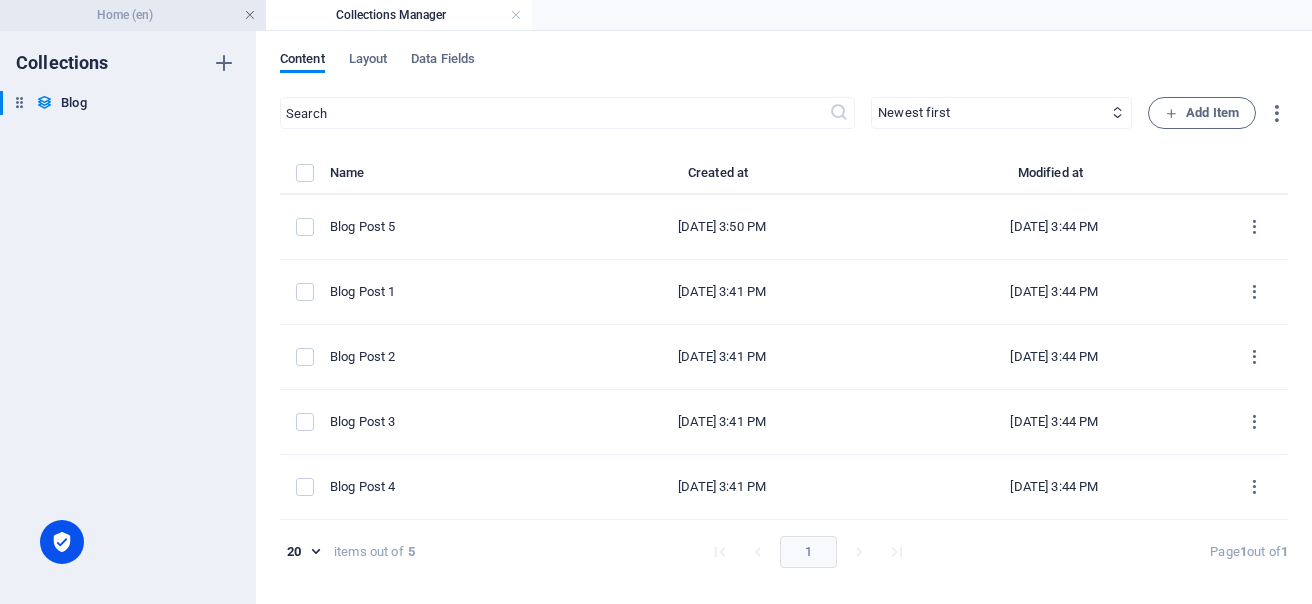 click at bounding box center [250, 15] 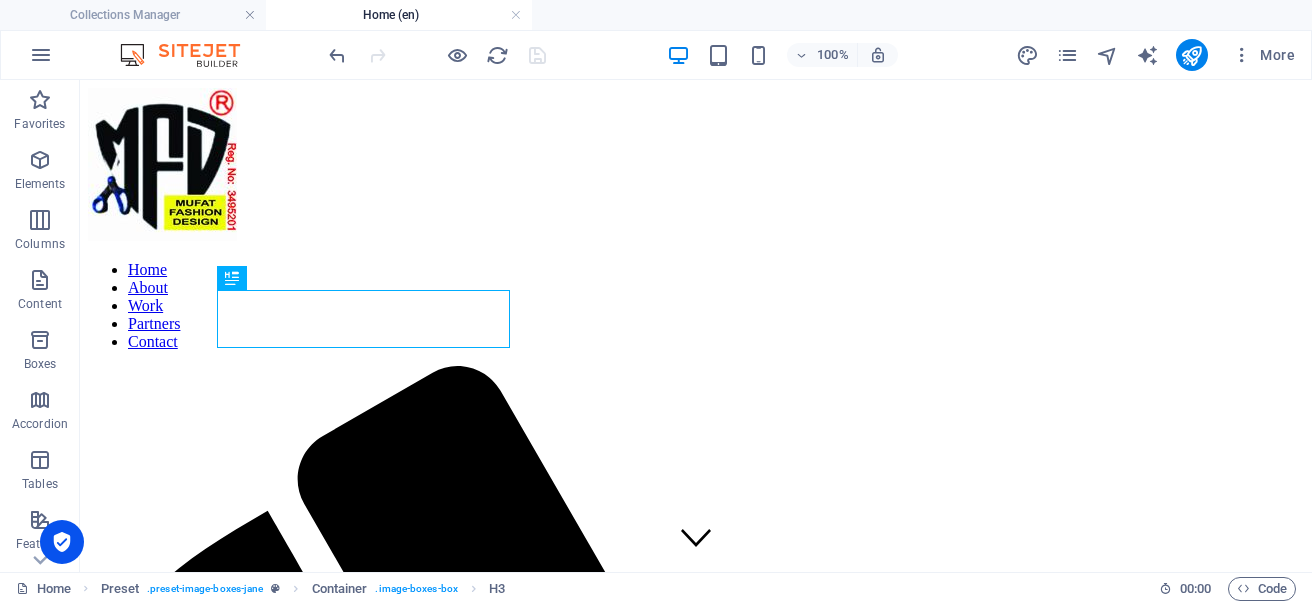 scroll, scrollTop: 747, scrollLeft: 0, axis: vertical 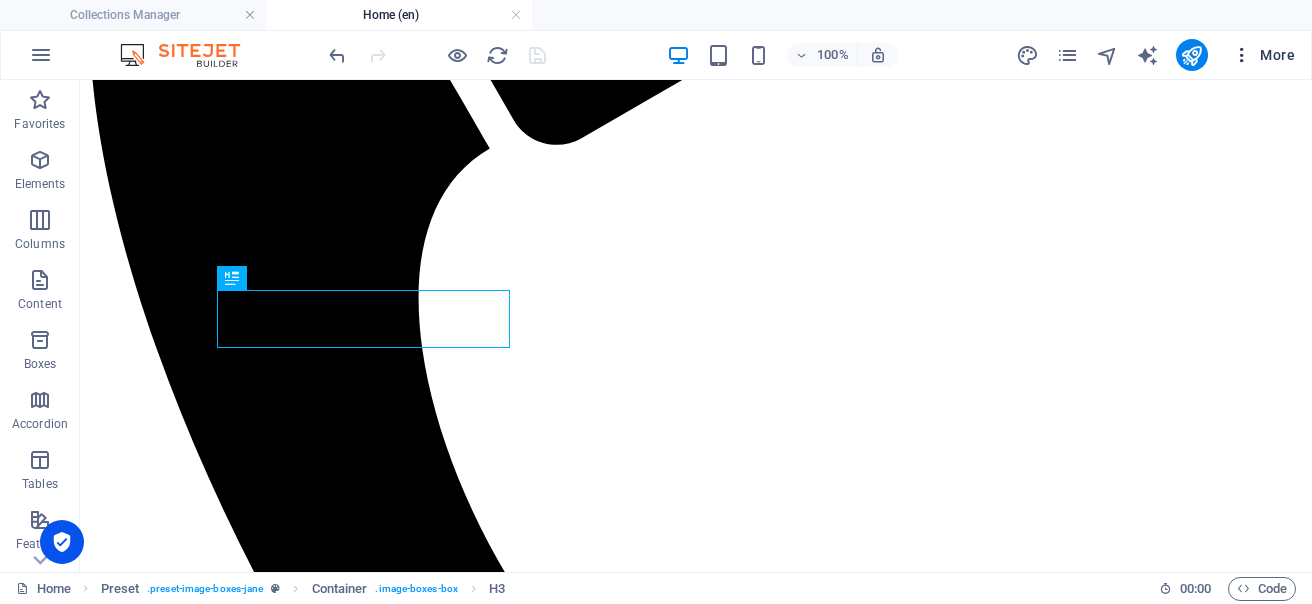 click at bounding box center [1242, 55] 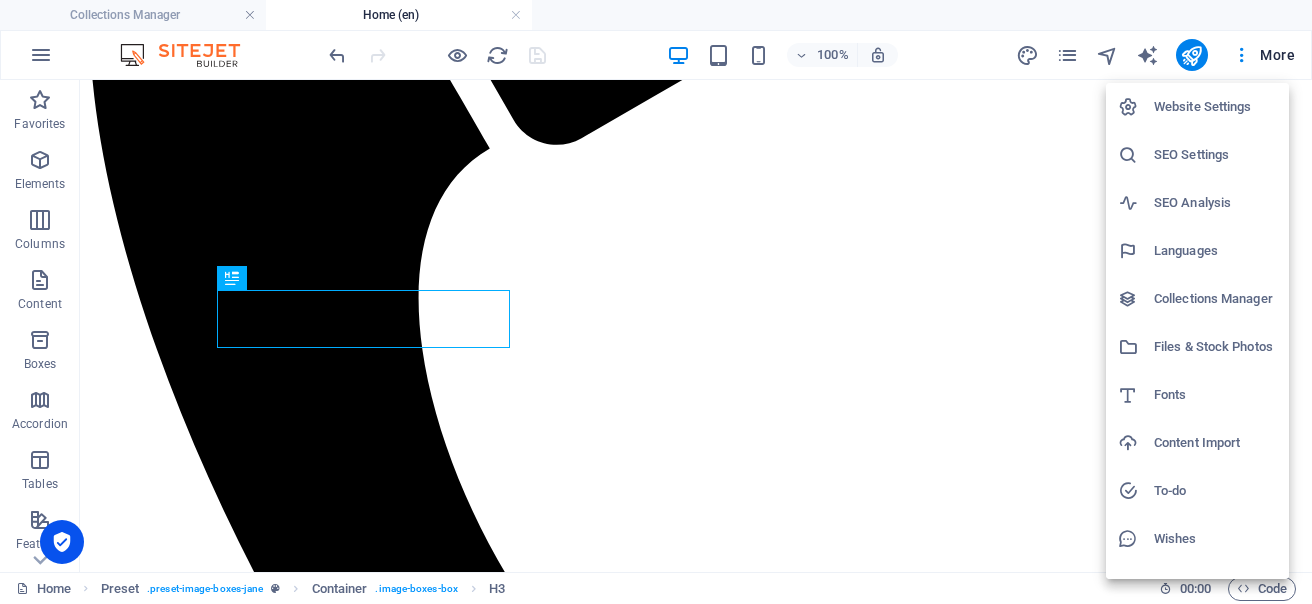 click on "Content Import" at bounding box center (1215, 443) 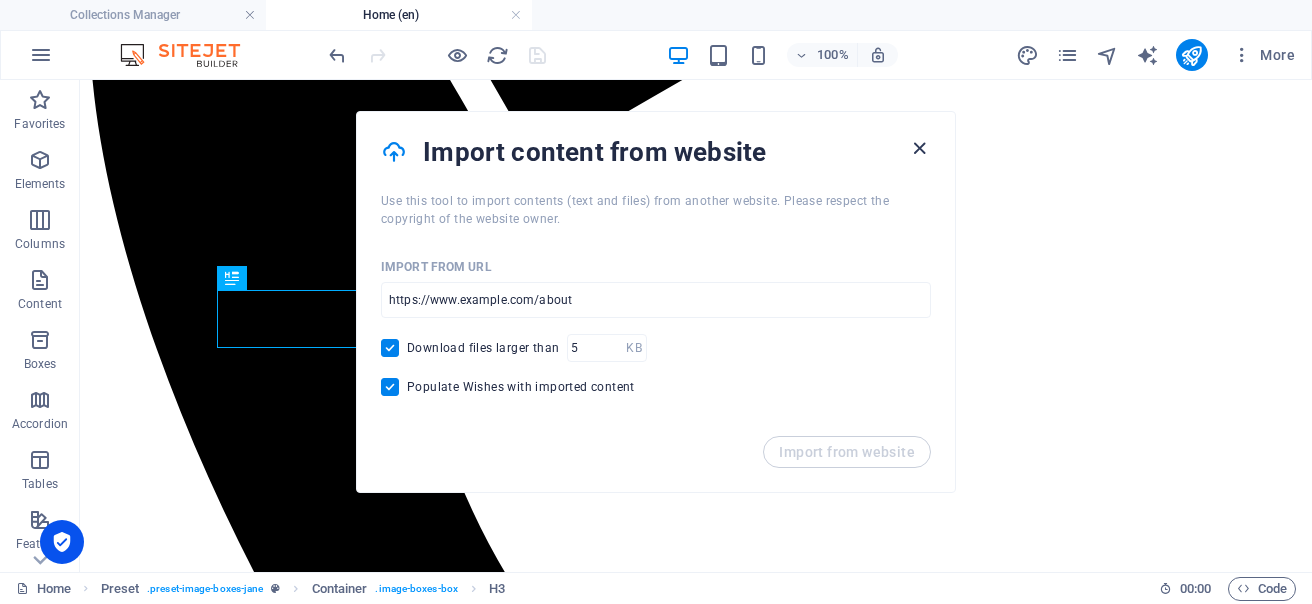 click at bounding box center [919, 148] 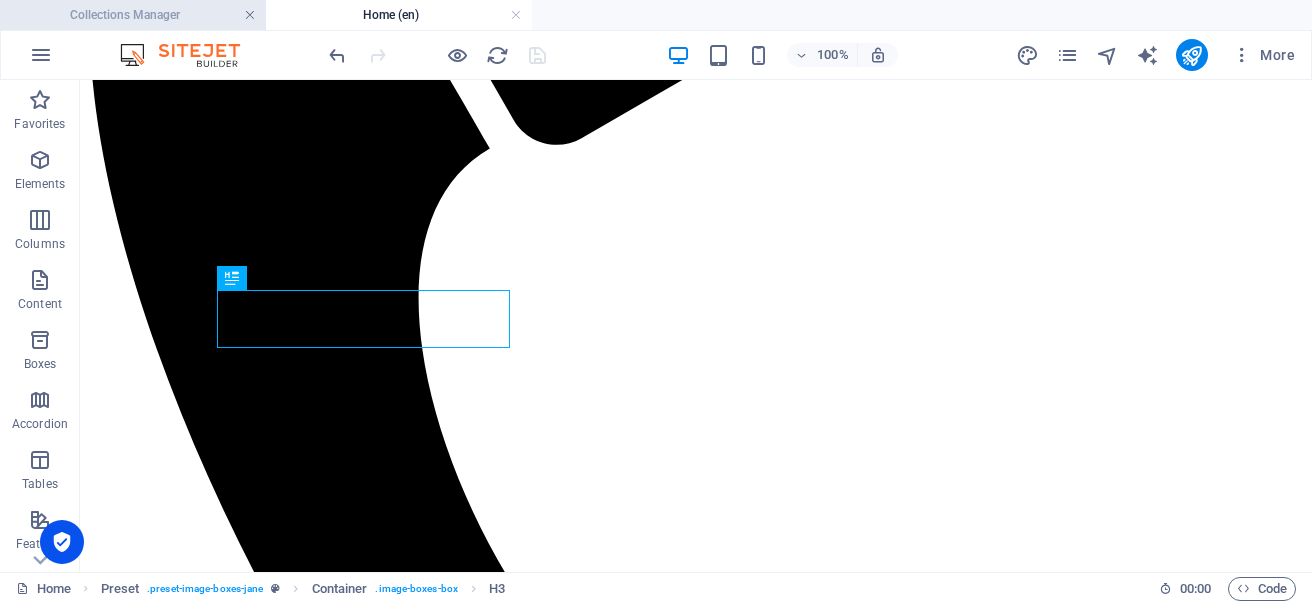 click at bounding box center (250, 15) 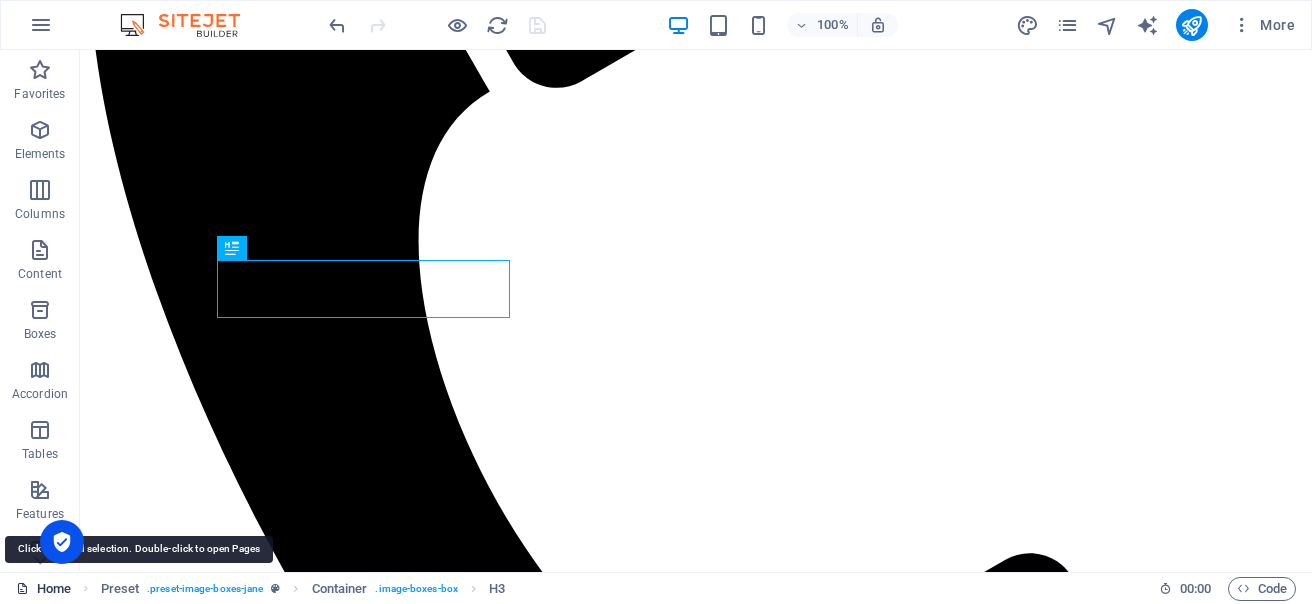 click on "Home" at bounding box center [43, 589] 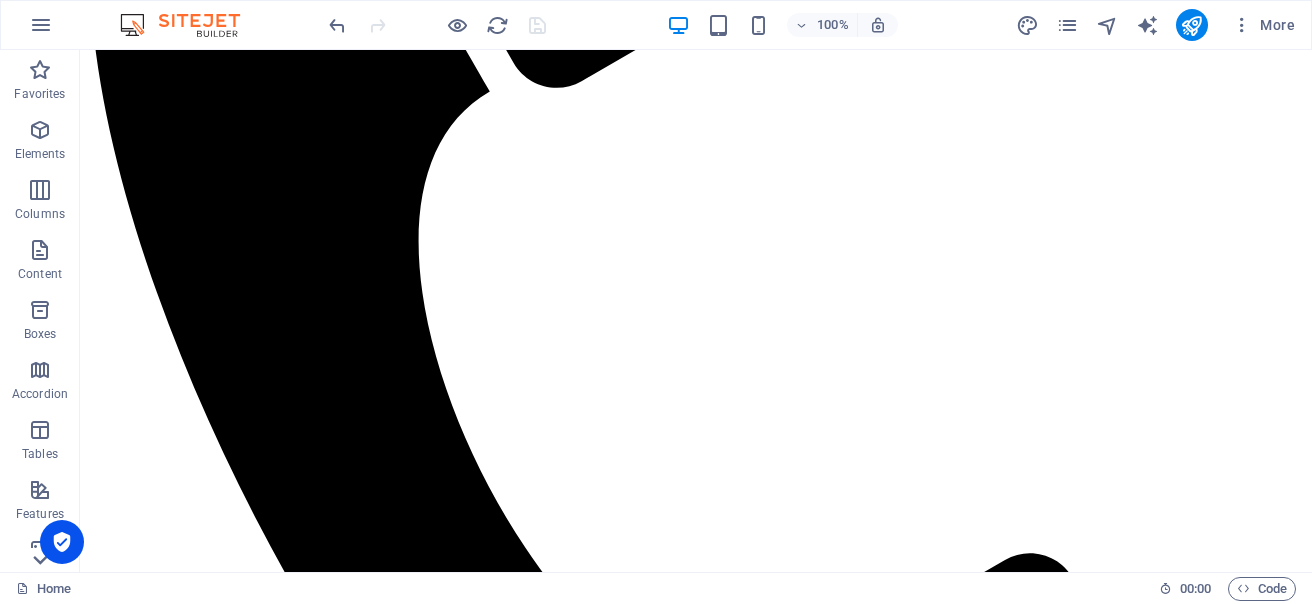 click 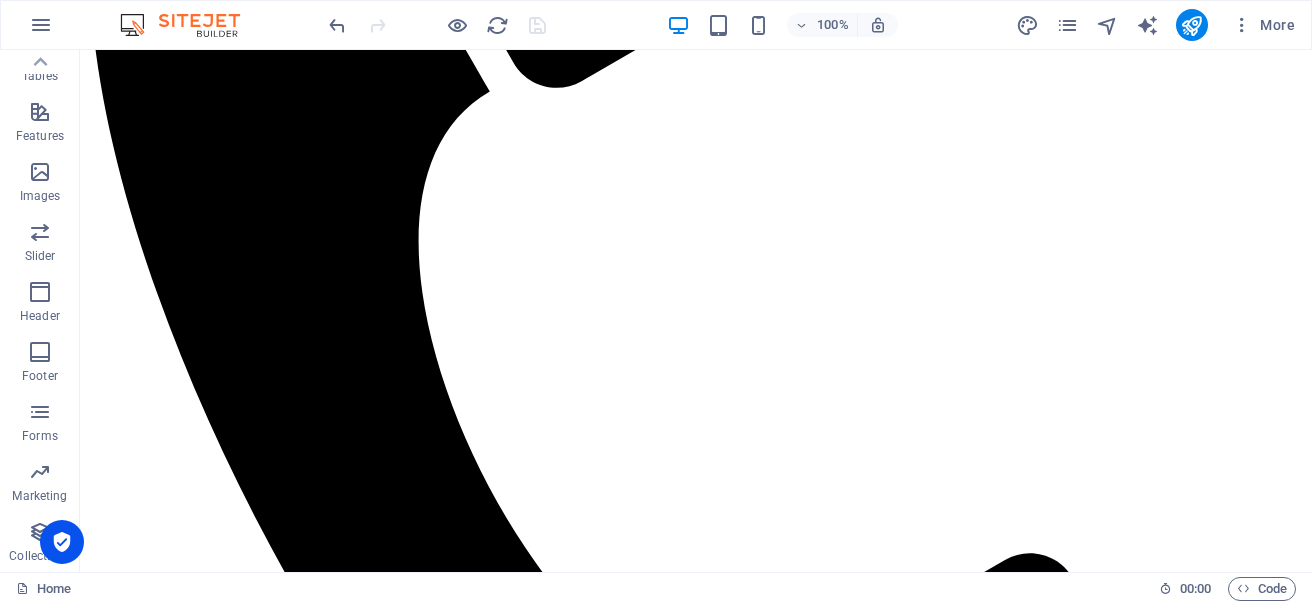 click on "Collections" at bounding box center (39, 556) 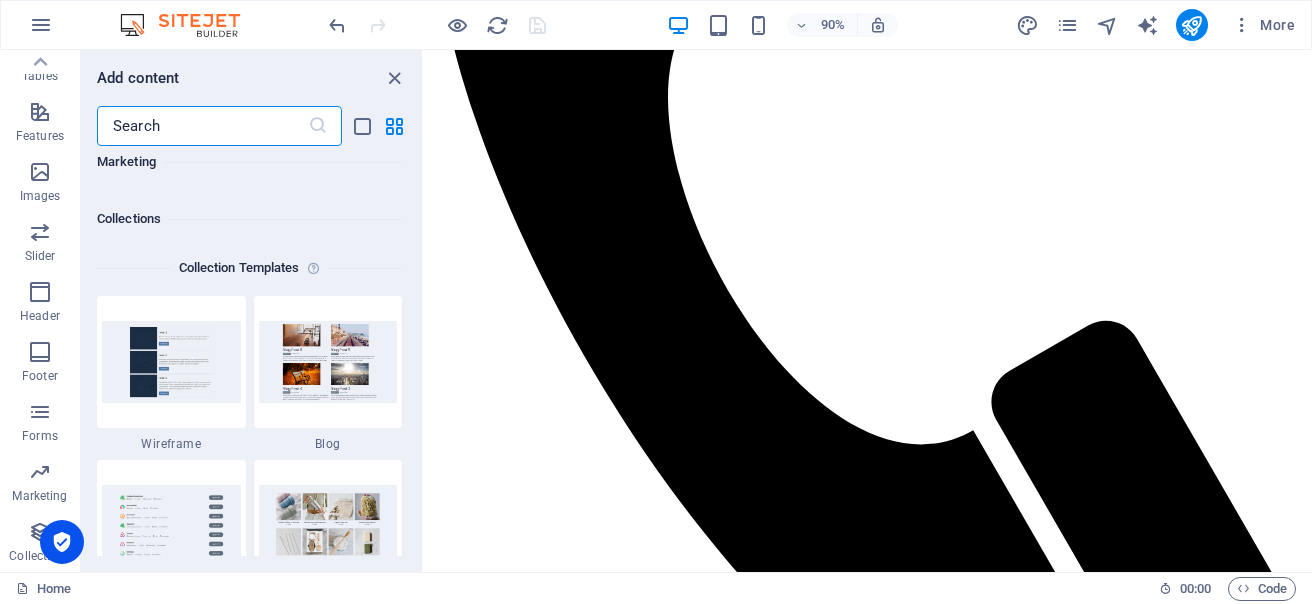 scroll, scrollTop: 18142, scrollLeft: 0, axis: vertical 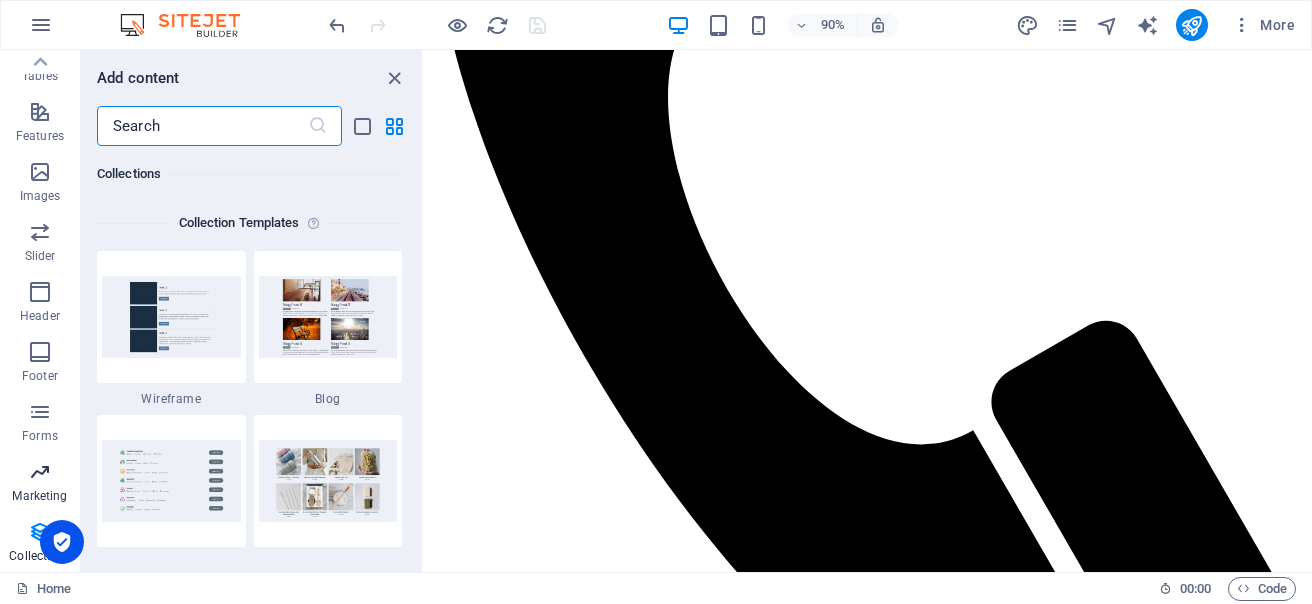 click on "Marketing" at bounding box center [39, 496] 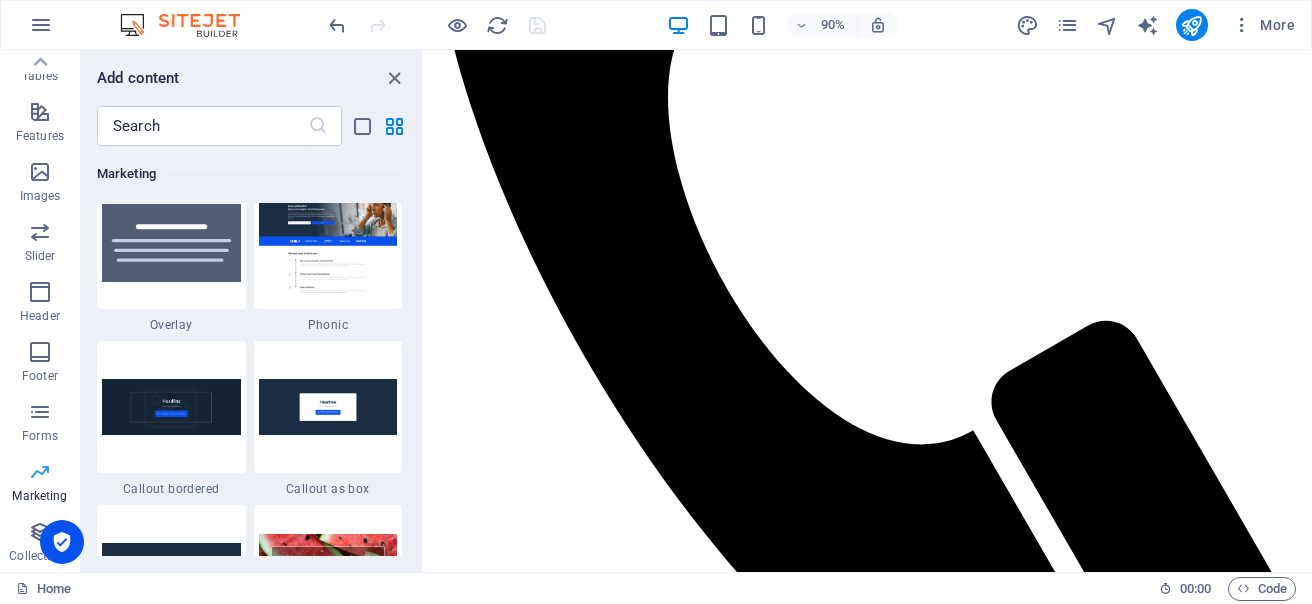 scroll, scrollTop: 16125, scrollLeft: 0, axis: vertical 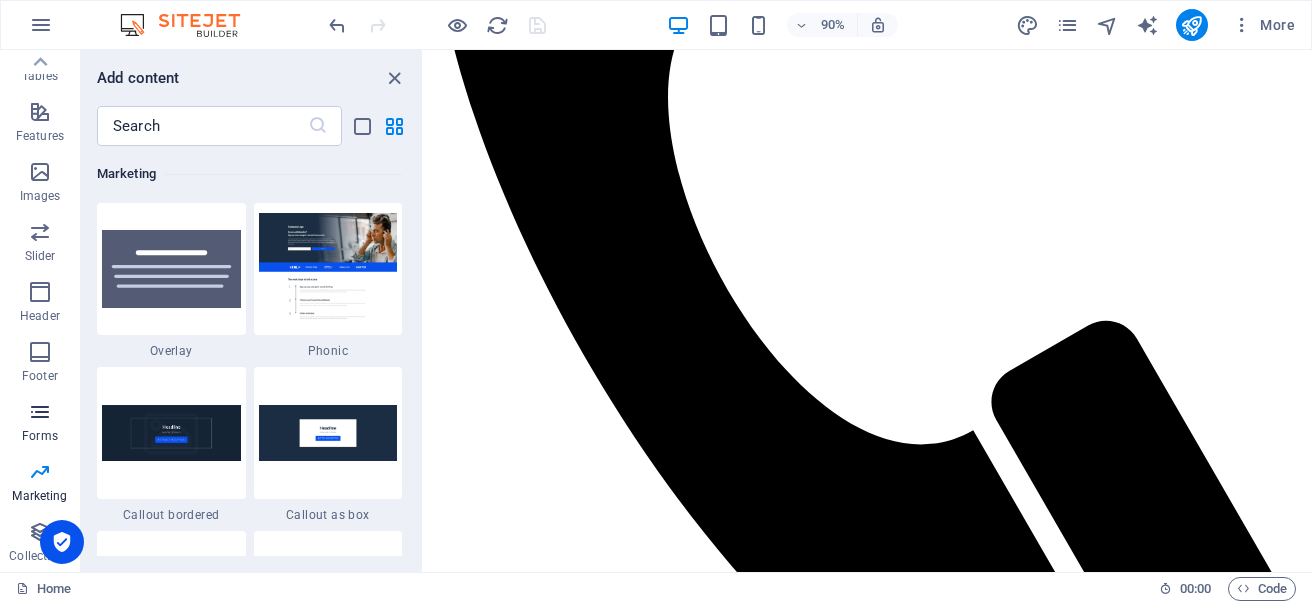 click on "Forms" at bounding box center [40, 424] 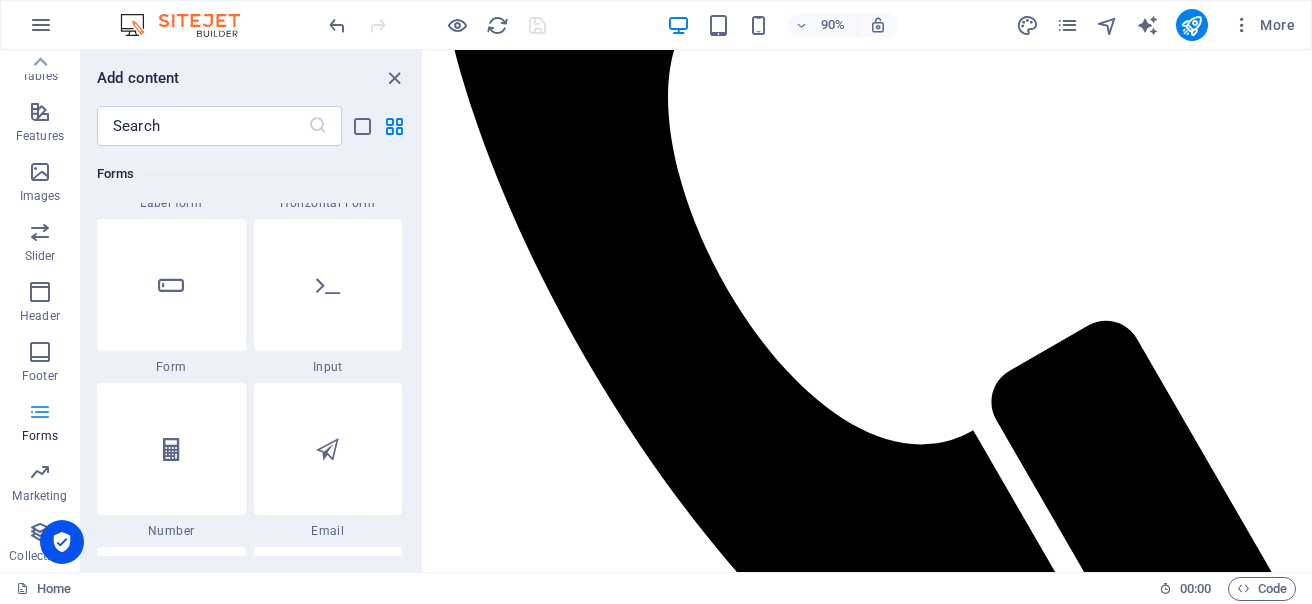 scroll, scrollTop: 14436, scrollLeft: 0, axis: vertical 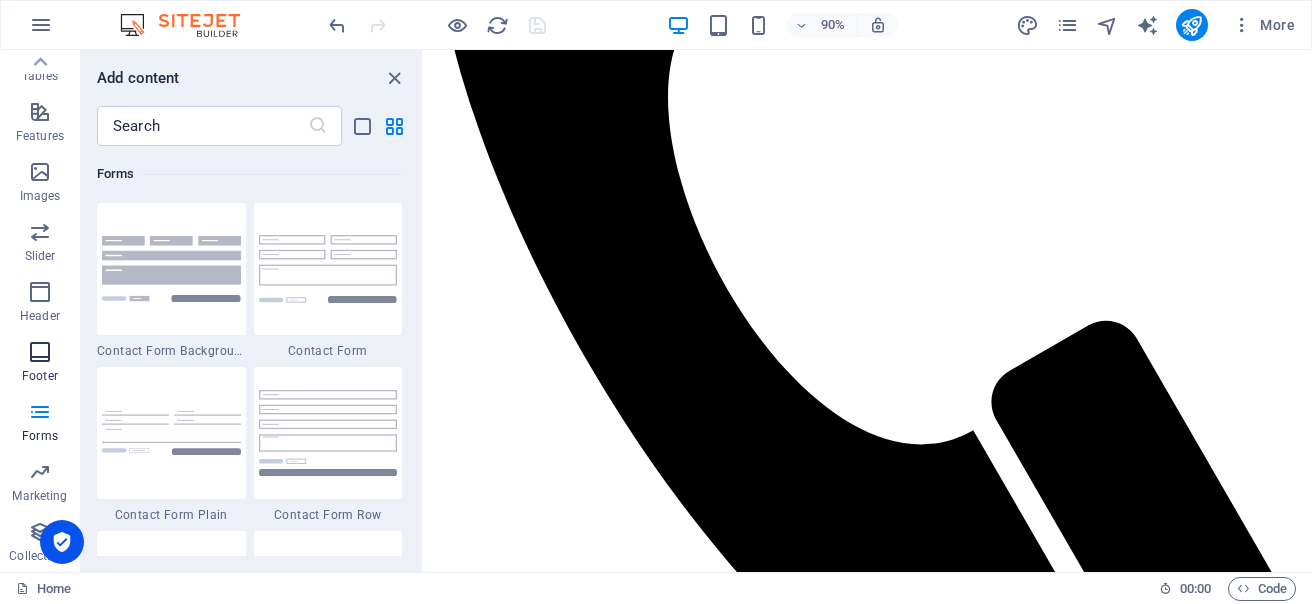 click at bounding box center (40, 352) 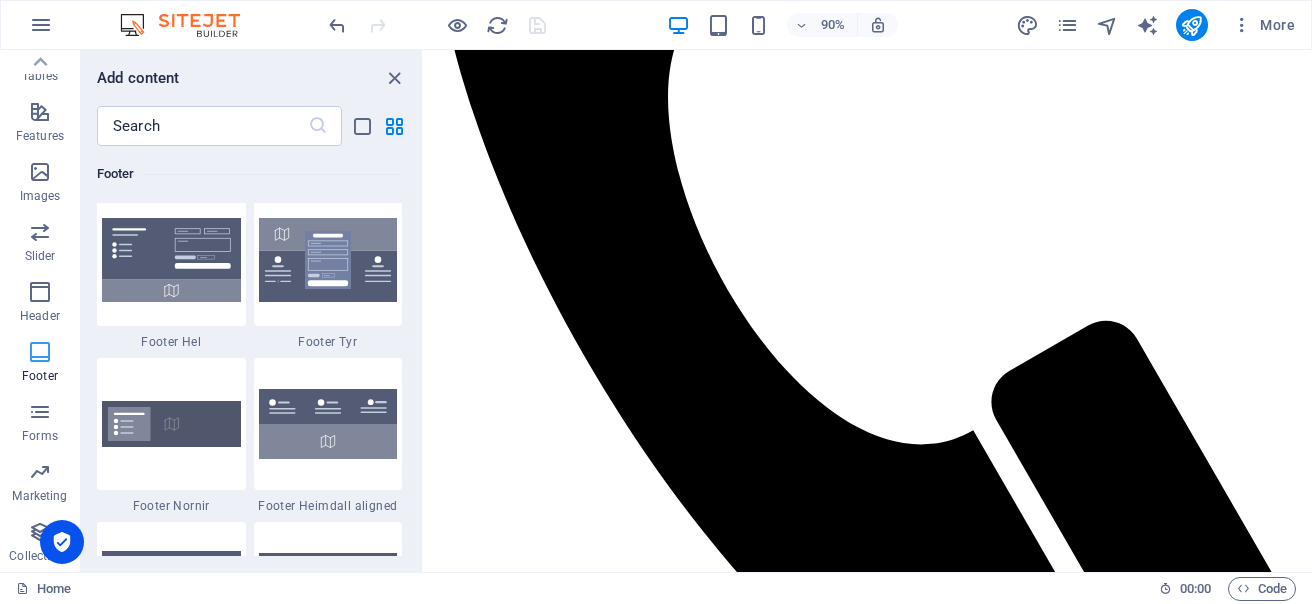 scroll, scrollTop: 13075, scrollLeft: 0, axis: vertical 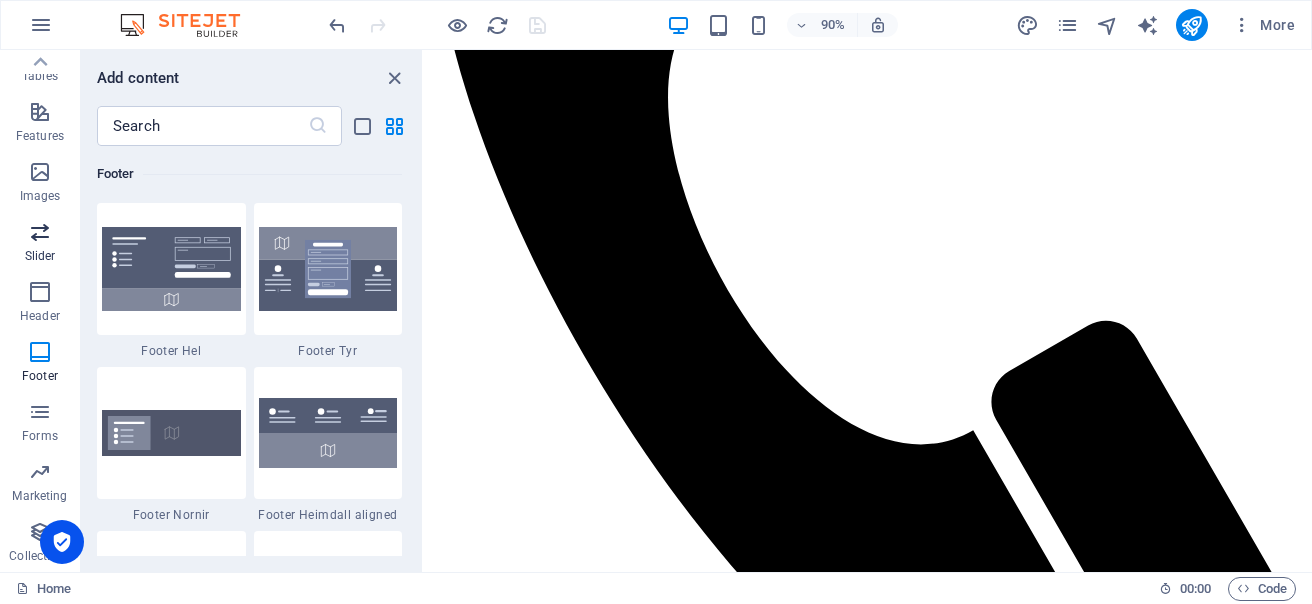 click on "Slider" at bounding box center [40, 256] 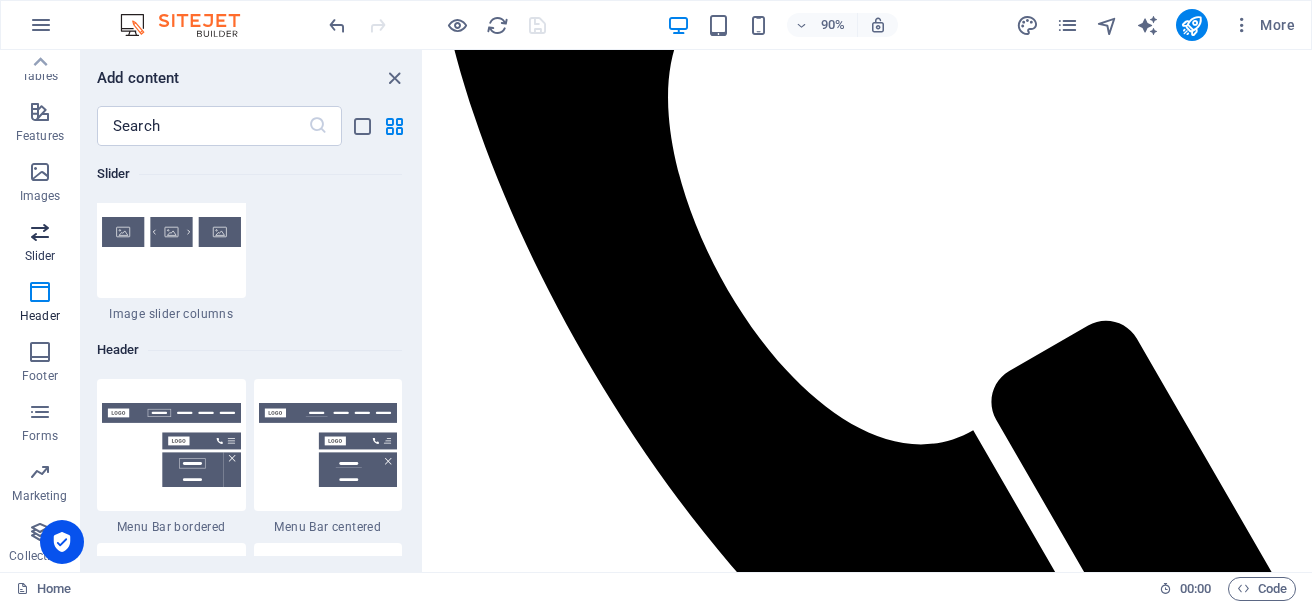 scroll, scrollTop: 11173, scrollLeft: 0, axis: vertical 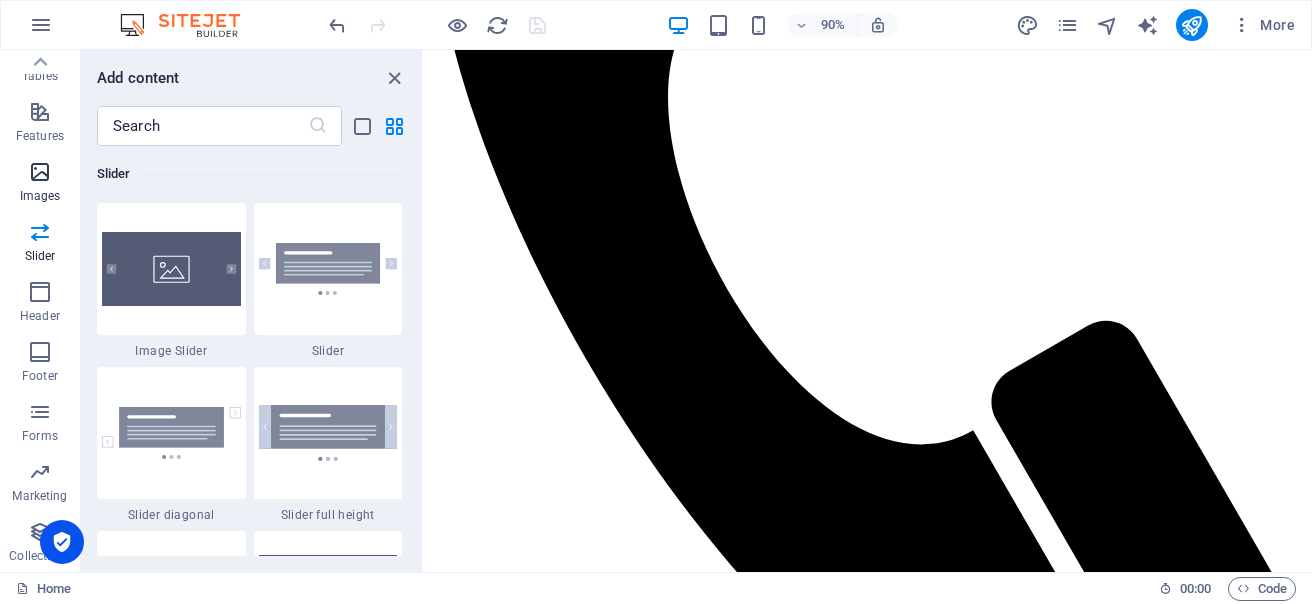 click on "Images" at bounding box center (40, 196) 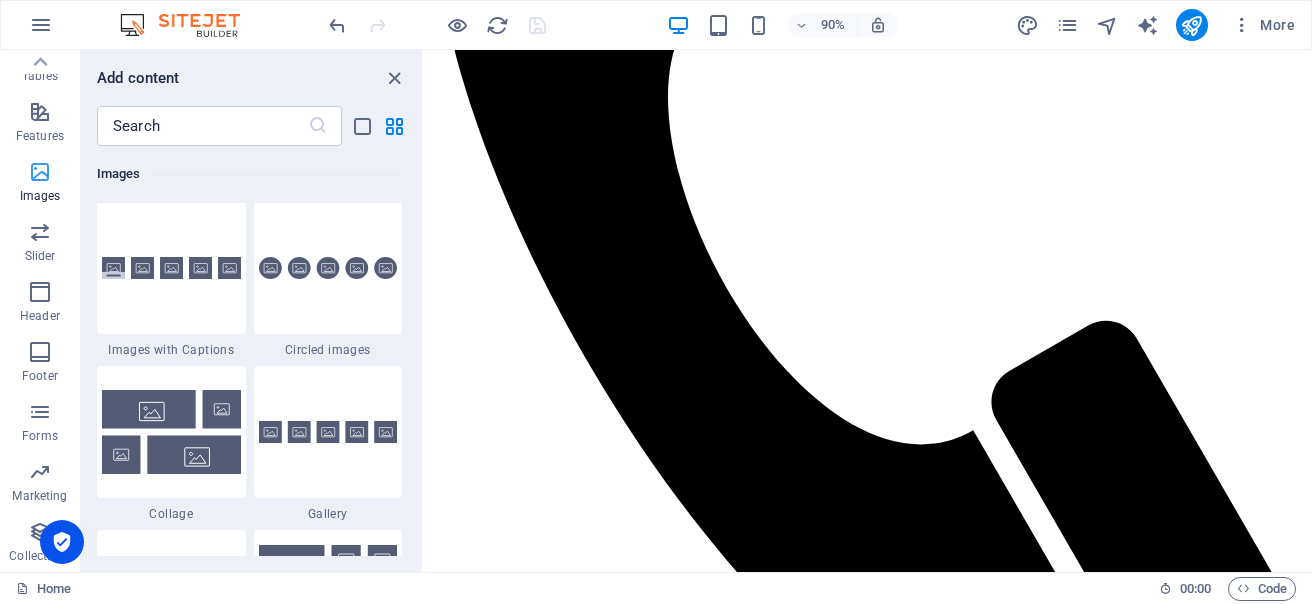 scroll, scrollTop: 9976, scrollLeft: 0, axis: vertical 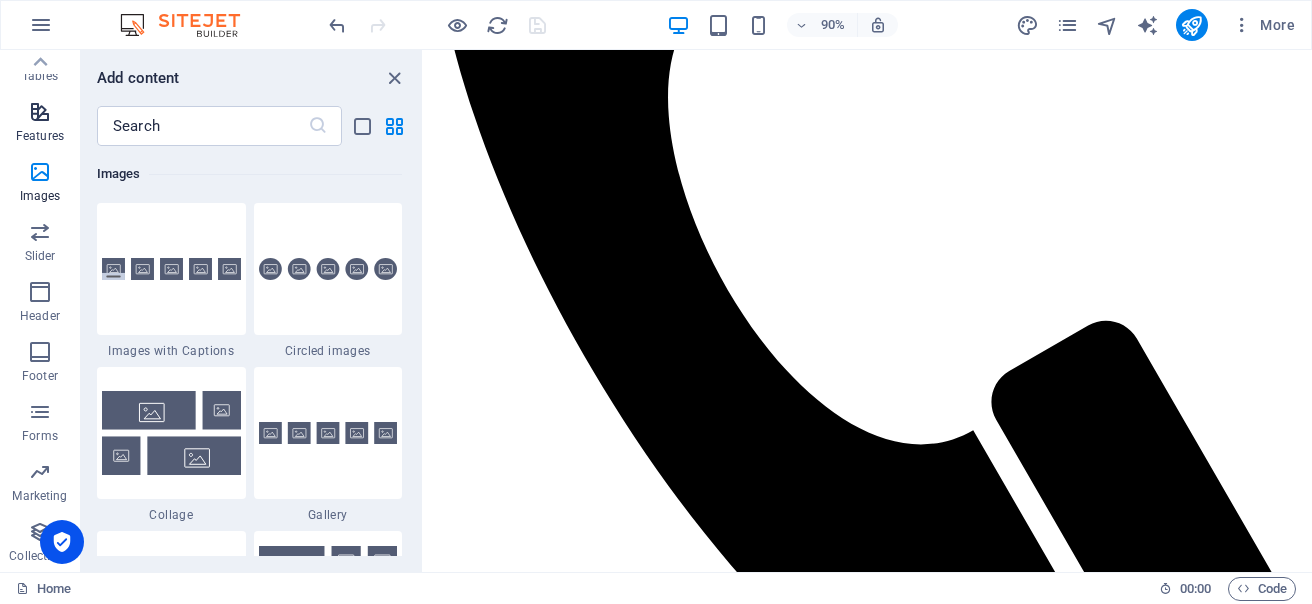 click at bounding box center (40, 112) 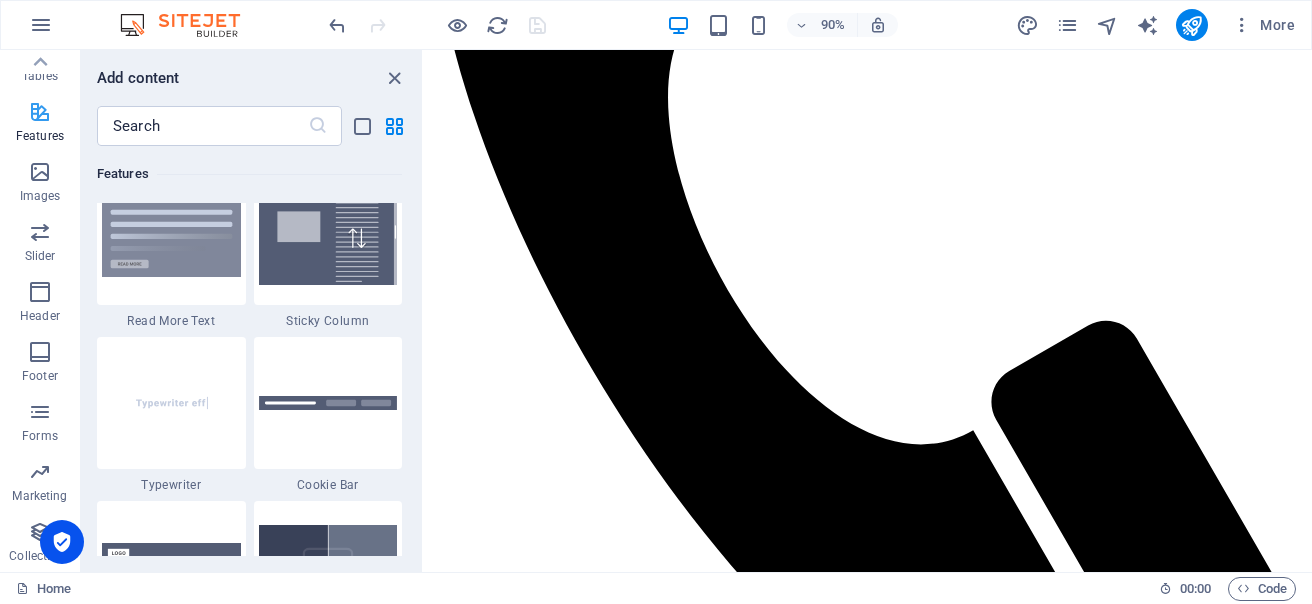 scroll, scrollTop: 7631, scrollLeft: 0, axis: vertical 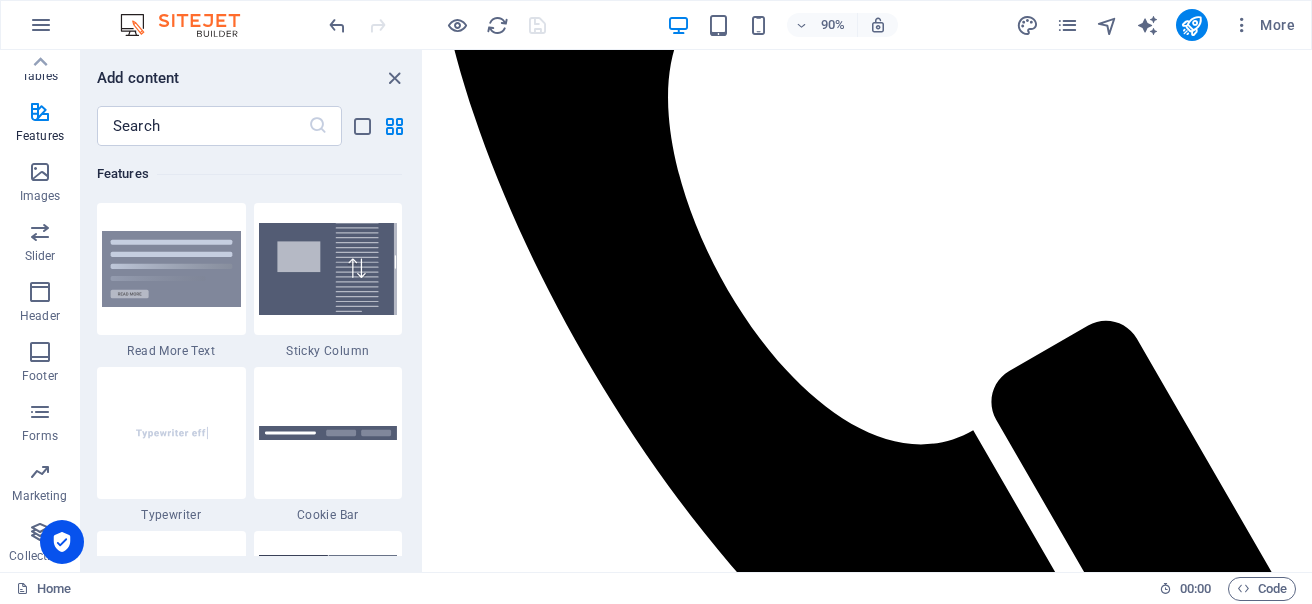 click on "Tables" at bounding box center [40, 76] 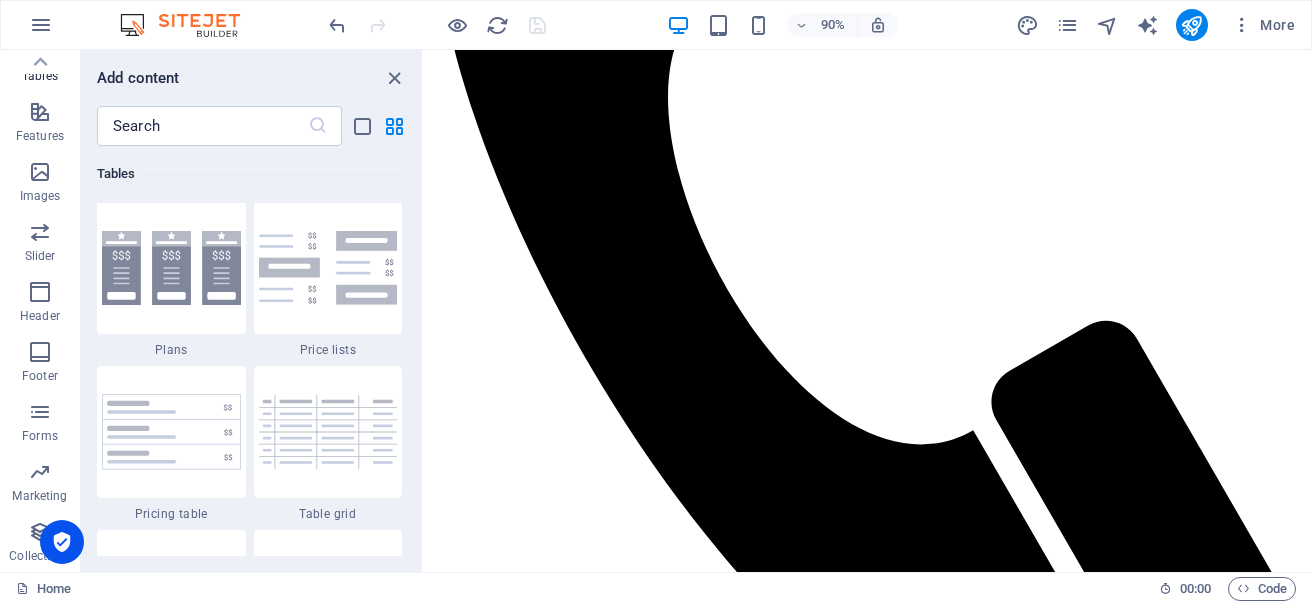 scroll, scrollTop: 6762, scrollLeft: 0, axis: vertical 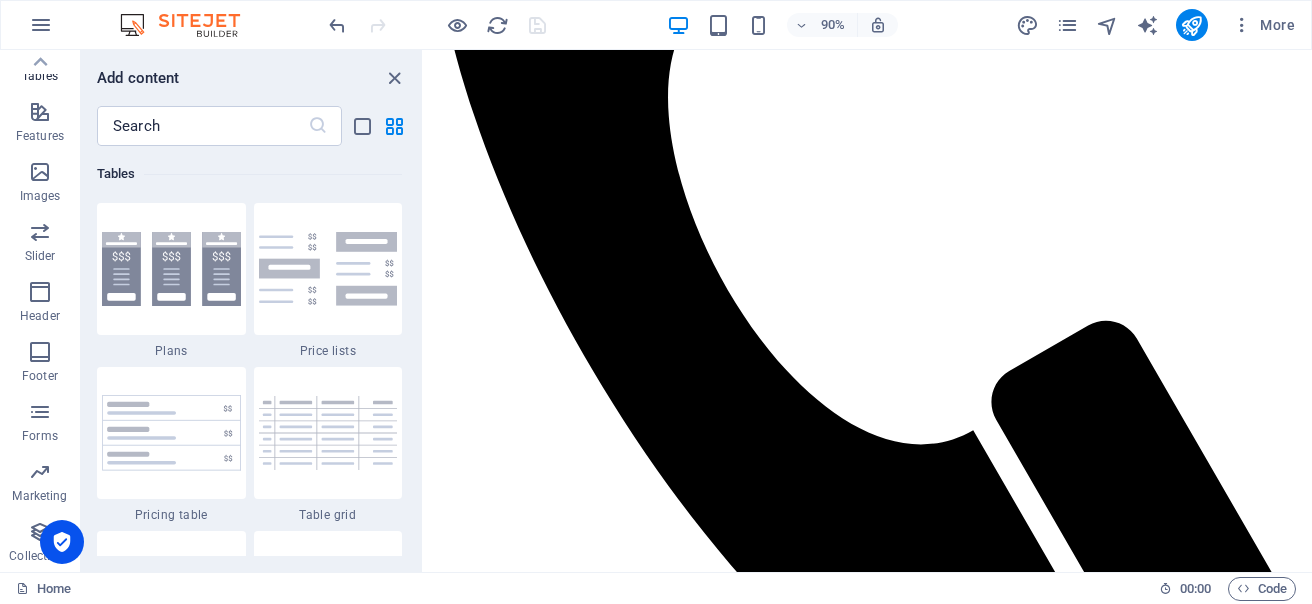 click on "Tables" at bounding box center (40, 76) 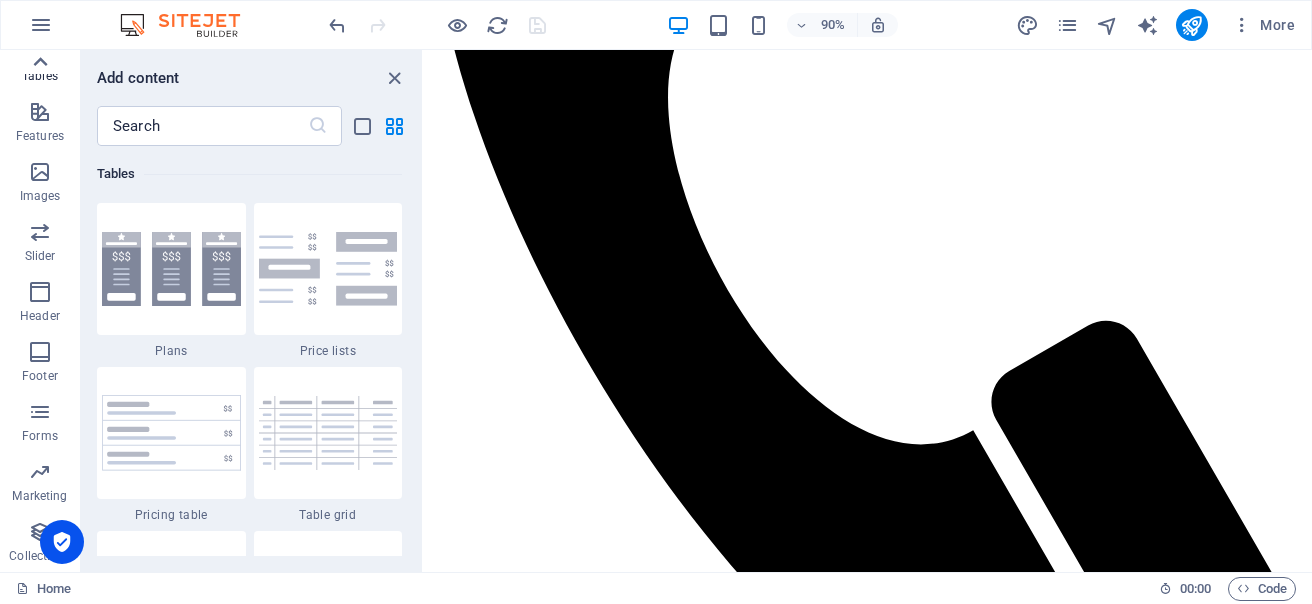click 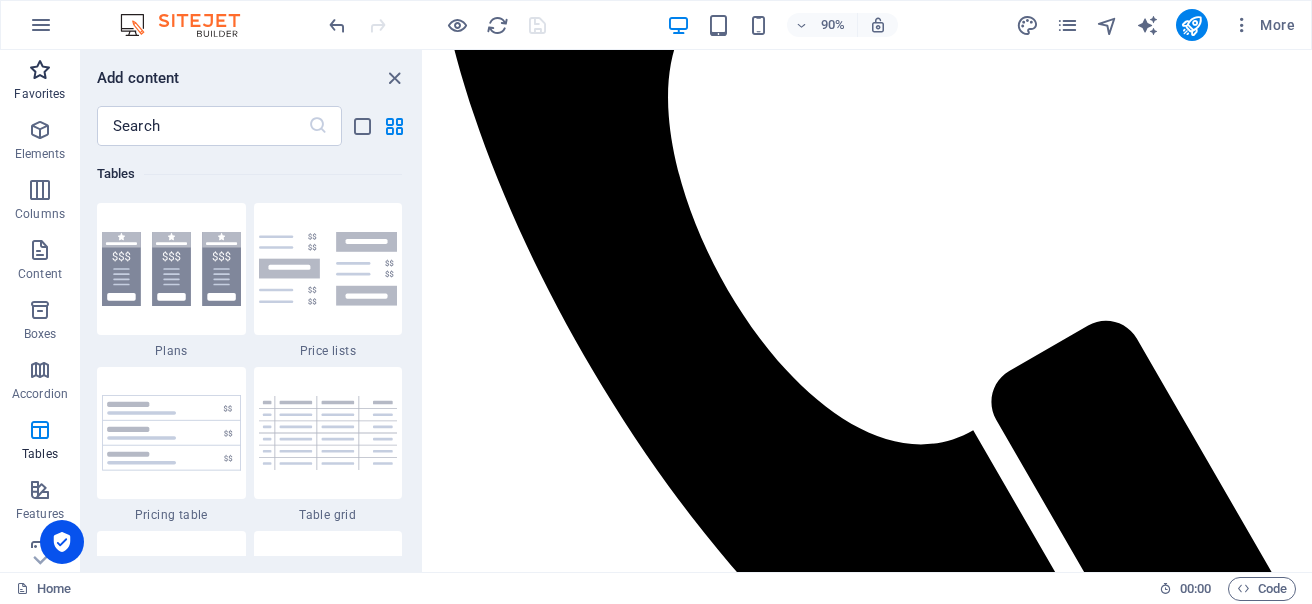 click on "Favorites" at bounding box center (39, 94) 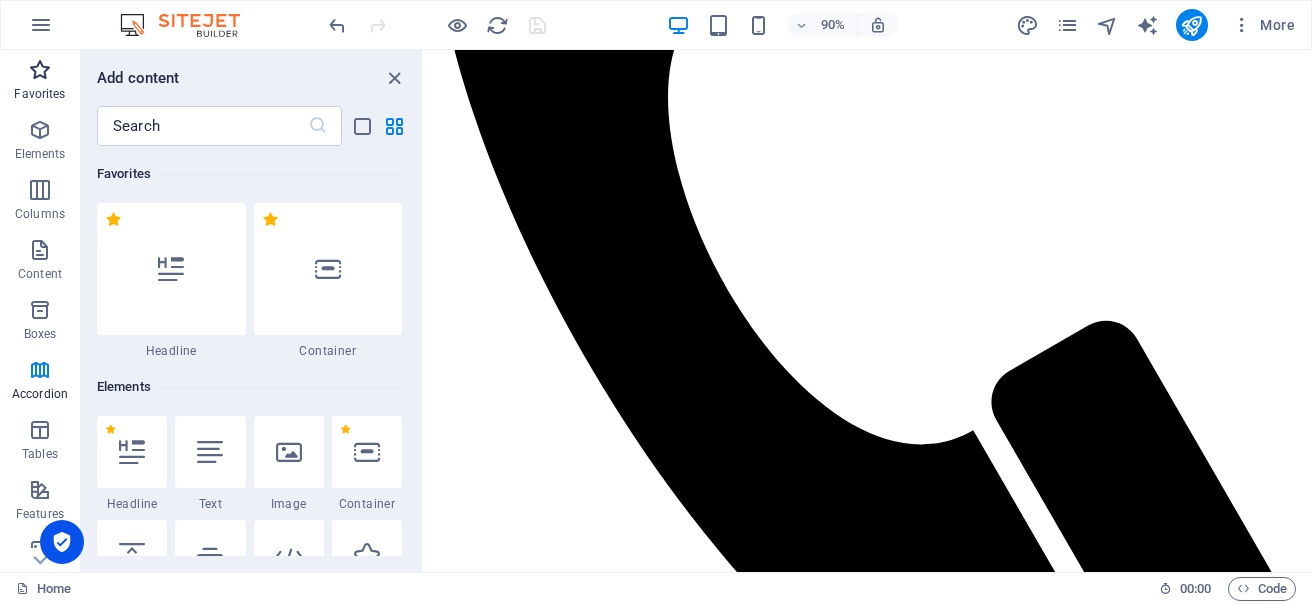 scroll, scrollTop: 0, scrollLeft: 0, axis: both 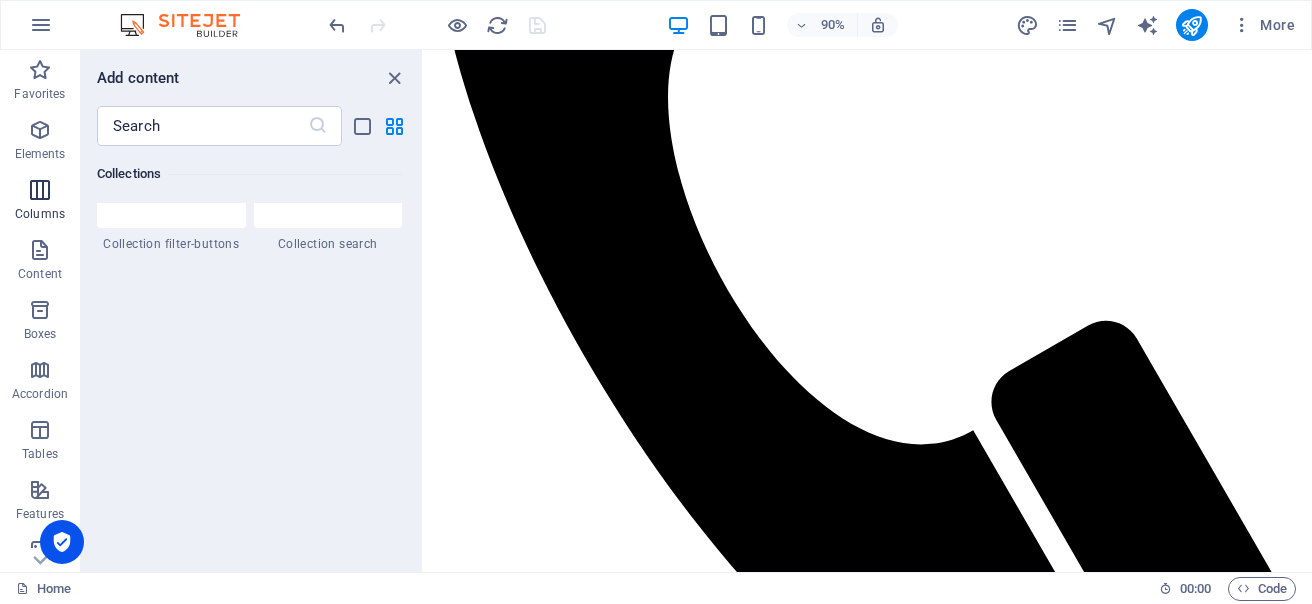 click at bounding box center [40, 190] 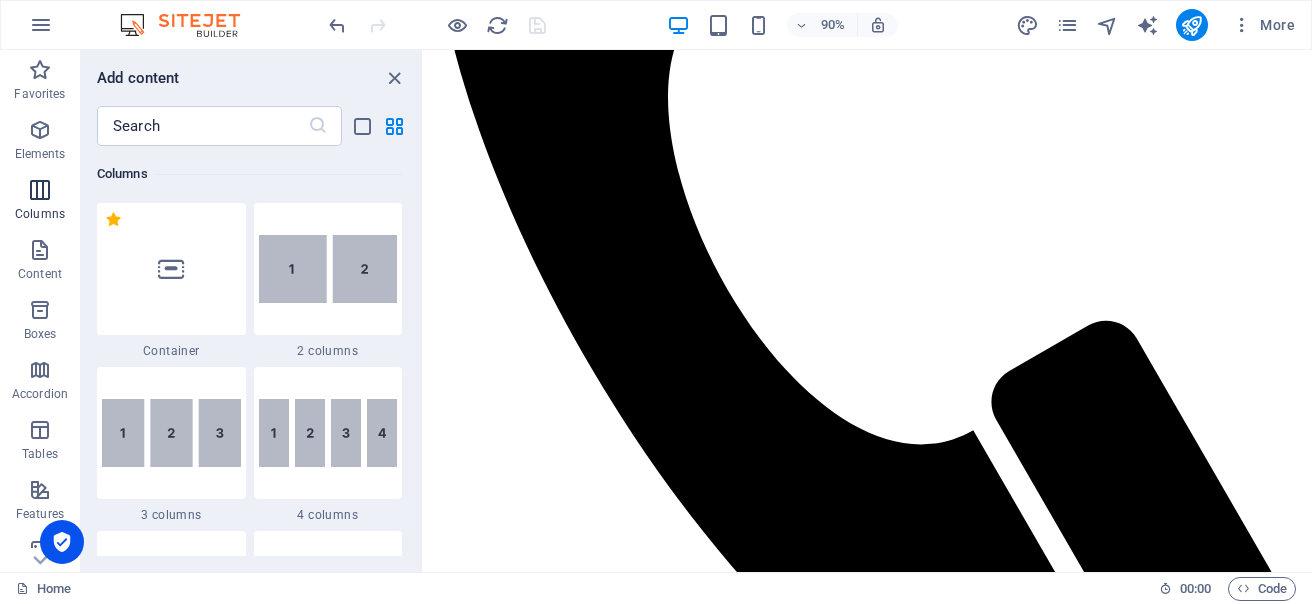 scroll, scrollTop: 990, scrollLeft: 0, axis: vertical 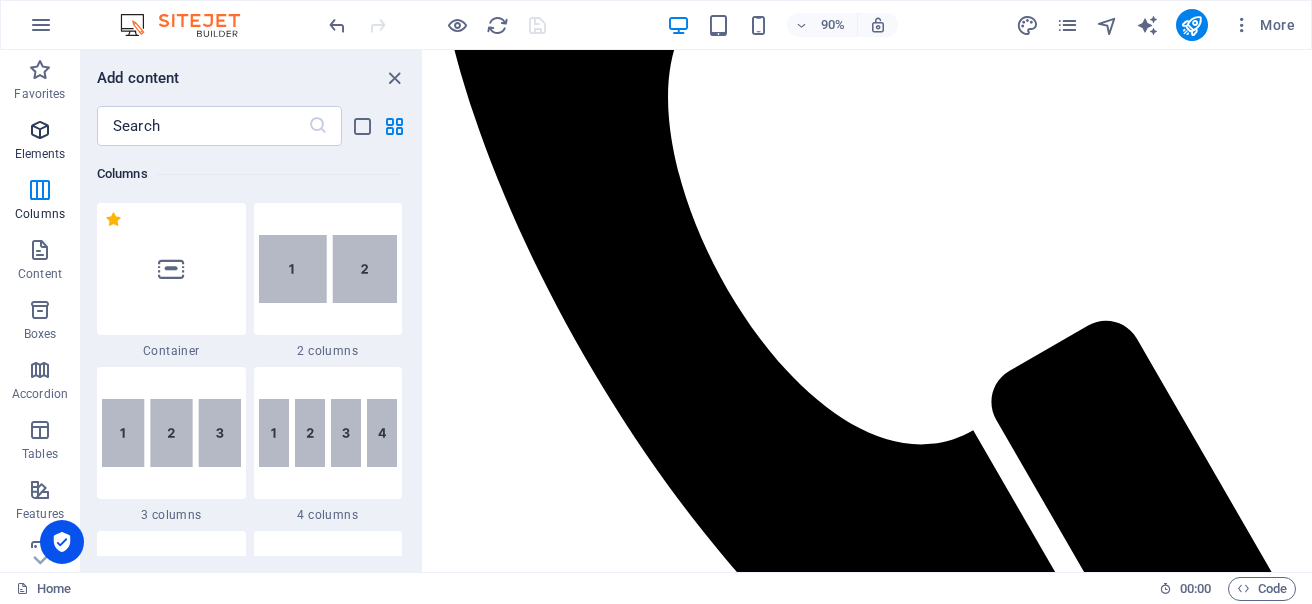 click at bounding box center [40, 130] 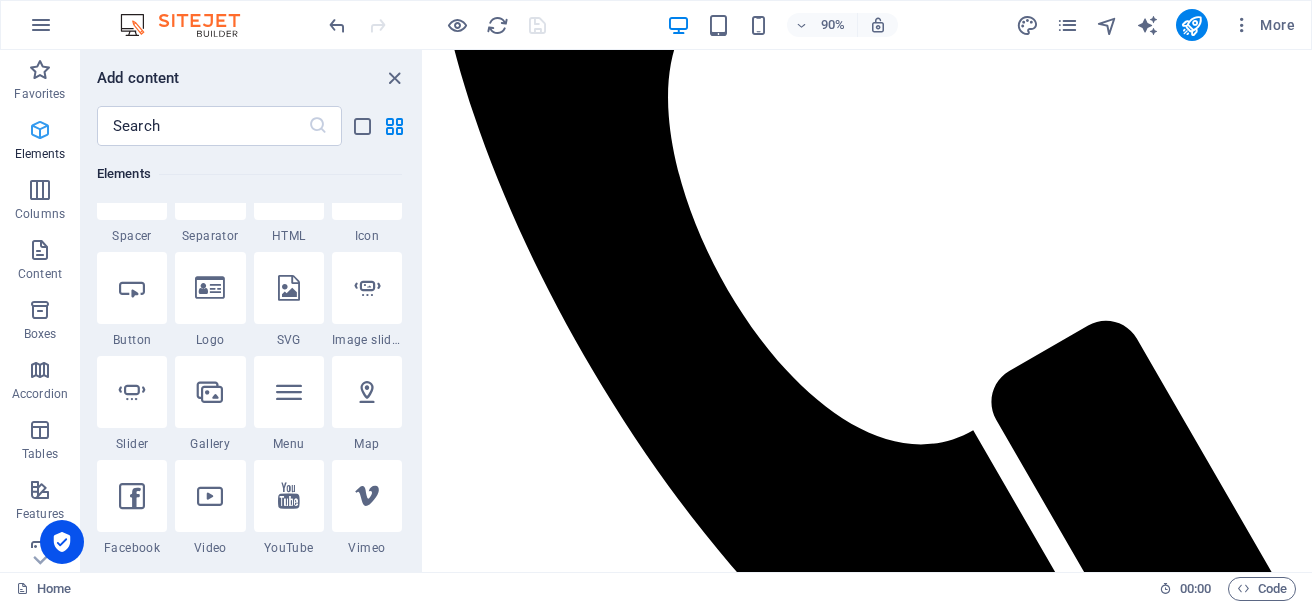 scroll, scrollTop: 213, scrollLeft: 0, axis: vertical 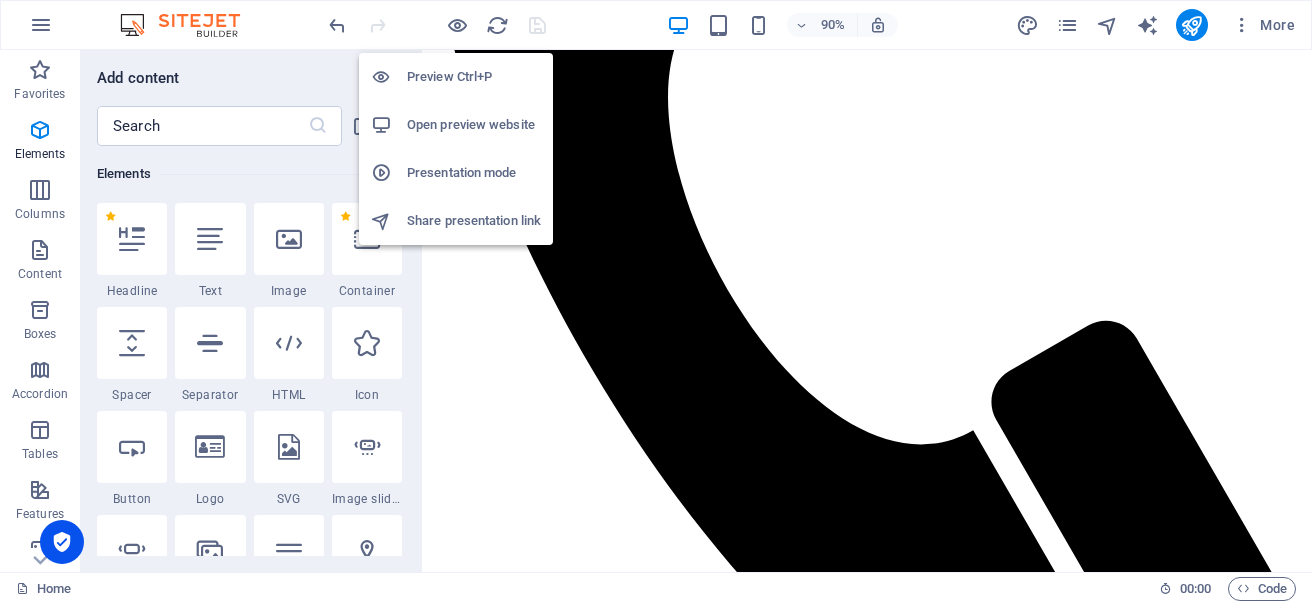 click on "Open preview website" at bounding box center (474, 125) 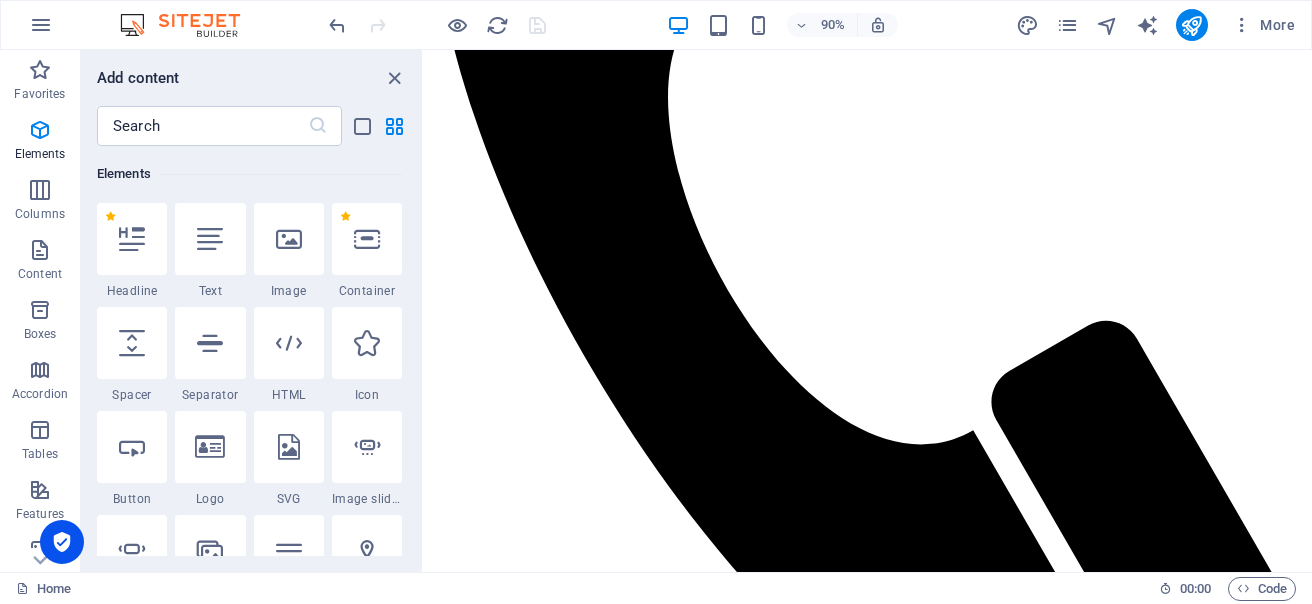 scroll, scrollTop: 267, scrollLeft: 0, axis: vertical 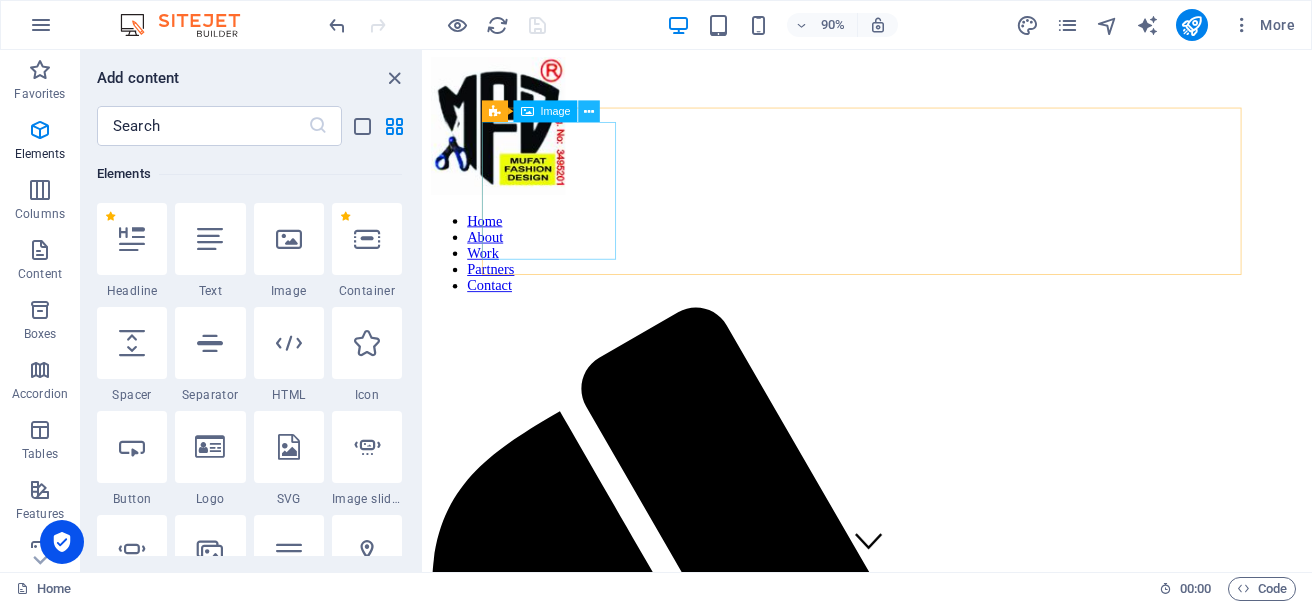 click at bounding box center [589, 111] 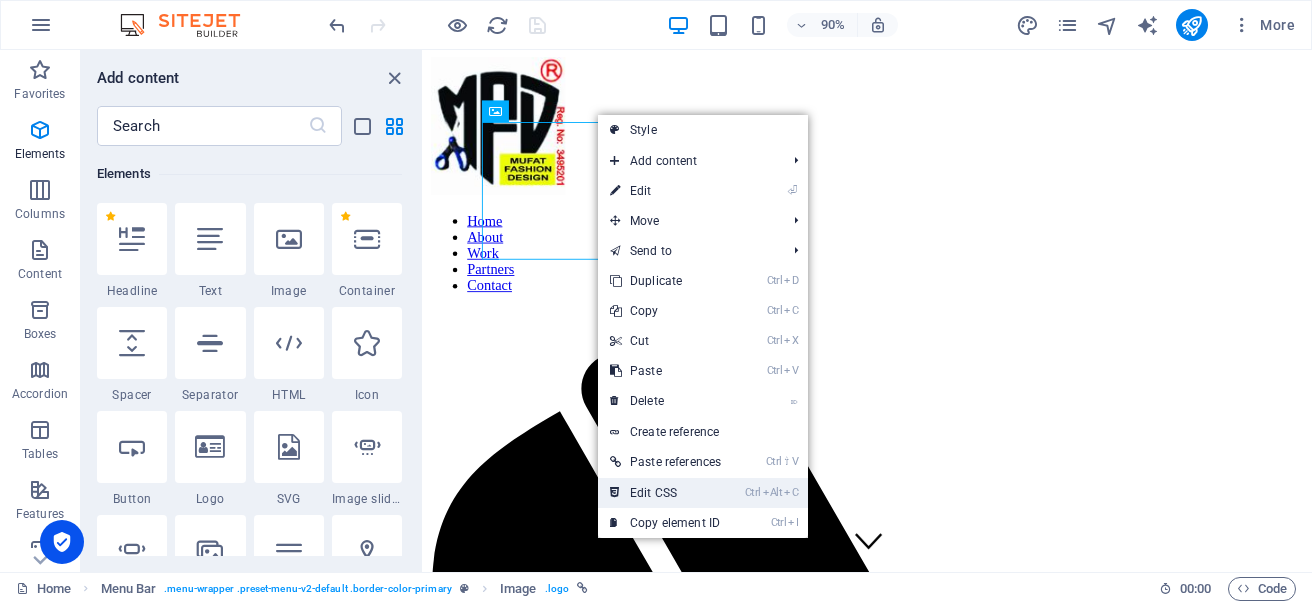 click on "Ctrl Alt C  Edit CSS" at bounding box center [665, 493] 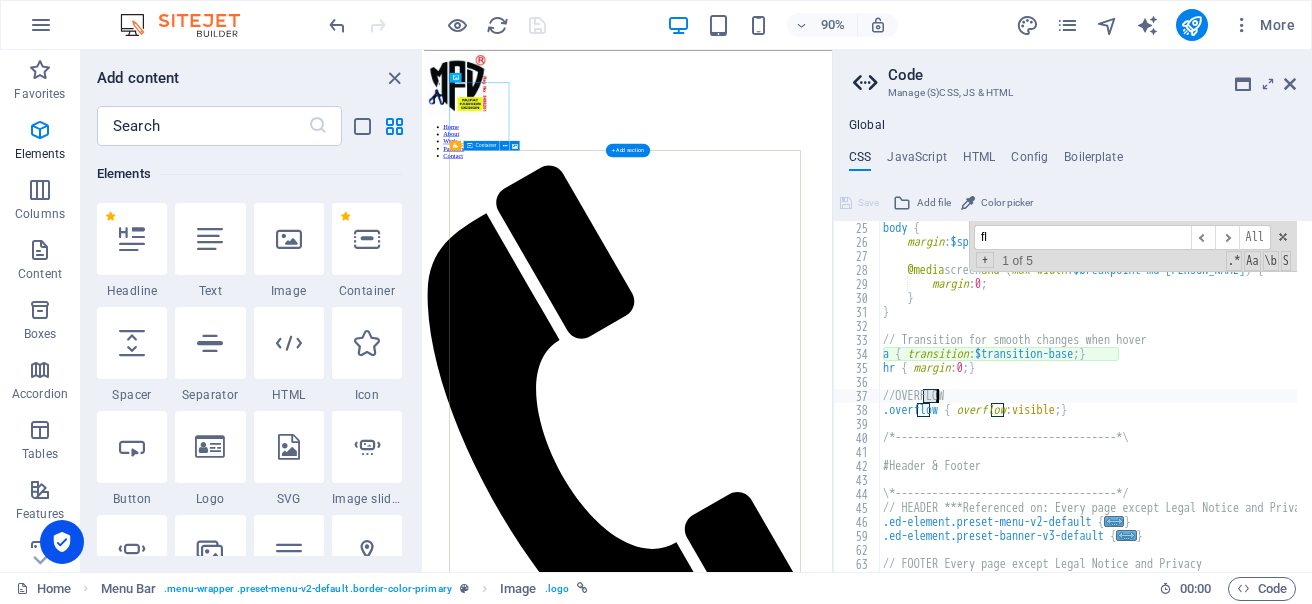 type on "a { transition: $transition-base; }" 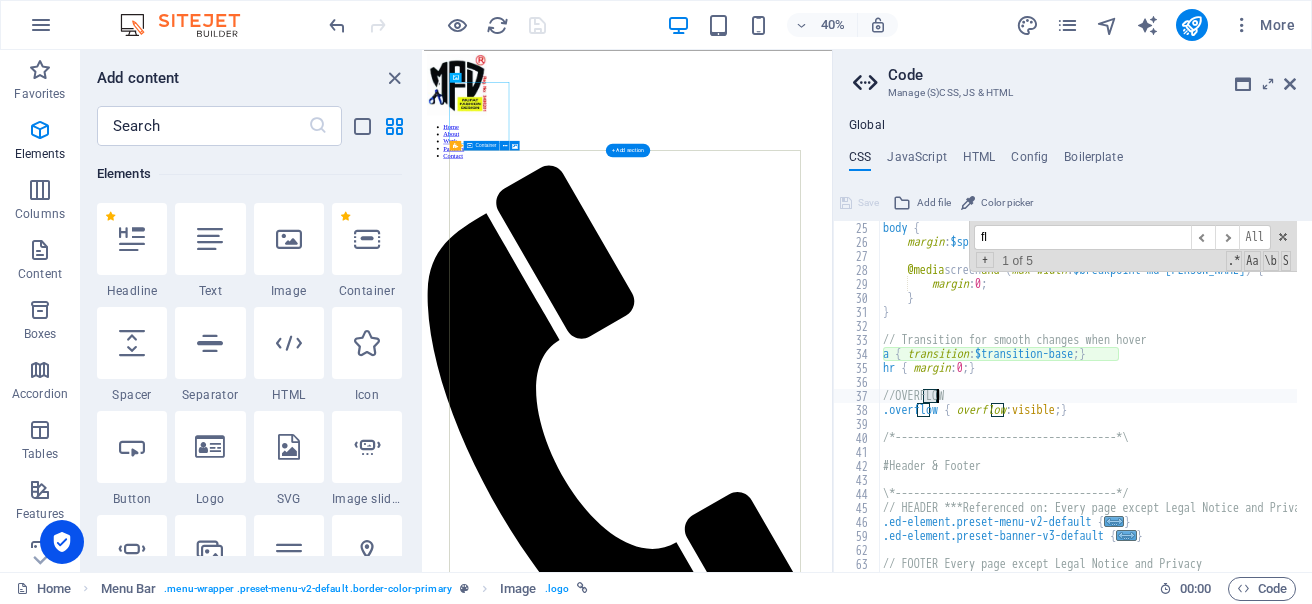 scroll, scrollTop: 308, scrollLeft: 0, axis: vertical 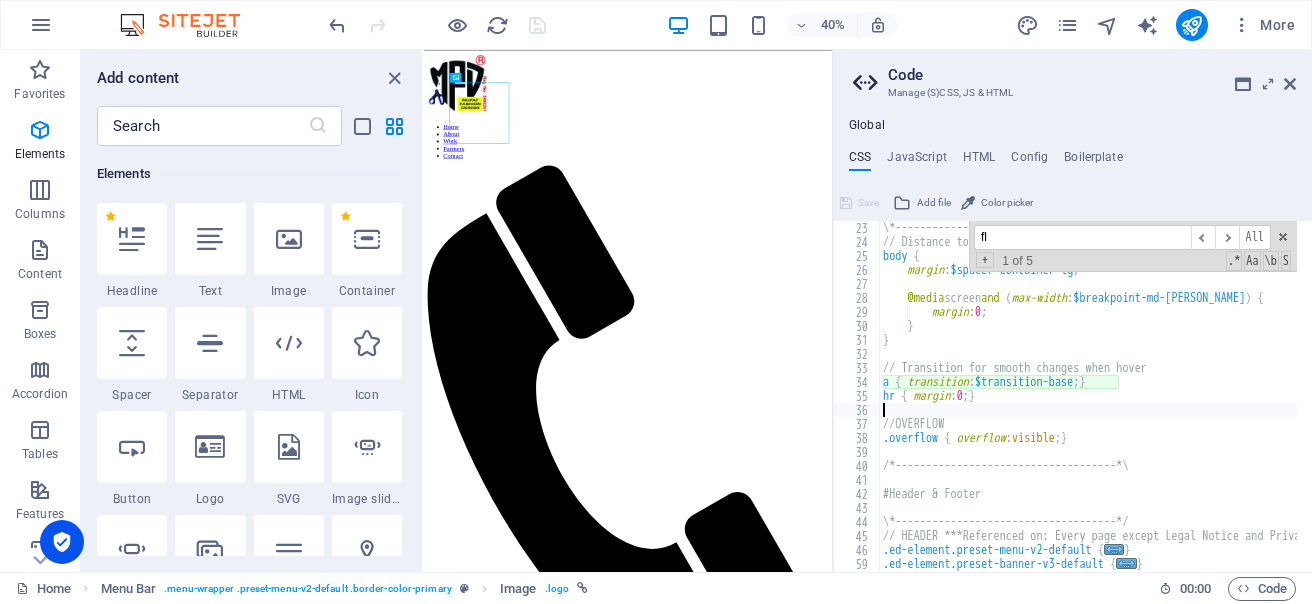click on "\*------------------------------------*/ // Distance to content body   {      margin :  $spacer-container-lg ;      @media  screen  and   ( max-width :  $breakpoint-md-max )   {           margin :  0 ;      } } // Transition for smooth changes when hover a   {   transition :  $transition-base ;  } hr   {   margin :  0 ;  } //OVERFLOW .overflow   {   overflow :  visible ;  } /*------------------------------------*\     #Header & Footer \*------------------------------------*/ // HEADER ***Referenced on: Every page except Legal Notice and Privacy .ed-element.preset-menu-v2-default   { ... } .ed-element.preset-banner-v3-default   { ... }" at bounding box center (1179, 403) 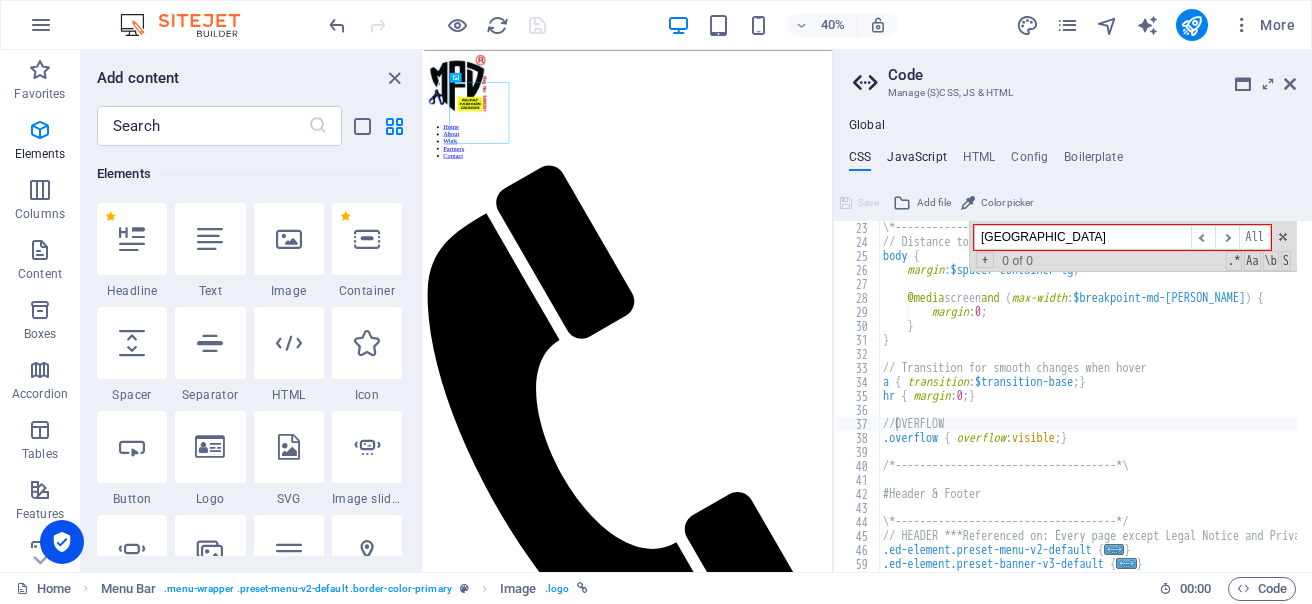 type on "oviedo" 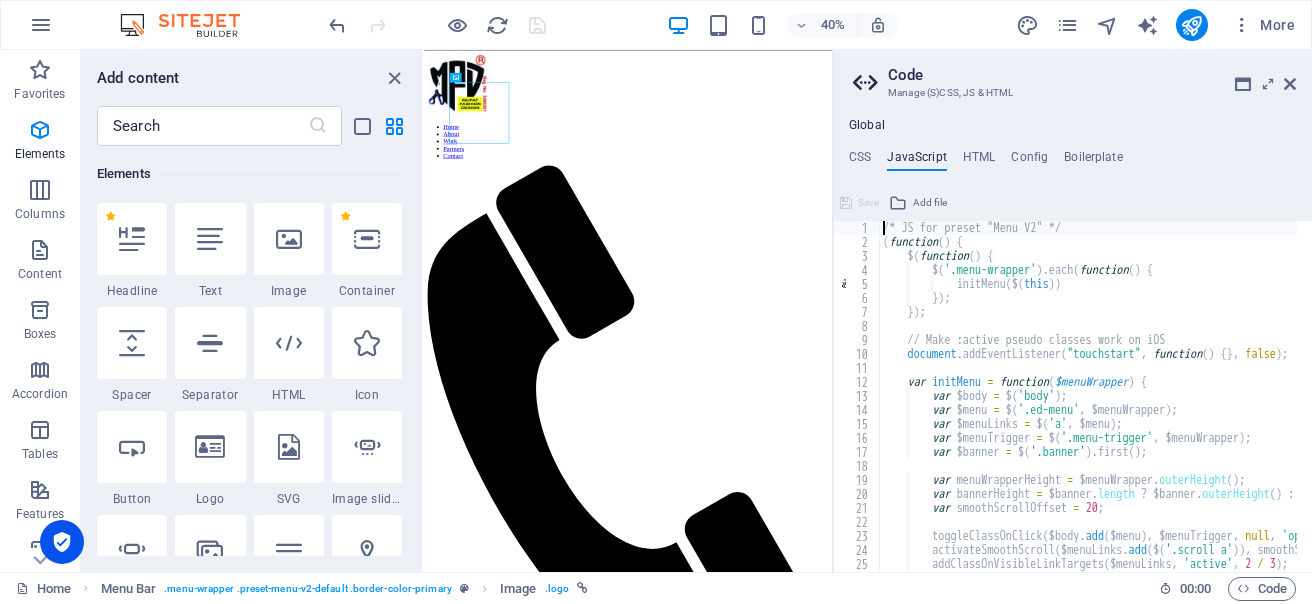 click on "/* JS for preset "Menu V2" */ ( function ( )   {      $ ( function ( )   {           $ ( '.menu-wrapper' ) . each ( function ( )   {                initMenu ( $ ( this ))           }) ;      }) ;      // Make :active pseudo classes work on iOS      document . addEventListener ( "touchstart" ,   function ( )   { } ,   false ) ;      var   initMenu   =   function ( $menuWrapper )   {           var   $body   =   $ ( 'body' ) ;           var   $menu   =   $ ( '.ed-menu' ,   $menuWrapper ) ;           var   $menuLinks   =   $ ( 'a' ,   $menu ) ;           var   $menuTrigger   =   $ ( '.menu-trigger' ,   $menuWrapper ) ;           var   $banner   =   $ ( '.banner' ) . first ( ) ;           var   menuWrapperHeight   =   $menuWrapper . outerHeight ( ) ;           var   bannerHeight   =   $banner . length   ?   $banner . outerHeight ( )   :   0 ;           var   smoothScrollOffset   =   20 ;                     toggleClassOnClick ( $body . add ( $menu ) ,   $menuTrigger ,   null ,   'open open-menu' ) ;             (" at bounding box center (1338, 403) 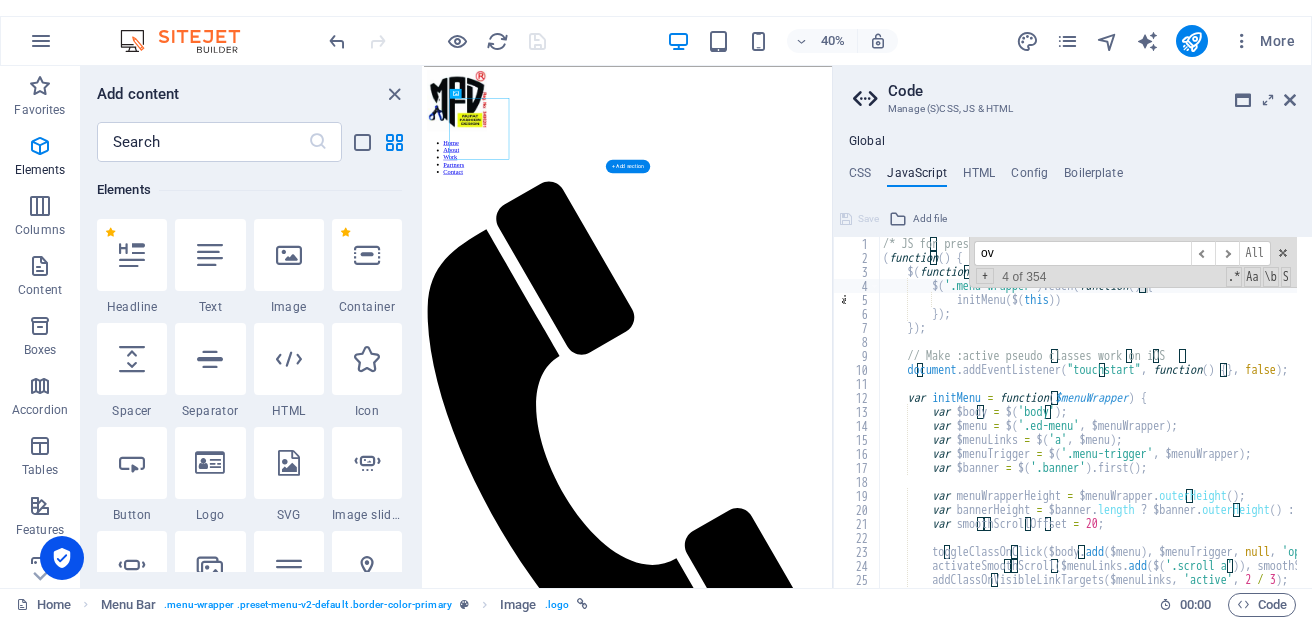 scroll, scrollTop: 574, scrollLeft: 0, axis: vertical 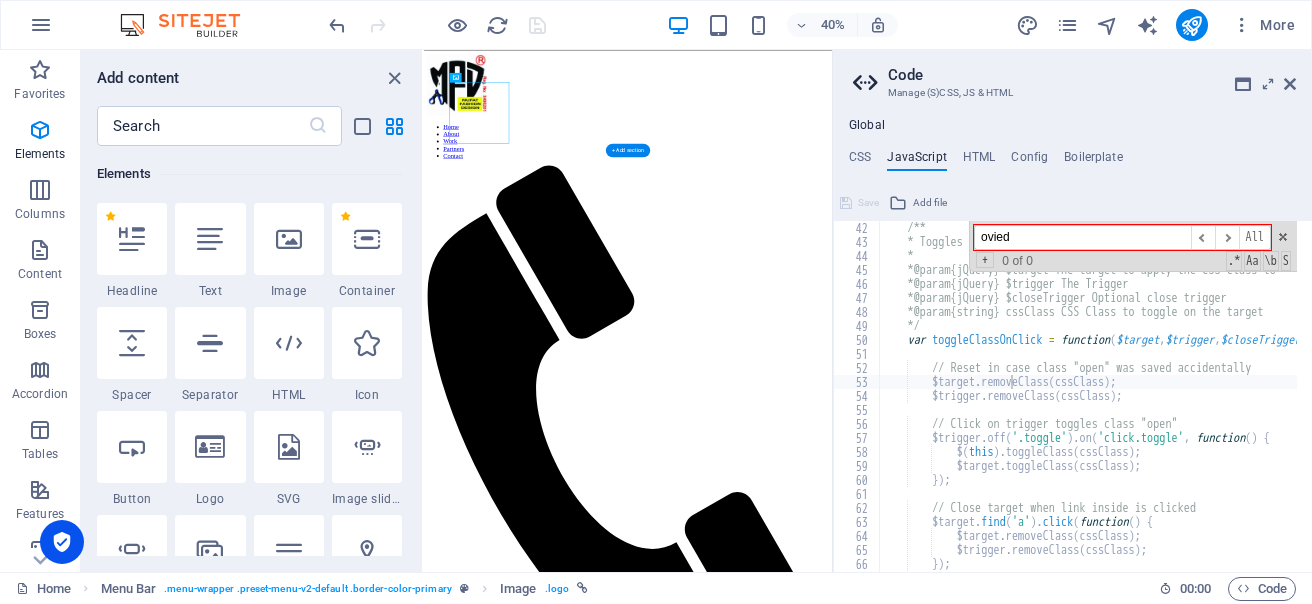 type on "oviedo" 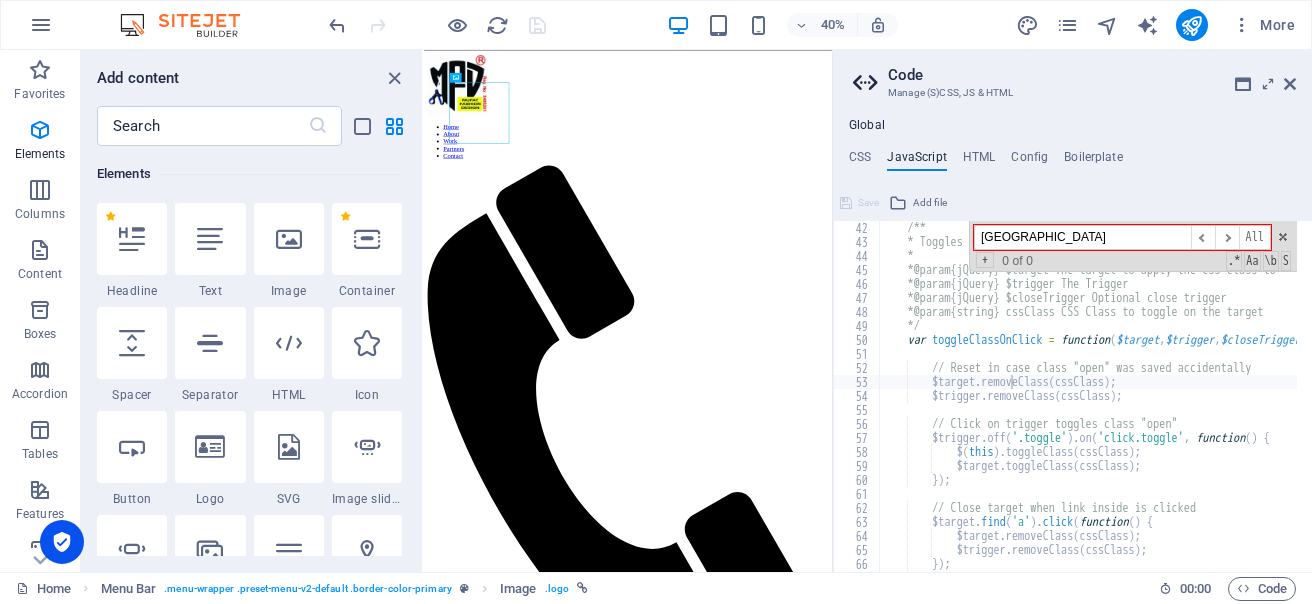 click on "oviedo" at bounding box center (1082, 237) 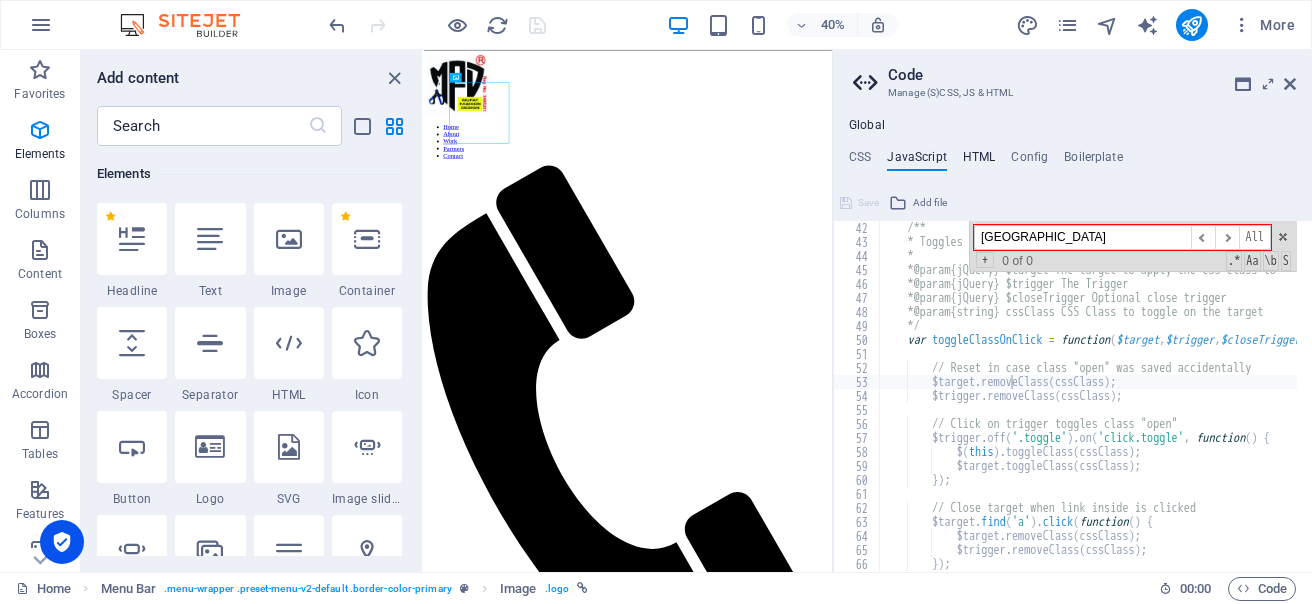 type on "oviedo" 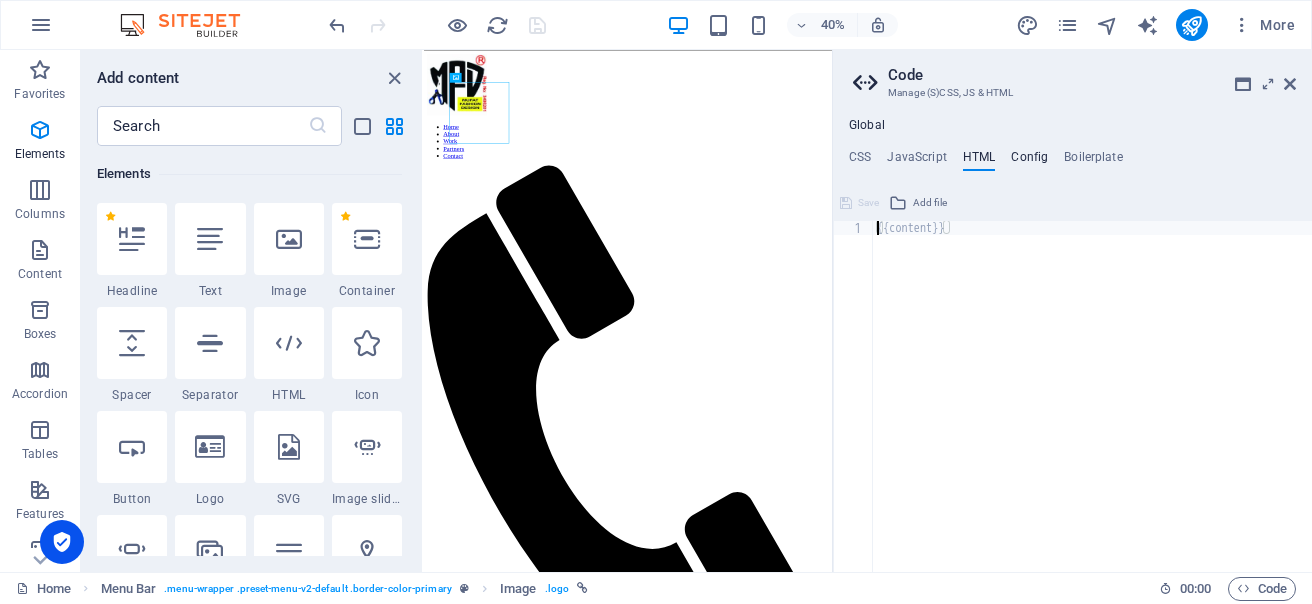 click on "Config" at bounding box center [1029, 161] 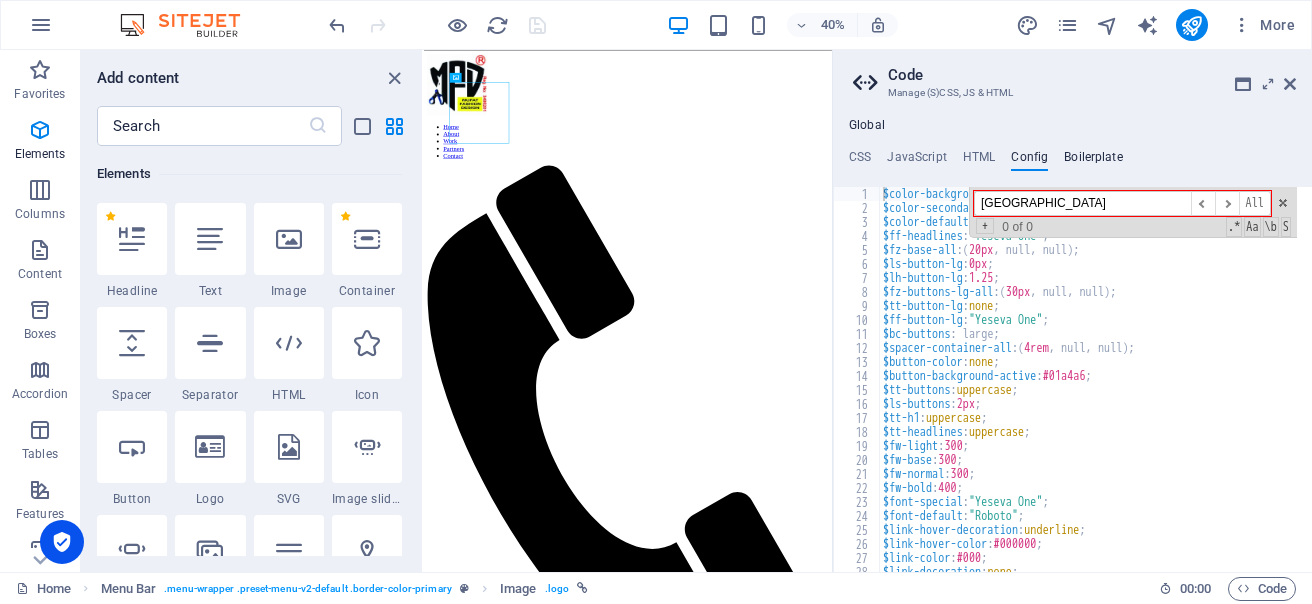 type on "oviedo" 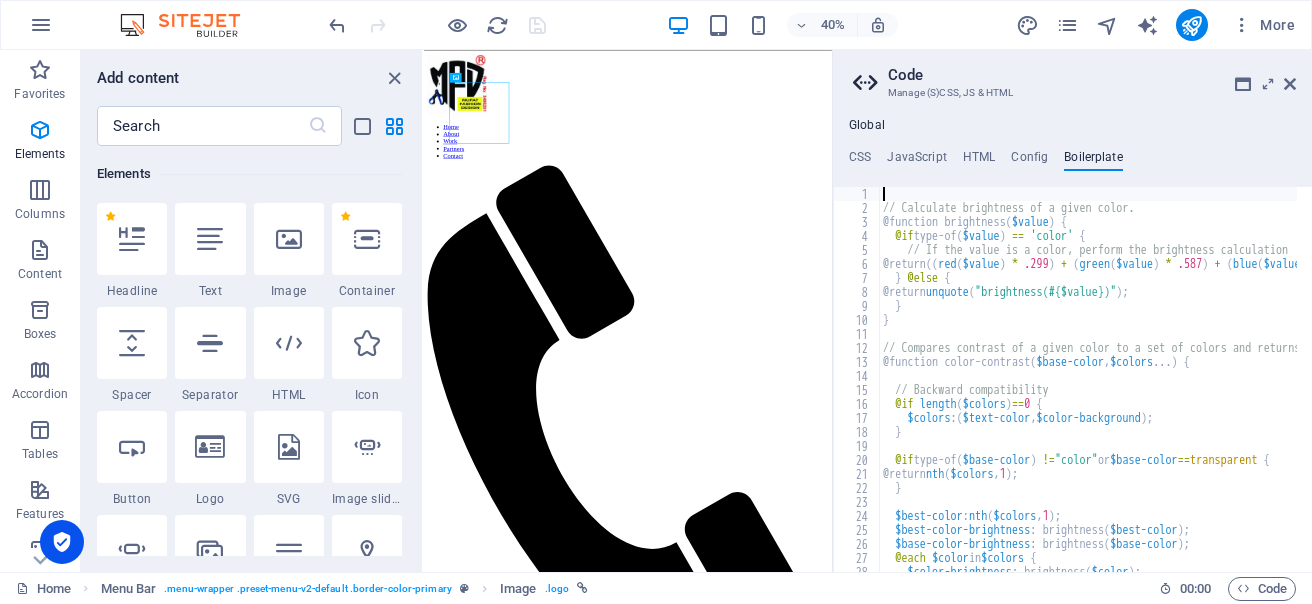 click on "// Calculate brightness of a given color. @function brightness ( $value )   {    @if  type-of ( $value )   ==   'color'   {      // If the value is a color, perform the brightness calculation     @return  (( red ( $value )   *   .299 )   +   ( green ( $value )   *   .587 )   +   ( blue ( $value )   *   .114 ))  /  255   *   100% ;    }   @else   {     @return  unquote ( "brightness(#{$value})" ) ;    } } // Compares contrast of a given color to a set of colors and returns whichever is most "contrasty" @function color-contrast ( $base-color ,  $colors ... )   {    // Backward compatibility    @if   length ( $colors ) == 0   {      $colors :  ( $text-color ,  $color-background ) ;    }    @if  type-of ( $base-color )   != "color" or  $base-color == transparent   {     @return  nth ( $colors ,  1 ) ;    }    $best-color :  nth ( $colors ,  1 ) ;    $best-color-brightness : brightness ( $best-color ) ;    $base-color-brightness : brightness ( $base-color ) ;    @each   $color  in  $colors   {      : brightness (" at bounding box center [1772, 386] 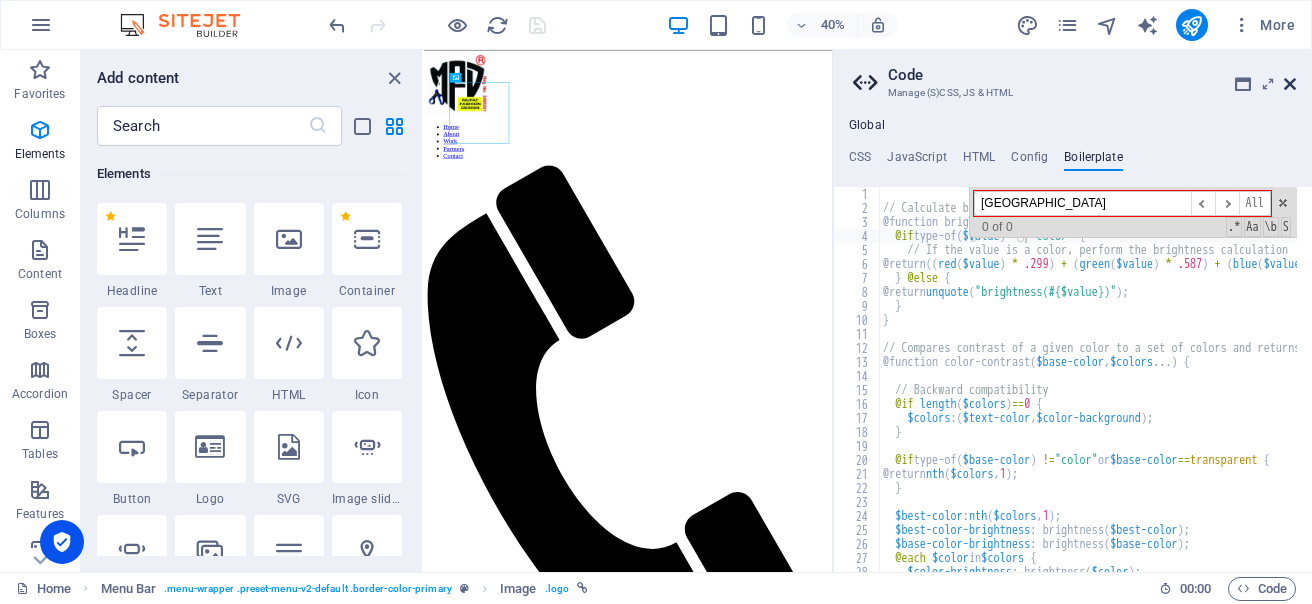type on "oviedo" 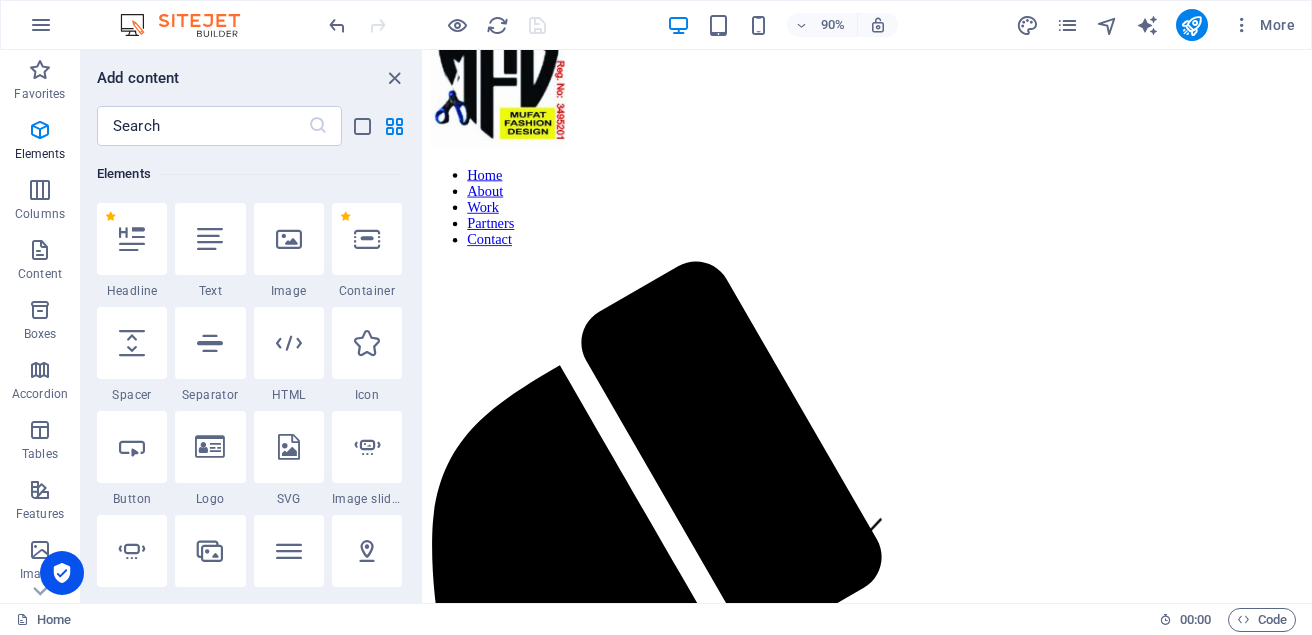 scroll, scrollTop: 0, scrollLeft: 0, axis: both 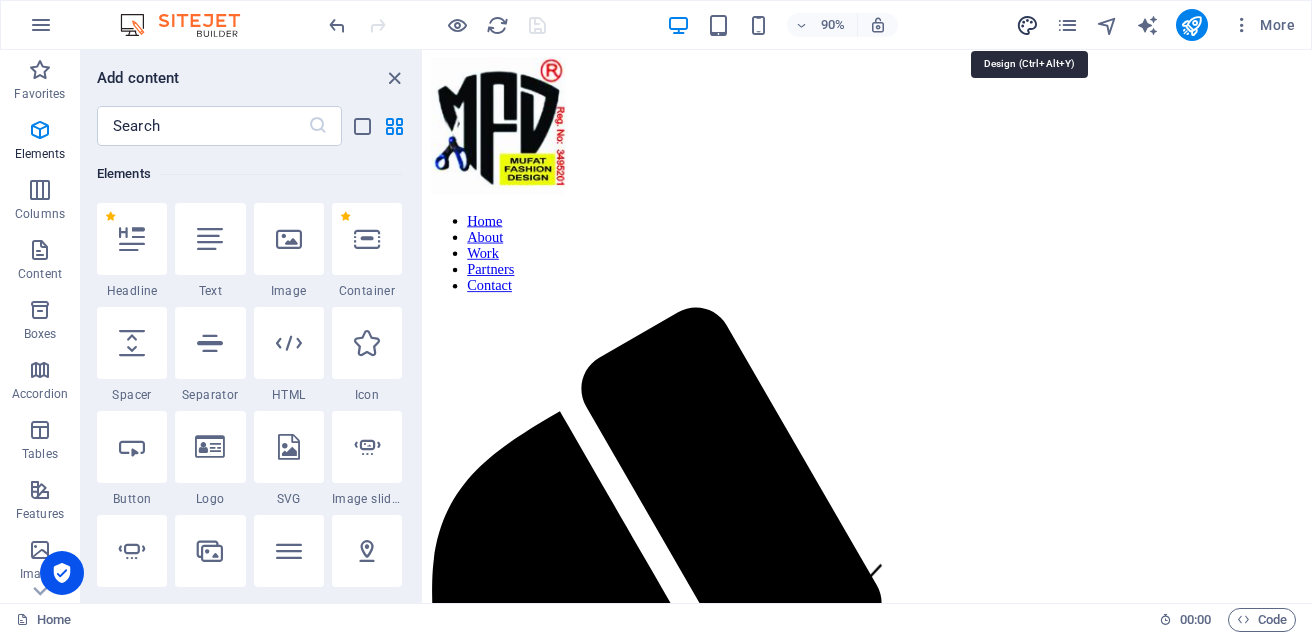 click at bounding box center (1027, 25) 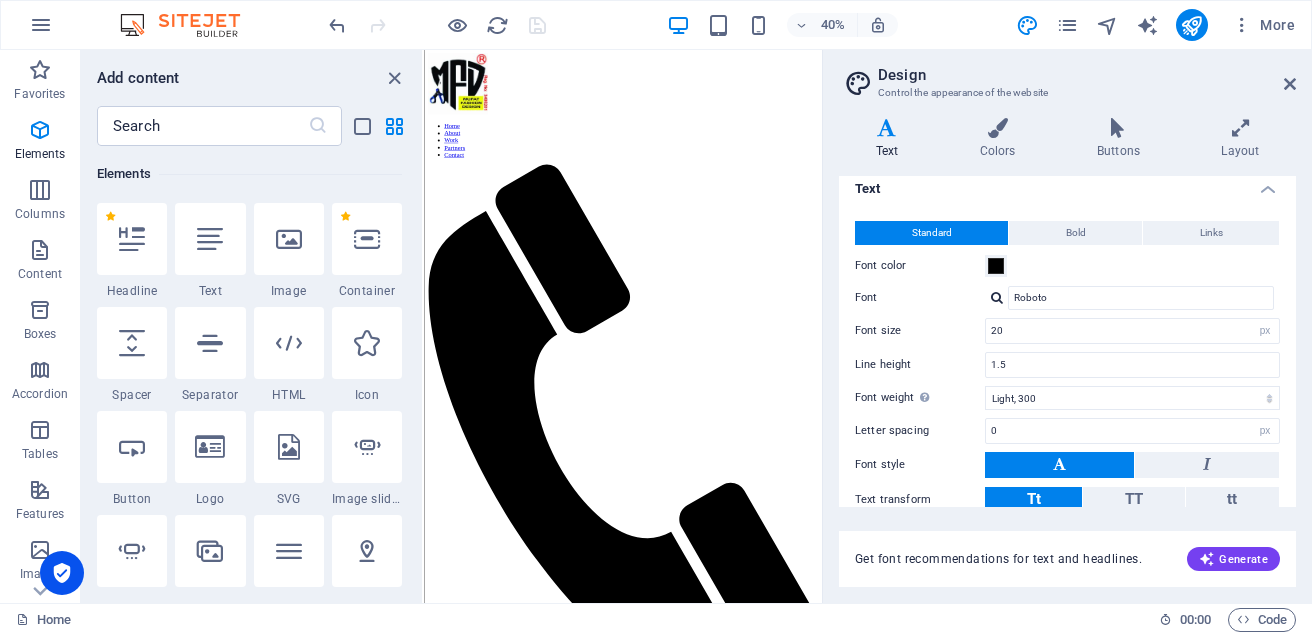 scroll, scrollTop: 14, scrollLeft: 0, axis: vertical 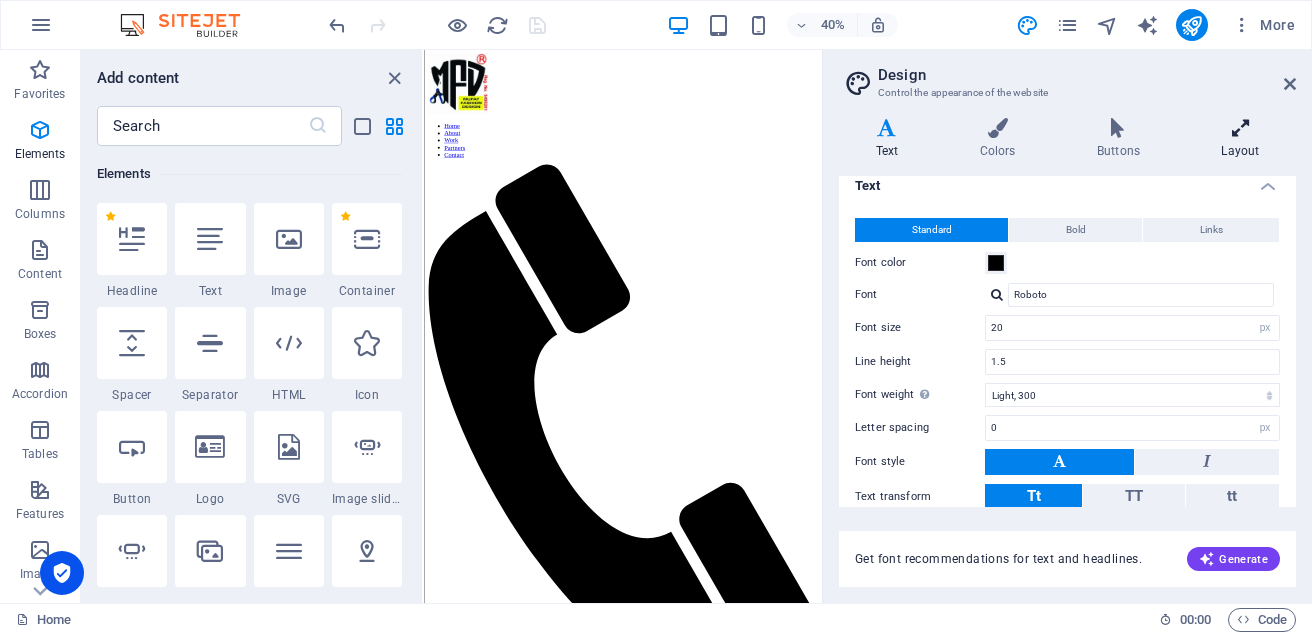 click at bounding box center [1240, 128] 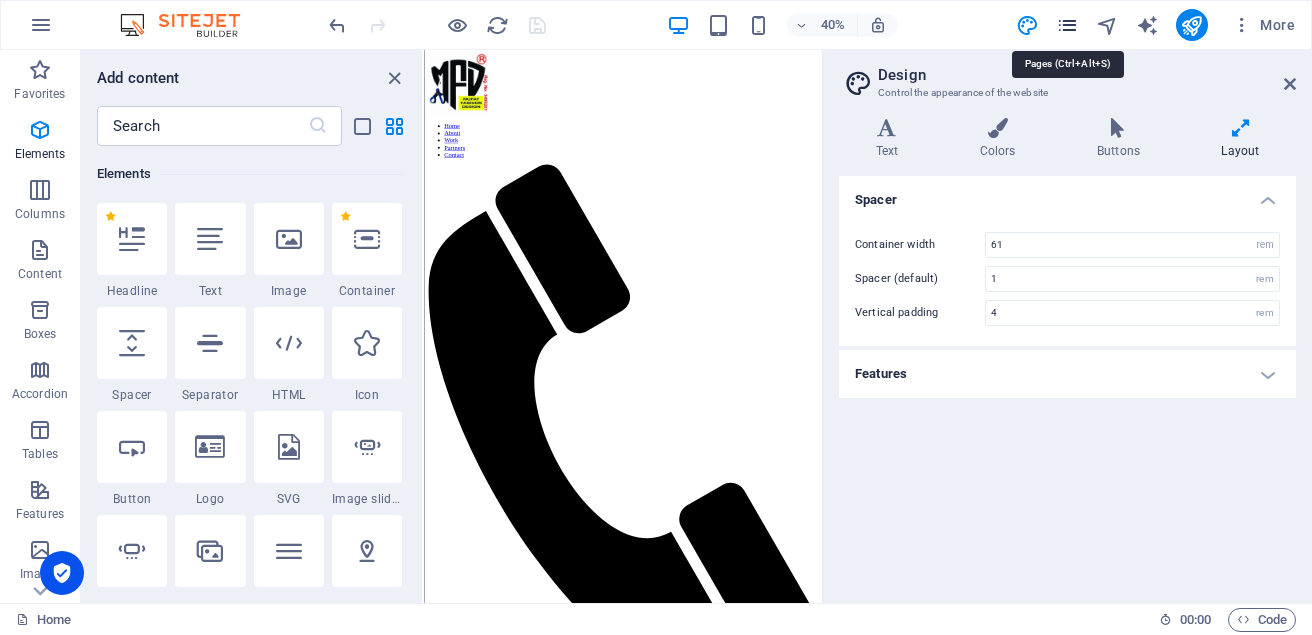 click at bounding box center [1067, 25] 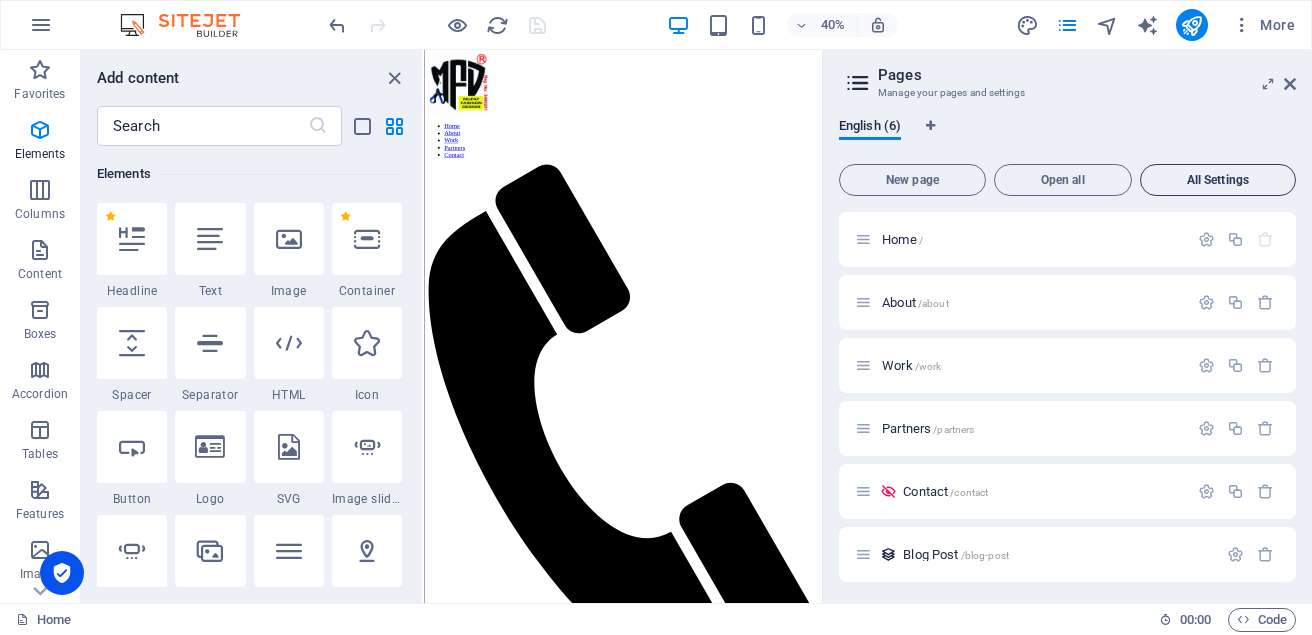 click on "All Settings" at bounding box center (1218, 180) 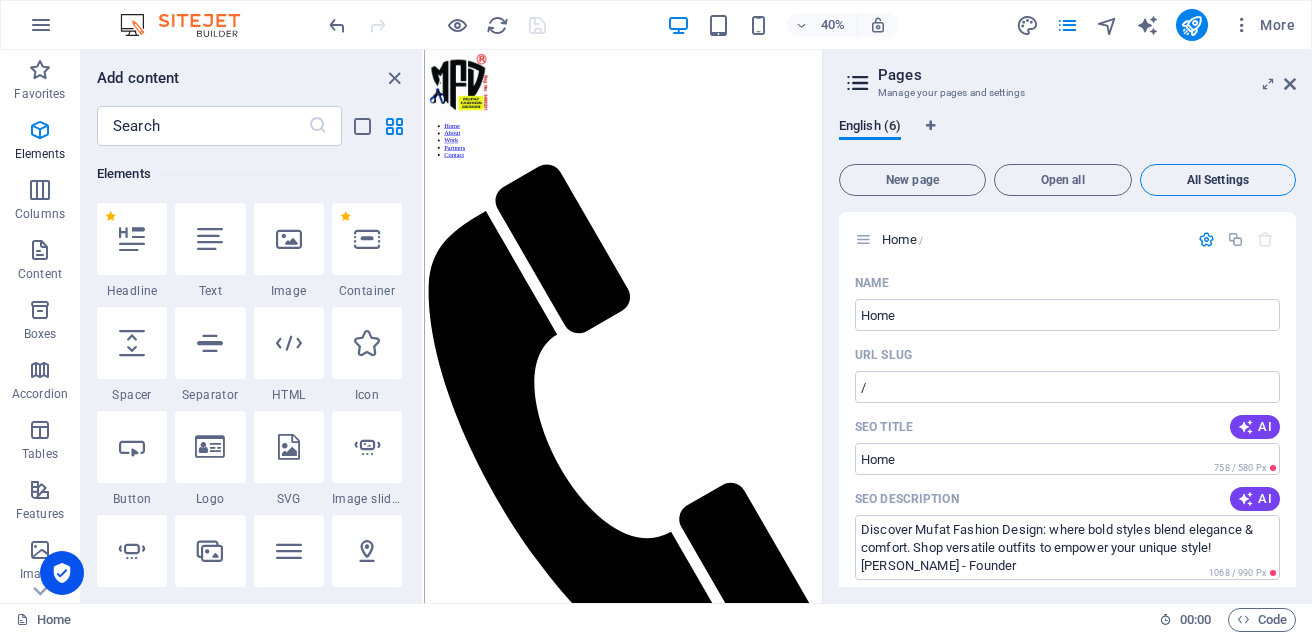 scroll, scrollTop: 4334, scrollLeft: 0, axis: vertical 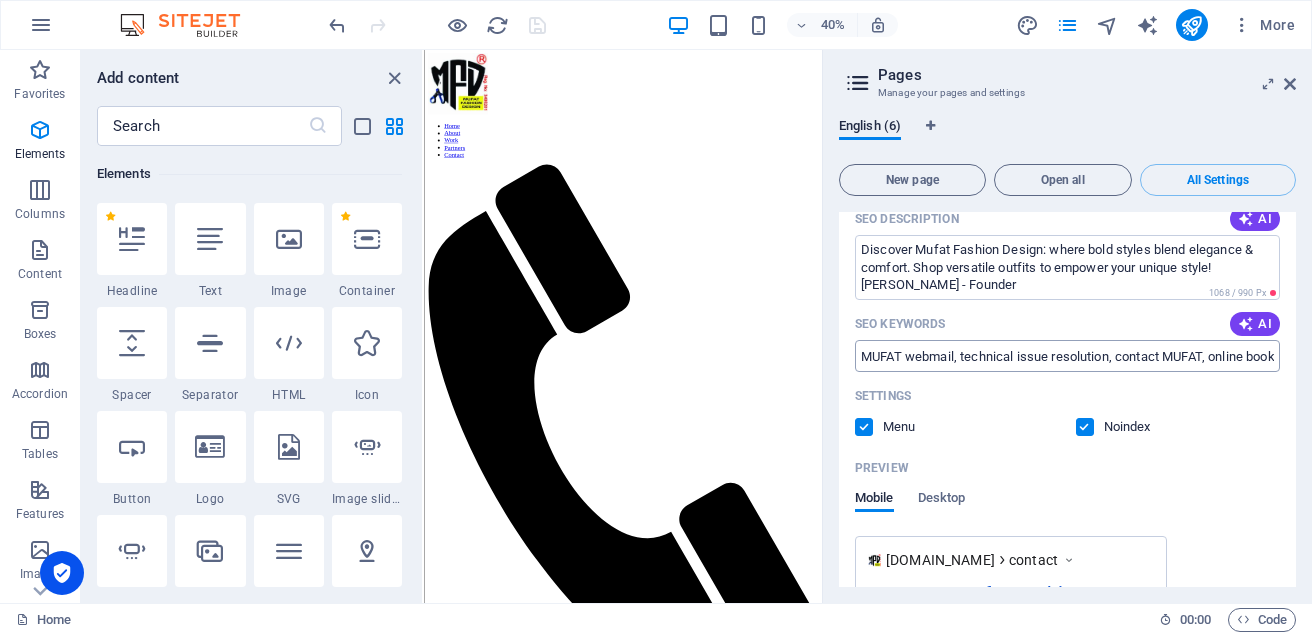 click on "MUFAT webmail, technical issue resolution, contact MUFAT, online booking, customer support, email communication" at bounding box center [1067, 356] 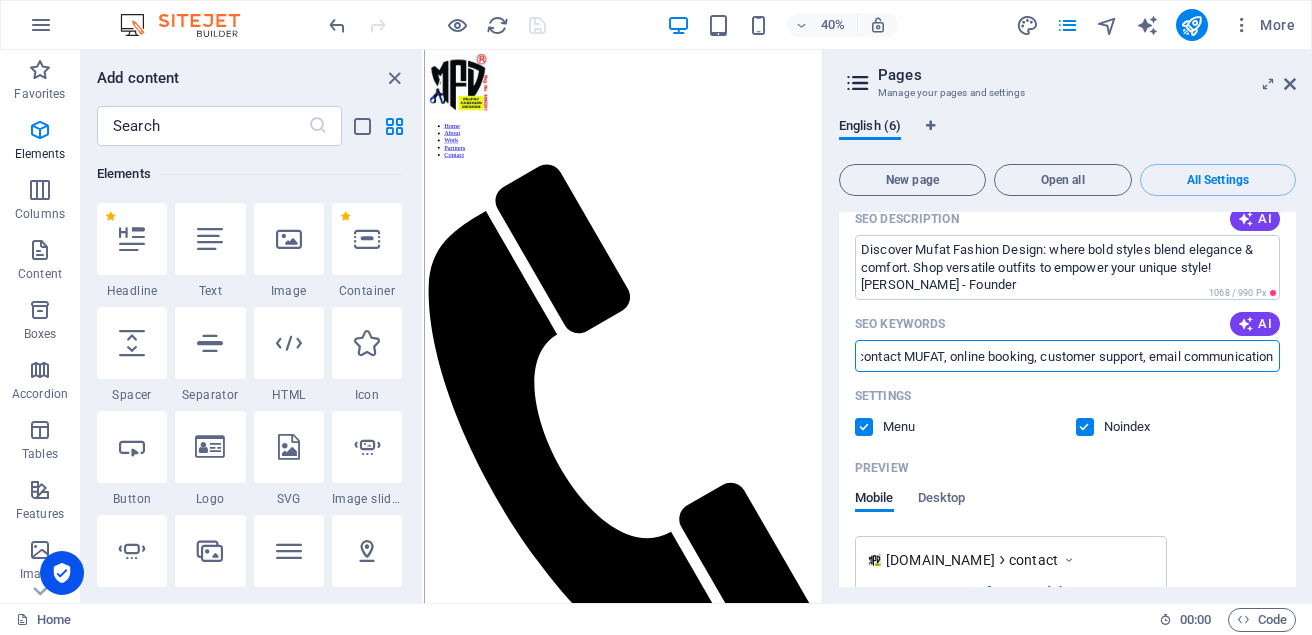 scroll, scrollTop: 0, scrollLeft: 275, axis: horizontal 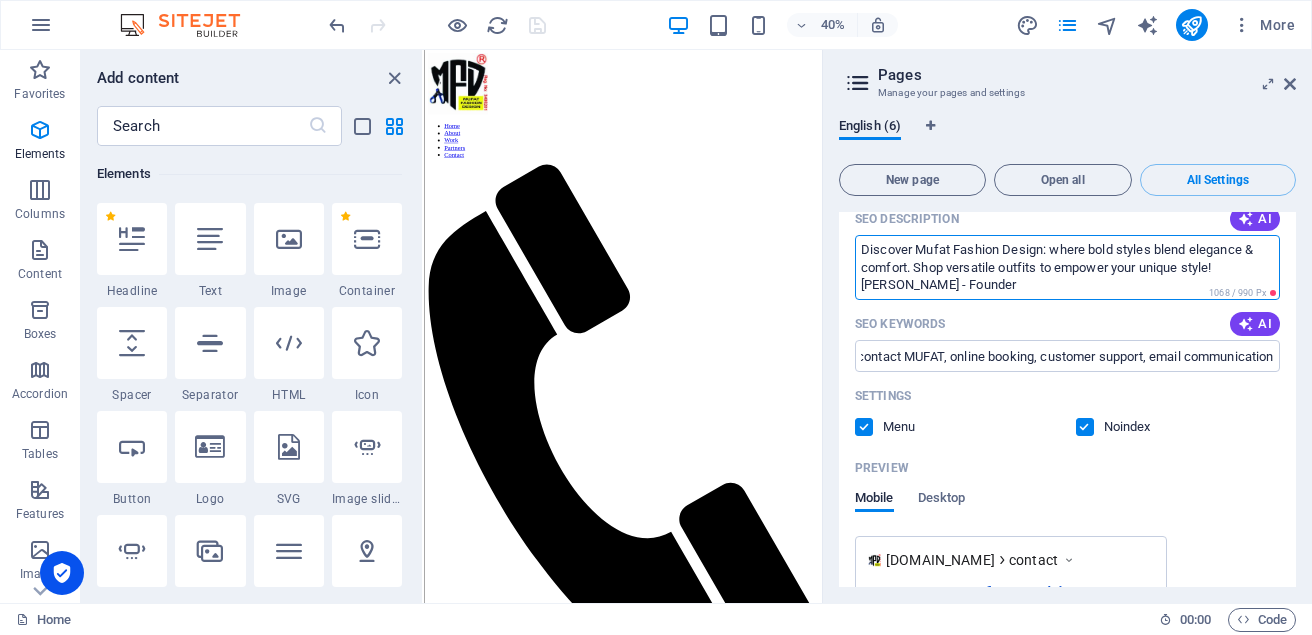 click on "Discover Mufat Fashion Design: where bold styles blend elegance & comfort. Shop versatile outfits to empower your unique style! Temitope Oluwatosin Musari - Founder" at bounding box center (1067, 267) 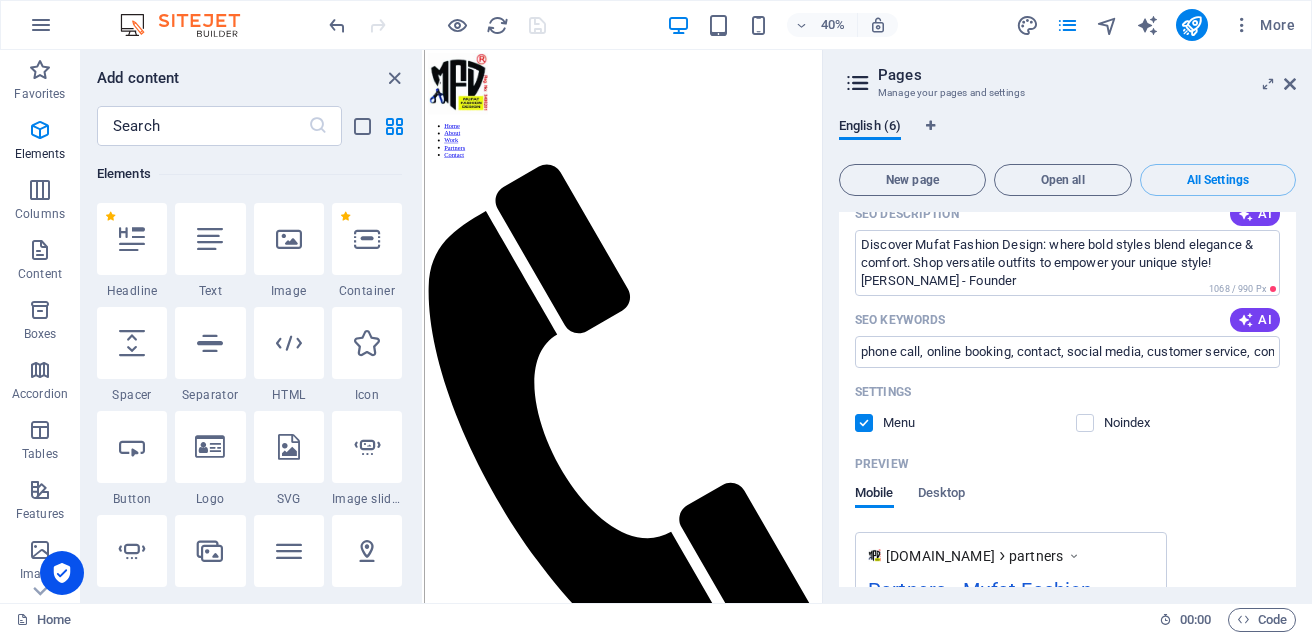 scroll, scrollTop: 2978, scrollLeft: 0, axis: vertical 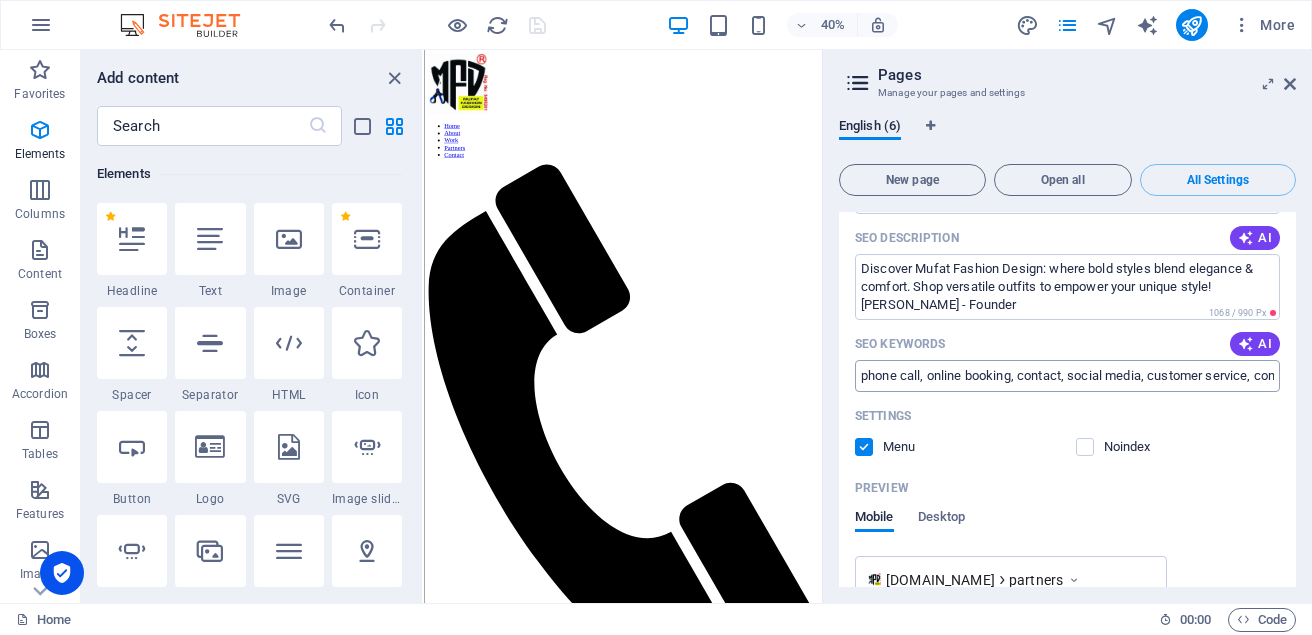 click on "phone call, online booking, contact, social media, customer service, consultation" at bounding box center [1067, 376] 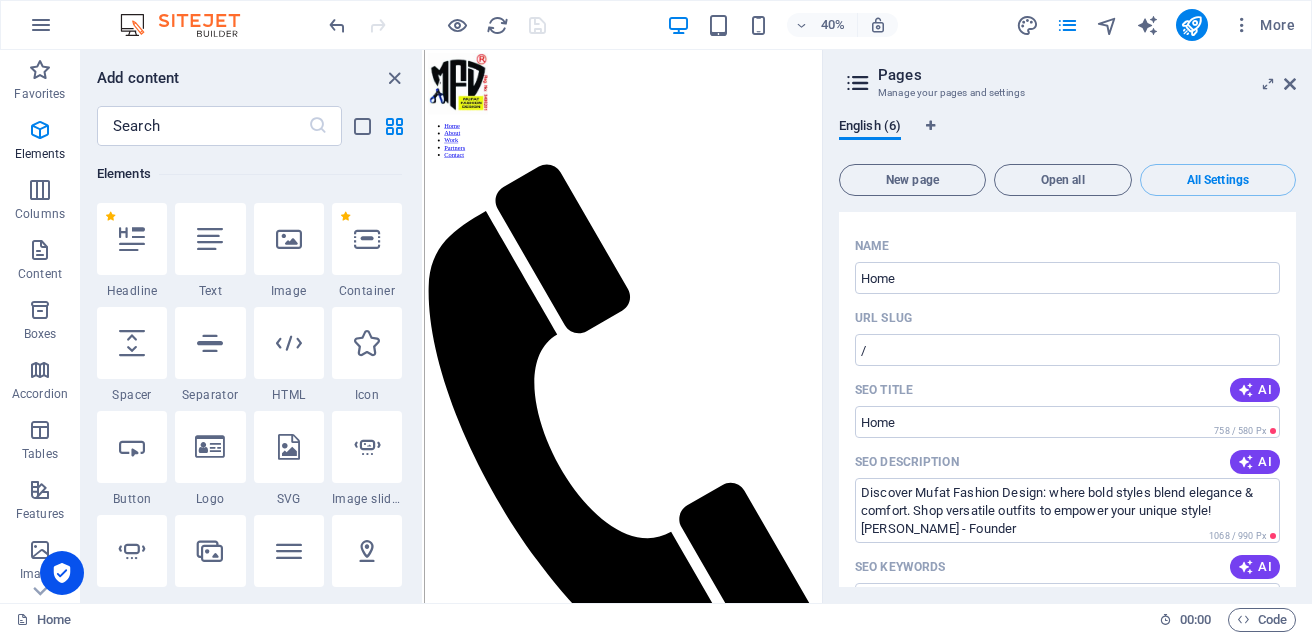 scroll, scrollTop: 0, scrollLeft: 0, axis: both 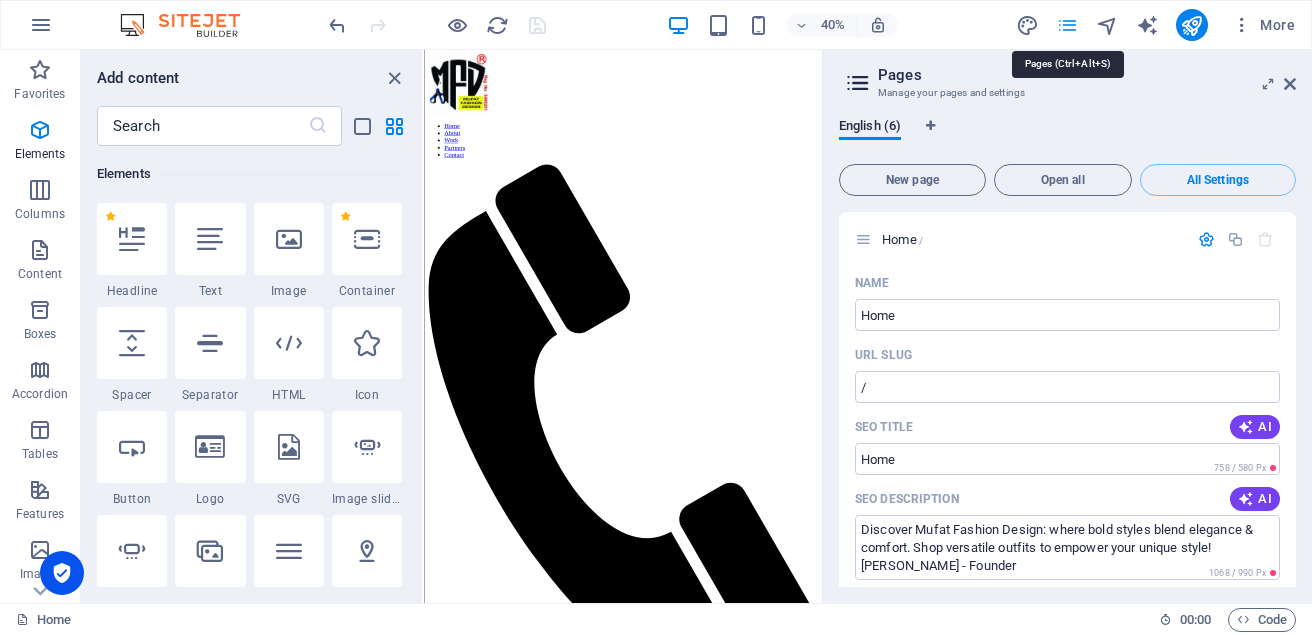 click at bounding box center [1067, 25] 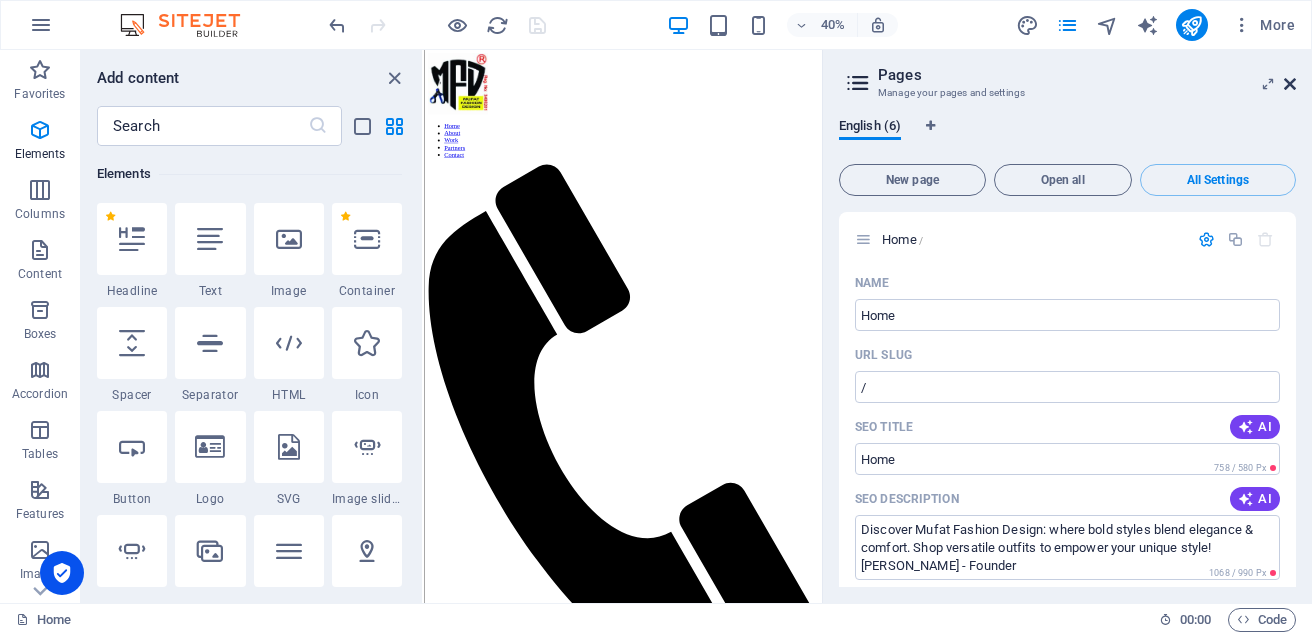 click at bounding box center [1290, 84] 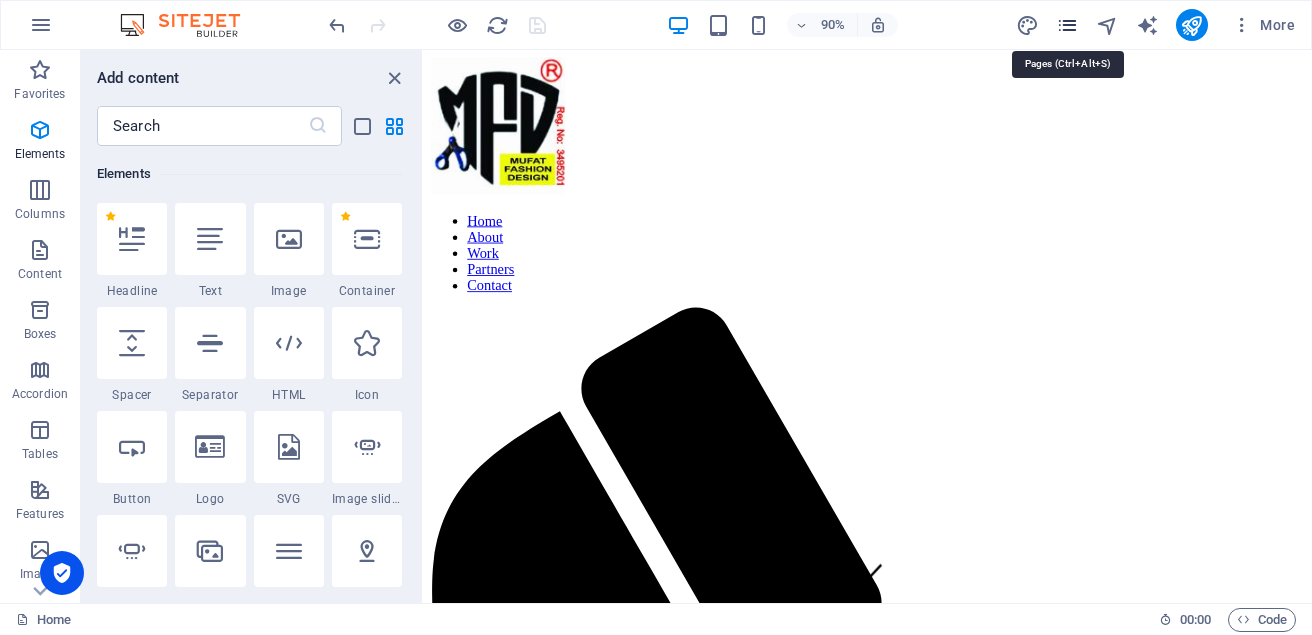 click at bounding box center (1067, 25) 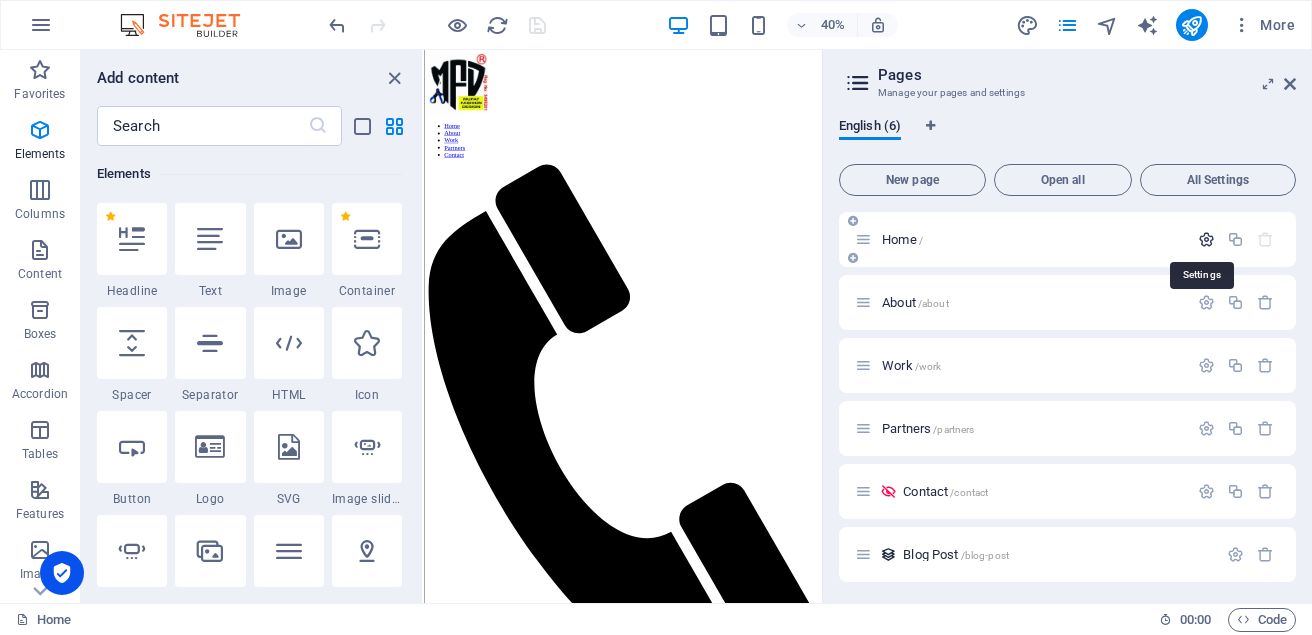 click at bounding box center (1206, 239) 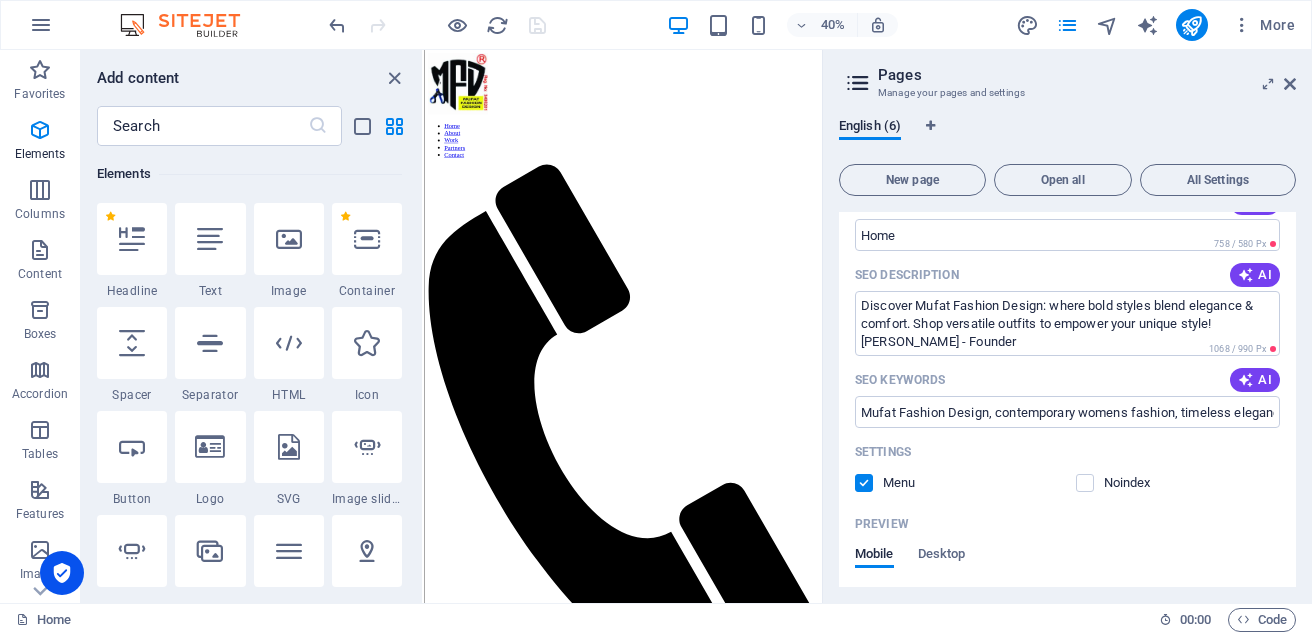 scroll, scrollTop: 228, scrollLeft: 0, axis: vertical 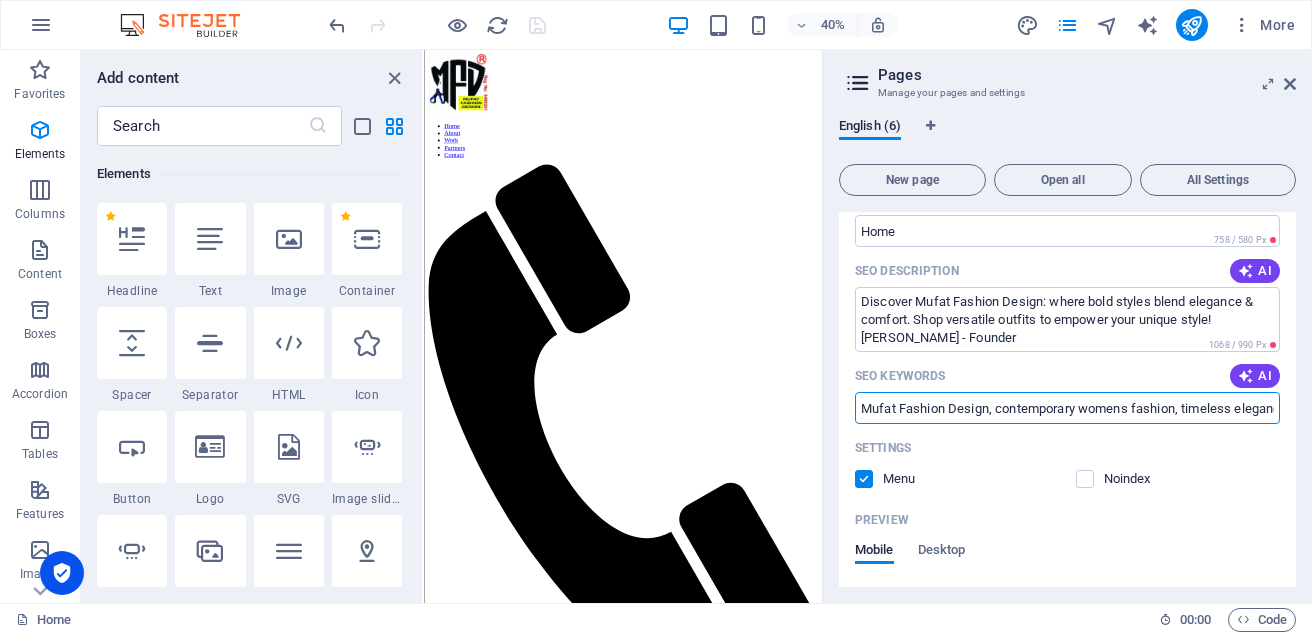 click on "Mufat Fashion Design, contemporary womens fashion, timeless elegance, versatile outfits, stylish clothing, sophisticated casual wear" at bounding box center [1067, 408] 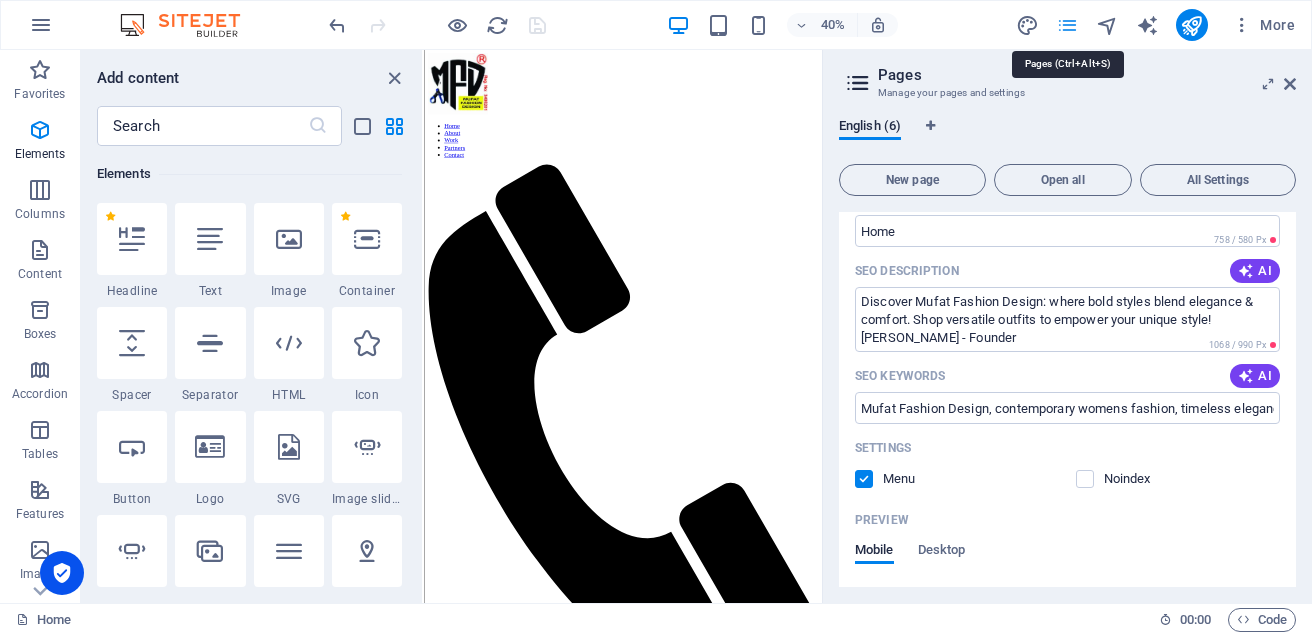 click at bounding box center (1067, 25) 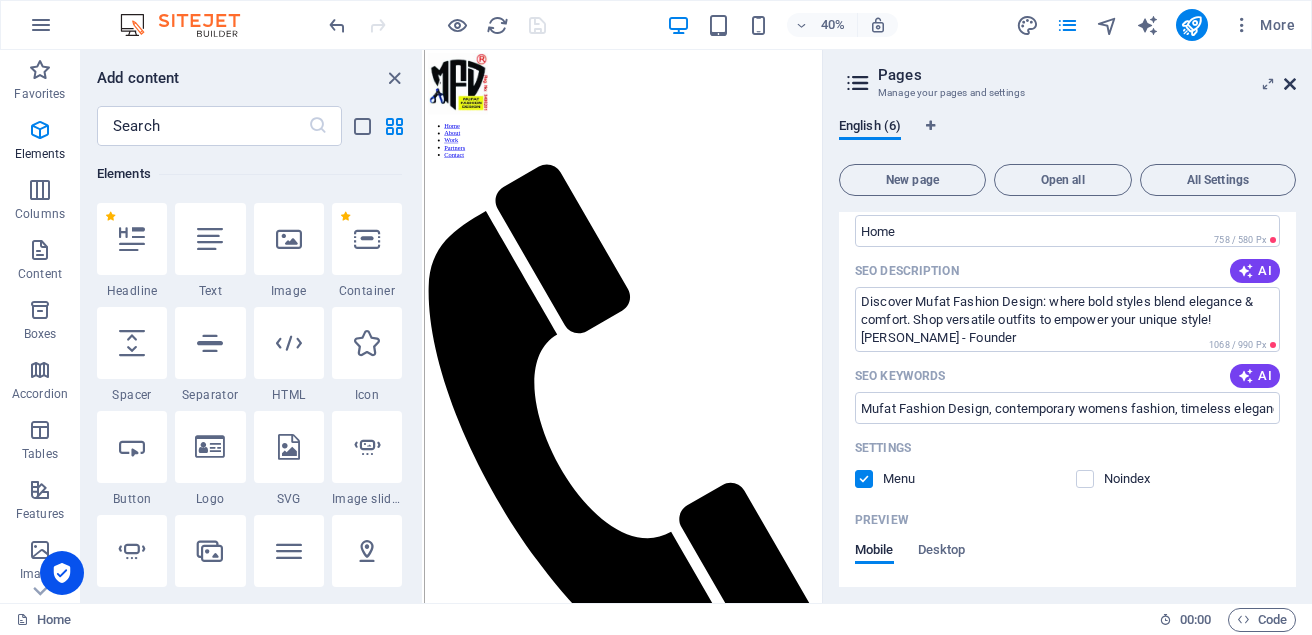 click at bounding box center (1290, 84) 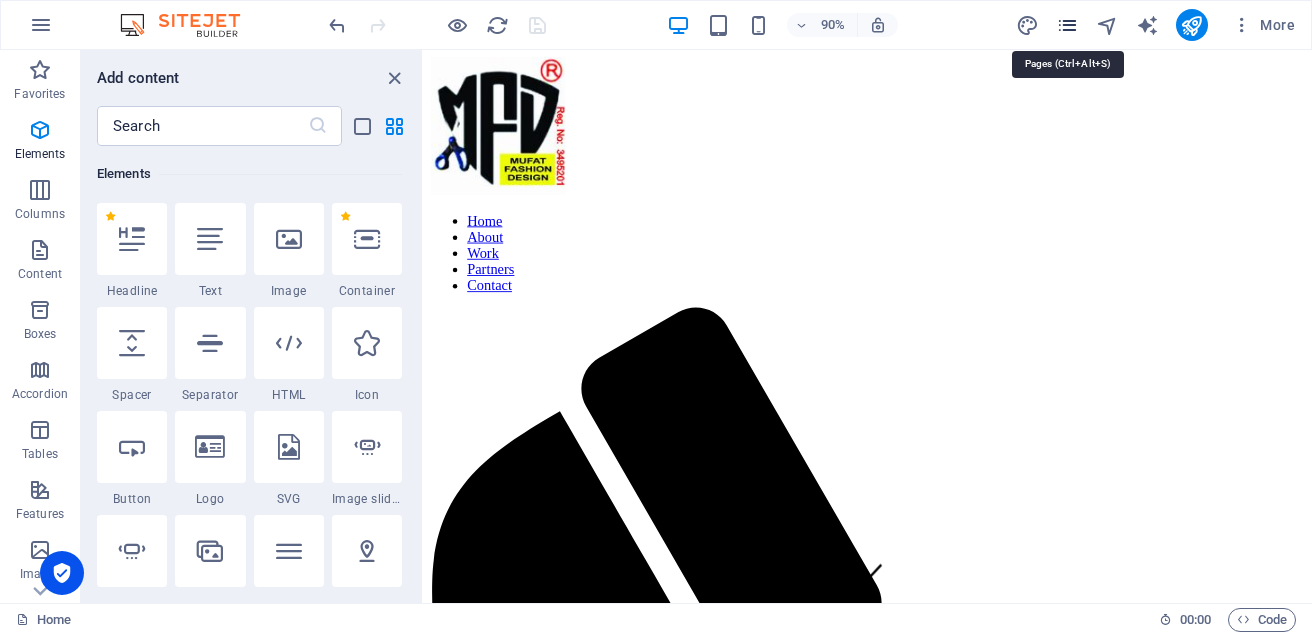click at bounding box center (1067, 25) 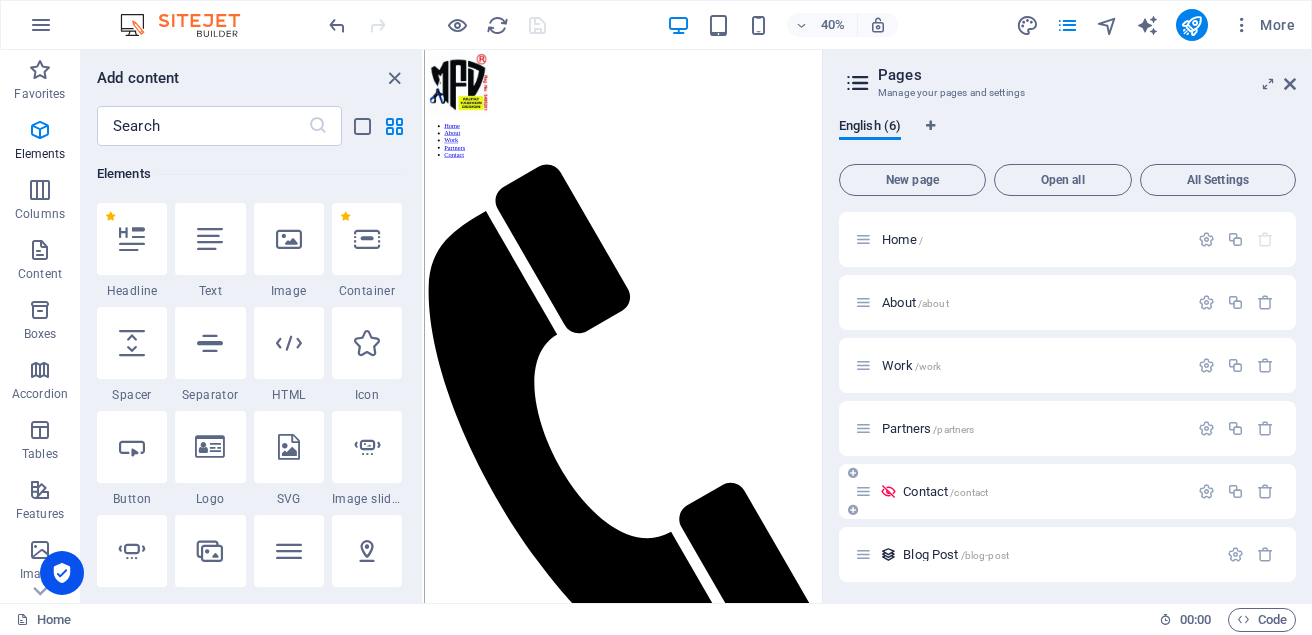 click on "Contact /contact" at bounding box center [945, 491] 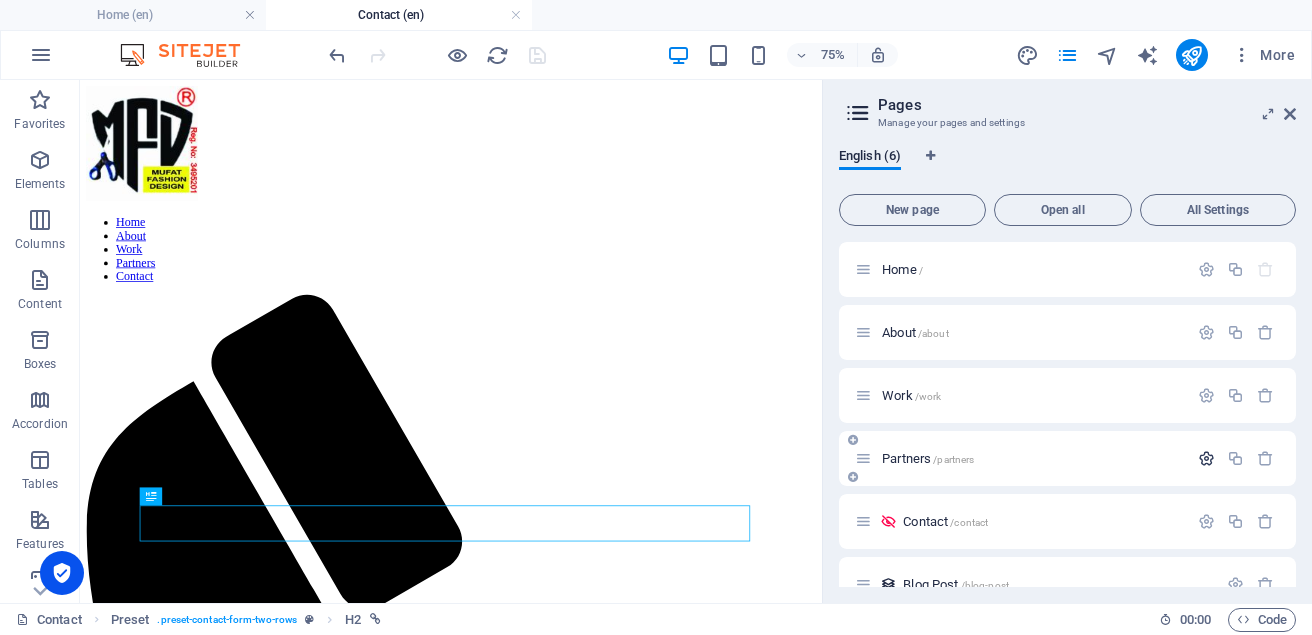 scroll, scrollTop: 0, scrollLeft: 0, axis: both 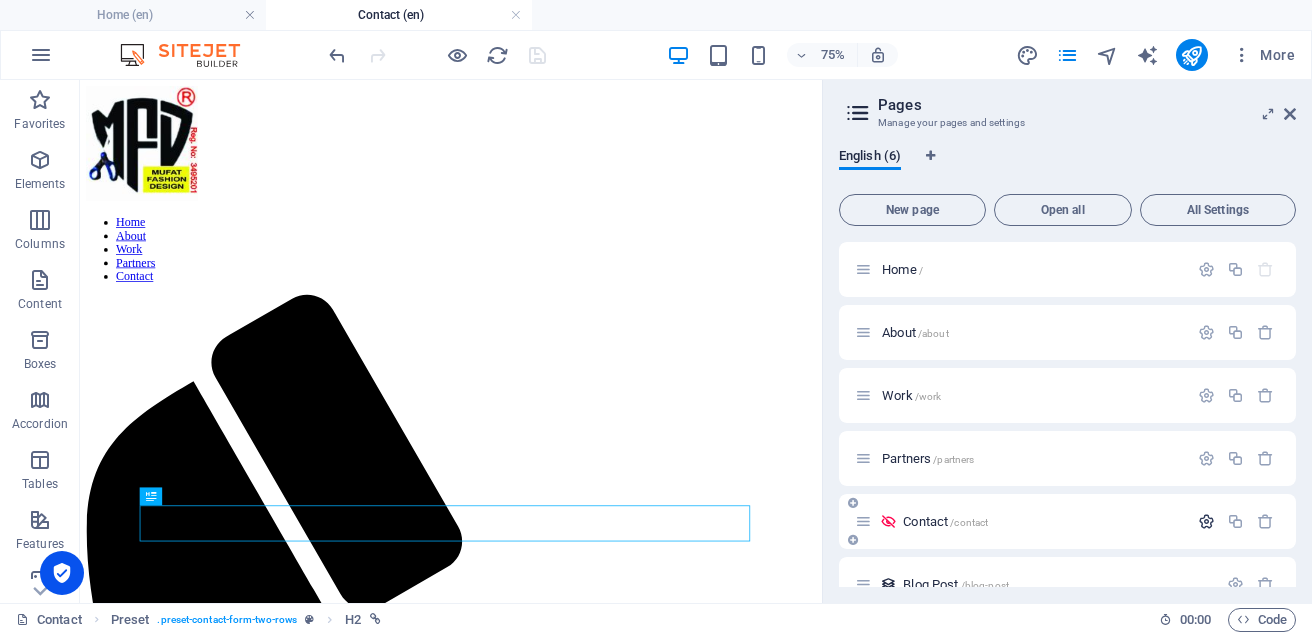 click at bounding box center [1206, 521] 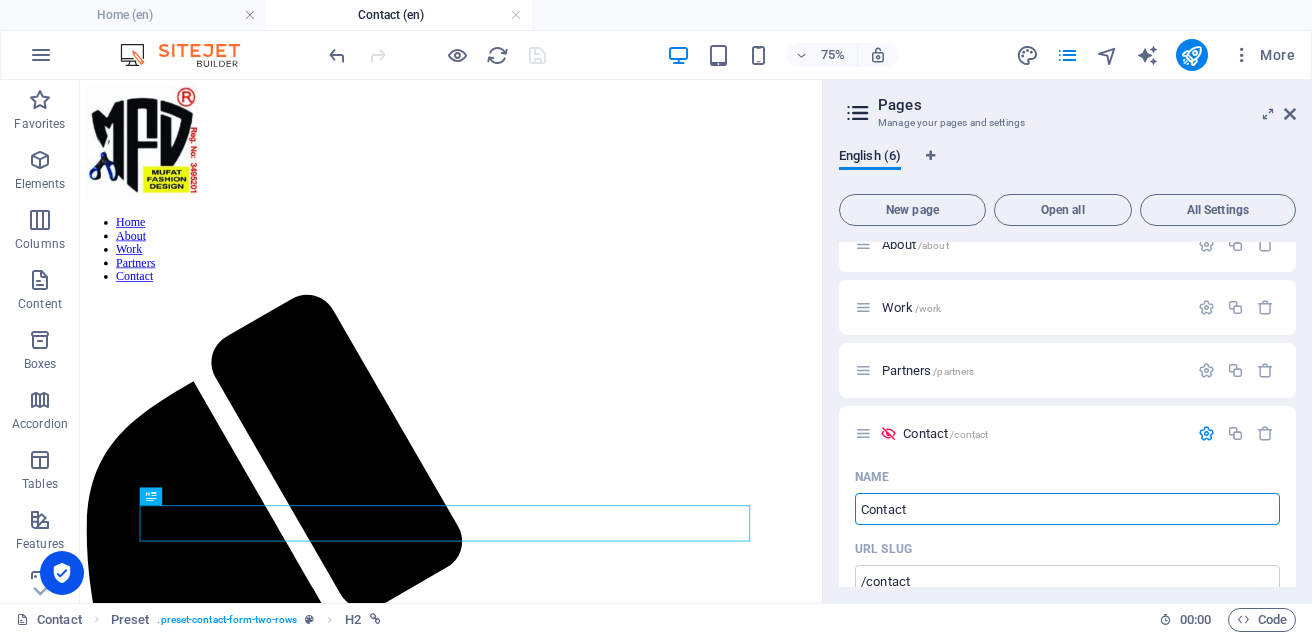 scroll, scrollTop: 84, scrollLeft: 0, axis: vertical 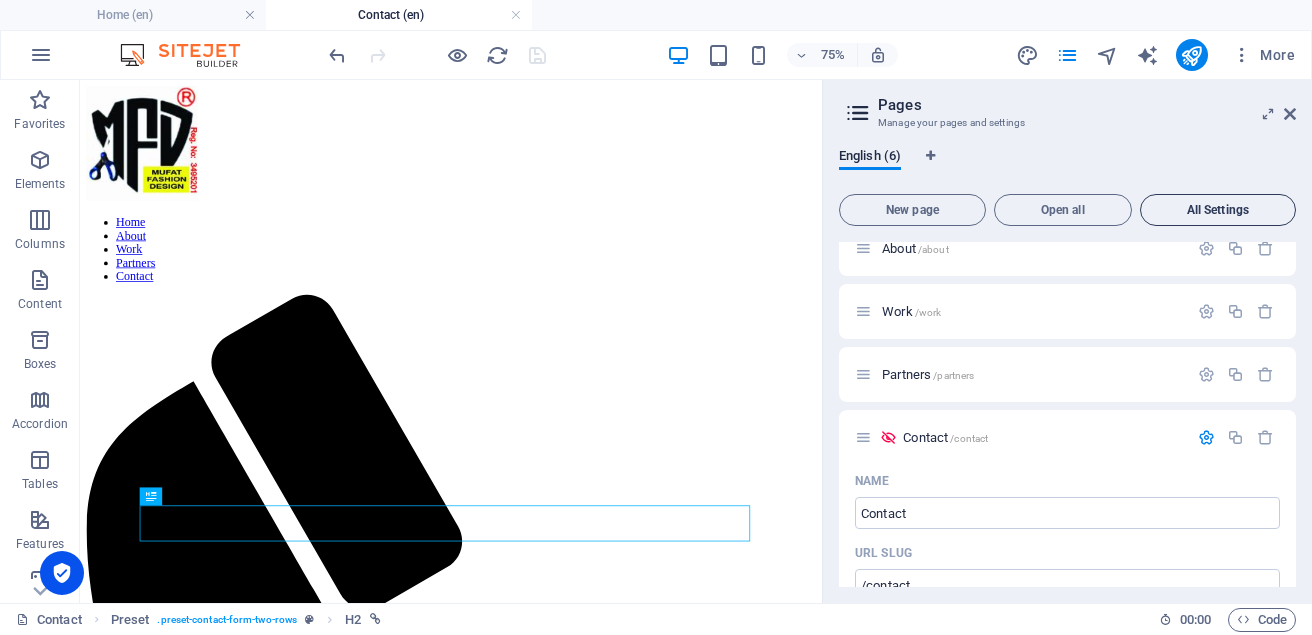 click on "All Settings" at bounding box center (1218, 210) 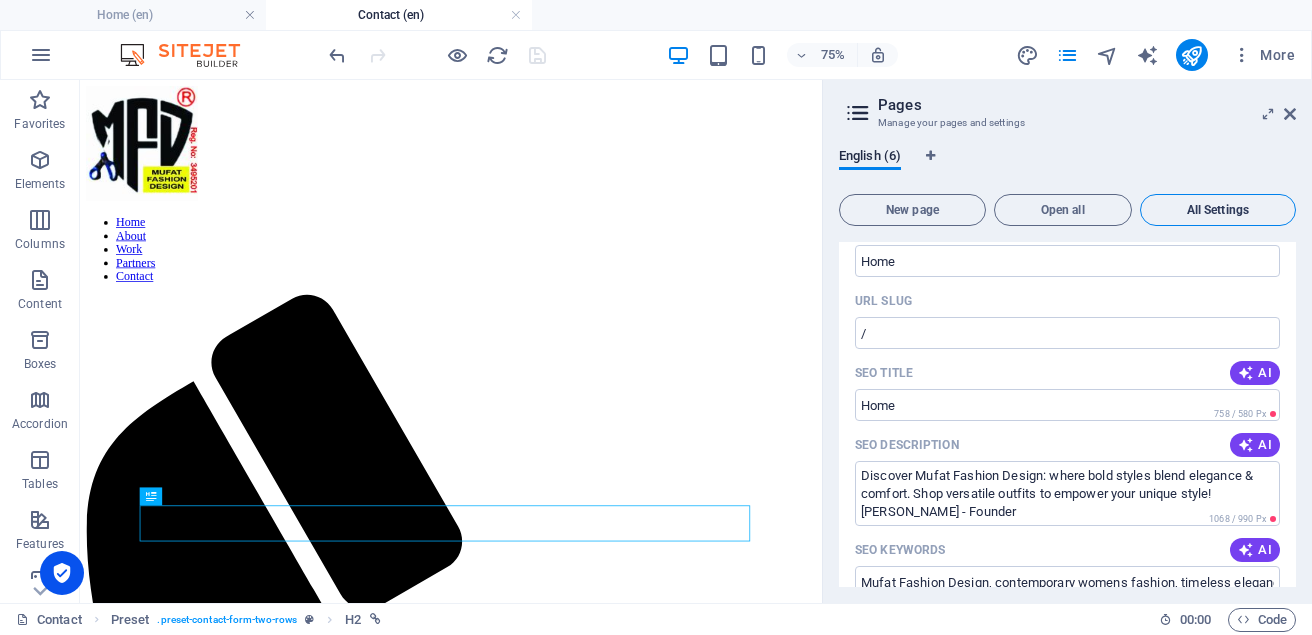 scroll, scrollTop: 4364, scrollLeft: 0, axis: vertical 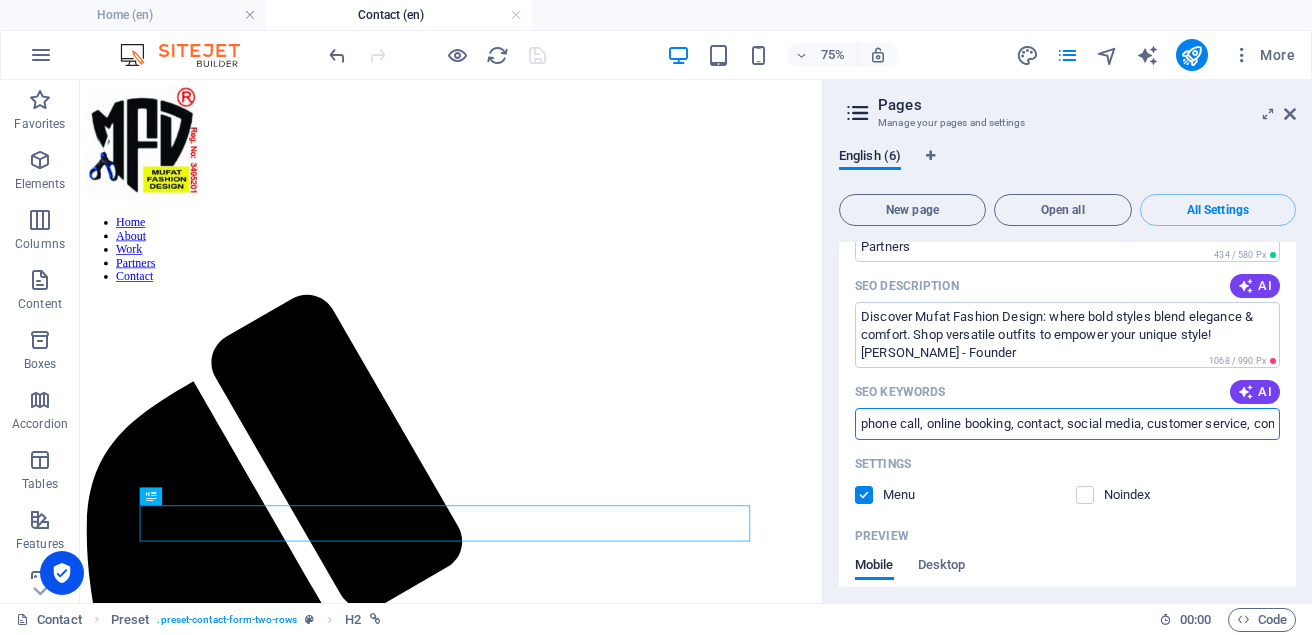 click on "phone call, online booking, contact, social media, customer service, consultation" at bounding box center (1067, 424) 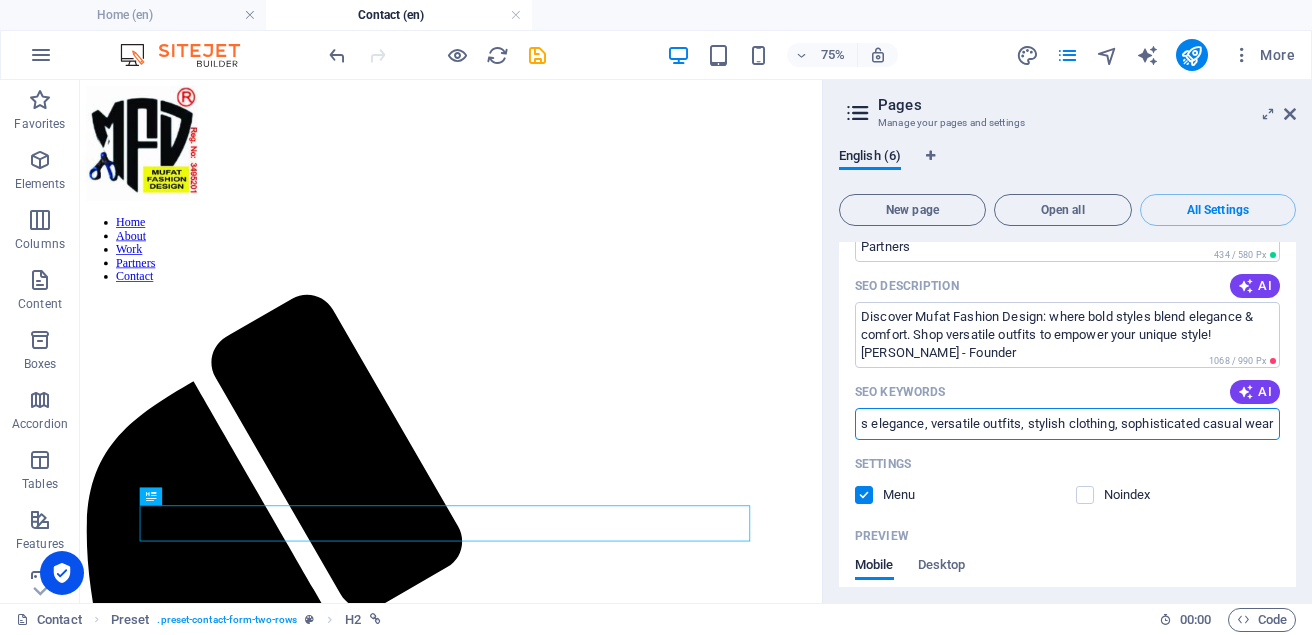 scroll, scrollTop: 0, scrollLeft: 64, axis: horizontal 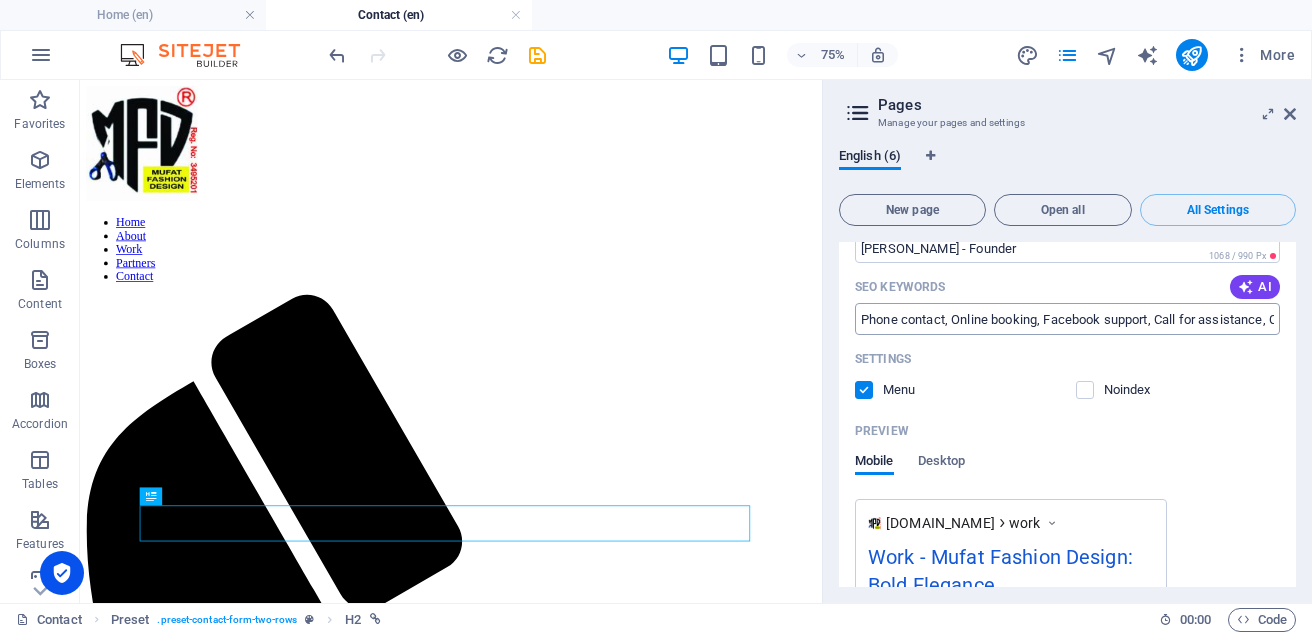 type on "Mufat Fashion Design, contemporary womens fashion, timeless elegance, versatile outfits, stylish clothing, sophisticated casual wear" 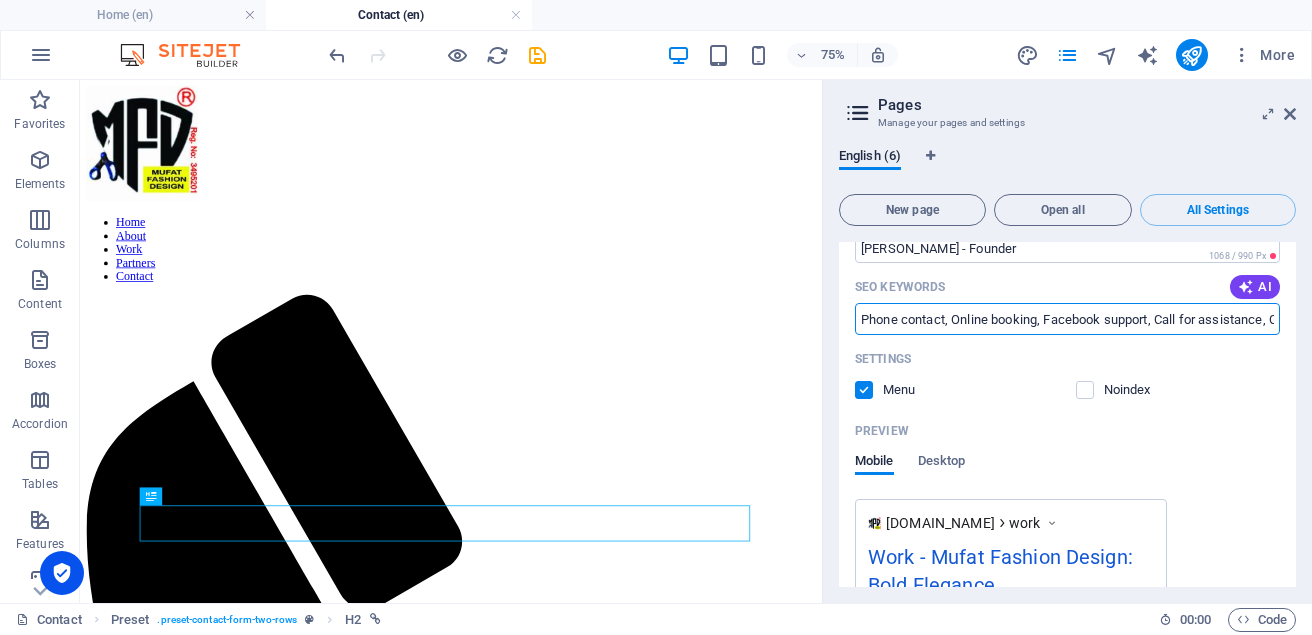 scroll, scrollTop: 0, scrollLeft: 0, axis: both 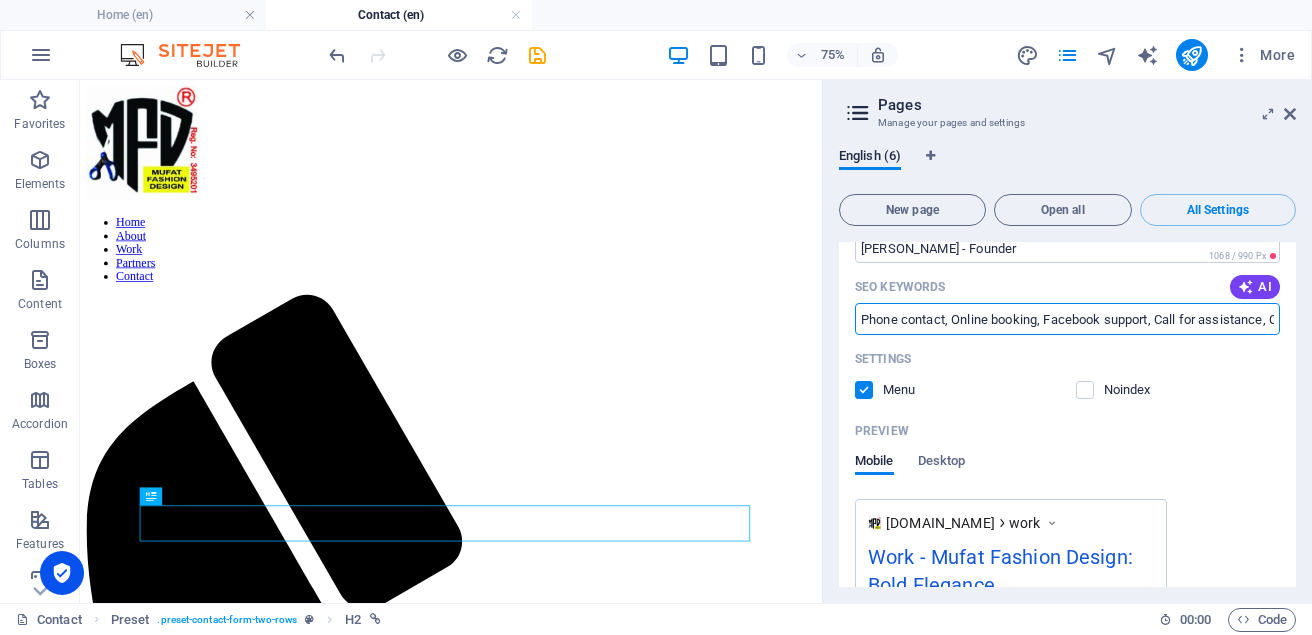 paste on "Mufat Fashion Design, contemporary womens fashion, timeless elegance, versatile outfits, stylish clothing, sophisticated casual wear" 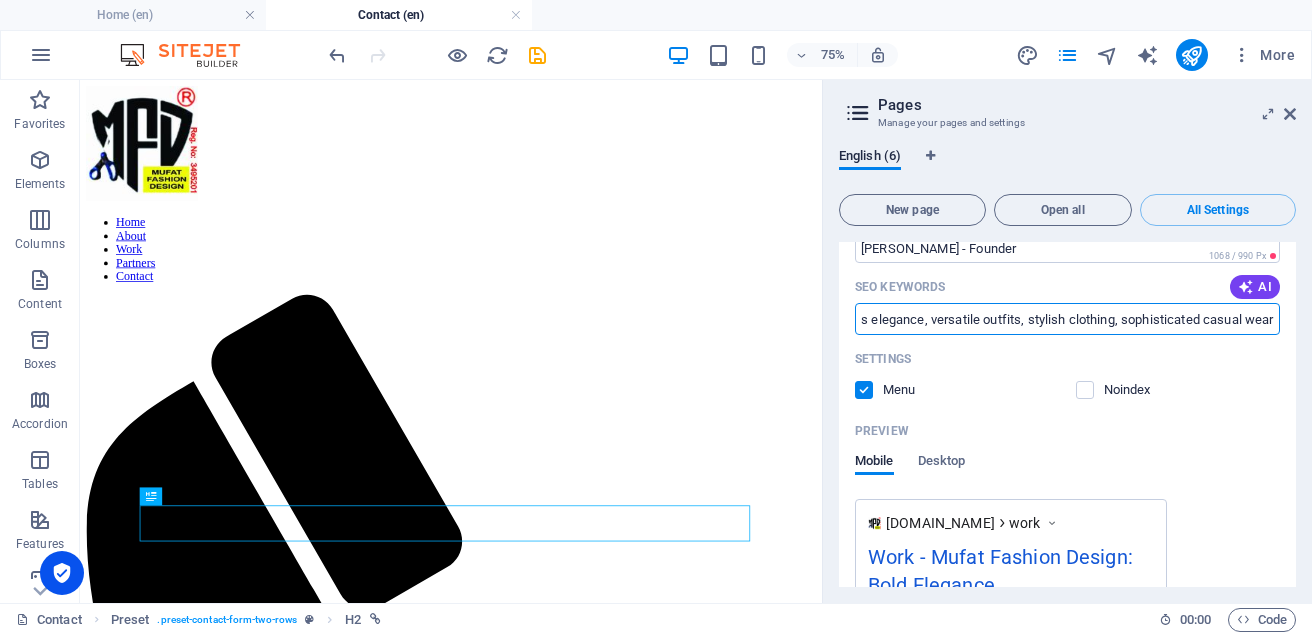 scroll, scrollTop: 0, scrollLeft: 249, axis: horizontal 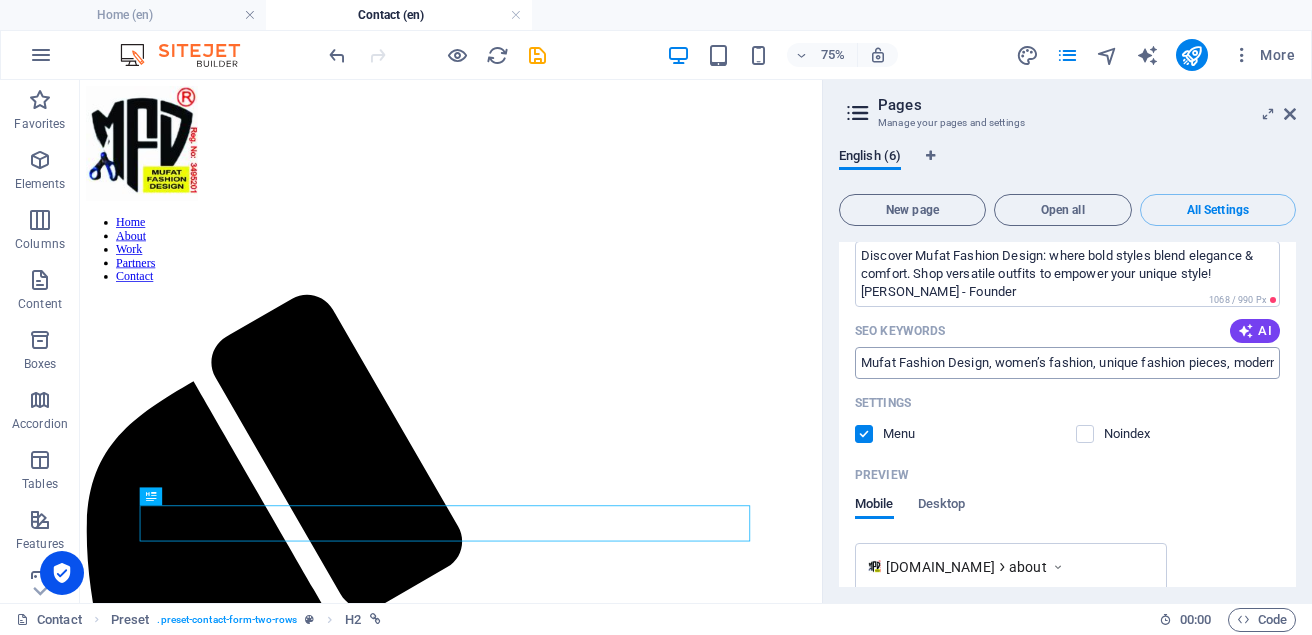 type on "Mufat Fashion Design, contemporary womens fashion, timeless elegance, versatile outfits, stylish clothing, sophisticated casual wear" 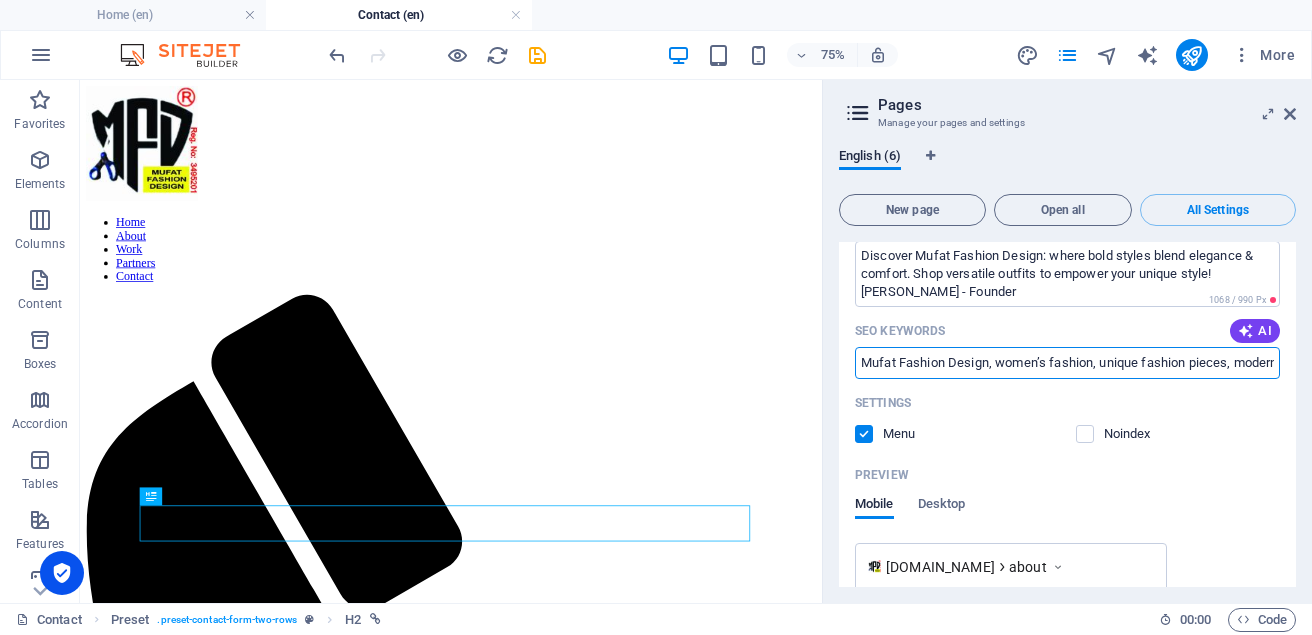 paste on "contemporary womens fashion, timeless elegance, versatile outfits, stylish clothing, sophisticated casual wear" 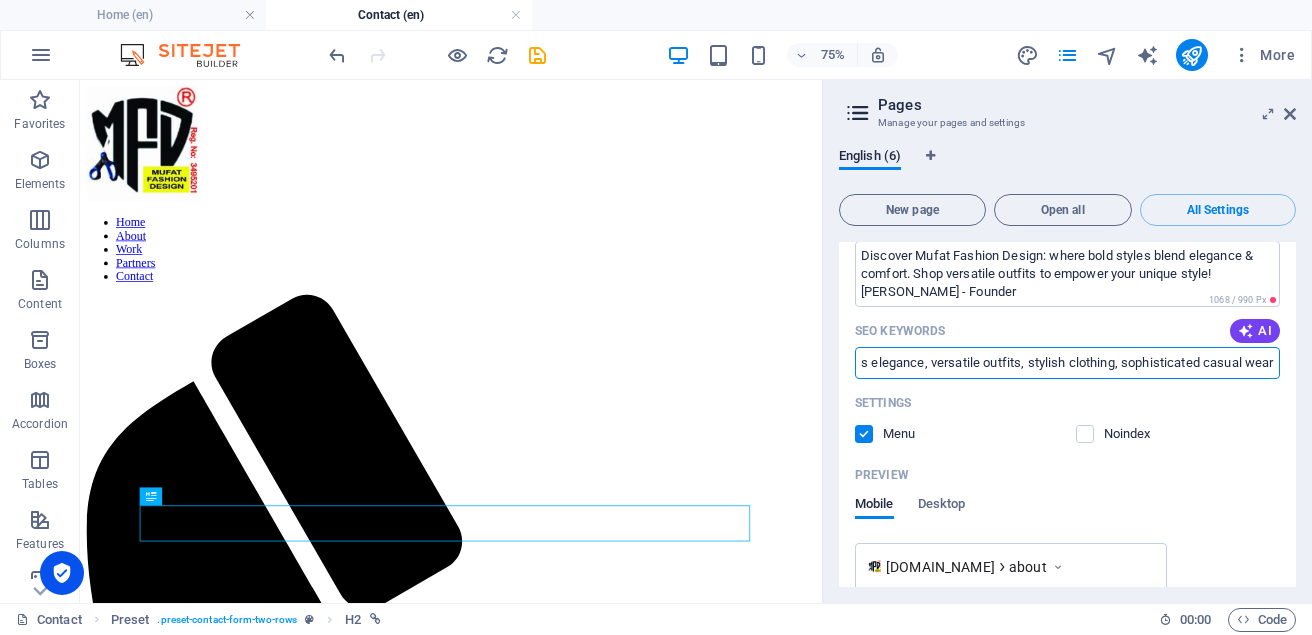 scroll, scrollTop: 0, scrollLeft: 314, axis: horizontal 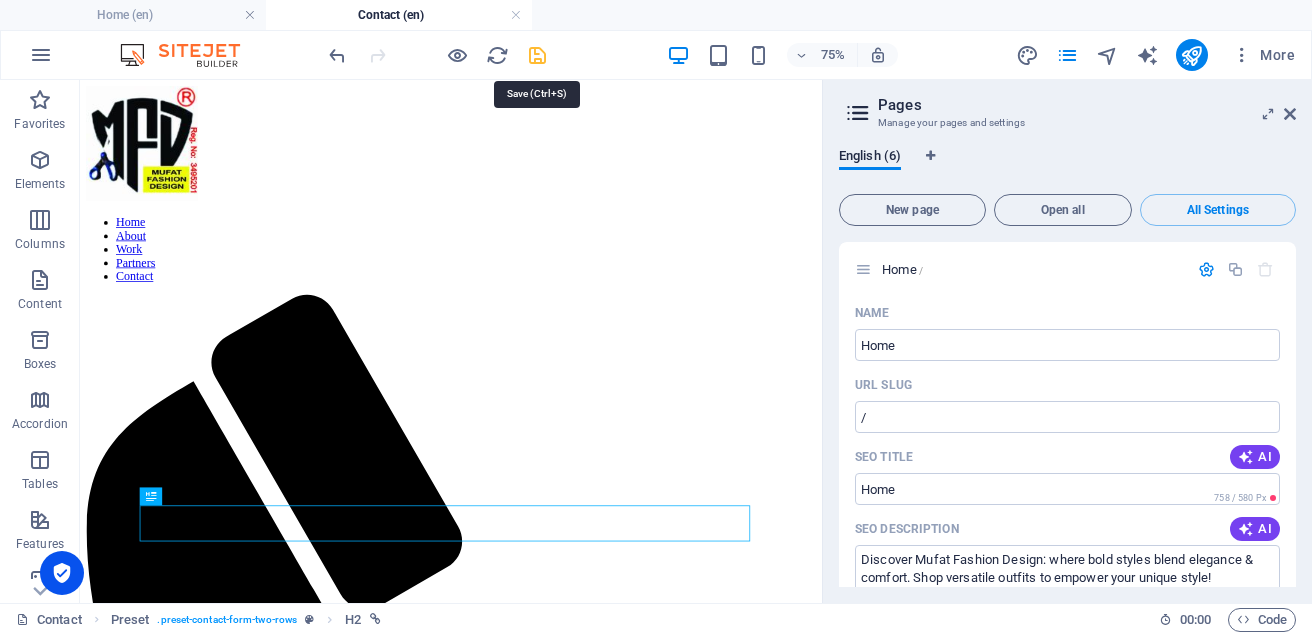 type on "Mufat Fashion Design, contemporary womens fashion, timeless elegance, versatile outfits, stylish clothing, sophisticated casual wear" 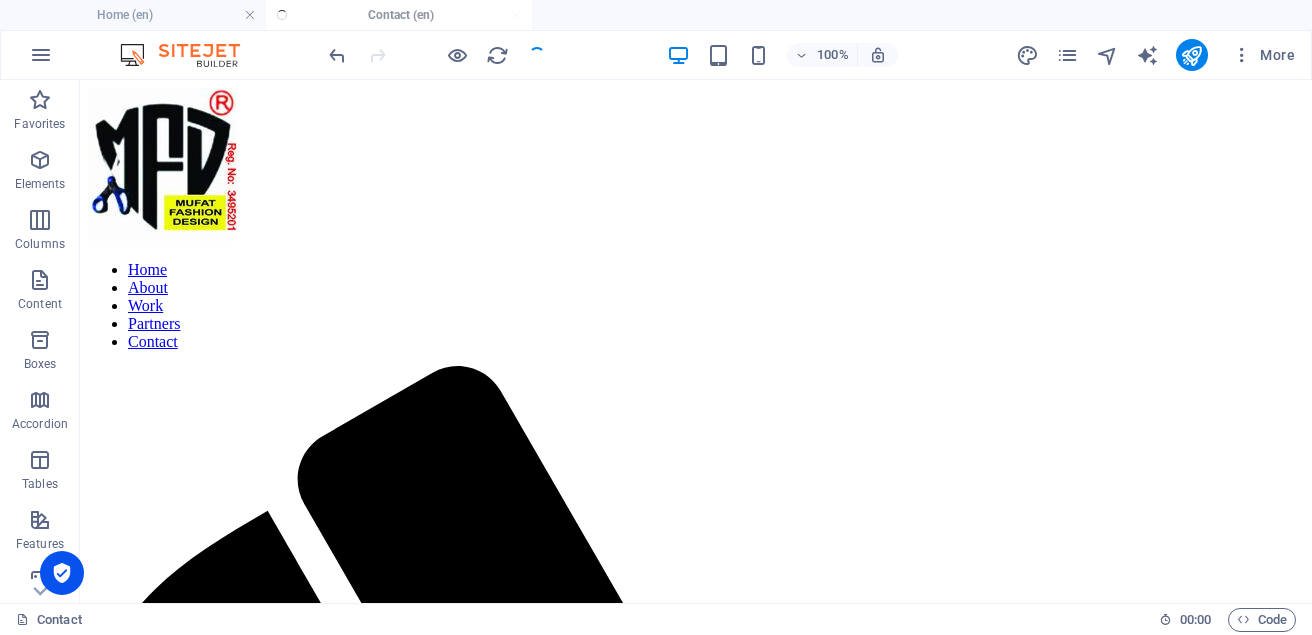 scroll, scrollTop: 329, scrollLeft: 0, axis: vertical 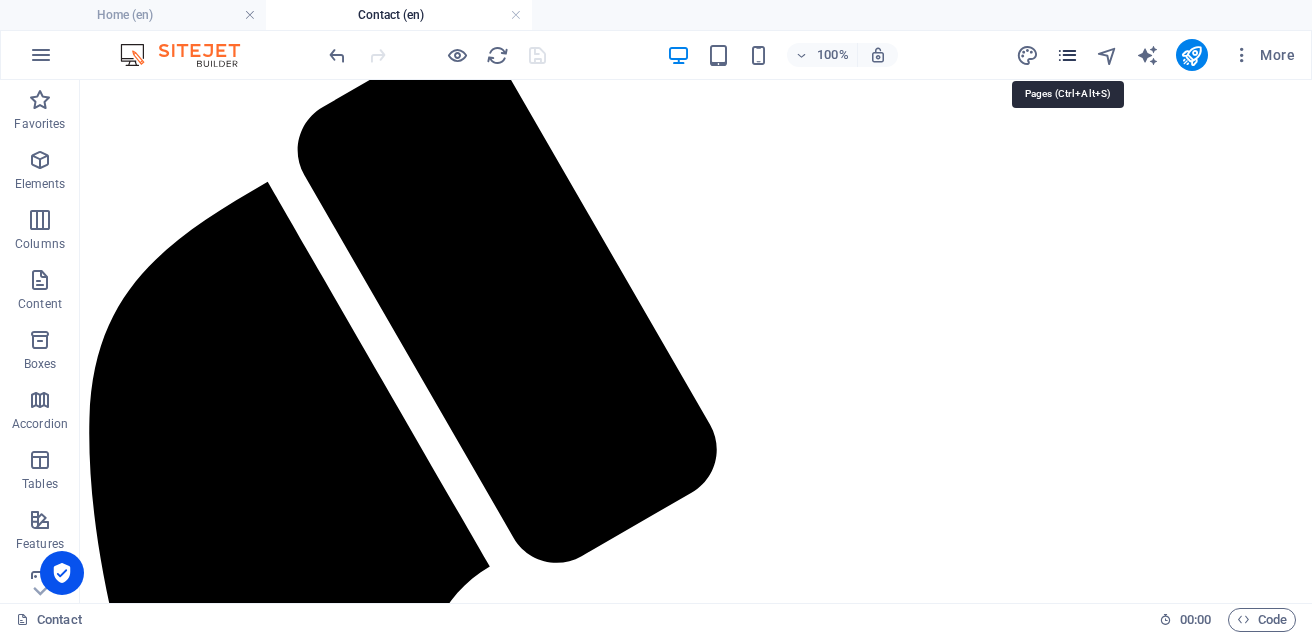 click at bounding box center [1067, 55] 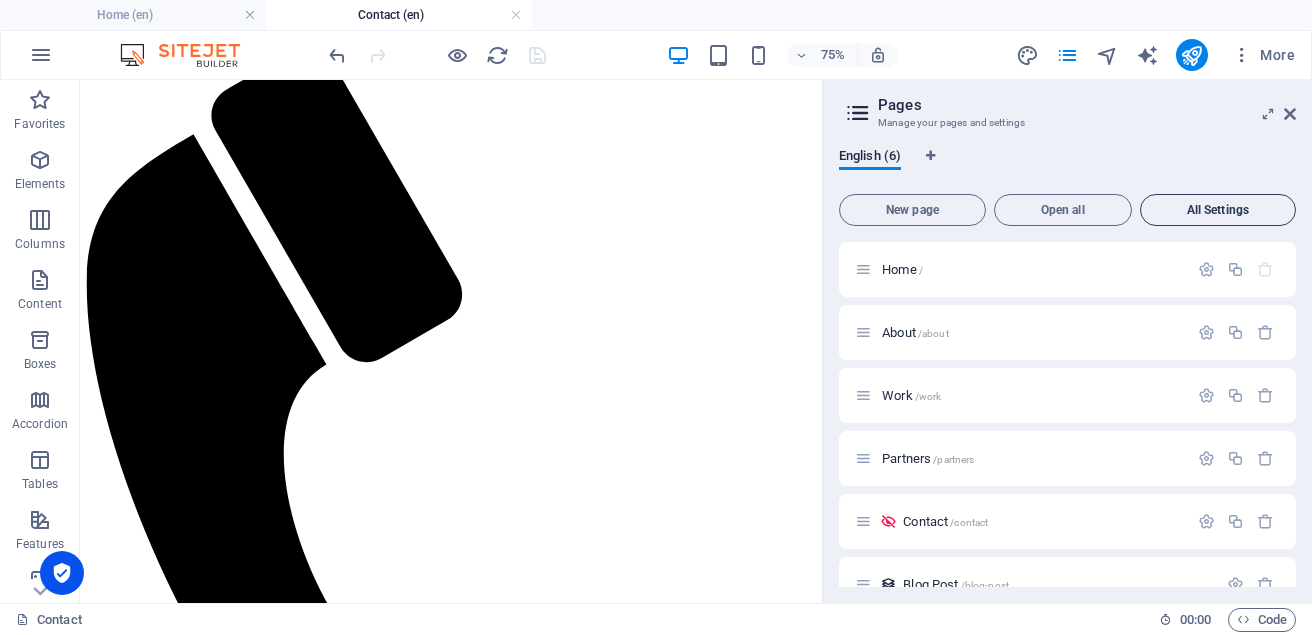 click on "All Settings" at bounding box center (1218, 210) 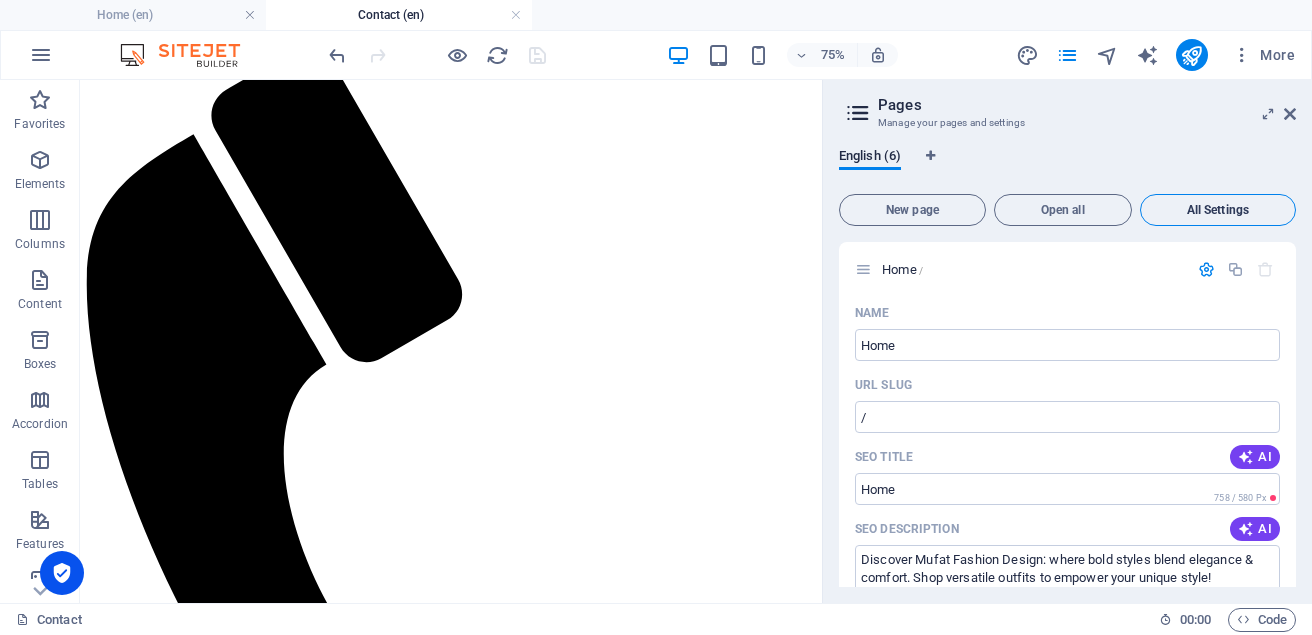 scroll, scrollTop: 4364, scrollLeft: 0, axis: vertical 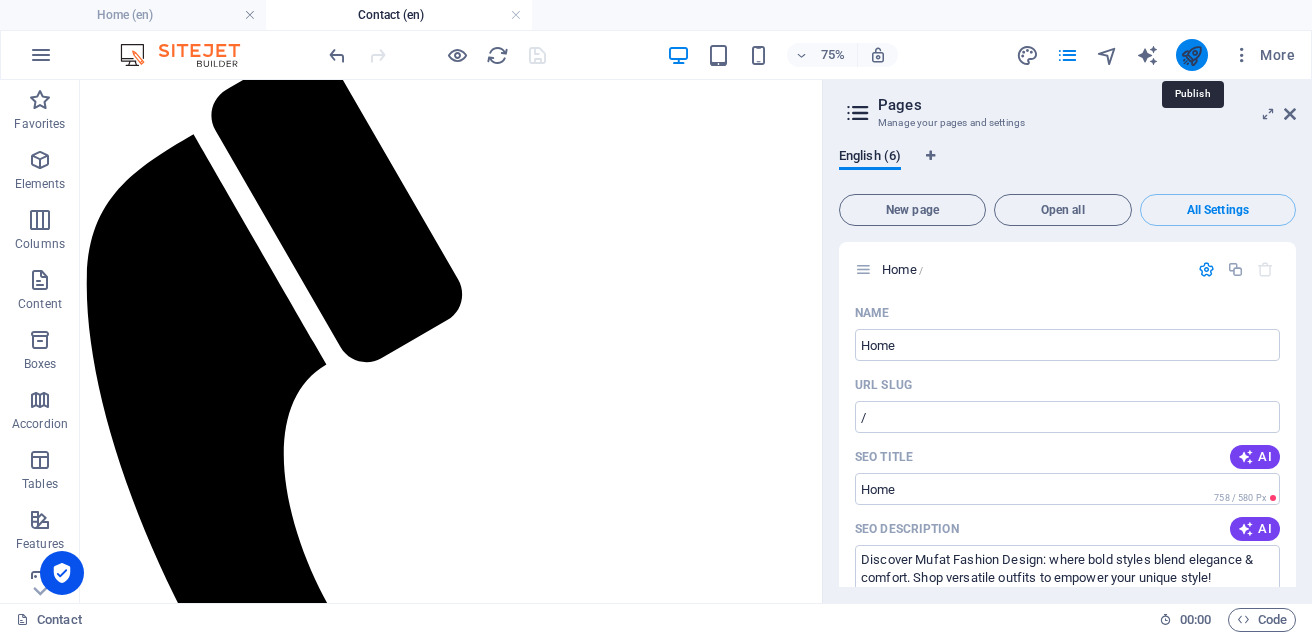 click at bounding box center (1191, 55) 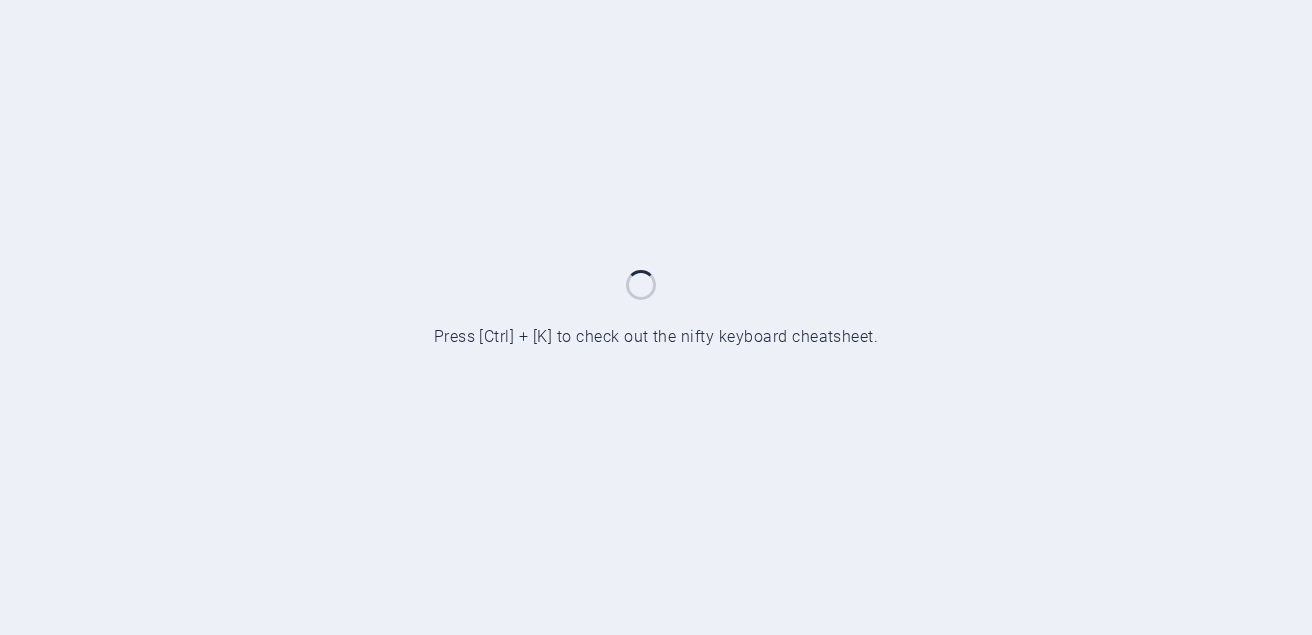scroll, scrollTop: 0, scrollLeft: 0, axis: both 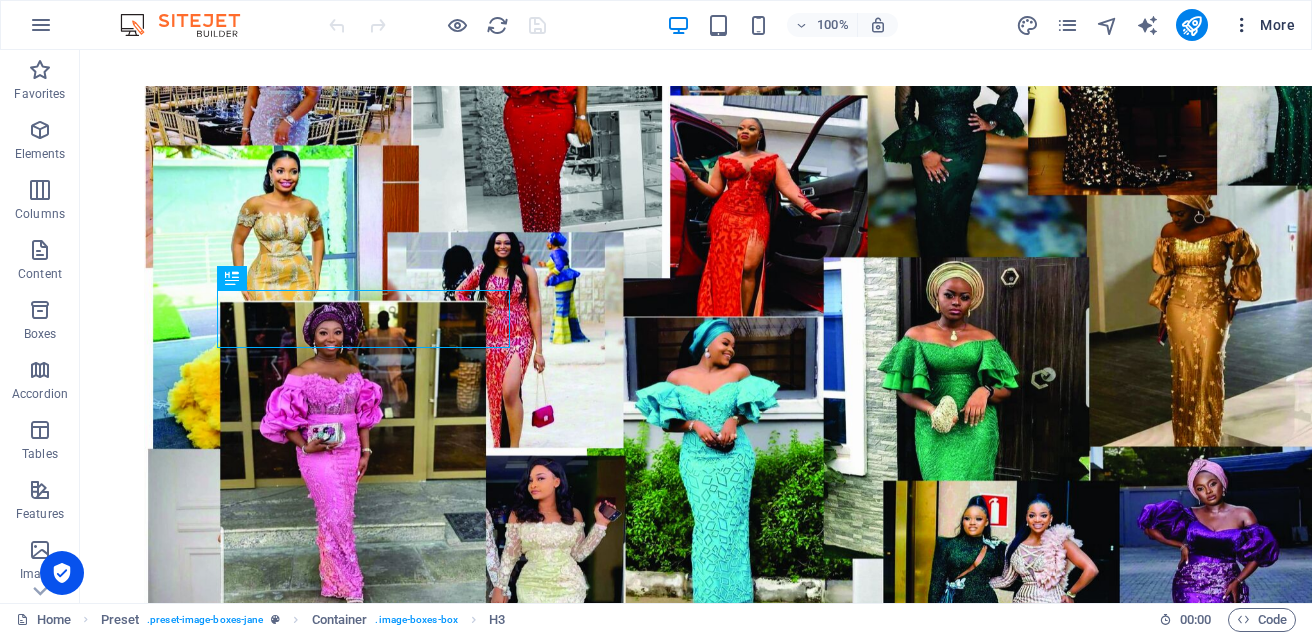 click on "More" at bounding box center [1263, 25] 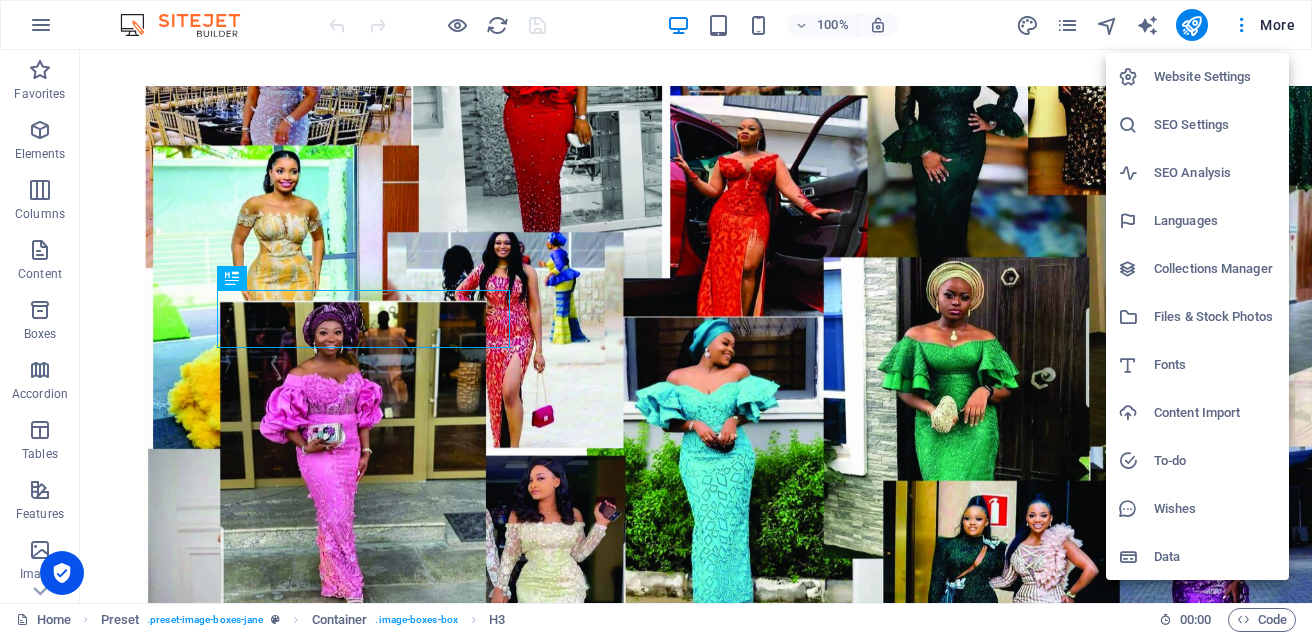 click on "Data" at bounding box center [1215, 557] 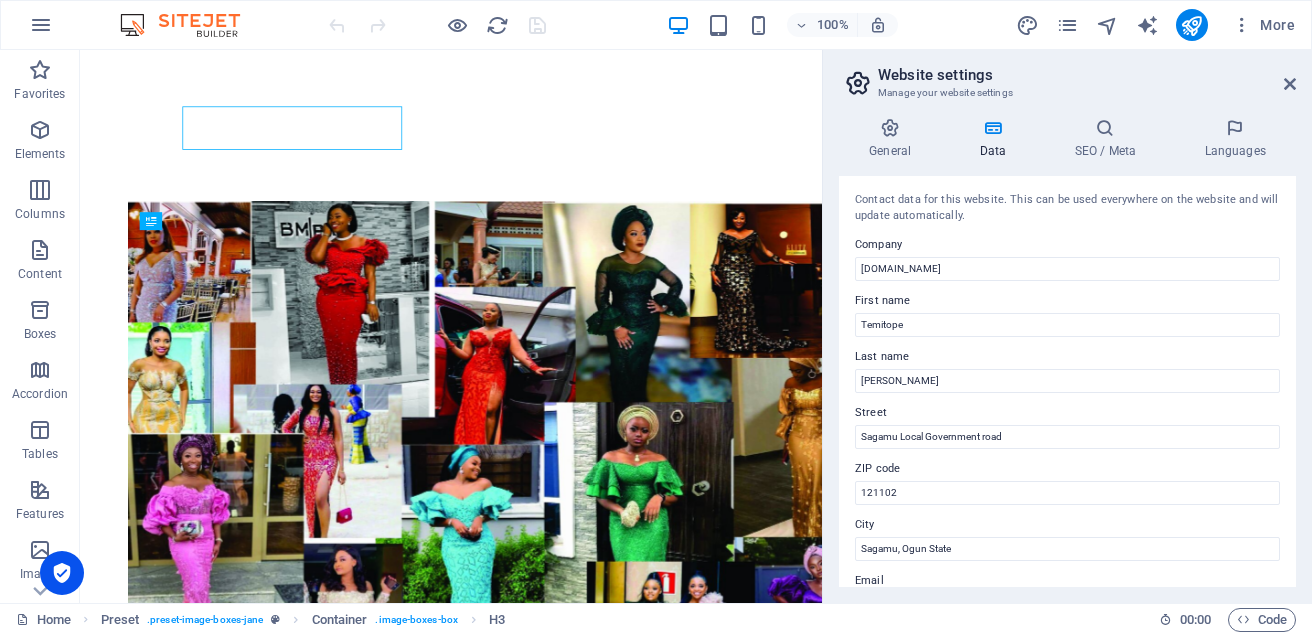 scroll, scrollTop: 937, scrollLeft: 0, axis: vertical 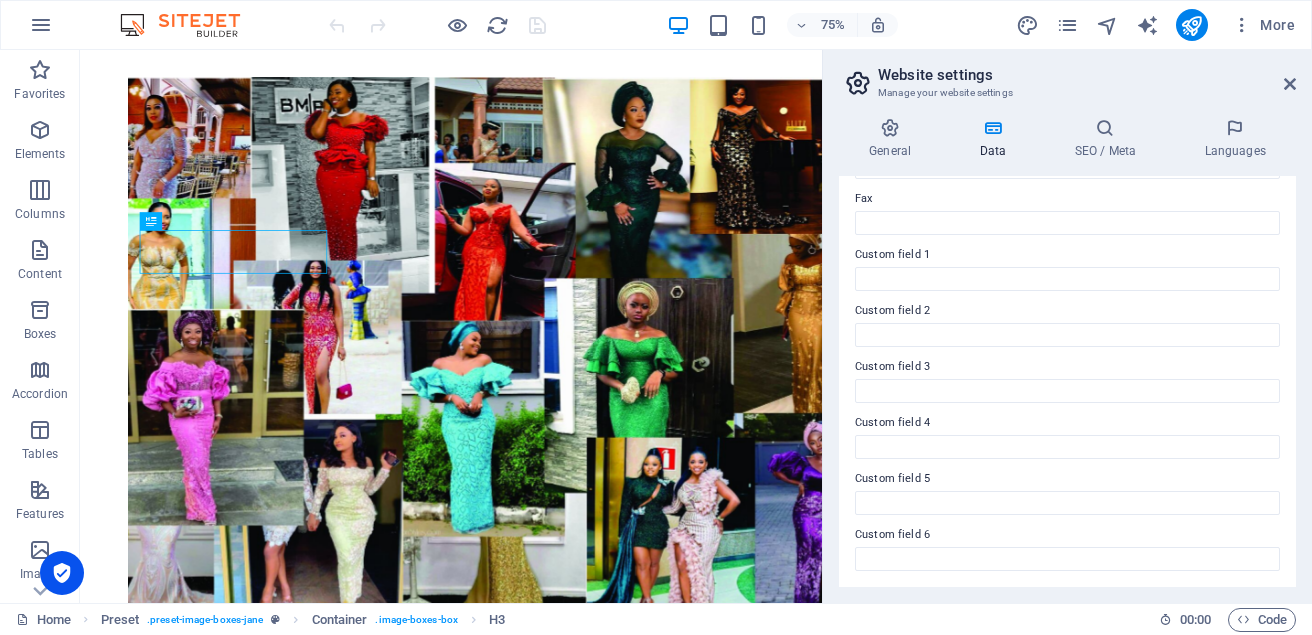 click at bounding box center [992, 128] 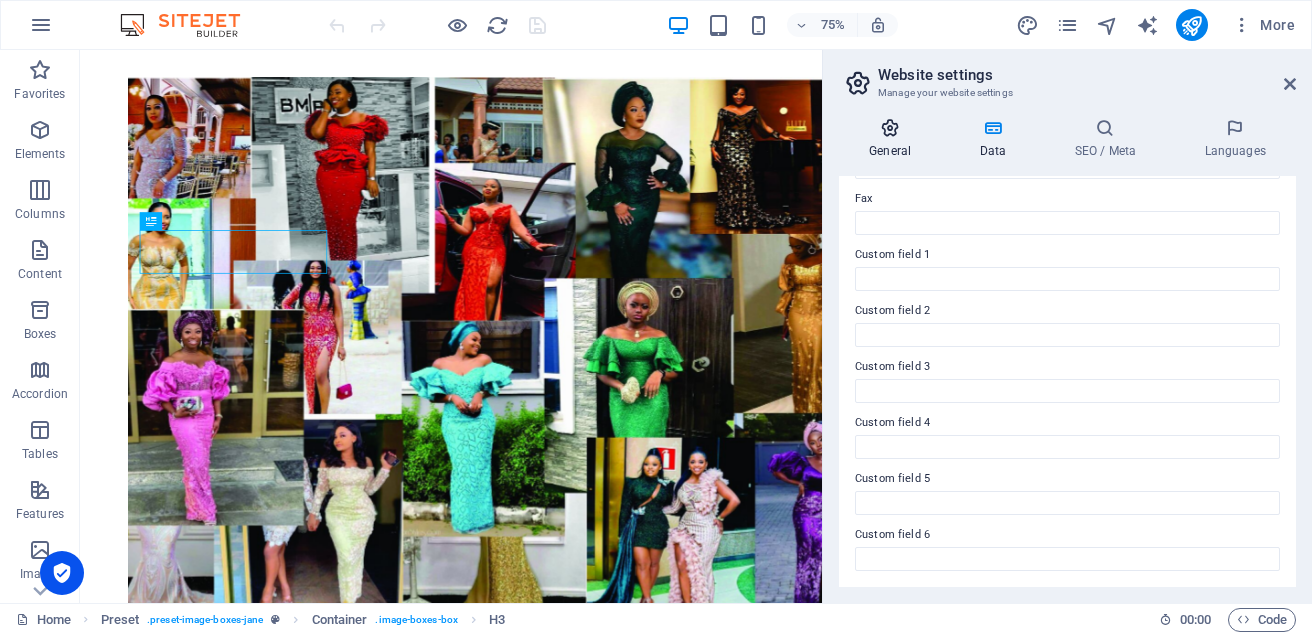 click at bounding box center [890, 128] 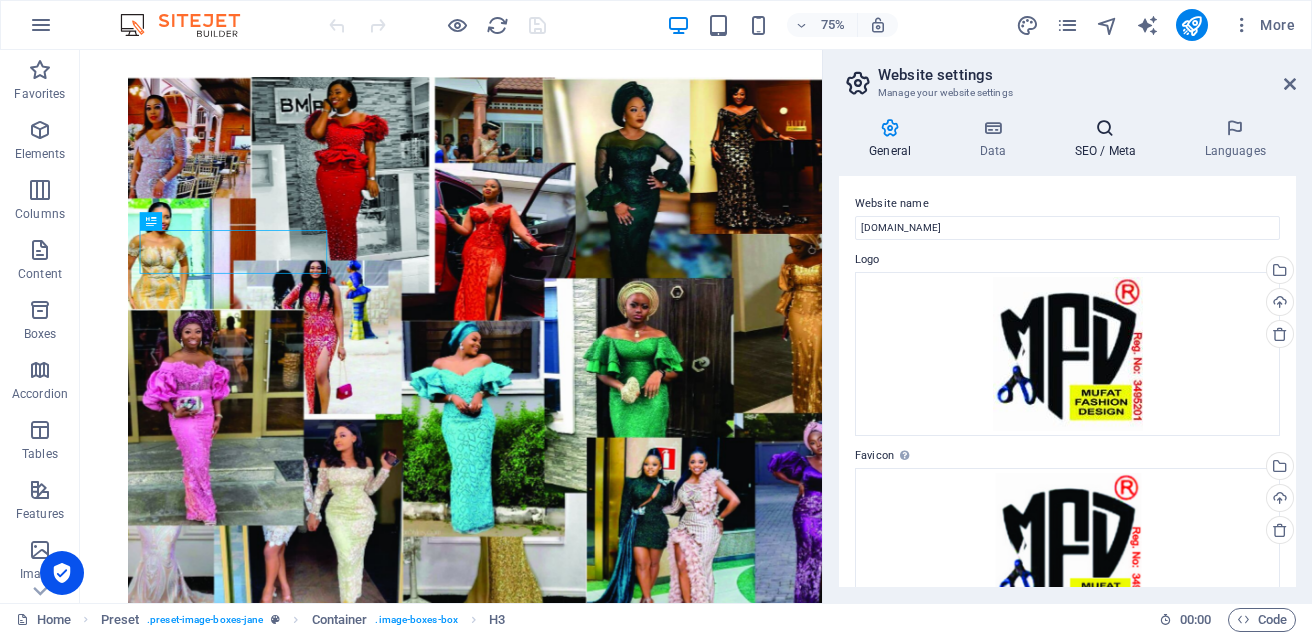 click at bounding box center [1105, 128] 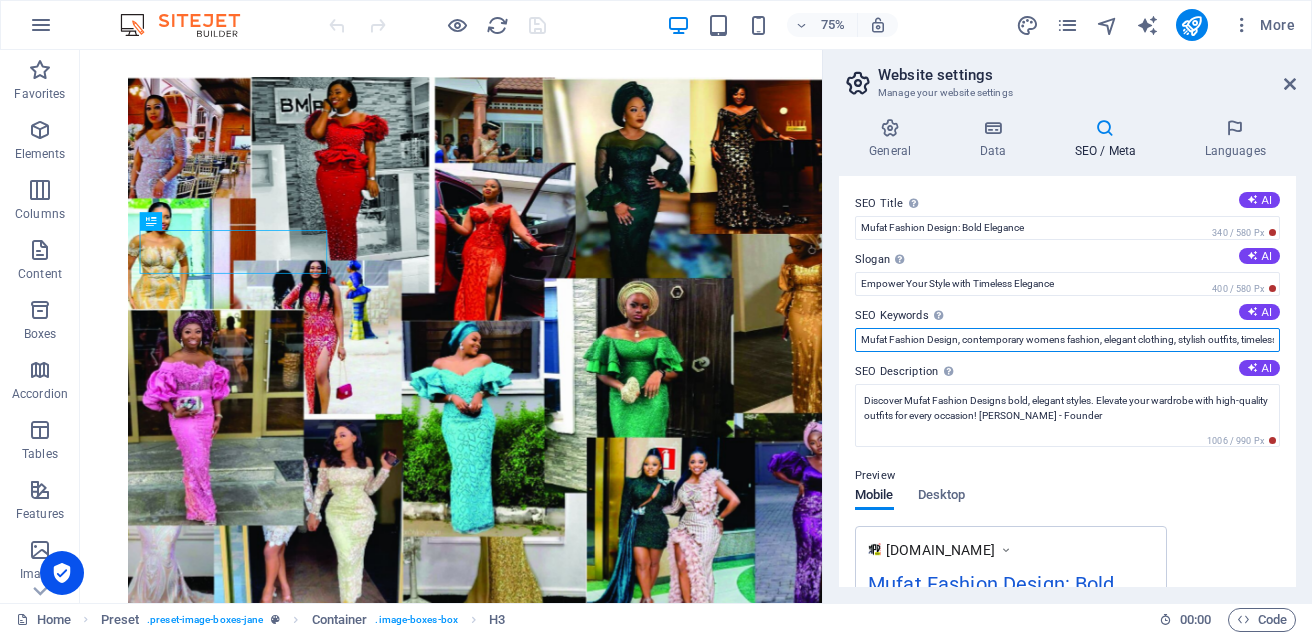 click on "Mufat Fashion Design, contemporary womens fashion, elegant clothing, stylish outfits, timeless elegance, versatile fashion, [PERSON_NAME] - Founder" at bounding box center [1067, 340] 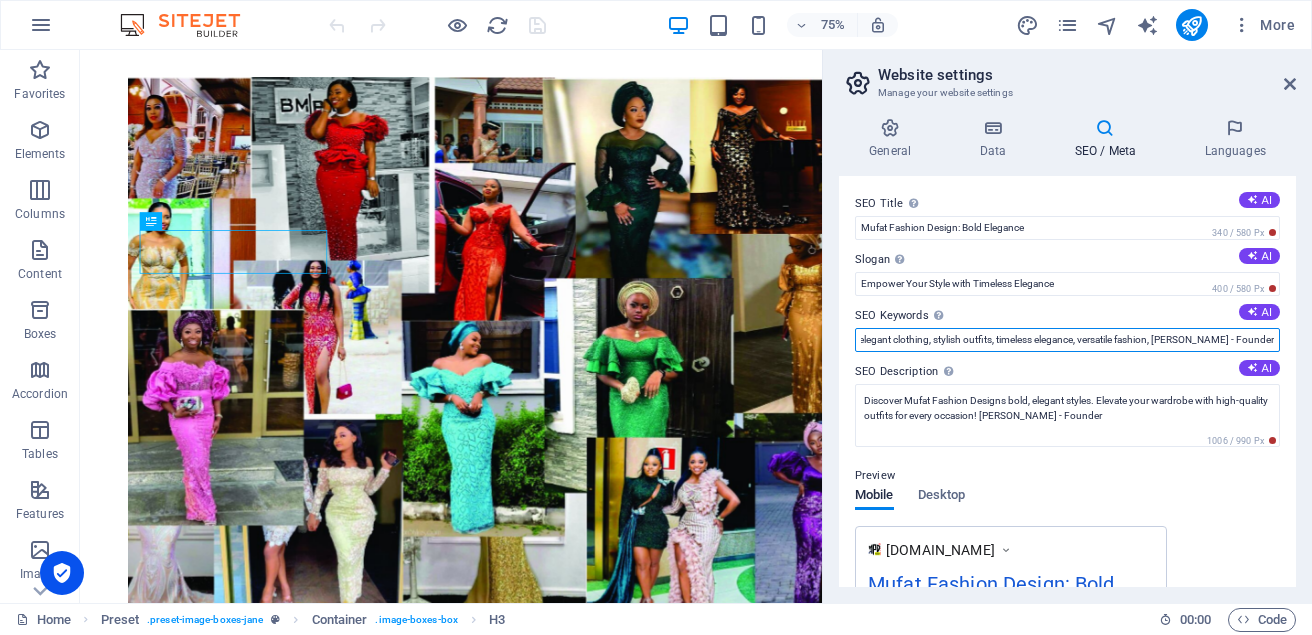 scroll, scrollTop: 0, scrollLeft: 308, axis: horizontal 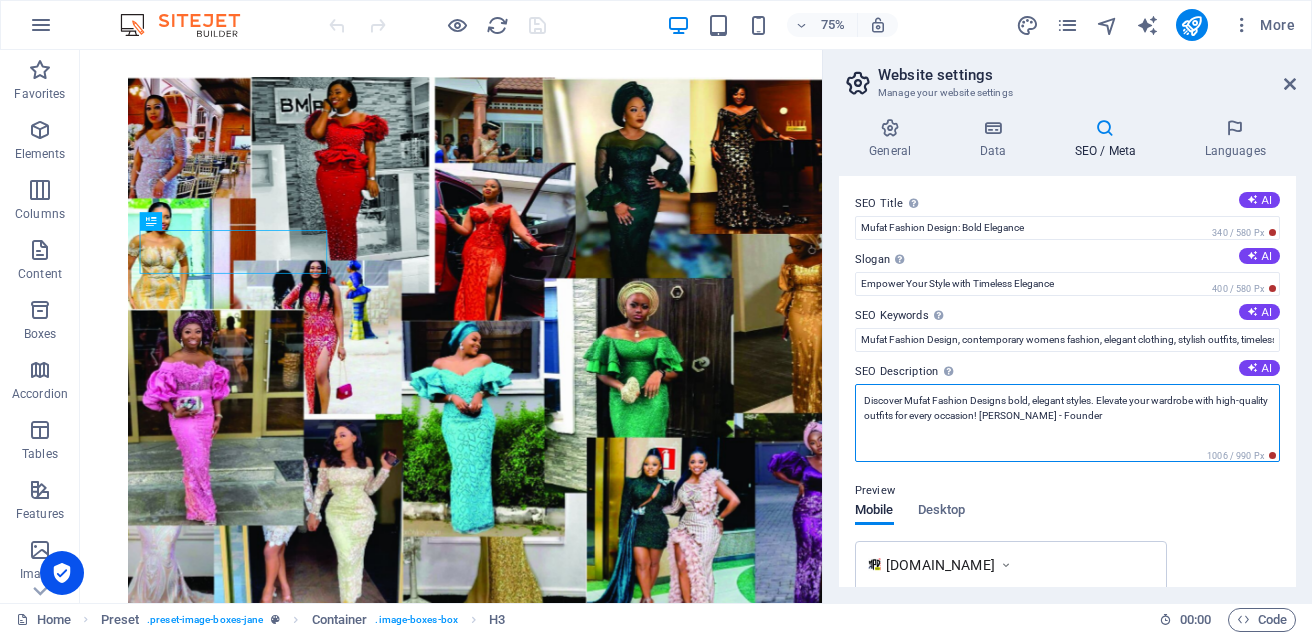 click on "Discover Mufat Fashion Designs bold, elegant styles. Elevate your wardrobe with high-quality outfits for every occasion! Temitope Oluwatosin Musari - Founder" at bounding box center [1067, 423] 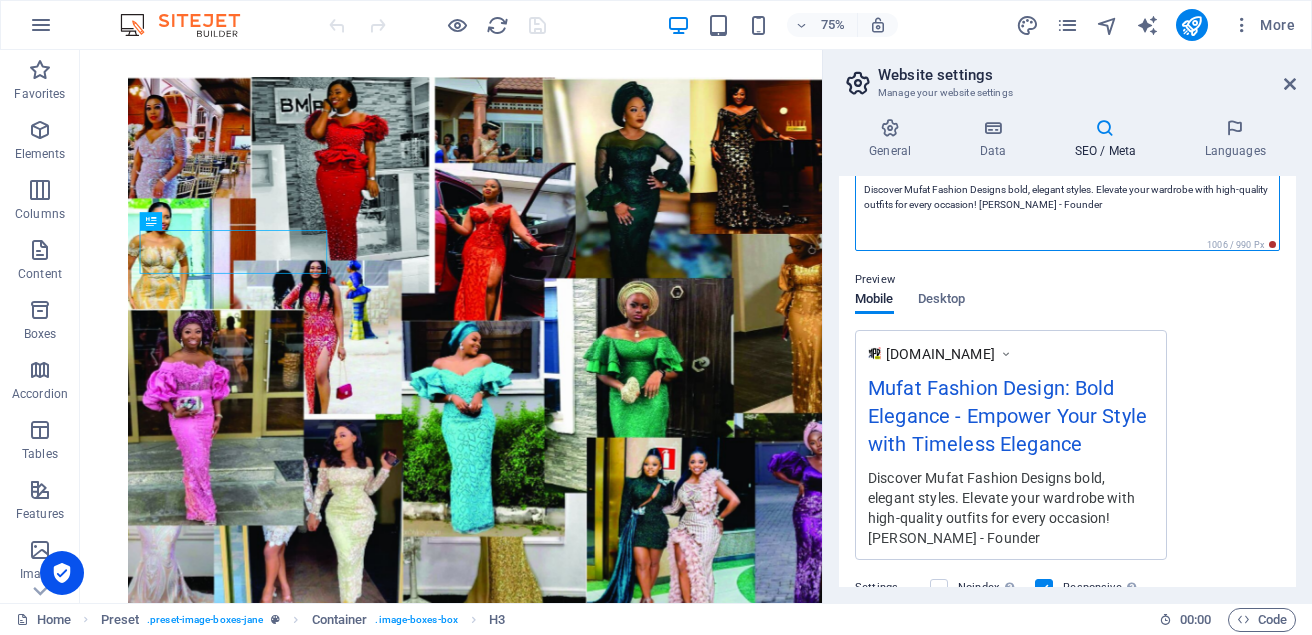 scroll, scrollTop: 222, scrollLeft: 0, axis: vertical 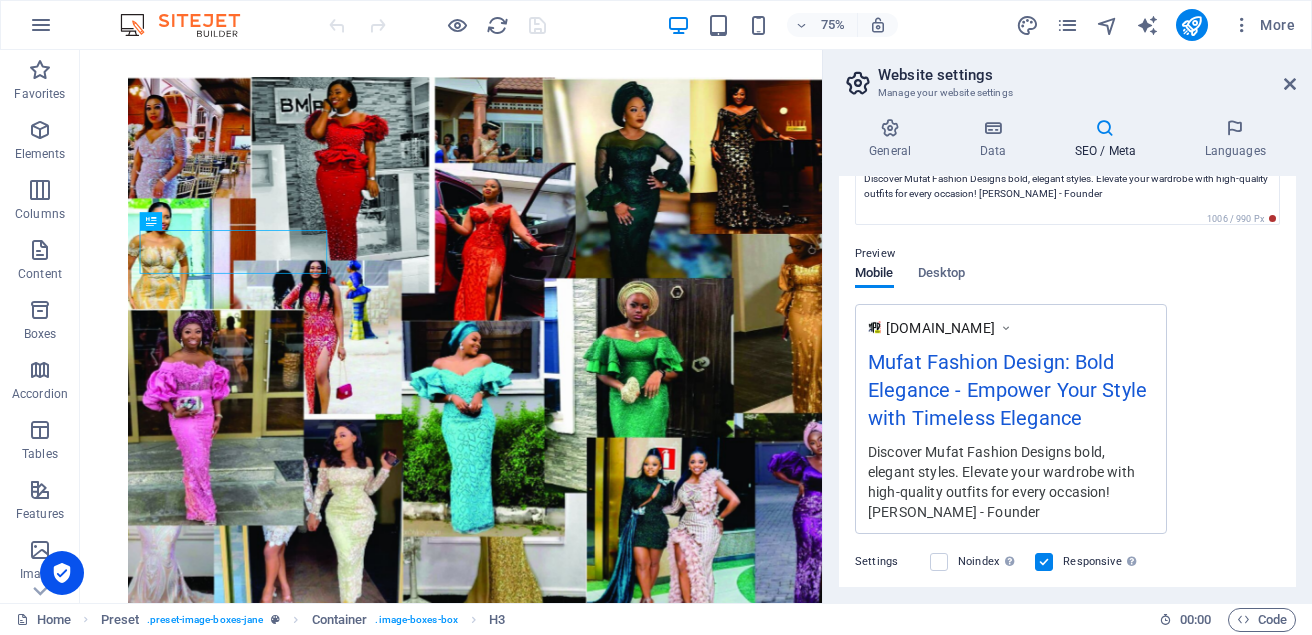 click on "www.example.com Mufat Fashion Design: Bold Elegance - Empower Your Style with Timeless Elegance Discover Mufat Fashion Designs bold, elegant styles. Elevate your wardrobe with high-quality outfits for every occasion! Temitope Oluwatosin Musari - Founder" at bounding box center (1011, 419) 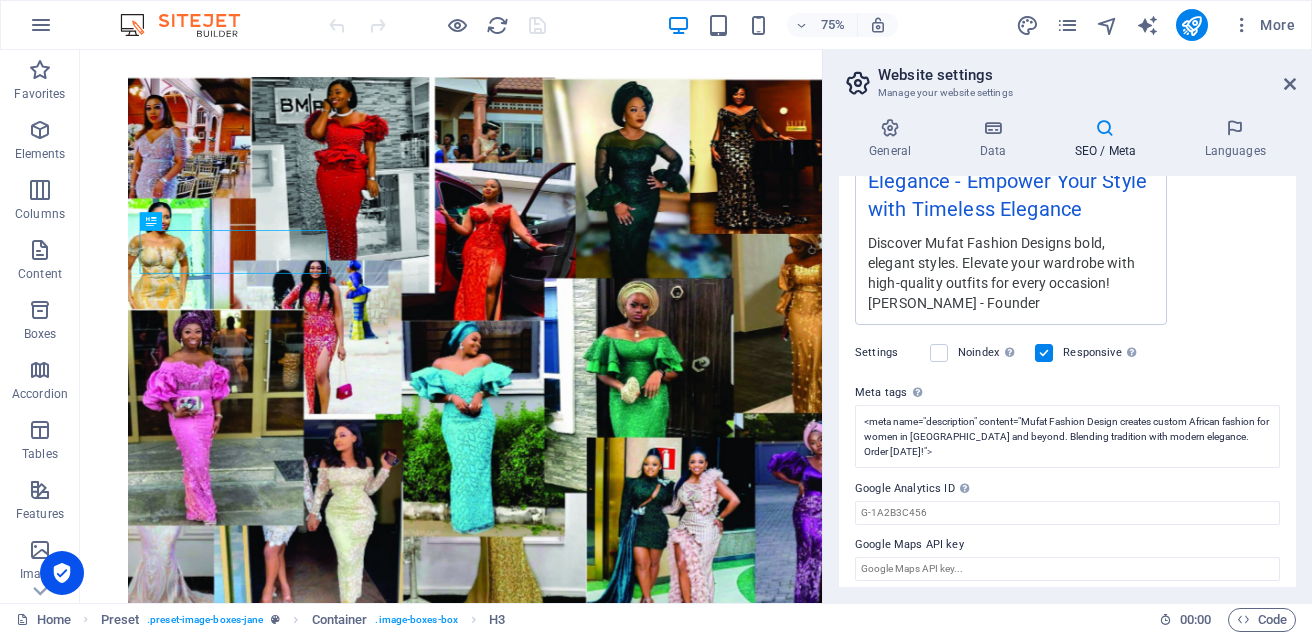 scroll, scrollTop: 441, scrollLeft: 0, axis: vertical 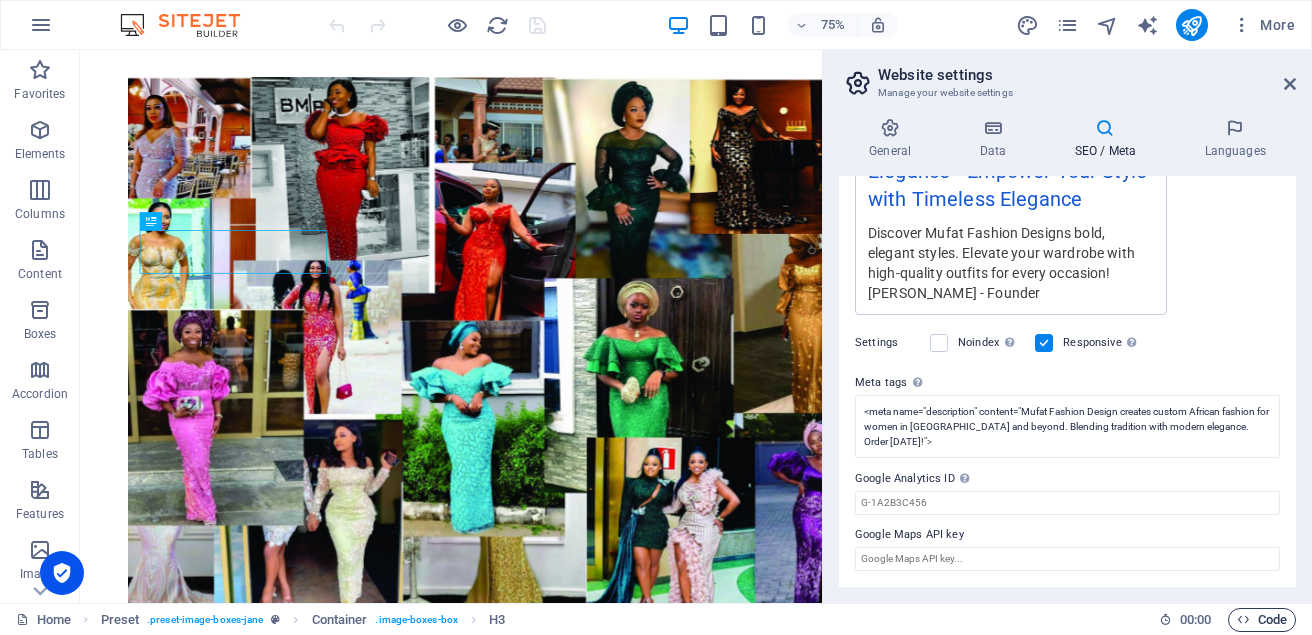 click on "Code" at bounding box center [1262, 620] 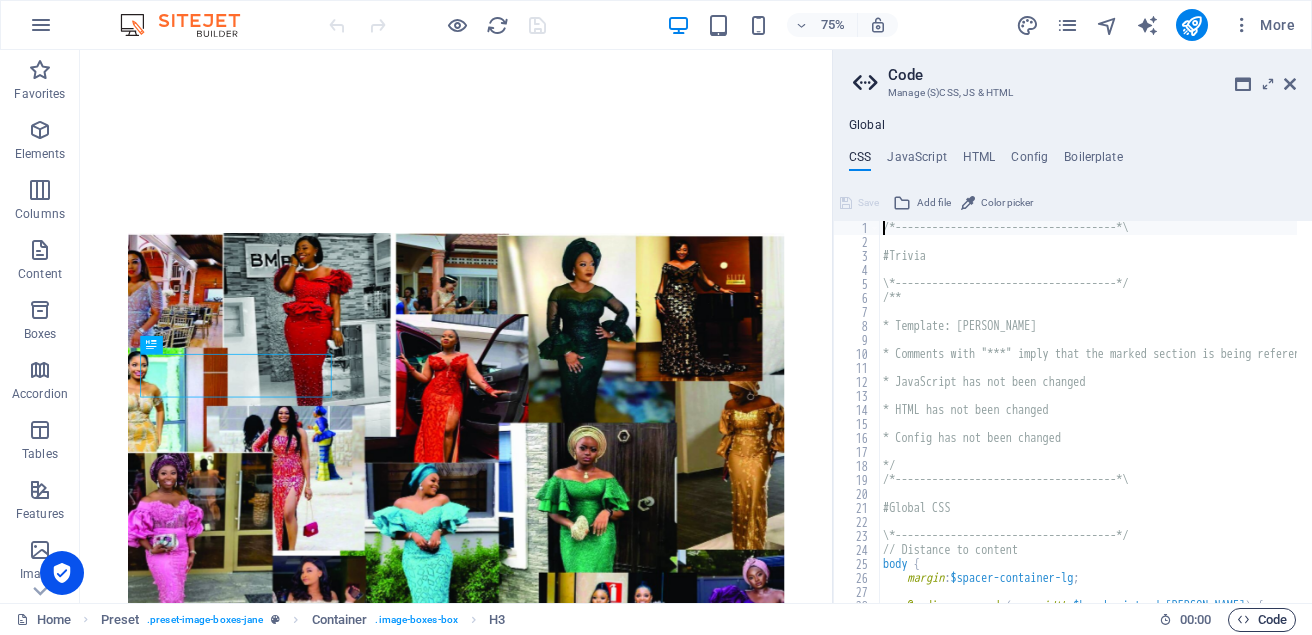 scroll, scrollTop: 772, scrollLeft: 0, axis: vertical 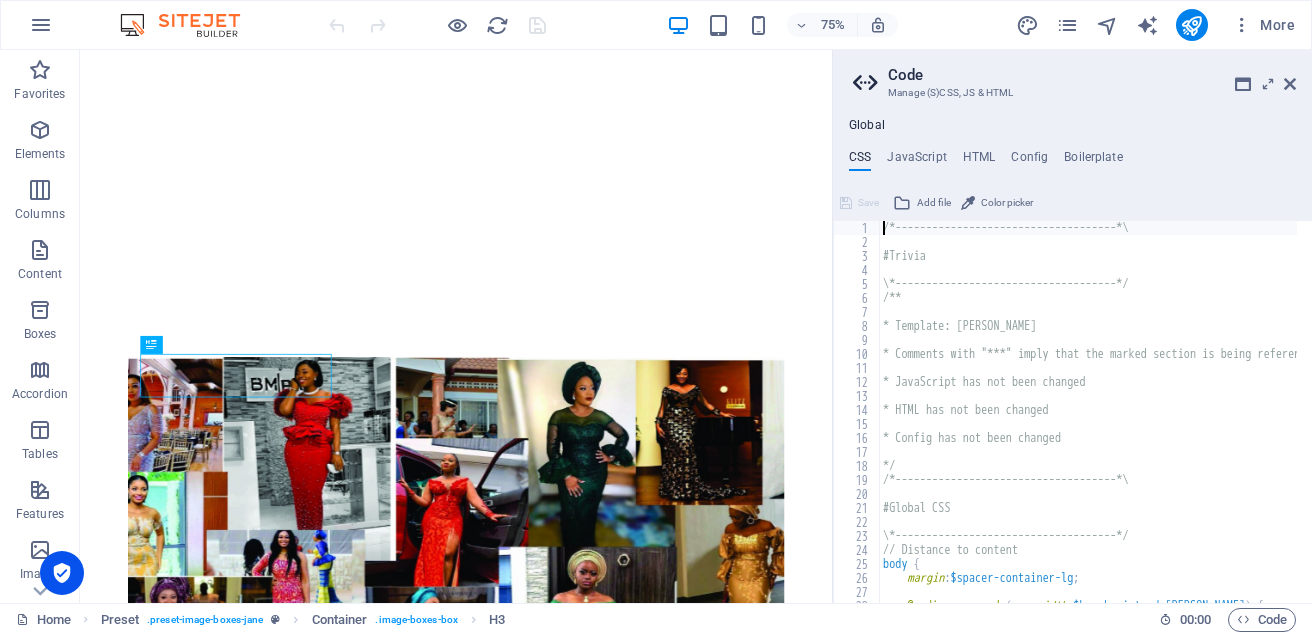 click on "/*------------------------------------*\     #Trivia \*------------------------------------*/ /**   * Template: Jane   * Comments with "***" imply that the marked section is being referenced somewhere else   * JavaScript has not been changed   * HTML has not been changed   * Config has not been changed   */ /*------------------------------------*\     #Global CSS \*------------------------------------*/ // Distance to content body   {      margin :  $spacer-container-lg ;      @media  screen  and   ( max-width :  $breakpoint-md-max )   {" at bounding box center [1179, 418] 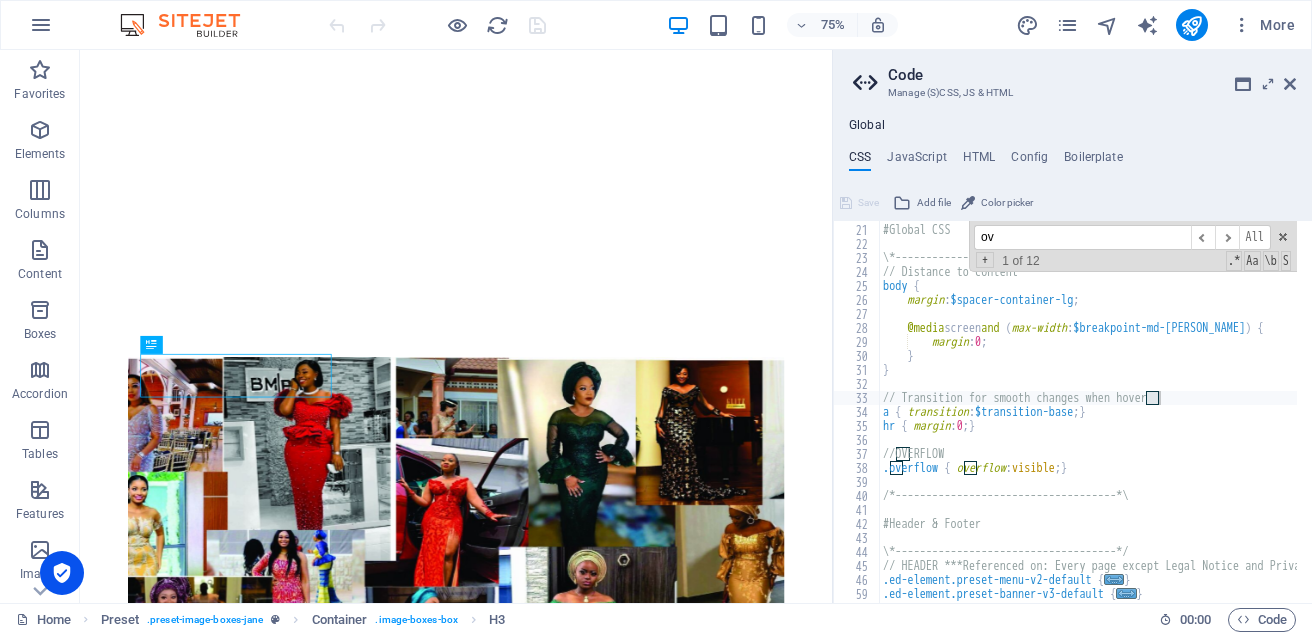 scroll, scrollTop: 278, scrollLeft: 0, axis: vertical 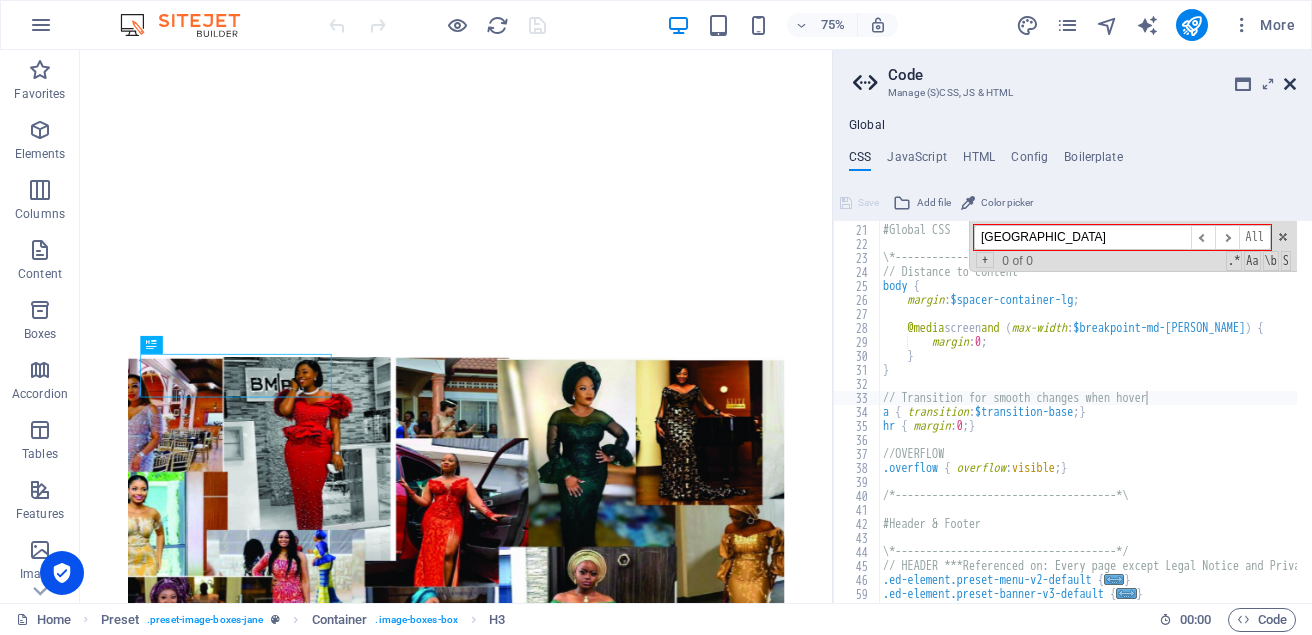 type on "oviedo" 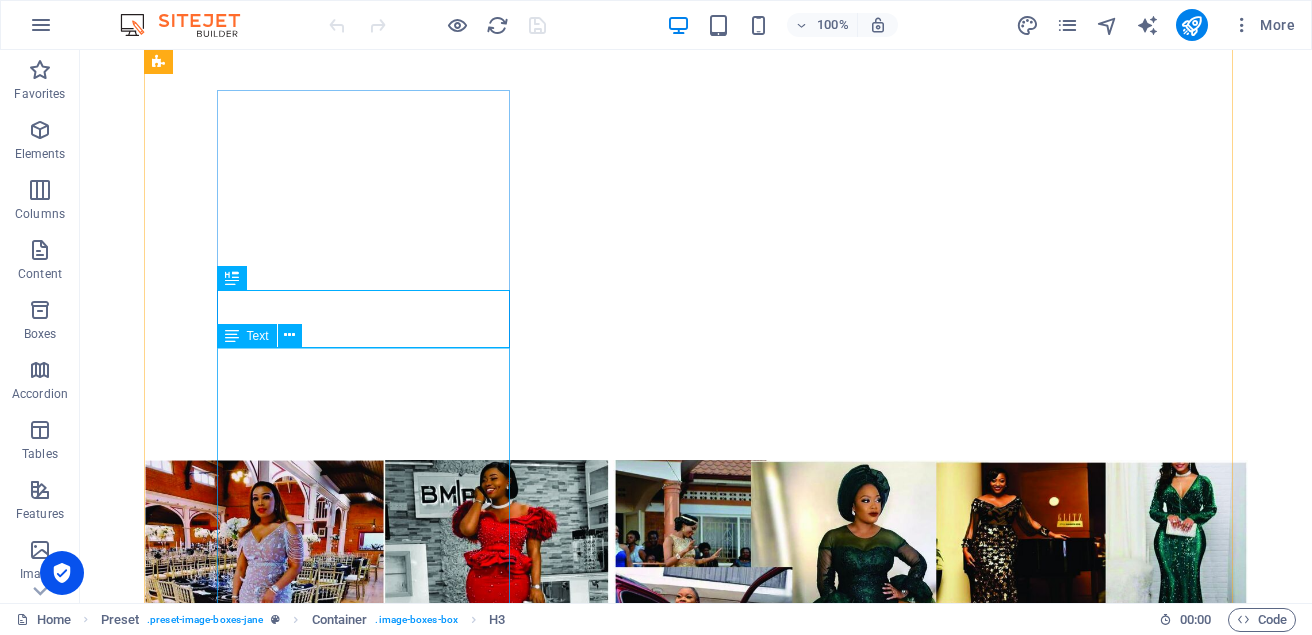 click on "[PERSON_NAME] Musari  (Mufat Fashion Design)  is a dynamic and innovative fashion brand known for its bold, contemporary styles that merge classic elegance with modern trends. Focused on creating high-quality, stylish pieces, Mufat offers a diverse range of clothing, from casual wear to elegant evening attire. The brand emphasizes attention to detail, craftsmanship, and versatility, making it a favorite among those who seek both sophistication and comfort in their wardrobe. Mufat Fashion Design is committed to empowering individuals to express their unique personalities through timeless, yet cutting-edge fashion." at bounding box center (632, 2156) 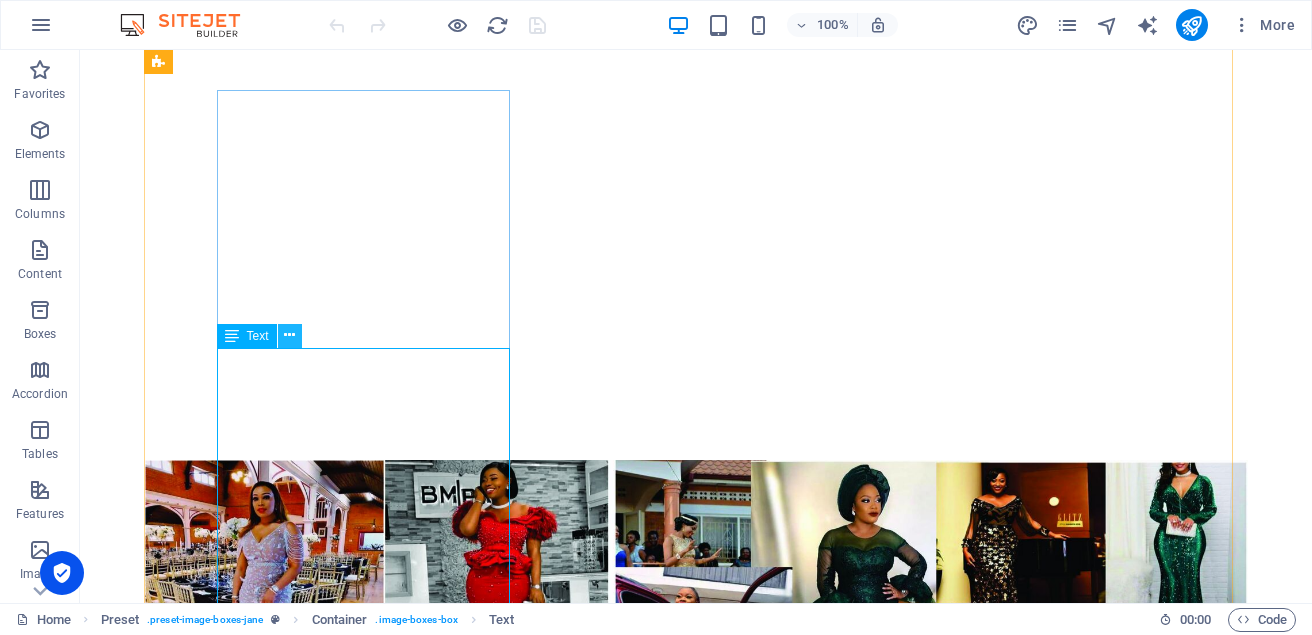 click at bounding box center [289, 335] 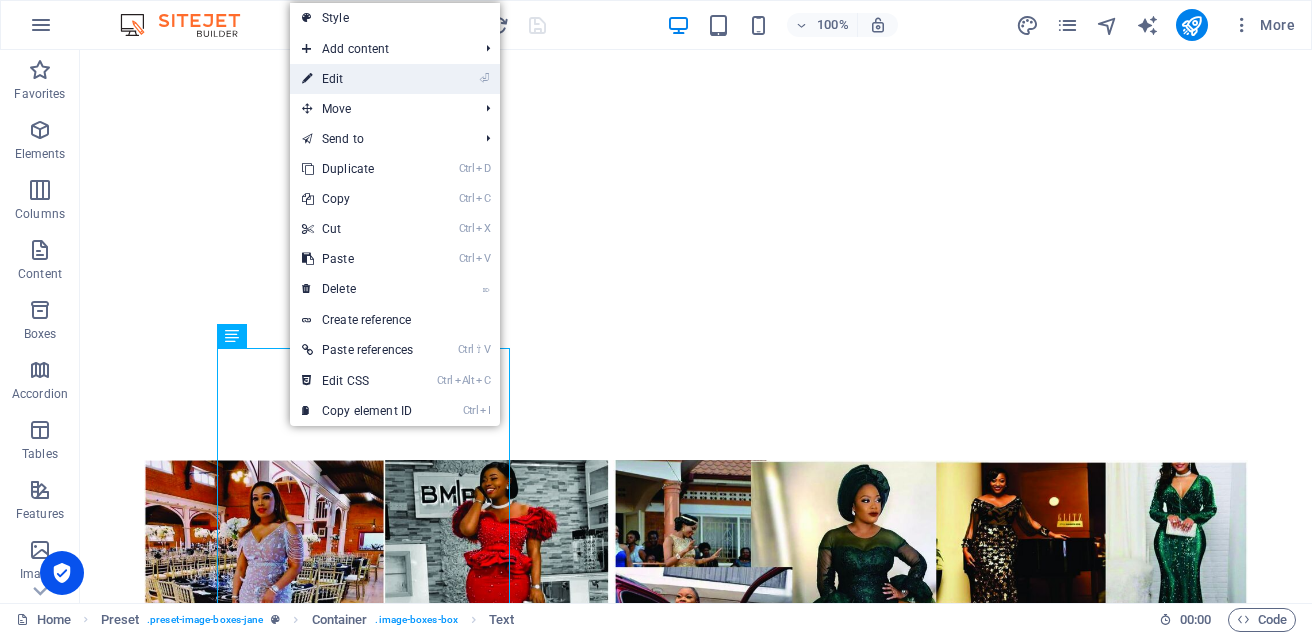 click on "⏎  Edit" at bounding box center (357, 79) 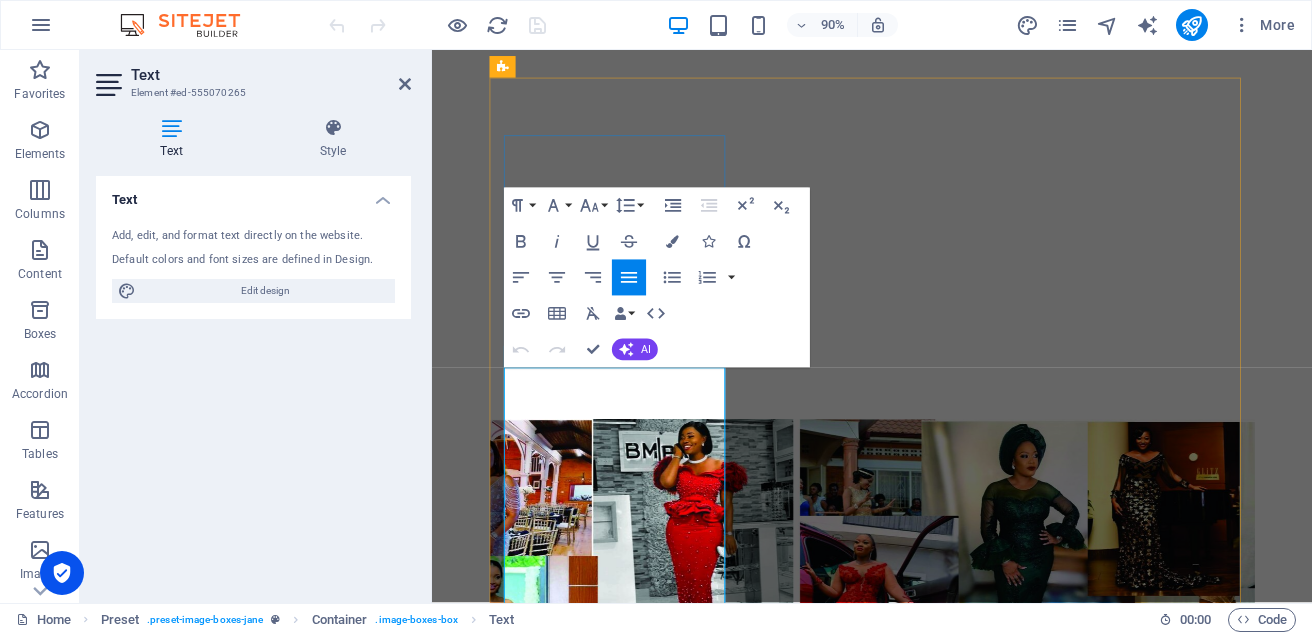 drag, startPoint x: 600, startPoint y: 446, endPoint x: 598, endPoint y: 467, distance: 21.095022 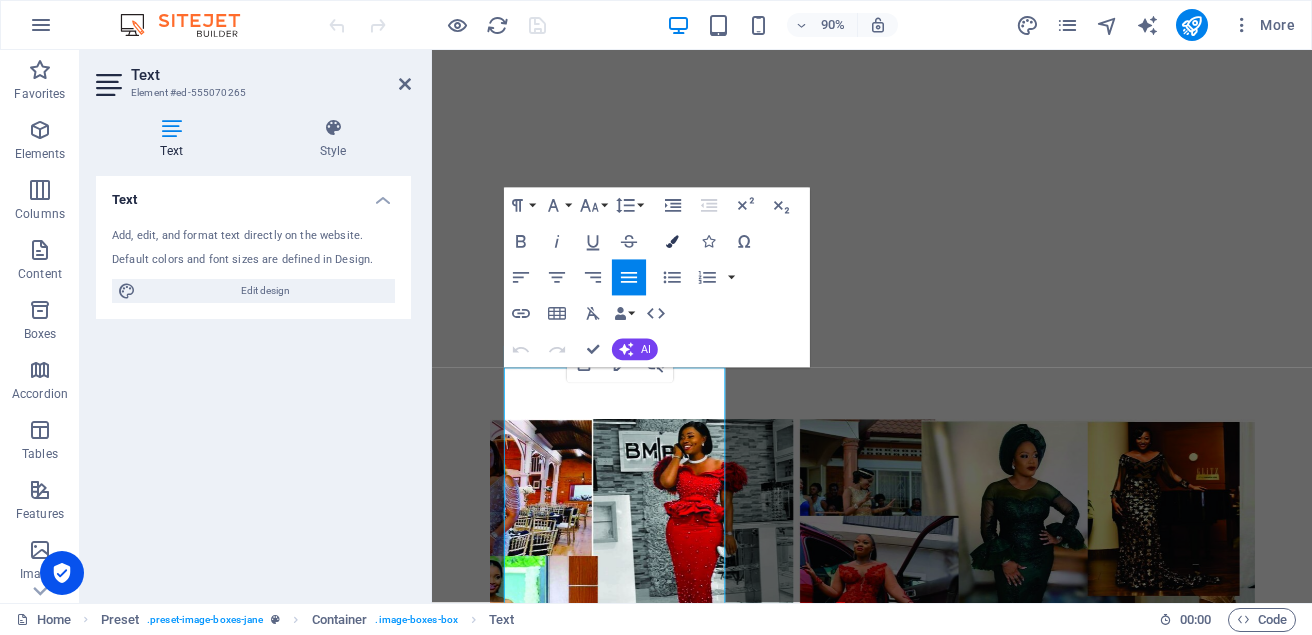click at bounding box center [672, 241] 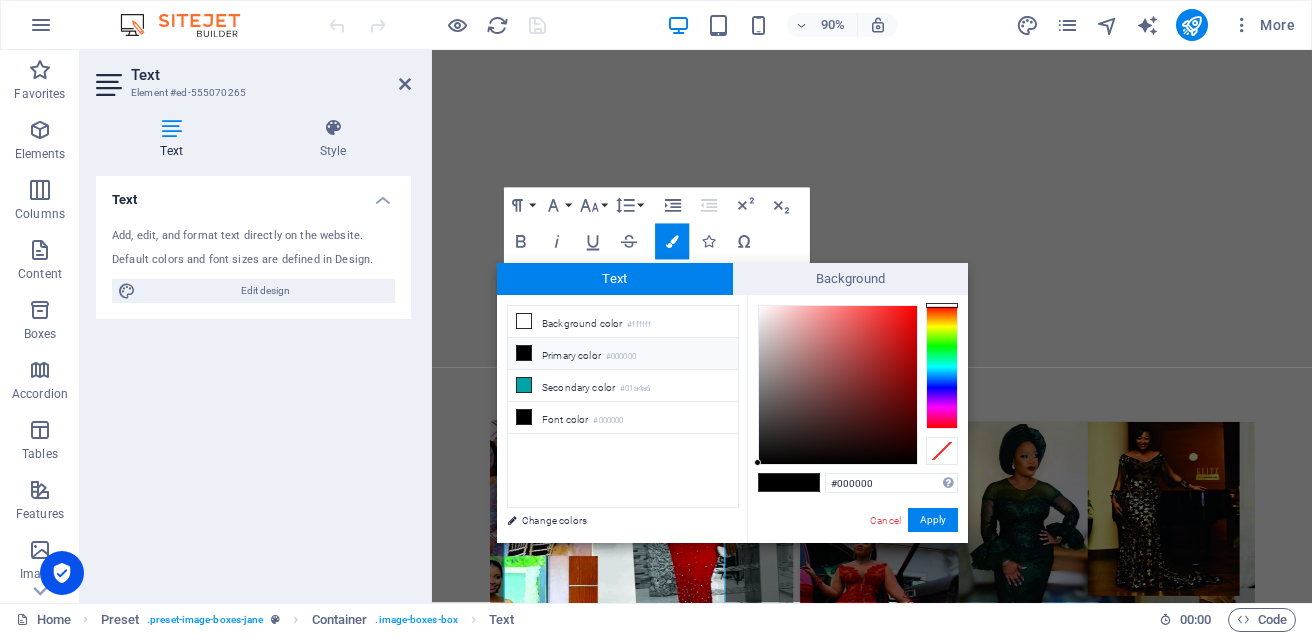 click at bounding box center (942, 367) 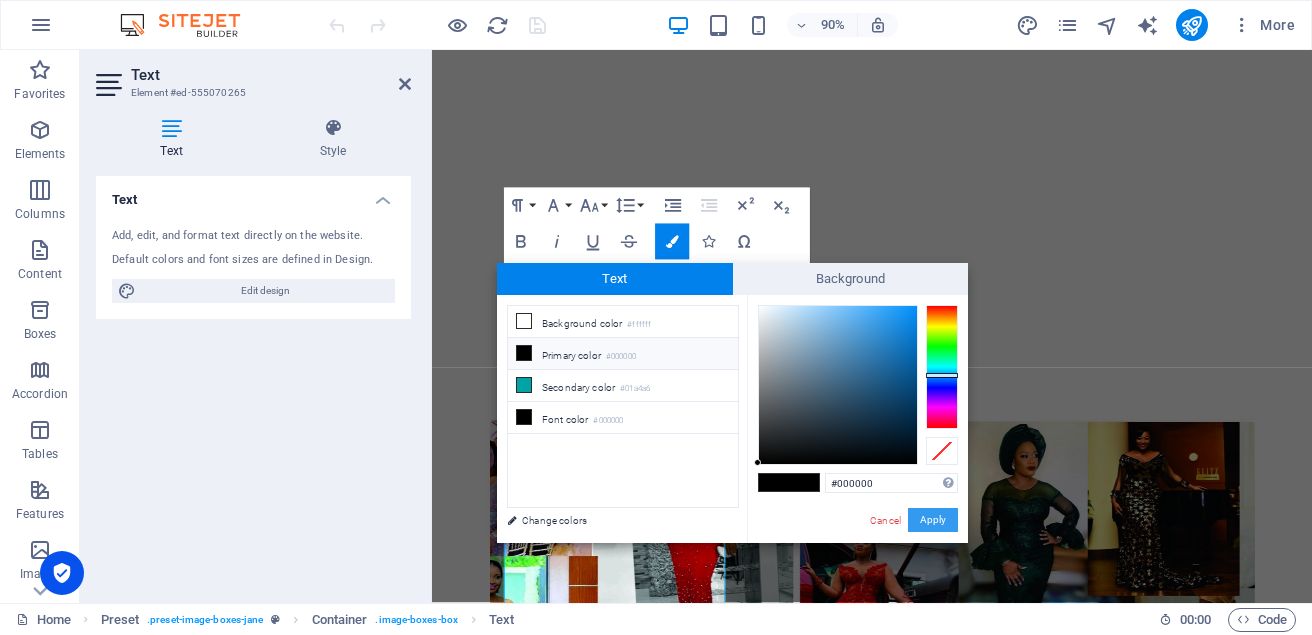 click on "Apply" at bounding box center [933, 520] 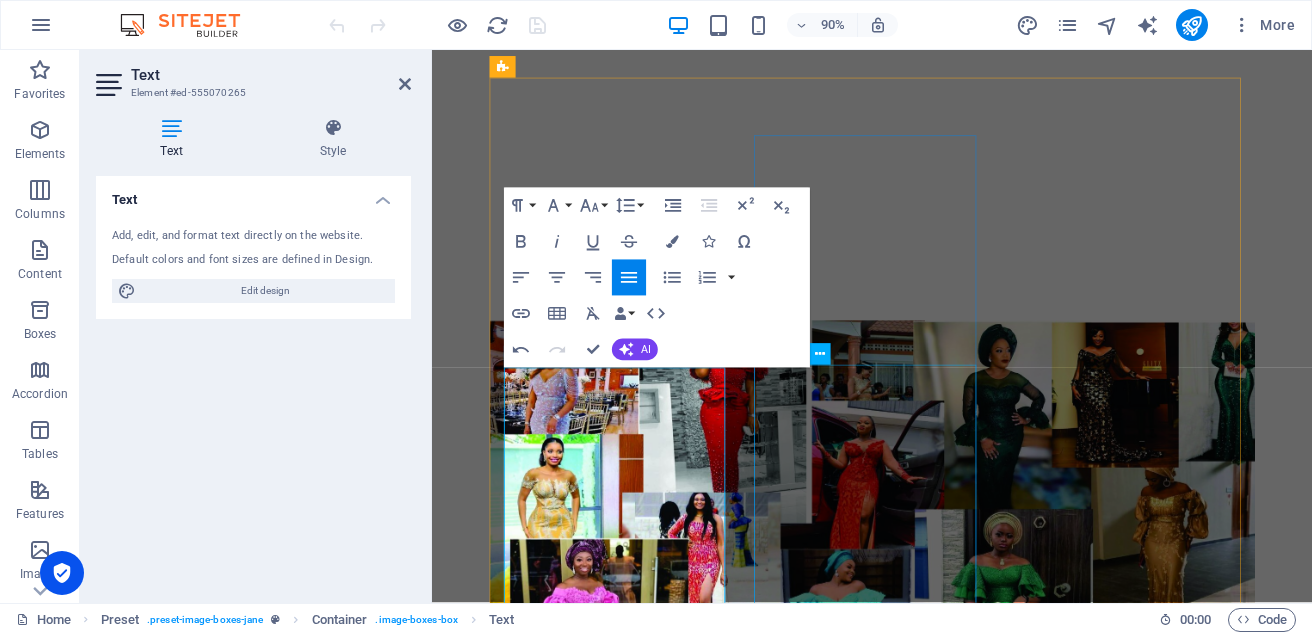 click on "Mufat Fashion Design  specializes in creating stunning, versatile outfits for women that blend contemporary trends with timeless elegance. Each piece is carefully crafted to highlight femininity, offering a perfect balance of style, comfort, and sophistication. Whether it's chic everyday wear or an elegant statement piece, [PERSON_NAME]’s designs empower women to feel confident and beautiful in every moment. Online Booking at Mufat Fashion Design .  Click here Thank you for your continuous patronages" at bounding box center [921, 2582] 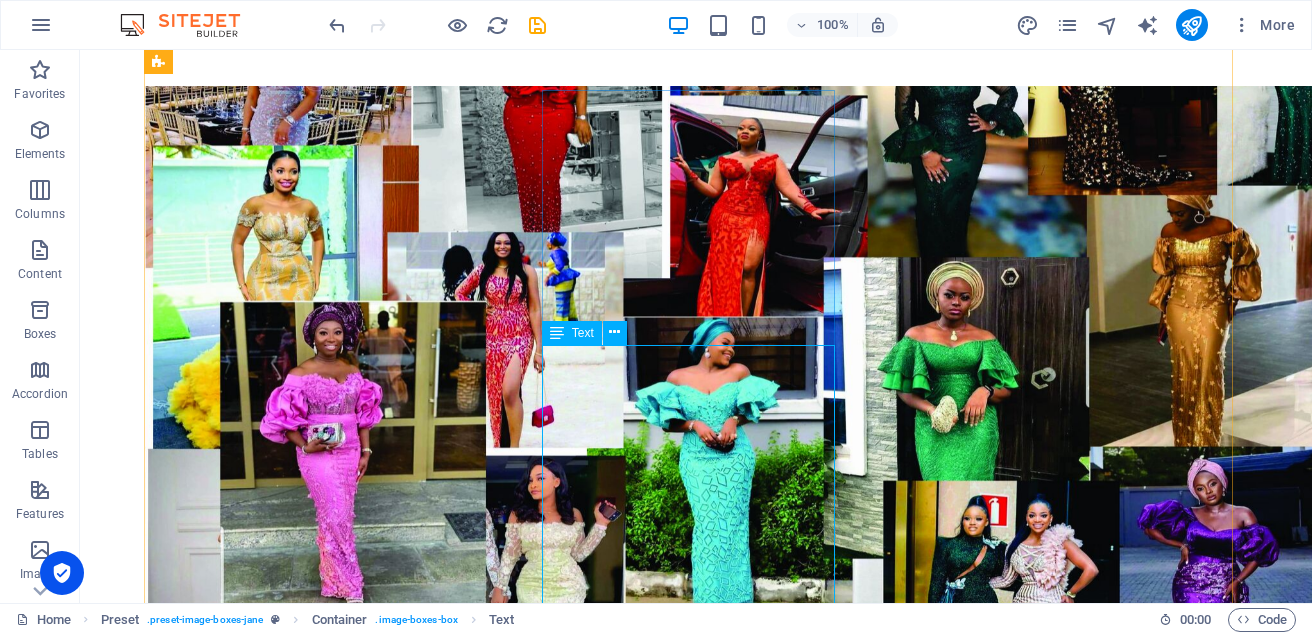 click on "Mufat Fashion Design  specializes in creating stunning, versatile outfits for women that blend contemporary trends with timeless elegance. Each piece is carefully crafted to highlight femininity, offering a perfect balance of style, comfort, and sophistication. Whether it's chic everyday wear or an elegant statement piece, [PERSON_NAME]’s designs empower women to feel confident and beautiful in every moment. Online Booking at Mufat Fashion Design .  Click here Thank you for your continuous patronages" at bounding box center [632, 2409] 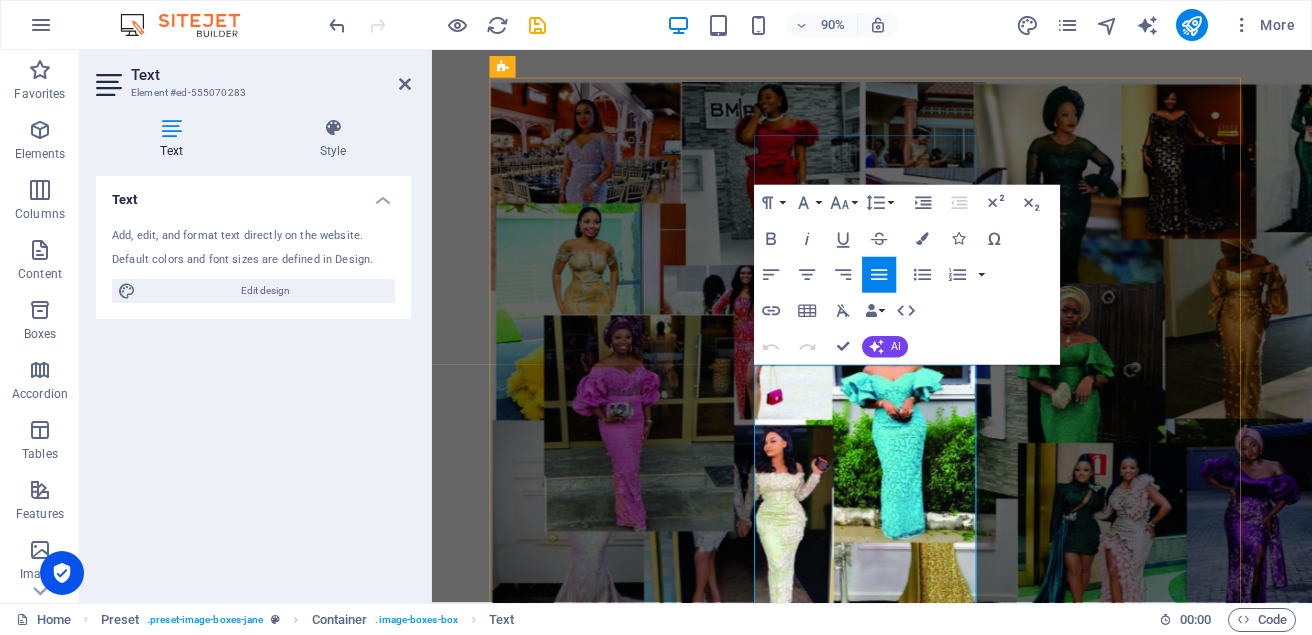 drag, startPoint x: 807, startPoint y: 414, endPoint x: 1024, endPoint y: 408, distance: 217.08293 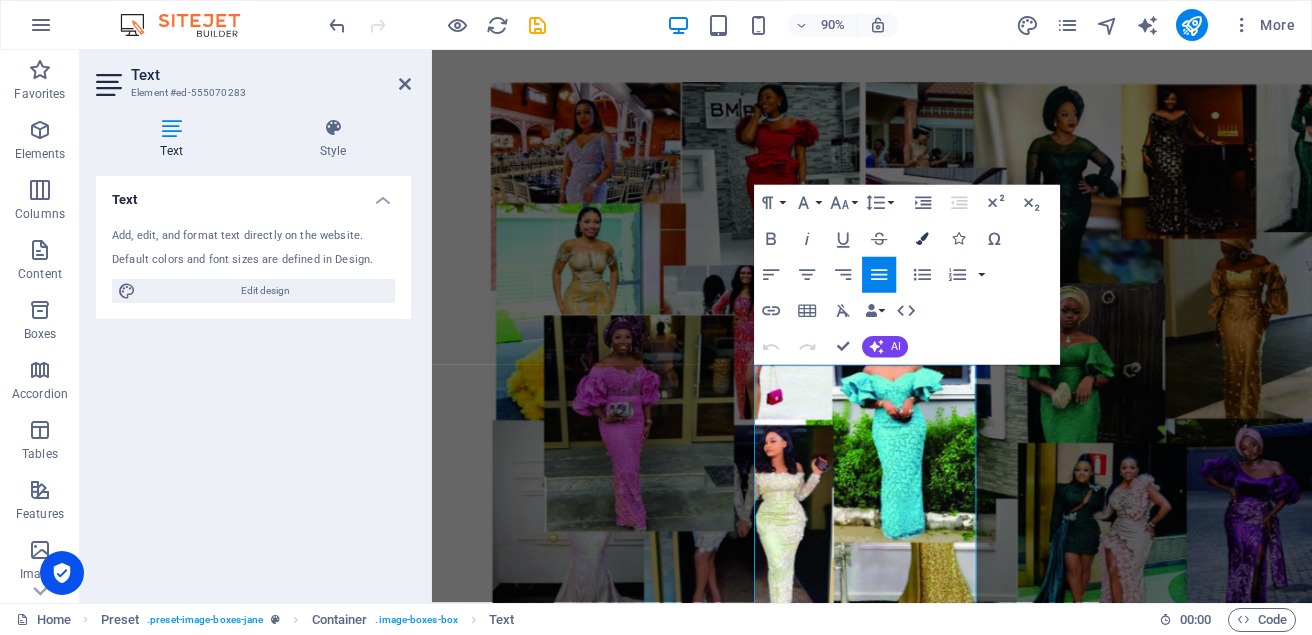 click at bounding box center (922, 238) 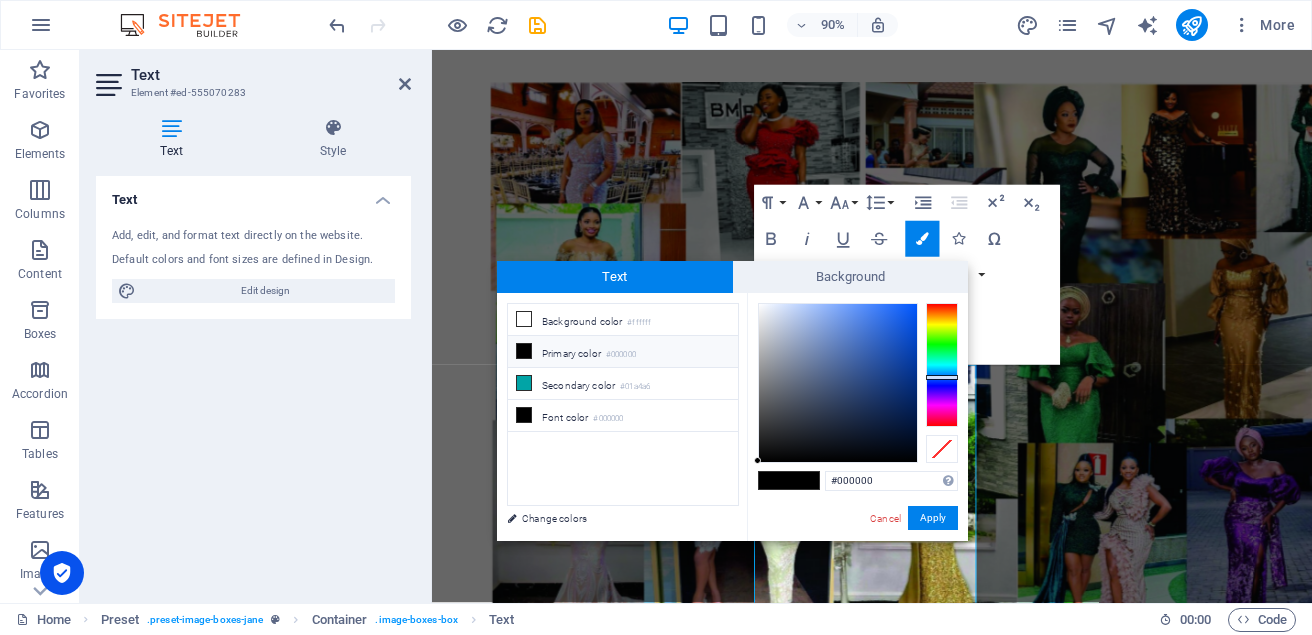click at bounding box center [942, 365] 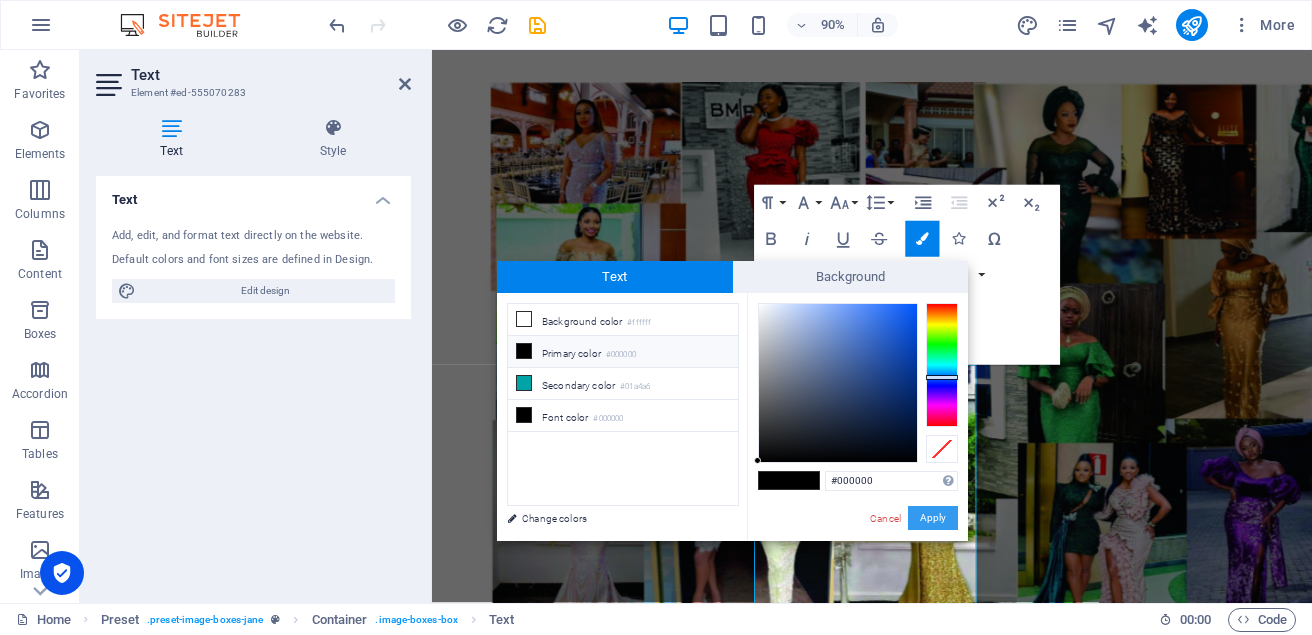 click on "Apply" at bounding box center (933, 518) 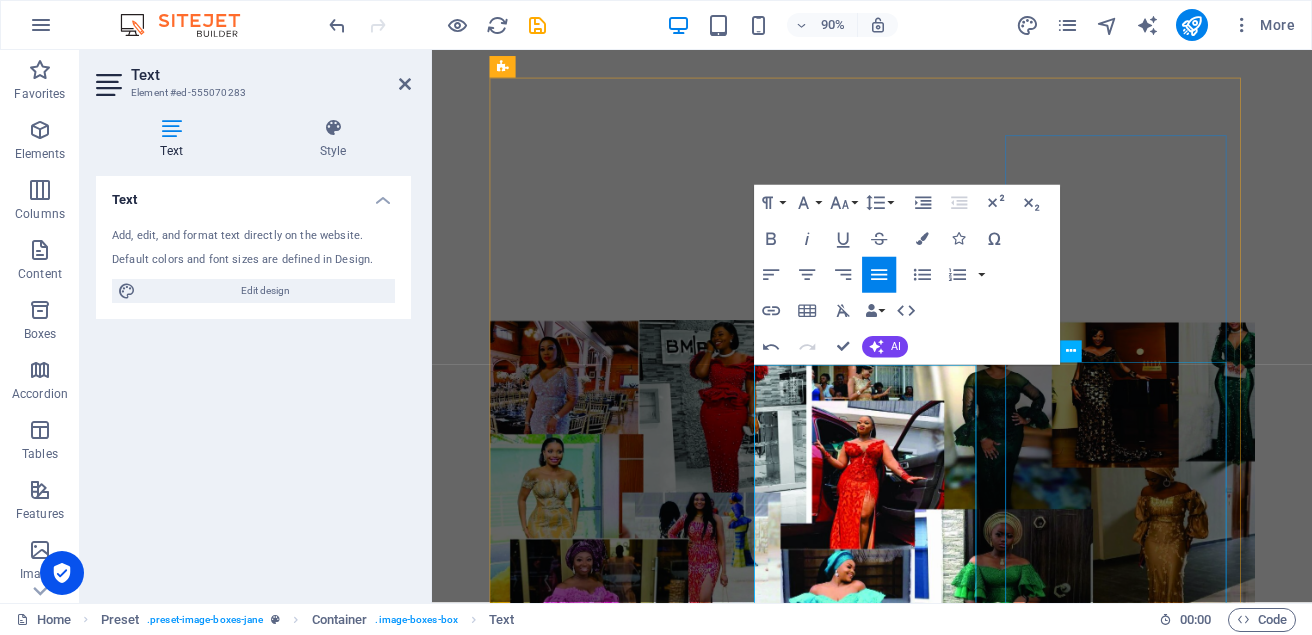 click on "Welcome to the  Mufat Fashion Design  blog, where we celebrate the art of creating beautiful, versatile outfits for women. Our designs are all about blending modern trends with timeless elegance, offering pieces that make every woman feel confident and stylish. Whether you’re looking for chic everyday wear or a statement piece for a special occasion, Mufat Fashion Design has something to elevate your wardrobe. Stay tuned for the latest trends, styling tips, and behind-the-scenes insights into our creative process! Our blogging page is under maintenance." at bounding box center (921, 3200) 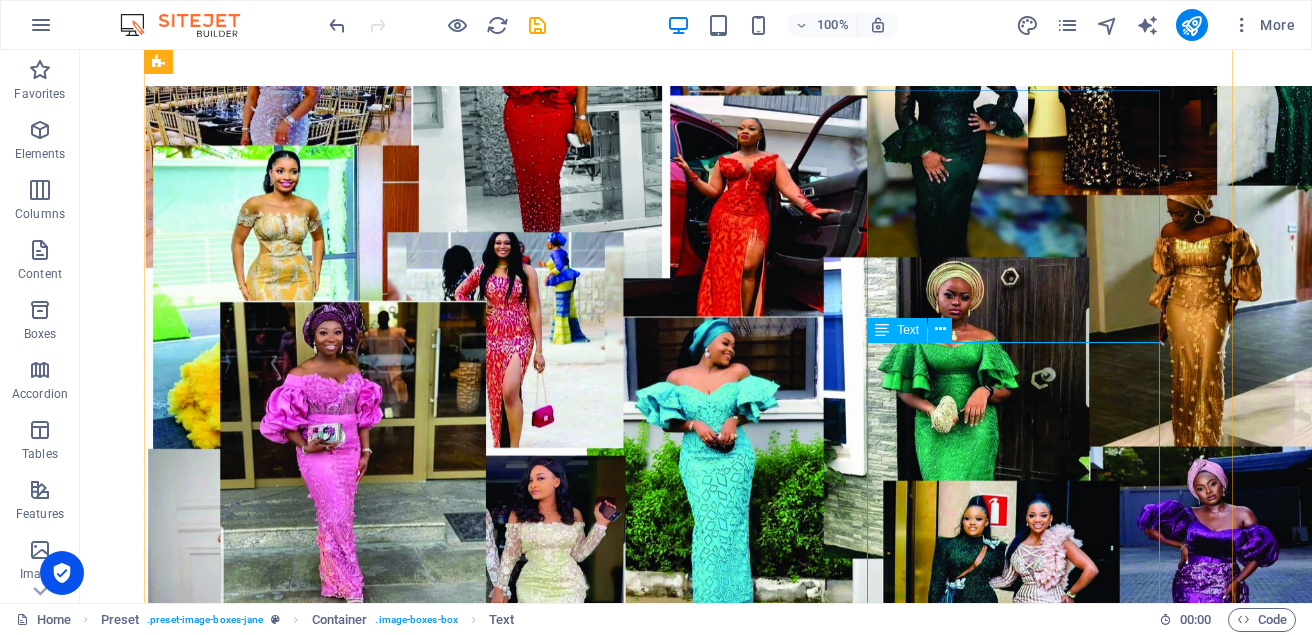 click on "Welcome to the  Mufat Fashion Design  blog, where we celebrate the art of creating beautiful, versatile outfits for women. Our designs are all about blending modern trends with timeless elegance, offering pieces that make every woman feel confident and stylish. Whether you’re looking for chic everyday wear or a statement piece for a special occasion, Mufat Fashion Design has something to elevate your wardrobe. Stay tuned for the latest trends, styling tips, and behind-the-scenes insights into our creative process! Our blogging page is under maintenance." at bounding box center [632, 3027] 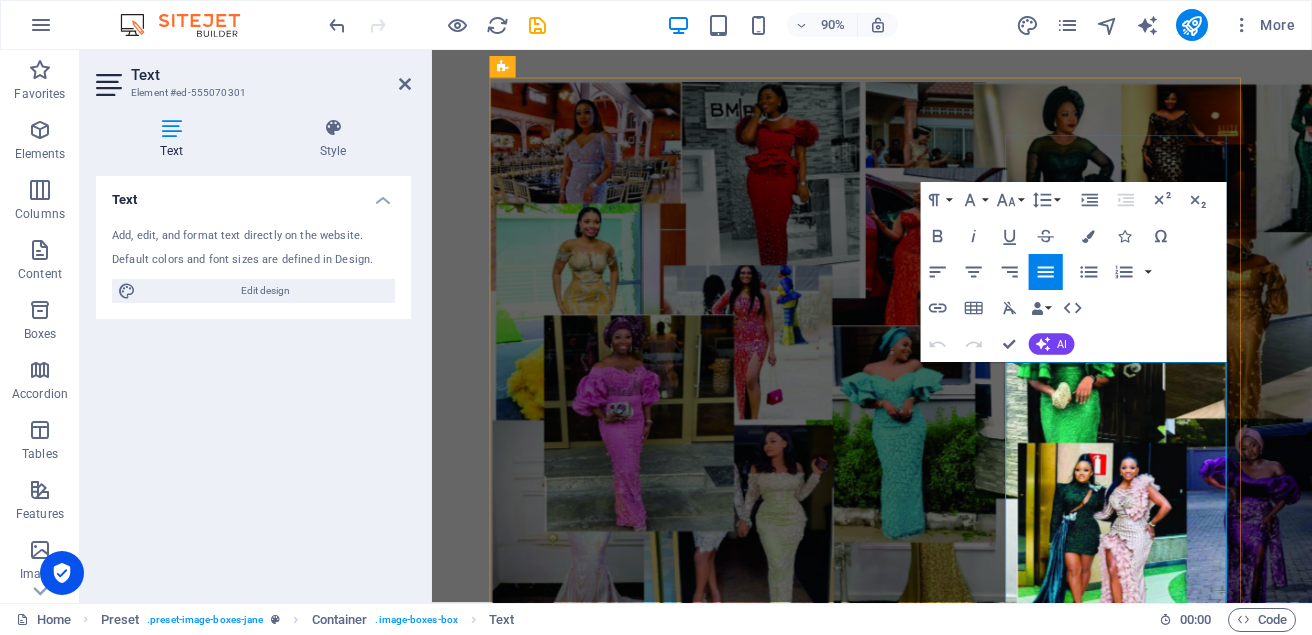 drag, startPoint x: 1248, startPoint y: 407, endPoint x: 1239, endPoint y: 432, distance: 26.57066 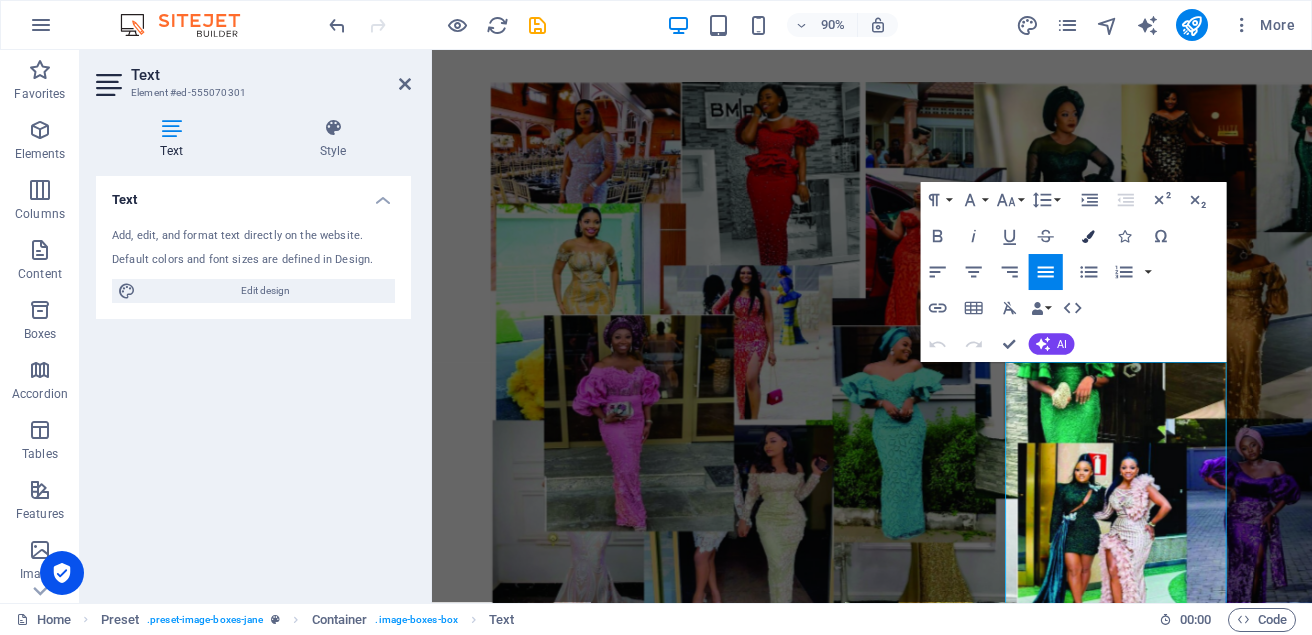 click at bounding box center [1088, 236] 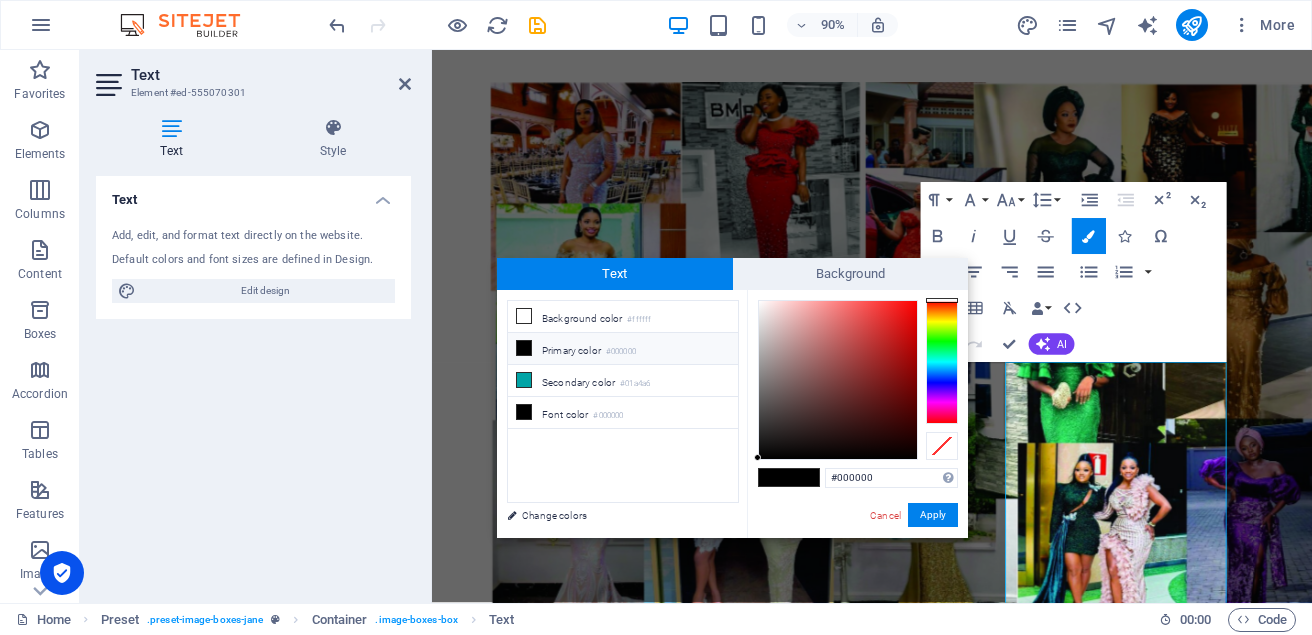 click at bounding box center (942, 362) 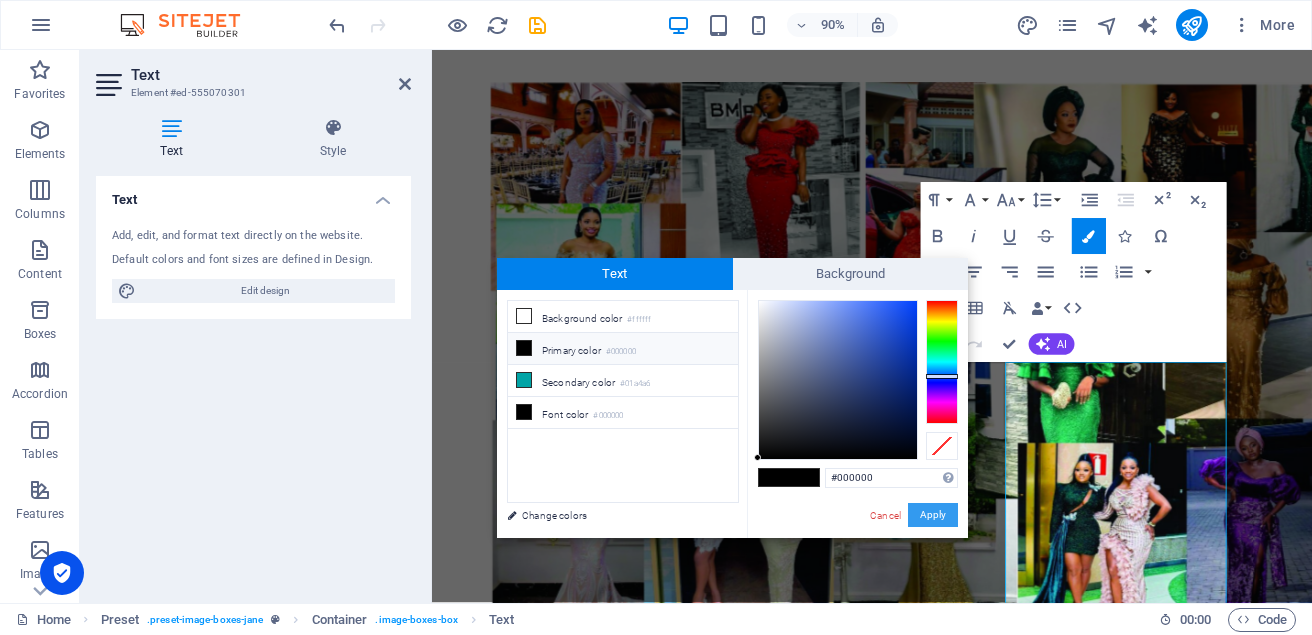 click on "Apply" at bounding box center [933, 515] 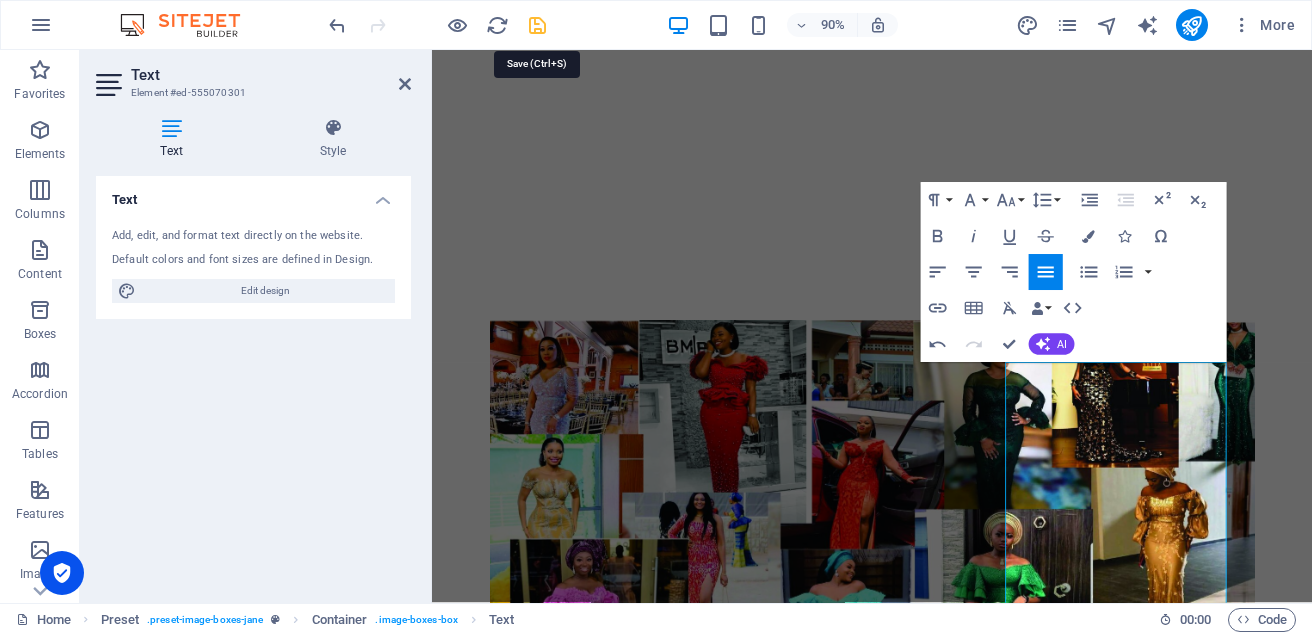 click at bounding box center [537, 25] 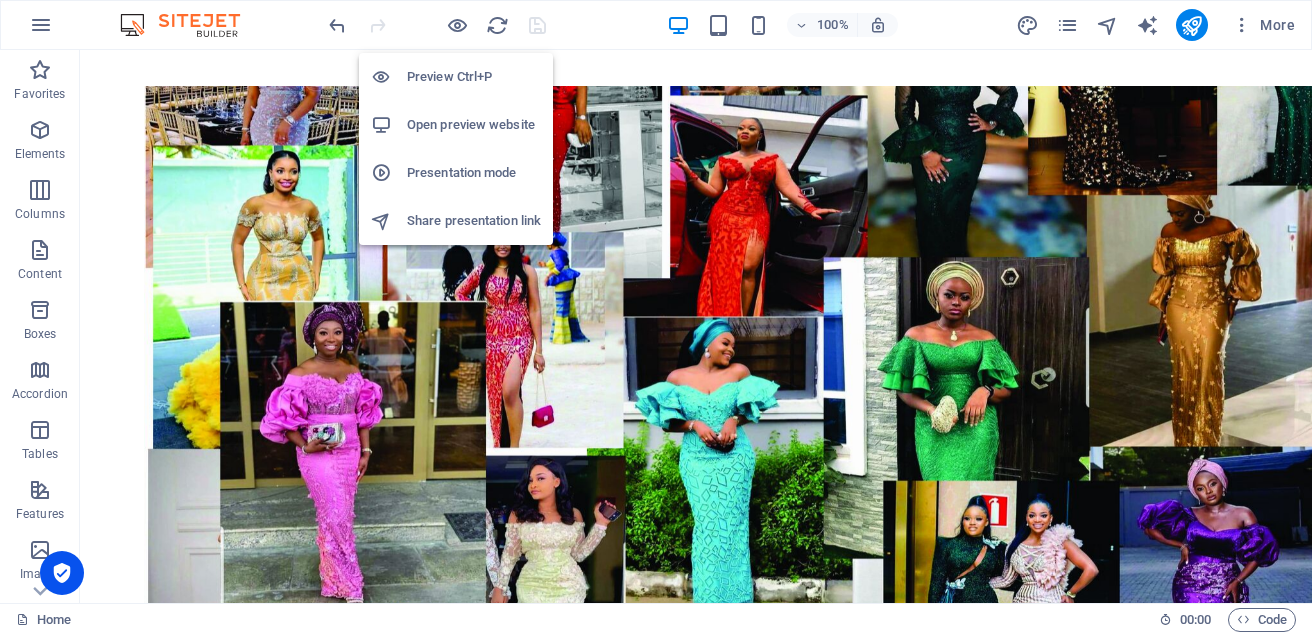 click on "Preview Ctrl+P" at bounding box center [474, 77] 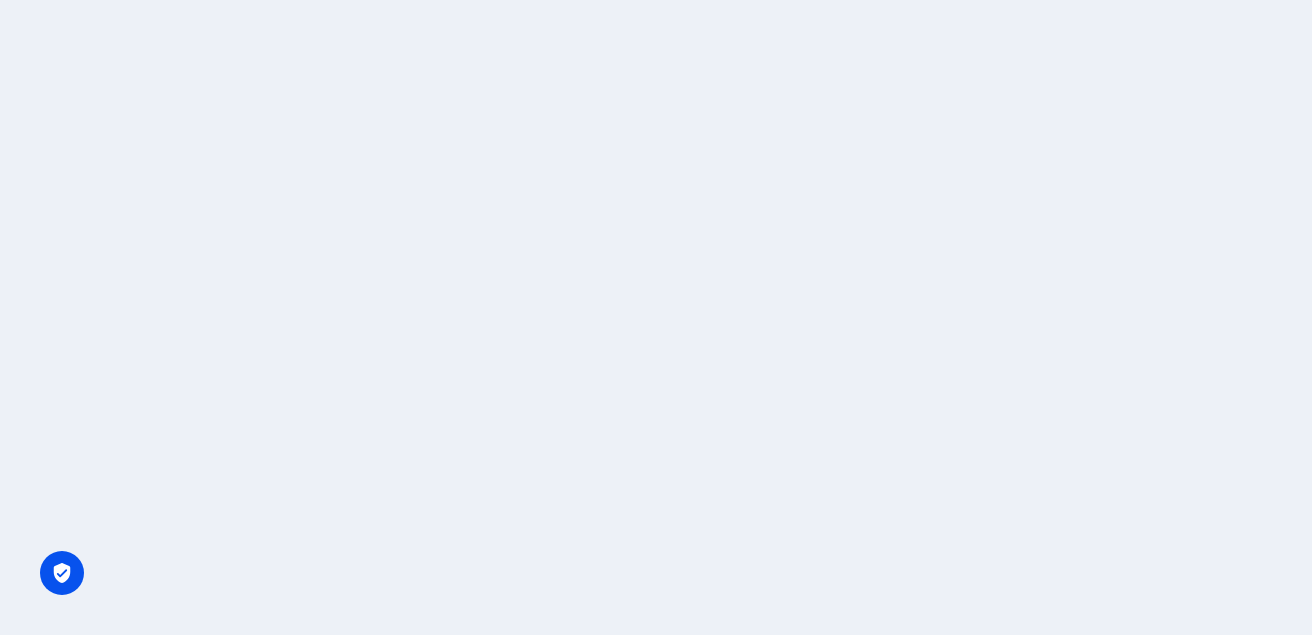 scroll, scrollTop: 0, scrollLeft: 0, axis: both 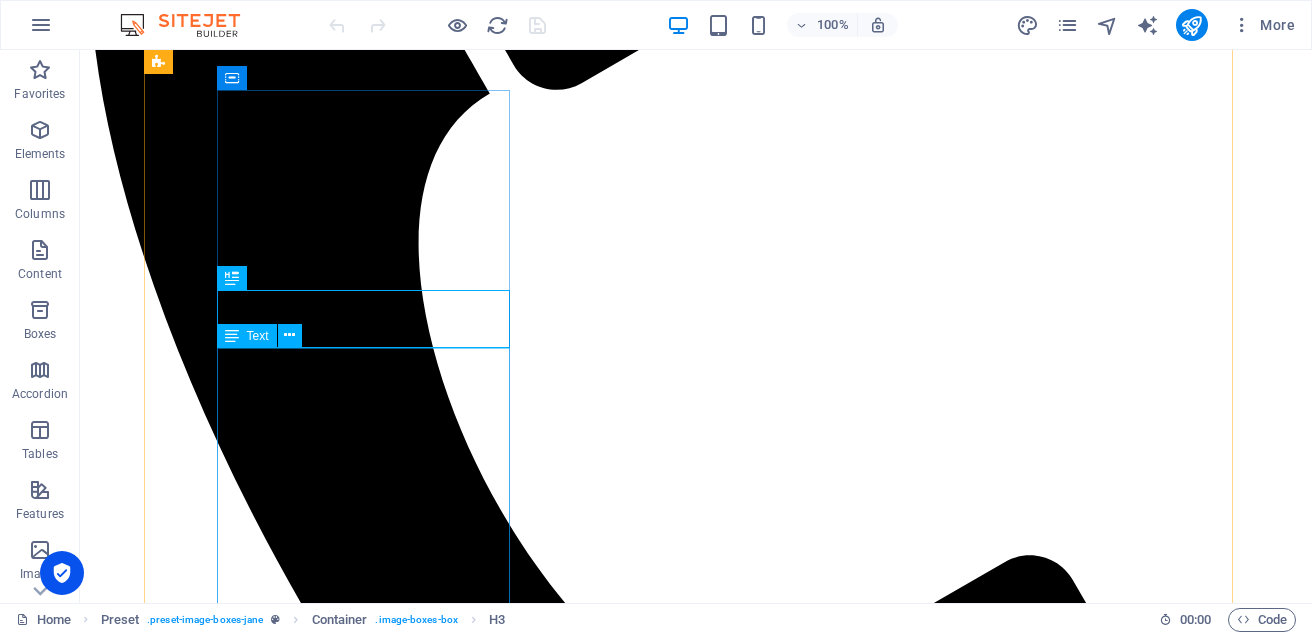 click on "[PERSON_NAME] Musari  (Mufat Fashion Design)  is a dynamic and innovative fashion brand known for its bold, contemporary styles that merge classic elegance with modern trends. Focused on creating high-quality, stylish pieces, Mufat offers a diverse range of clothing, from casual wear to elegant evening attire. The brand emphasizes attention to detail, craftsmanship, and versatility, making it a favorite among those who seek both sophistication and comfort in their wardrobe. Mufat Fashion Design is committed to empowering individuals to express their unique personalities through timeless, yet cutting-edge fashion." at bounding box center [696, 3281] 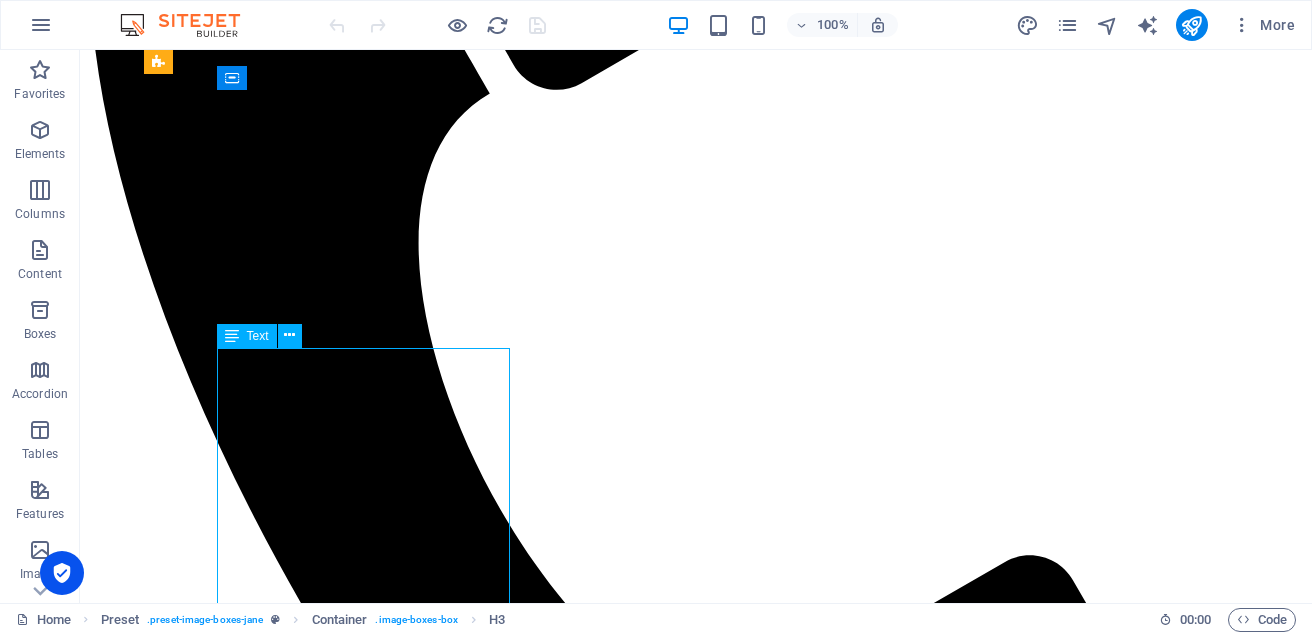 click on "[PERSON_NAME] Musari  (Mufat Fashion Design)  is a dynamic and innovative fashion brand known for its bold, contemporary styles that merge classic elegance with modern trends. Focused on creating high-quality, stylish pieces, Mufat offers a diverse range of clothing, from casual wear to elegant evening attire. The brand emphasizes attention to detail, craftsmanship, and versatility, making it a favorite among those who seek both sophistication and comfort in their wardrobe. Mufat Fashion Design is committed to empowering individuals to express their unique personalities through timeless, yet cutting-edge fashion." at bounding box center (696, 3281) 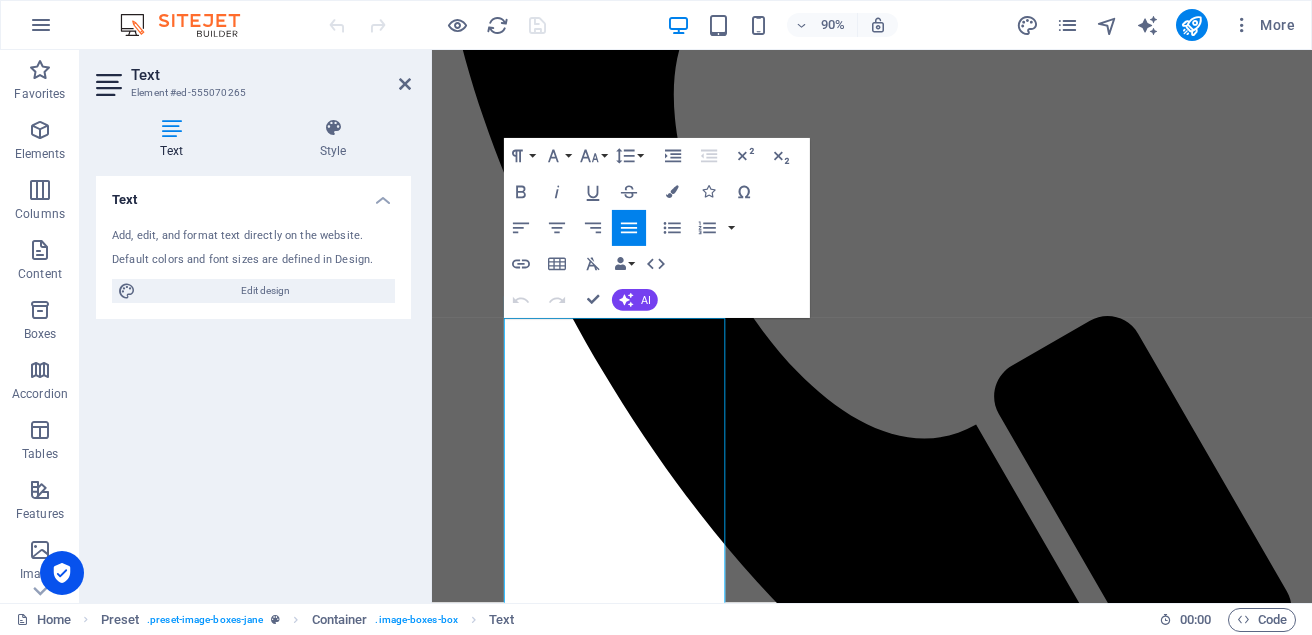 scroll, scrollTop: 827, scrollLeft: 0, axis: vertical 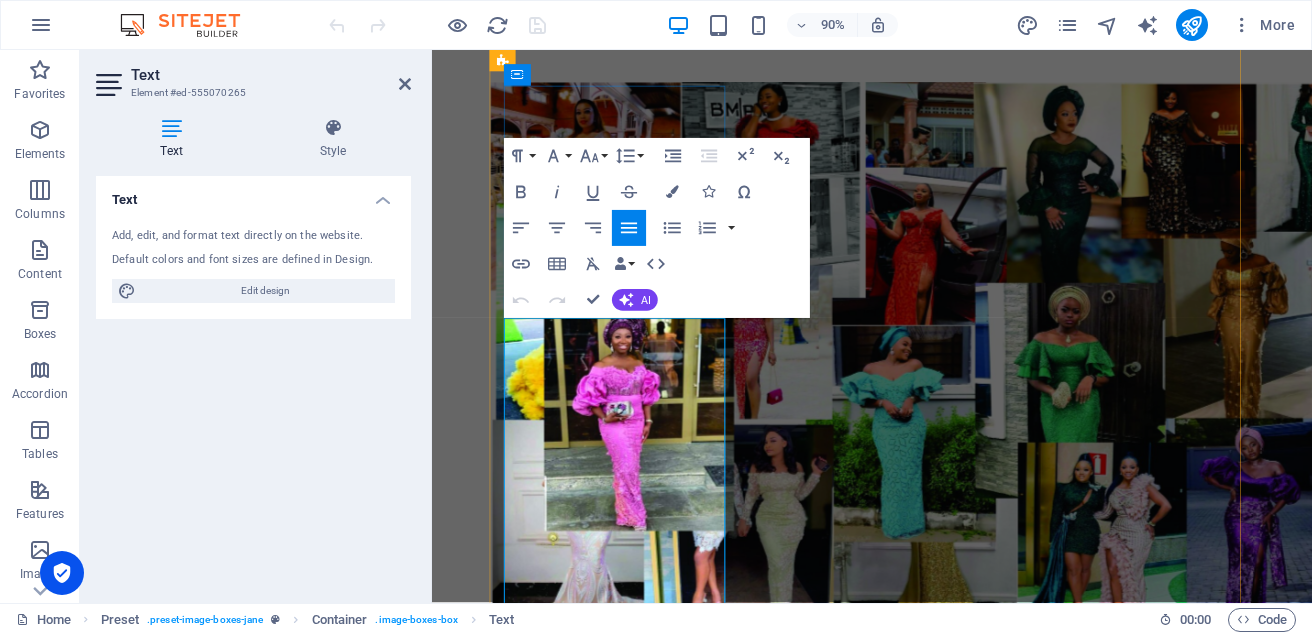 drag, startPoint x: 600, startPoint y: 389, endPoint x: 597, endPoint y: 418, distance: 29.15476 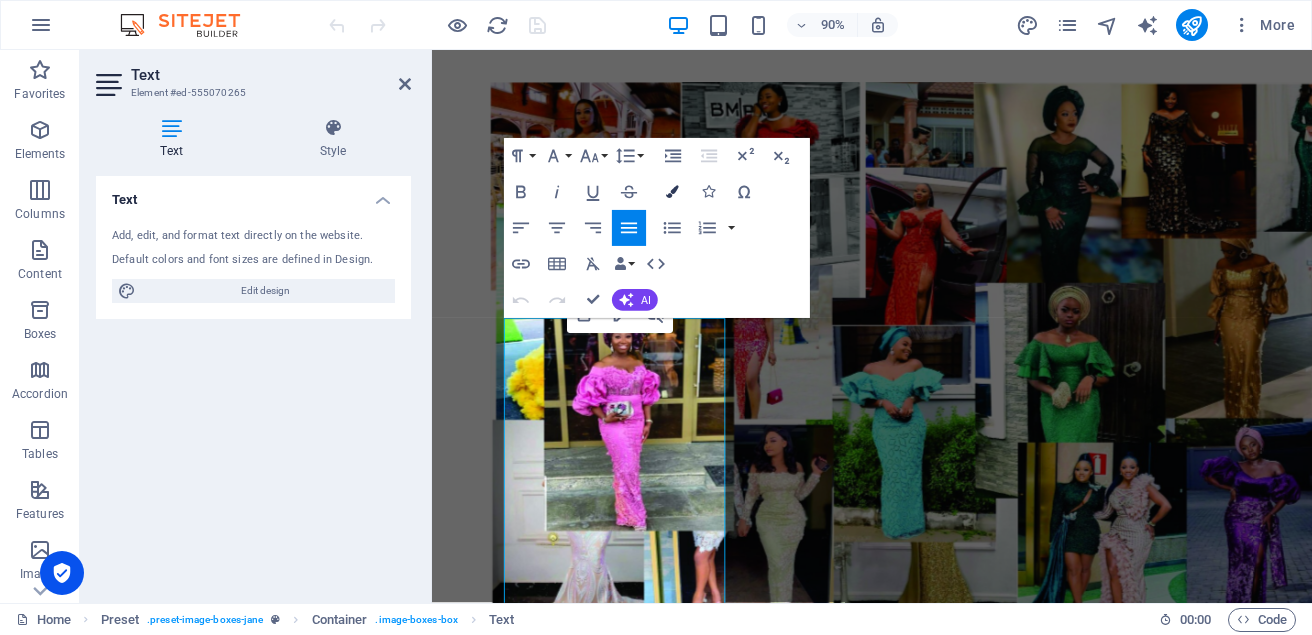click at bounding box center (672, 192) 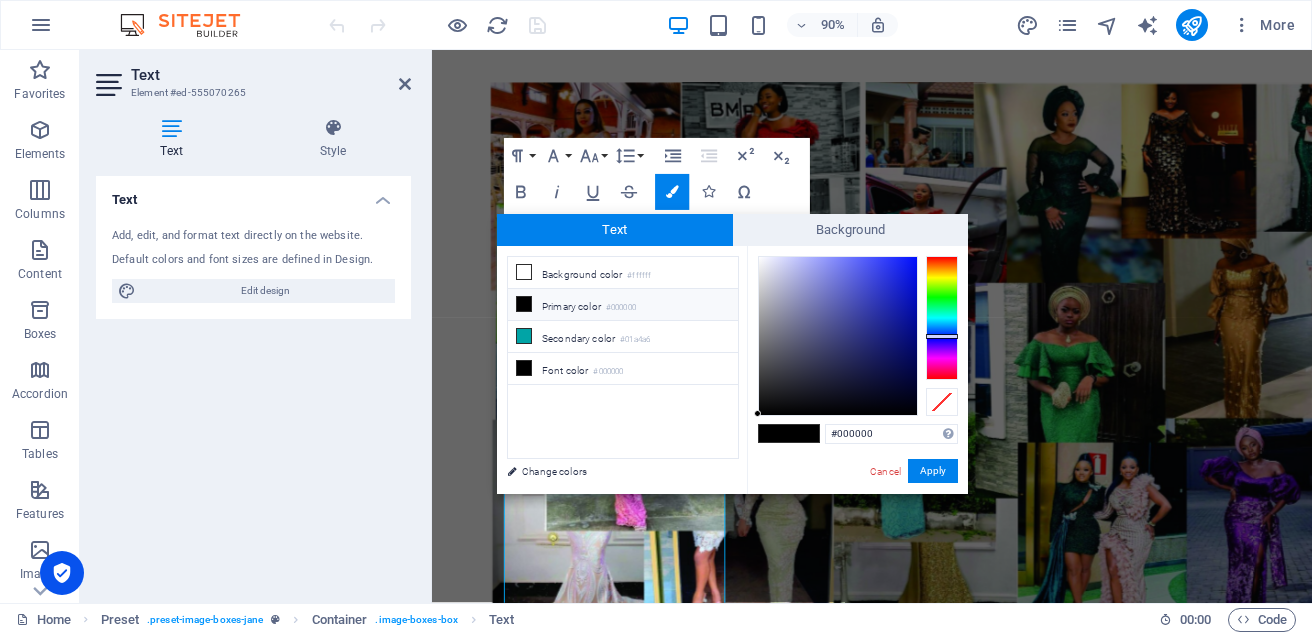 click at bounding box center [942, 318] 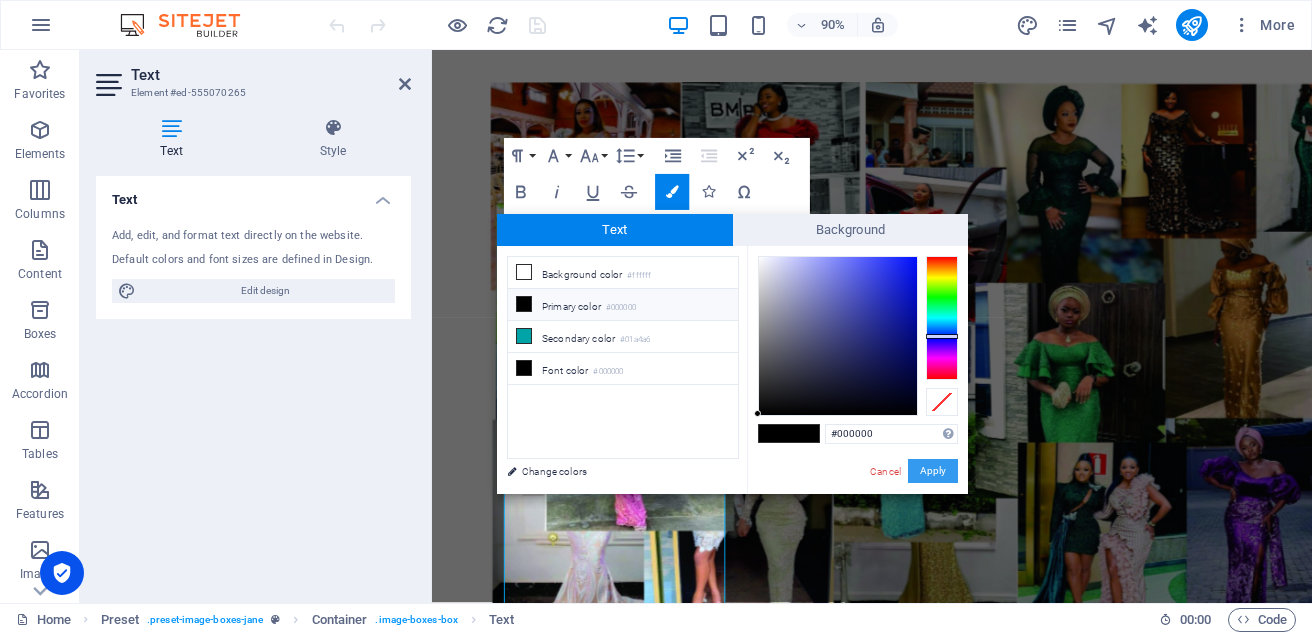 click on "Apply" at bounding box center [933, 471] 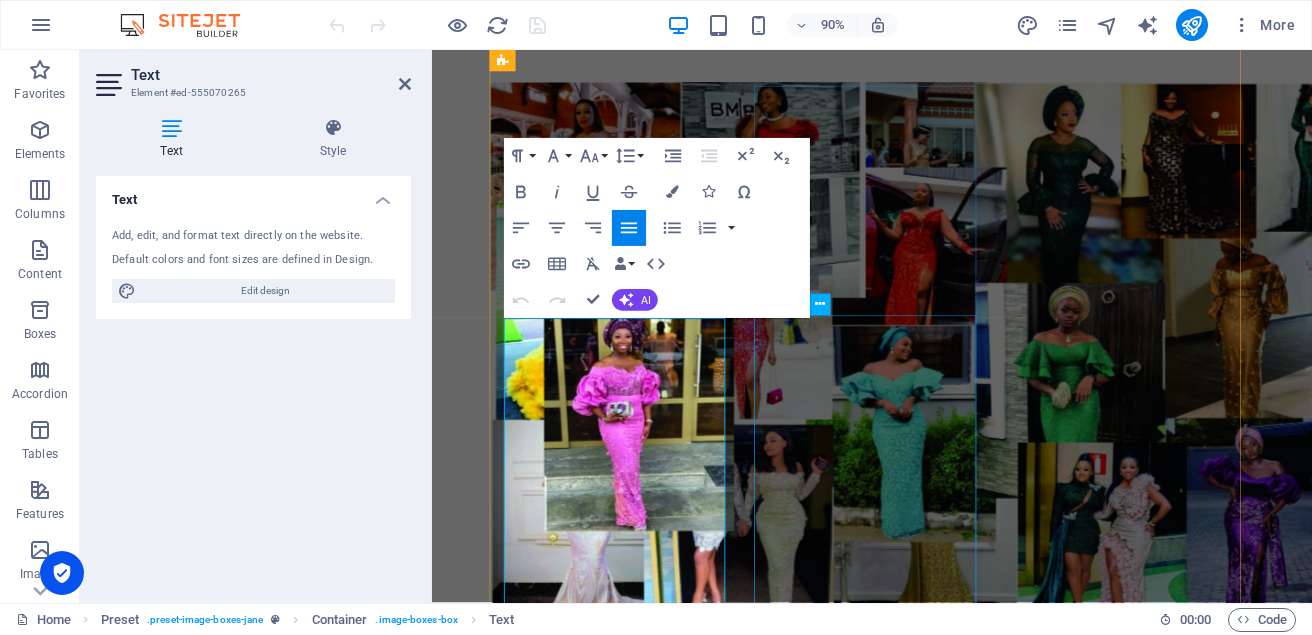 click on "Mufat Fashion Design  specializes in creating stunning, versatile outfits for women that blend contemporary trends with timeless elegance. Each piece is carefully crafted to highlight femininity, offering a perfect balance of style, comfort, and sophistication. Whether it's chic everyday wear or an elegant statement piece, [PERSON_NAME]’s designs empower women to feel confident and beautiful in every moment. Online Booking at Mufat Fashion Design .  Click here Thank you for your continuous patronages" at bounding box center [921, 2527] 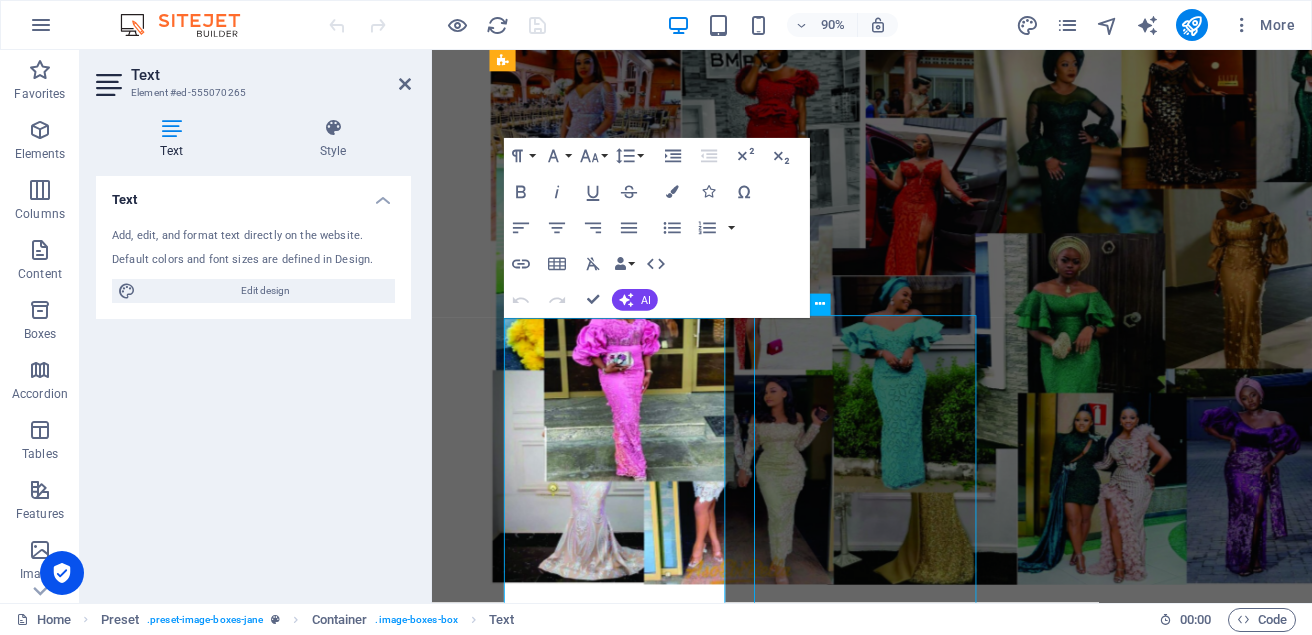 scroll, scrollTop: 772, scrollLeft: 0, axis: vertical 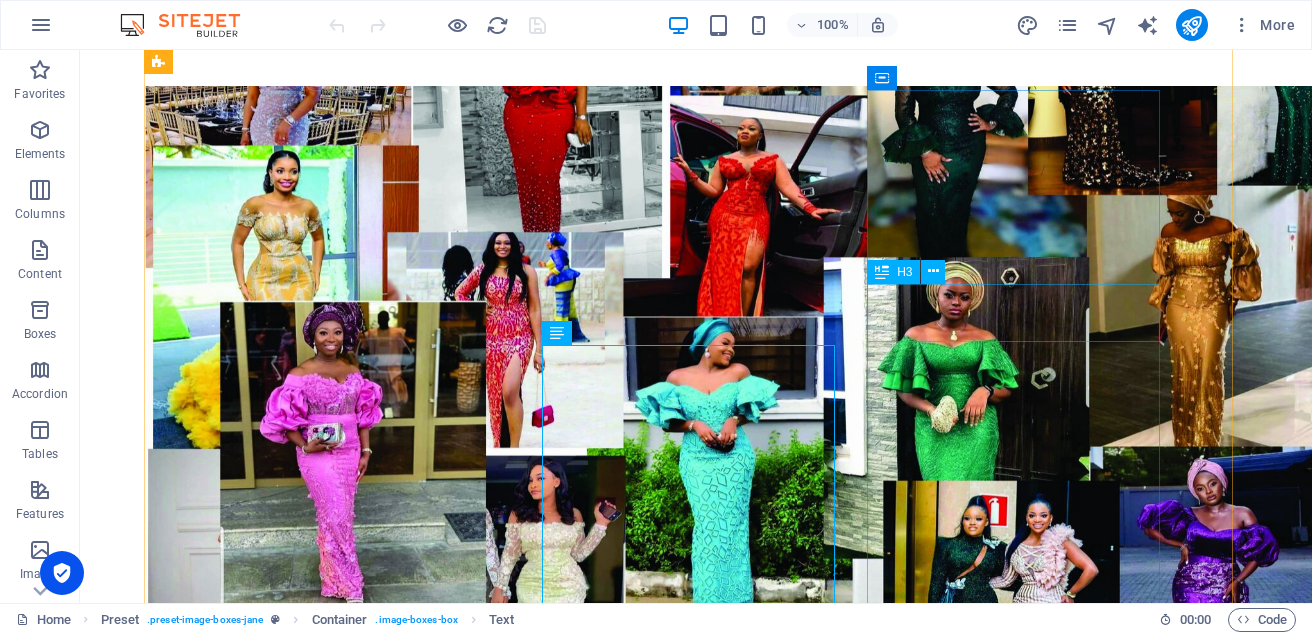 click on "Blog" at bounding box center (632, 2878) 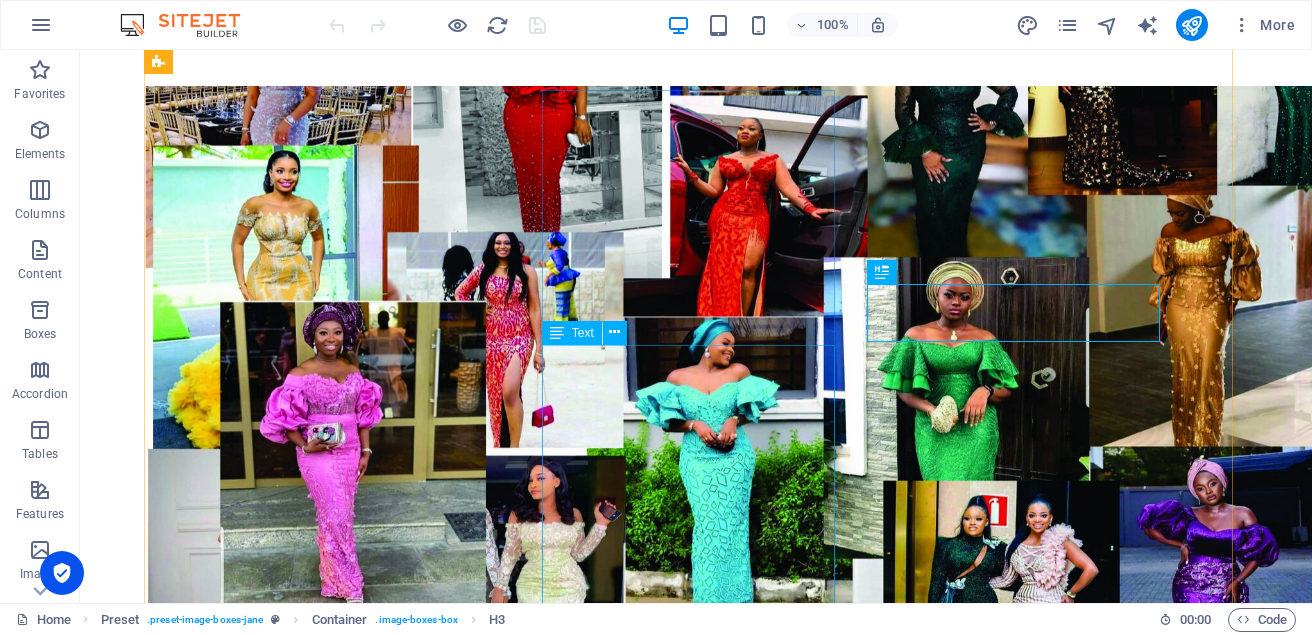 click on "Mufat Fashion Design  specializes in creating stunning, versatile outfits for women that blend contemporary trends with timeless elegance. Each piece is carefully crafted to highlight femininity, offering a perfect balance of style, comfort, and sophistication. Whether it's chic everyday wear or an elegant statement piece, [PERSON_NAME]’s designs empower women to feel confident and beautiful in every moment. Online Booking at Mufat Fashion Design .  Click here Thank you for your continuous patronages" at bounding box center (632, 2409) 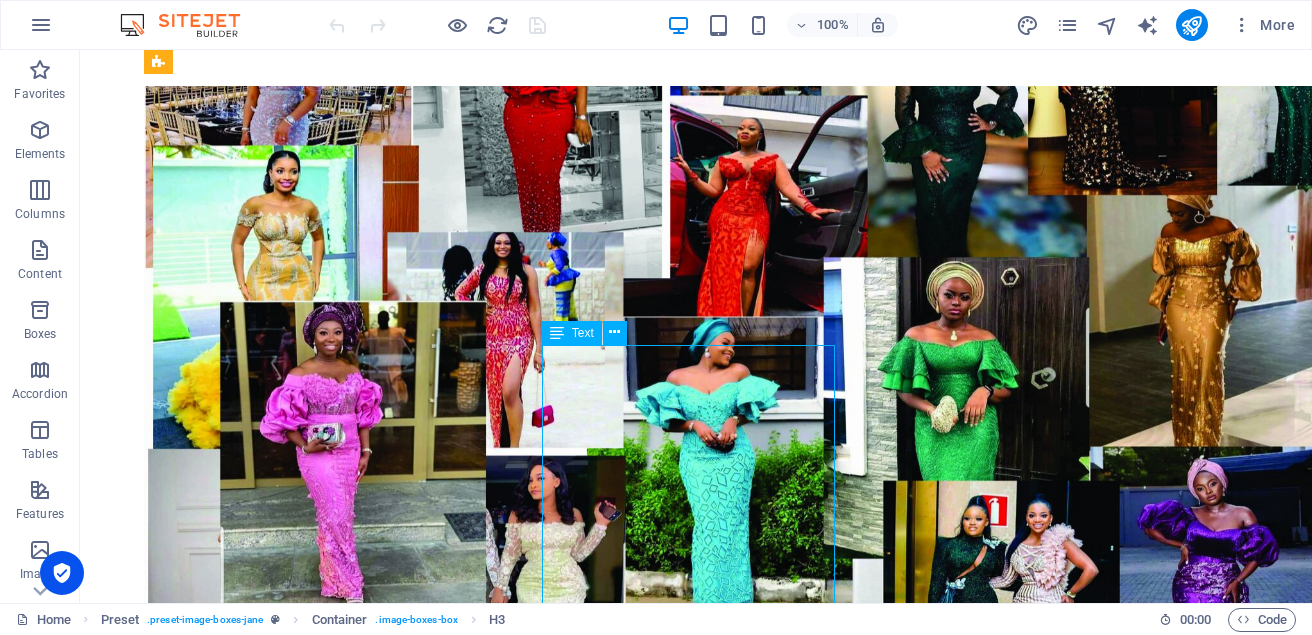 click on "Mufat Fashion Design  specializes in creating stunning, versatile outfits for women that blend contemporary trends with timeless elegance. Each piece is carefully crafted to highlight femininity, offering a perfect balance of style, comfort, and sophistication. Whether it's chic everyday wear or an elegant statement piece, [PERSON_NAME]’s designs empower women to feel confident and beautiful in every moment. Online Booking at Mufat Fashion Design .  Click here Thank you for your continuous patronages" at bounding box center (632, 2409) 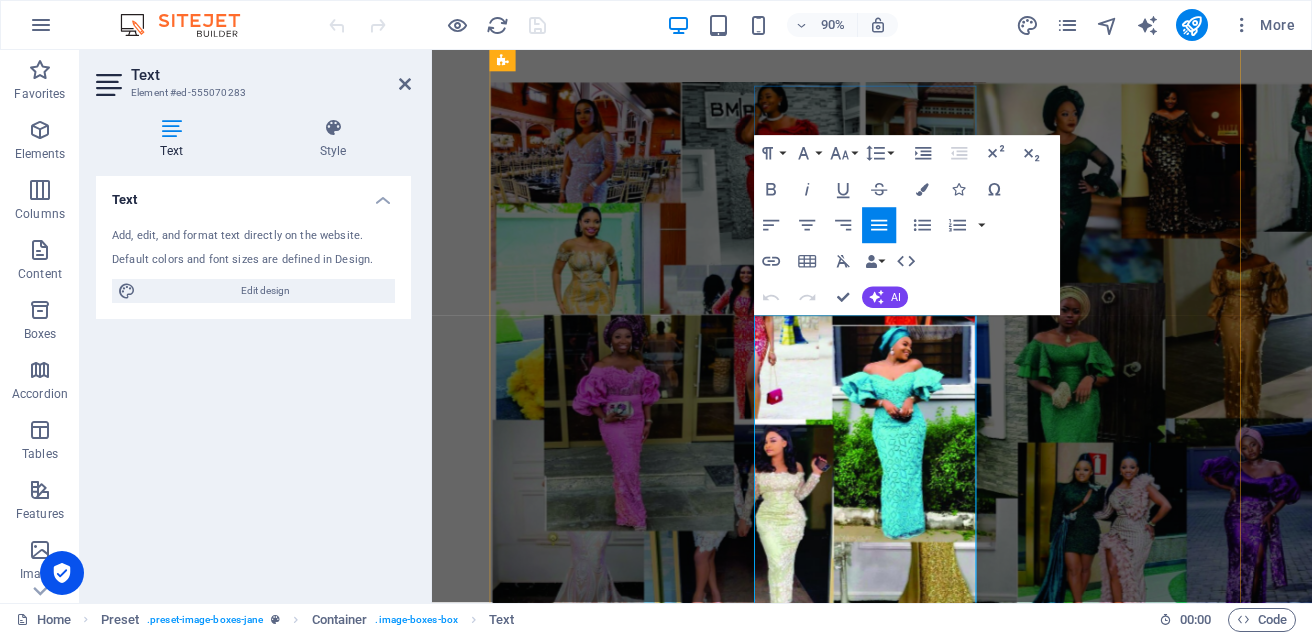 click on "Mufat Fashion Design" at bounding box center [627, 2392] 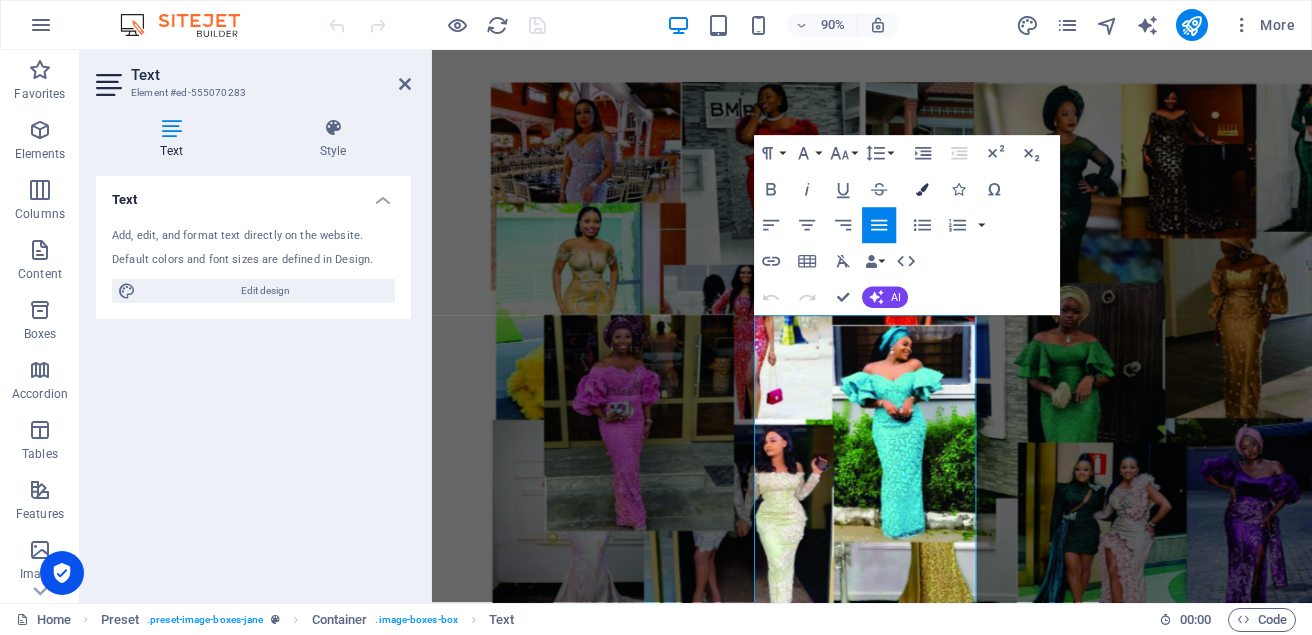 click at bounding box center (922, 189) 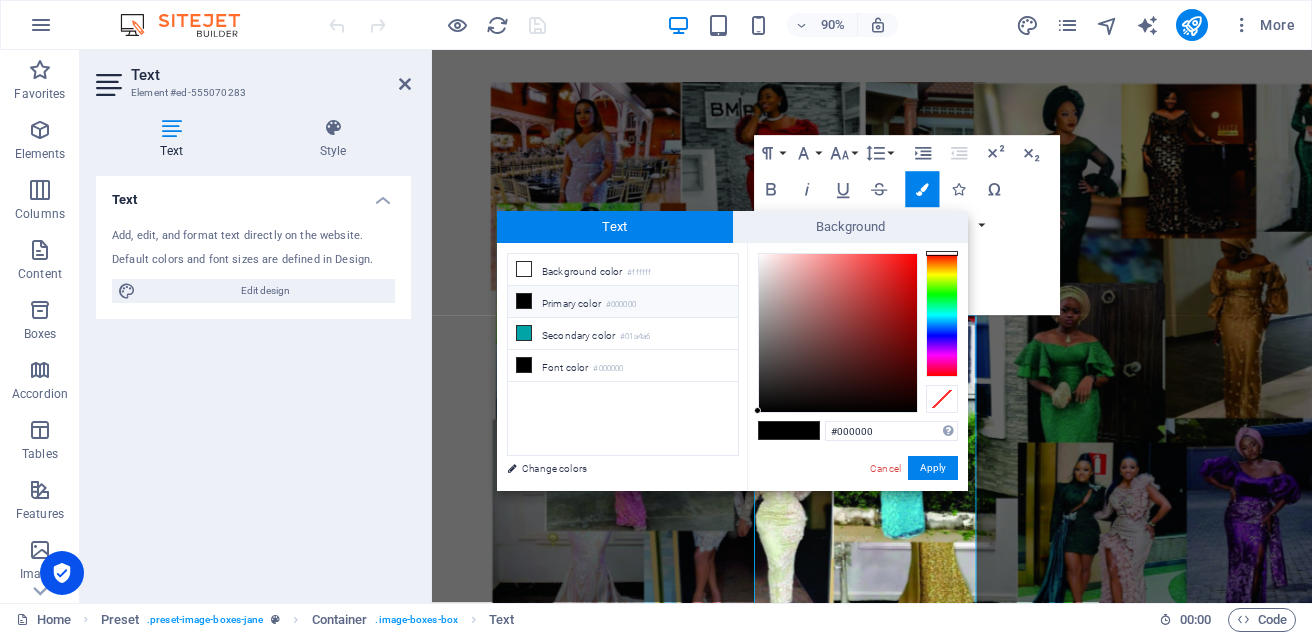 click at bounding box center (942, 315) 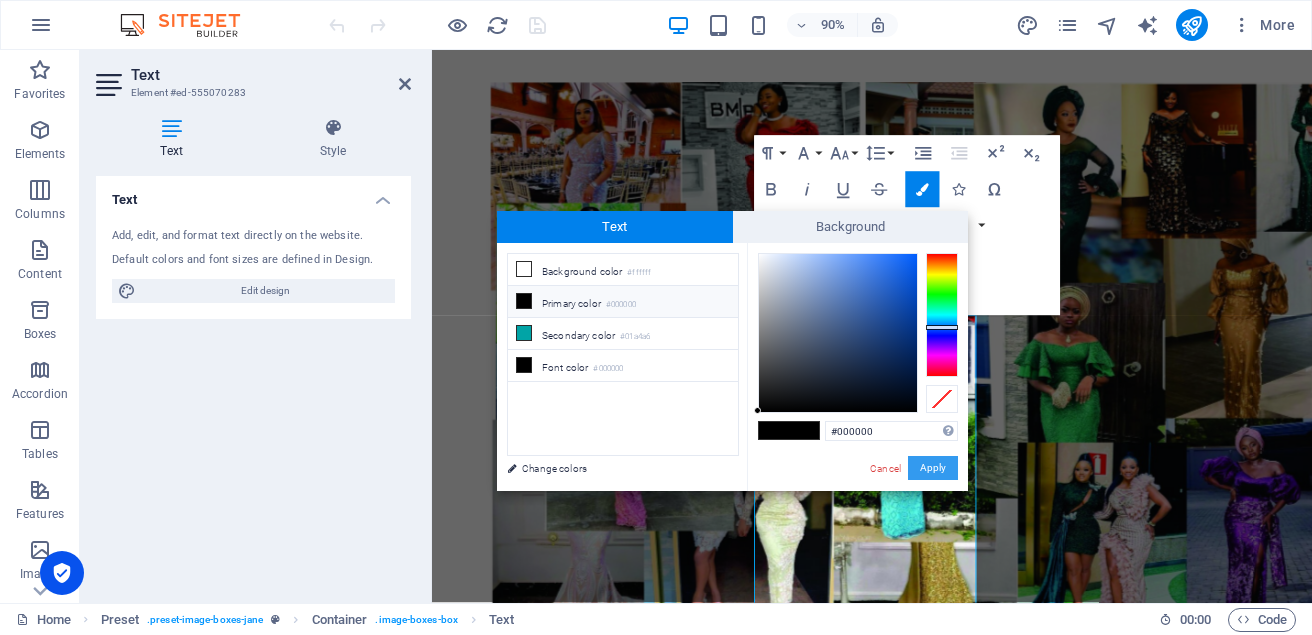 click on "Apply" at bounding box center [933, 468] 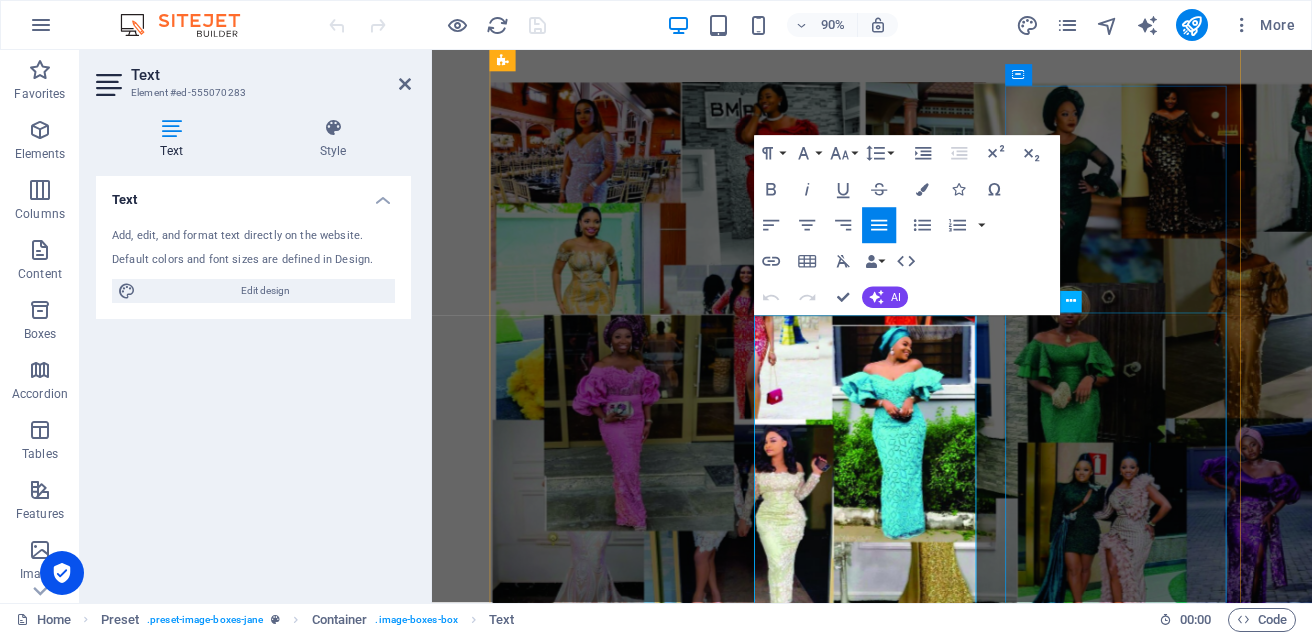 click on "Welcome to the  Mufat Fashion Design  blog, where we celebrate the art of creating beautiful, versatile outfits for women. Our designs are all about blending modern trends with timeless elegance, offering pieces that make every woman feel confident and stylish. Whether you’re looking for chic everyday wear or a statement piece for a special occasion, Mufat Fashion Design has something to elevate your wardrobe. Stay tuned for the latest trends, styling tips, and behind-the-scenes insights into our creative process! Our blogging page is under maintenance." at bounding box center [921, 3145] 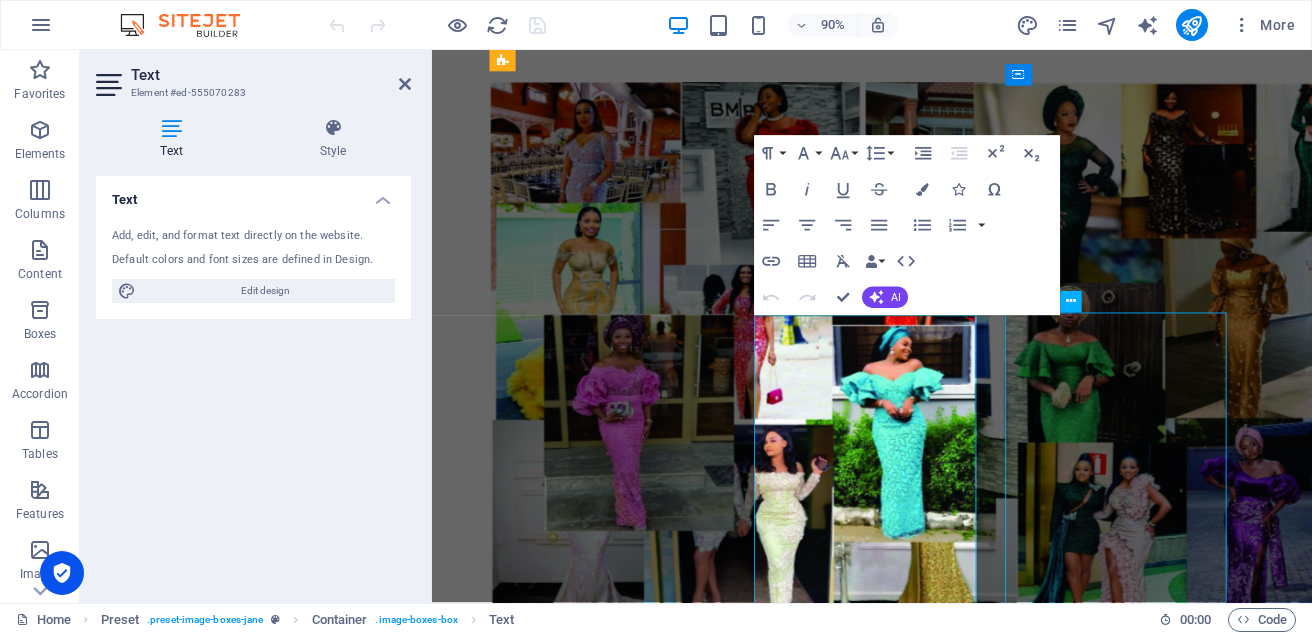 scroll, scrollTop: 772, scrollLeft: 0, axis: vertical 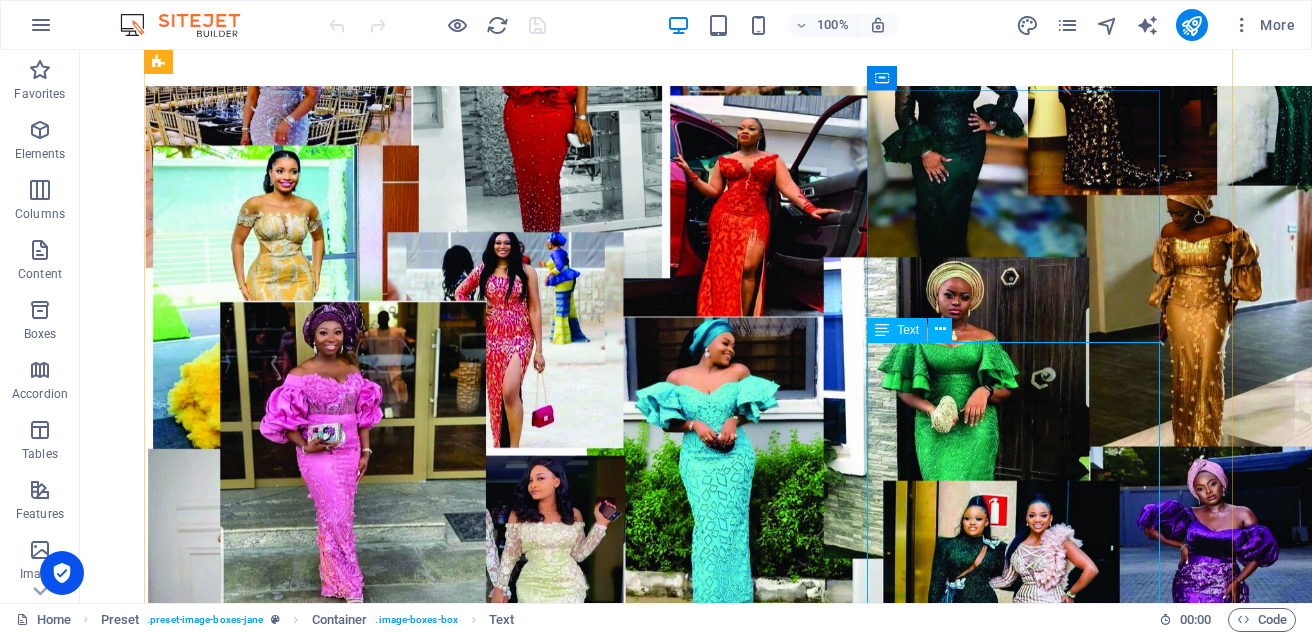 click on "Welcome to the  Mufat Fashion Design  blog, where we celebrate the art of creating beautiful, versatile outfits for women. Our designs are all about blending modern trends with timeless elegance, offering pieces that make every woman feel confident and stylish. Whether you’re looking for chic everyday wear or a statement piece for a special occasion, Mufat Fashion Design has something to elevate your wardrobe. Stay tuned for the latest trends, styling tips, and behind-the-scenes insights into our creative process! Our blogging page is under maintenance." at bounding box center [632, 3027] 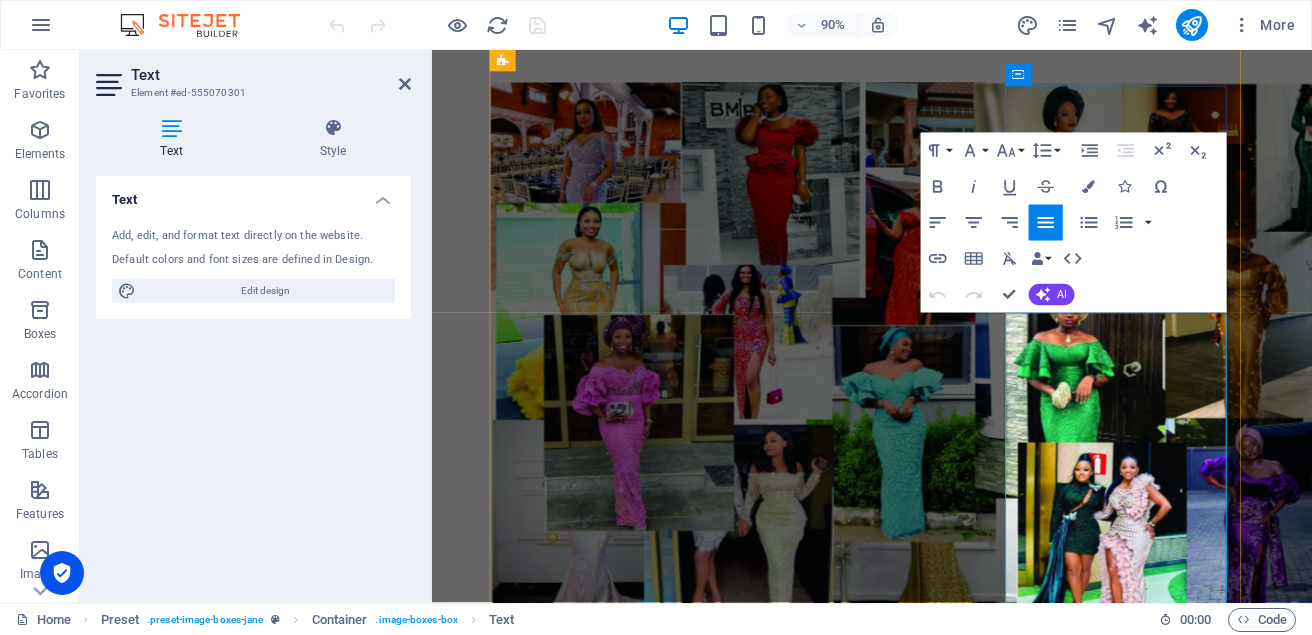 drag, startPoint x: 1245, startPoint y: 355, endPoint x: 1238, endPoint y: 382, distance: 27.89265 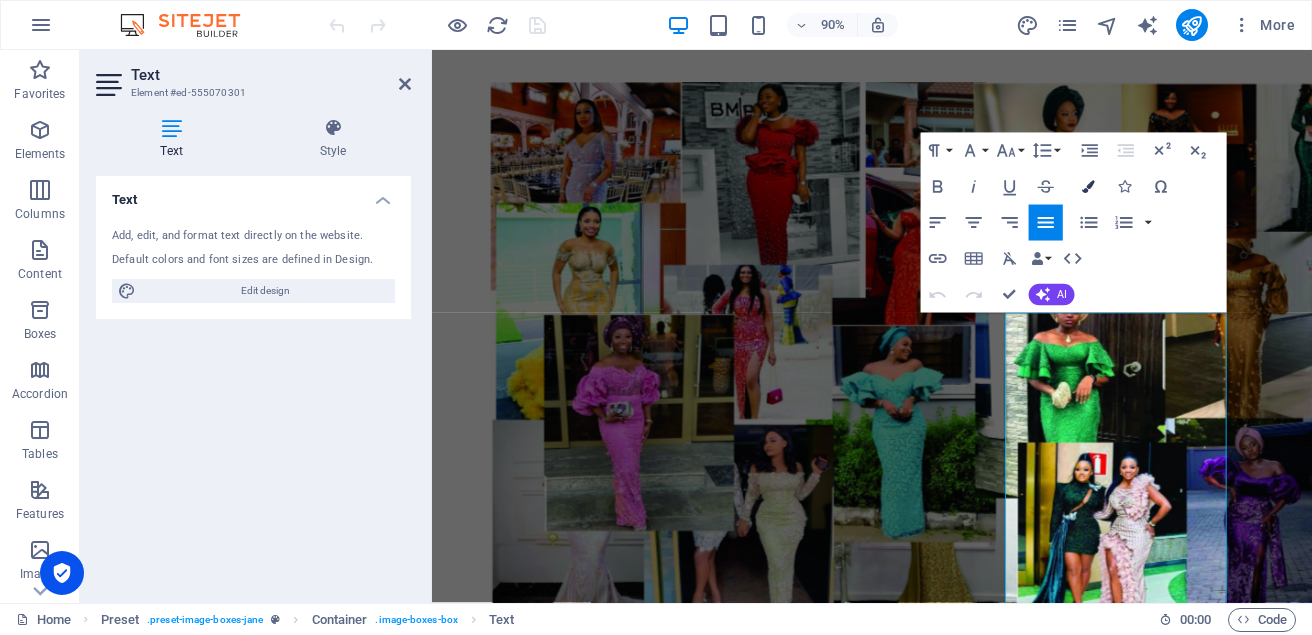 click at bounding box center (1088, 186) 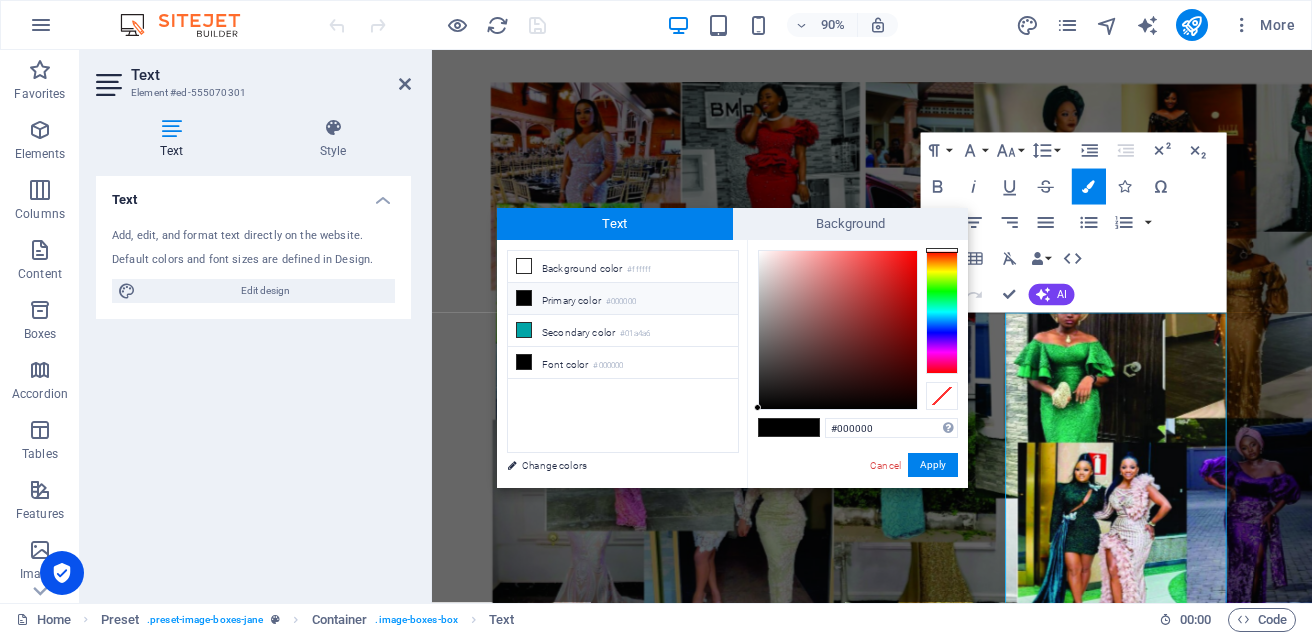 click at bounding box center (942, 312) 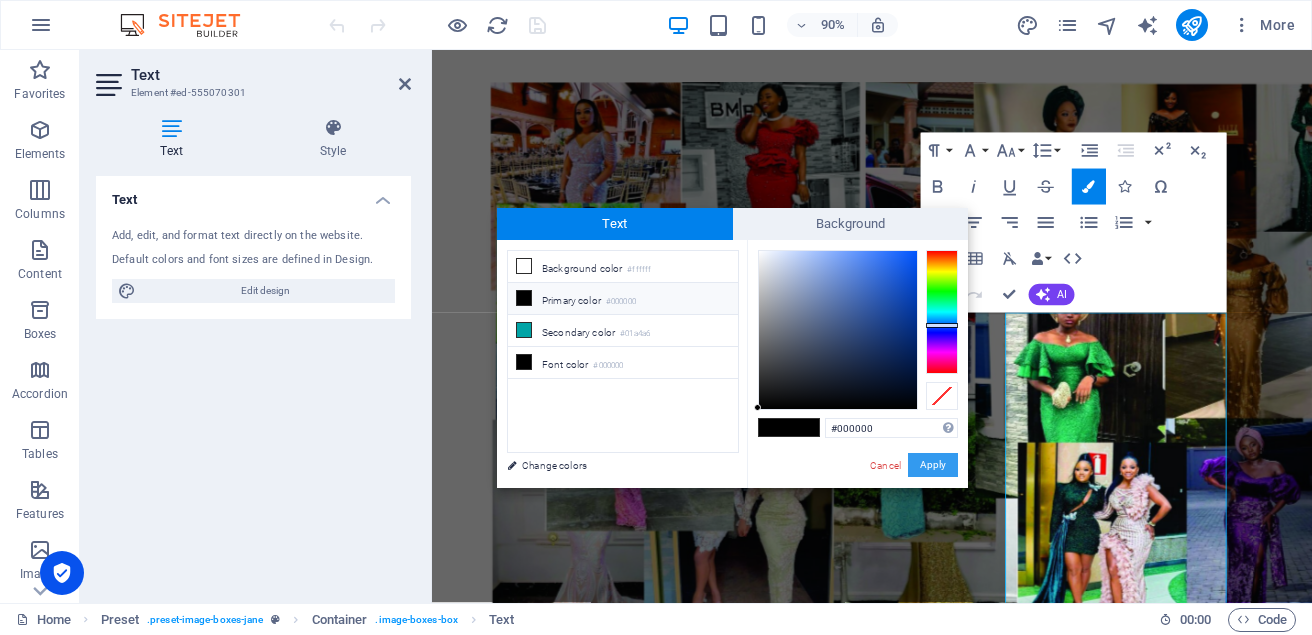 click on "Apply" at bounding box center (933, 465) 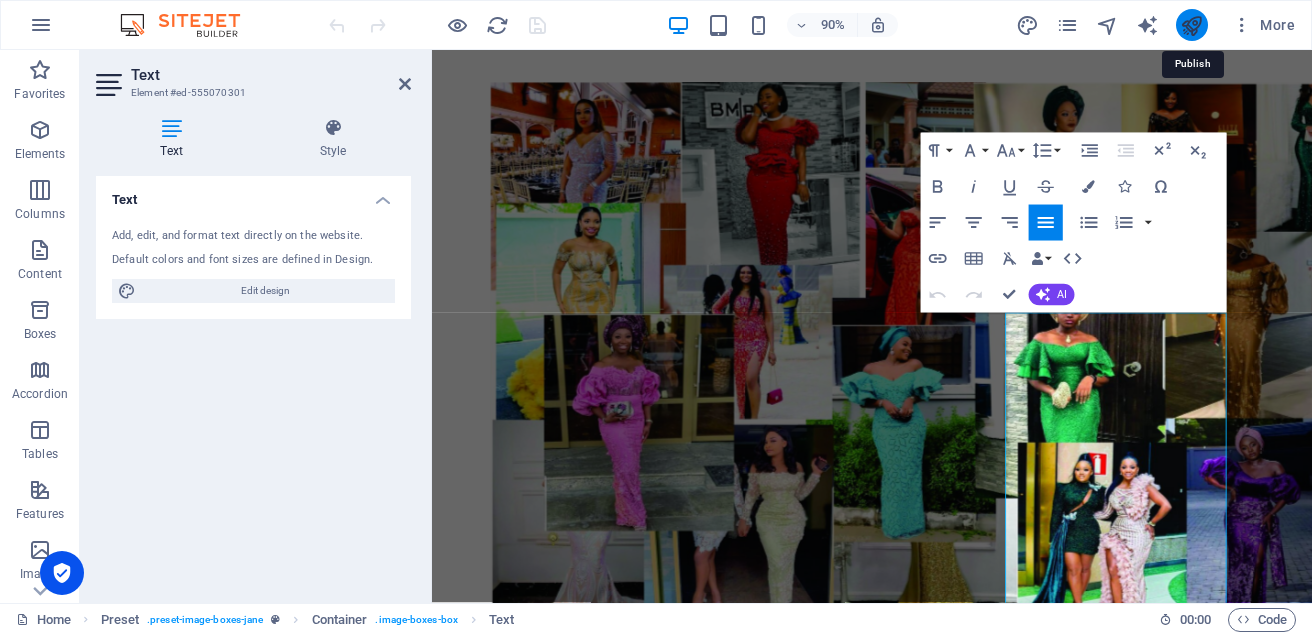 click at bounding box center (1191, 25) 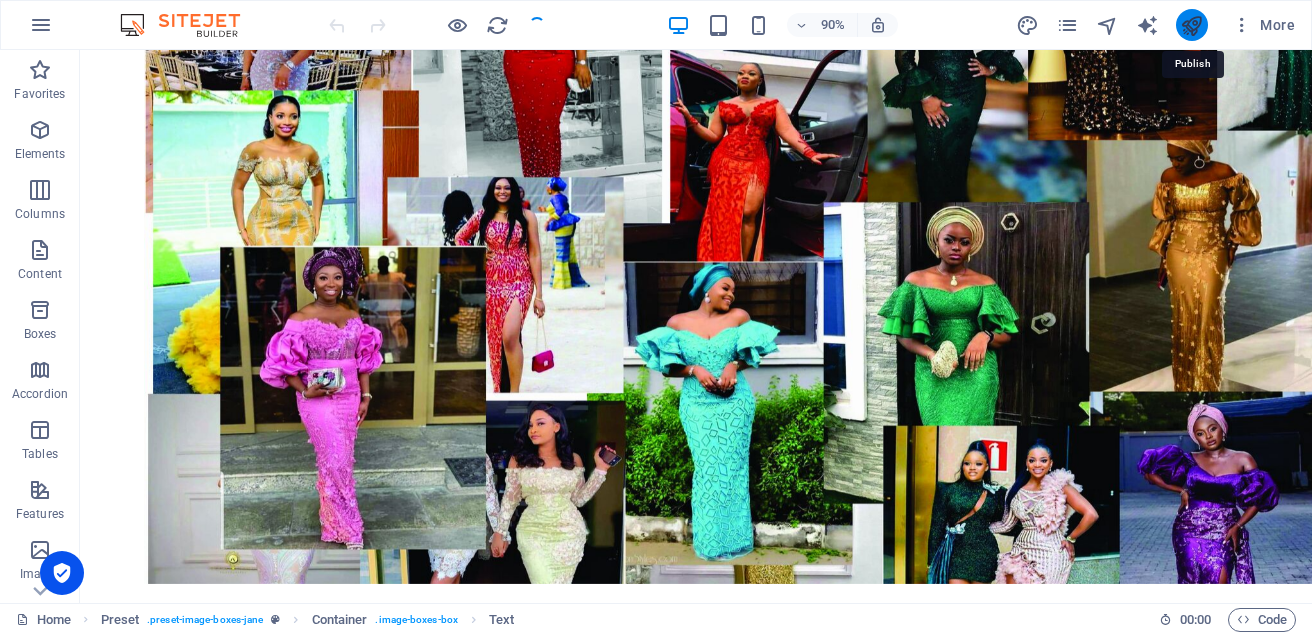 scroll, scrollTop: 772, scrollLeft: 0, axis: vertical 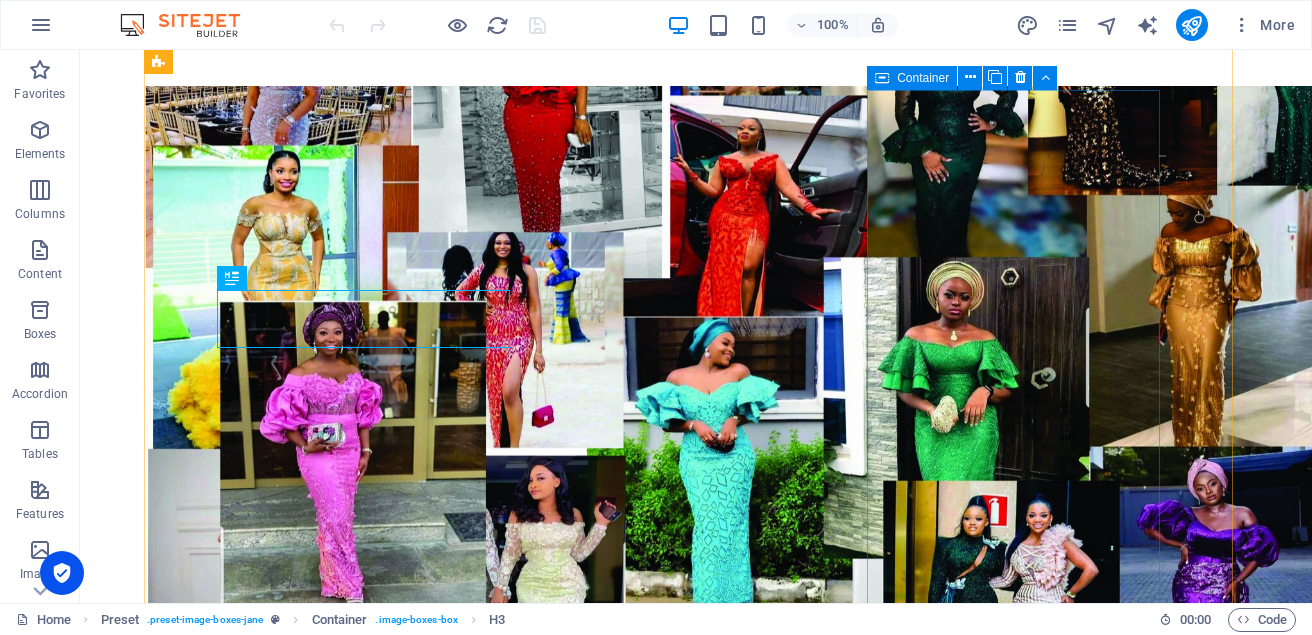 click on "Container" at bounding box center [923, 78] 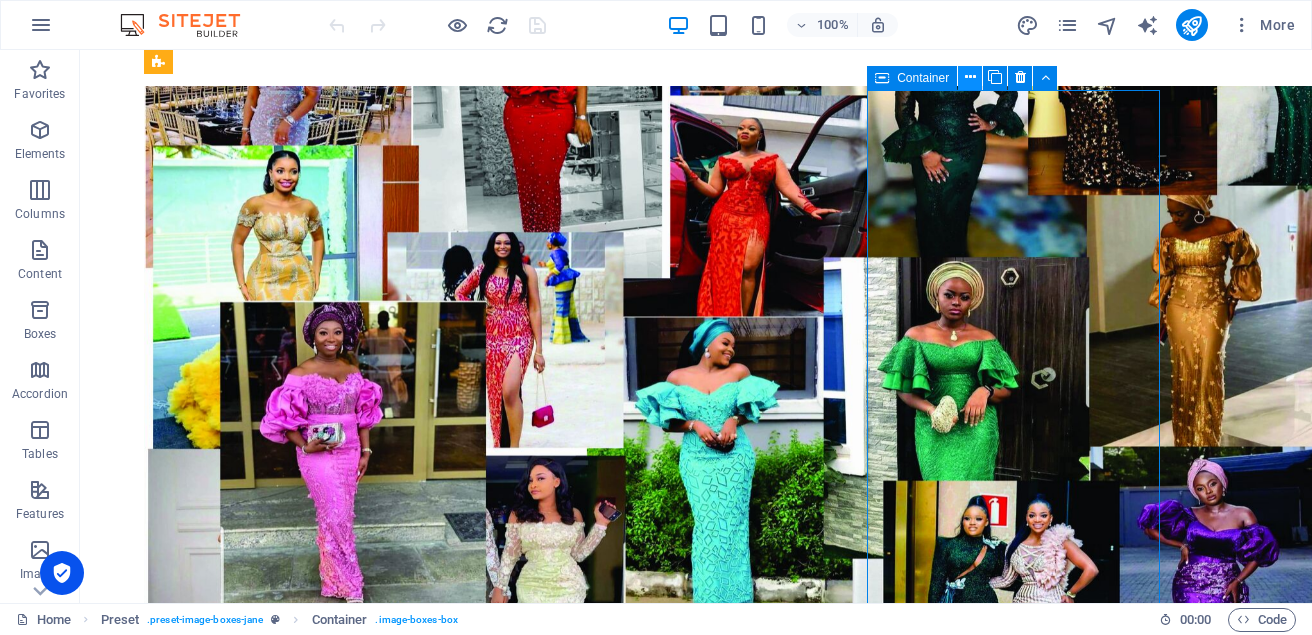 click at bounding box center [970, 77] 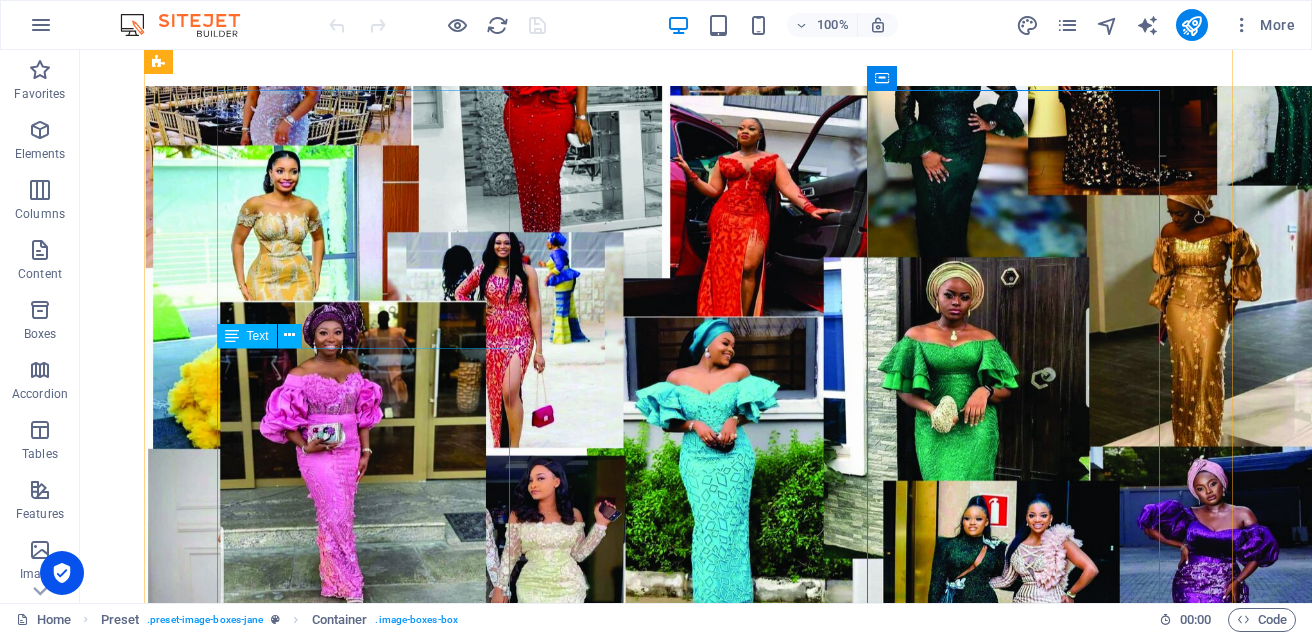 click on "[PERSON_NAME] Musari  (Mufat Fashion Design)  is a dynamic and innovative fashion brand known for its bold, contemporary styles that merge classic elegance with modern trends. Focused on creating high-quality, stylish pieces, Mufat offers a diverse range of clothing, from casual wear to elegant evening attire. The brand emphasizes attention to detail, craftsmanship, and versatility, making it a favorite among those who seek both sophistication and comfort in their wardrobe. Mufat Fashion Design is committed to empowering individuals to express their unique personalities through timeless, yet cutting-edge fashion." at bounding box center (632, 1818) 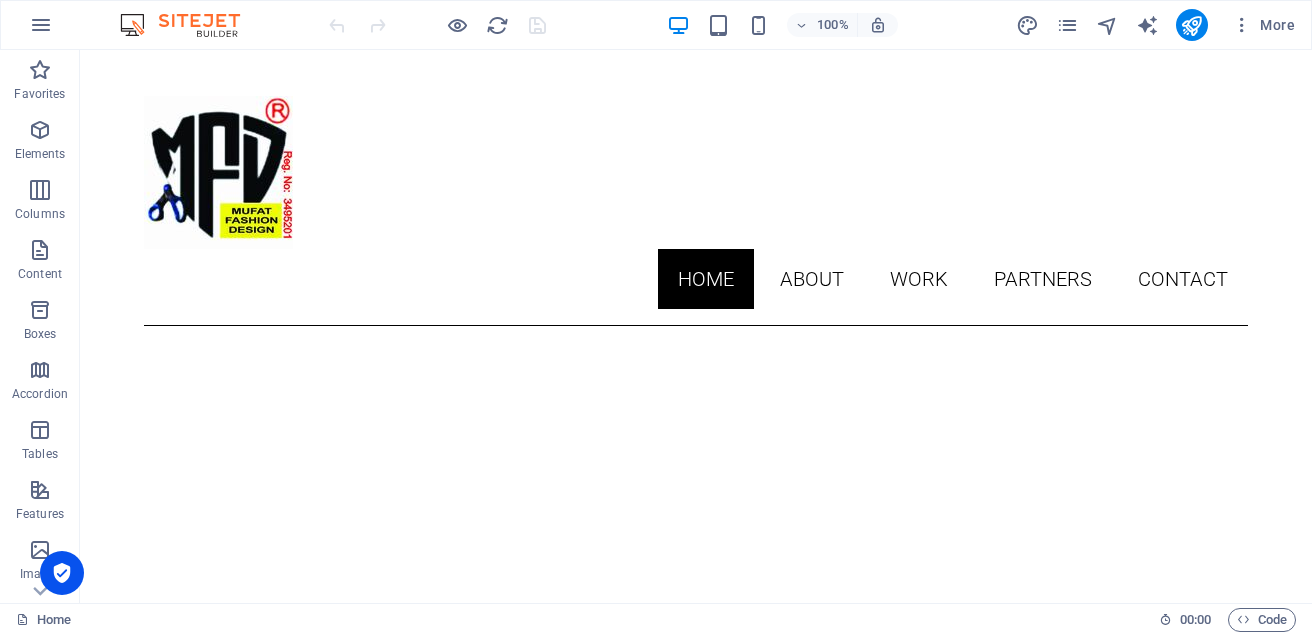 scroll, scrollTop: 0, scrollLeft: 0, axis: both 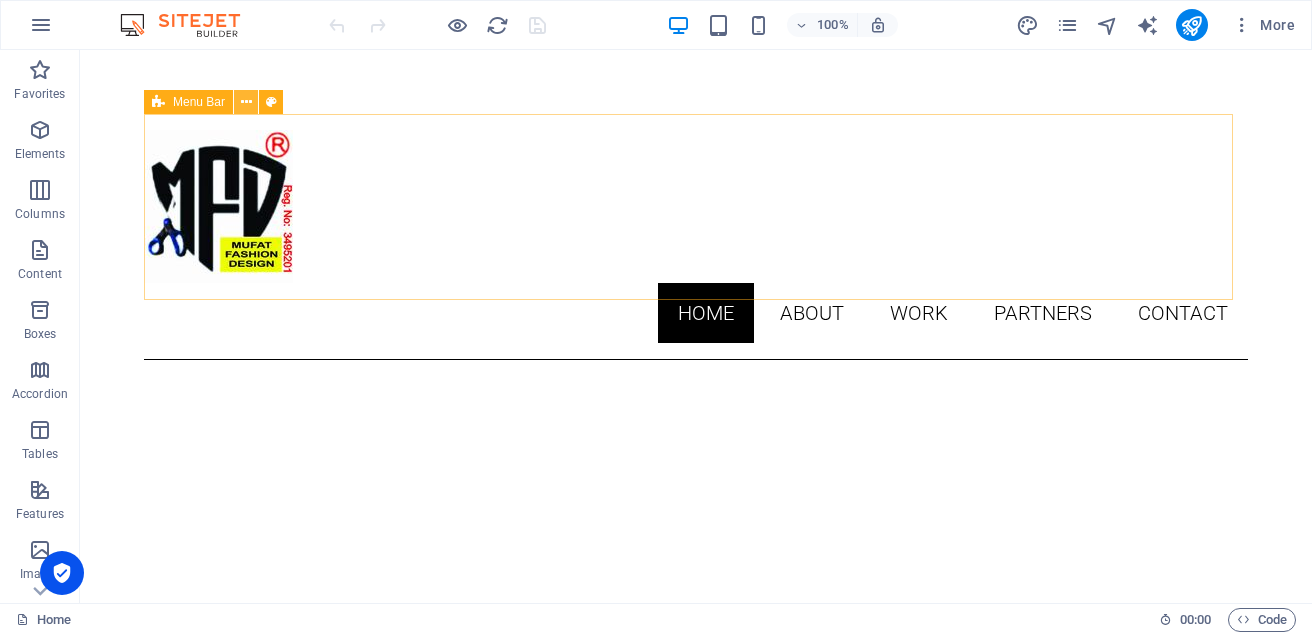 click at bounding box center [246, 102] 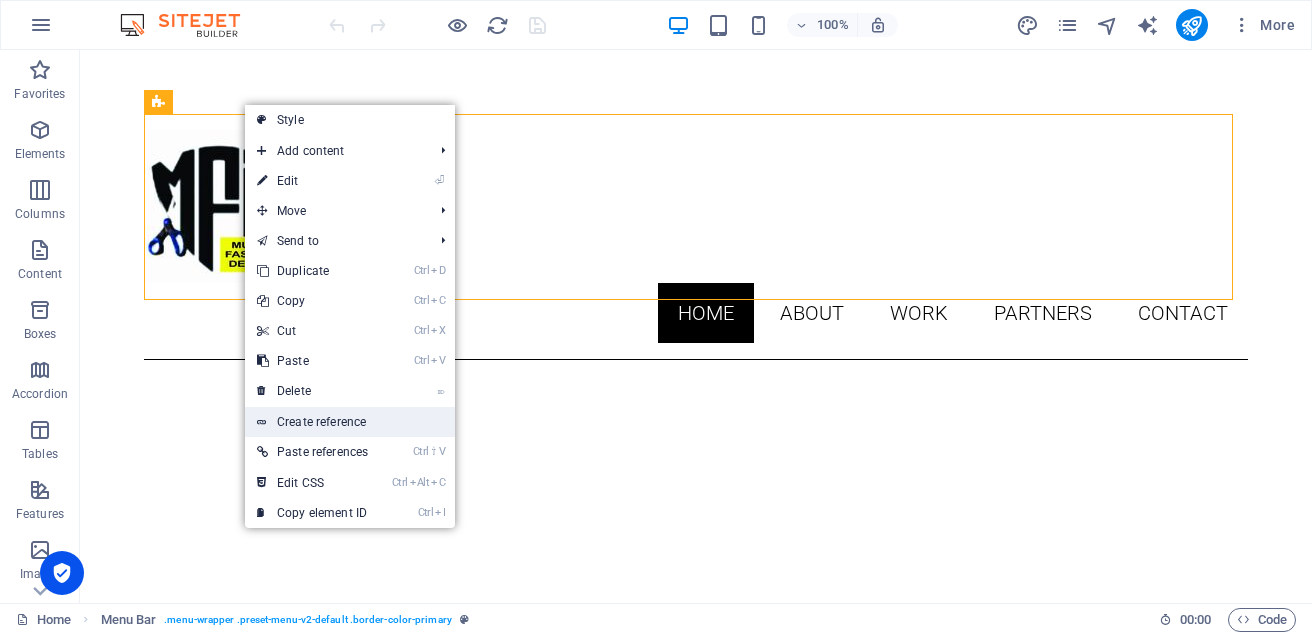 click on "Create reference" at bounding box center (350, 422) 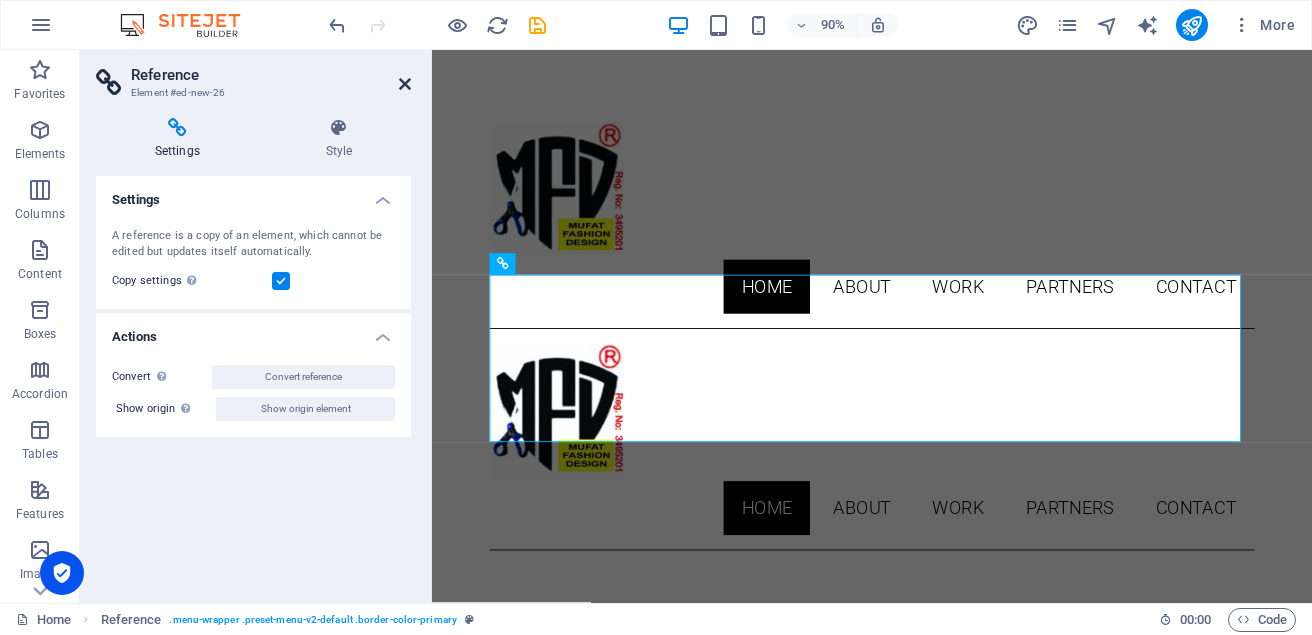 click at bounding box center (405, 84) 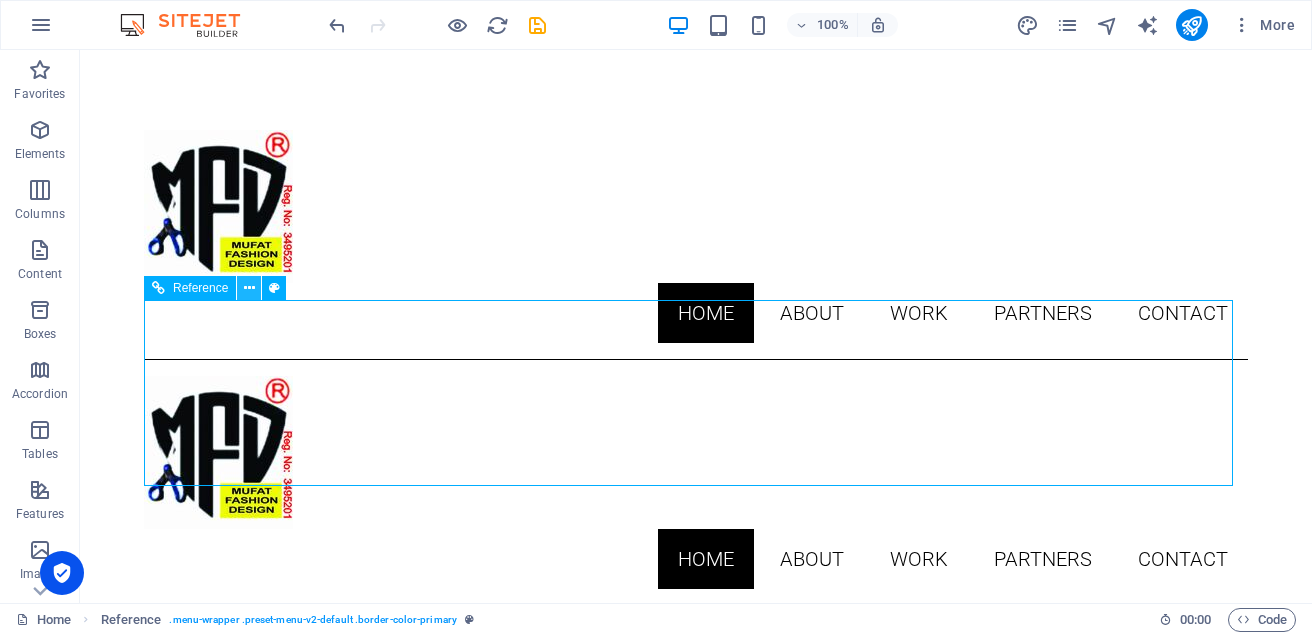 click at bounding box center [249, 288] 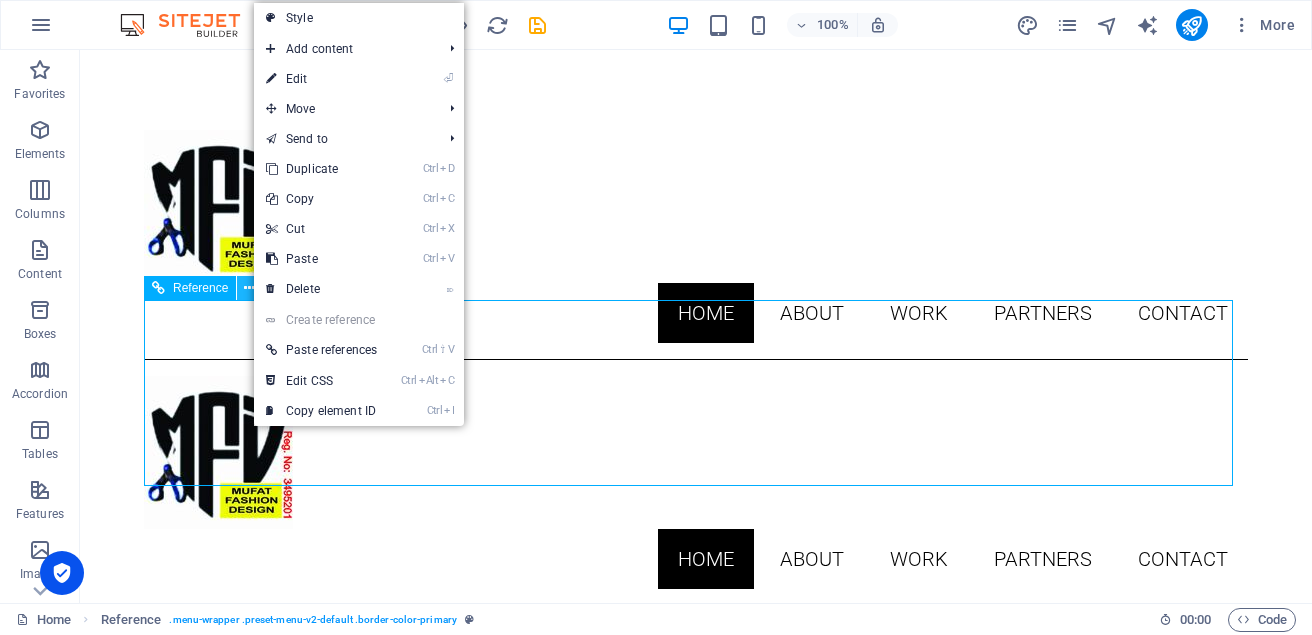 click at bounding box center [249, 288] 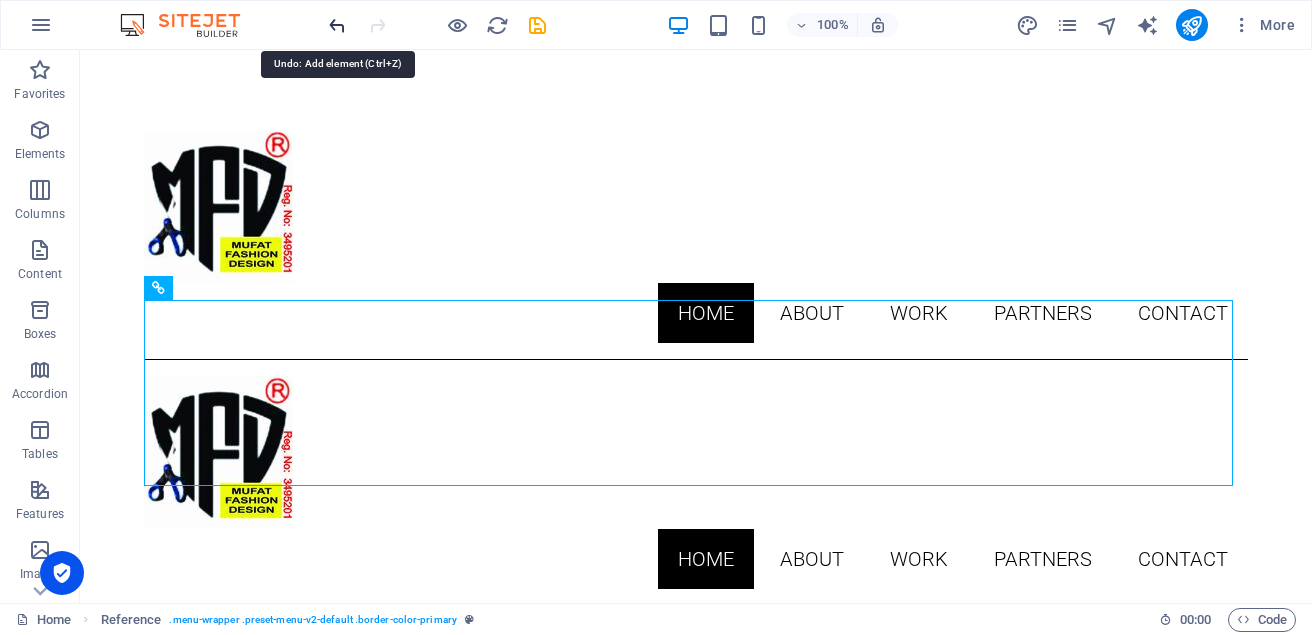 click at bounding box center [337, 25] 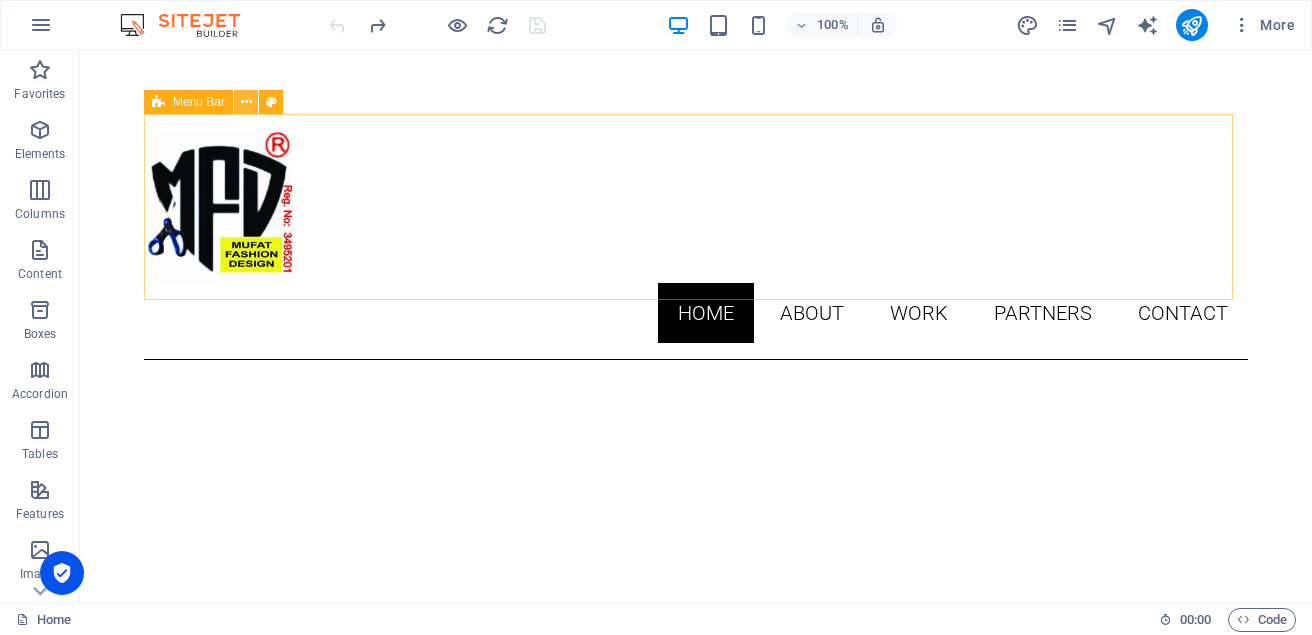 click at bounding box center [246, 102] 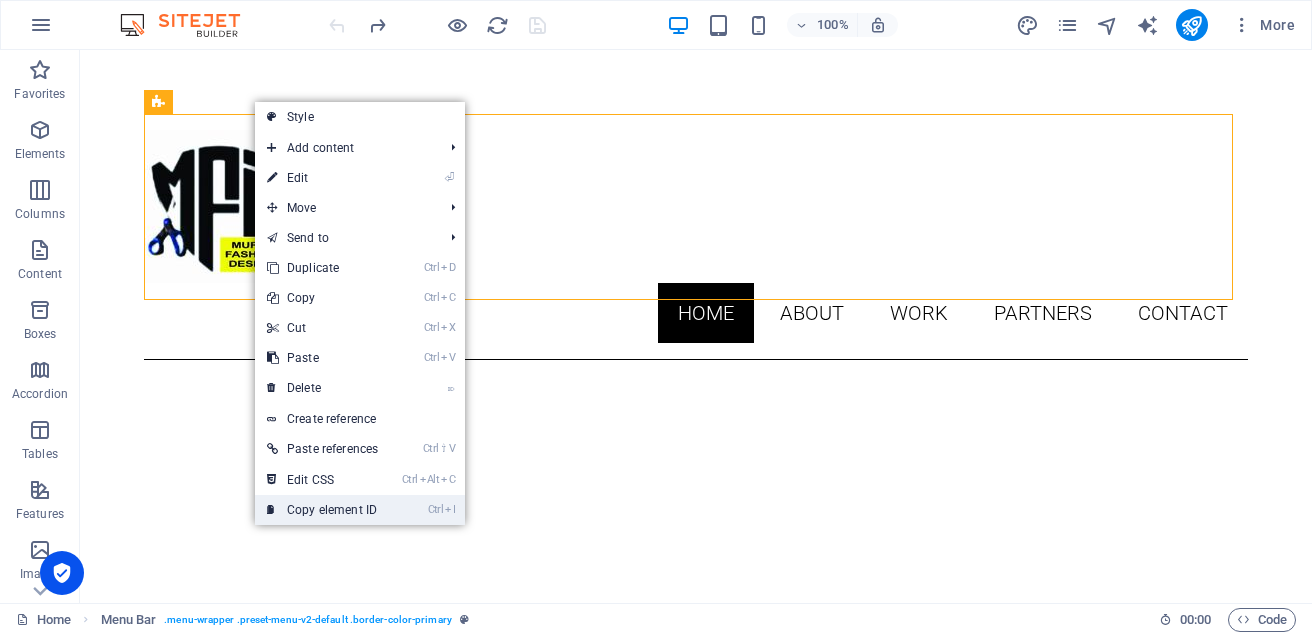 click on "Ctrl I  Copy element ID" at bounding box center (322, 510) 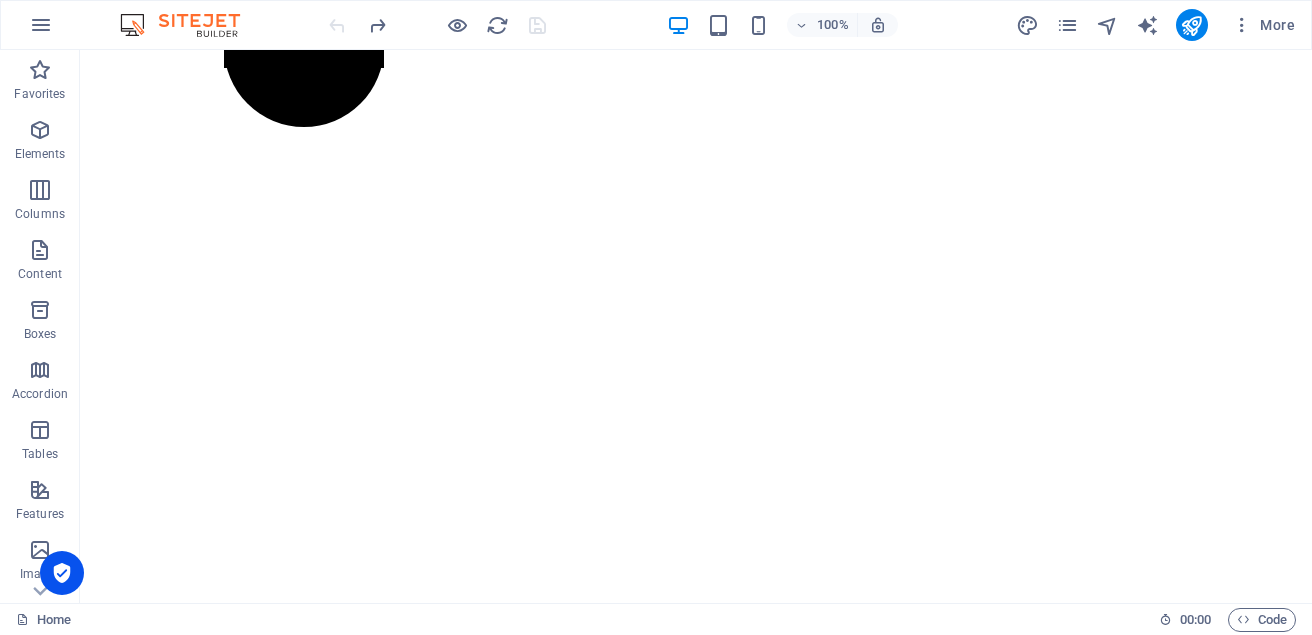 scroll, scrollTop: 1513, scrollLeft: 0, axis: vertical 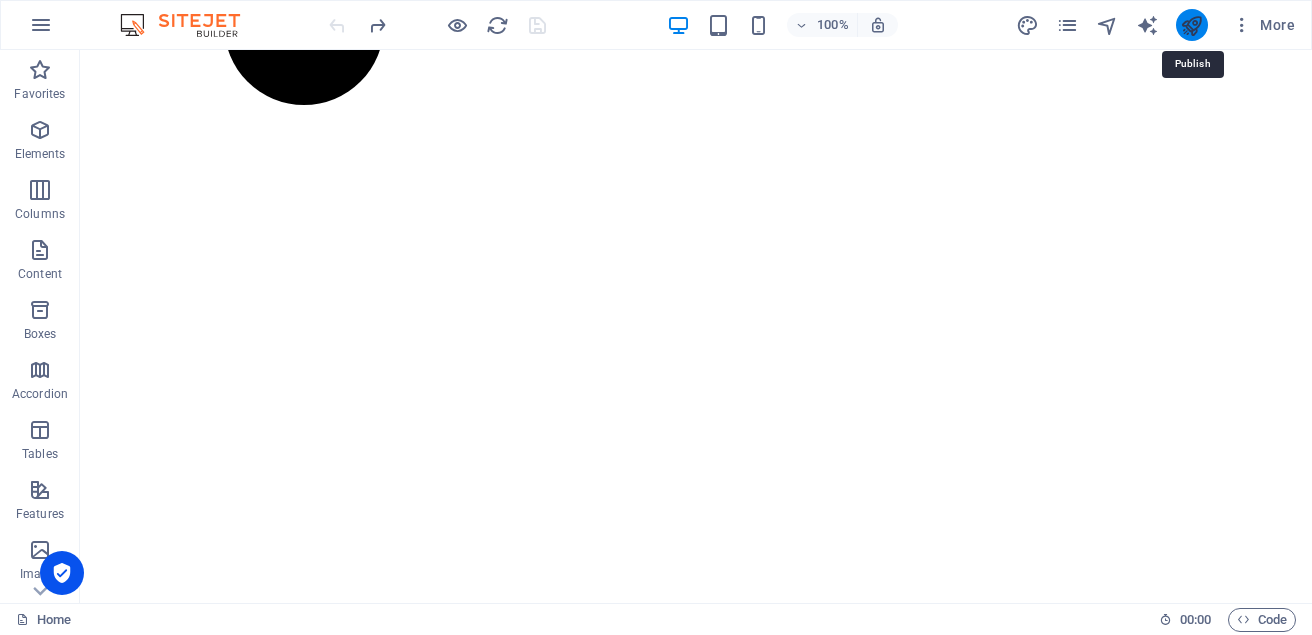 click at bounding box center (1191, 25) 